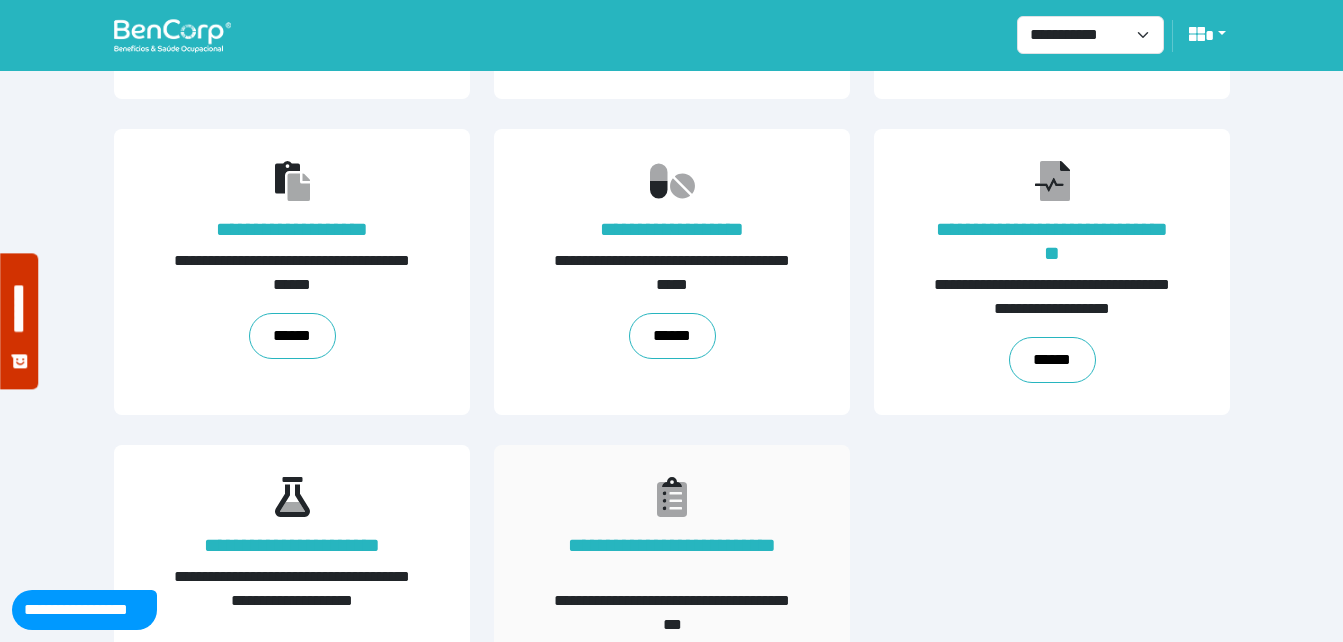 scroll, scrollTop: 454, scrollLeft: 0, axis: vertical 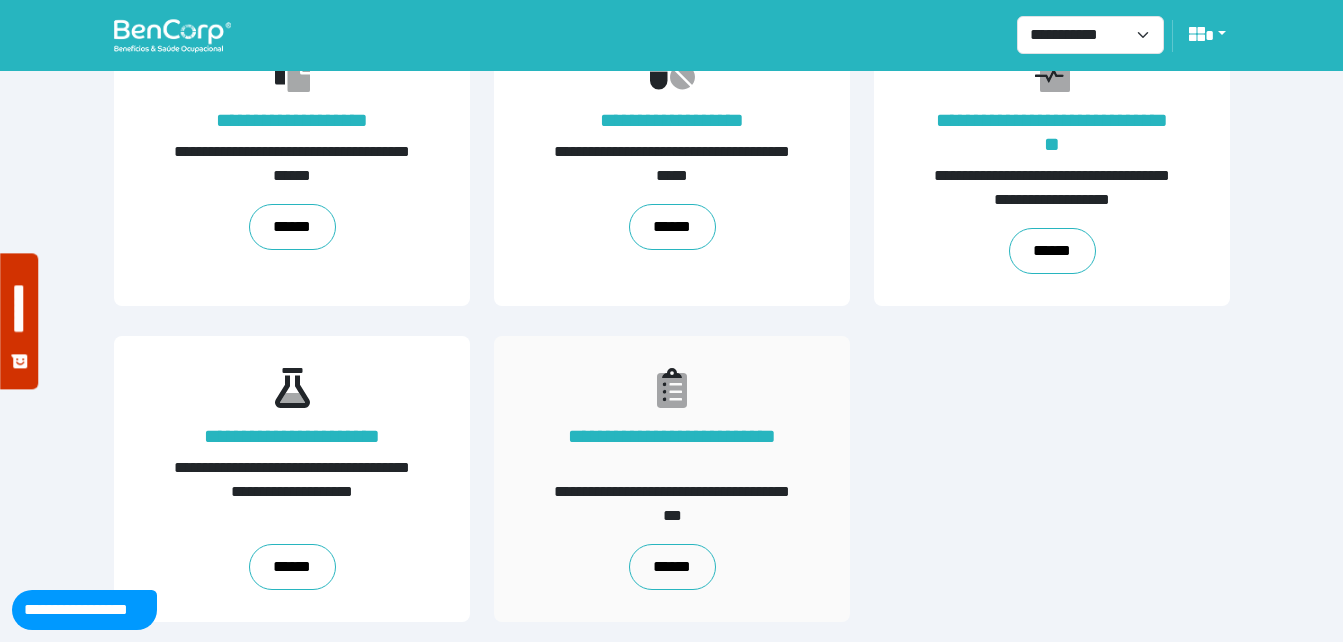 click on "**********" at bounding box center (672, 479) 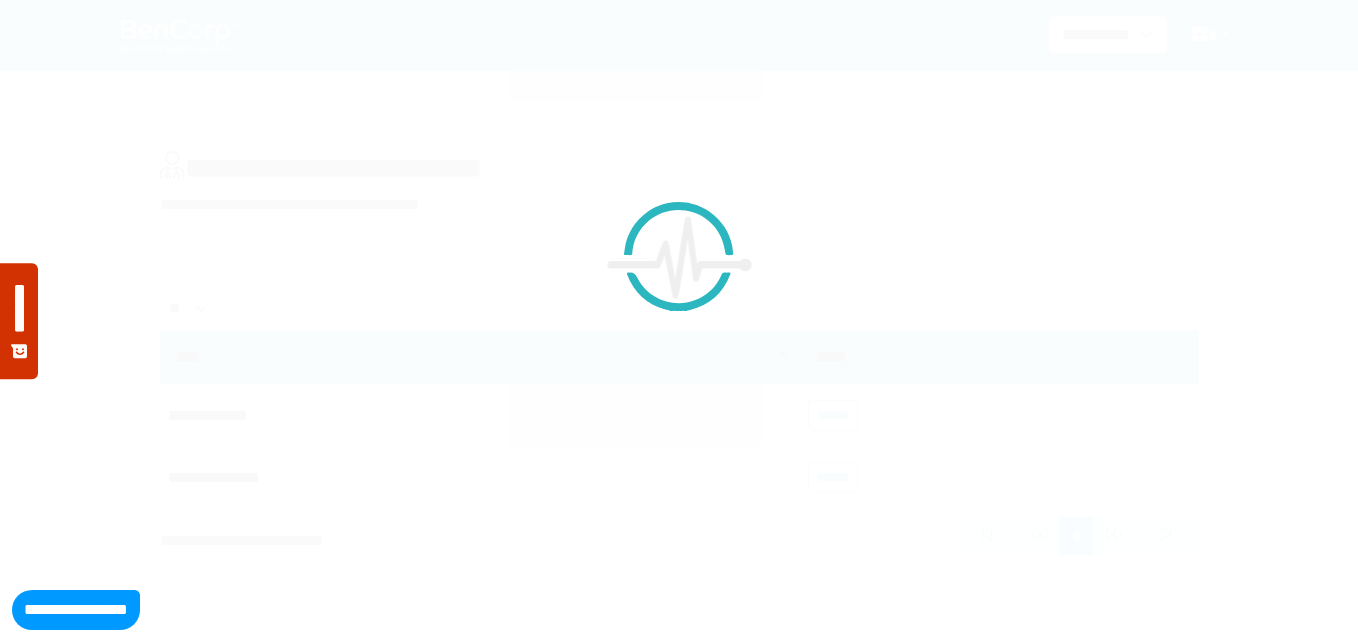 scroll, scrollTop: 0, scrollLeft: 0, axis: both 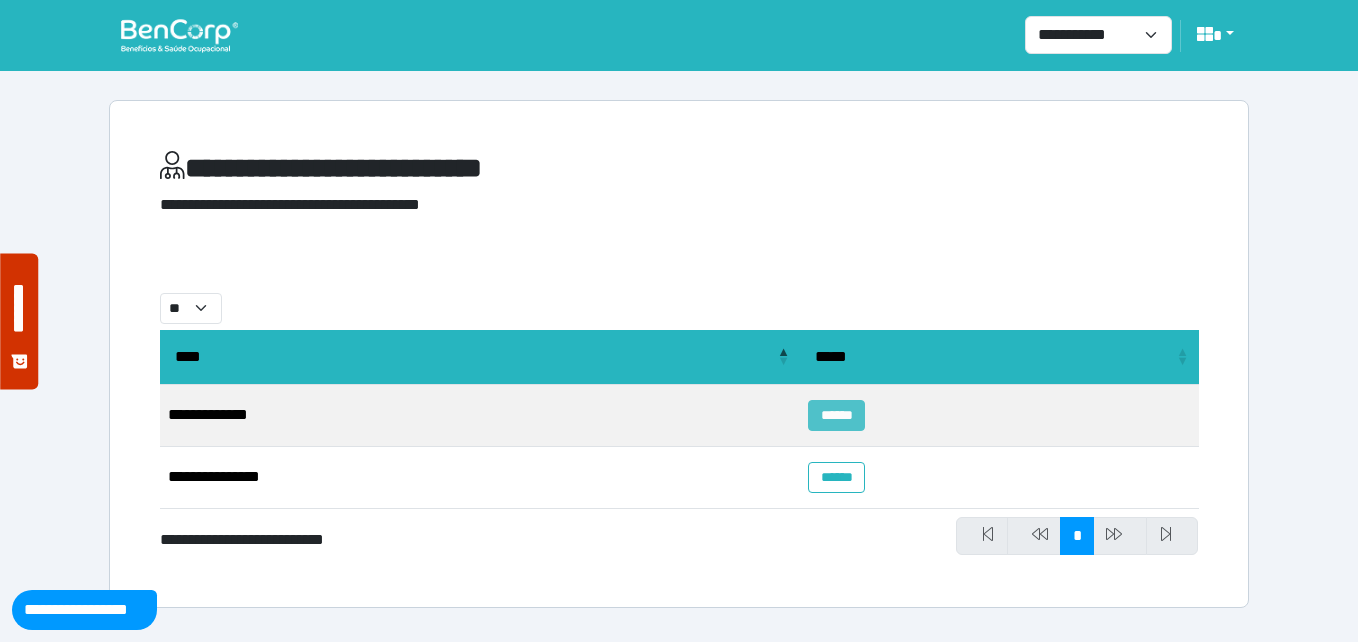 click on "******" at bounding box center (836, 415) 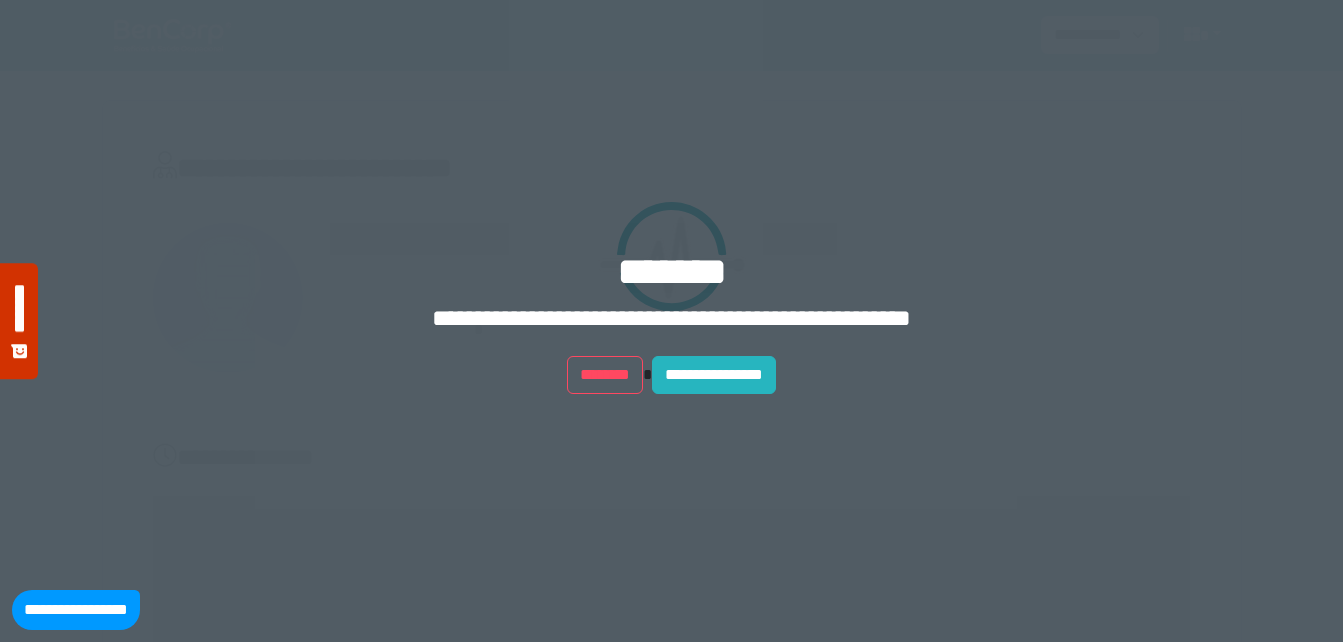 scroll, scrollTop: 0, scrollLeft: 0, axis: both 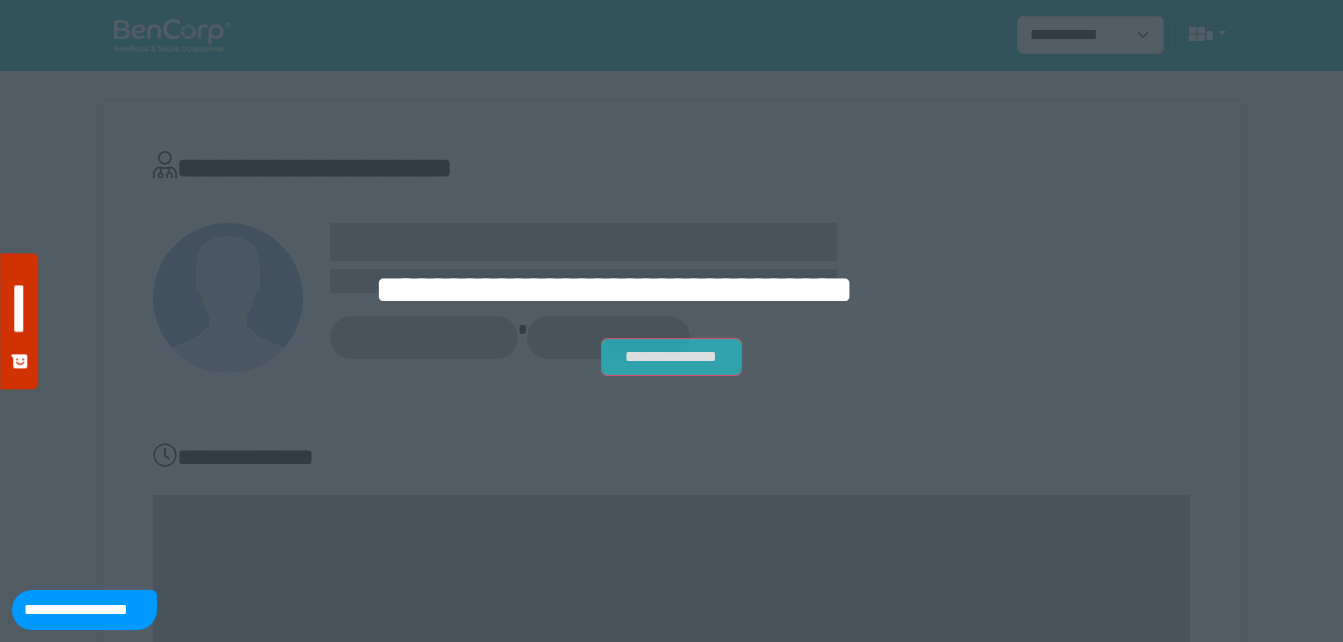 click on "**********" at bounding box center [671, 357] 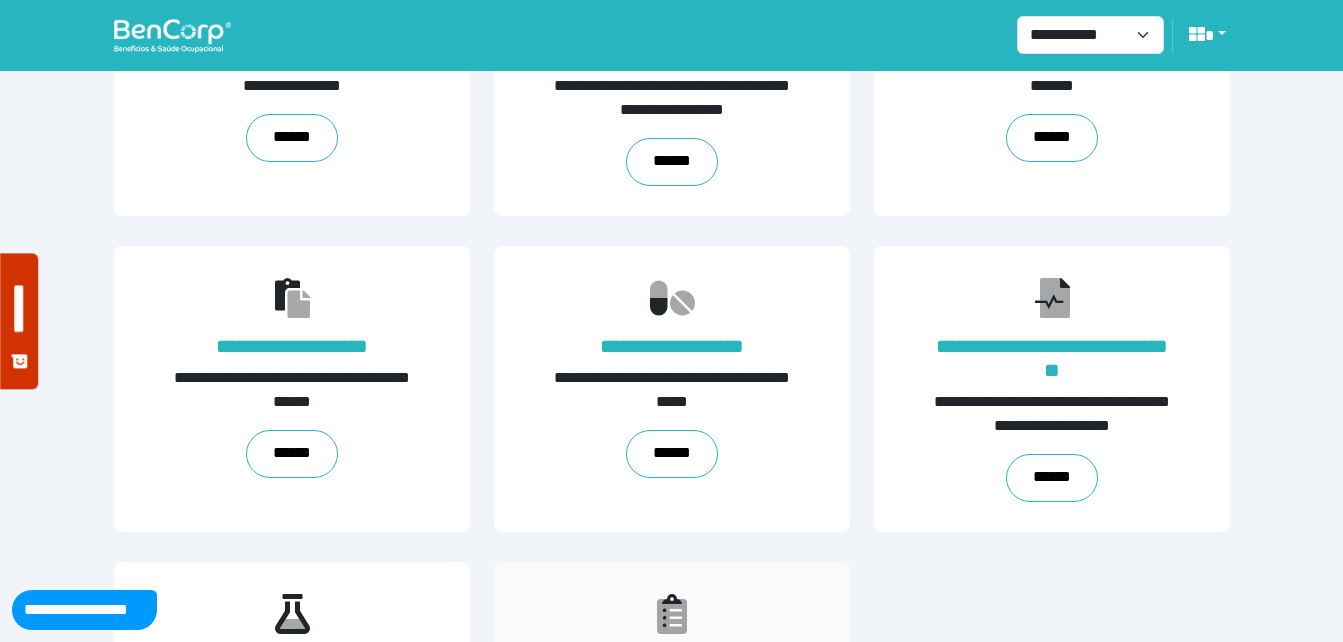 scroll, scrollTop: 454, scrollLeft: 0, axis: vertical 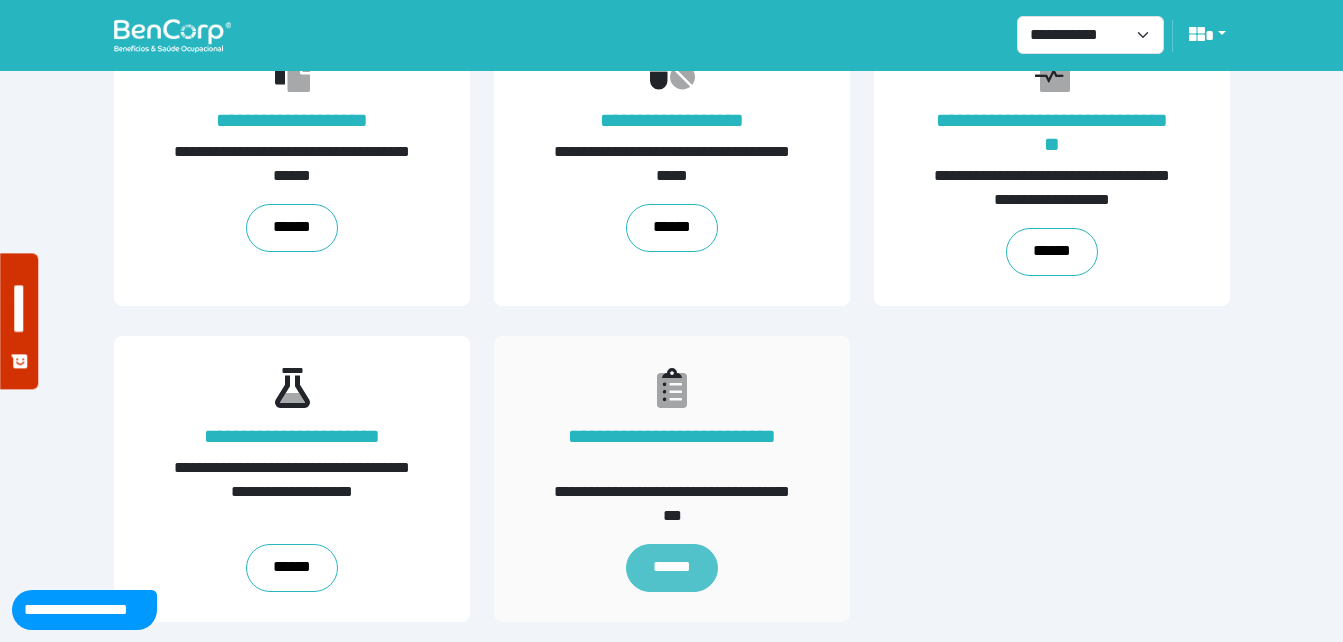click on "******" at bounding box center (671, 568) 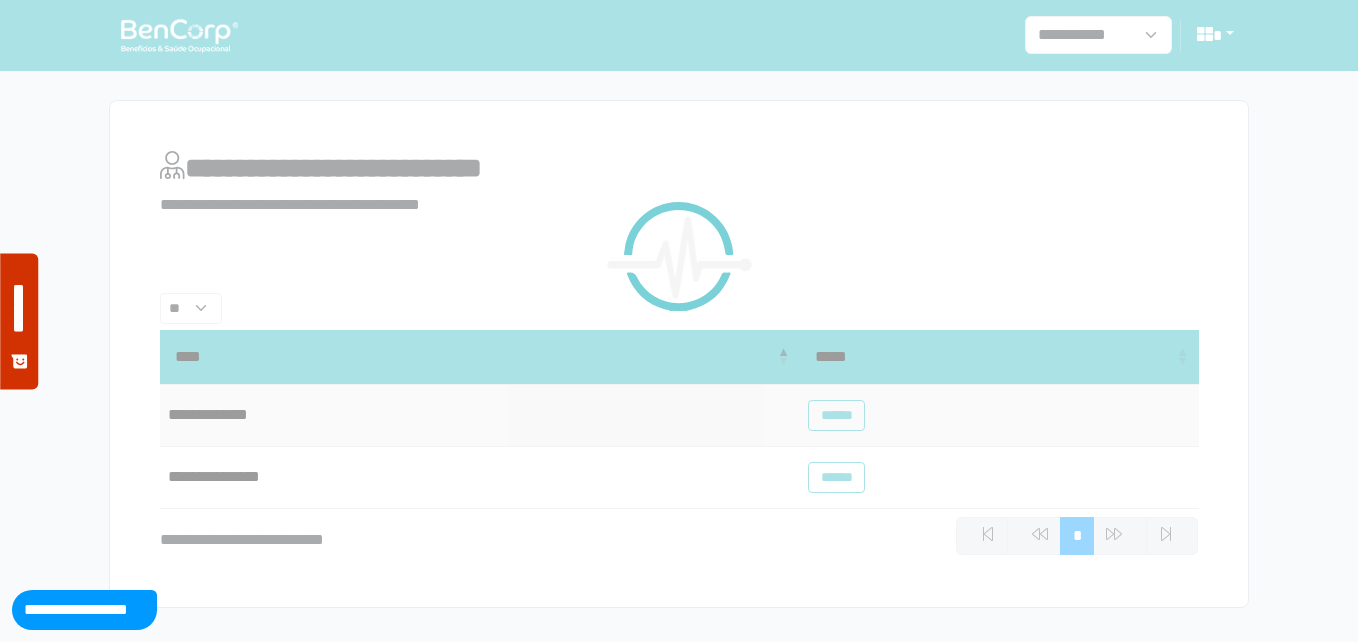 scroll, scrollTop: 0, scrollLeft: 0, axis: both 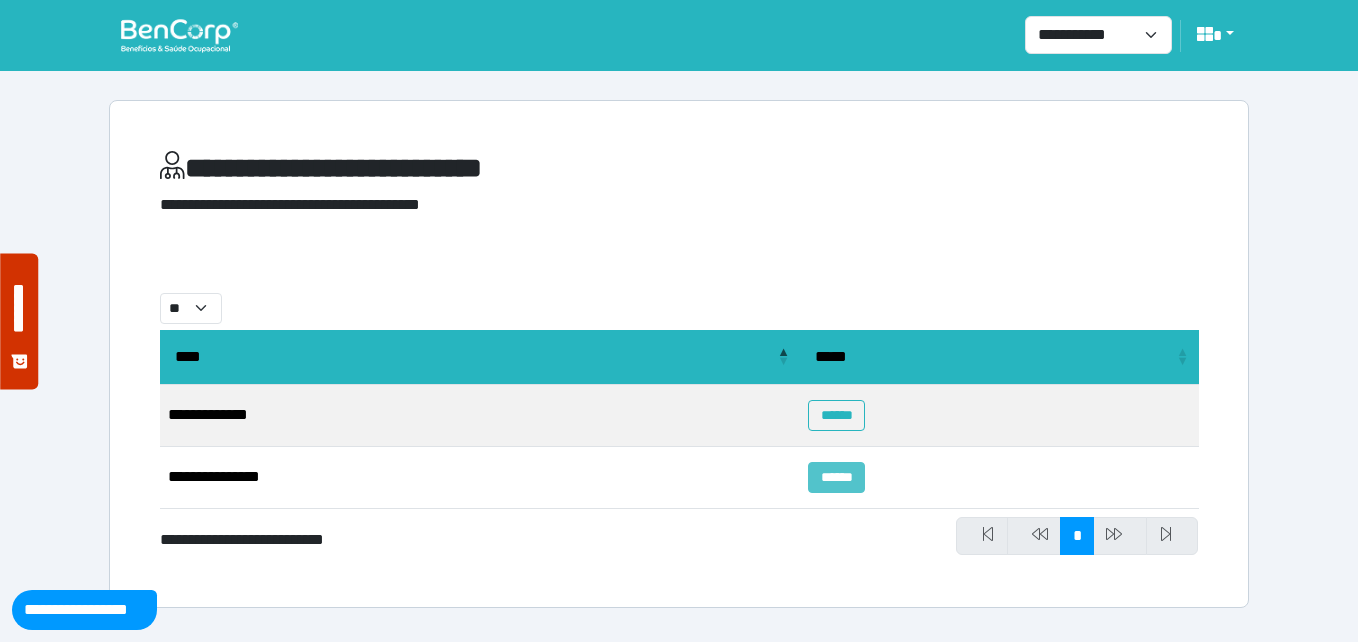 click on "******" at bounding box center (836, 477) 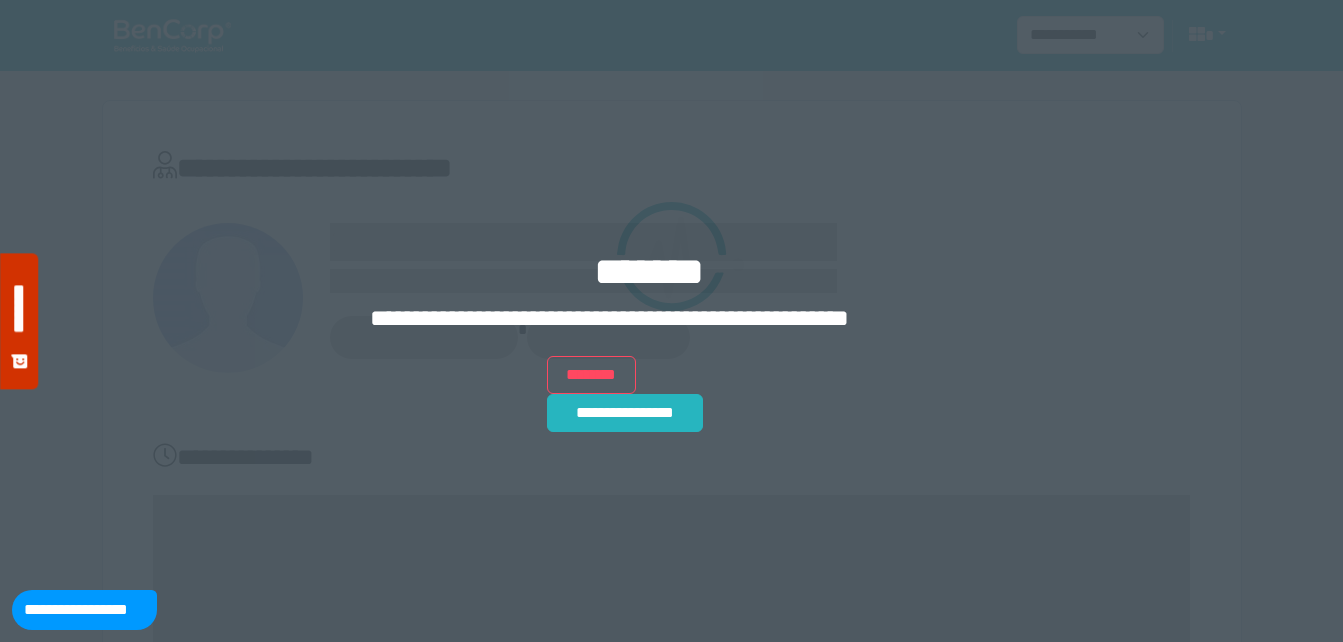 scroll, scrollTop: 0, scrollLeft: 0, axis: both 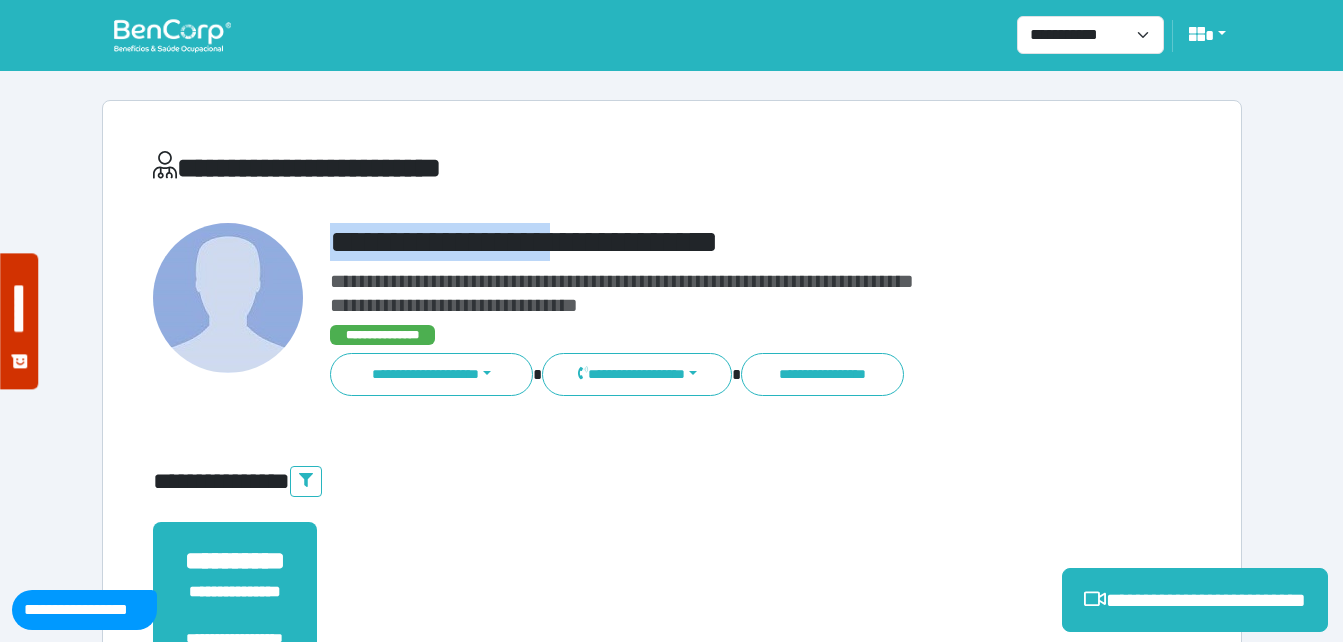drag, startPoint x: 337, startPoint y: 236, endPoint x: 604, endPoint y: 233, distance: 267.01685 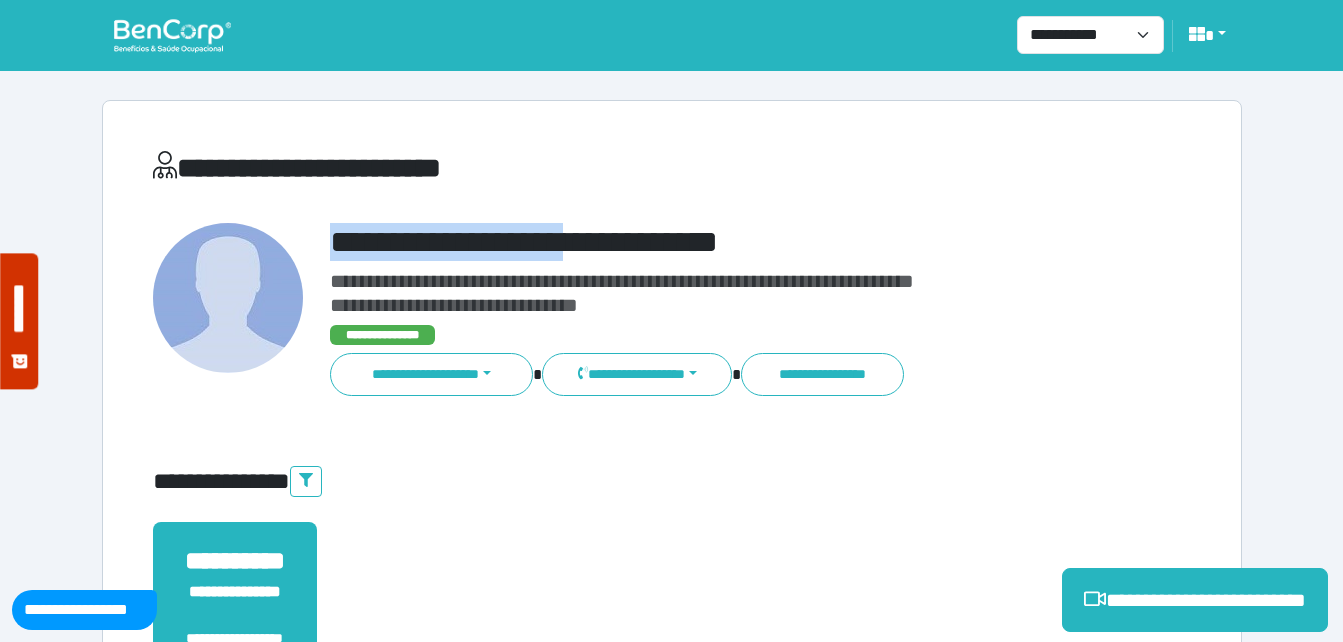 copy on "**********" 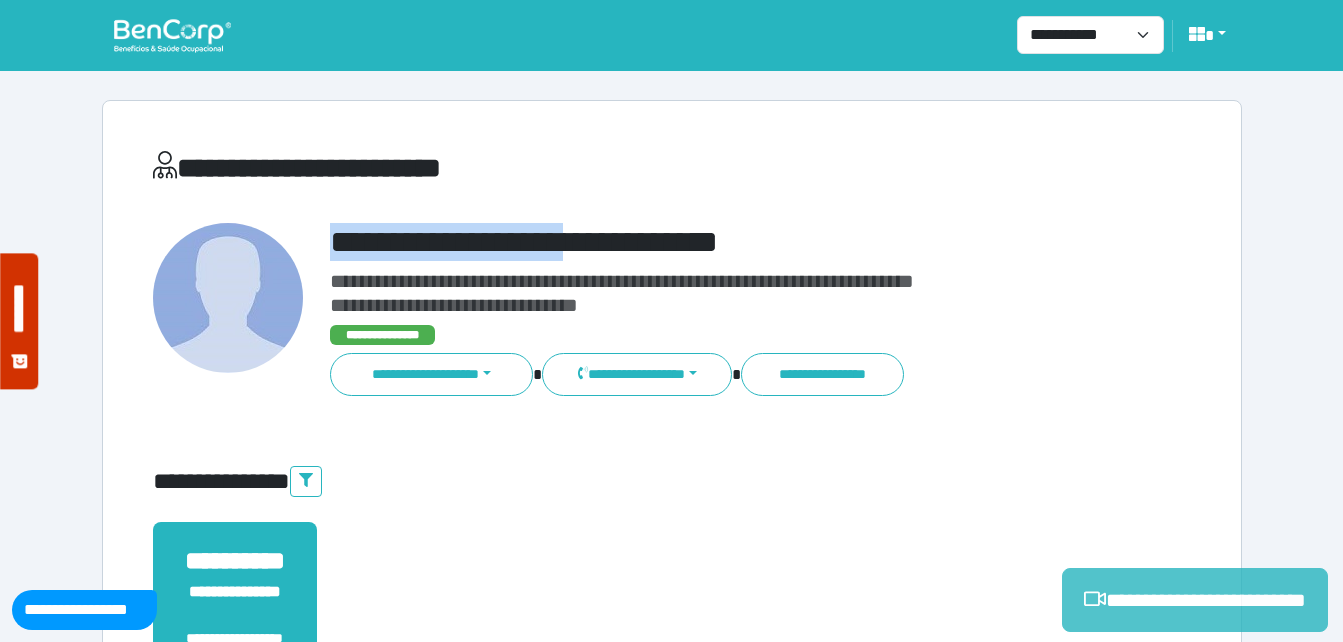 click on "**********" at bounding box center (1195, 600) 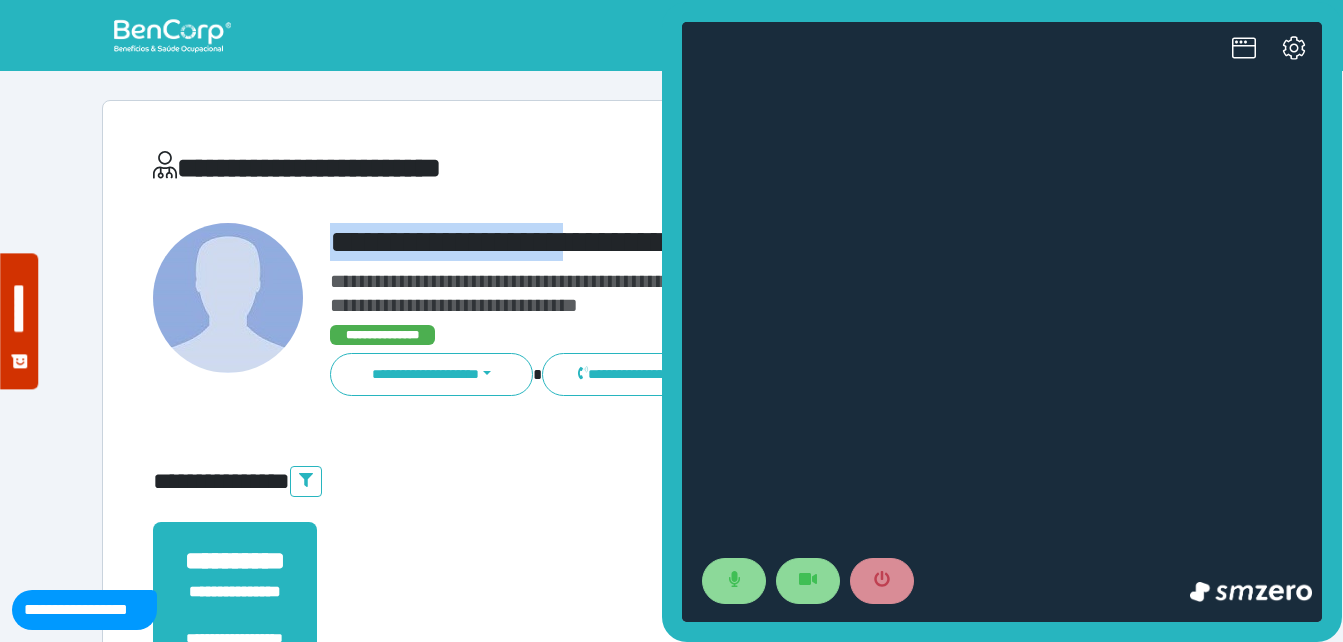 scroll, scrollTop: 0, scrollLeft: 0, axis: both 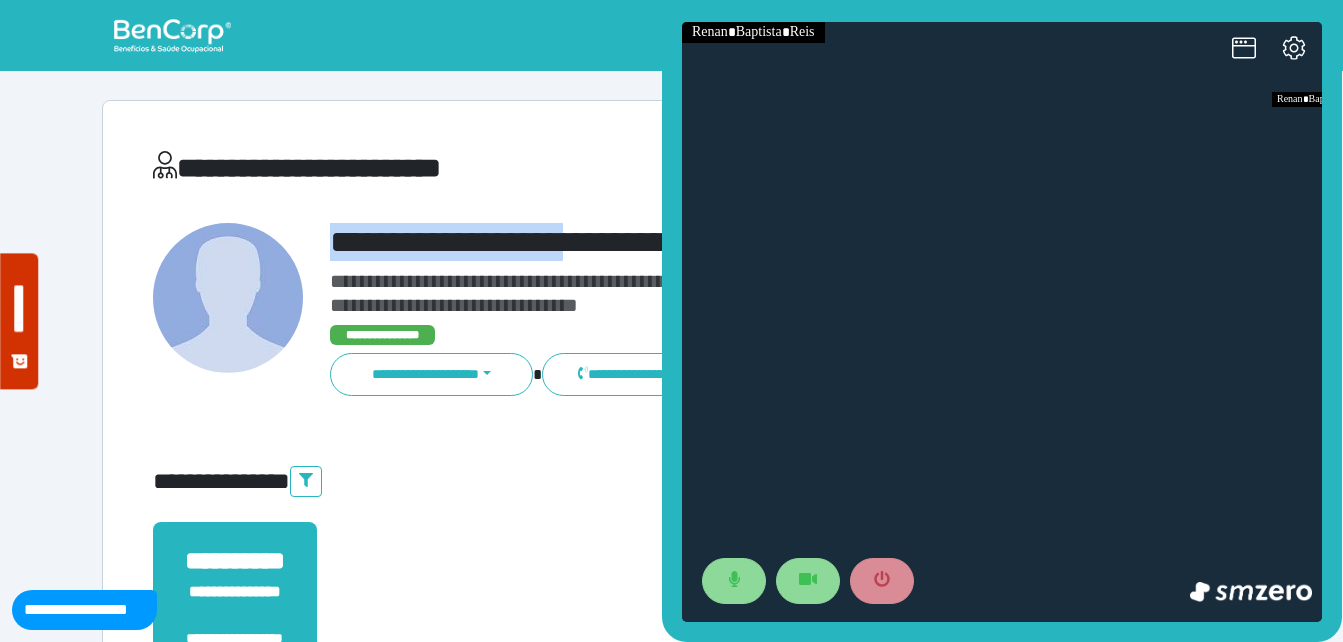 click on "**********" at bounding box center (716, 242) 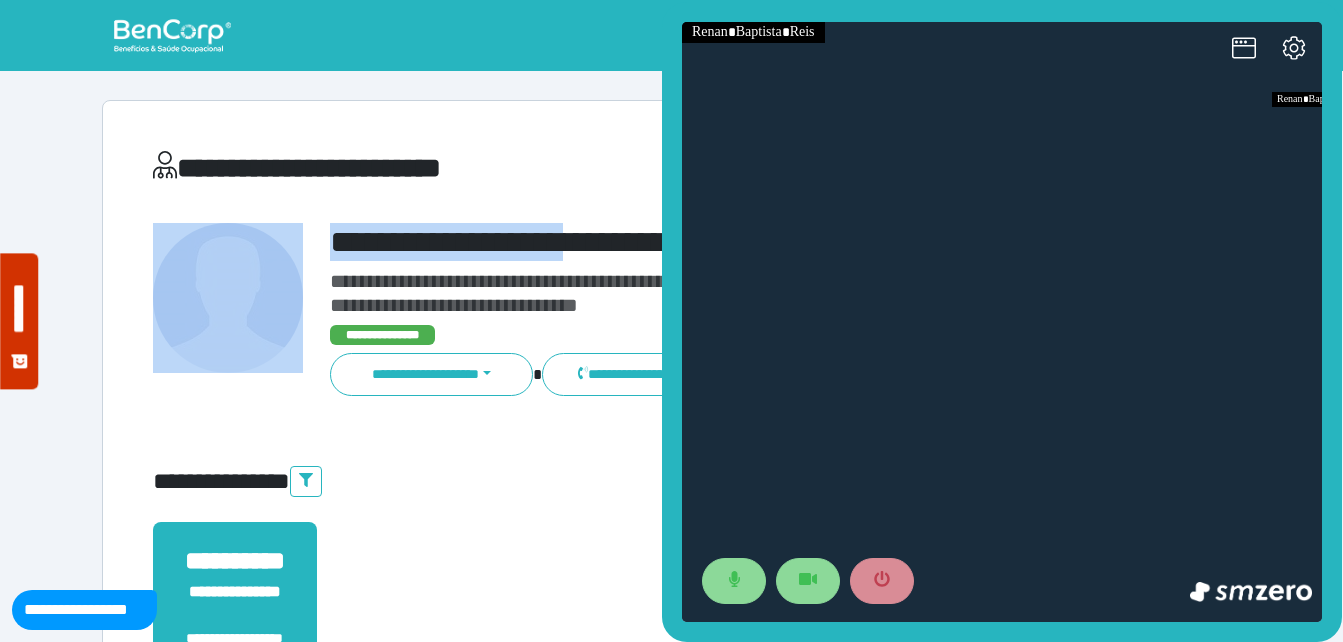 drag, startPoint x: 310, startPoint y: 222, endPoint x: 607, endPoint y: 212, distance: 297.1683 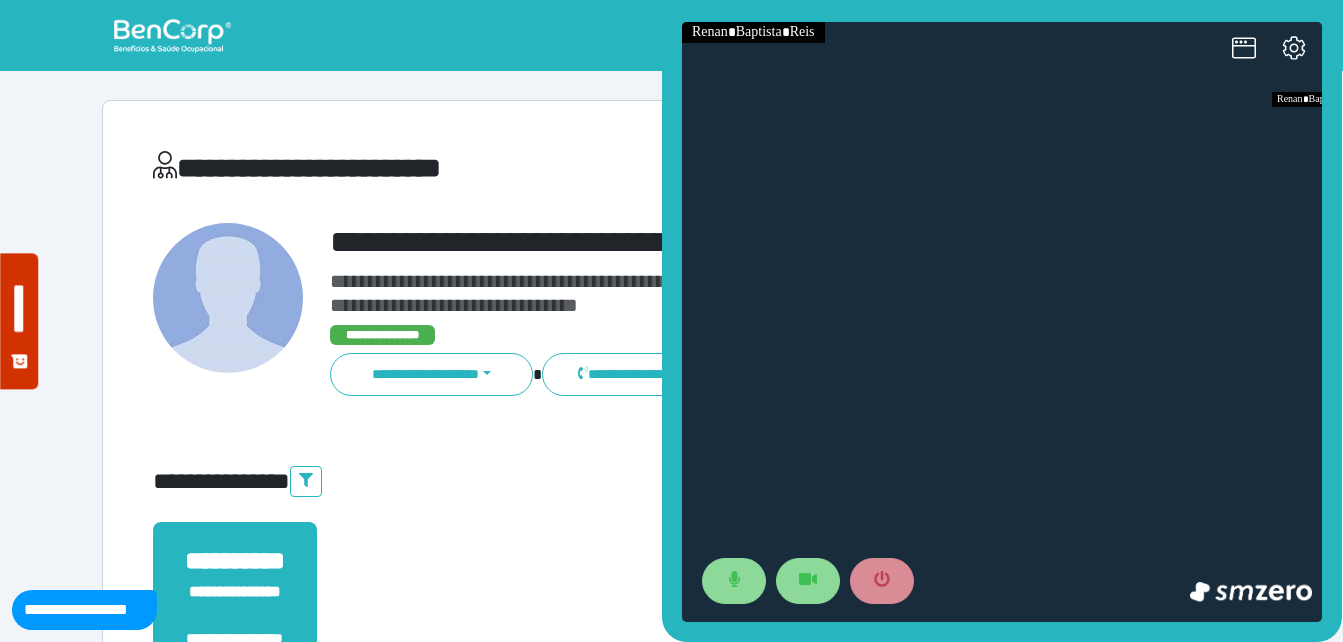 drag, startPoint x: 607, startPoint y: 212, endPoint x: 518, endPoint y: 263, distance: 102.5768 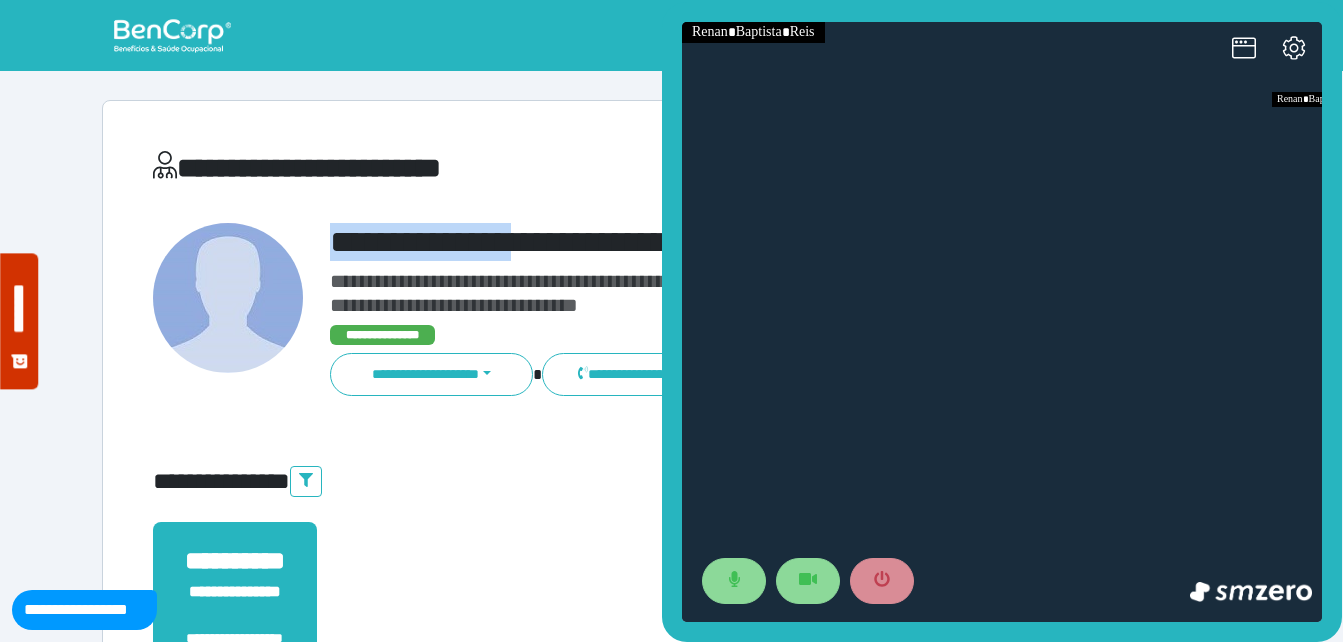 drag, startPoint x: 316, startPoint y: 243, endPoint x: 560, endPoint y: 220, distance: 245.08162 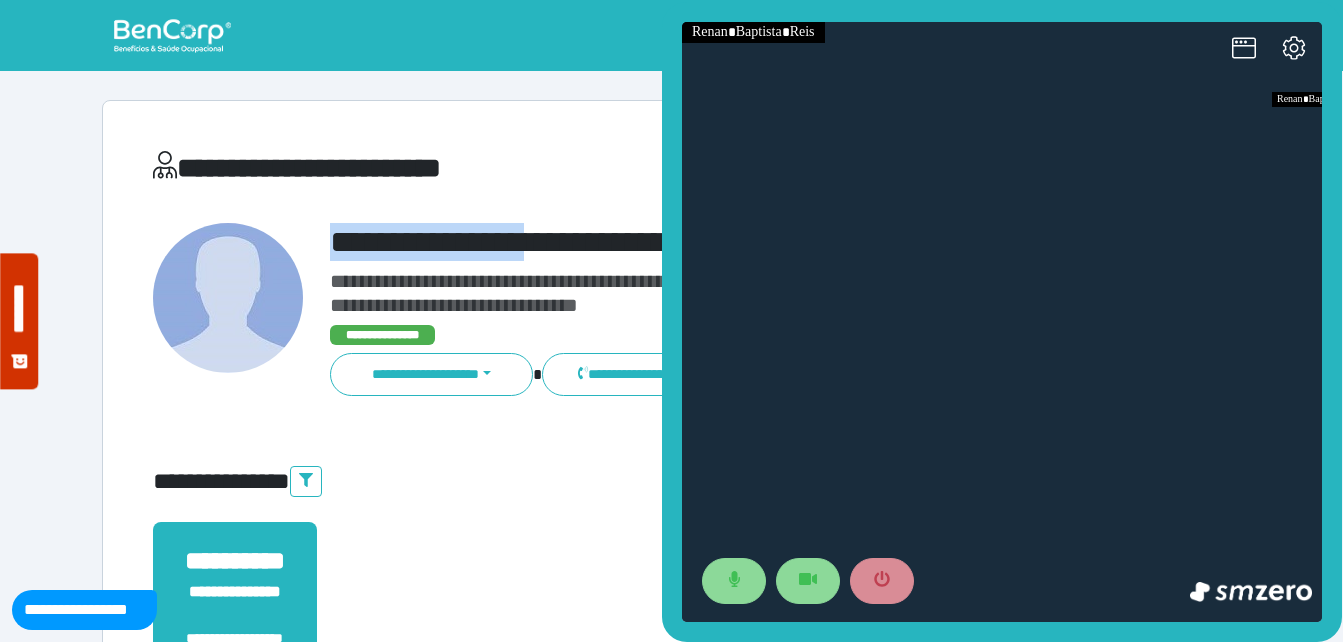 copy on "**********" 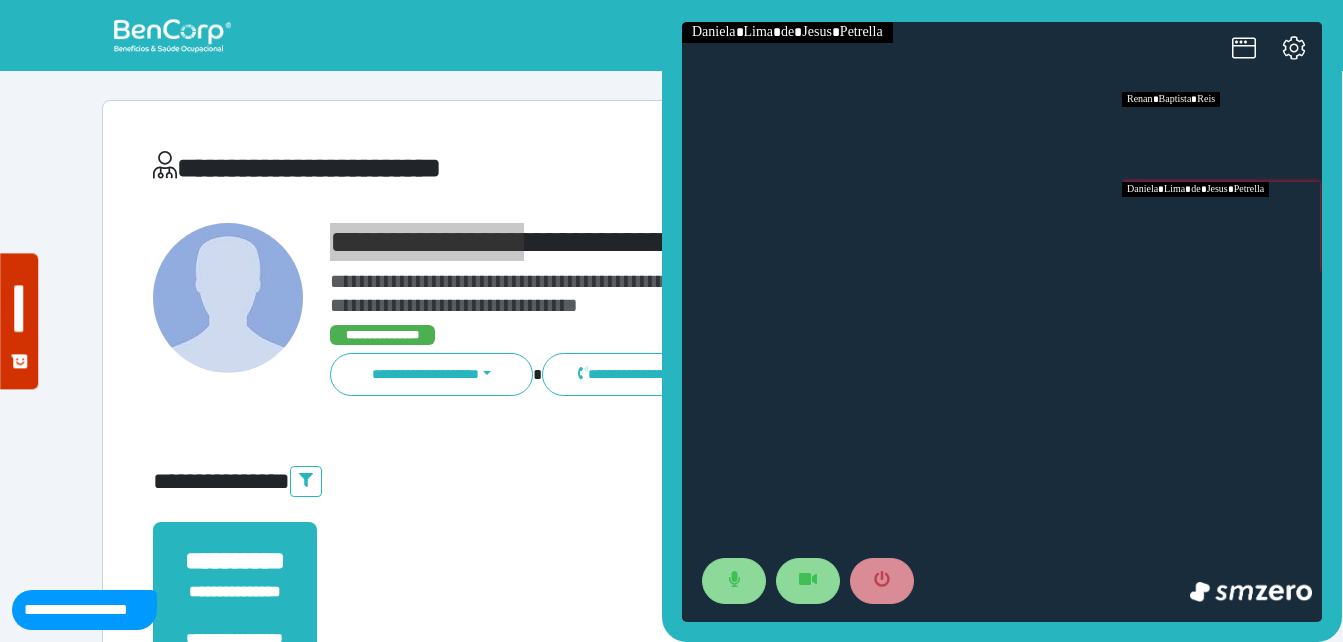 click at bounding box center [1222, 137] 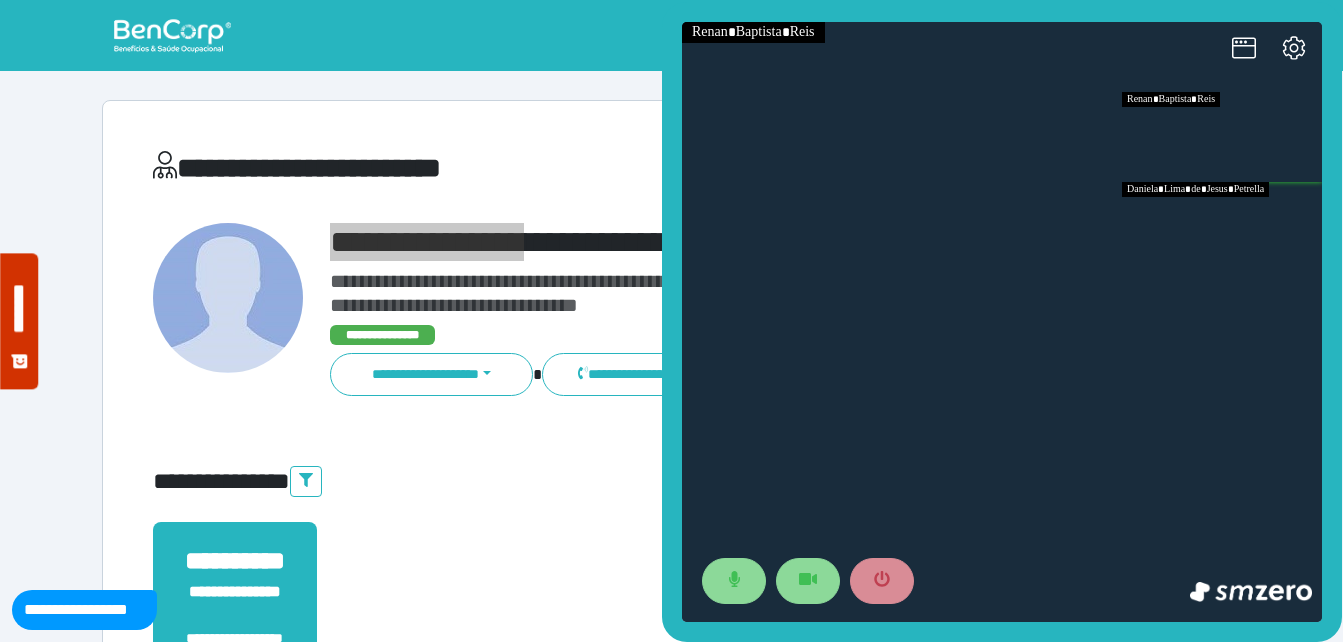 click at bounding box center (1222, 227) 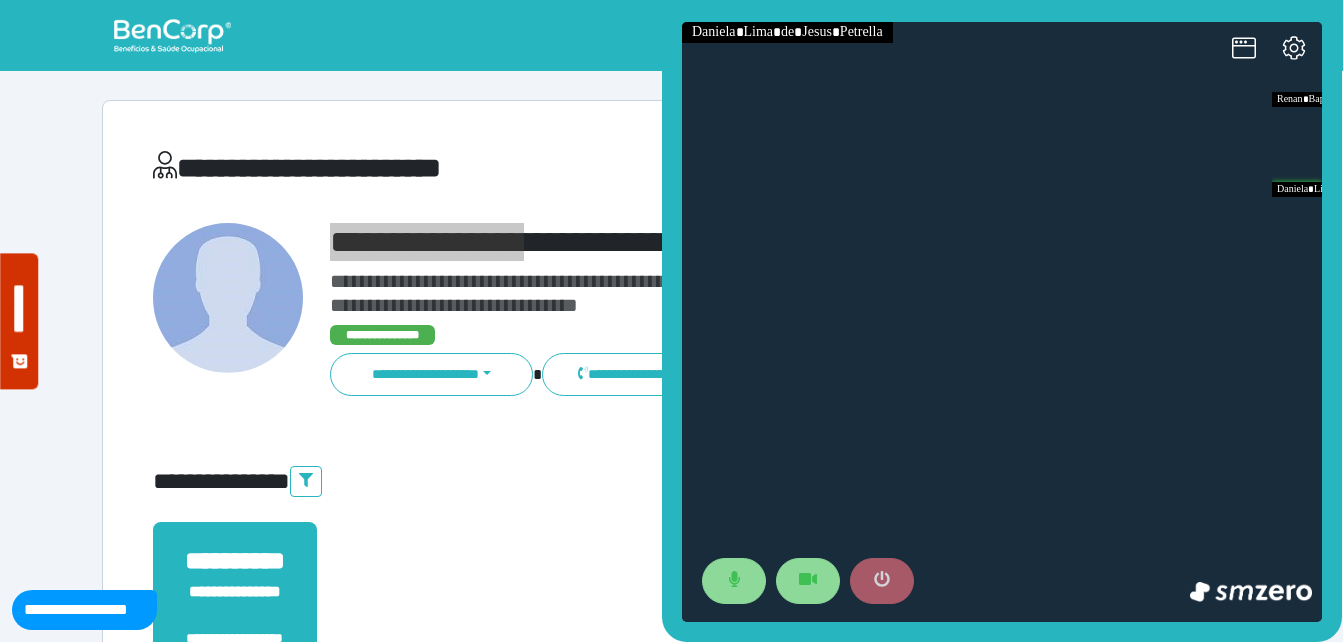 drag, startPoint x: 880, startPoint y: 603, endPoint x: 881, endPoint y: 590, distance: 13.038404 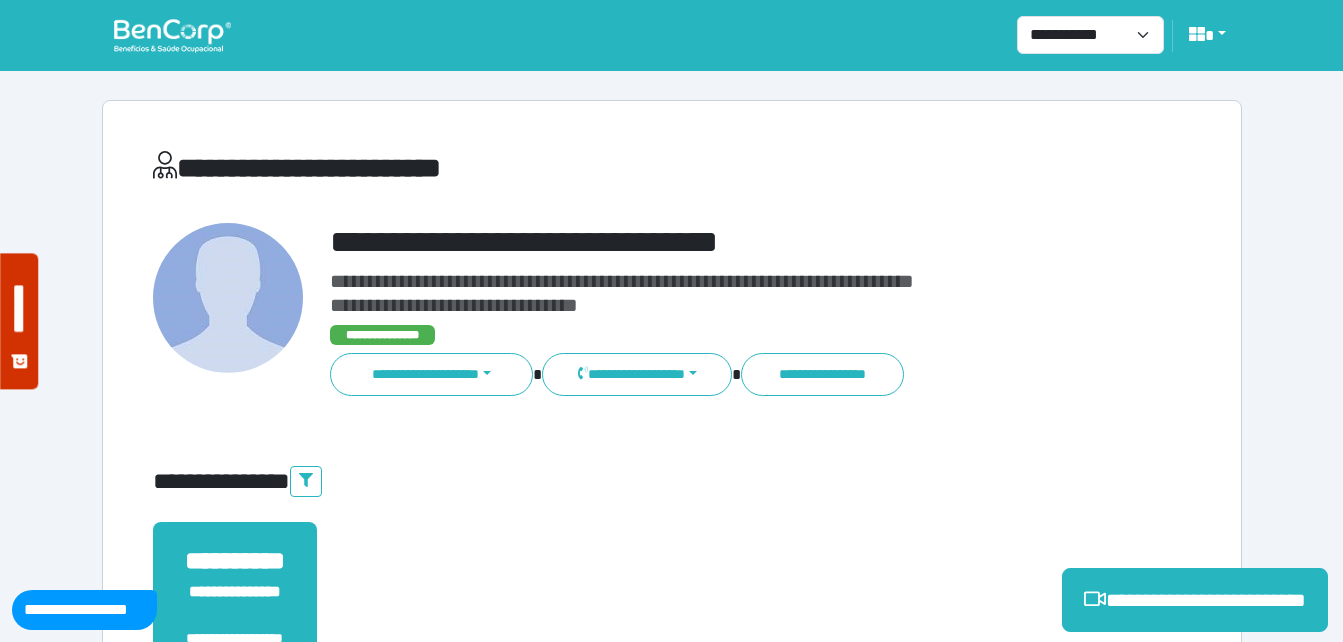 click on "**********" at bounding box center [716, 242] 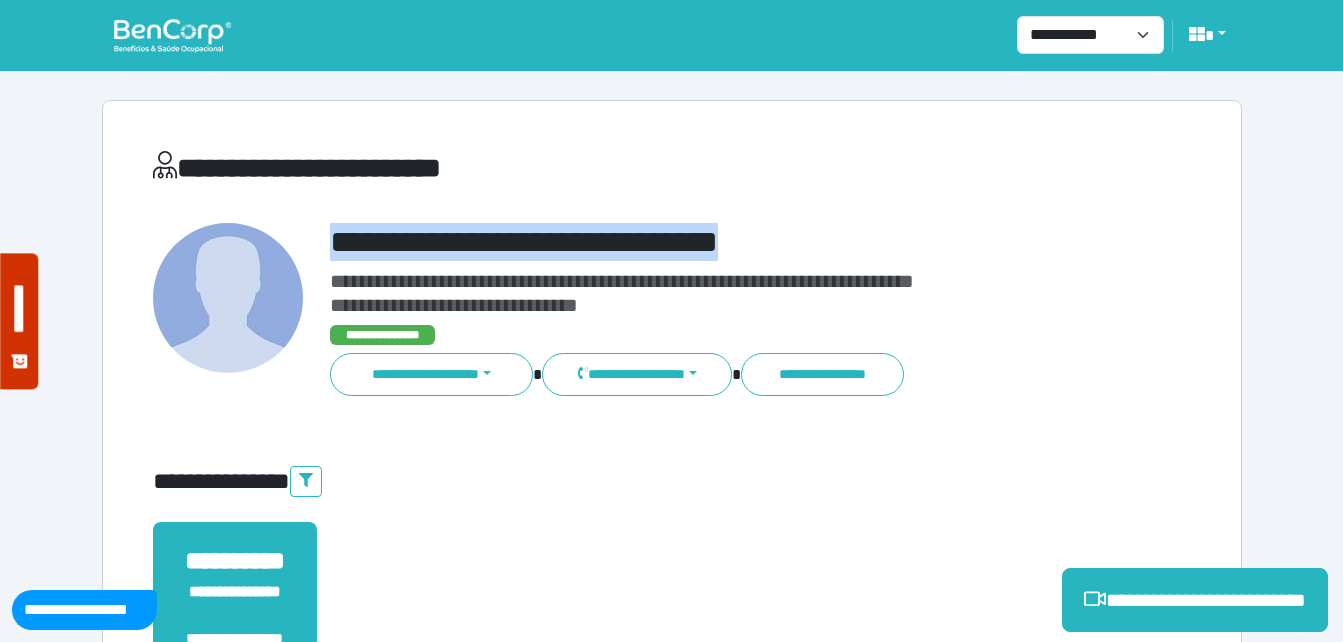 drag, startPoint x: 675, startPoint y: 253, endPoint x: 317, endPoint y: 254, distance: 358.0014 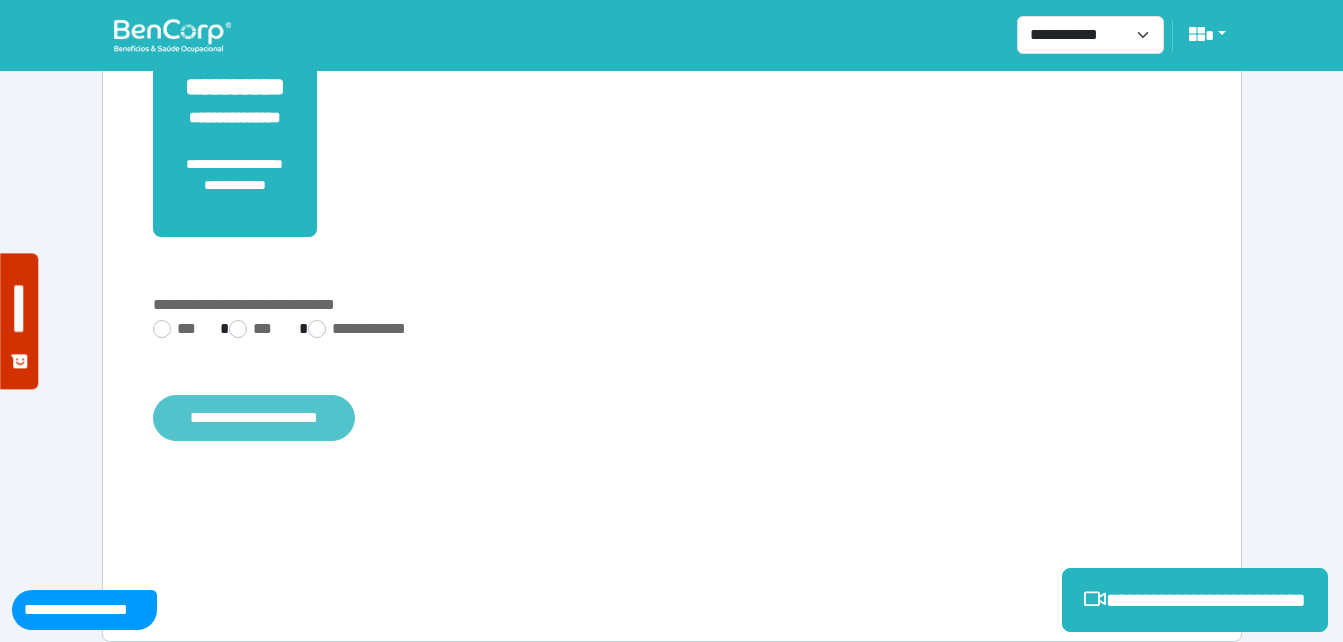 scroll, scrollTop: 494, scrollLeft: 0, axis: vertical 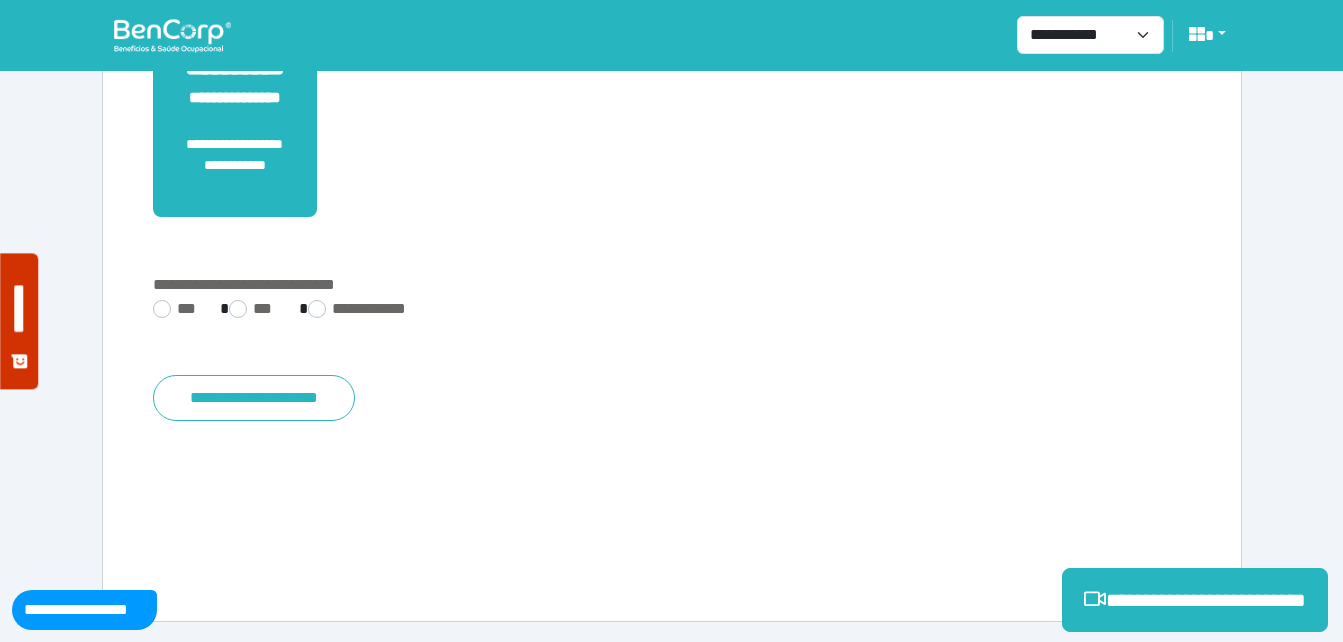 click on "**********" at bounding box center [672, 311] 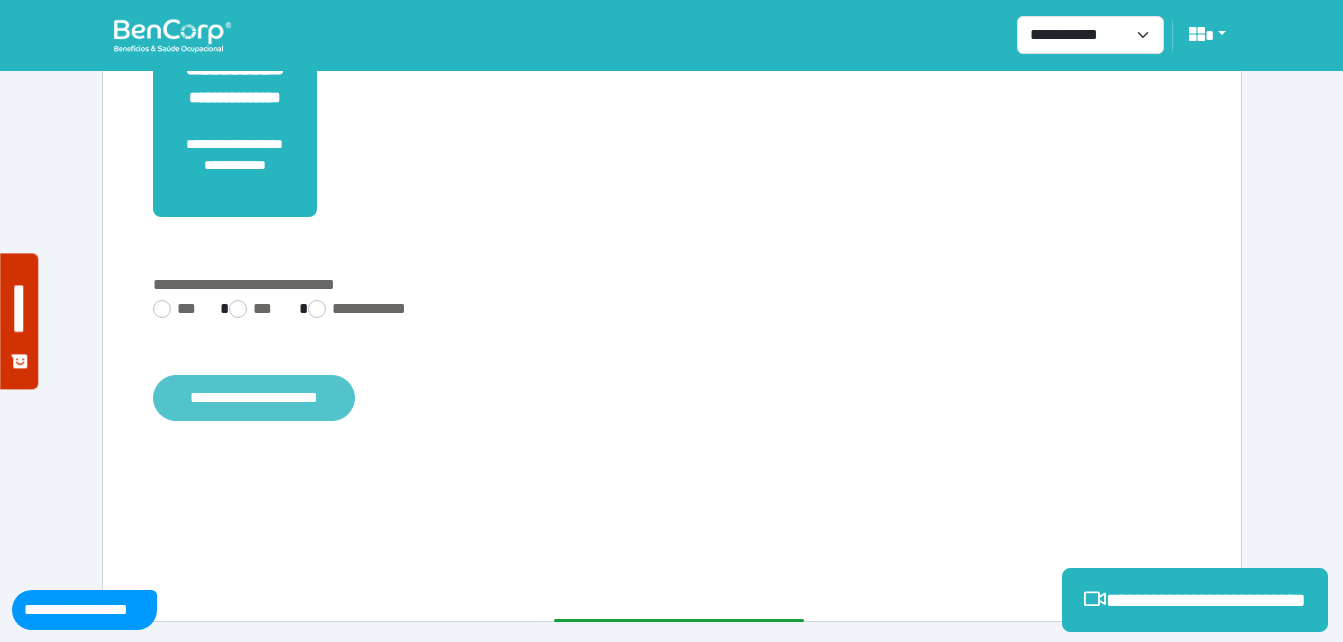 click on "**********" at bounding box center [254, 398] 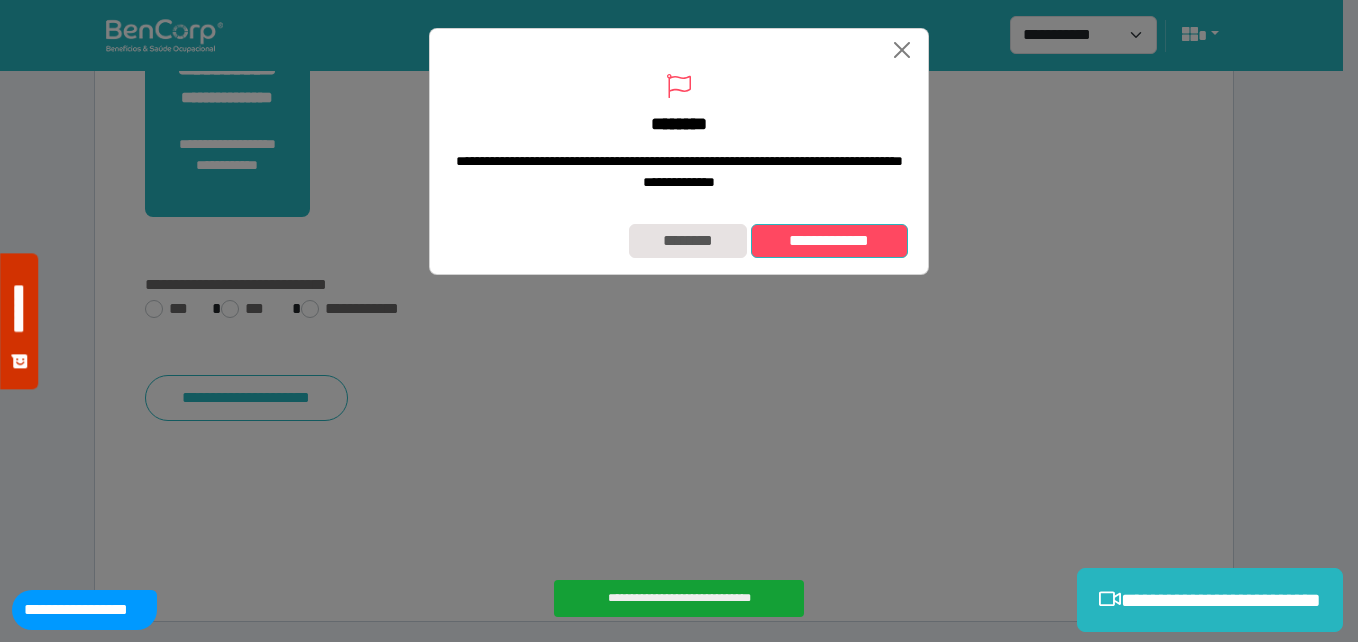 drag, startPoint x: 804, startPoint y: 255, endPoint x: 803, endPoint y: 269, distance: 14.035668 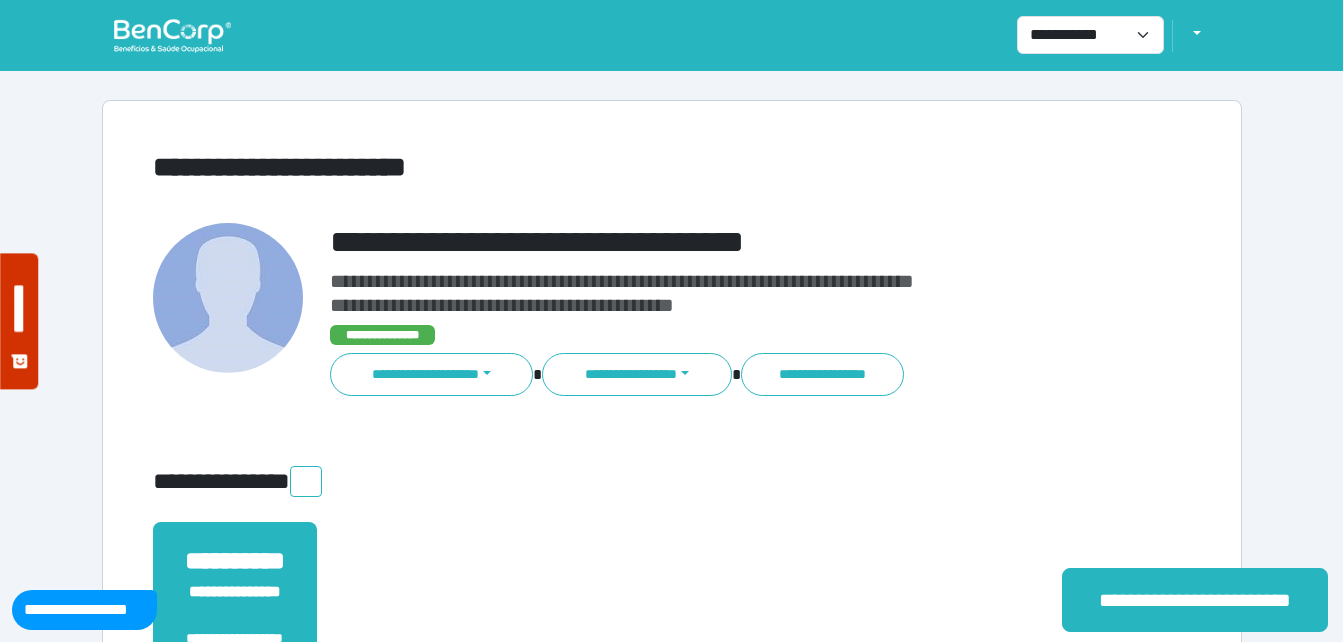 scroll, scrollTop: 0, scrollLeft: 0, axis: both 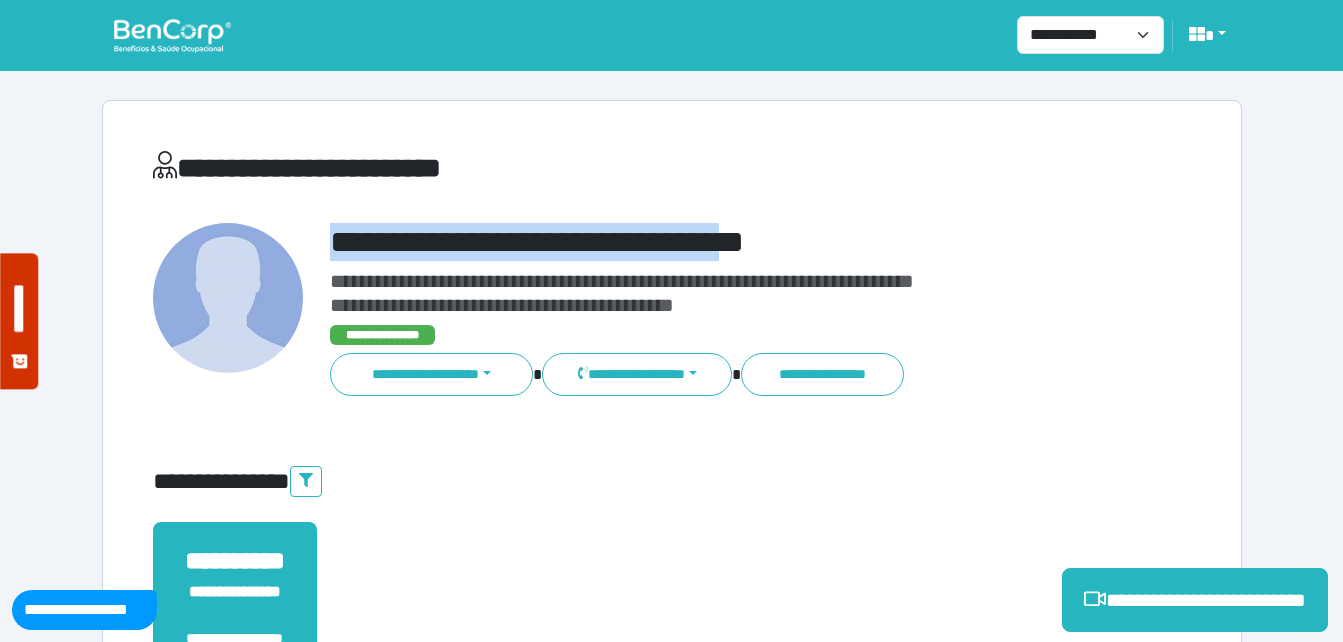 drag, startPoint x: 319, startPoint y: 222, endPoint x: 820, endPoint y: 223, distance: 501.001 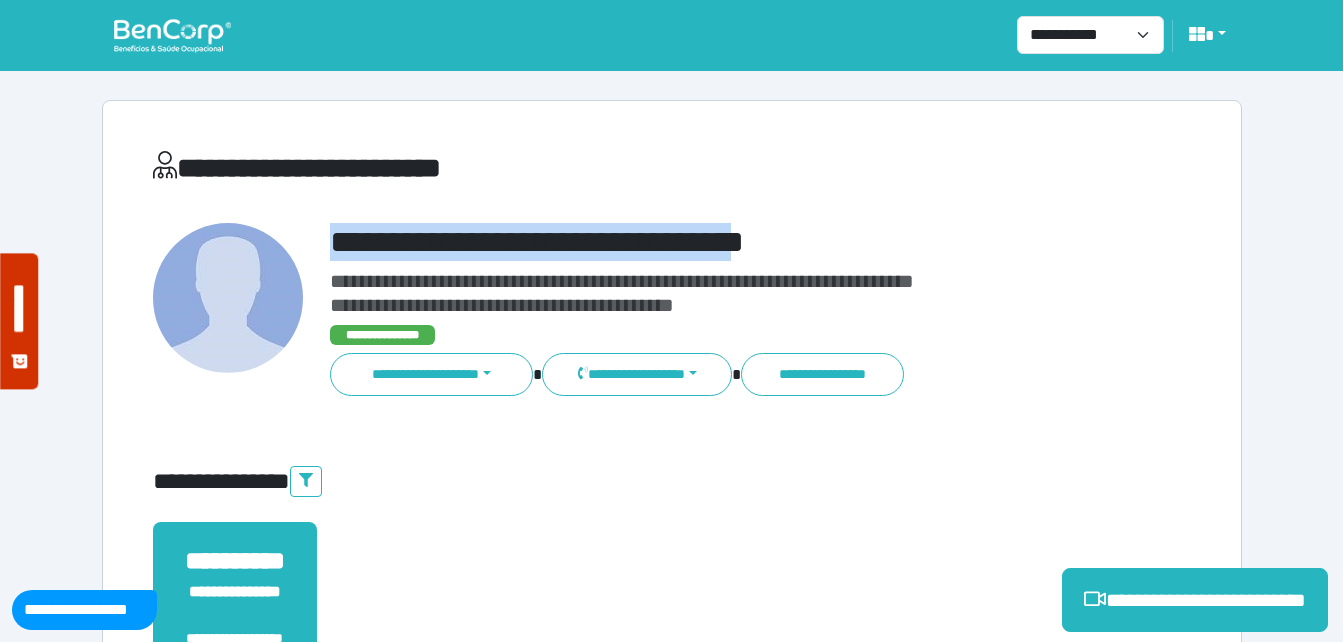 copy on "**********" 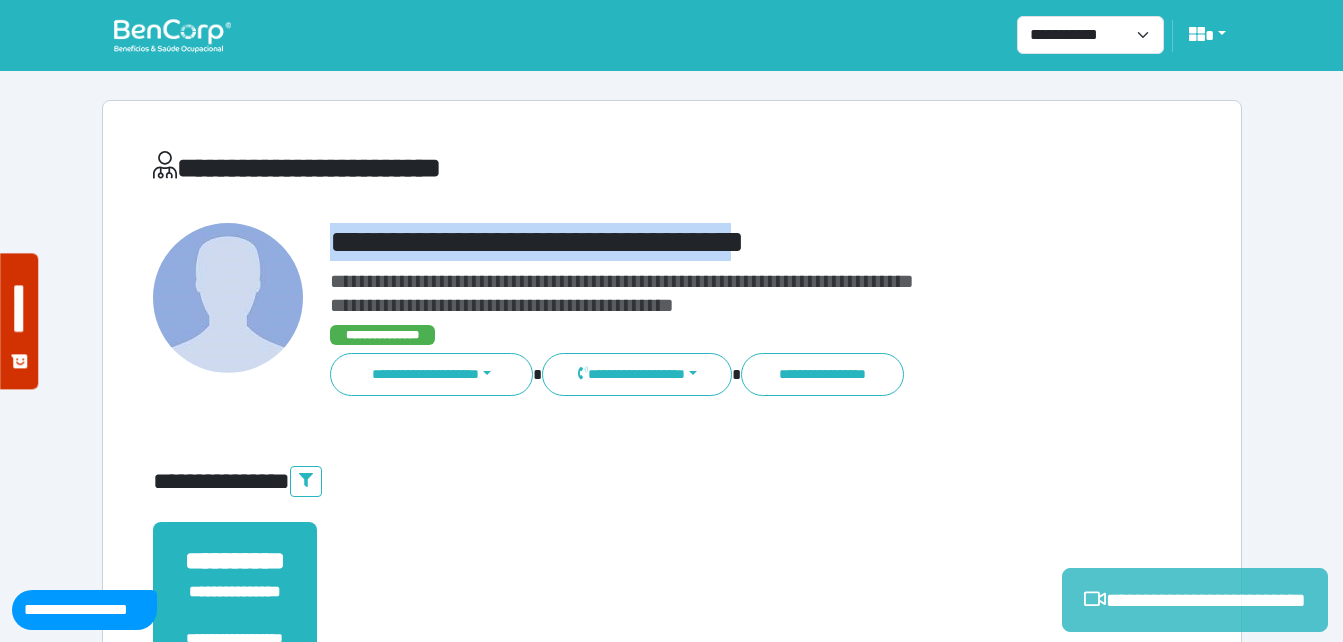 click on "**********" at bounding box center (1195, 600) 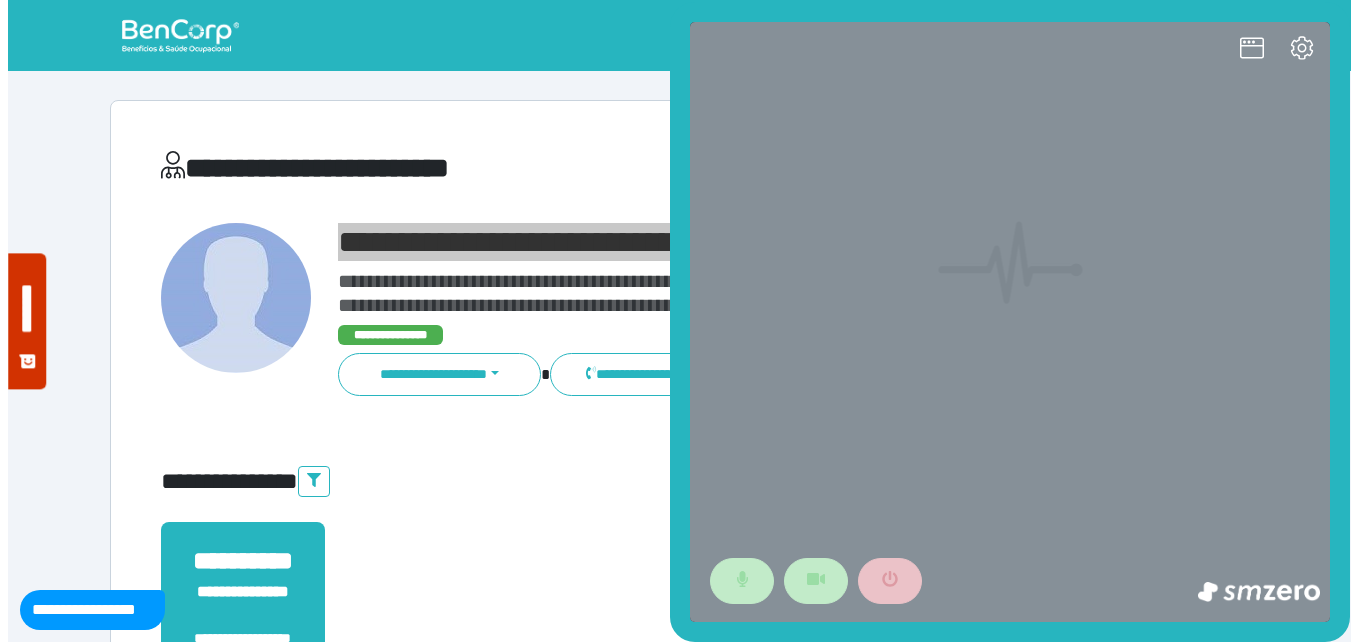 scroll, scrollTop: 0, scrollLeft: 0, axis: both 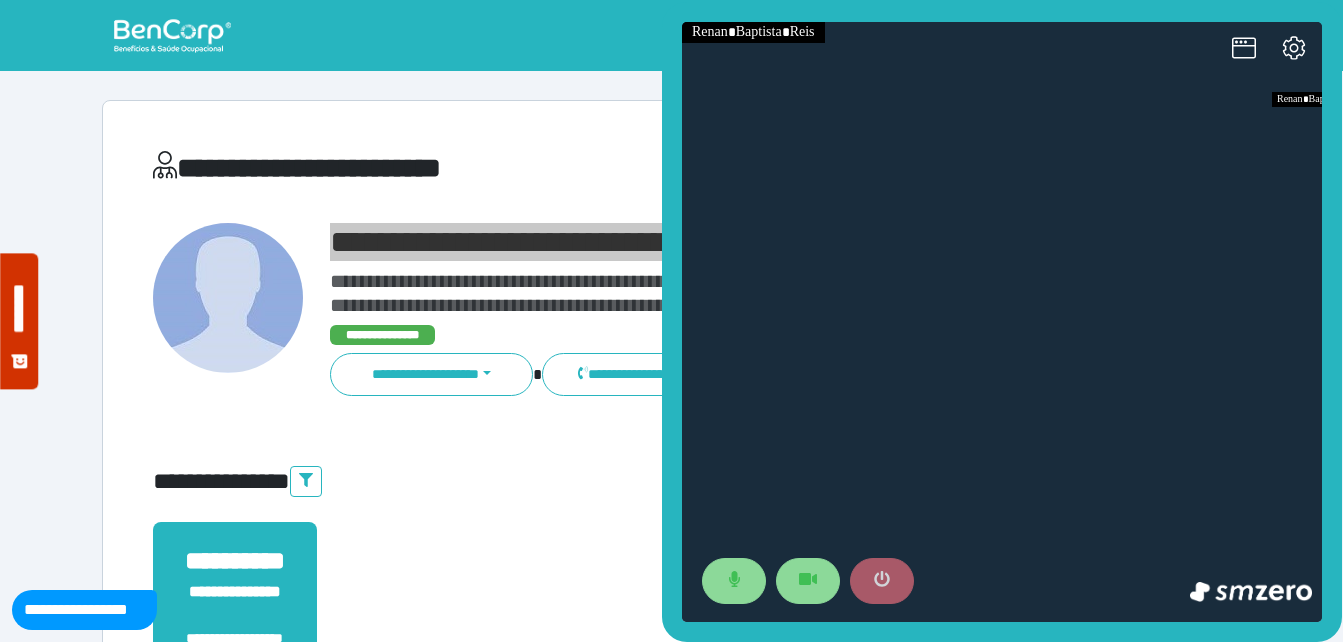 click at bounding box center [882, 581] 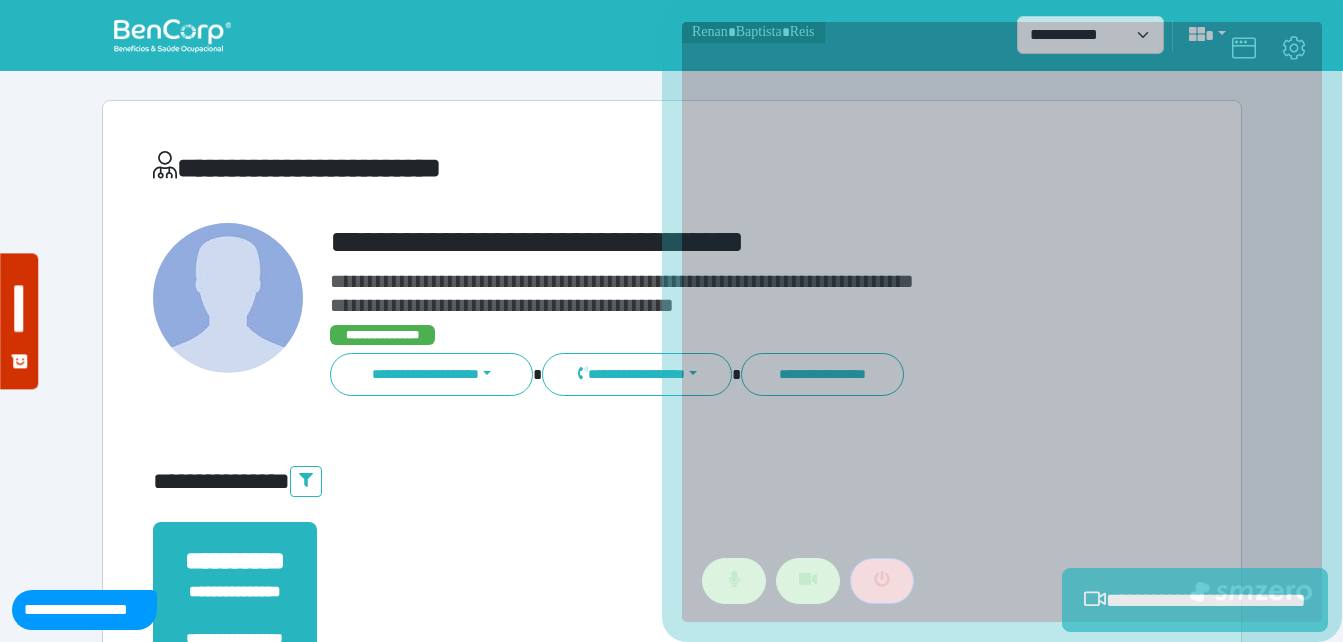 click on "**********" at bounding box center [716, 335] 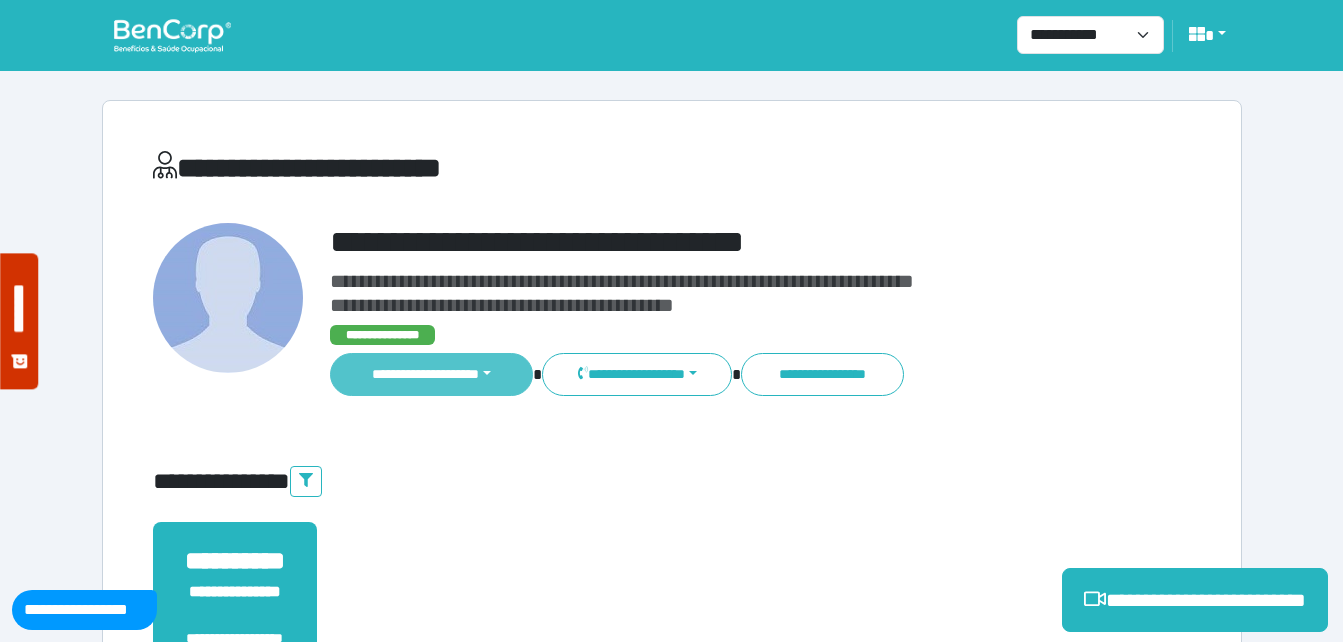 click on "**********" at bounding box center [432, 374] 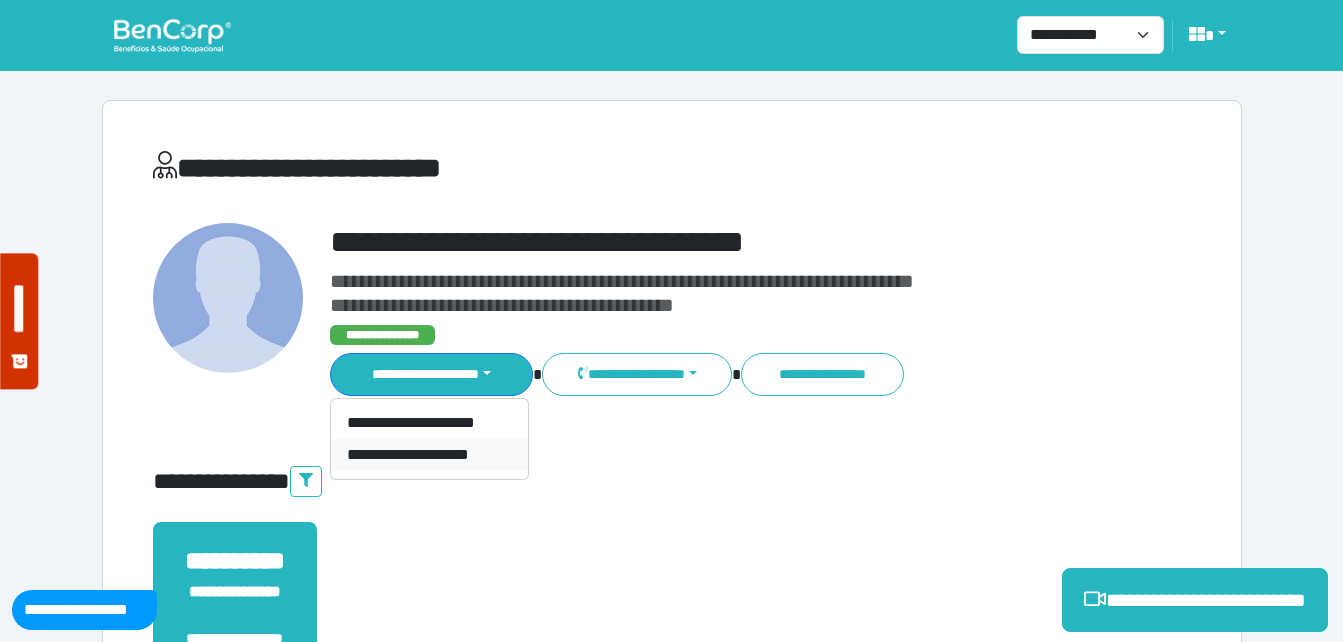 click on "**********" at bounding box center [429, 455] 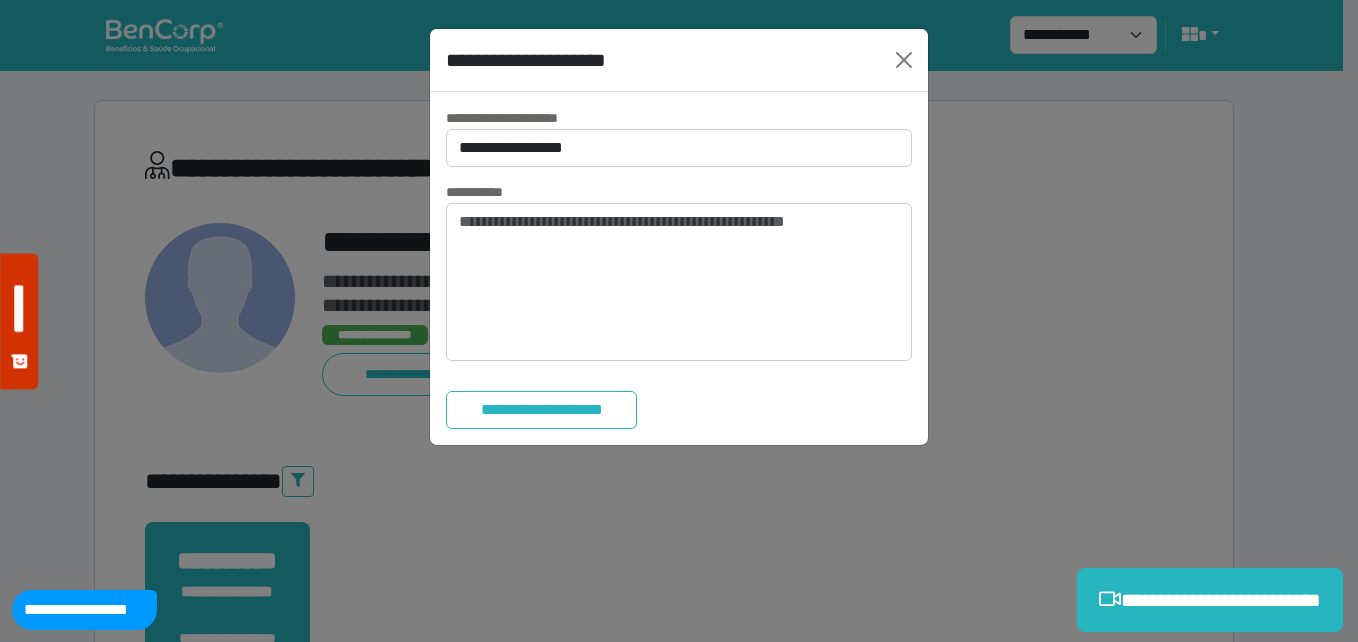 click on "**********" at bounding box center [679, 268] 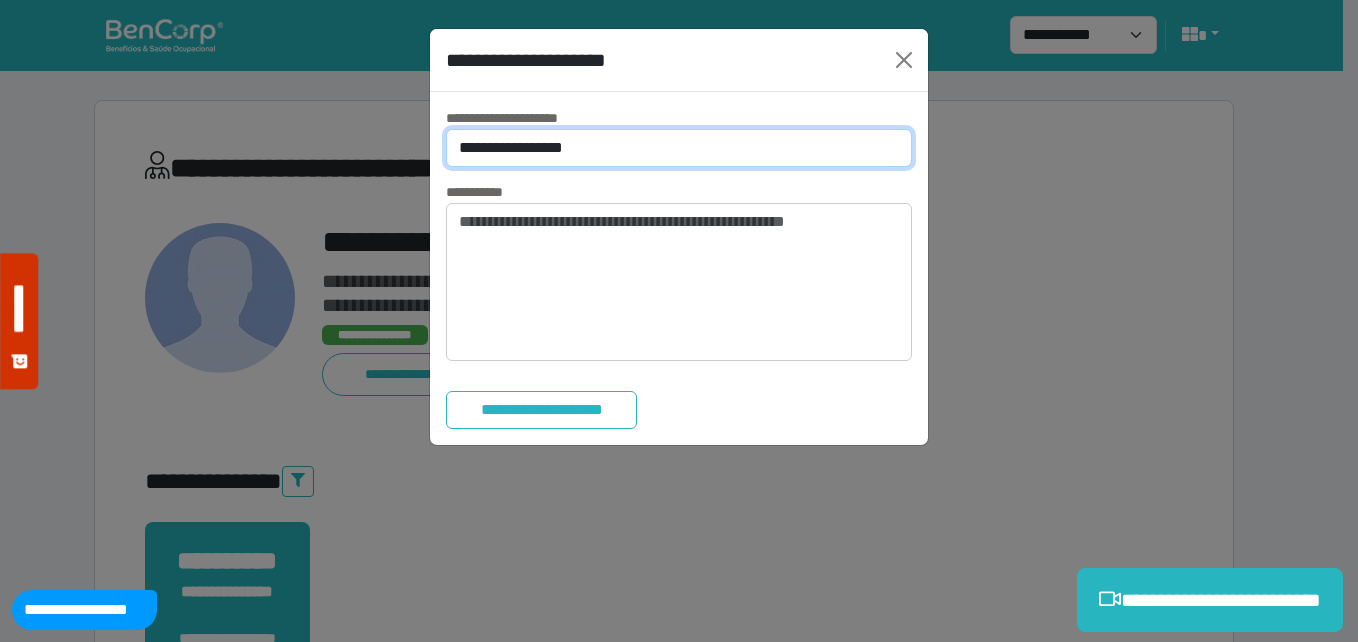 click on "**********" at bounding box center (679, 148) 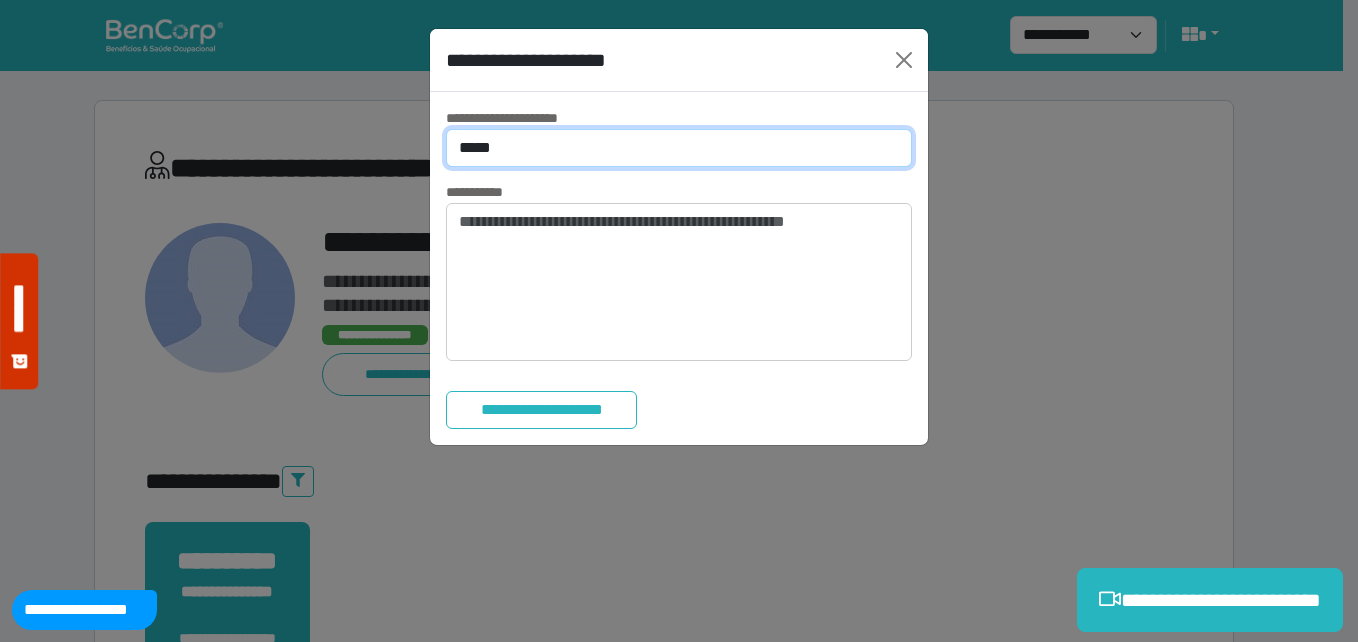click on "**********" at bounding box center [679, 148] 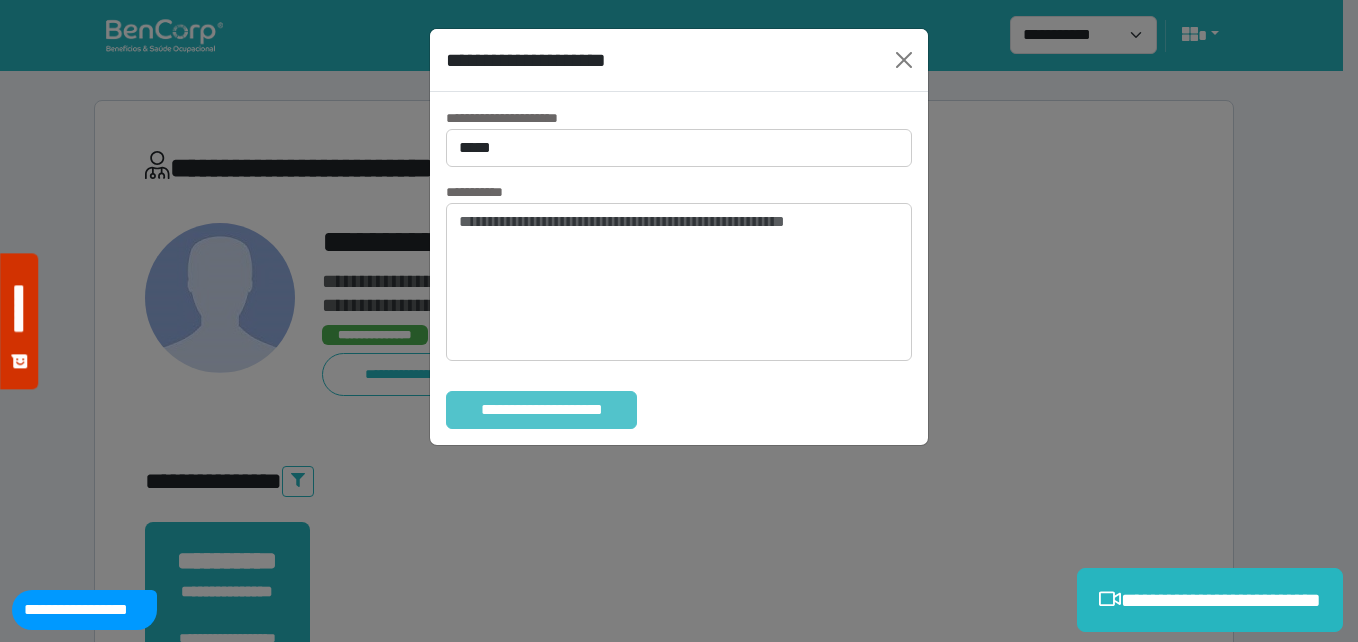 click on "**********" at bounding box center (541, 410) 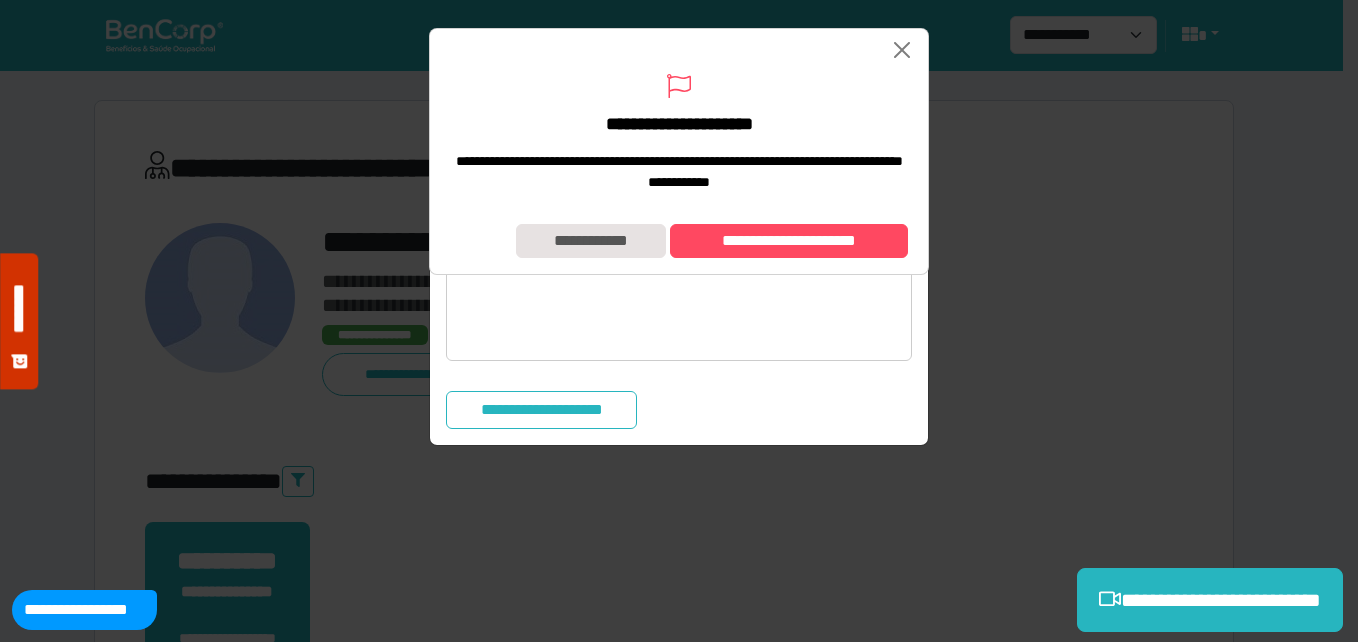 click on "**********" at bounding box center (679, 241) 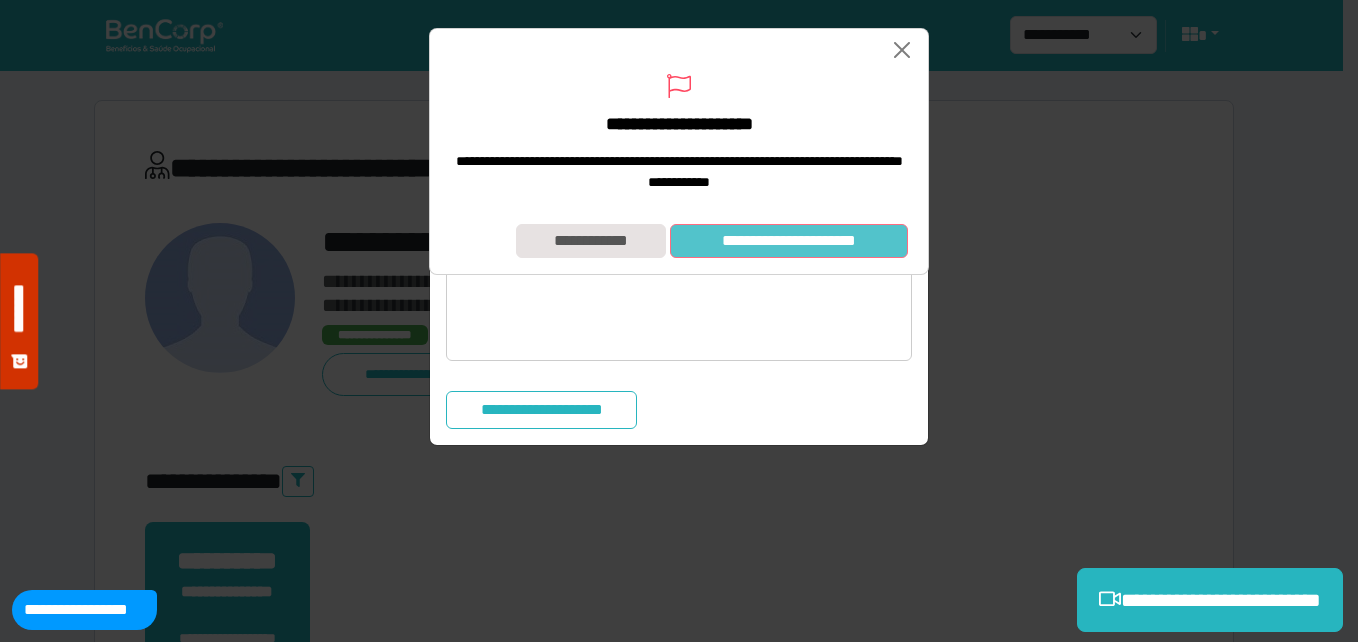 click on "**********" at bounding box center [789, 241] 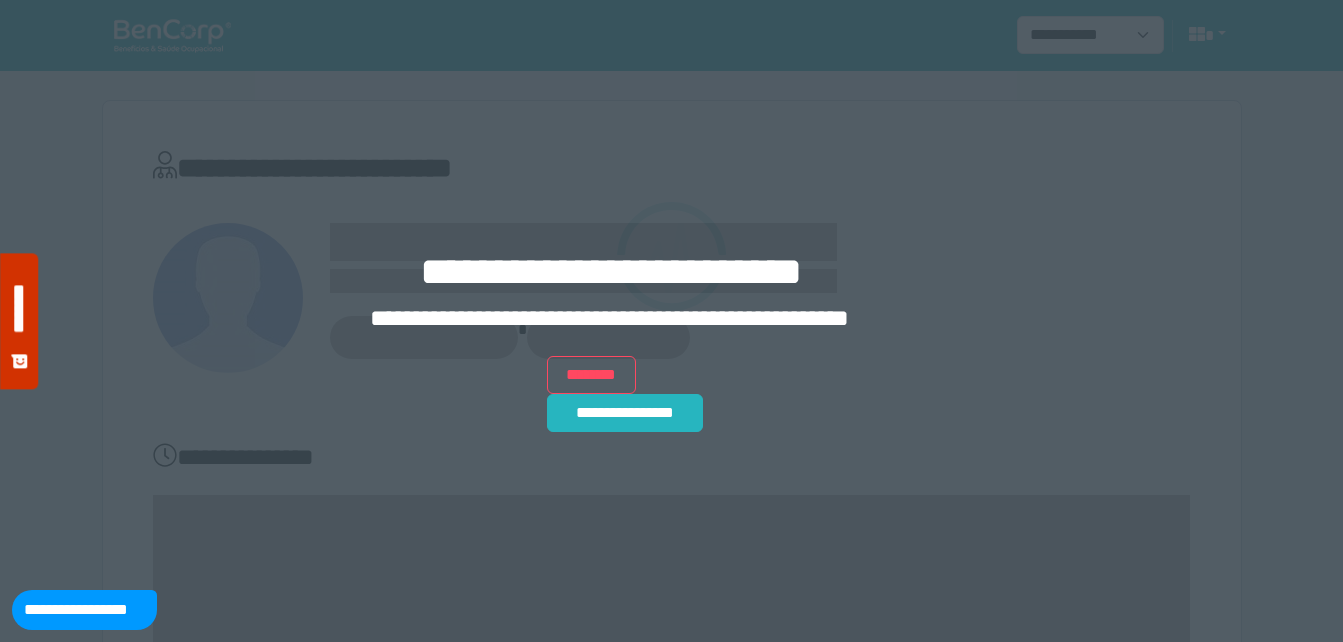 scroll, scrollTop: 0, scrollLeft: 0, axis: both 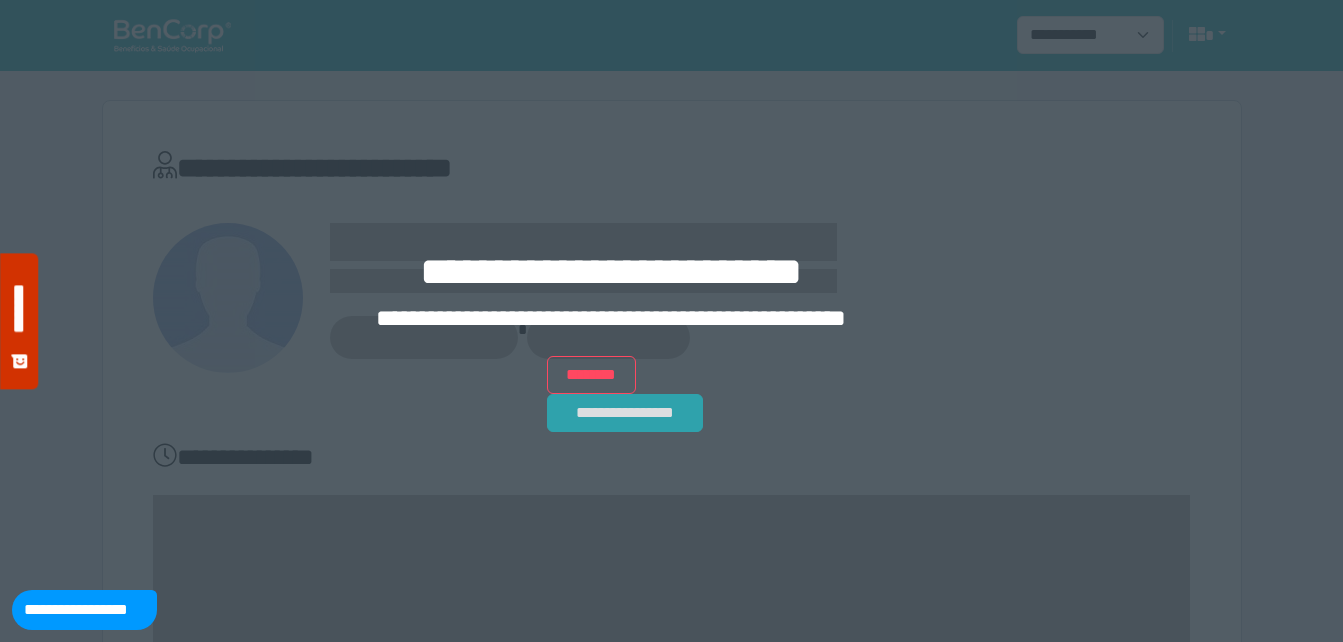 click on "**********" at bounding box center (625, 413) 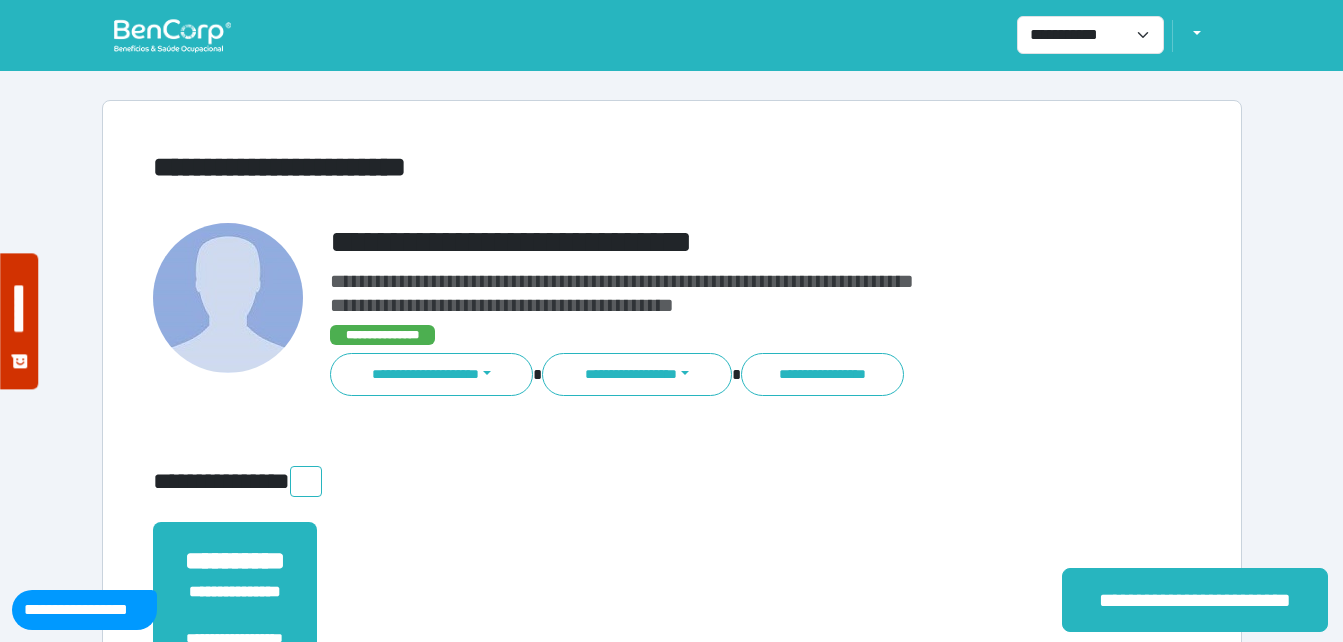 scroll, scrollTop: 0, scrollLeft: 0, axis: both 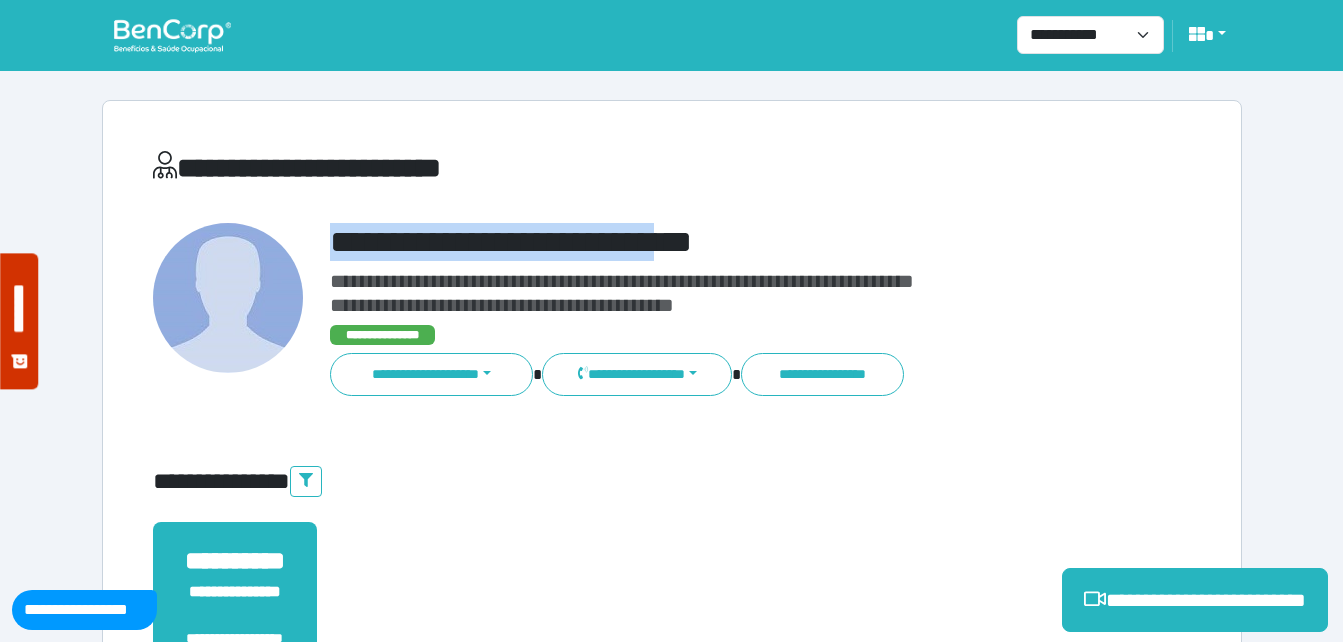 drag, startPoint x: 324, startPoint y: 233, endPoint x: 759, endPoint y: 240, distance: 435.0563 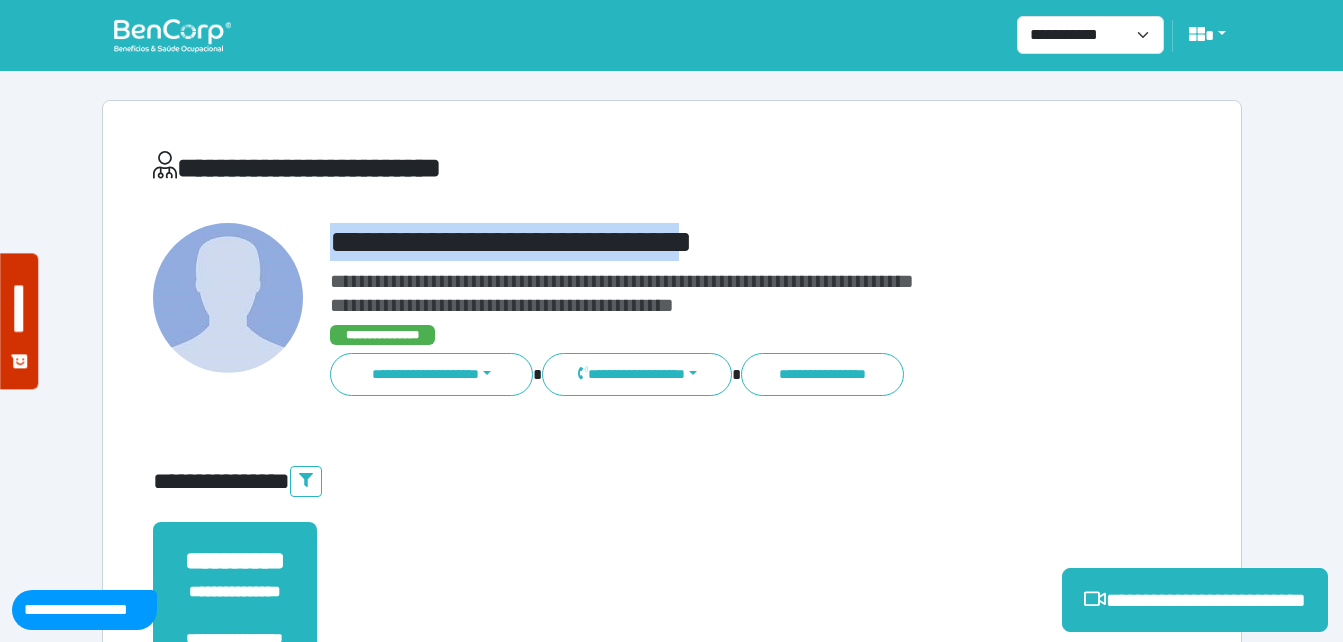 copy on "**********" 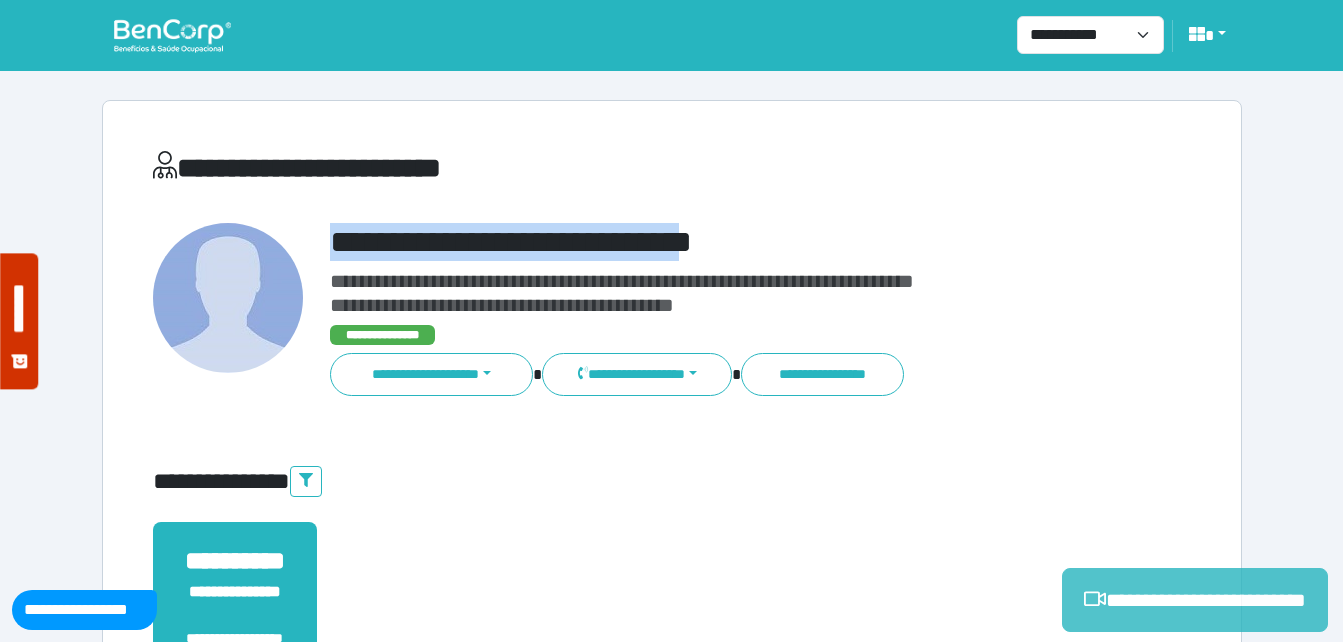 click on "**********" at bounding box center [1195, 600] 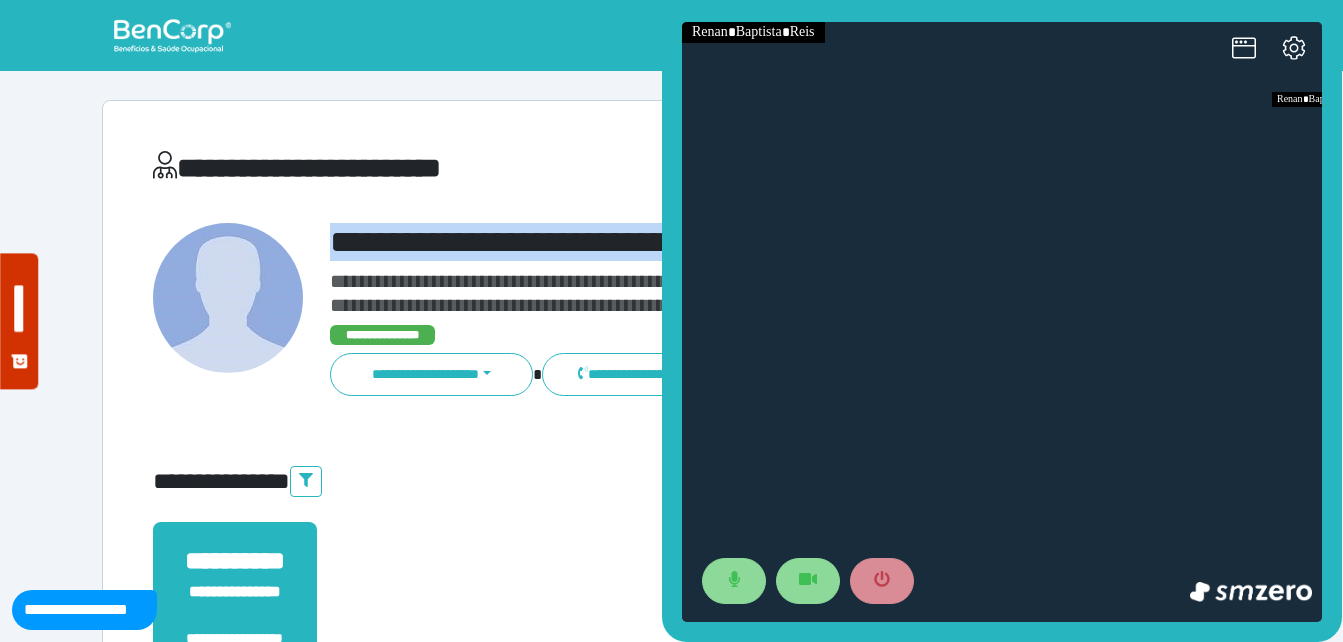 scroll, scrollTop: 0, scrollLeft: 0, axis: both 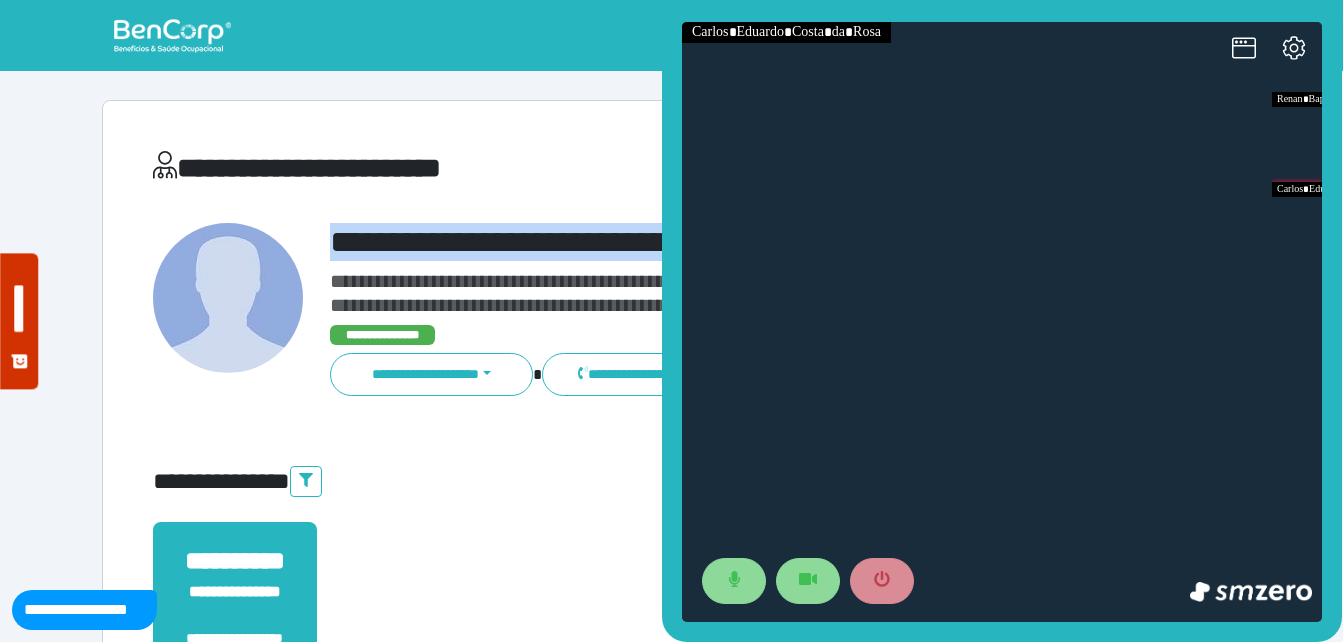 click on "**********" at bounding box center (672, 608) 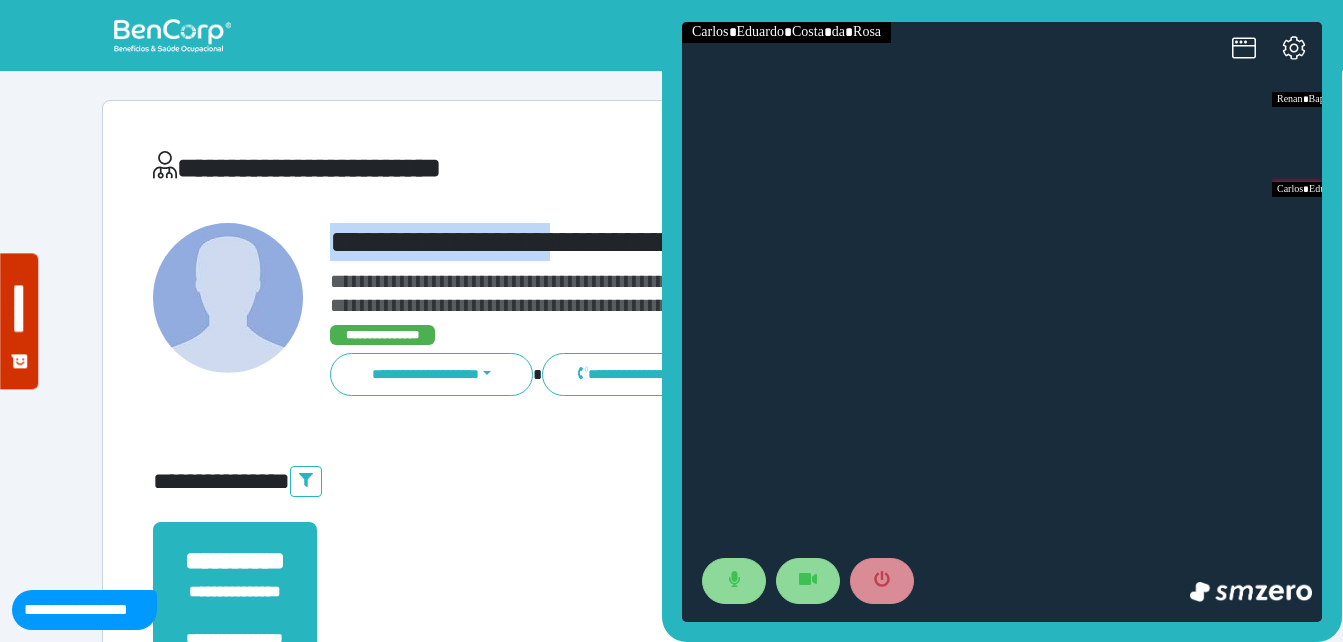 drag, startPoint x: 317, startPoint y: 230, endPoint x: 612, endPoint y: 218, distance: 295.24396 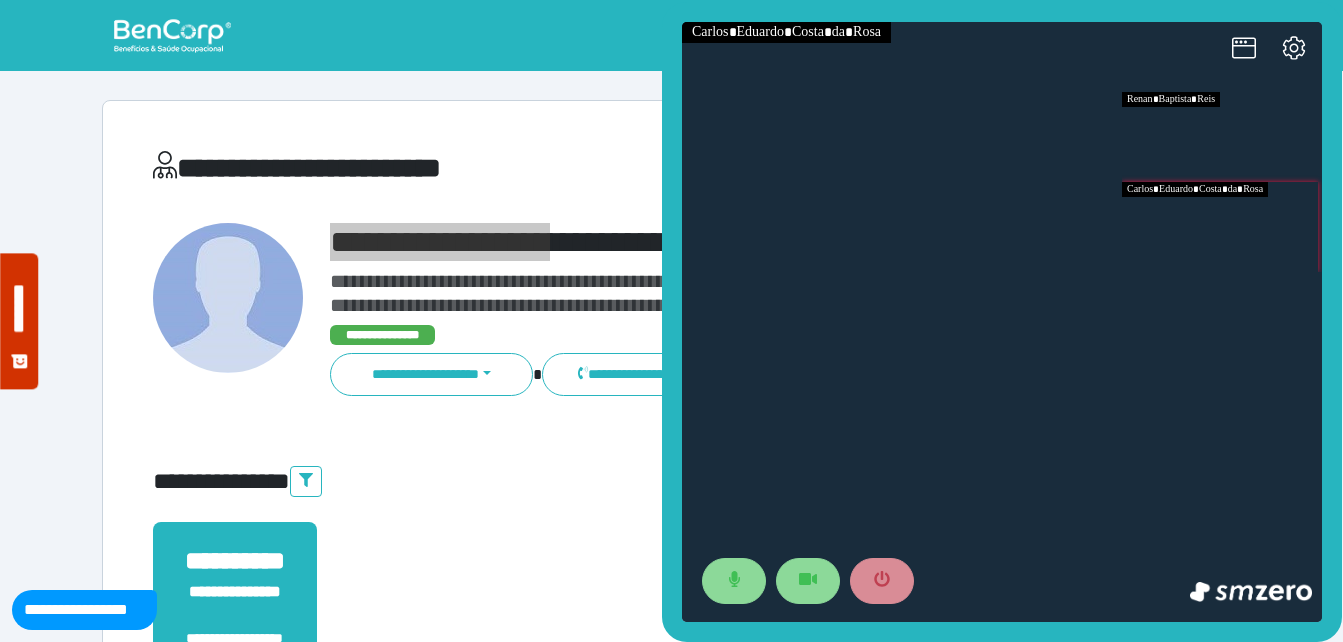 click at bounding box center [1222, 137] 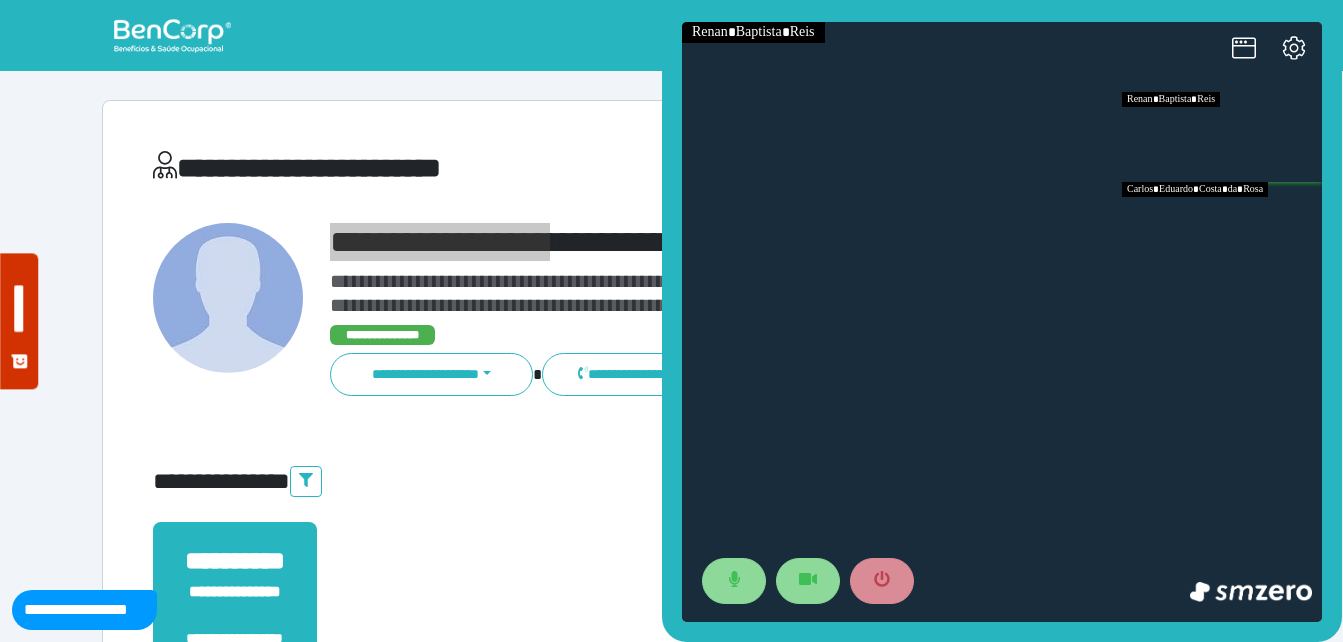 click at bounding box center [1222, 227] 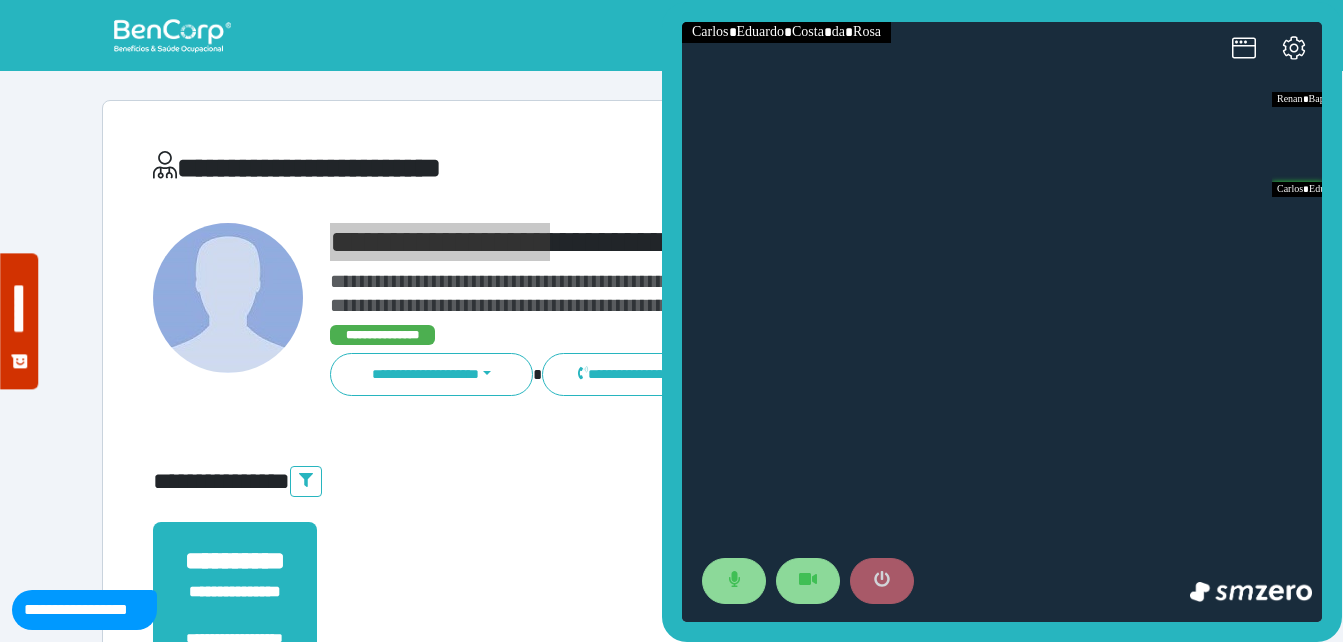 click at bounding box center (882, 581) 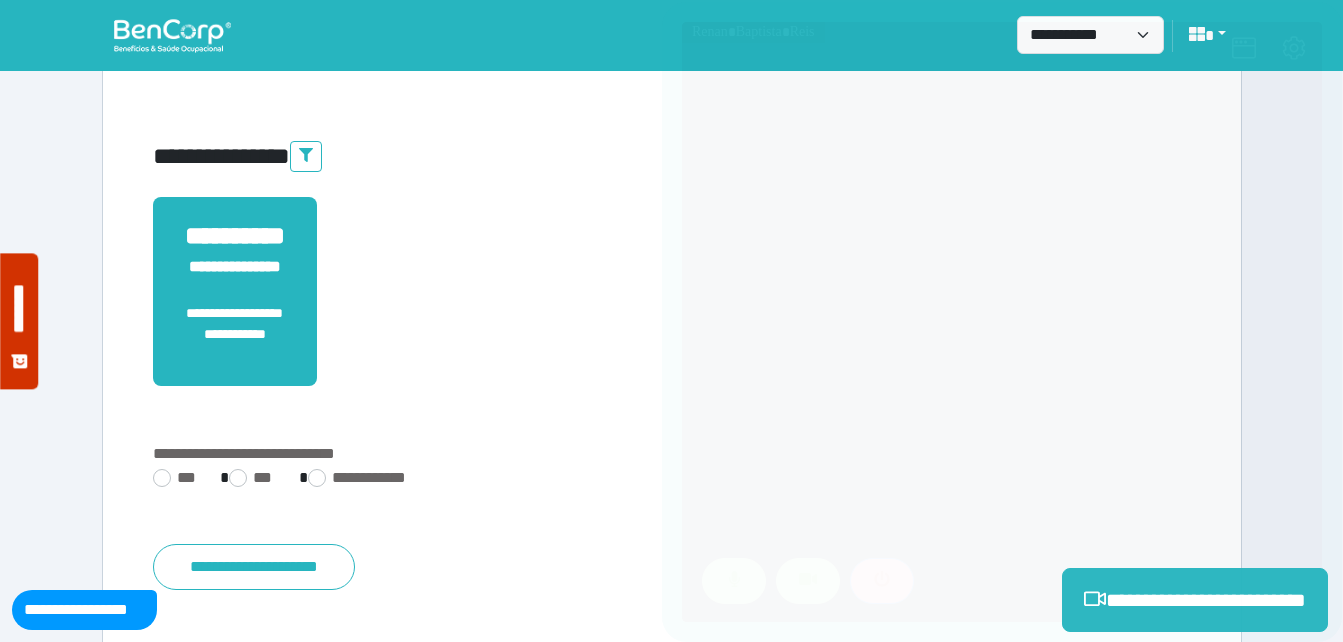 scroll, scrollTop: 400, scrollLeft: 0, axis: vertical 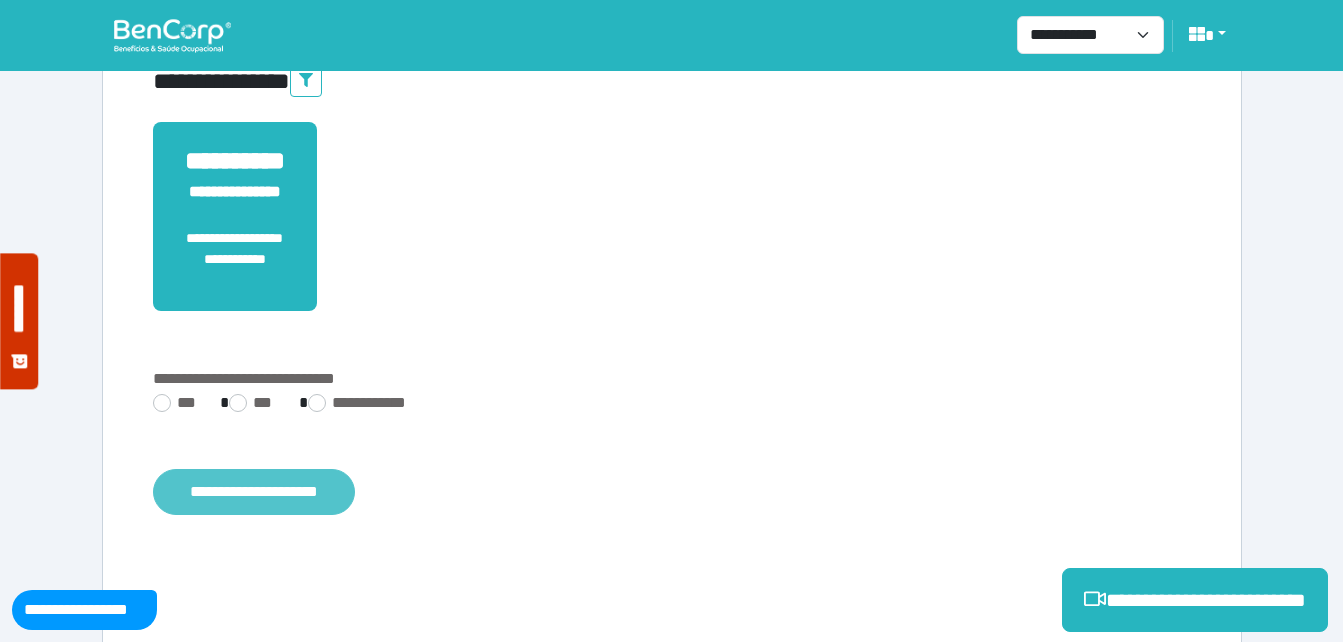 click on "**********" at bounding box center [254, 492] 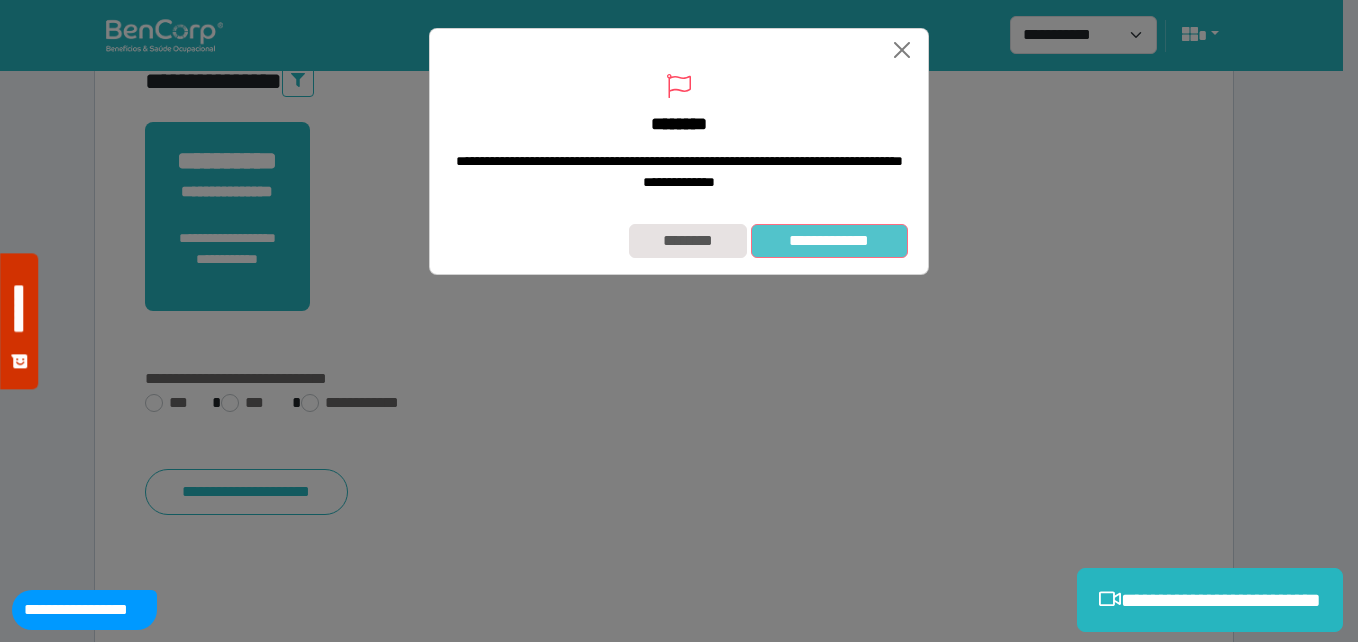 click on "**********" at bounding box center (829, 241) 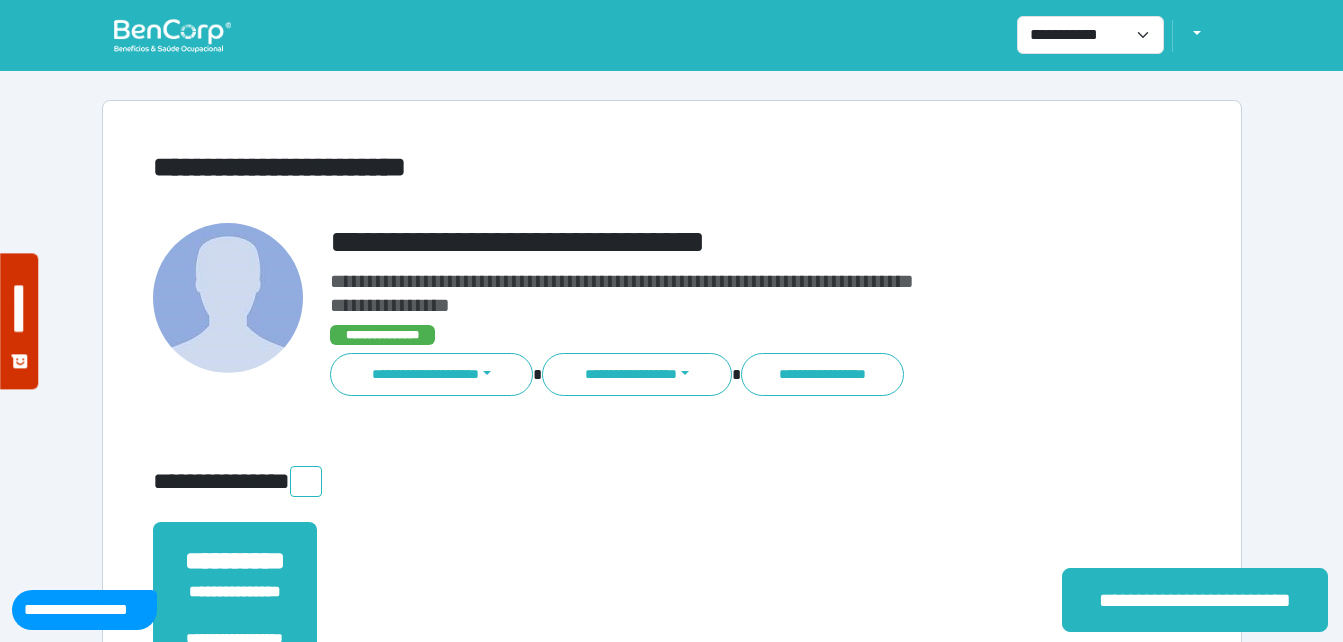 scroll, scrollTop: 0, scrollLeft: 0, axis: both 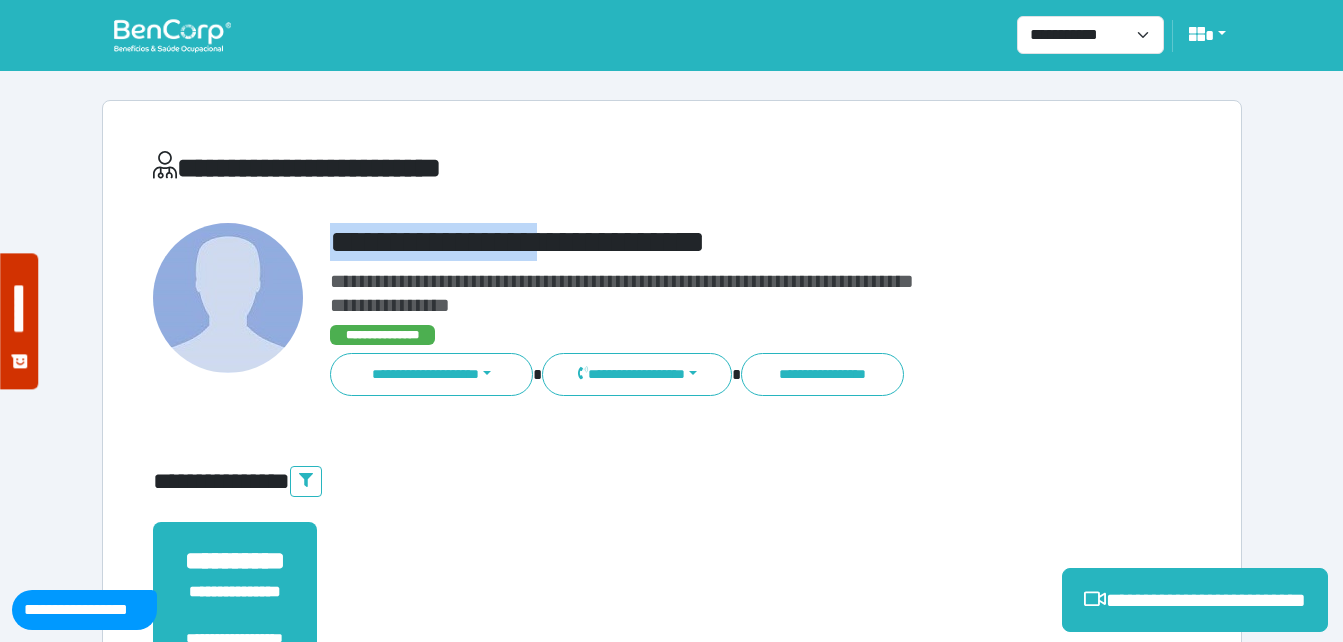 drag, startPoint x: 330, startPoint y: 233, endPoint x: 630, endPoint y: 225, distance: 300.10666 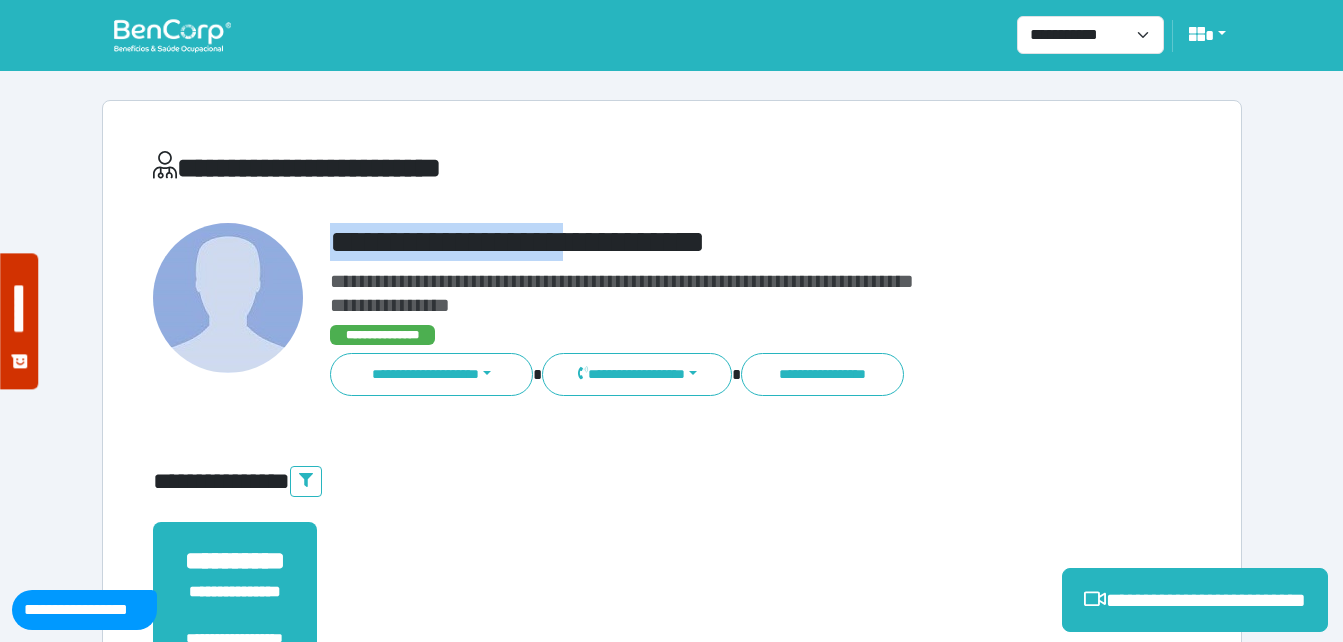 copy on "**********" 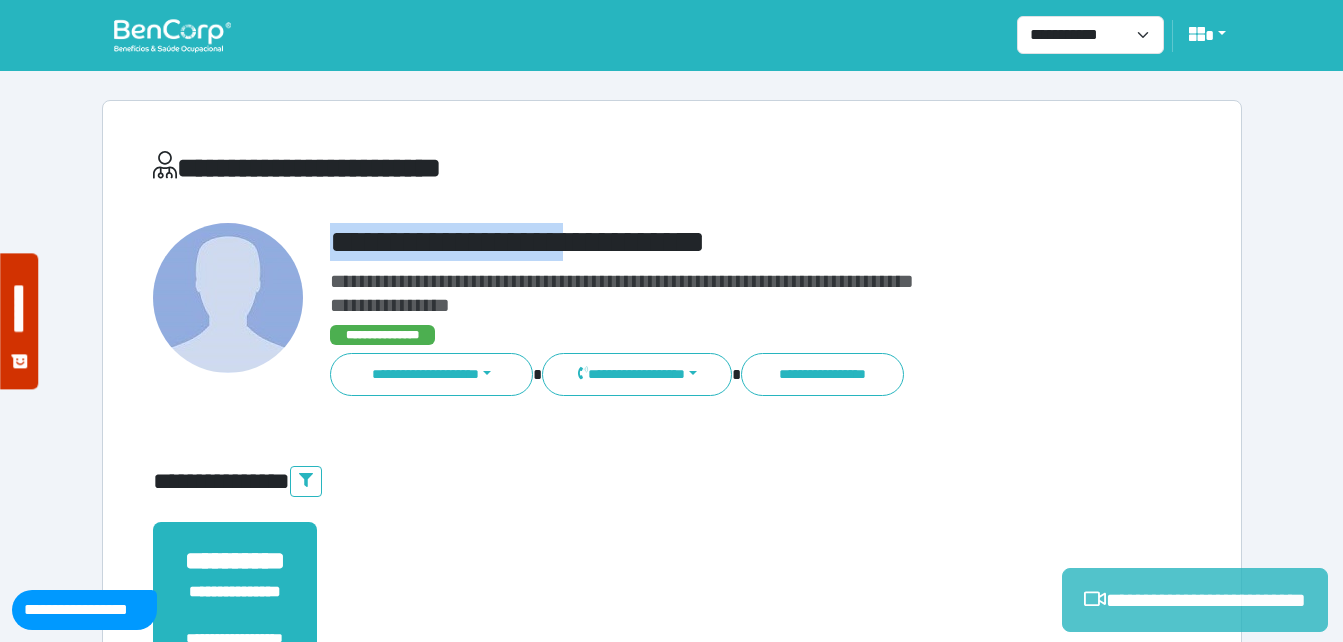 click on "**********" at bounding box center (1195, 600) 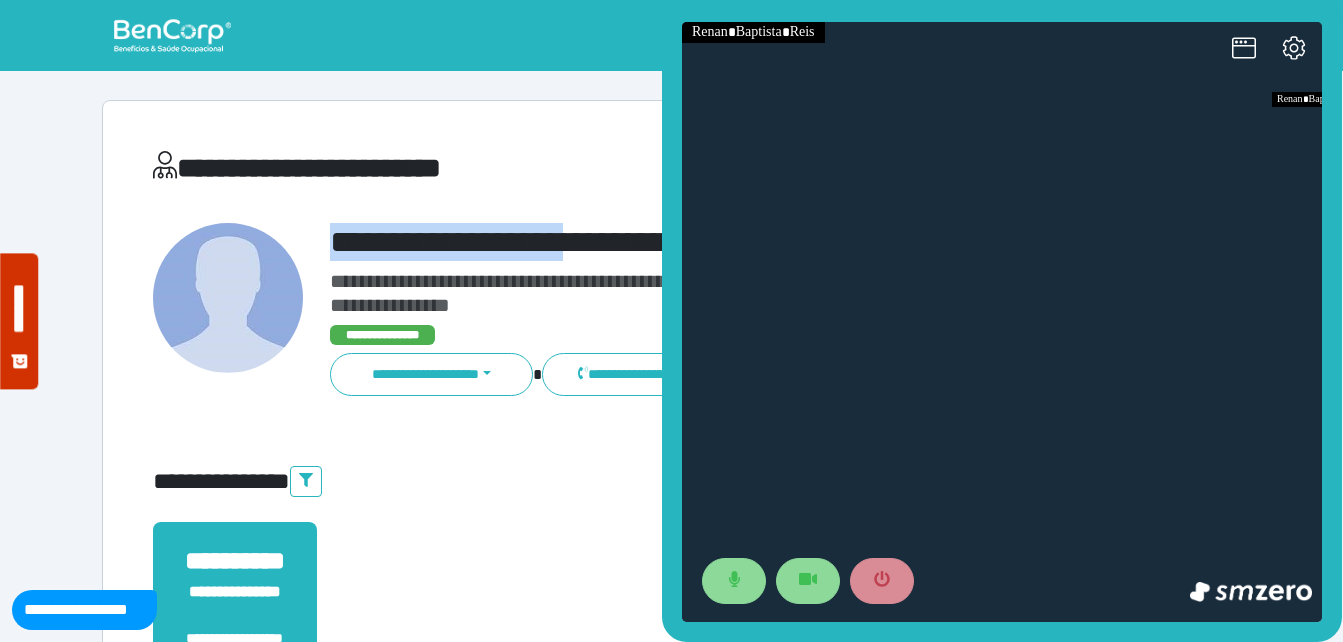 scroll, scrollTop: 0, scrollLeft: 0, axis: both 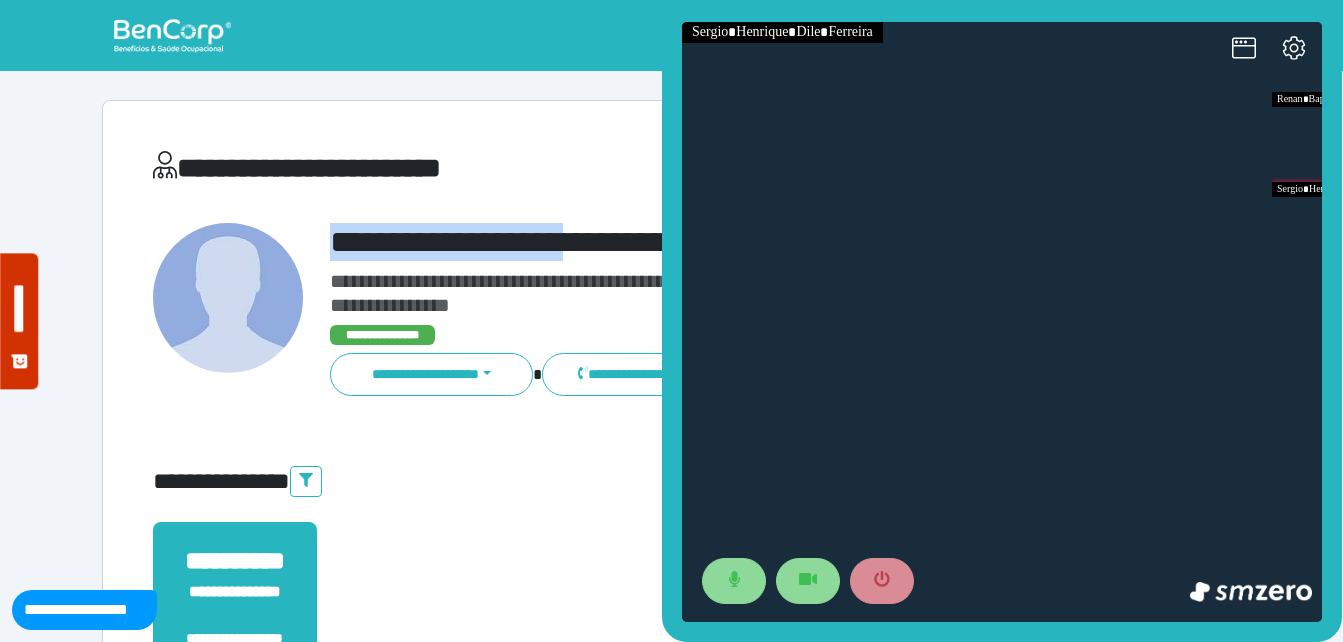 click on "**********" at bounding box center (716, 242) 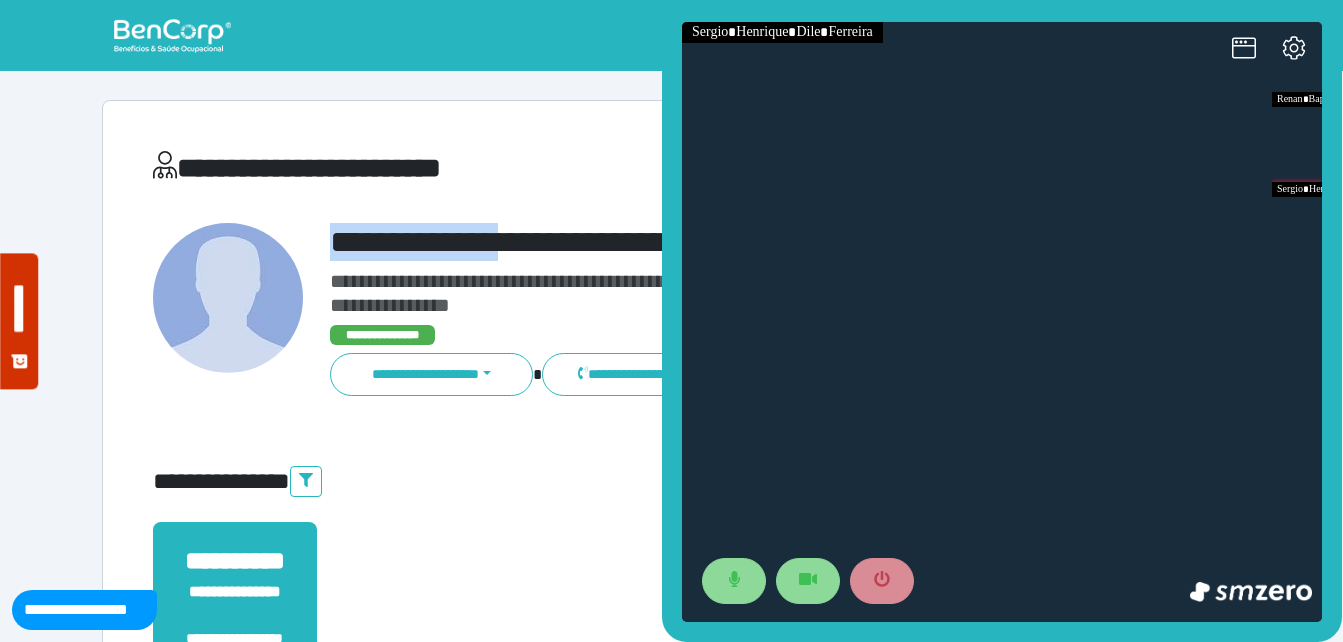 drag, startPoint x: 327, startPoint y: 234, endPoint x: 549, endPoint y: 234, distance: 222 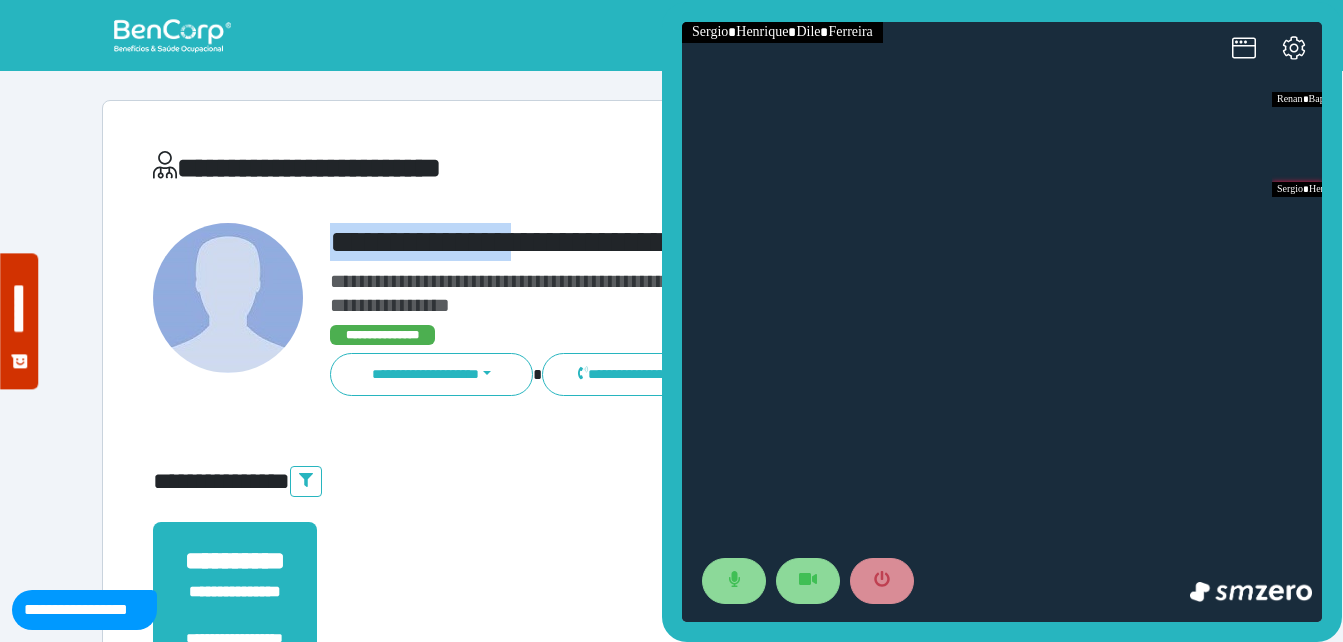 copy on "**********" 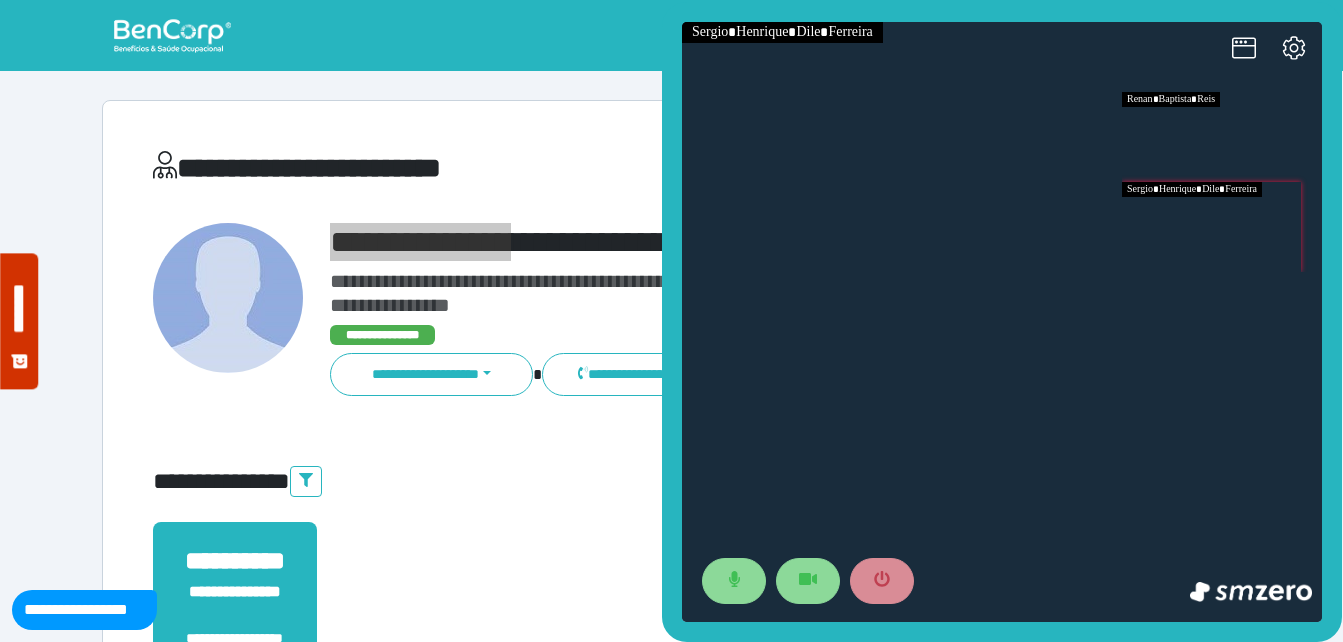 click at bounding box center (1222, 137) 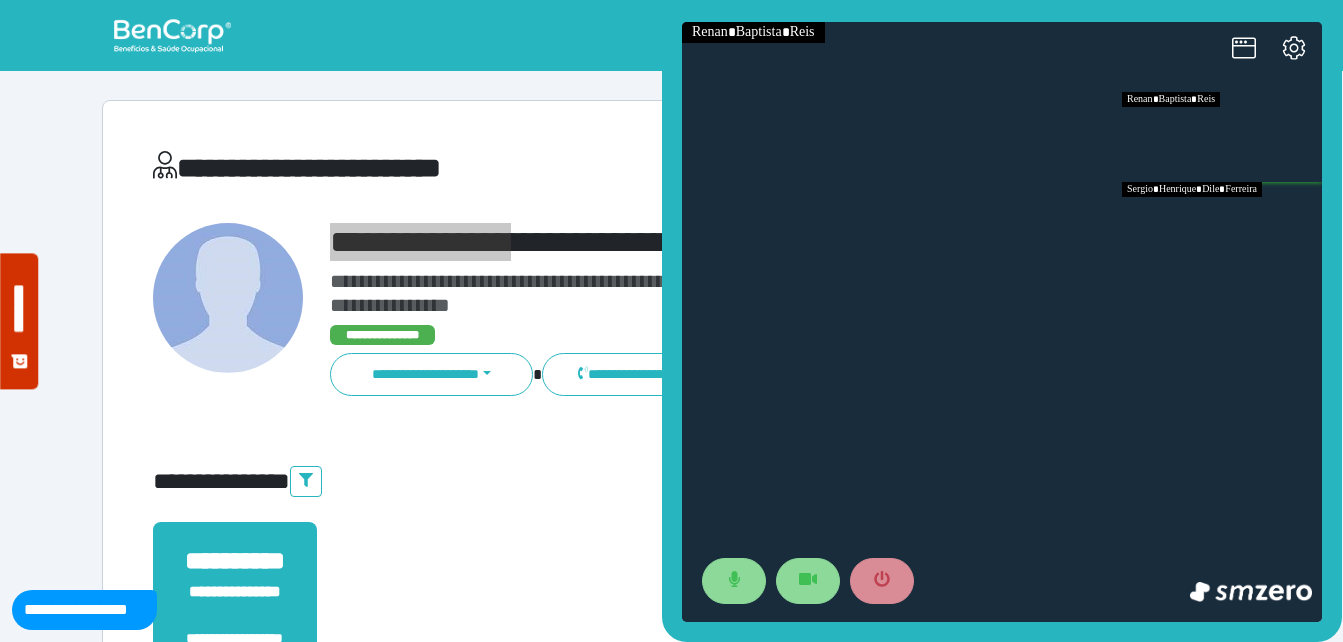 click at bounding box center [1222, 227] 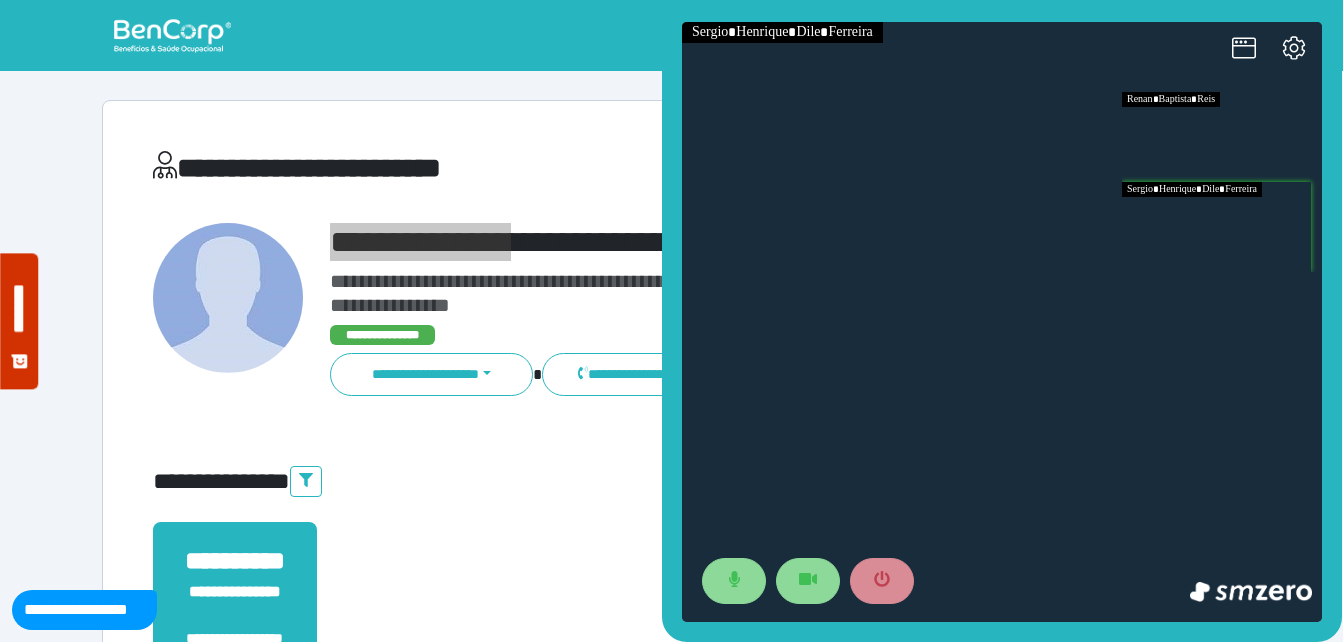 click at bounding box center [1222, 137] 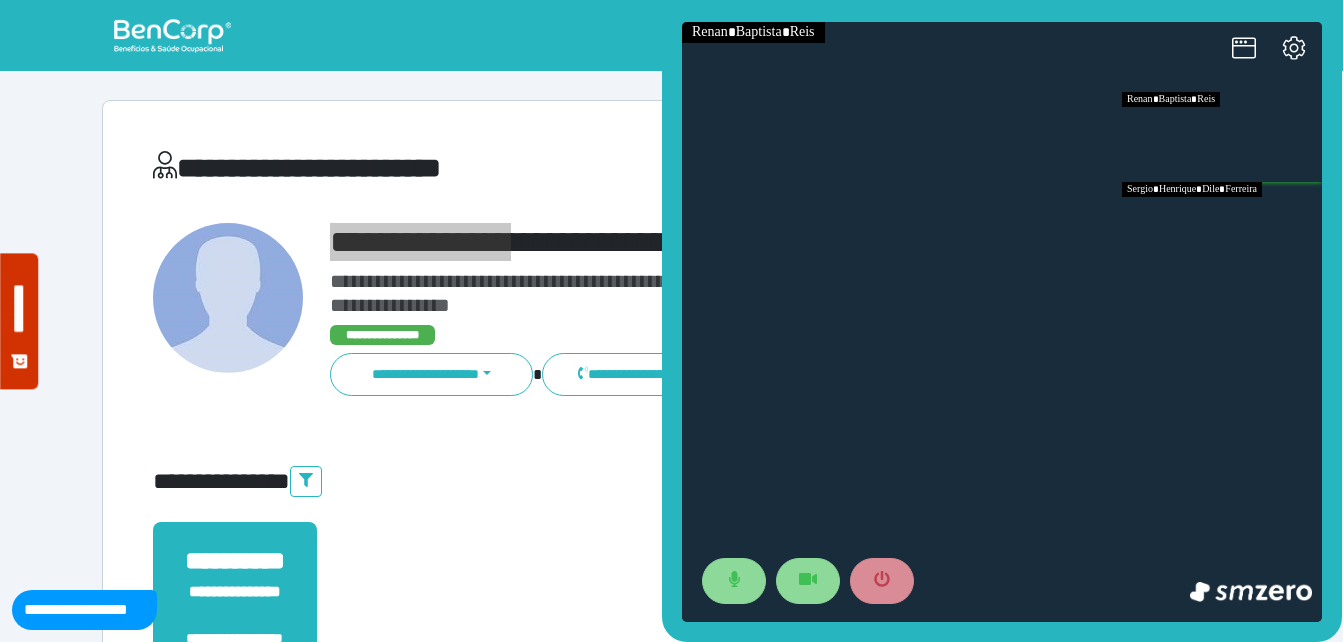 click at bounding box center [1222, 227] 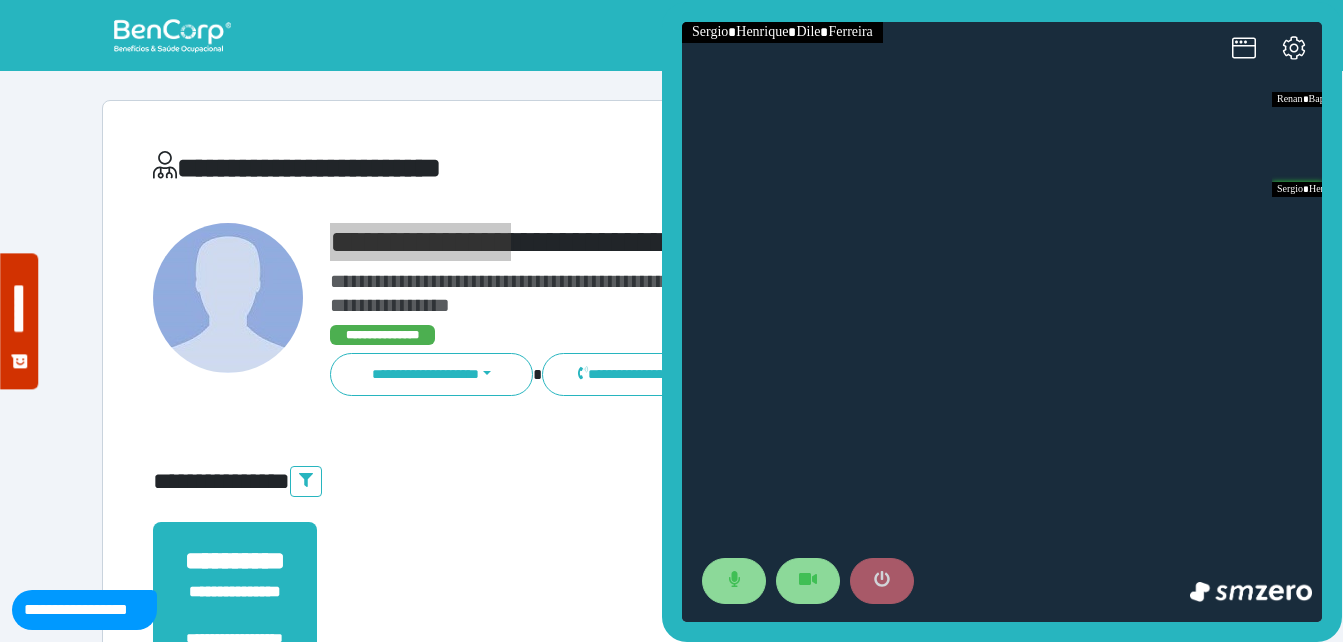 click at bounding box center (882, 581) 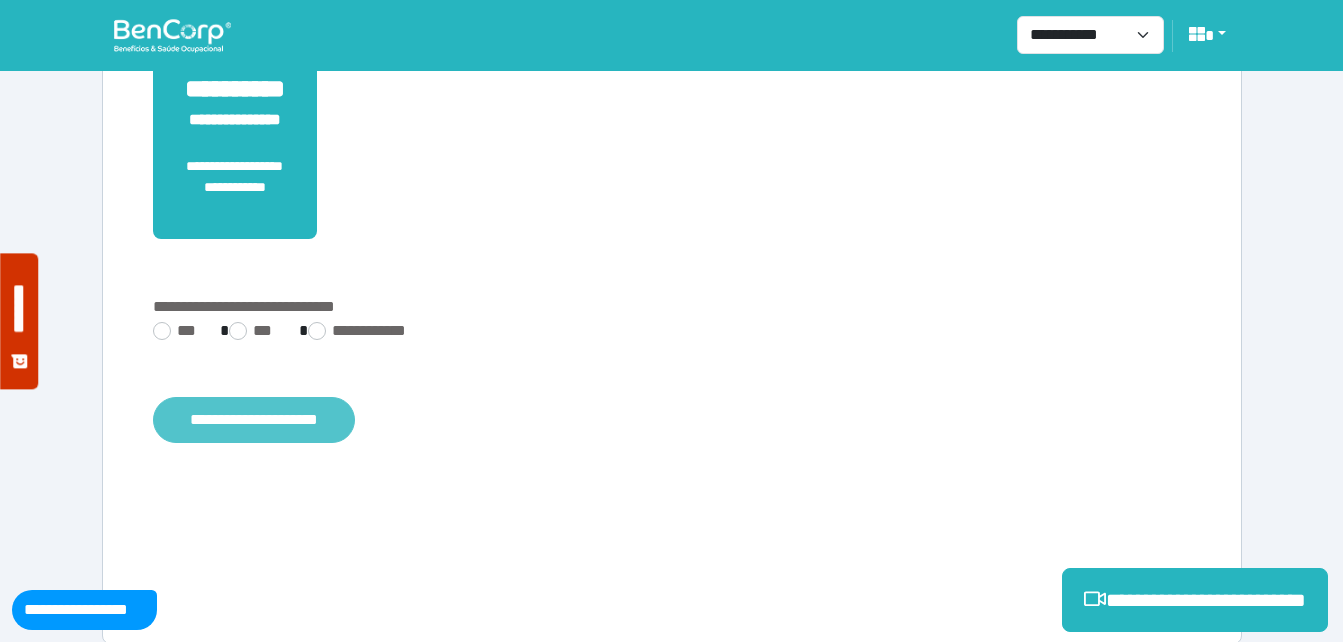 scroll, scrollTop: 494, scrollLeft: 0, axis: vertical 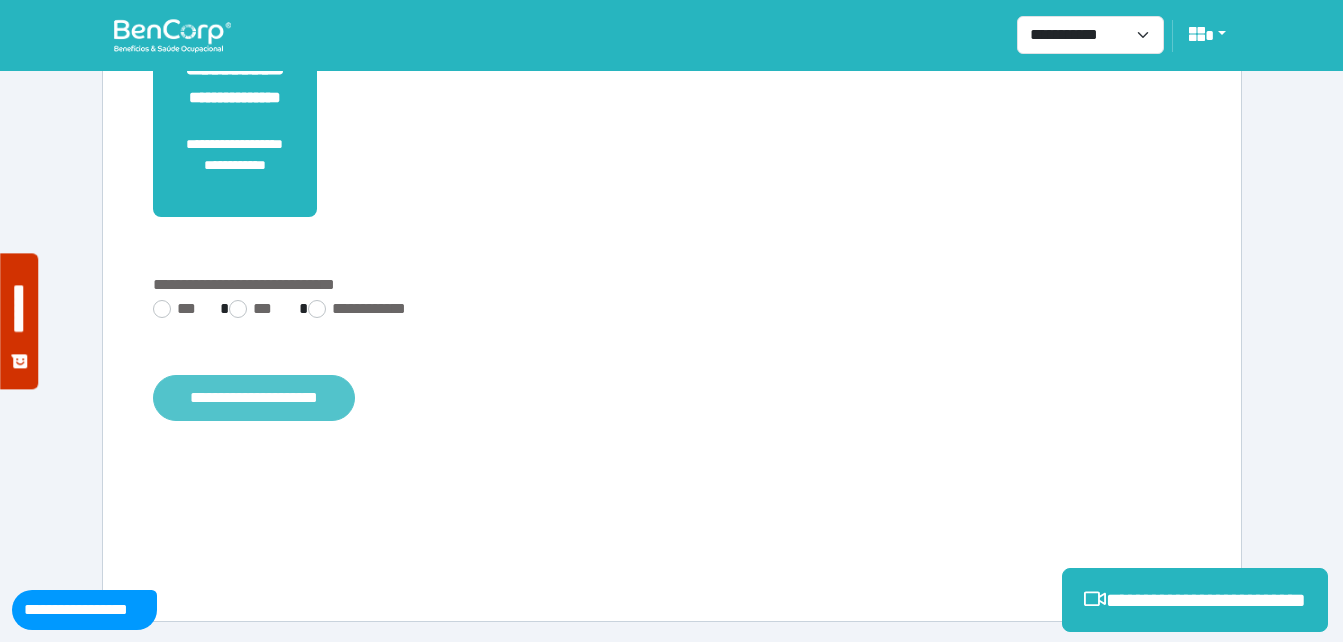 click on "**********" at bounding box center (254, 398) 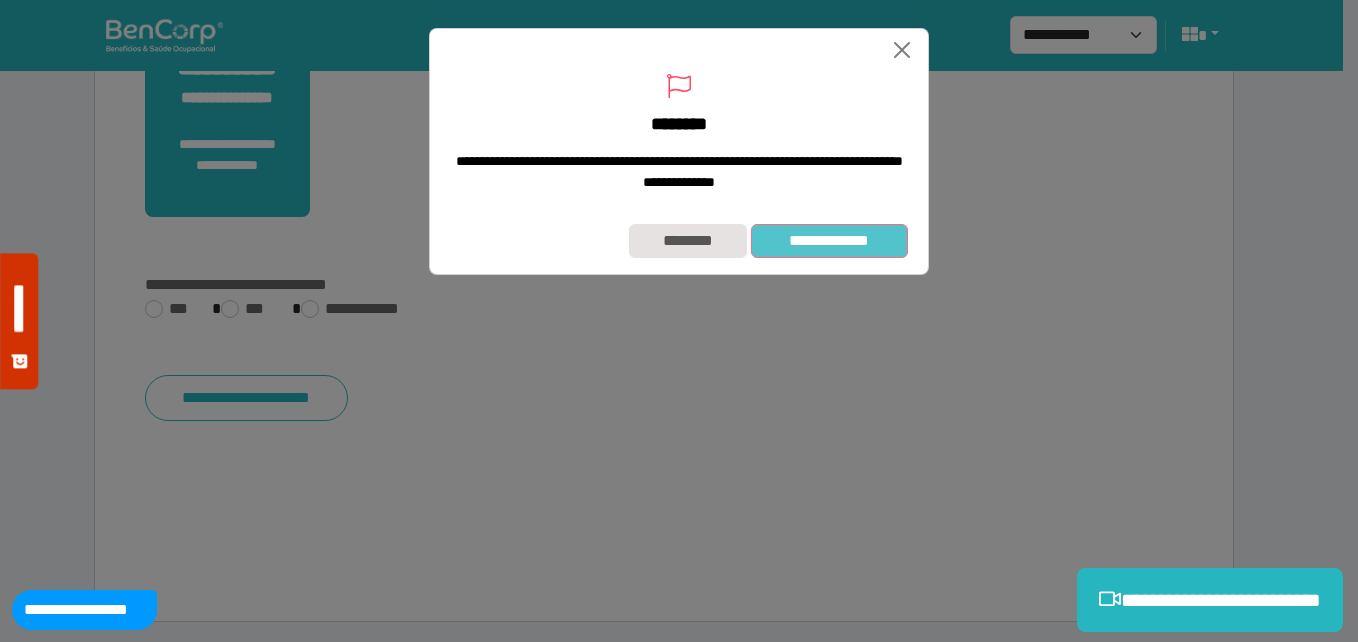 click on "**********" at bounding box center (829, 241) 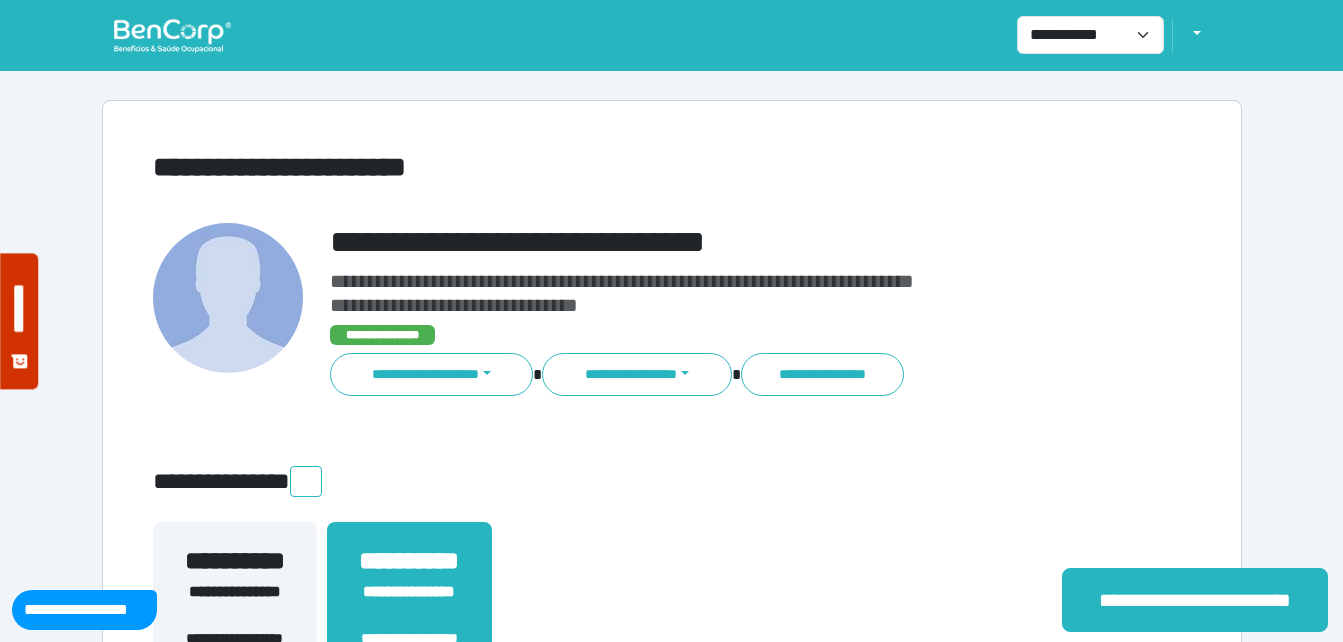 scroll, scrollTop: 0, scrollLeft: 0, axis: both 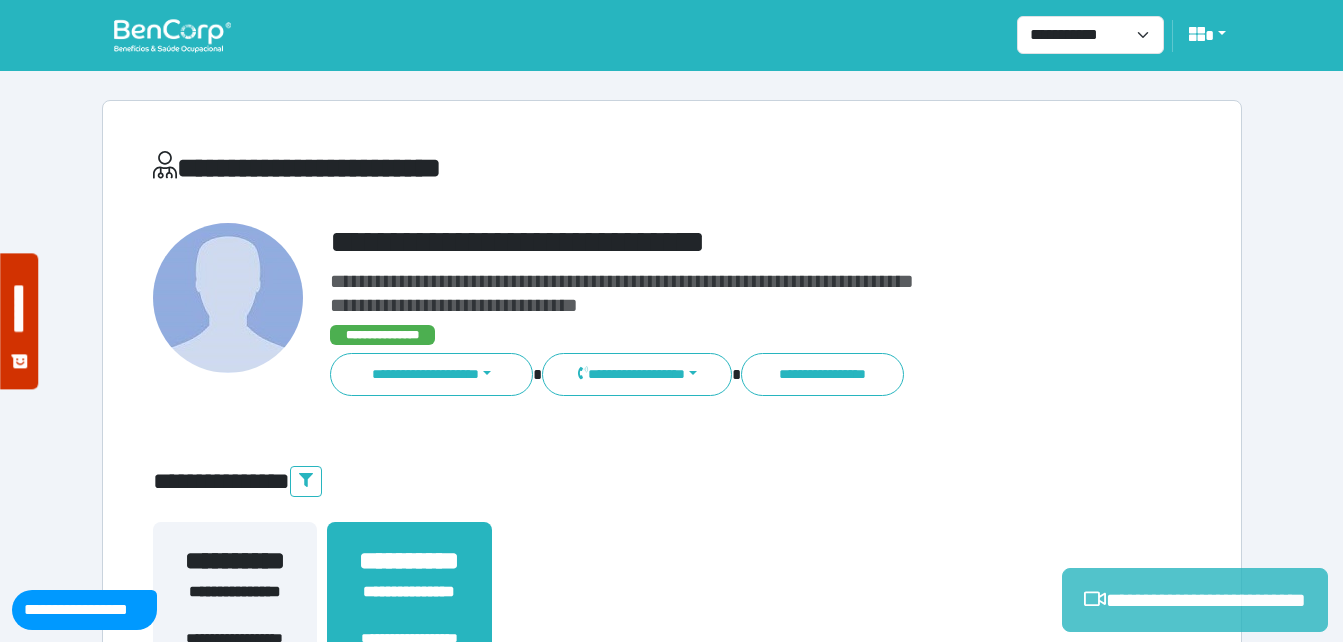 click on "**********" at bounding box center [1195, 600] 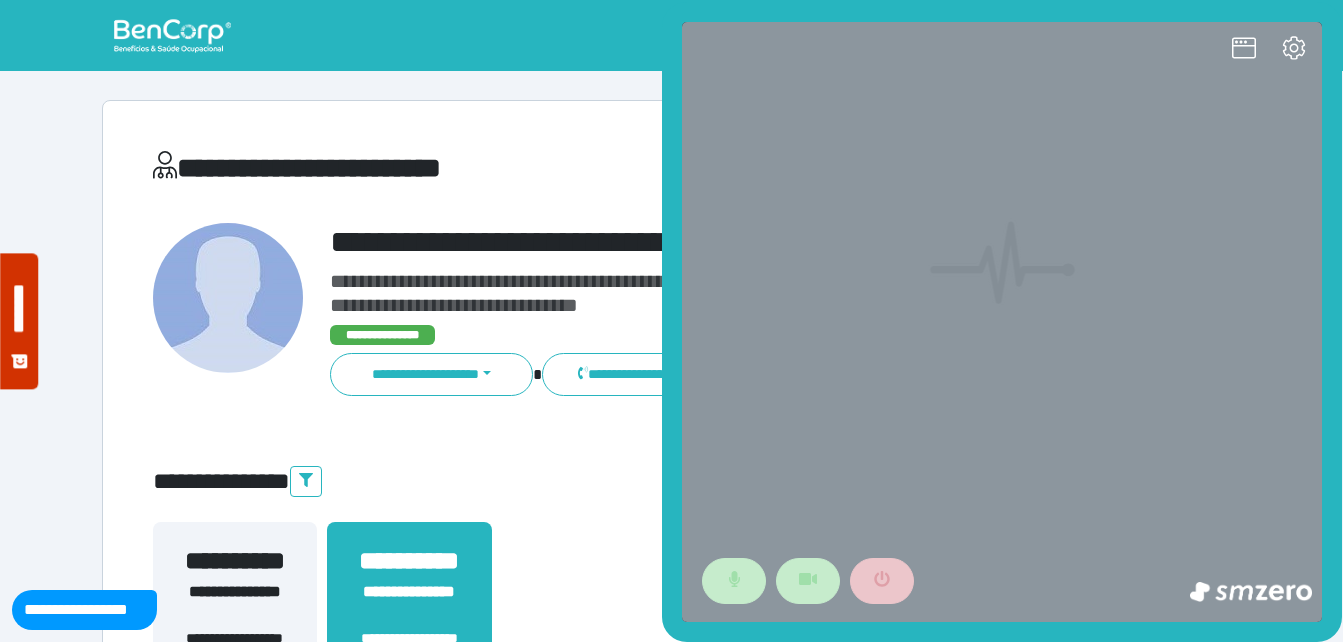 scroll, scrollTop: 0, scrollLeft: 0, axis: both 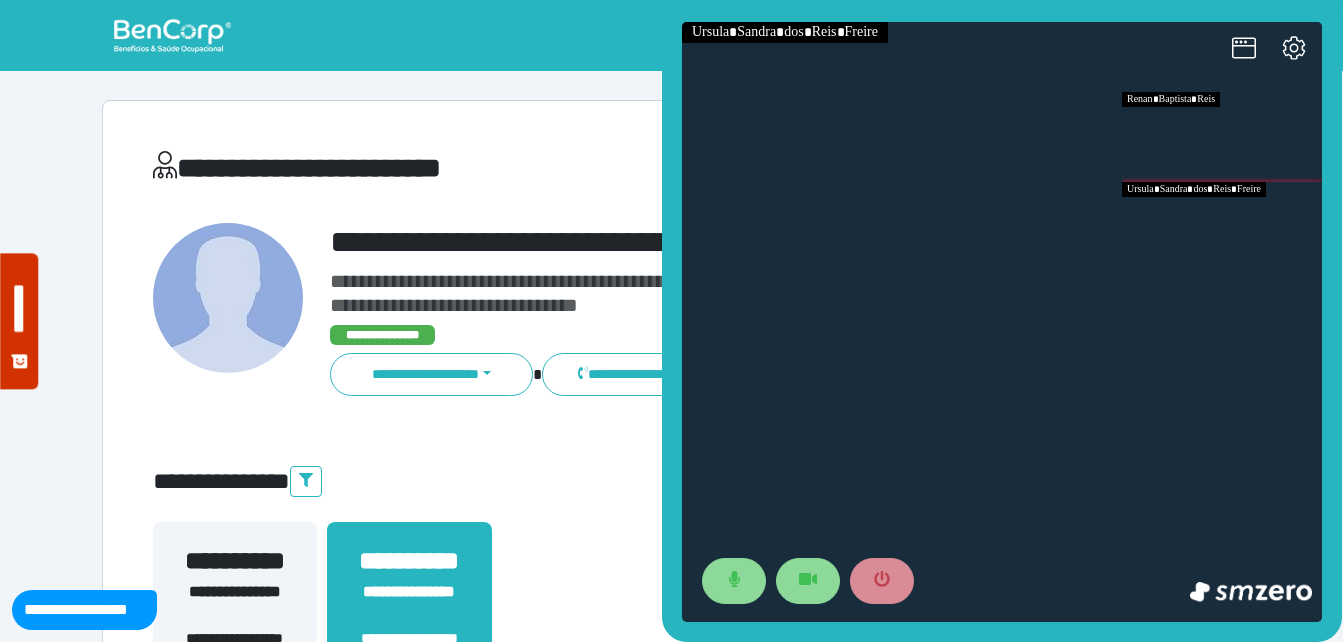 click at bounding box center (1222, 137) 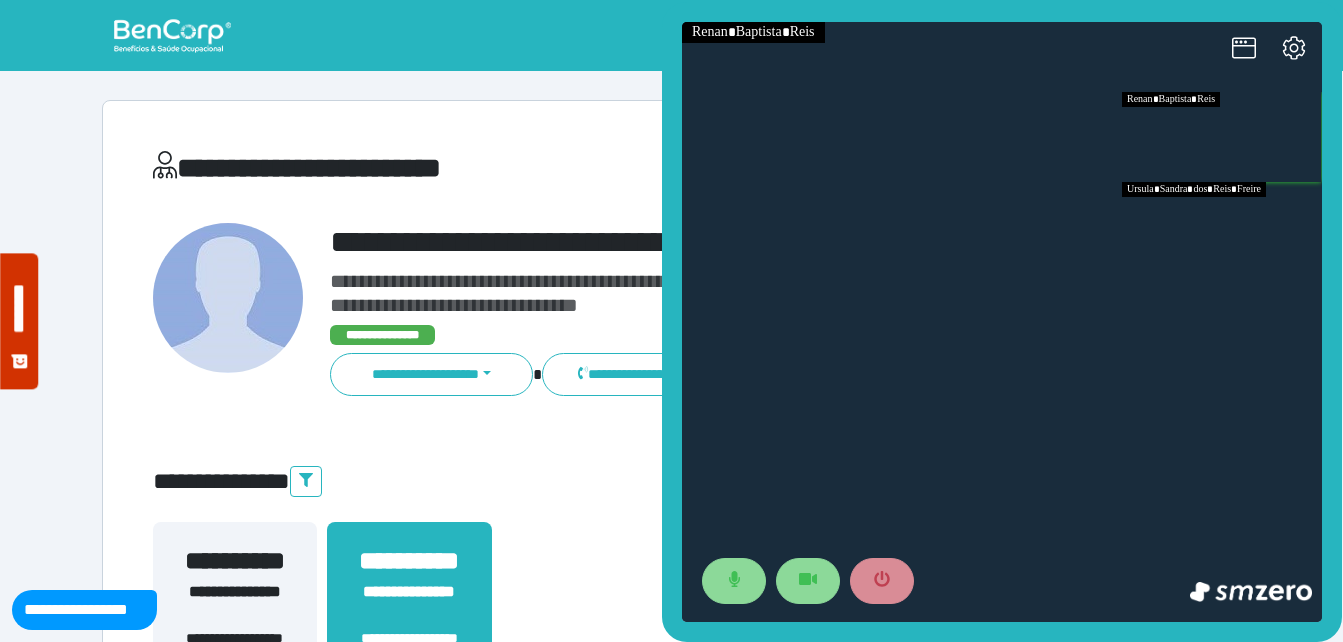 click at bounding box center (1222, 227) 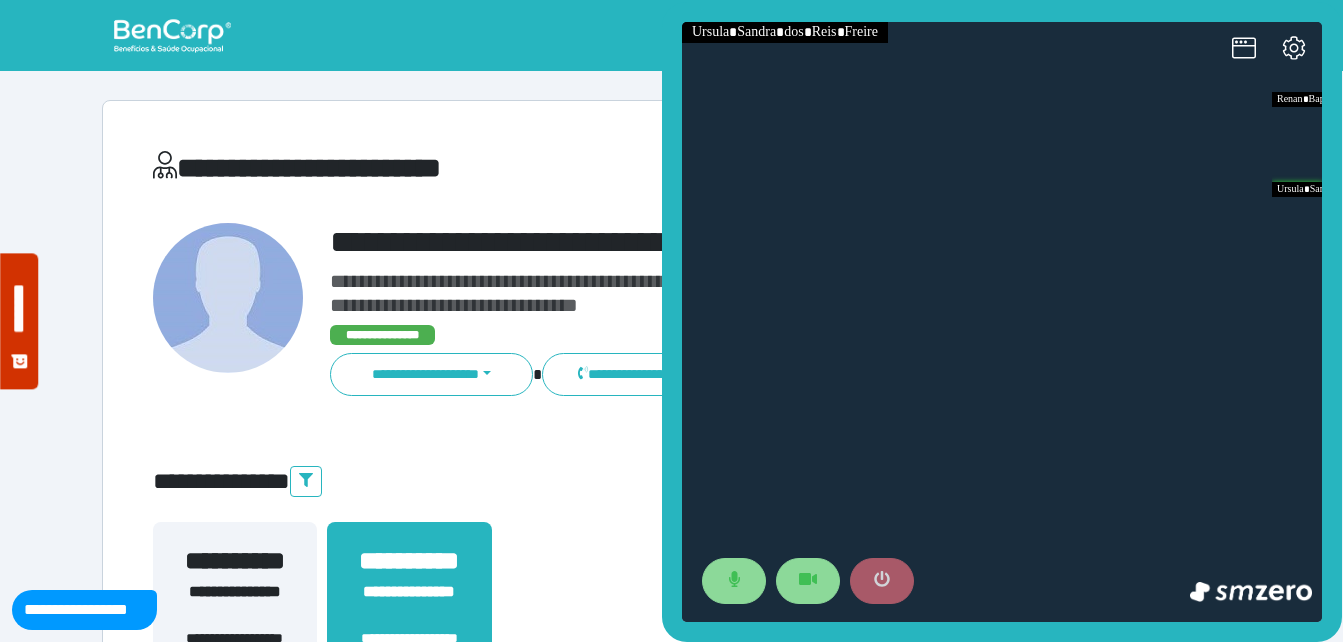 click at bounding box center [882, 581] 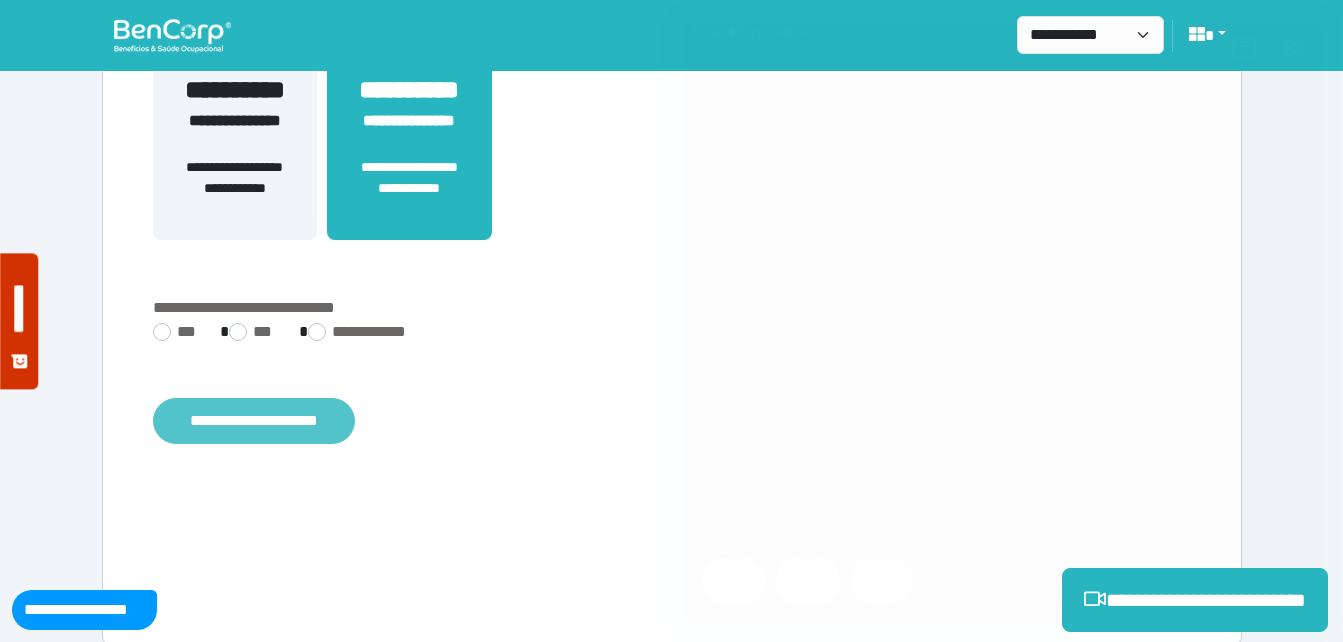 scroll, scrollTop: 494, scrollLeft: 0, axis: vertical 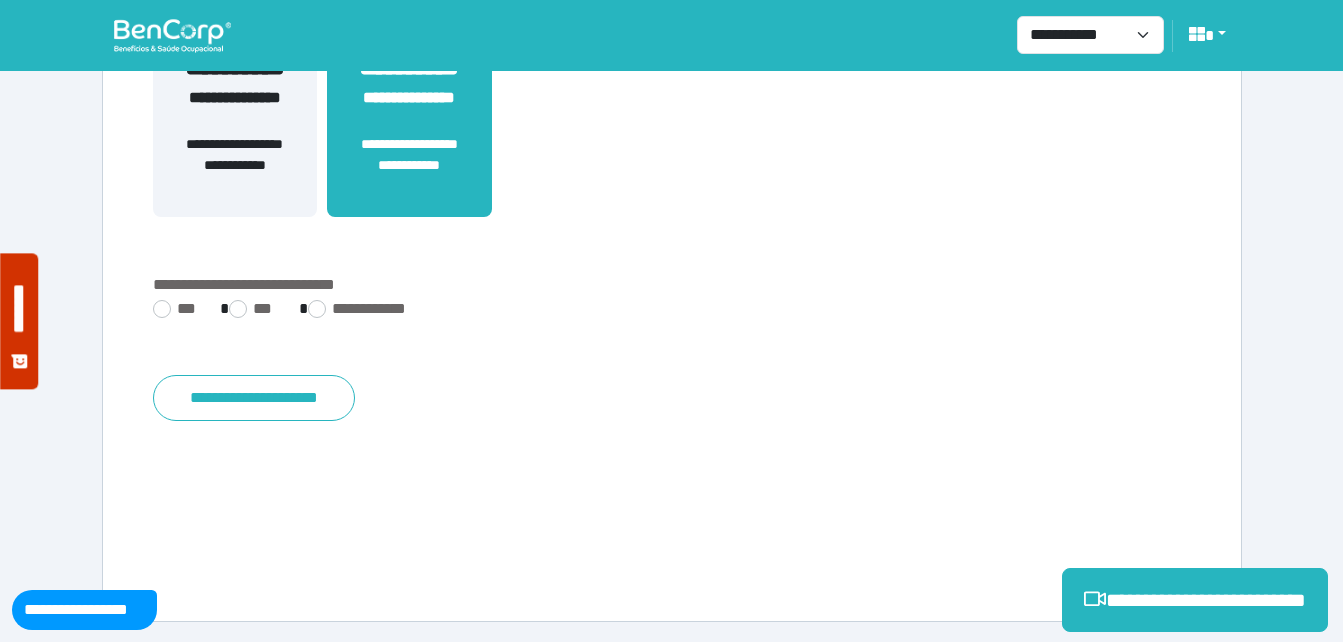 click on "***" at bounding box center (178, 309) 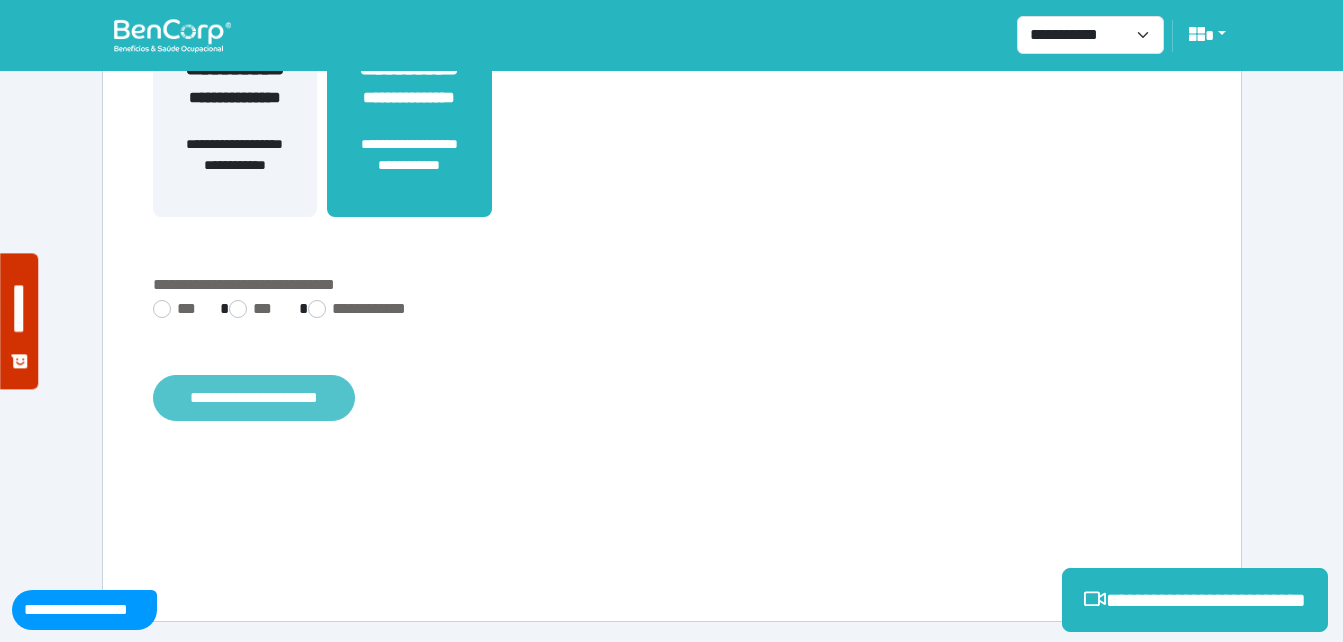 click on "**********" at bounding box center [254, 398] 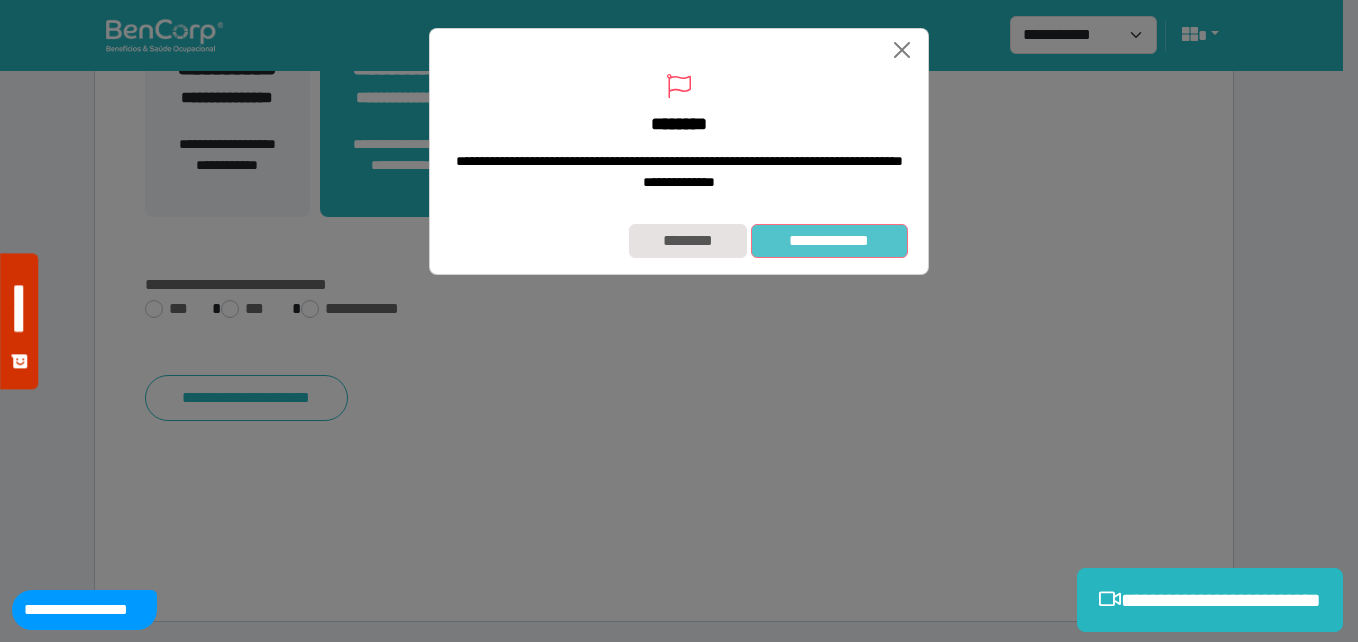 click on "**********" at bounding box center [829, 241] 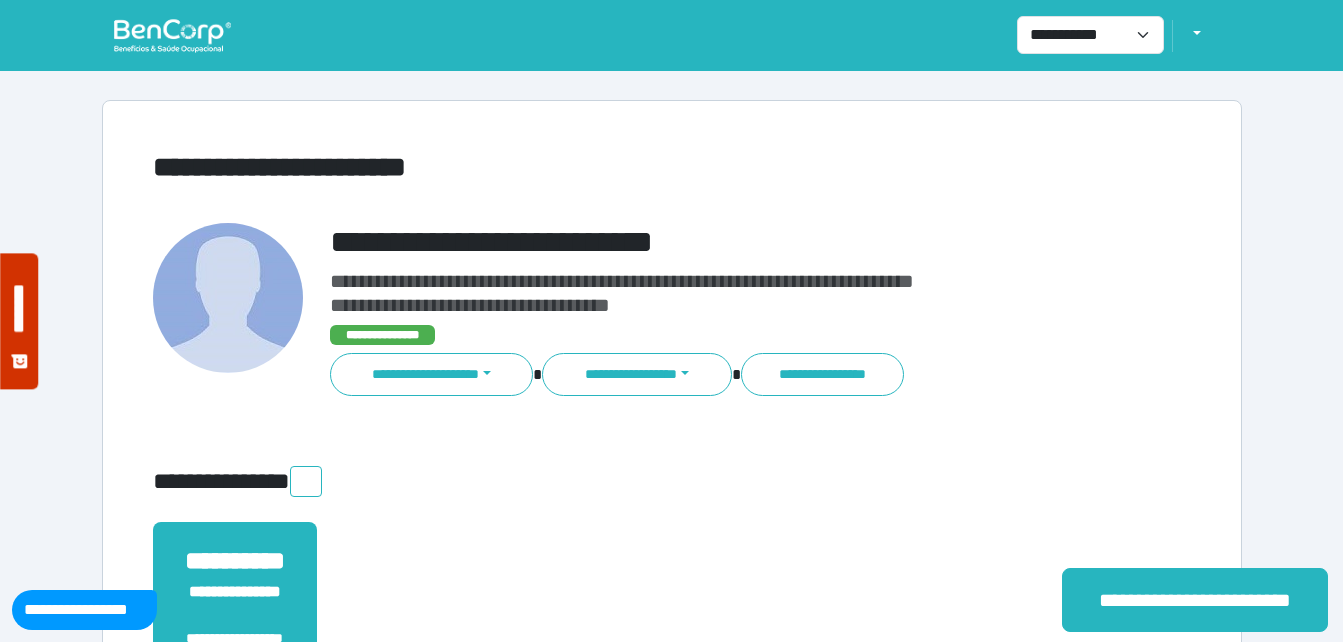 scroll, scrollTop: 0, scrollLeft: 0, axis: both 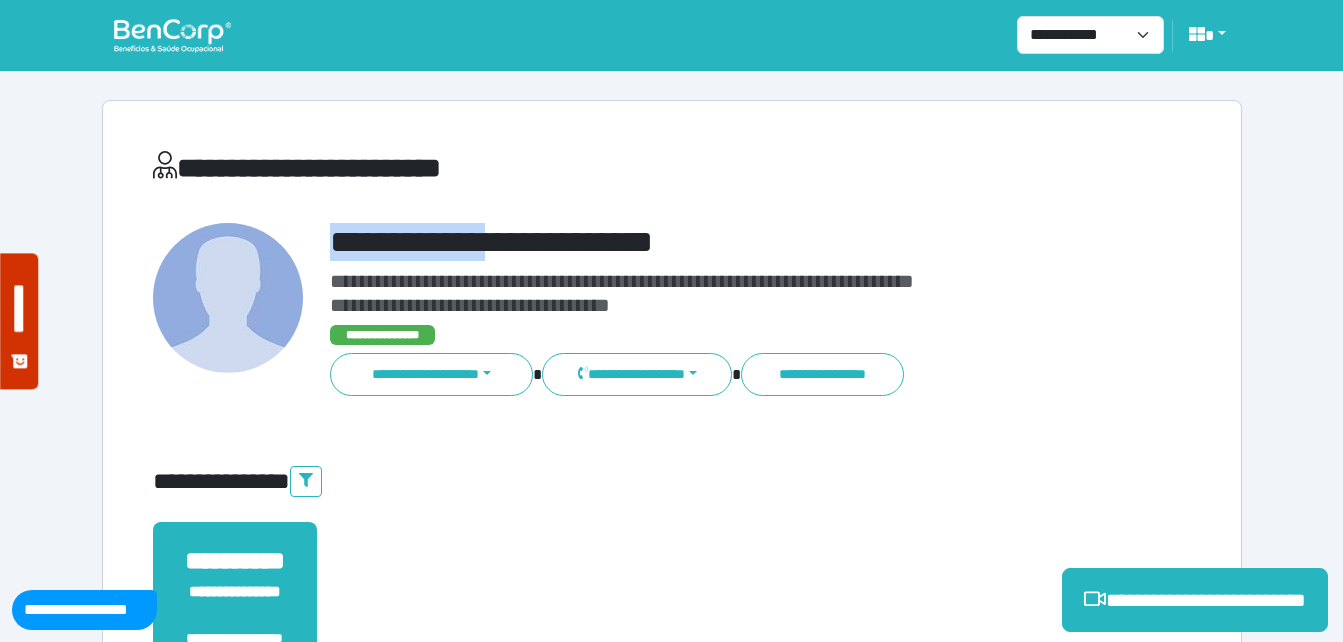 drag, startPoint x: 317, startPoint y: 236, endPoint x: 527, endPoint y: 238, distance: 210.00952 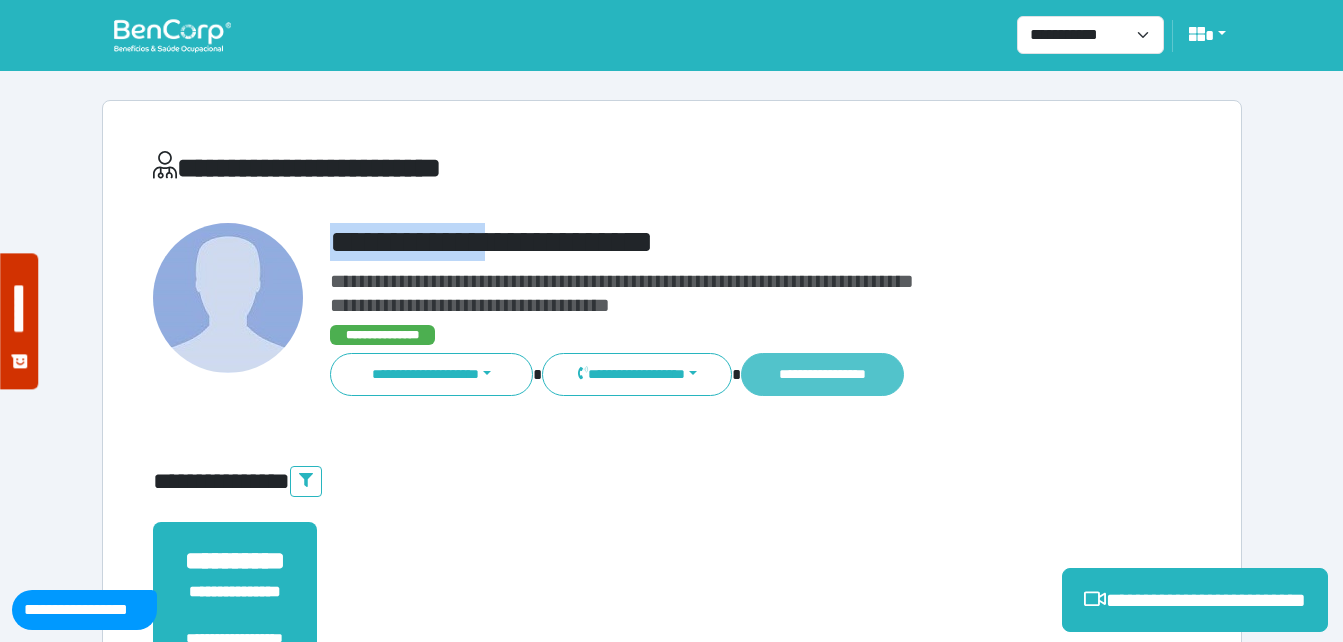copy on "**********" 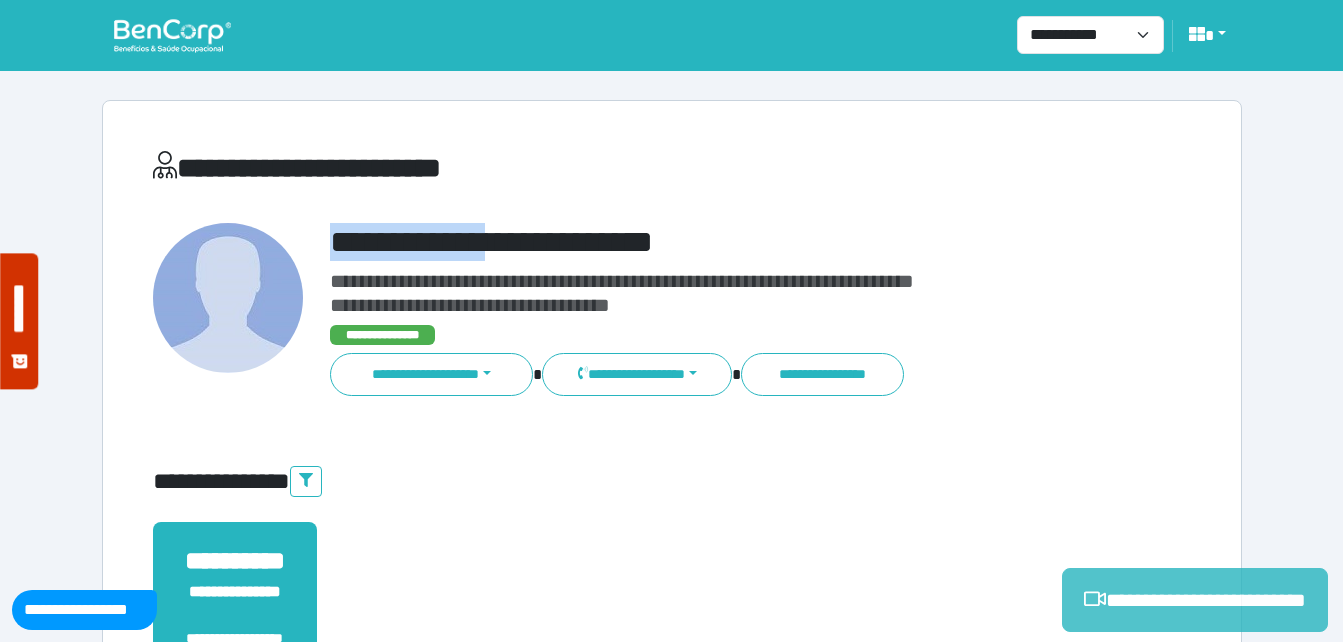 click on "**********" at bounding box center [1195, 600] 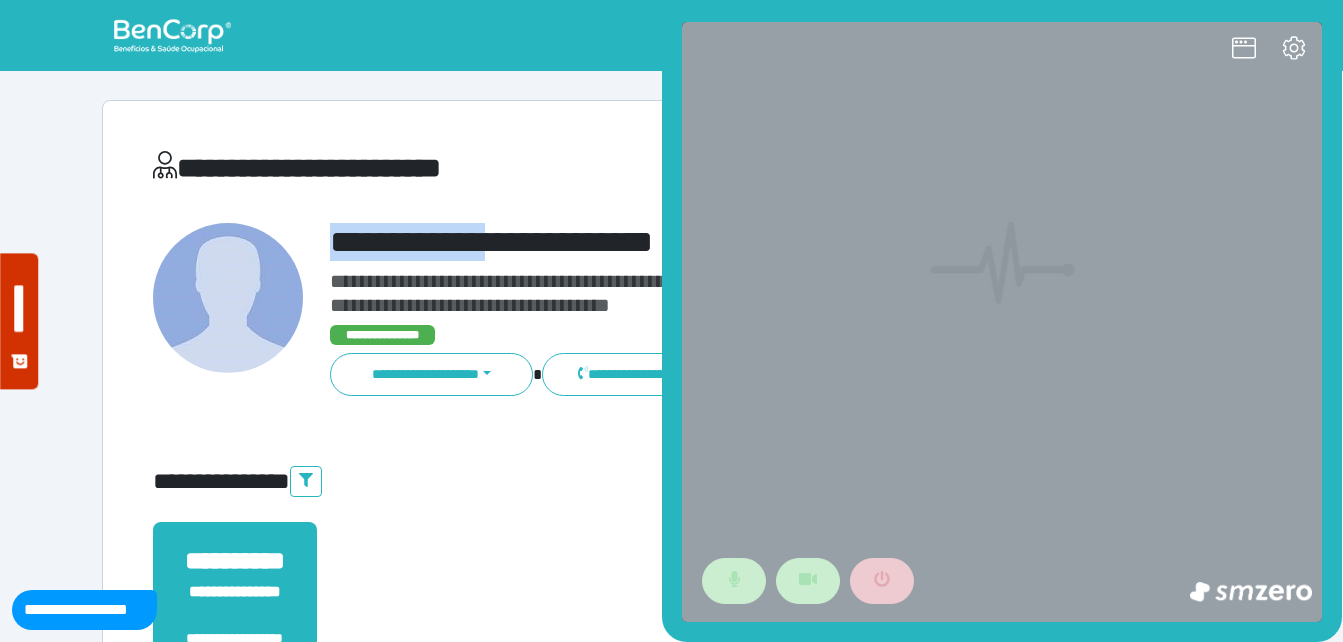 scroll, scrollTop: 0, scrollLeft: 0, axis: both 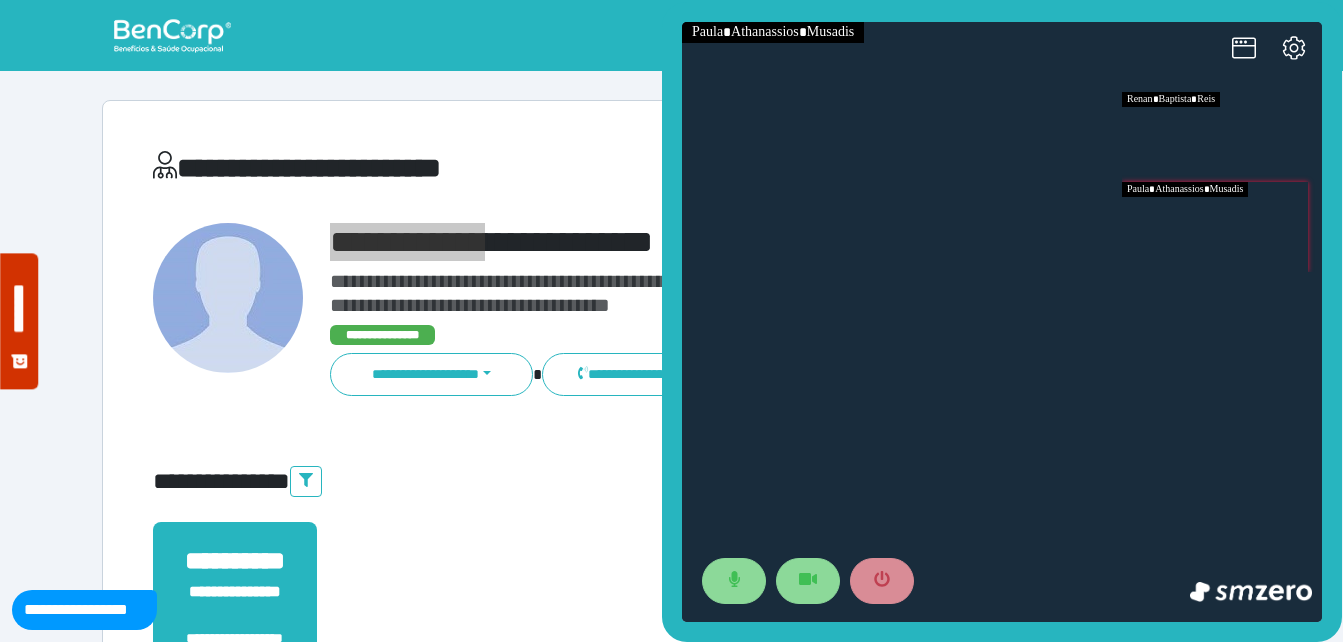 click at bounding box center [1222, 227] 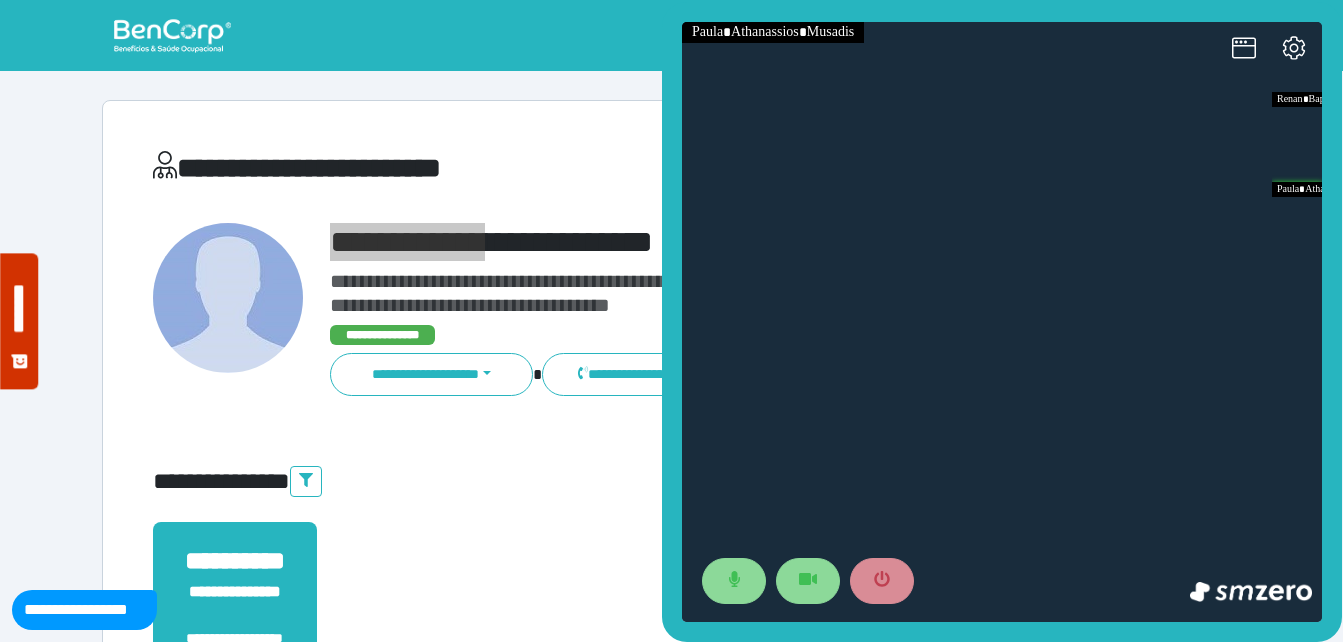 click at bounding box center [1002, 322] 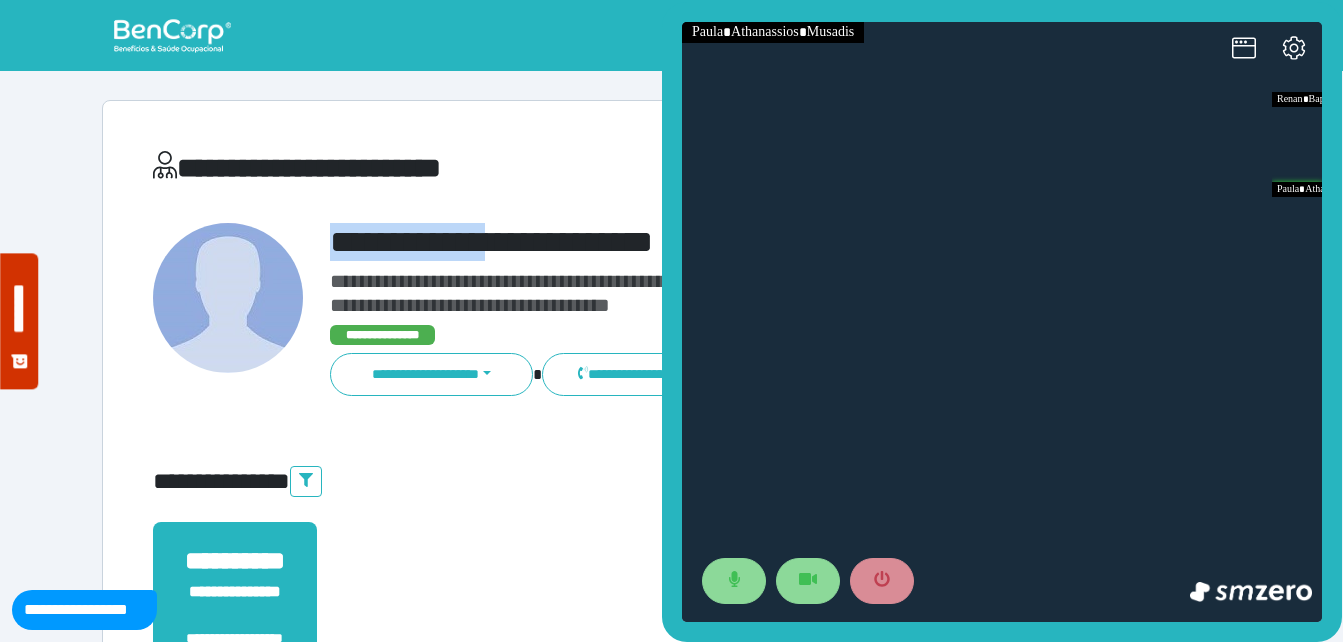 click on "**********" at bounding box center (672, 608) 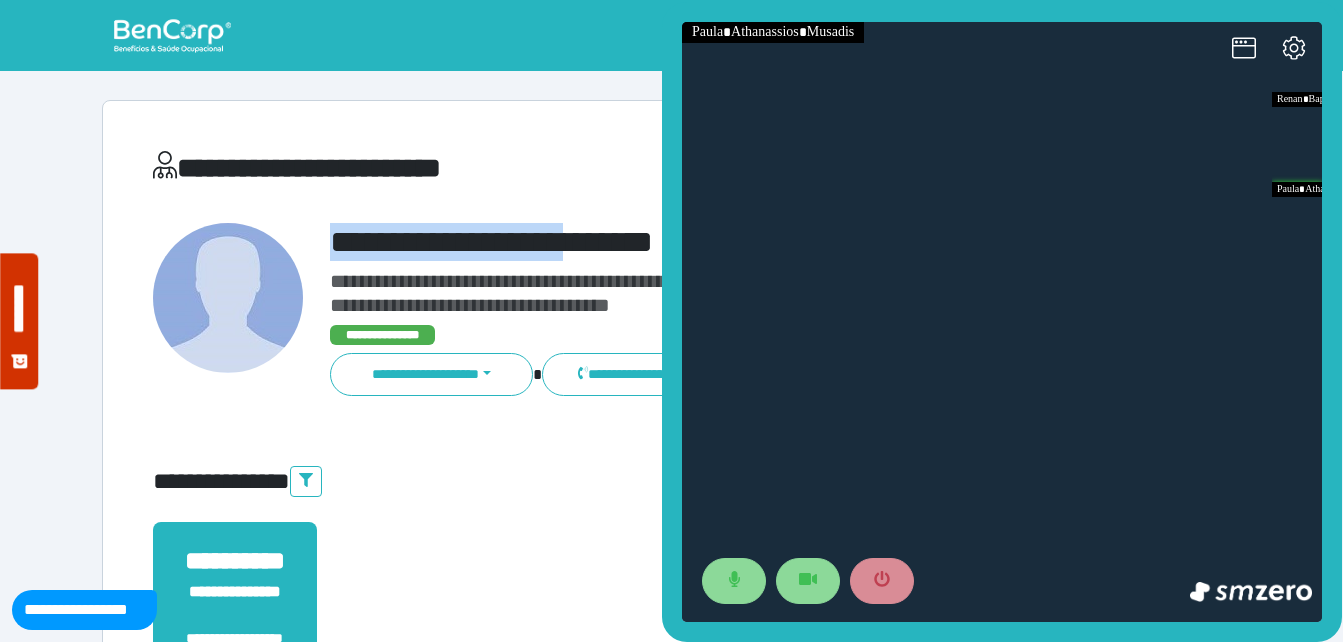 drag, startPoint x: 310, startPoint y: 244, endPoint x: 611, endPoint y: 243, distance: 301.00165 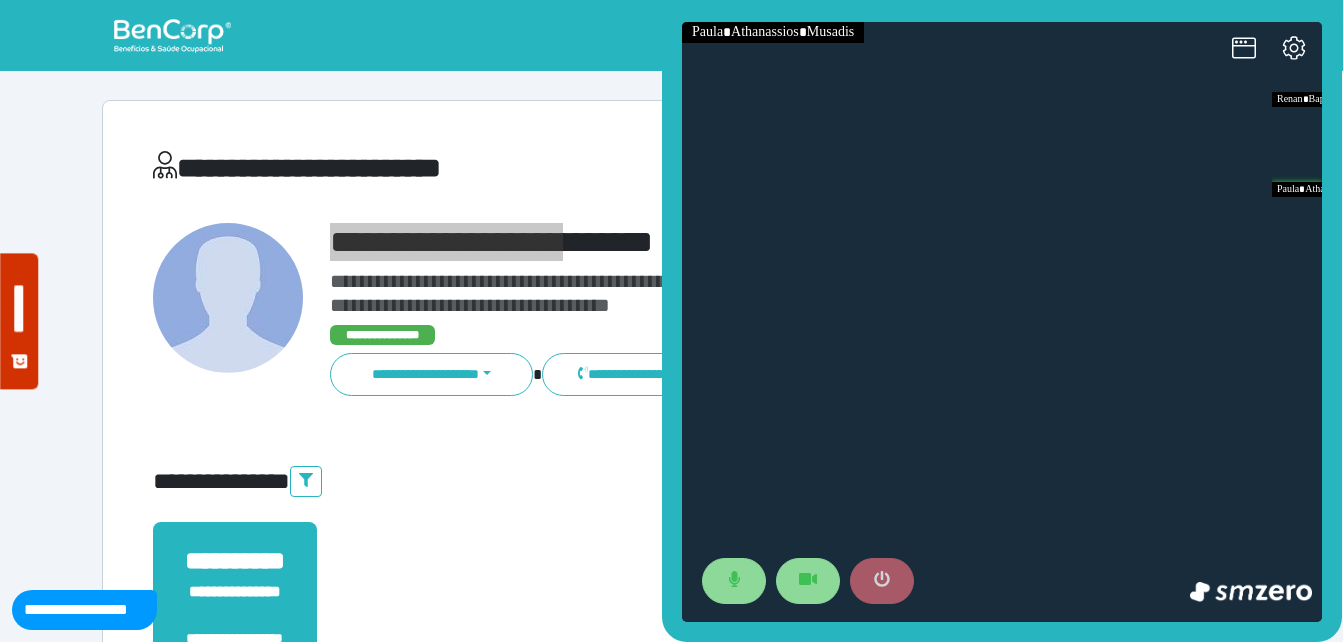 click 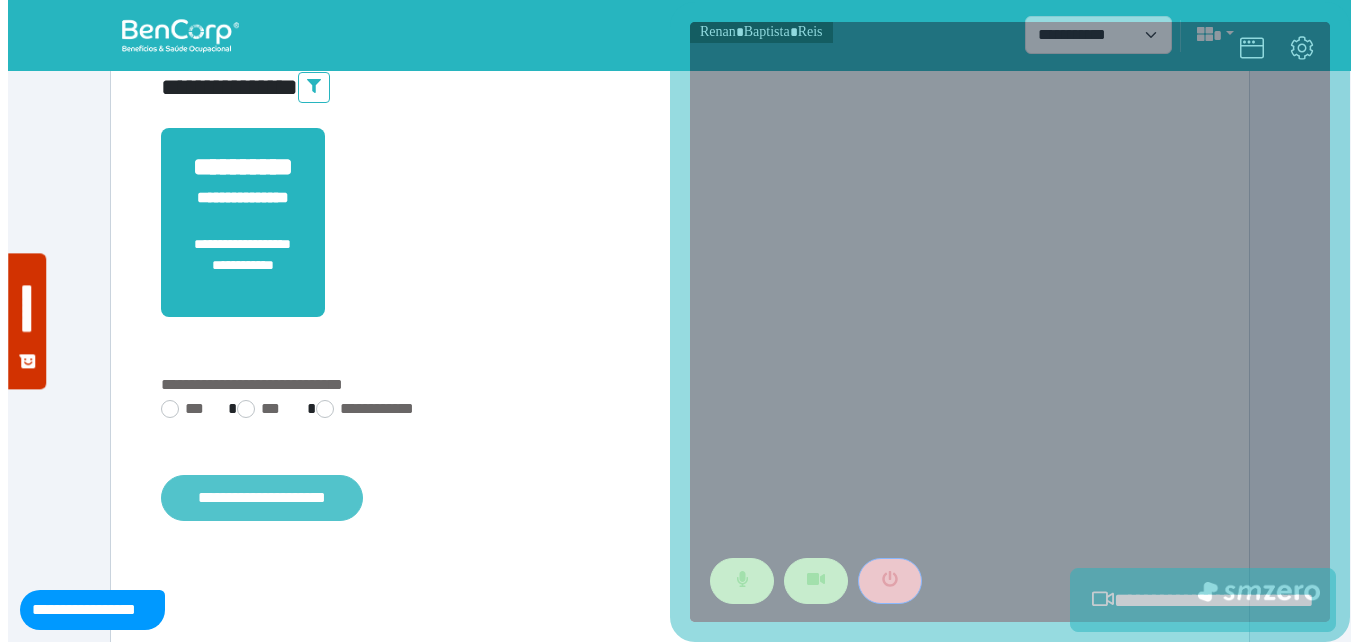 scroll, scrollTop: 494, scrollLeft: 0, axis: vertical 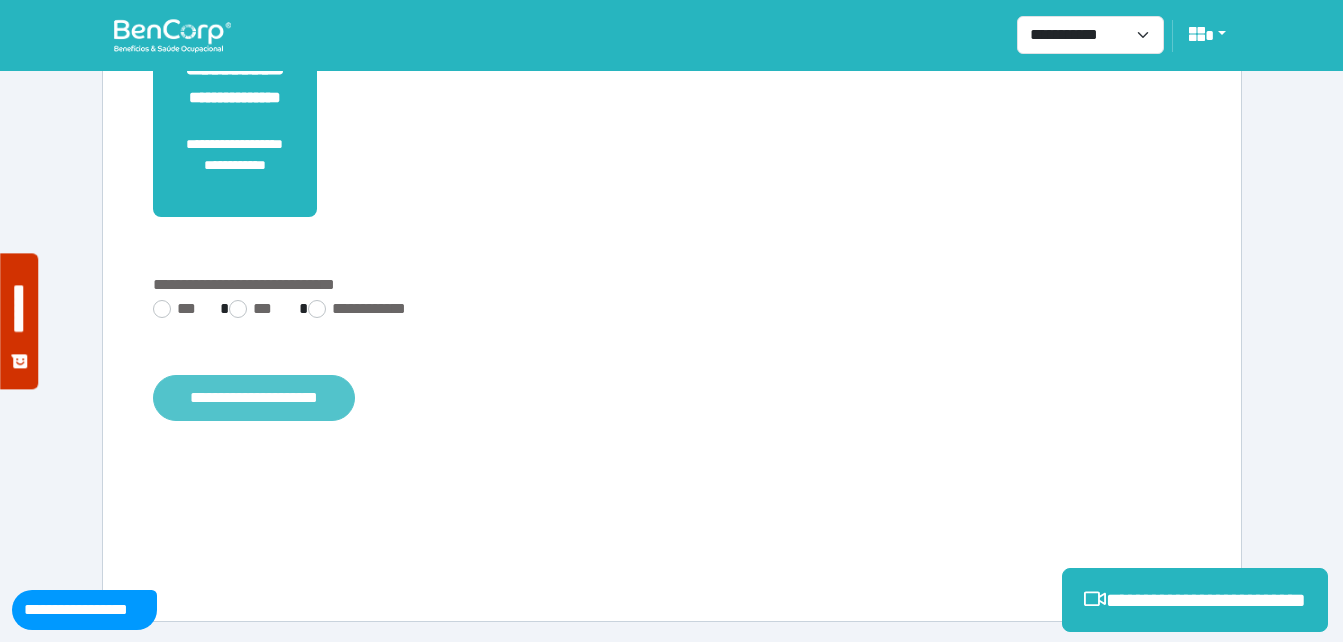 click on "**********" at bounding box center [254, 398] 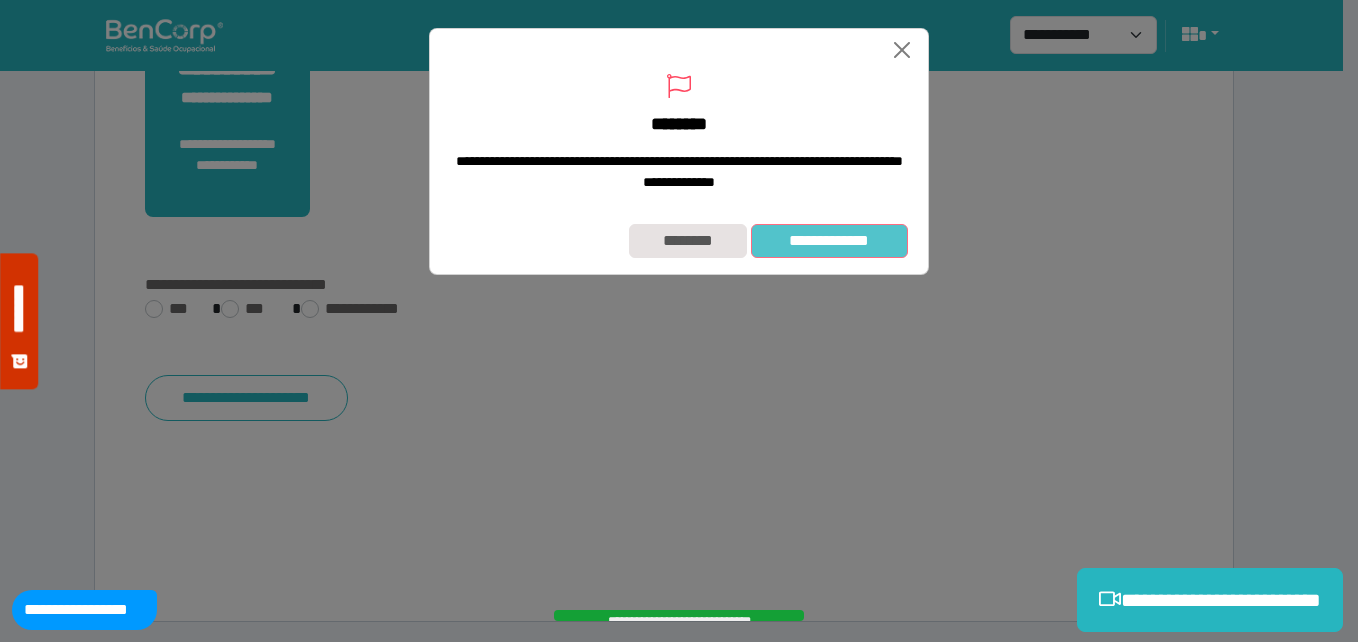 click on "**********" at bounding box center [829, 241] 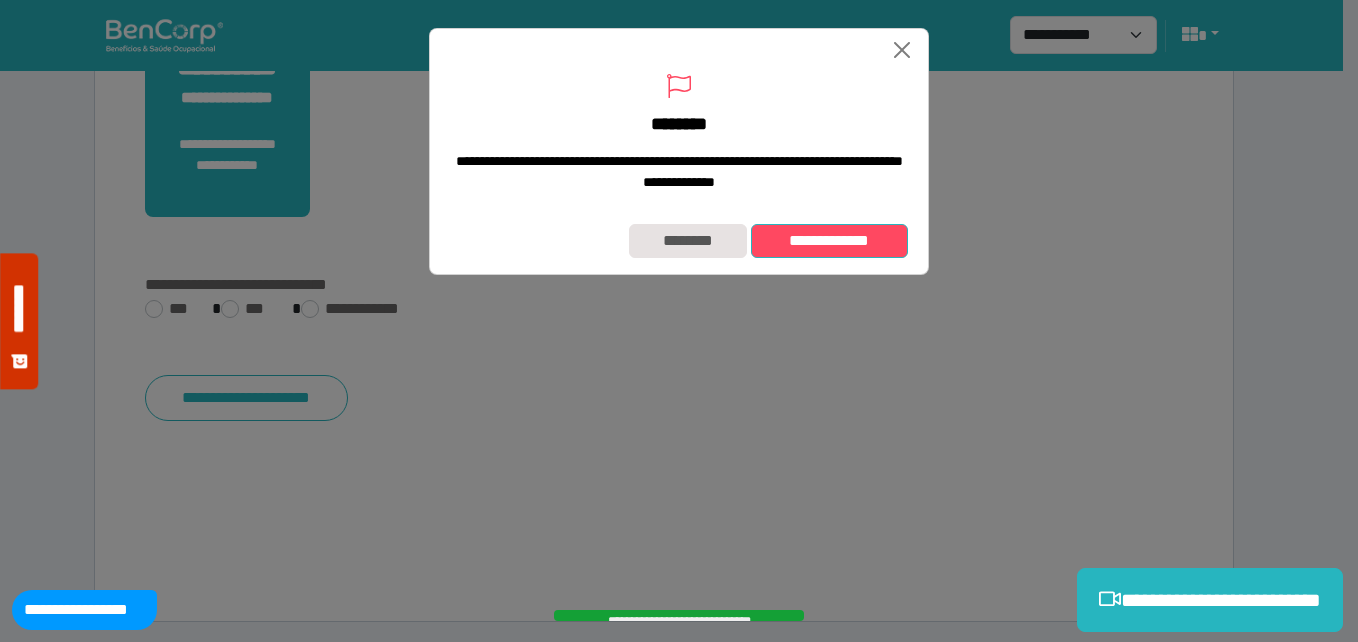type 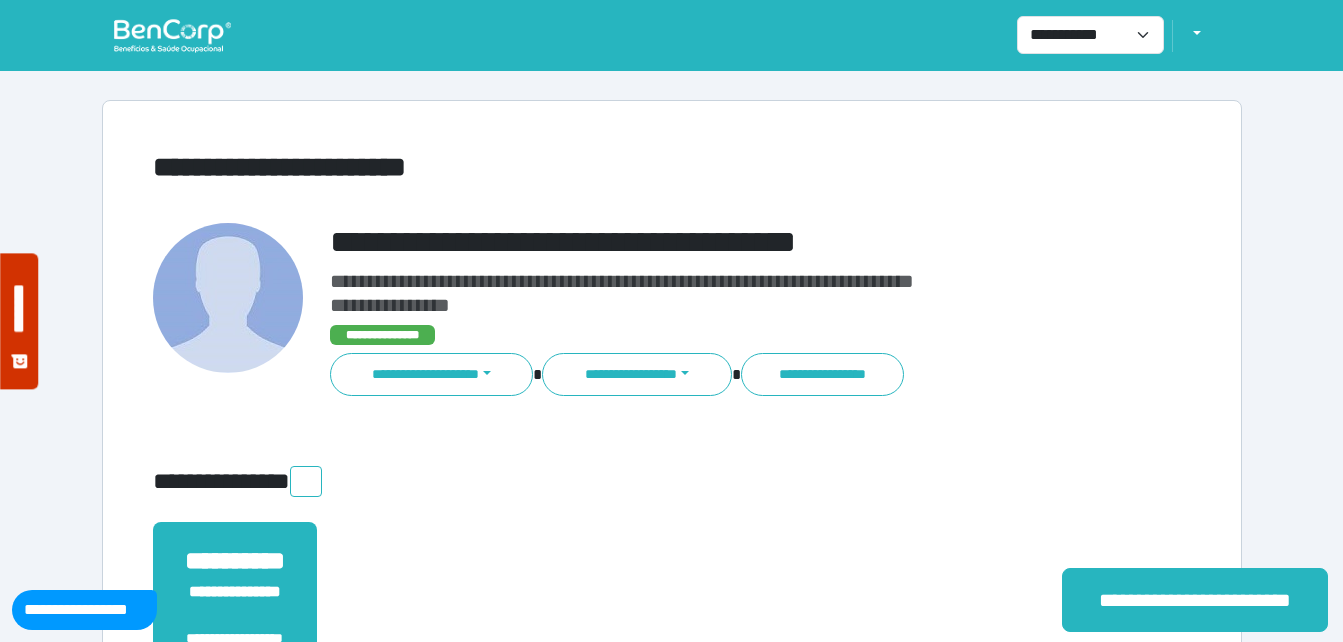 scroll, scrollTop: 0, scrollLeft: 0, axis: both 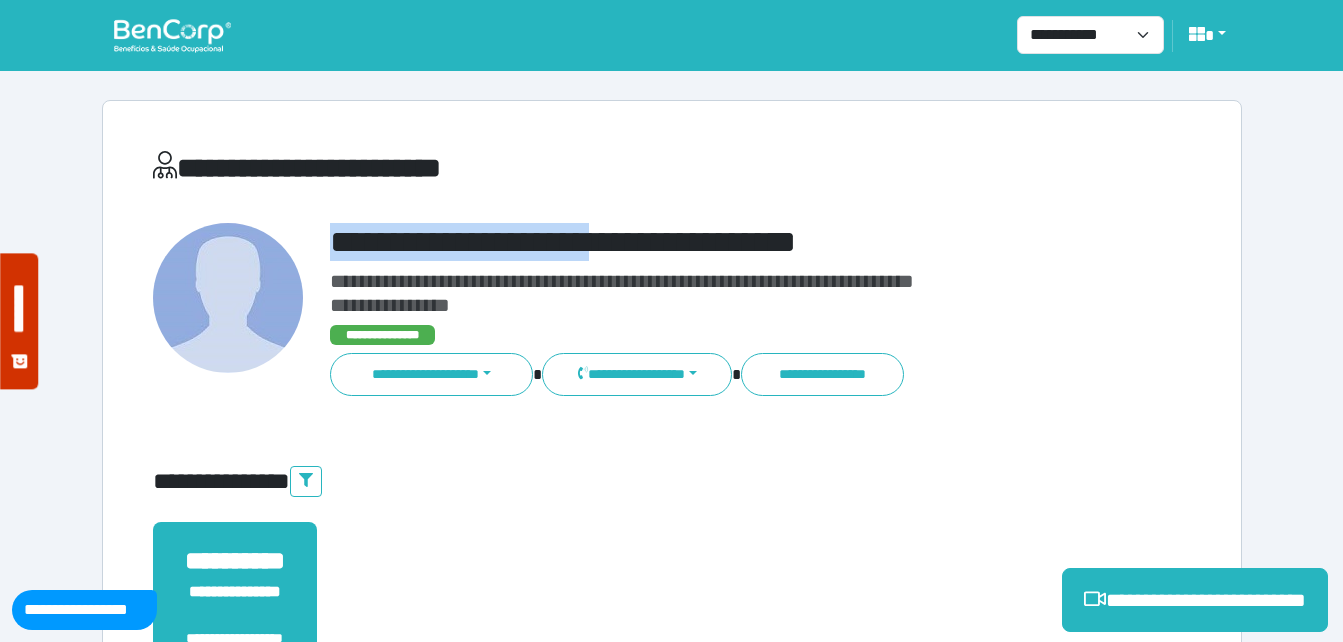 drag, startPoint x: 326, startPoint y: 239, endPoint x: 827, endPoint y: 227, distance: 501.14368 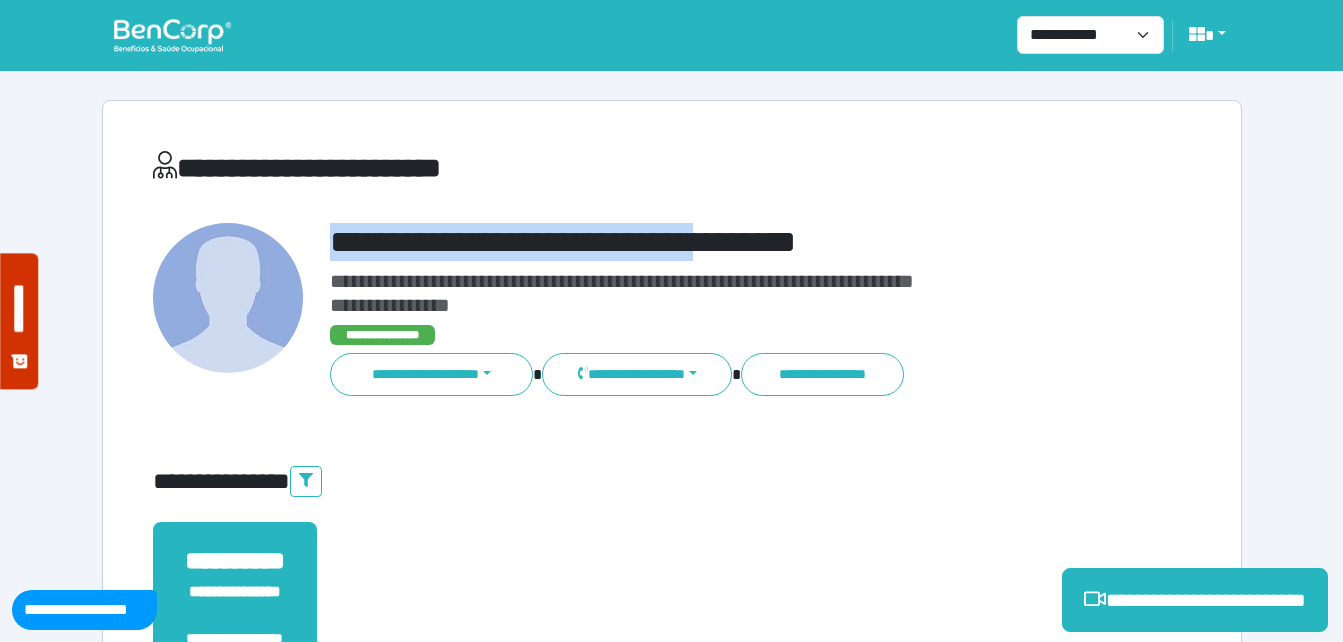 copy on "**********" 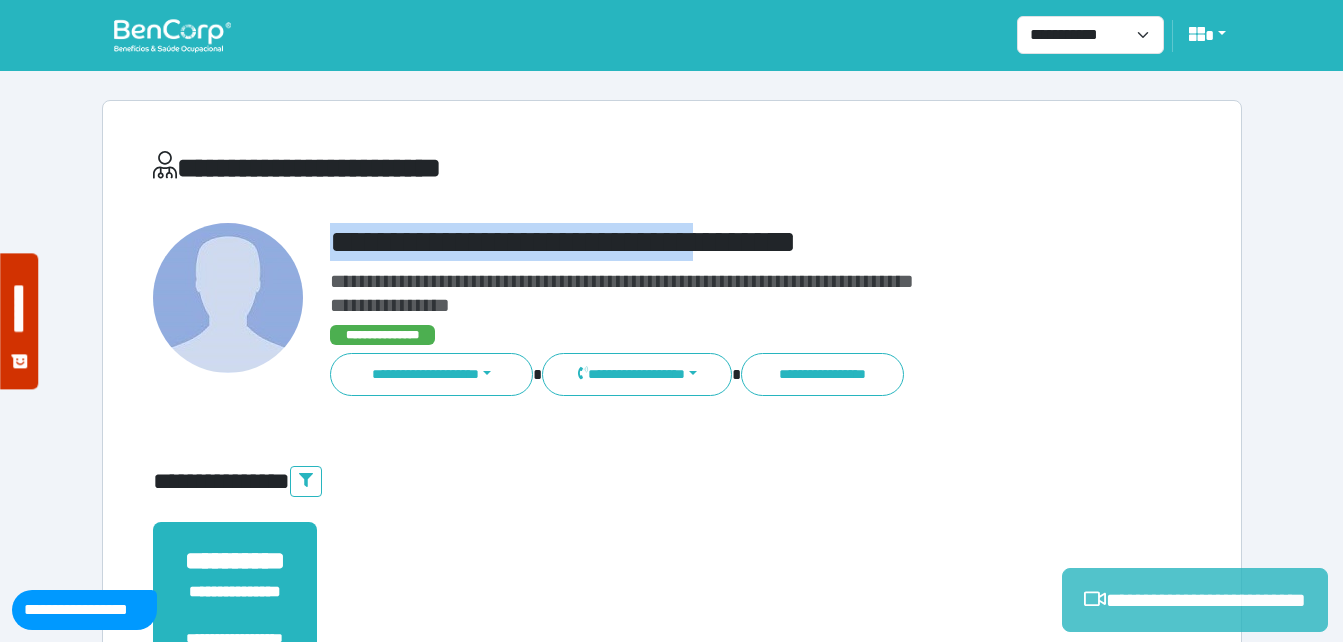click on "**********" at bounding box center (1195, 600) 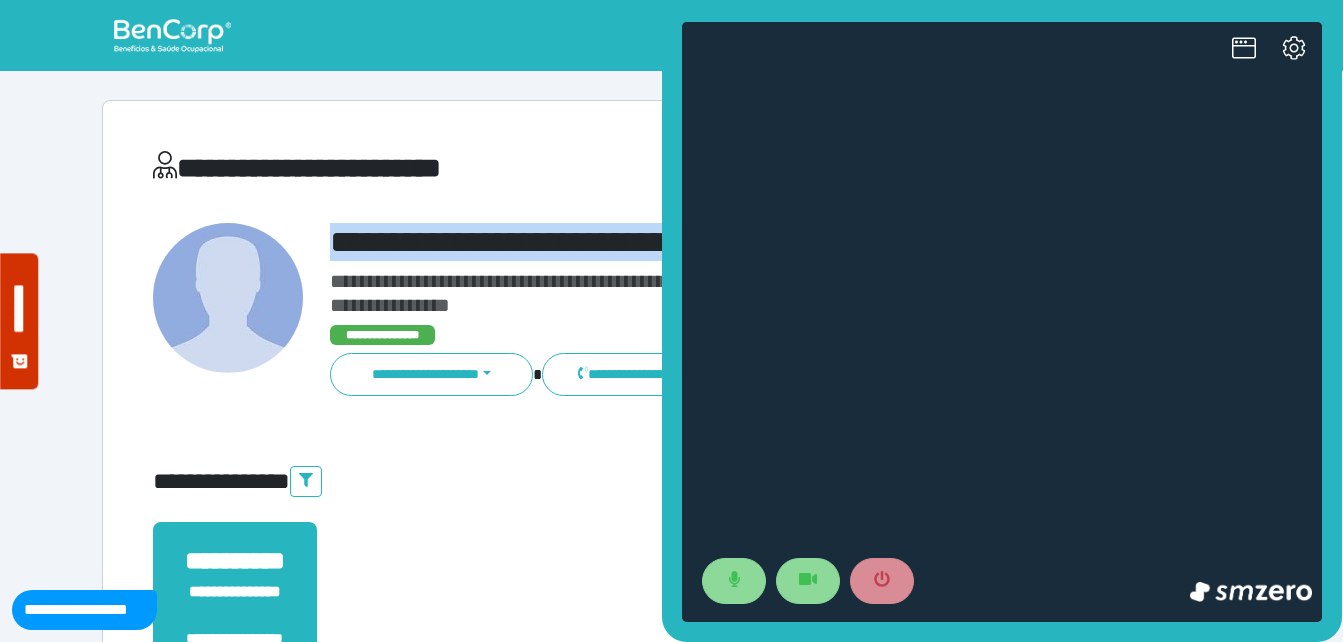 scroll, scrollTop: 0, scrollLeft: 0, axis: both 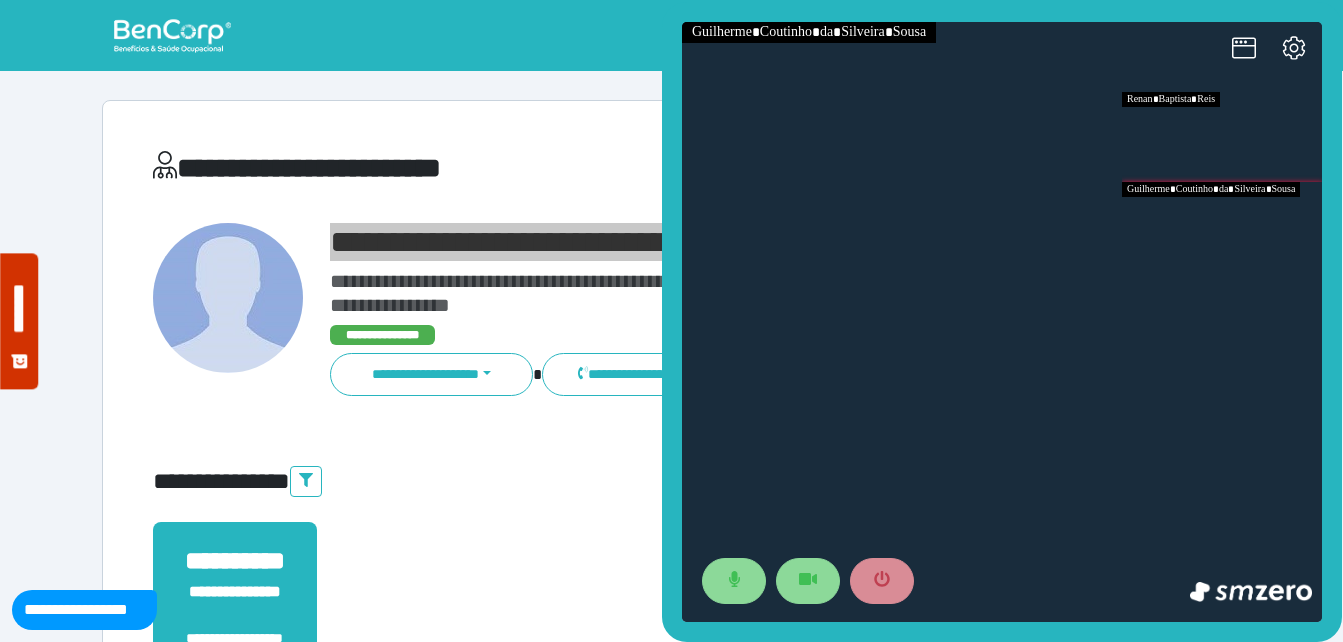 click at bounding box center [1222, 227] 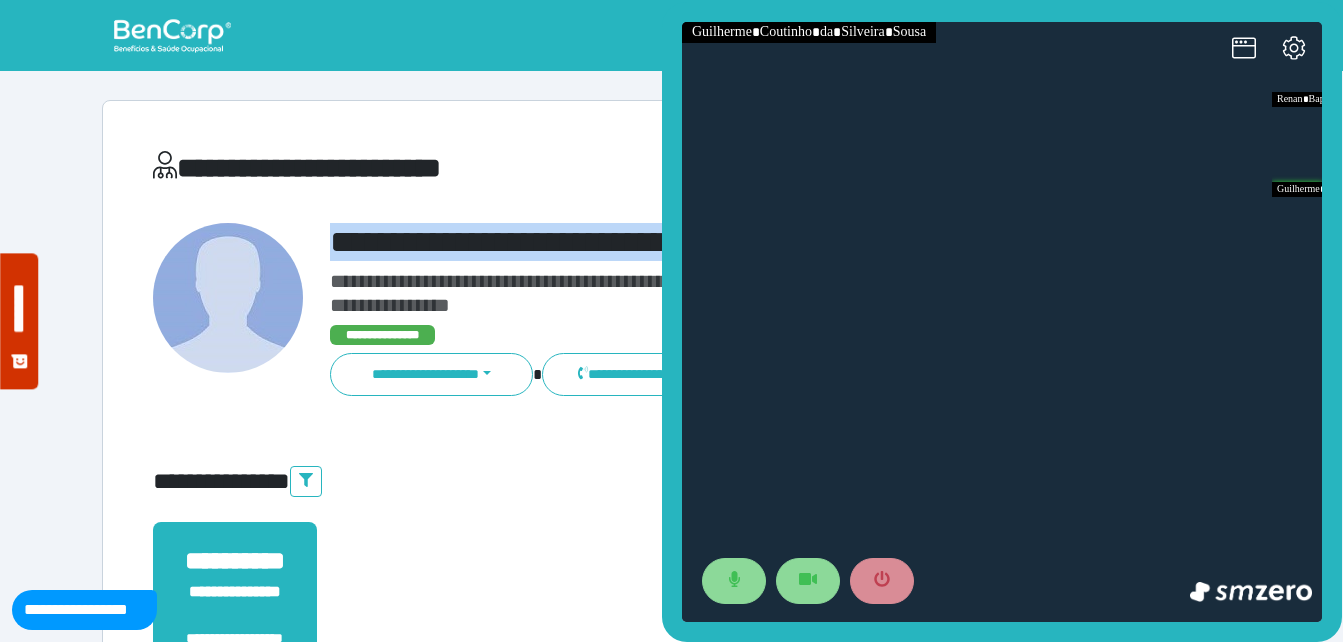 click on "**********" at bounding box center [716, 242] 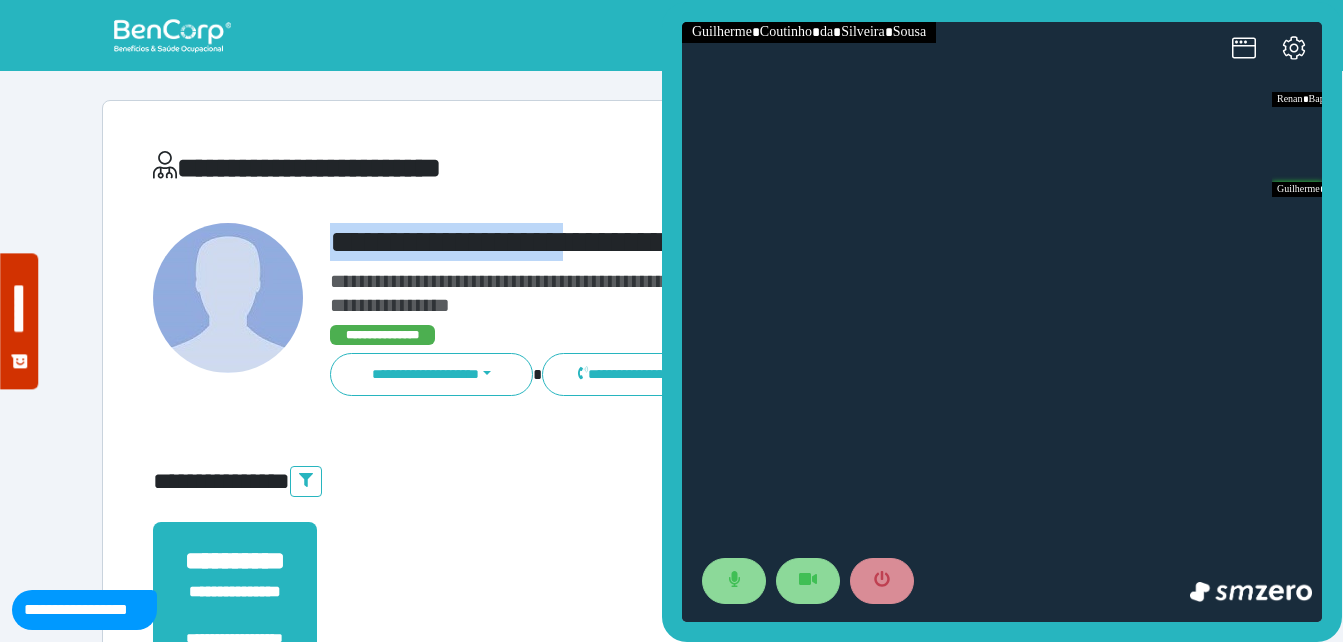 drag, startPoint x: 317, startPoint y: 240, endPoint x: 641, endPoint y: 228, distance: 324.22214 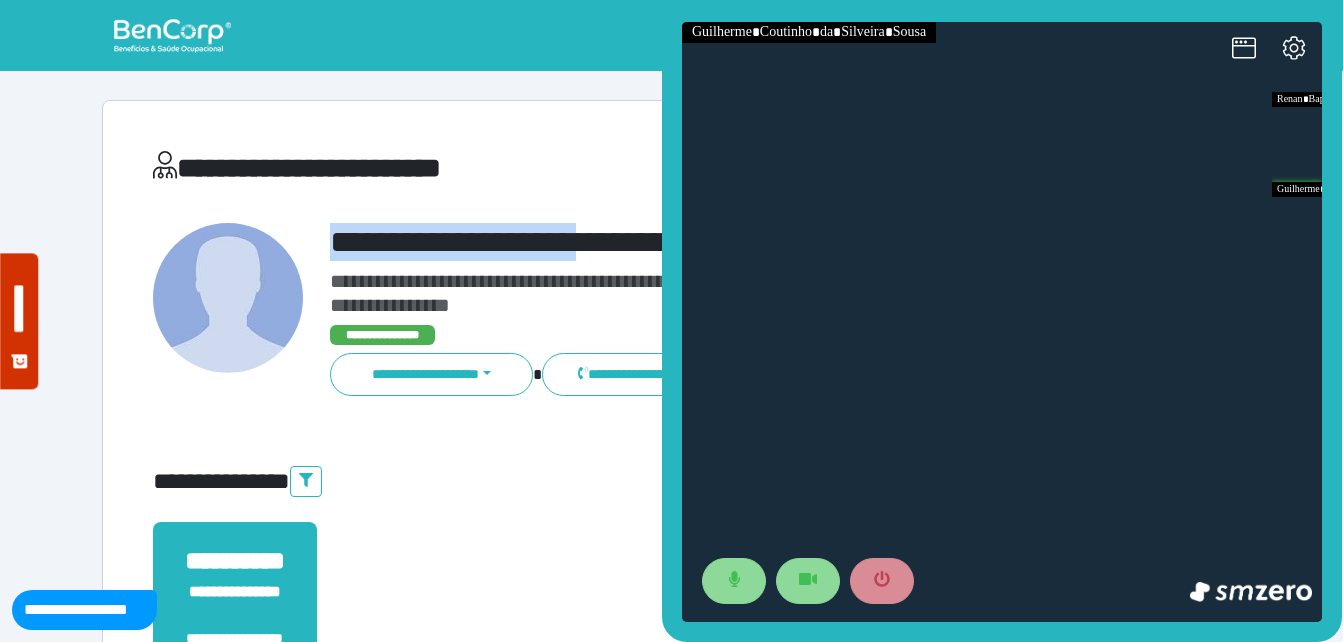 copy on "**********" 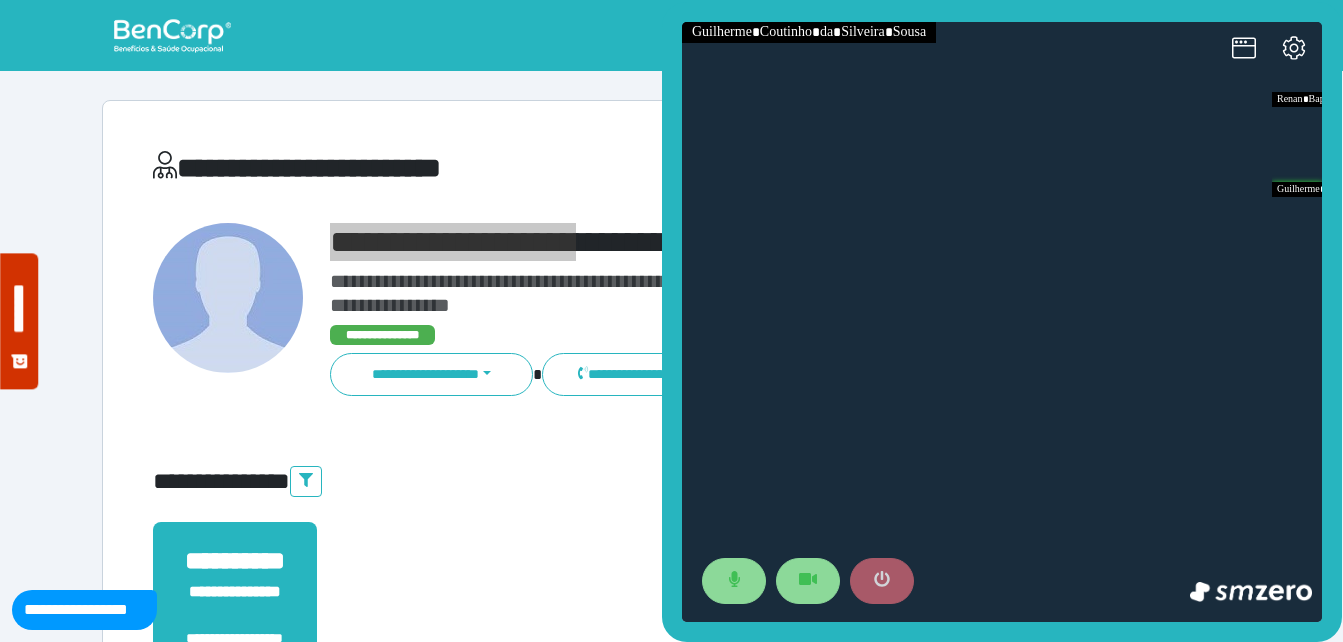 click at bounding box center (882, 581) 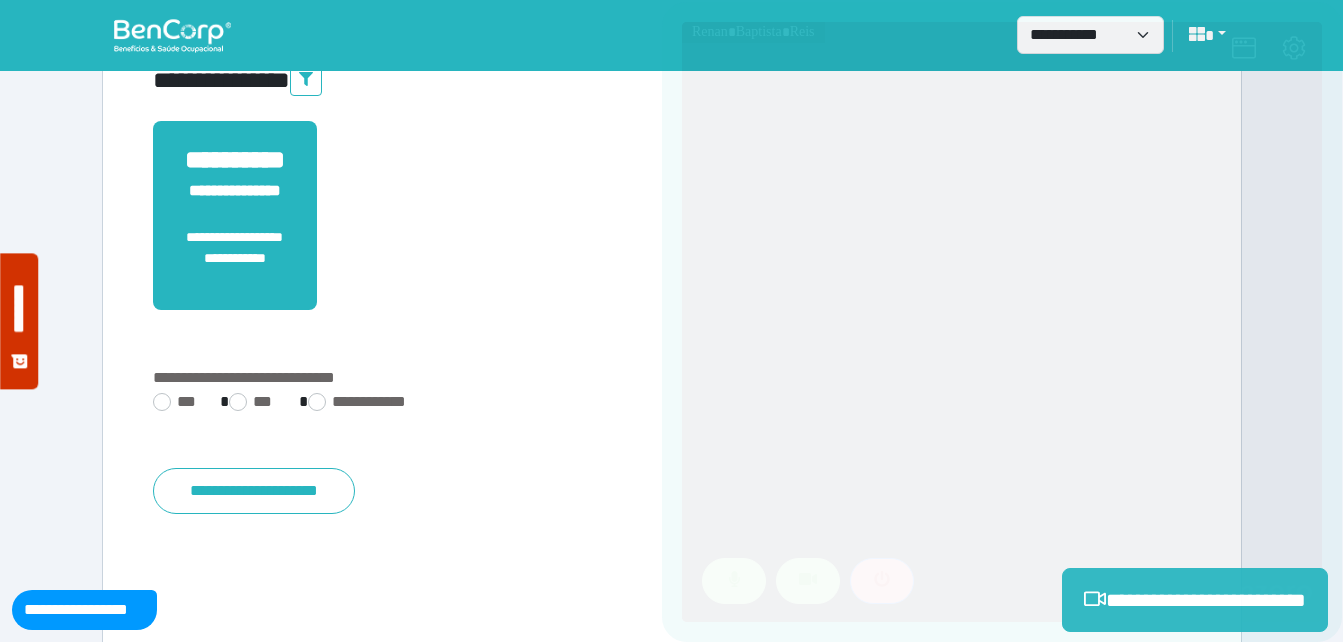 scroll, scrollTop: 494, scrollLeft: 0, axis: vertical 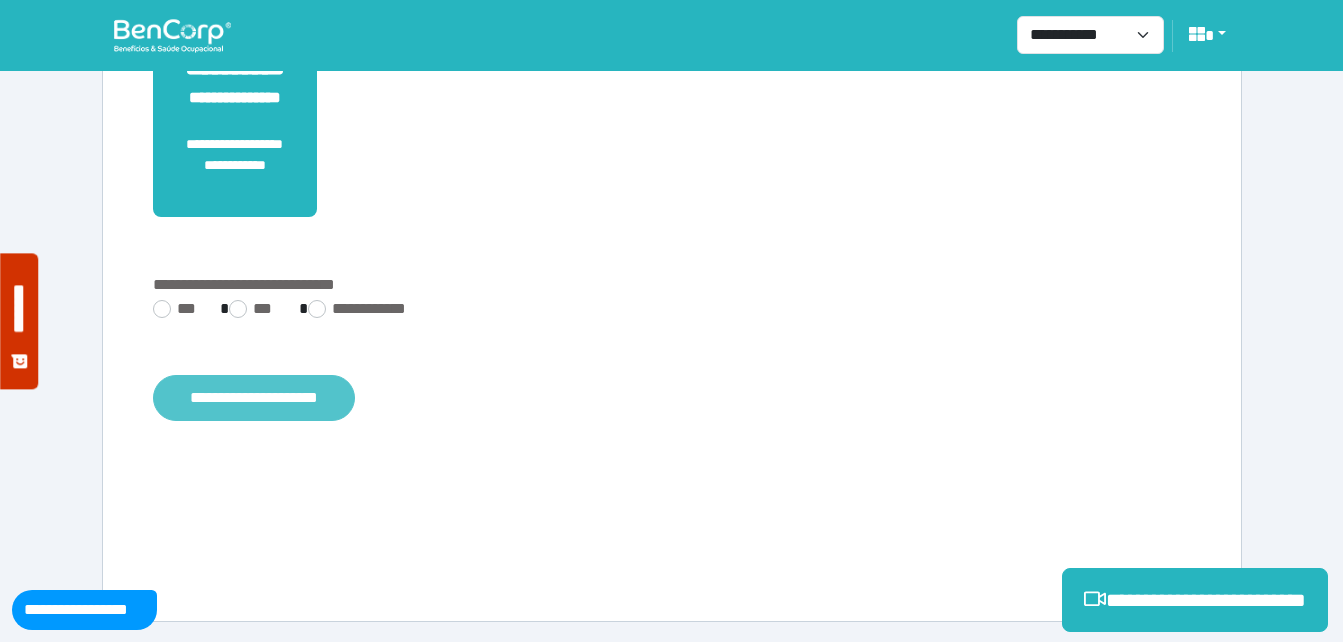 click on "**********" at bounding box center (254, 398) 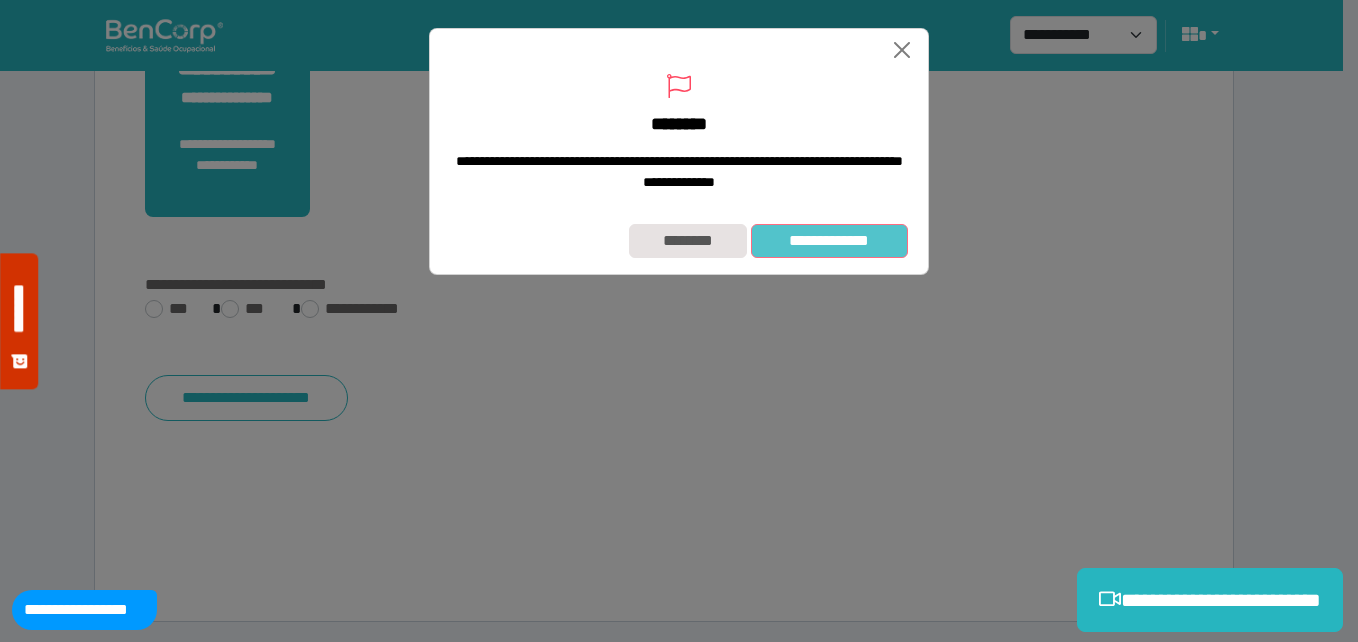 click on "**********" at bounding box center (829, 241) 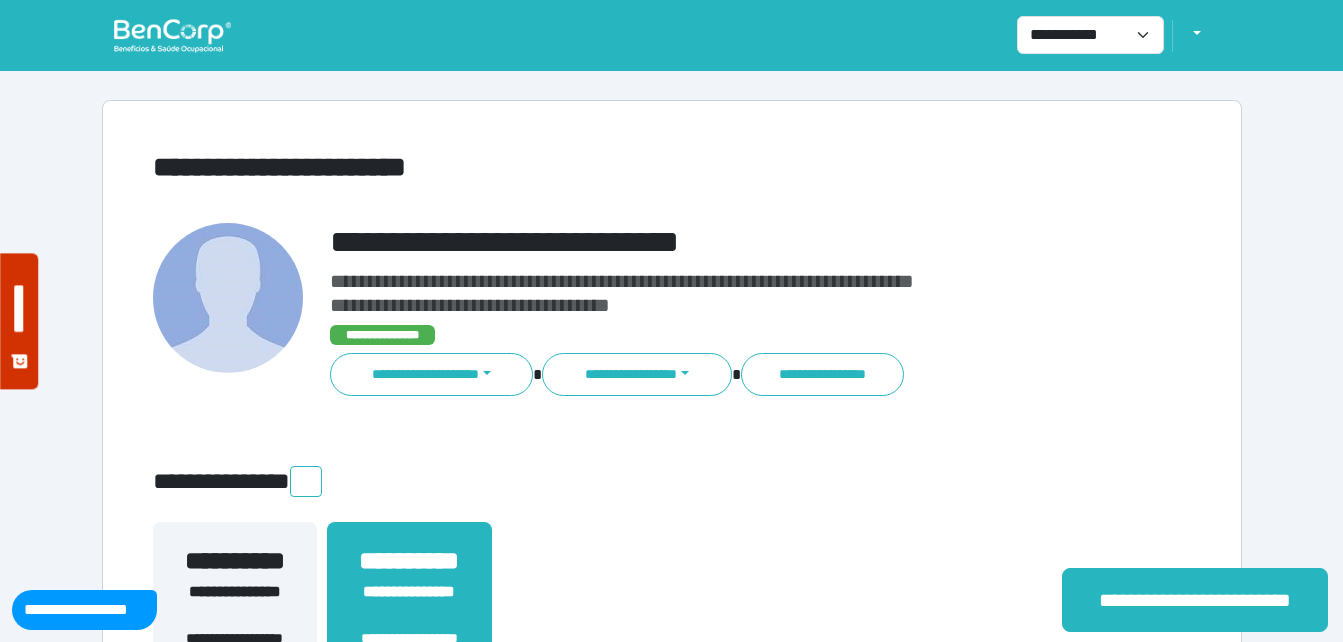 scroll, scrollTop: 0, scrollLeft: 0, axis: both 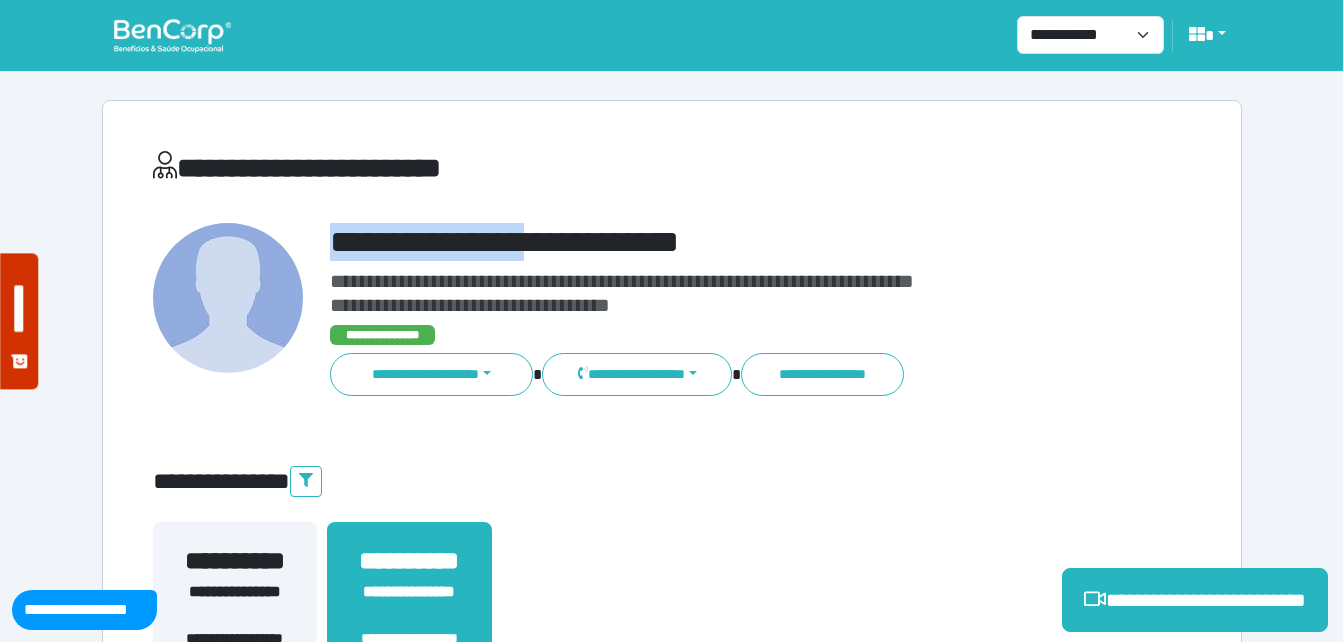 drag, startPoint x: 331, startPoint y: 245, endPoint x: 649, endPoint y: 240, distance: 318.0393 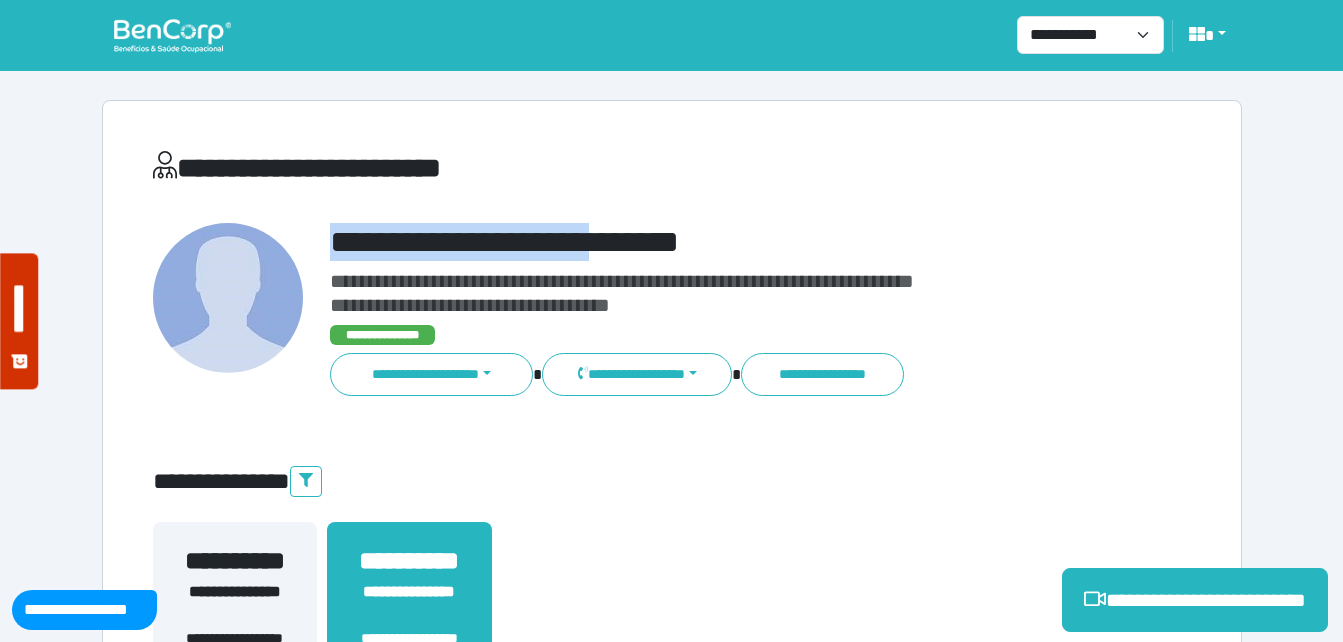copy on "**********" 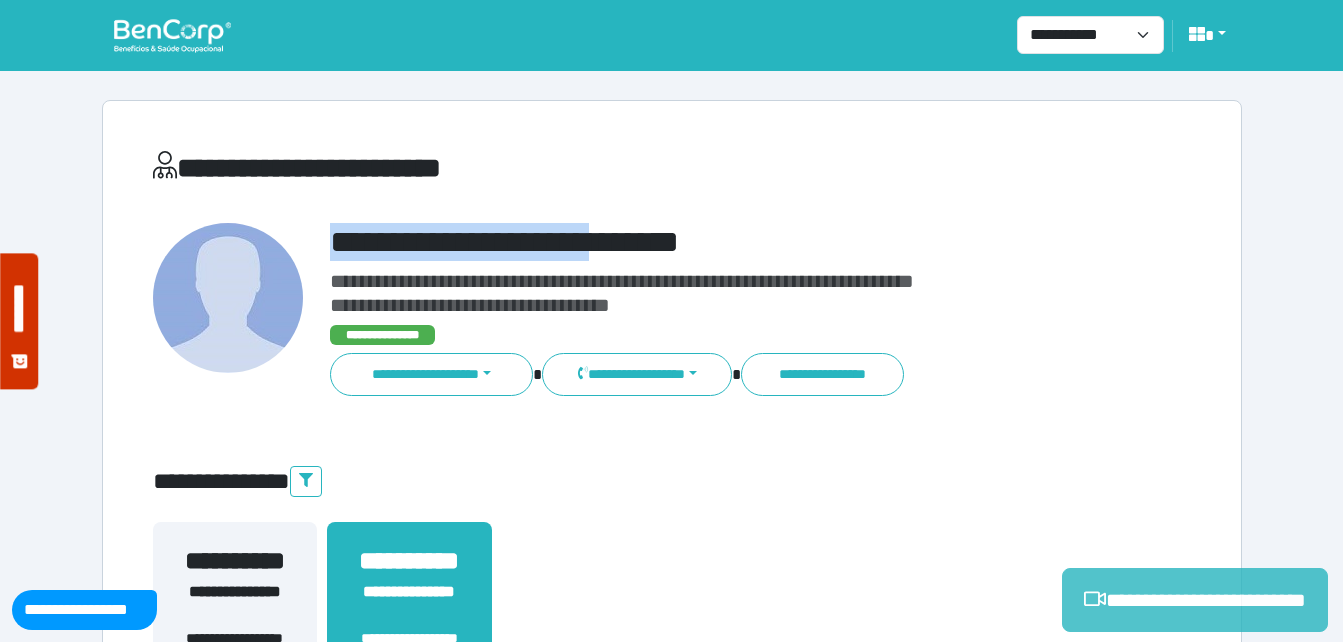 click on "**********" at bounding box center (1195, 600) 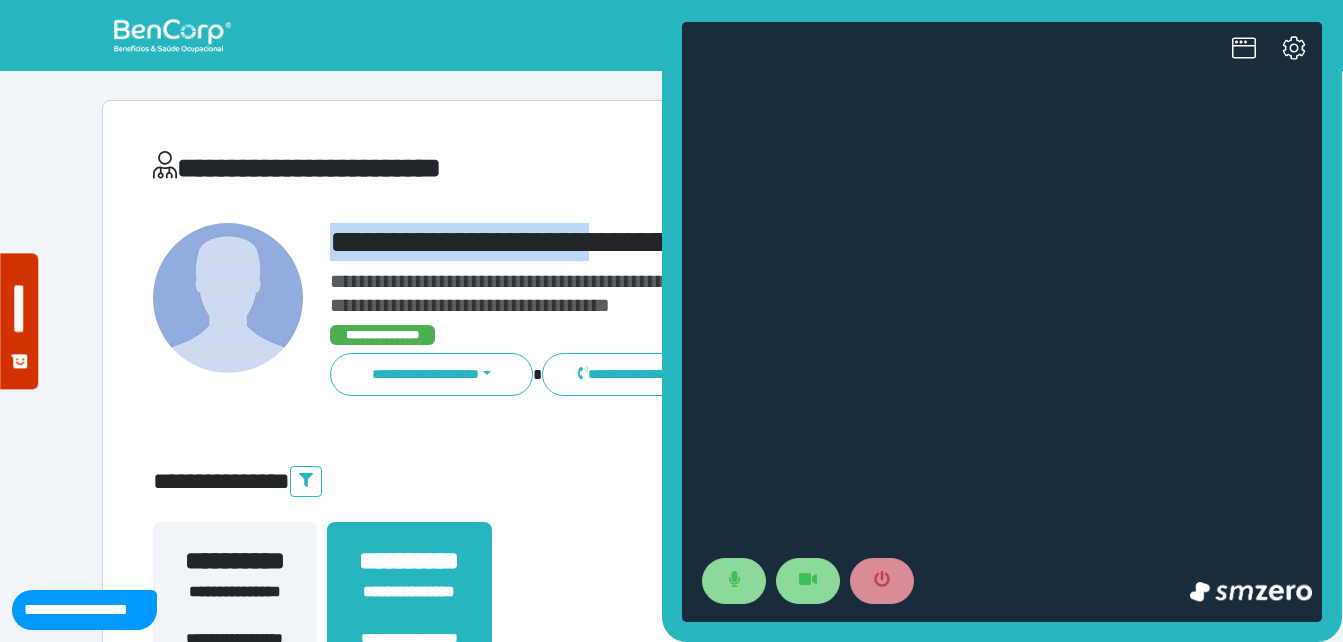 scroll, scrollTop: 0, scrollLeft: 0, axis: both 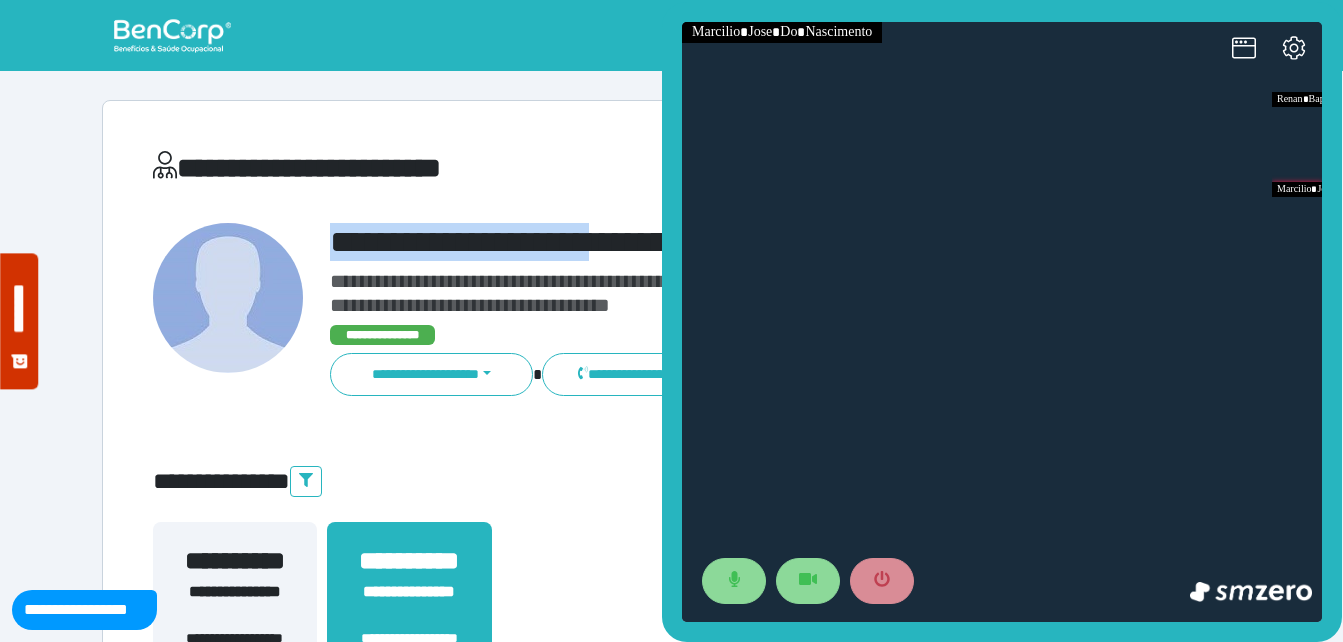 click on "**********" at bounding box center [716, 242] 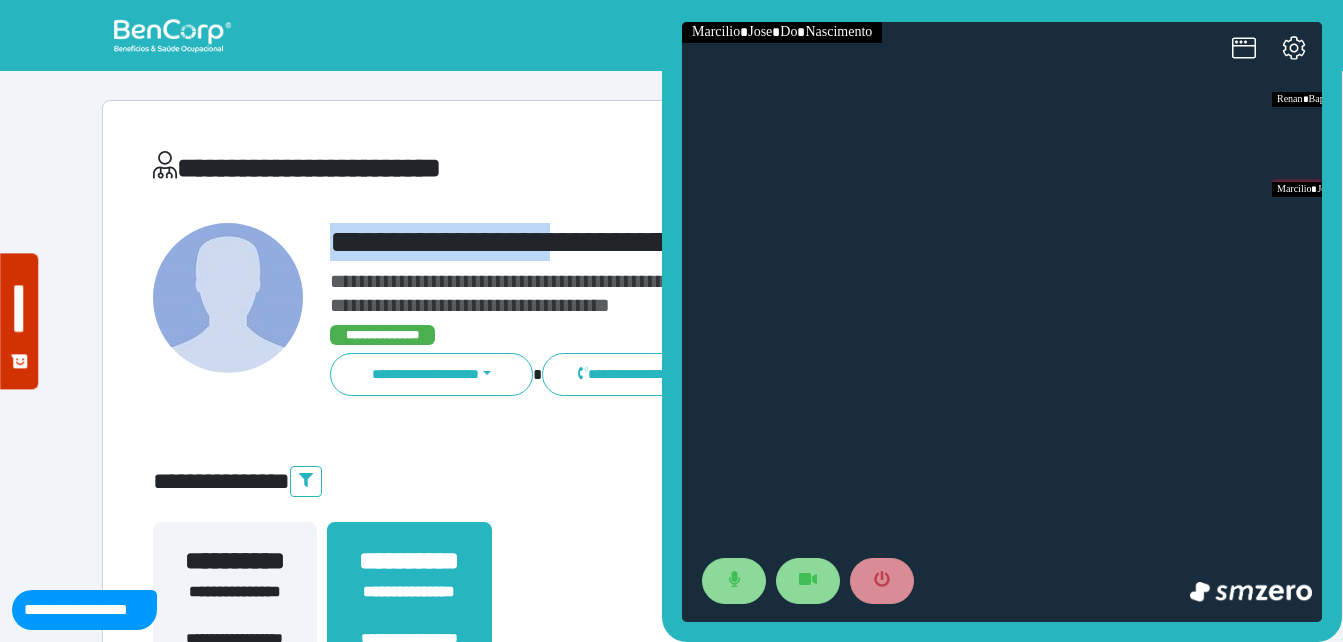 drag, startPoint x: 315, startPoint y: 240, endPoint x: 648, endPoint y: 217, distance: 333.79333 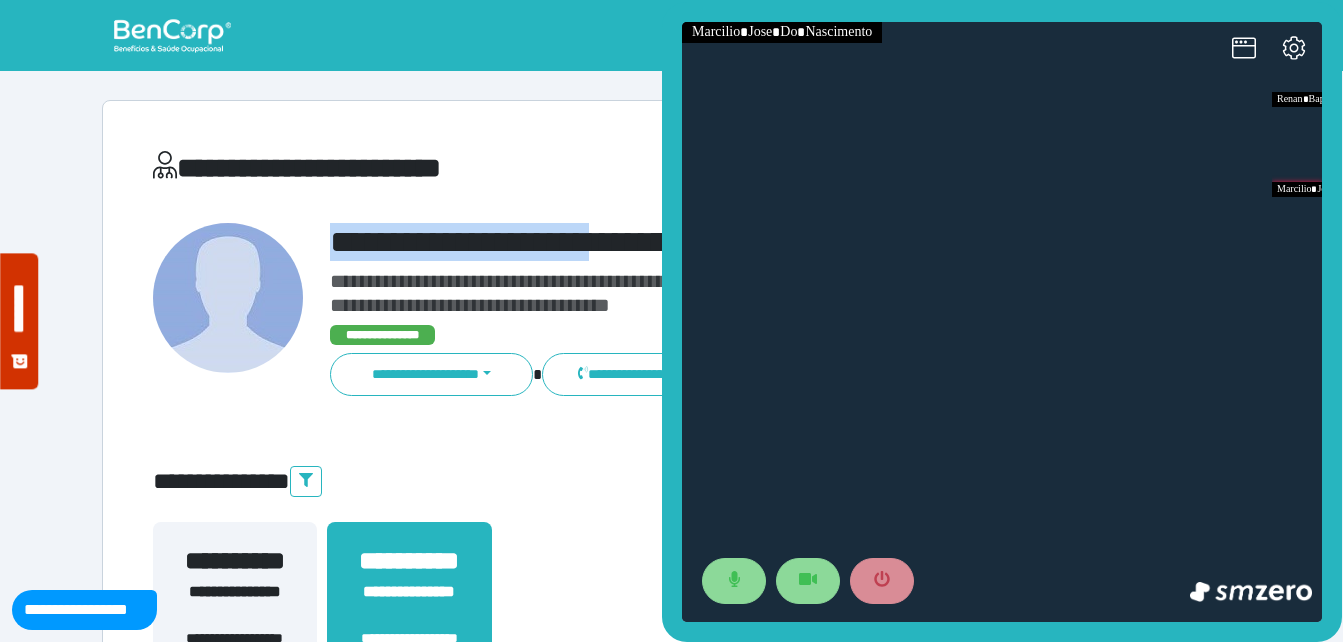 copy on "**********" 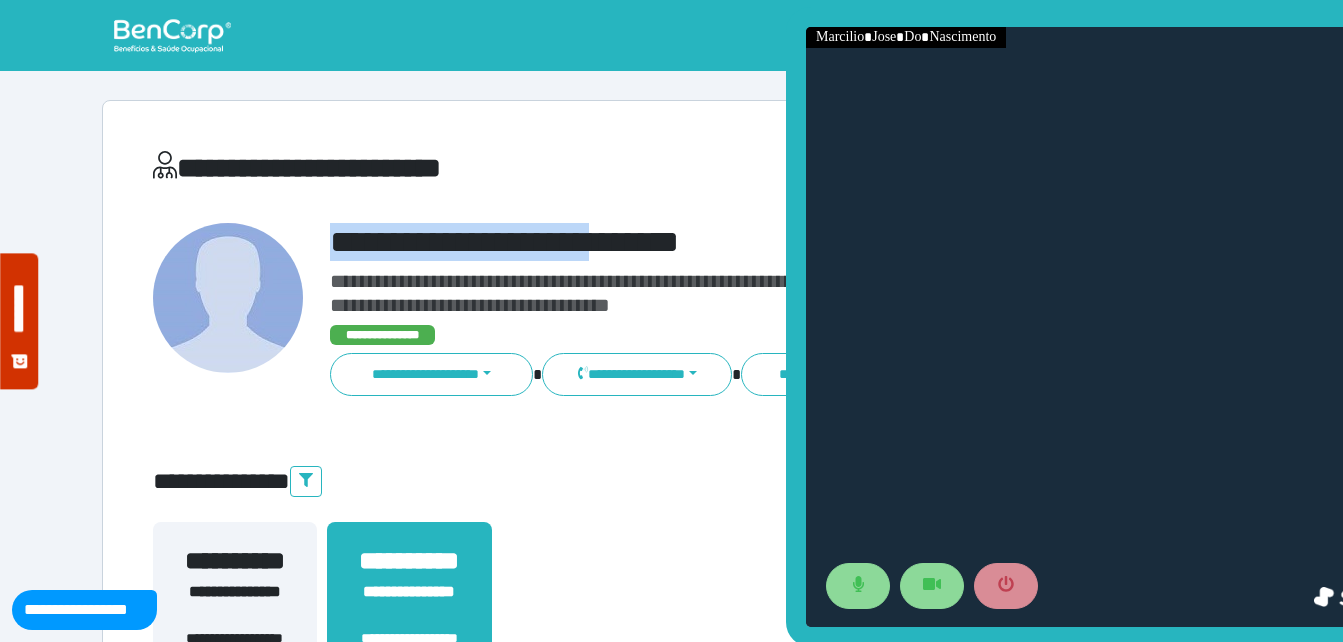 drag, startPoint x: 898, startPoint y: 13, endPoint x: 1012, endPoint y: 18, distance: 114.1096 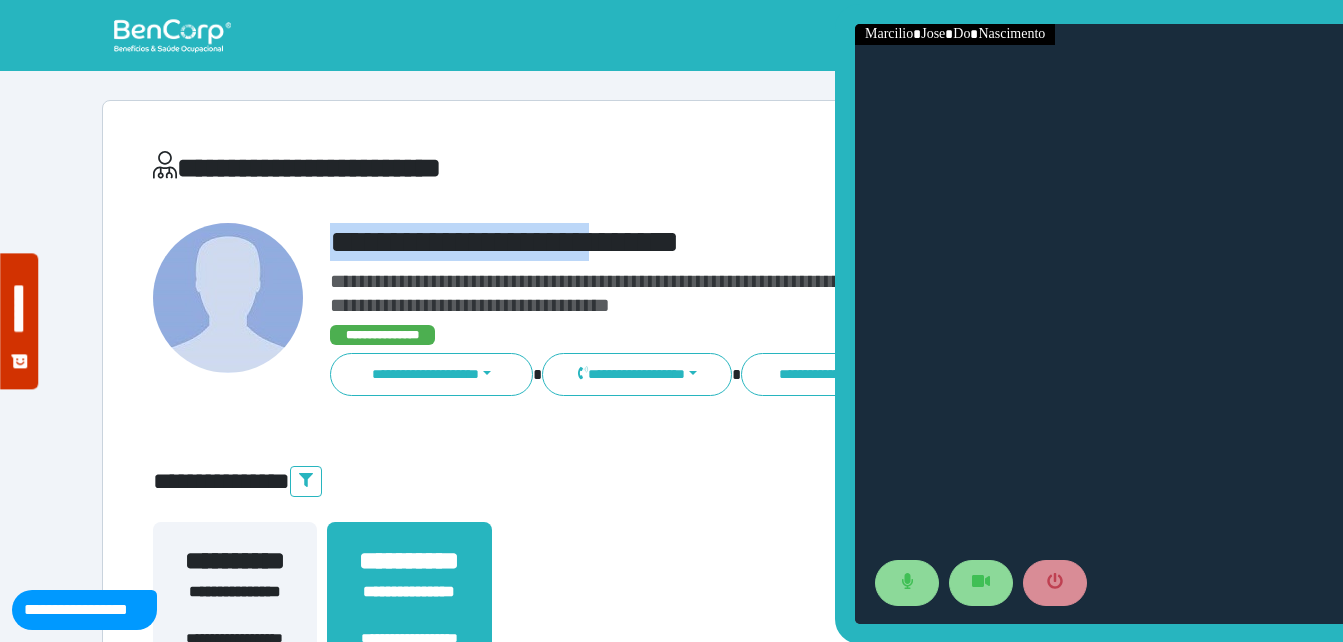 drag, startPoint x: 1038, startPoint y: 23, endPoint x: 1145, endPoint y: 23, distance: 107 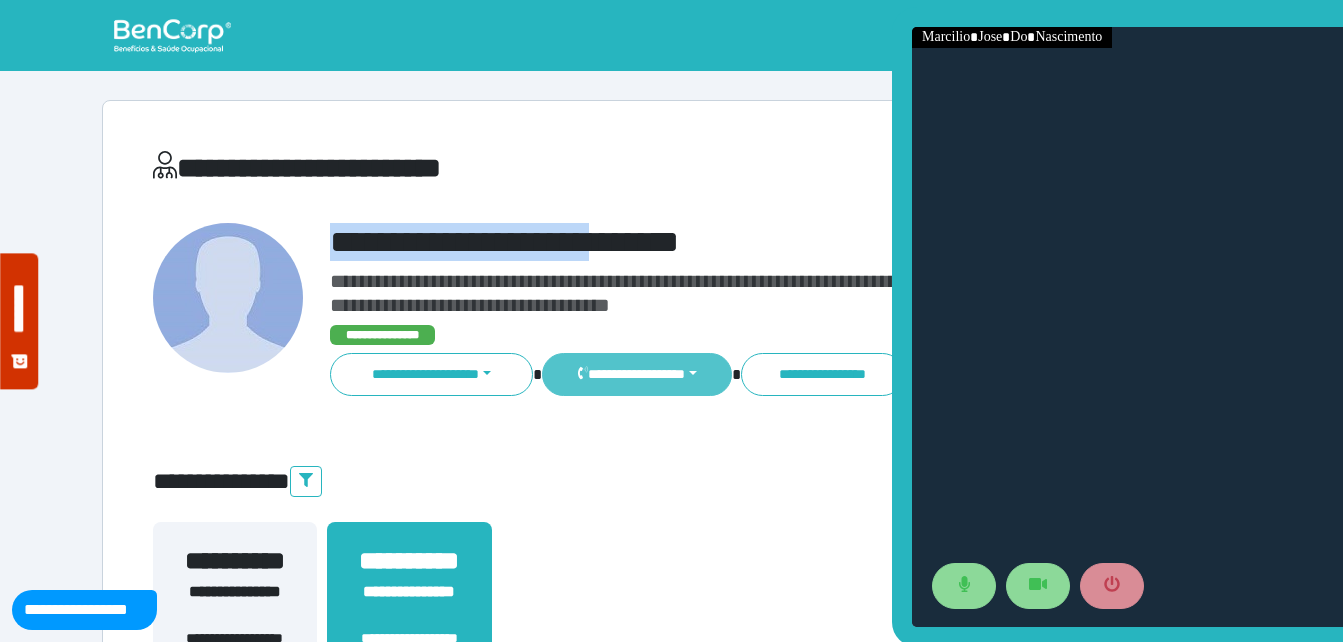 click on "**********" at bounding box center [636, 374] 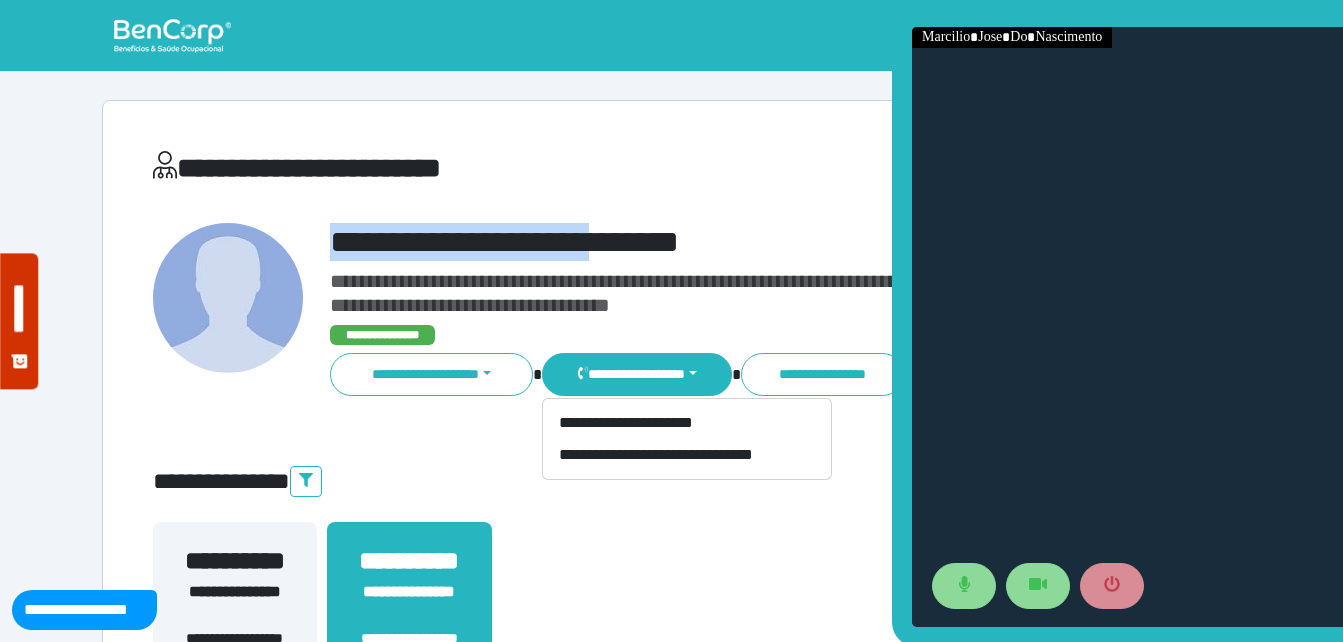type 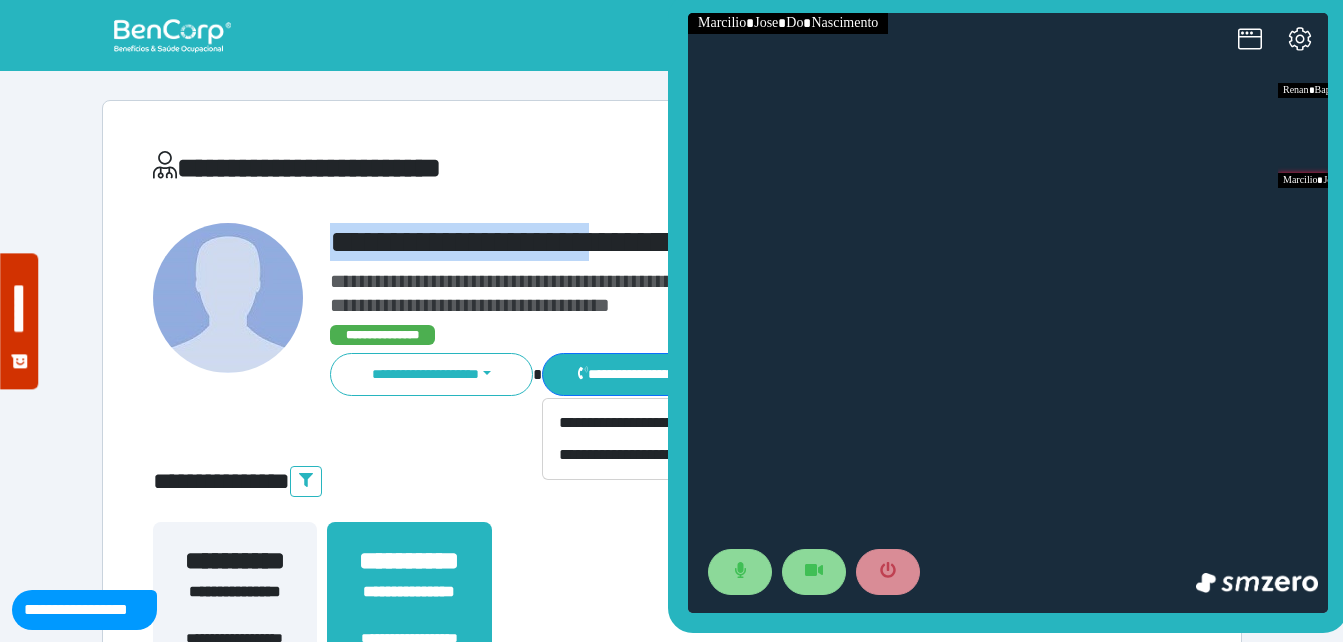 drag, startPoint x: 902, startPoint y: 101, endPoint x: 678, endPoint y: 87, distance: 224.43707 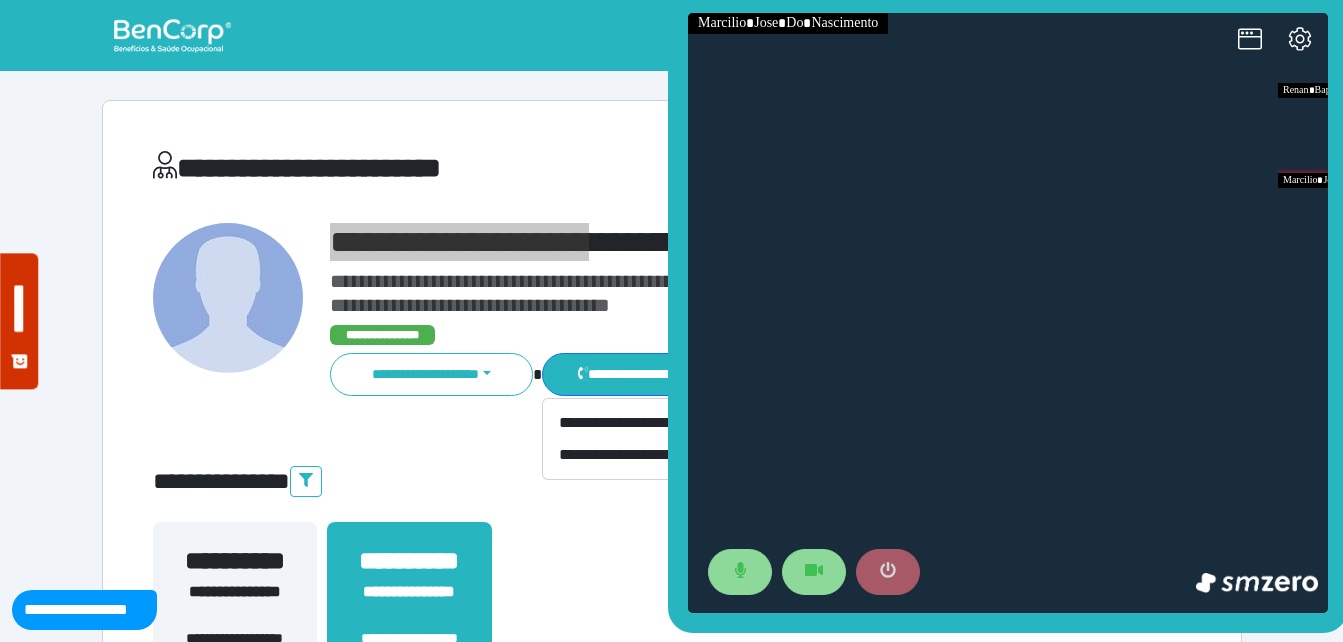 click at bounding box center (888, 572) 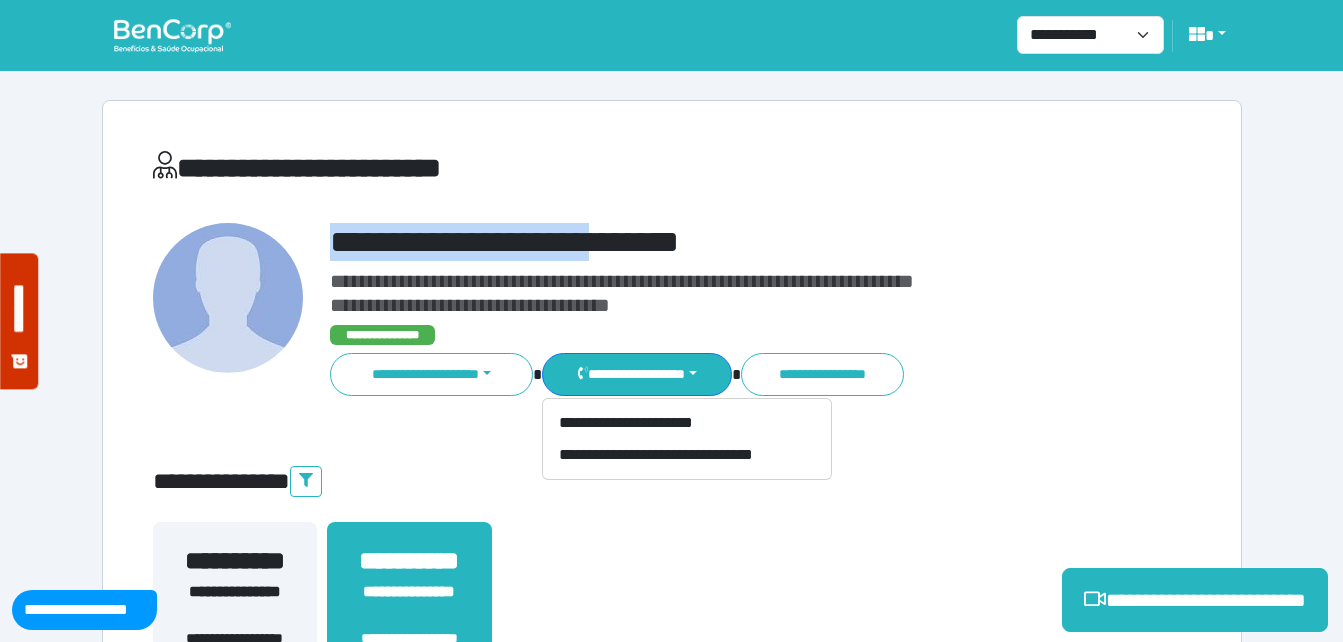 click on "**********" at bounding box center (716, 242) 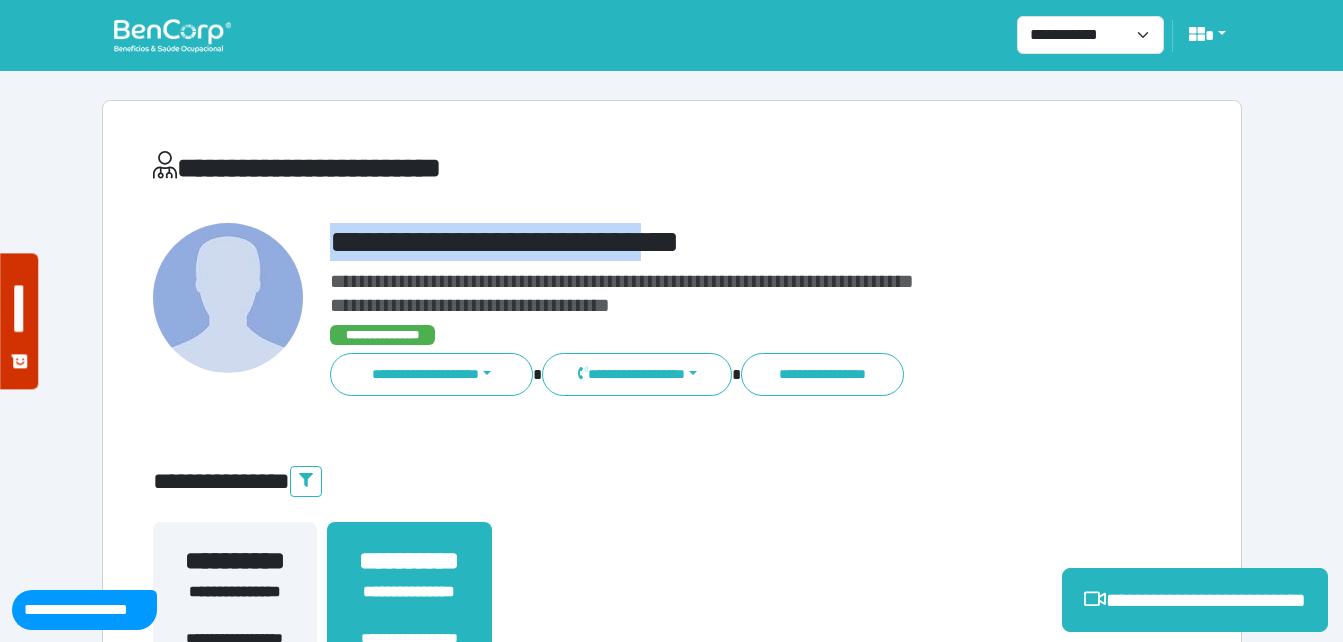drag, startPoint x: 327, startPoint y: 235, endPoint x: 758, endPoint y: 211, distance: 431.6677 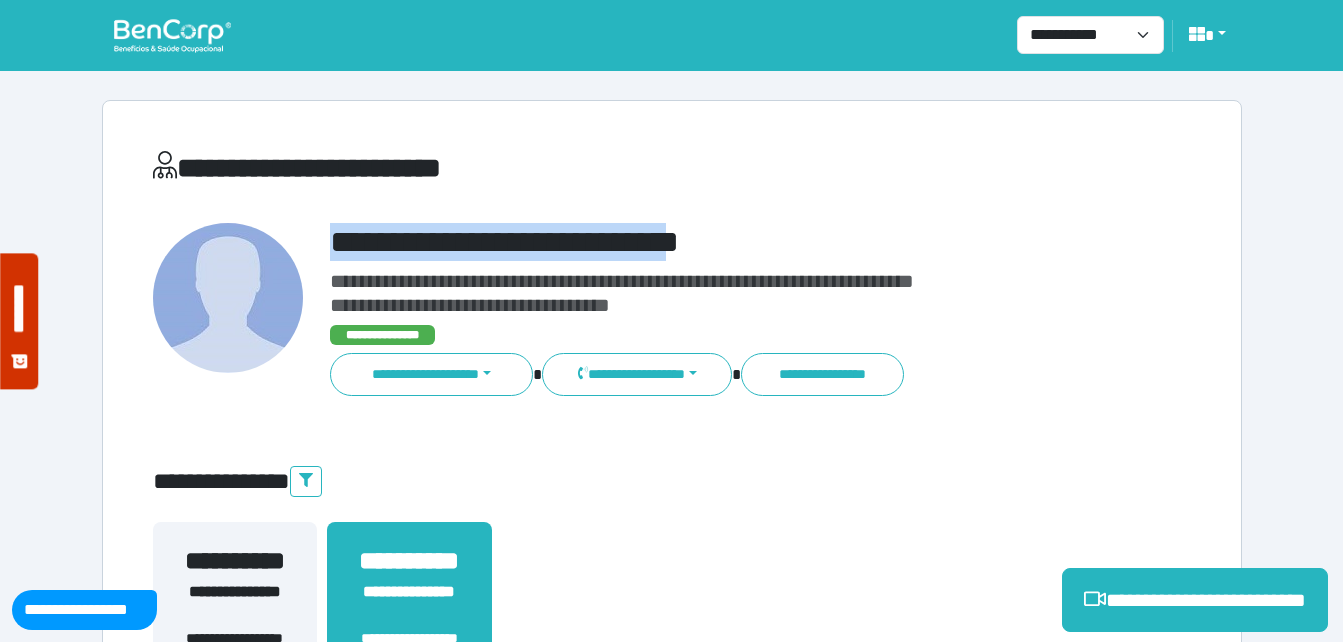 copy on "**********" 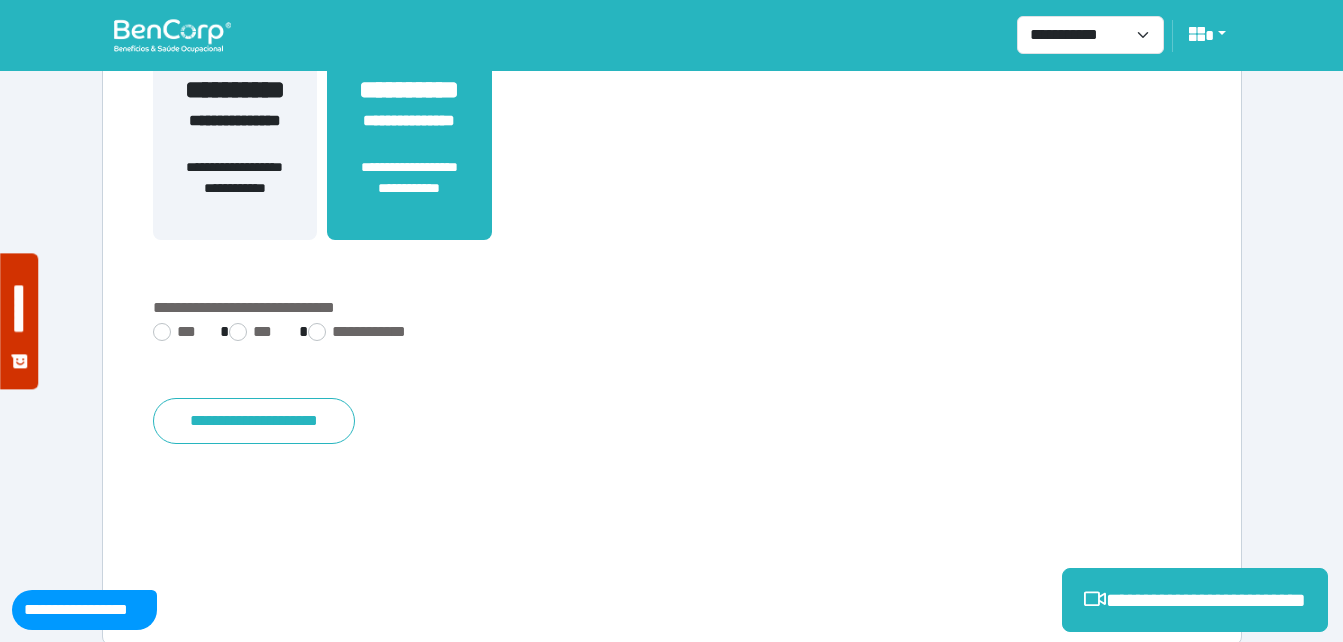 scroll, scrollTop: 494, scrollLeft: 0, axis: vertical 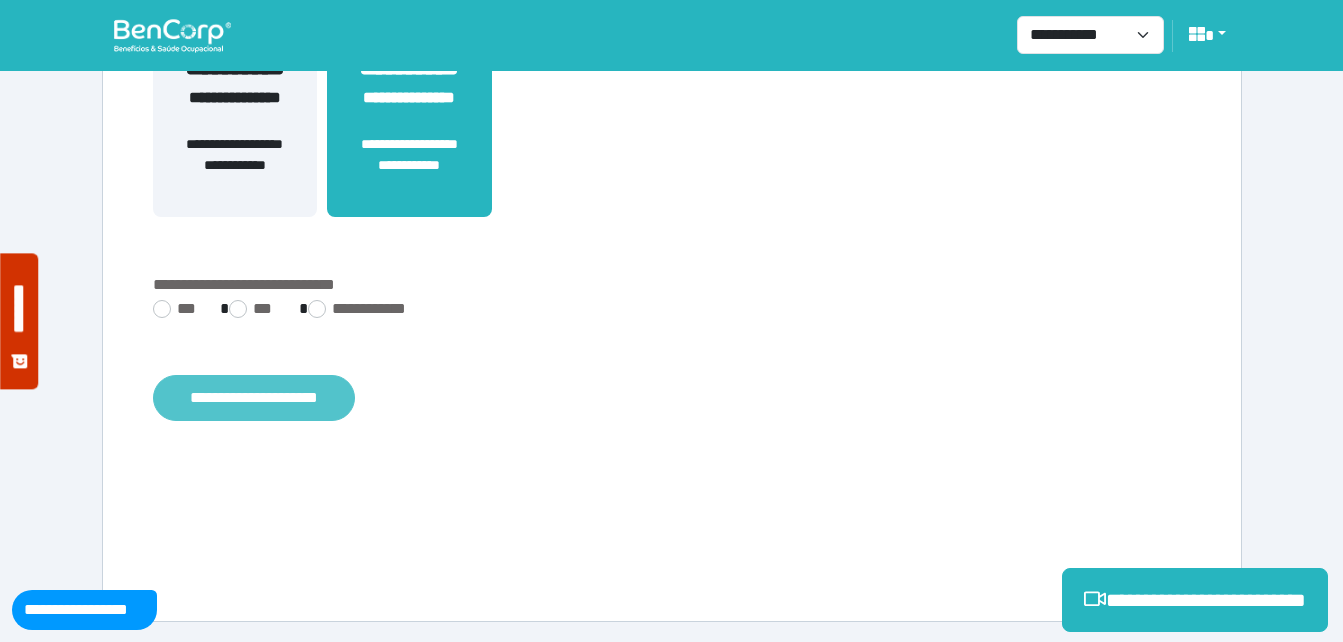 click on "**********" at bounding box center [254, 398] 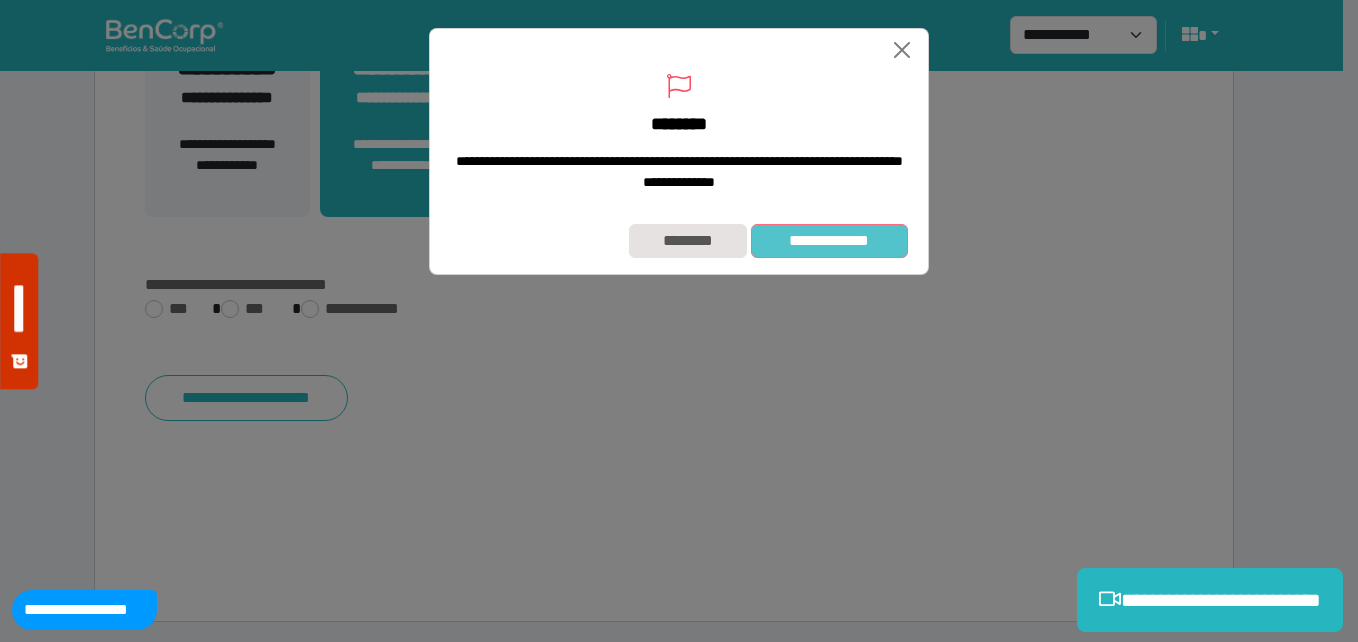click on "**********" at bounding box center (829, 241) 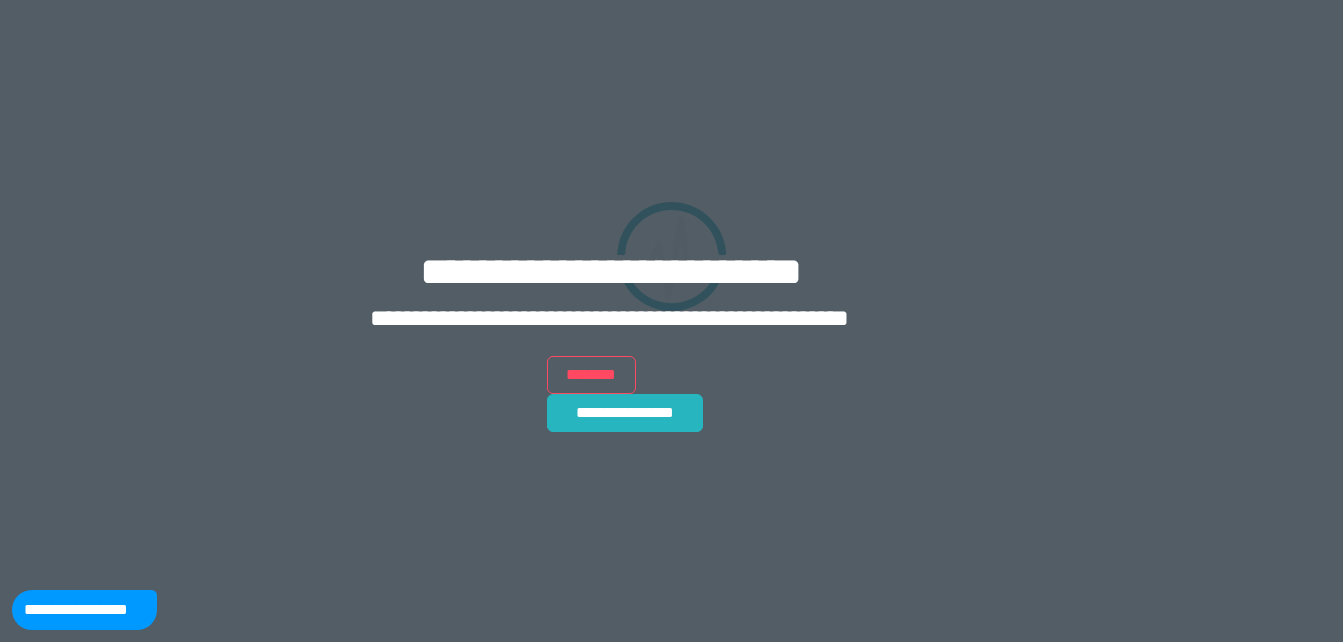 scroll, scrollTop: 0, scrollLeft: 0, axis: both 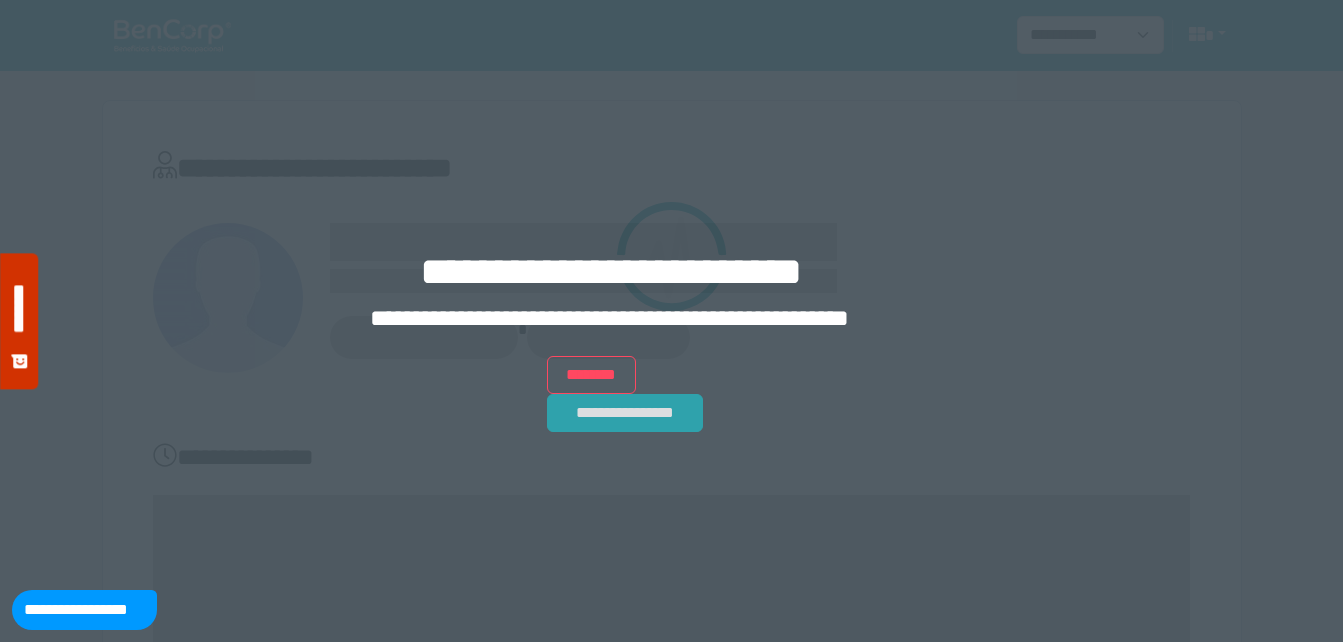 click on "**********" at bounding box center [625, 413] 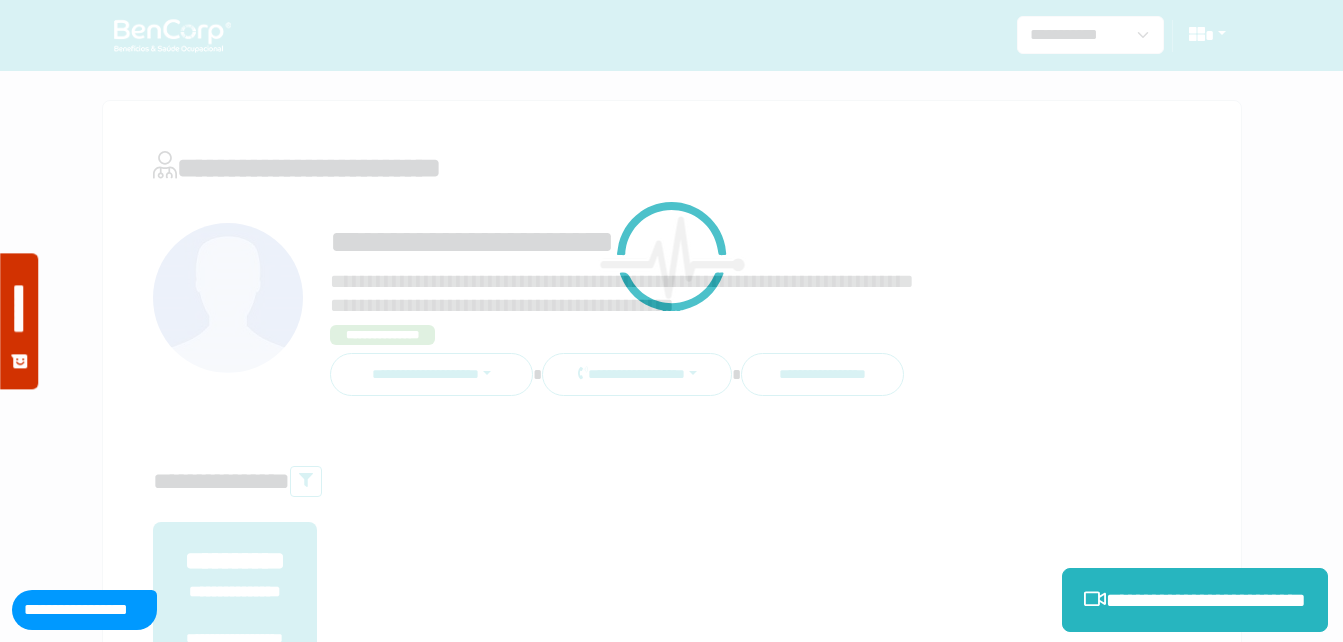scroll, scrollTop: 0, scrollLeft: 0, axis: both 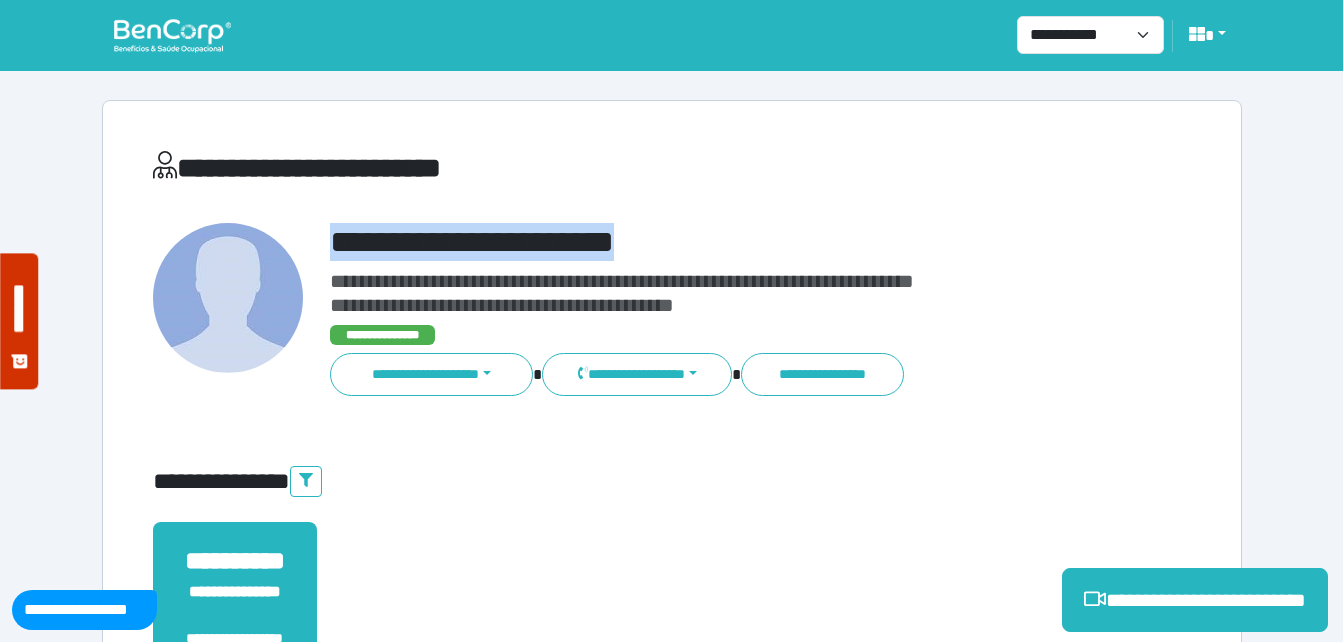 drag, startPoint x: 319, startPoint y: 232, endPoint x: 702, endPoint y: 237, distance: 383.03262 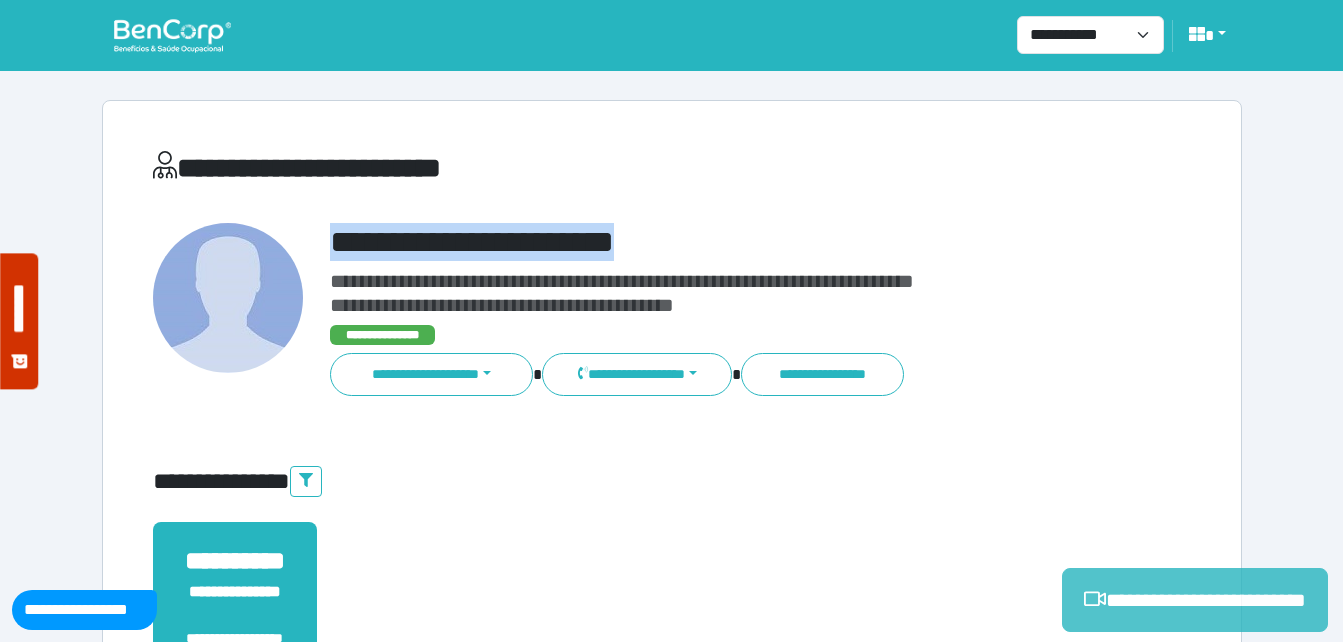 click on "**********" at bounding box center [1195, 600] 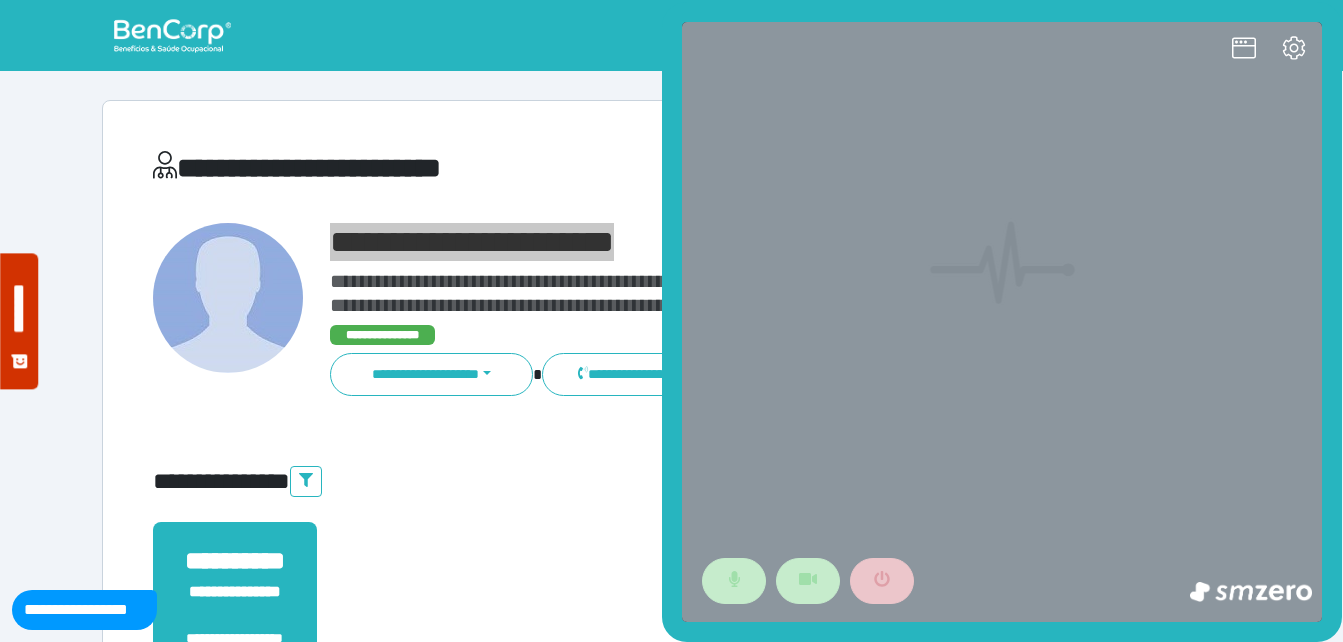 scroll, scrollTop: 0, scrollLeft: 0, axis: both 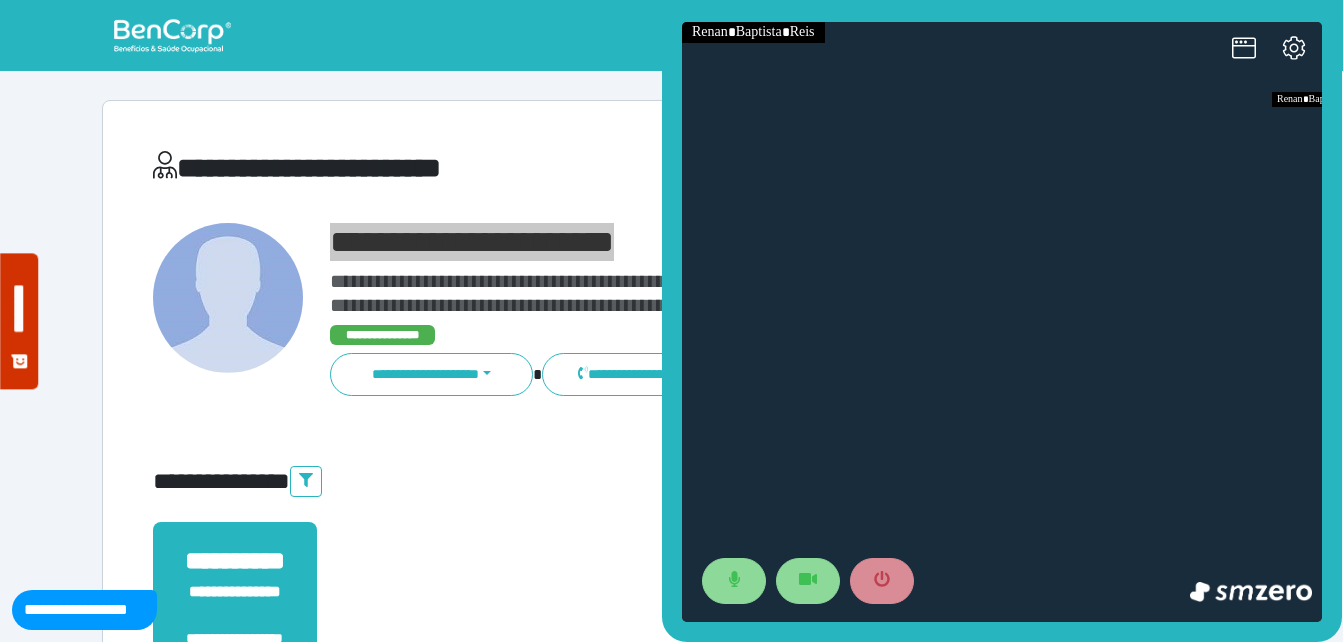 click at bounding box center (1002, 322) 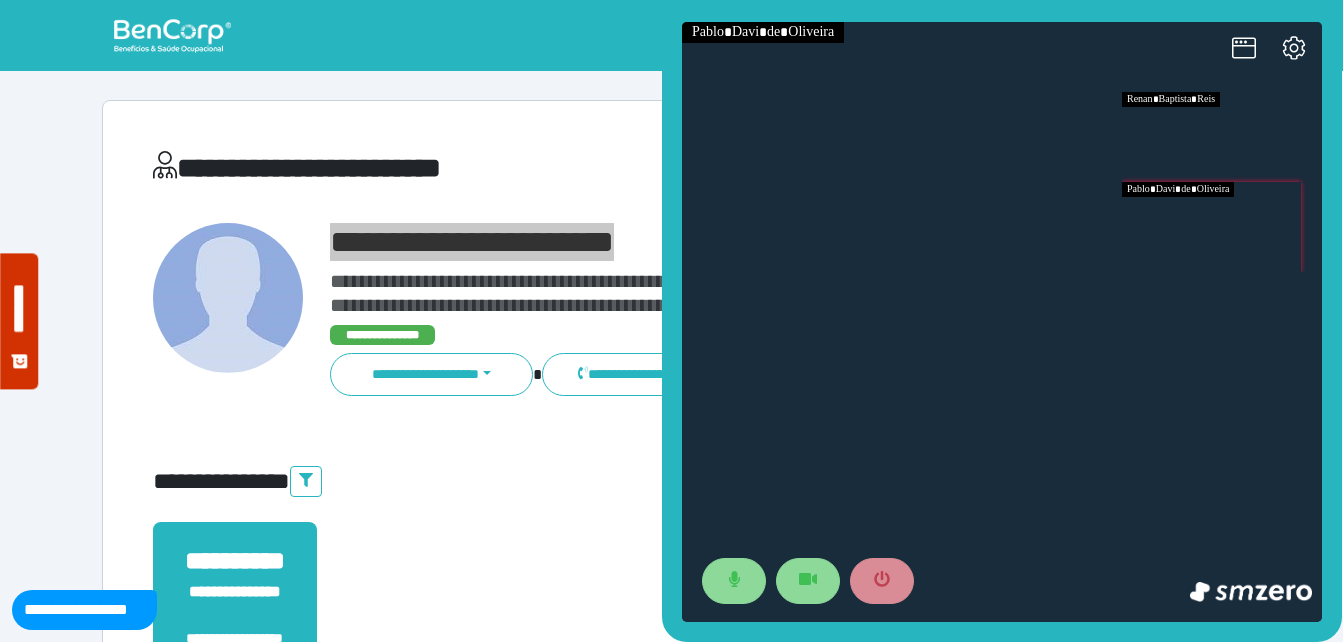 click at bounding box center [1222, 227] 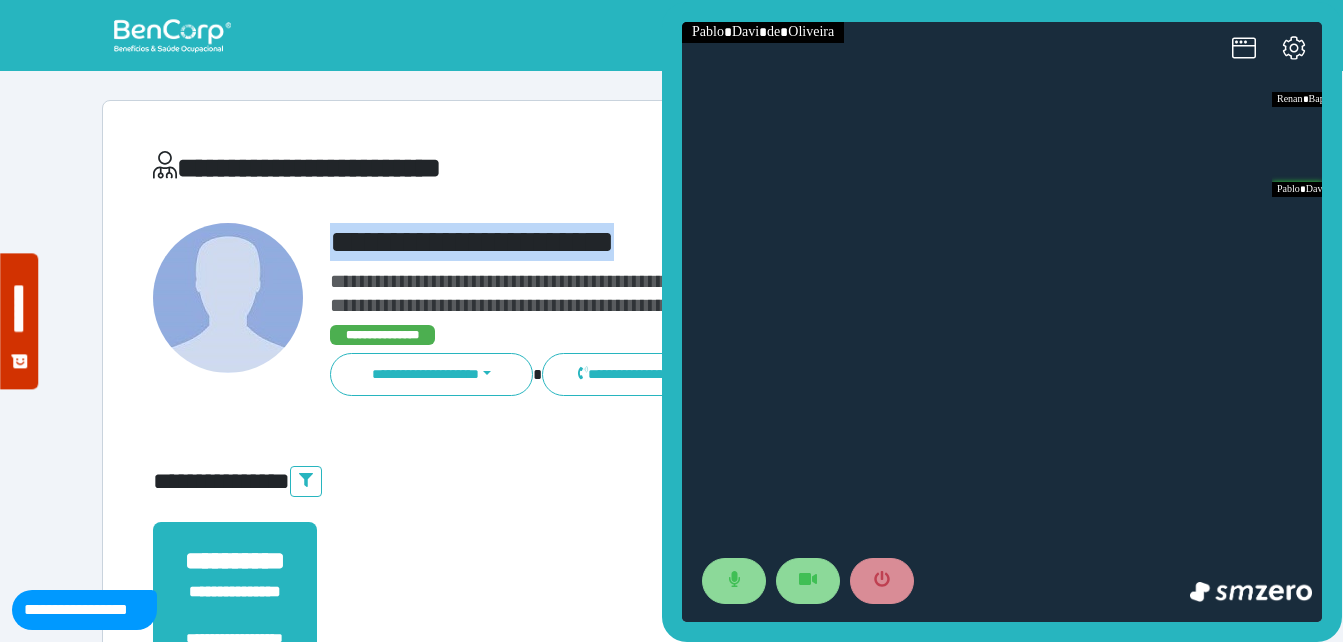 click on "**********" at bounding box center [716, 242] 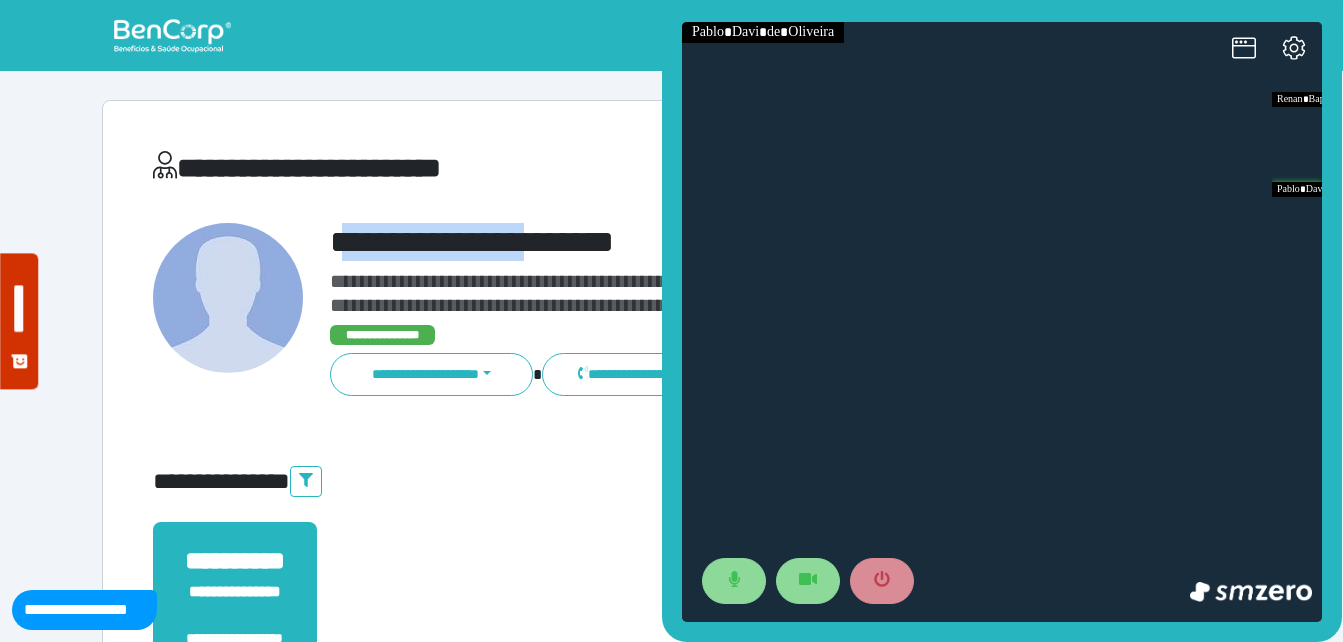drag, startPoint x: 340, startPoint y: 241, endPoint x: 558, endPoint y: 235, distance: 218.08255 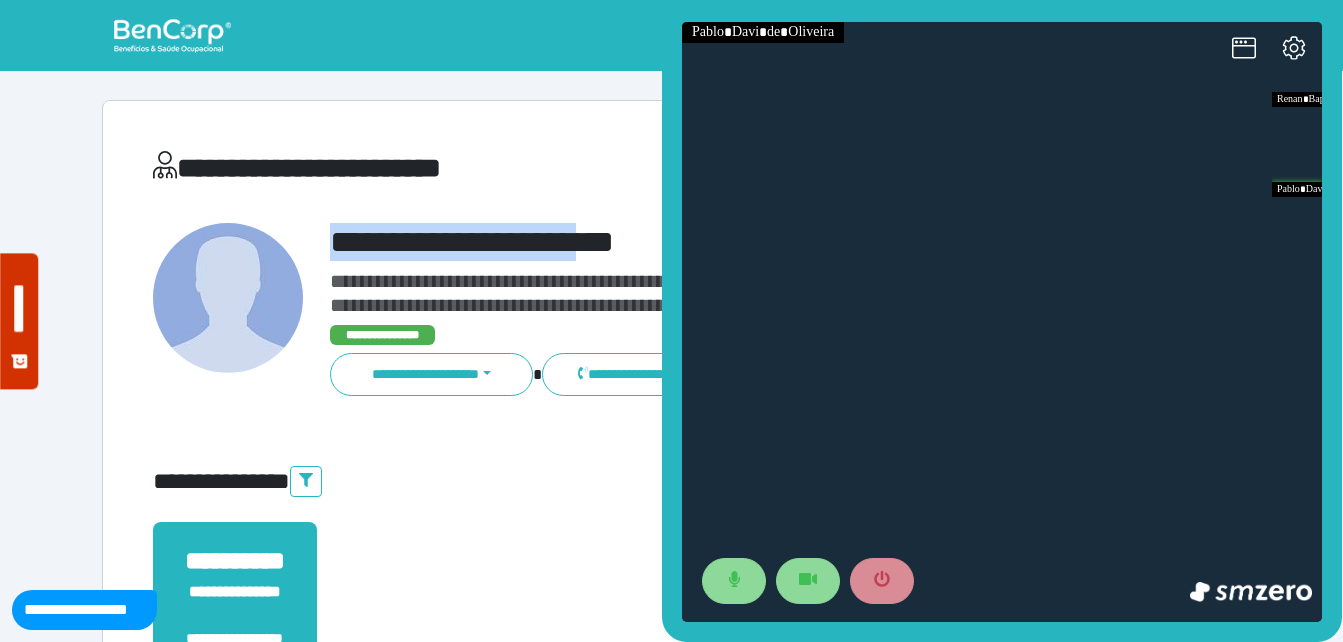 drag, startPoint x: 393, startPoint y: 229, endPoint x: 624, endPoint y: 227, distance: 231.00865 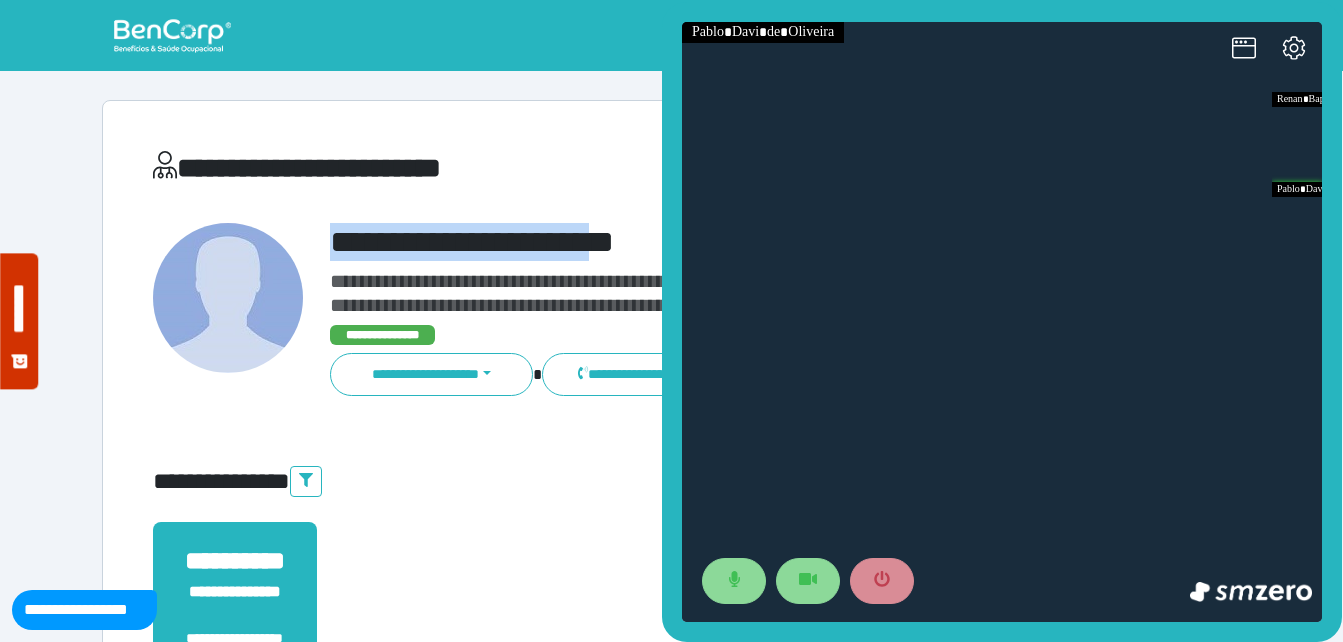 copy on "**********" 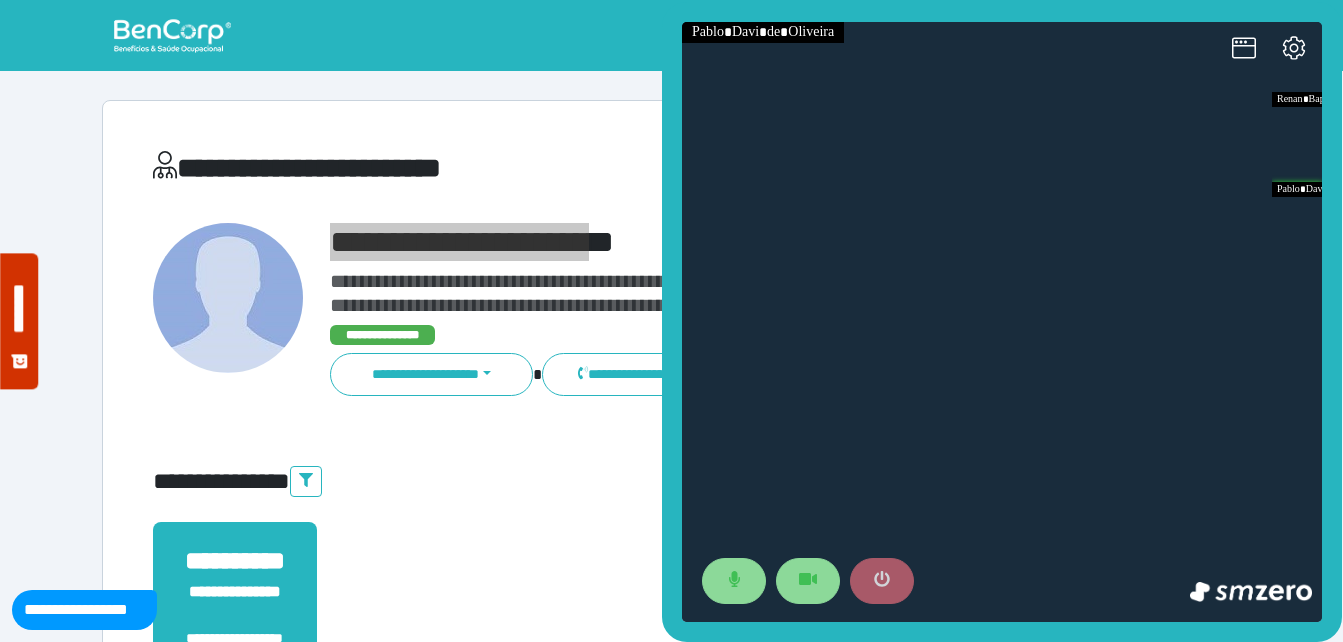 click at bounding box center (882, 581) 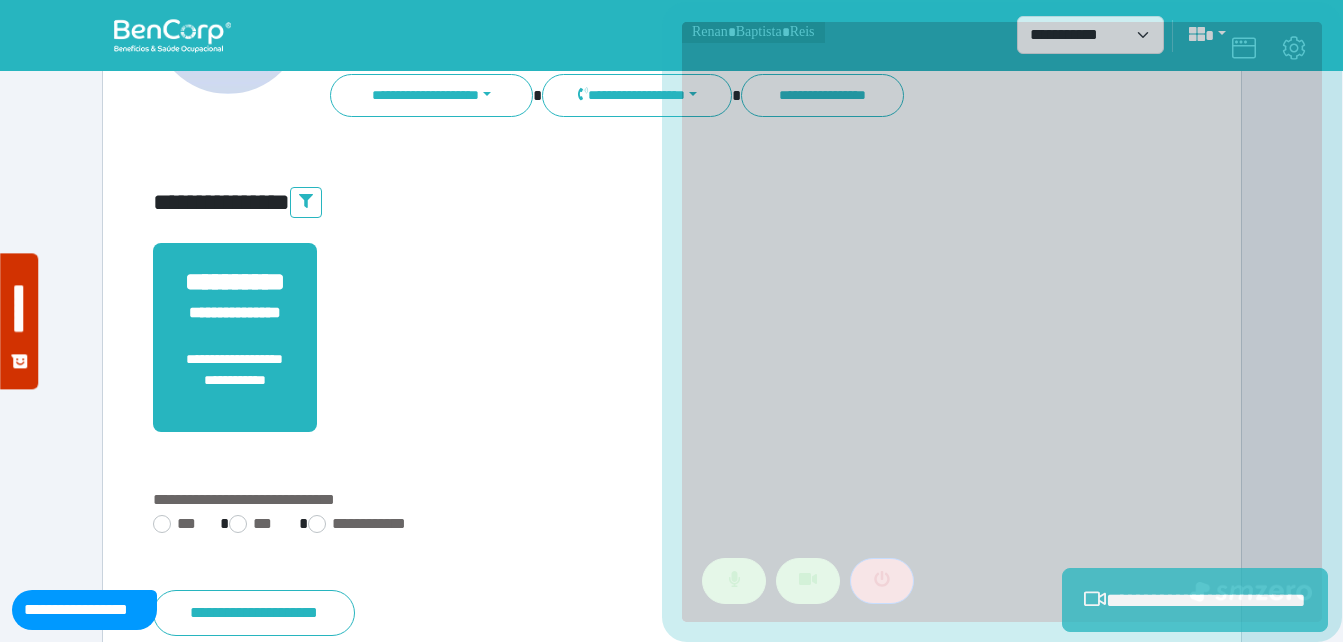 scroll, scrollTop: 494, scrollLeft: 0, axis: vertical 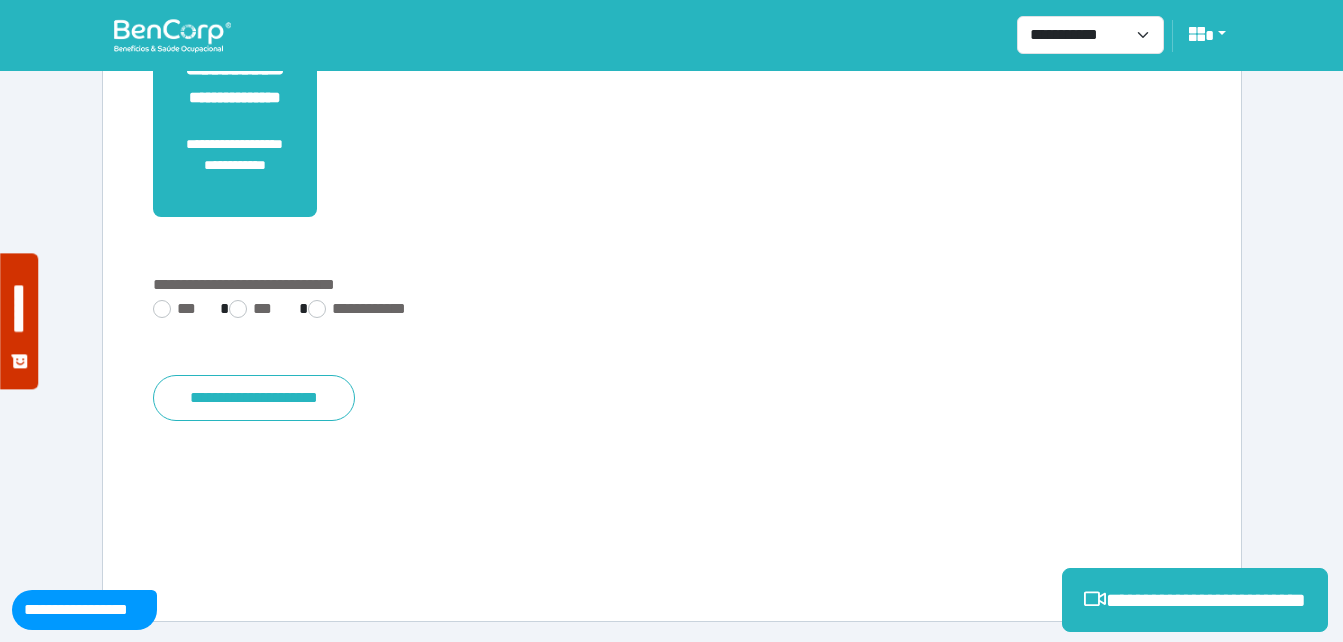 click on "**********" at bounding box center [672, 114] 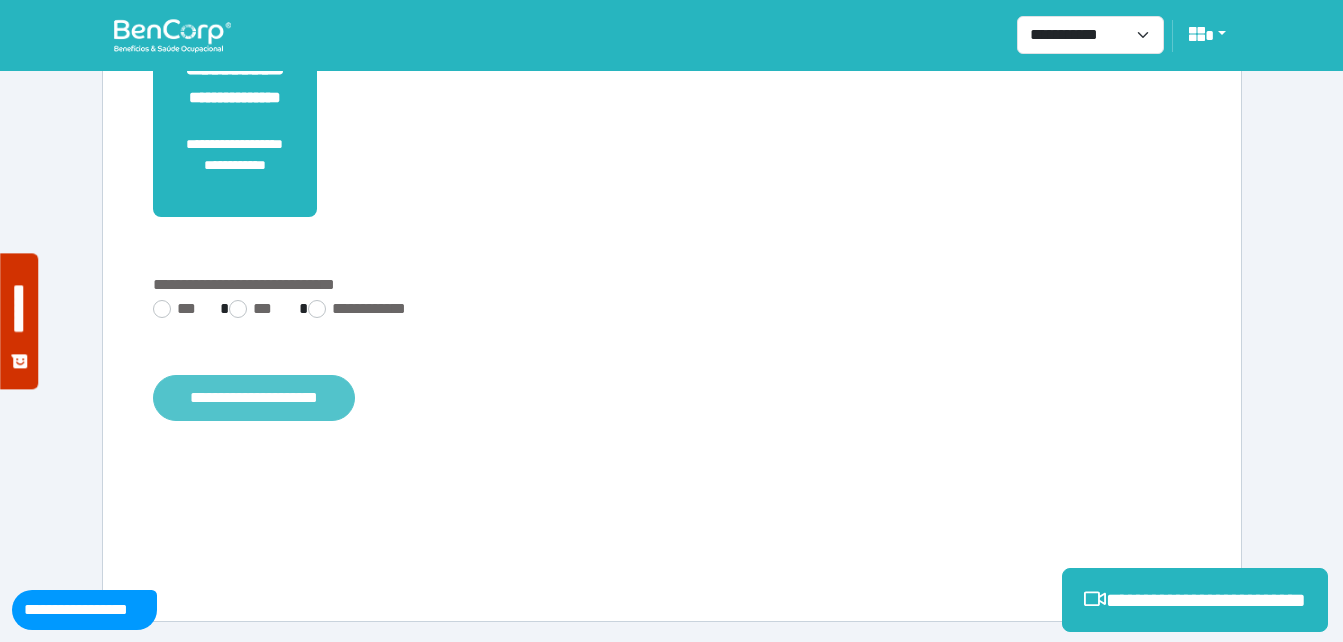click on "**********" at bounding box center (254, 398) 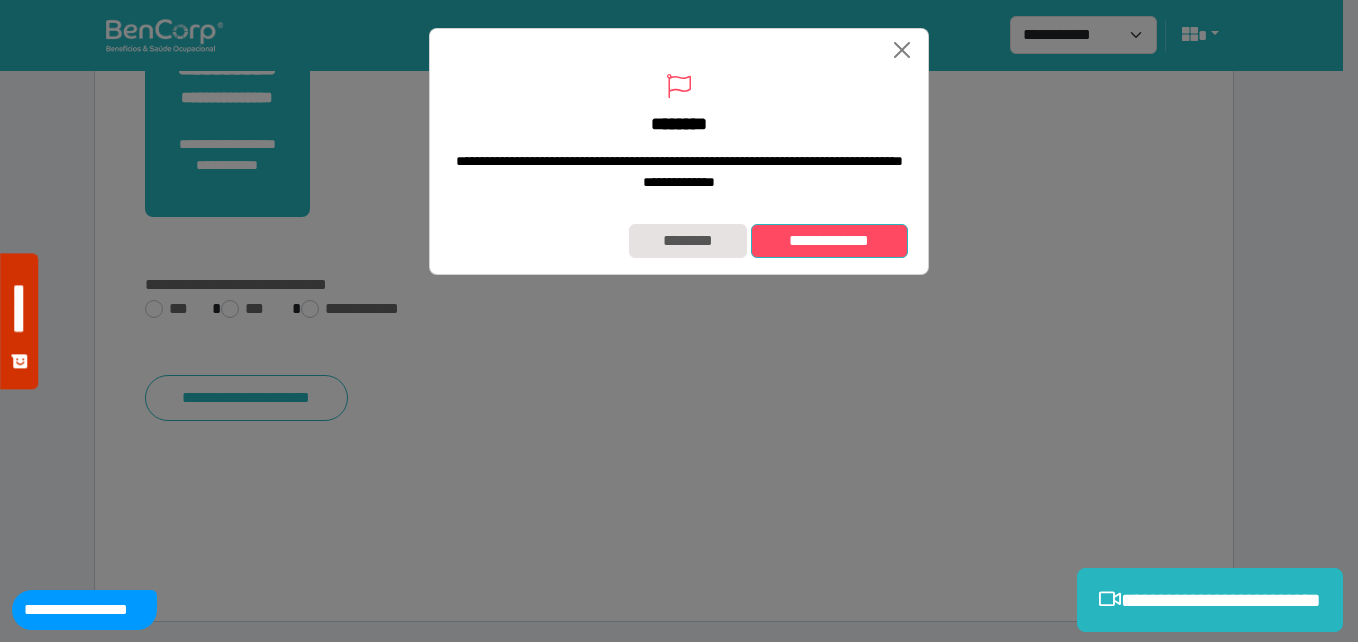click on "**********" at bounding box center [829, 241] 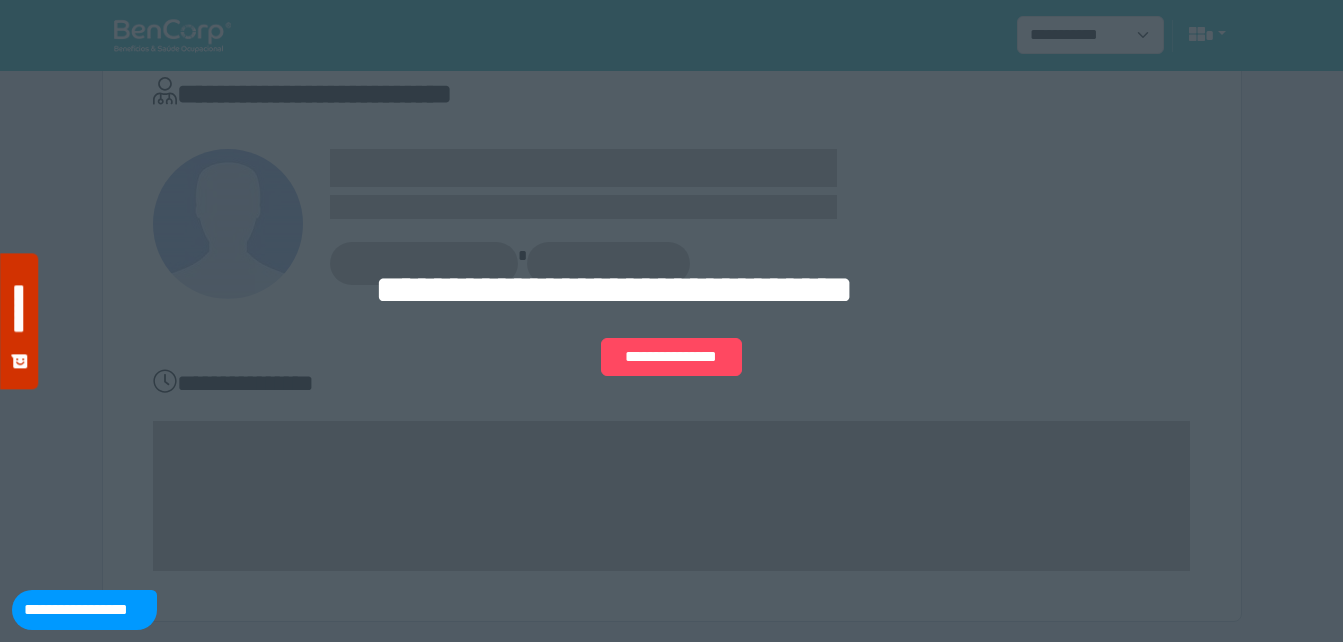 scroll, scrollTop: 0, scrollLeft: 0, axis: both 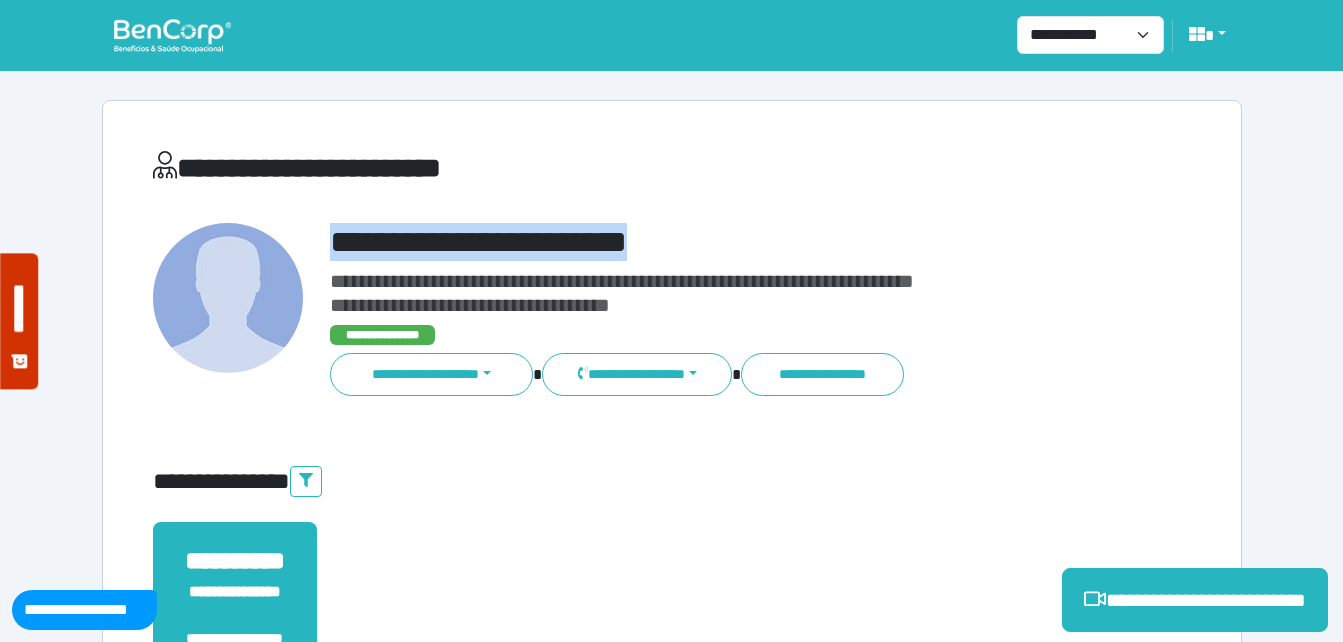 drag, startPoint x: 325, startPoint y: 235, endPoint x: 817, endPoint y: 240, distance: 492.0254 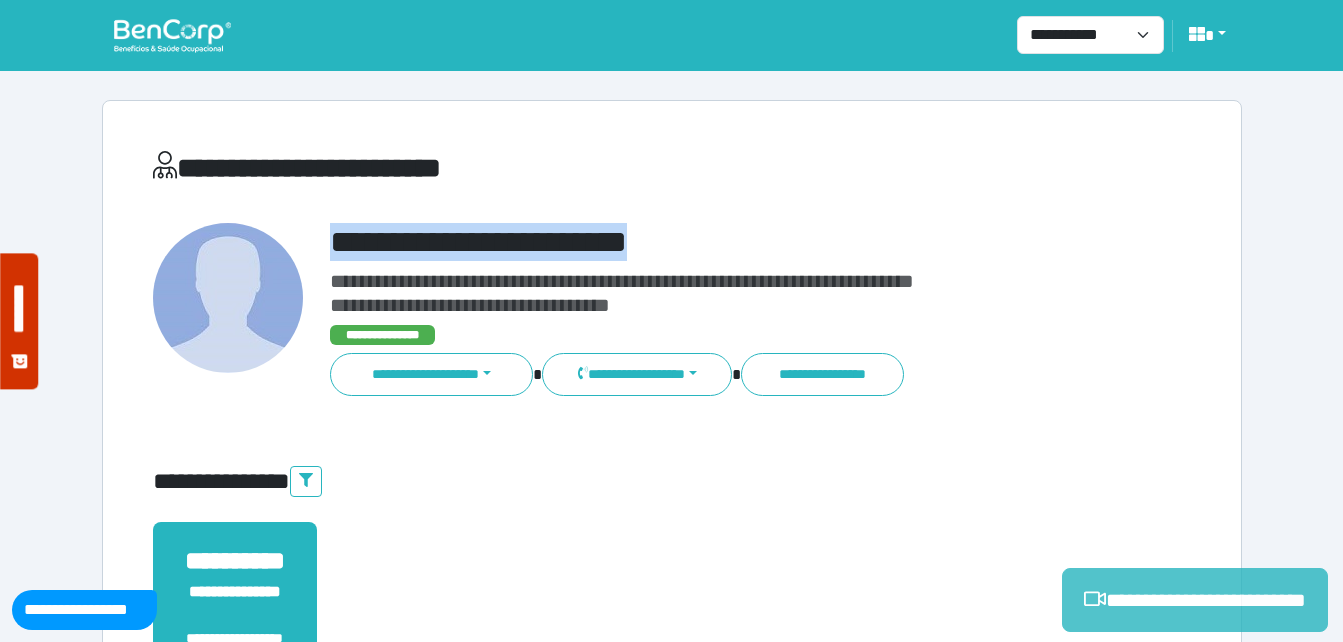click on "**********" at bounding box center (1195, 600) 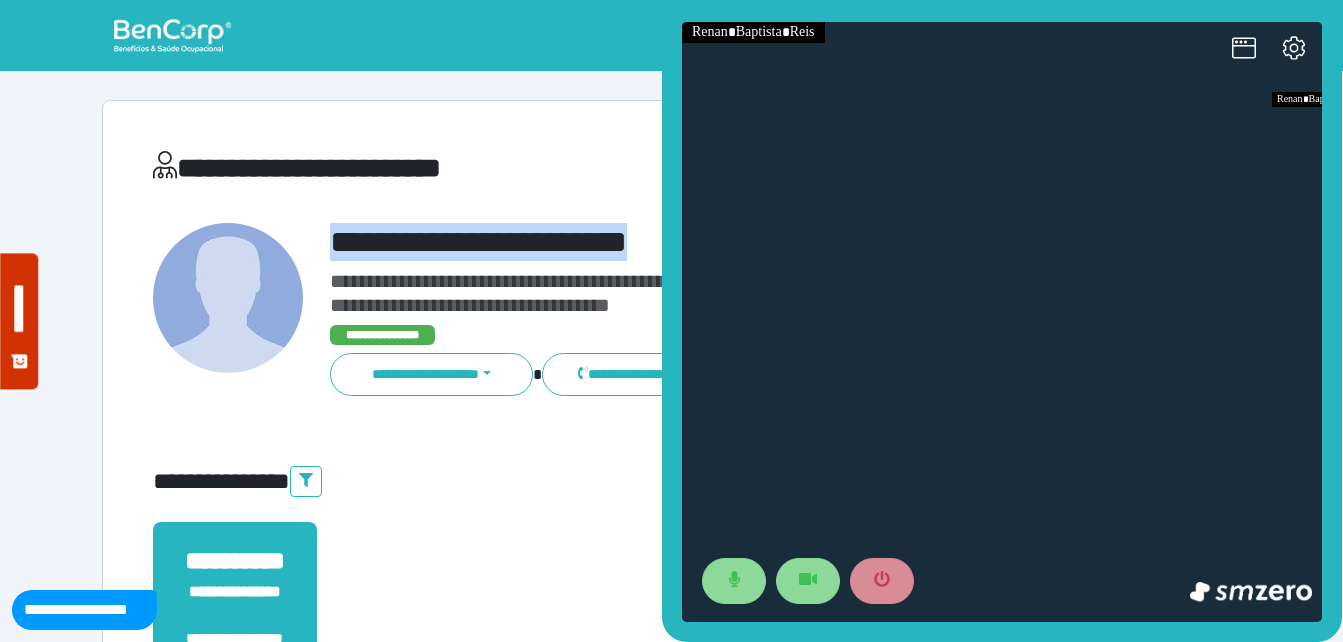 scroll, scrollTop: 0, scrollLeft: 0, axis: both 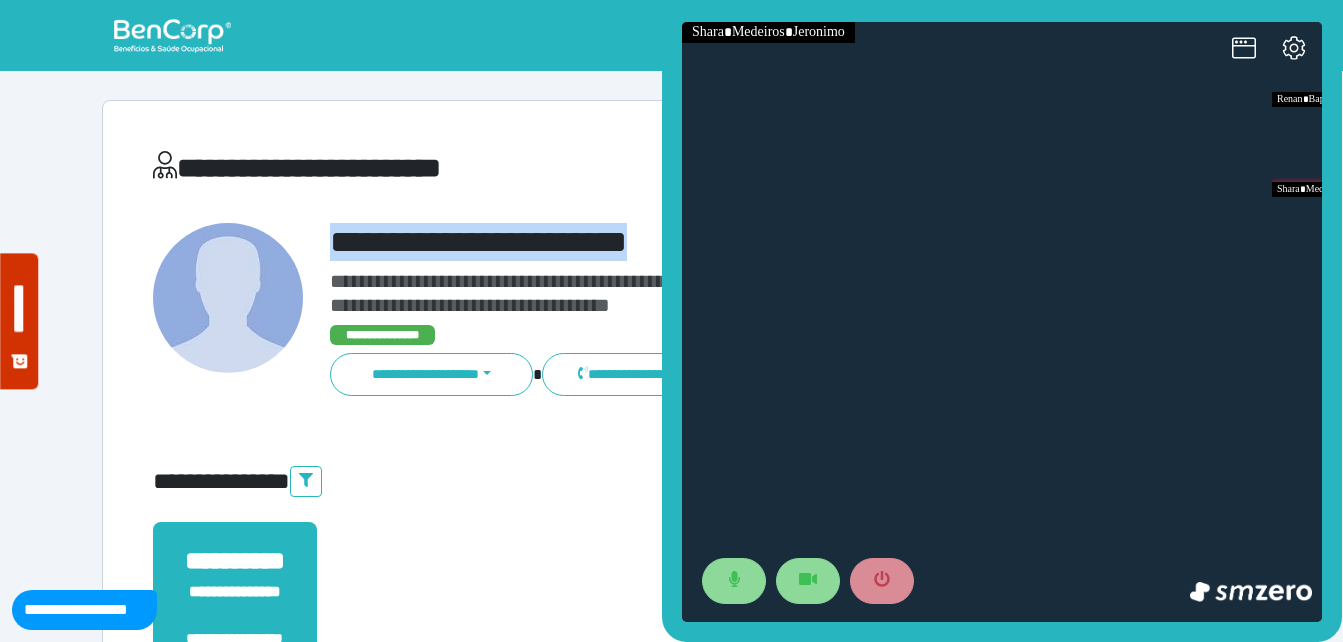 click on "**********" at bounding box center [672, 608] 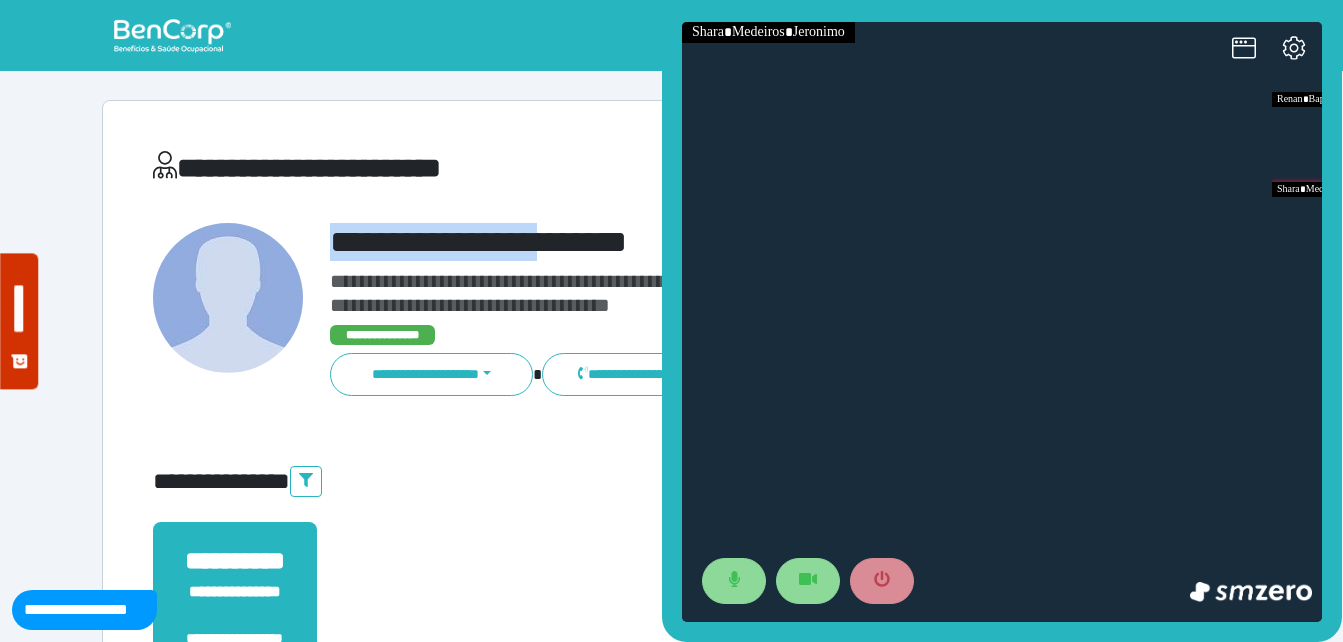 drag, startPoint x: 302, startPoint y: 237, endPoint x: 594, endPoint y: 228, distance: 292.13867 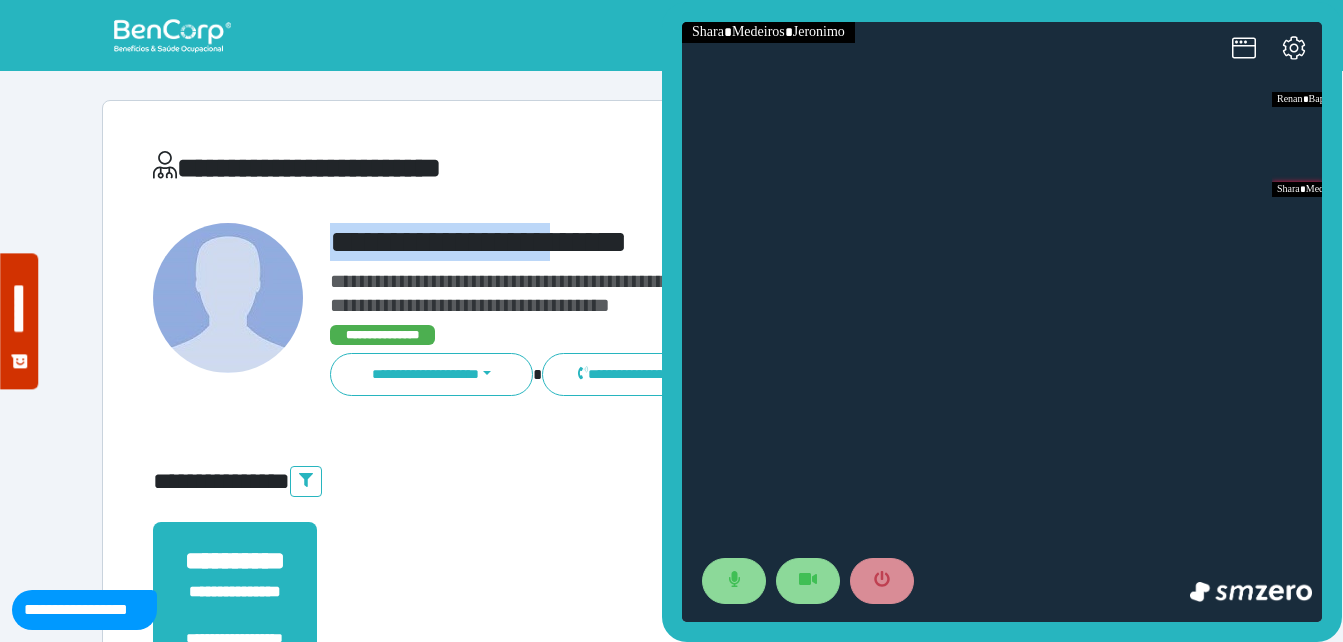 copy on "**********" 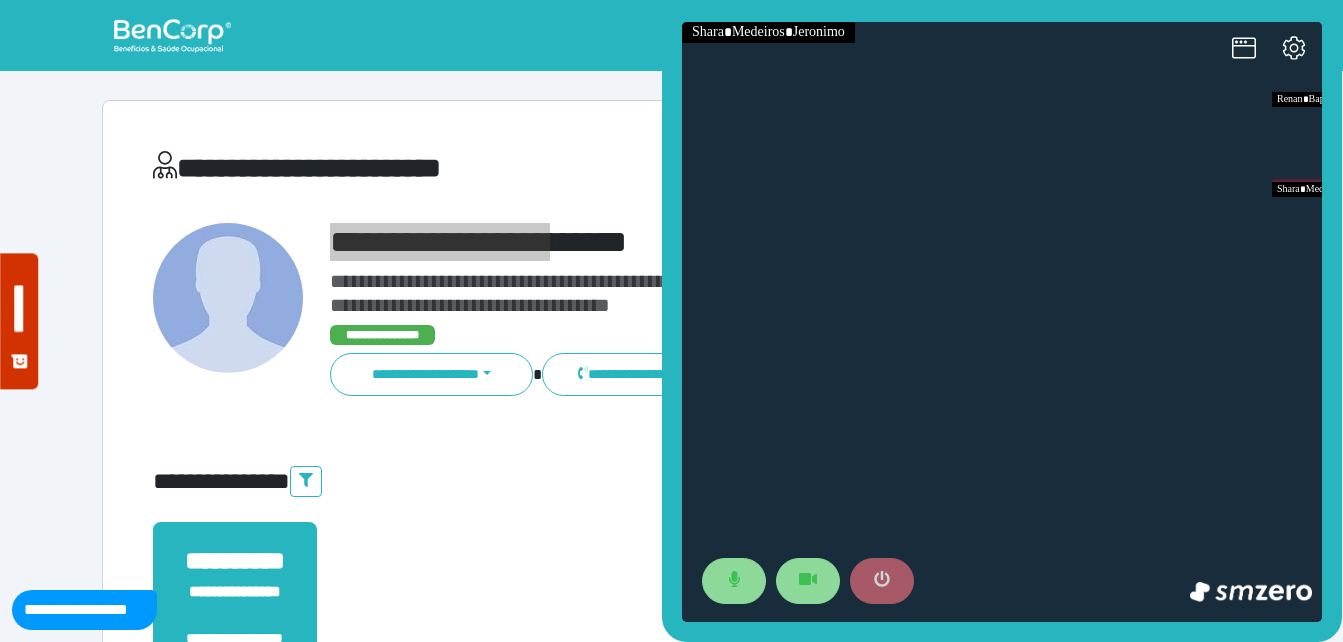 click at bounding box center [882, 581] 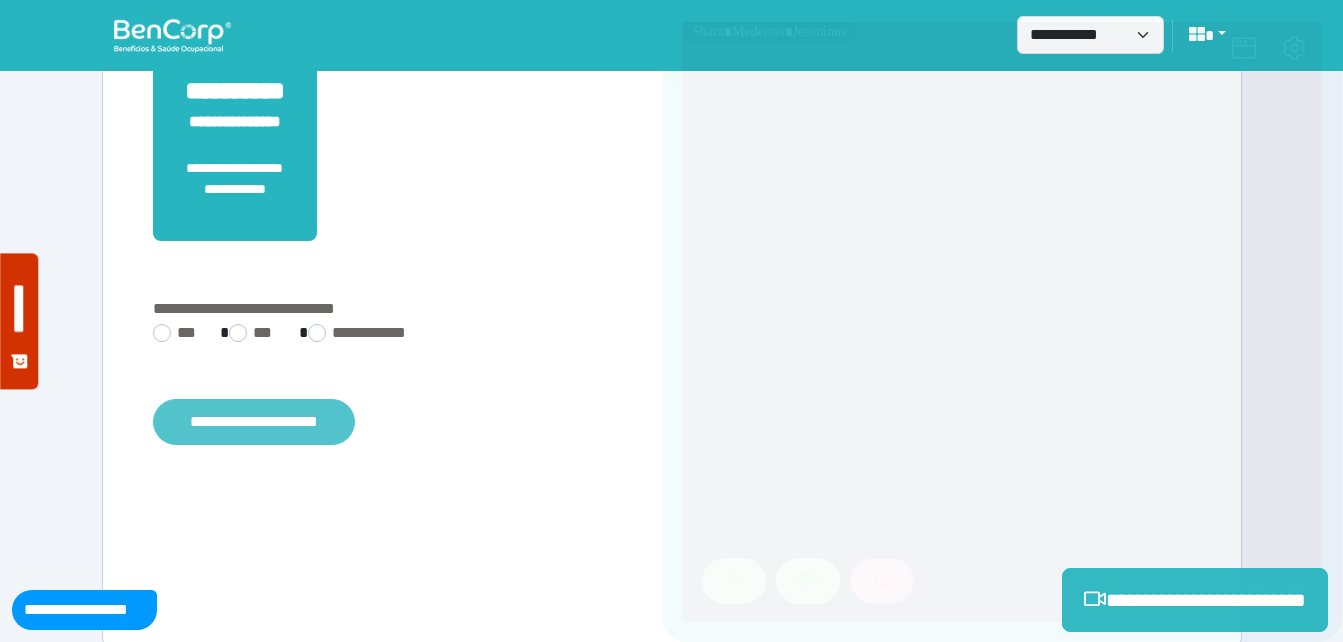 scroll, scrollTop: 494, scrollLeft: 0, axis: vertical 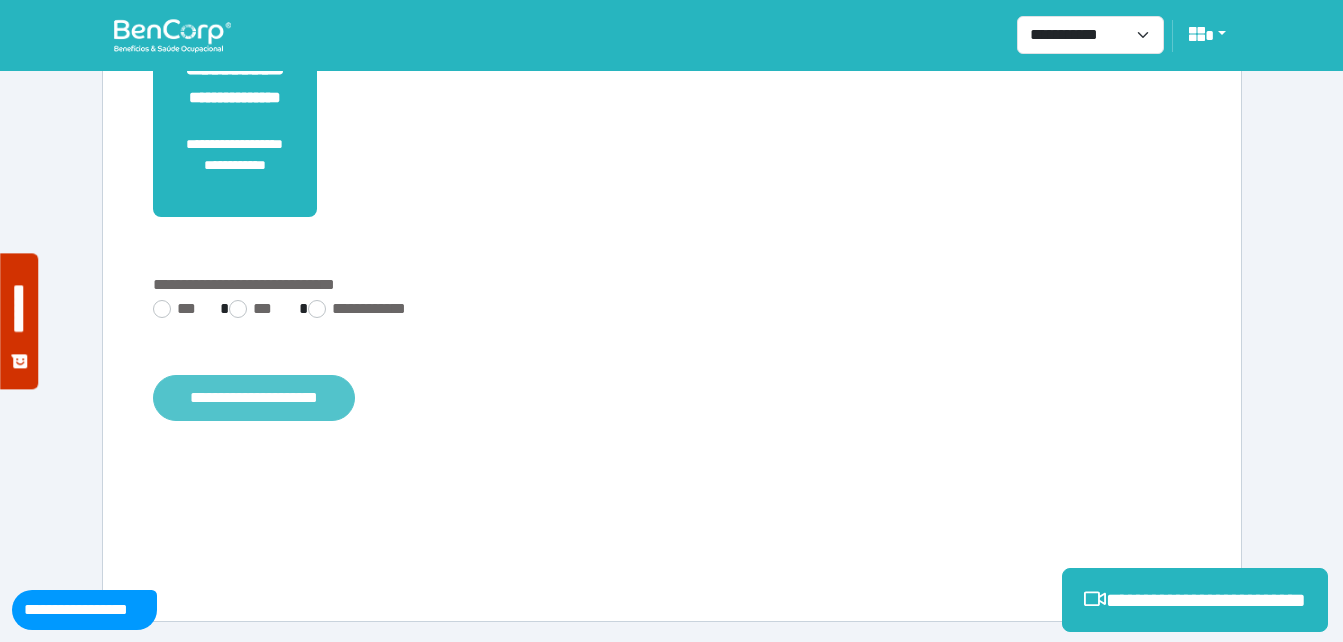 click on "**********" at bounding box center (254, 398) 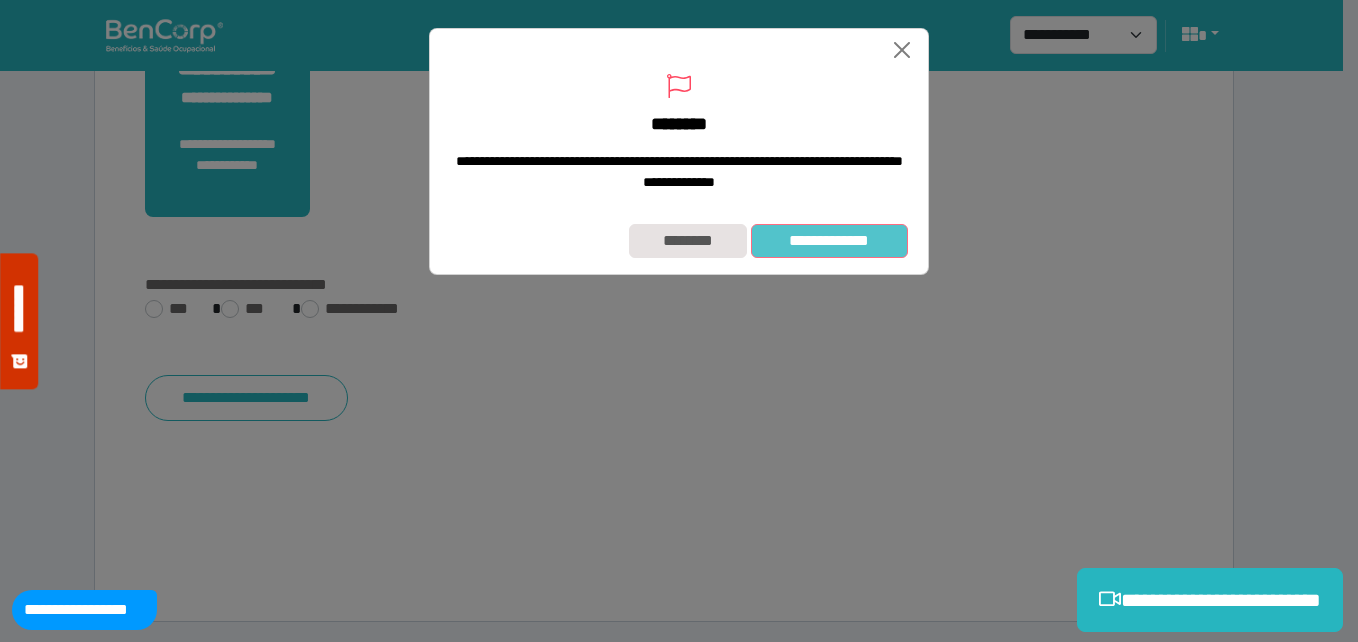 click on "**********" at bounding box center (679, 241) 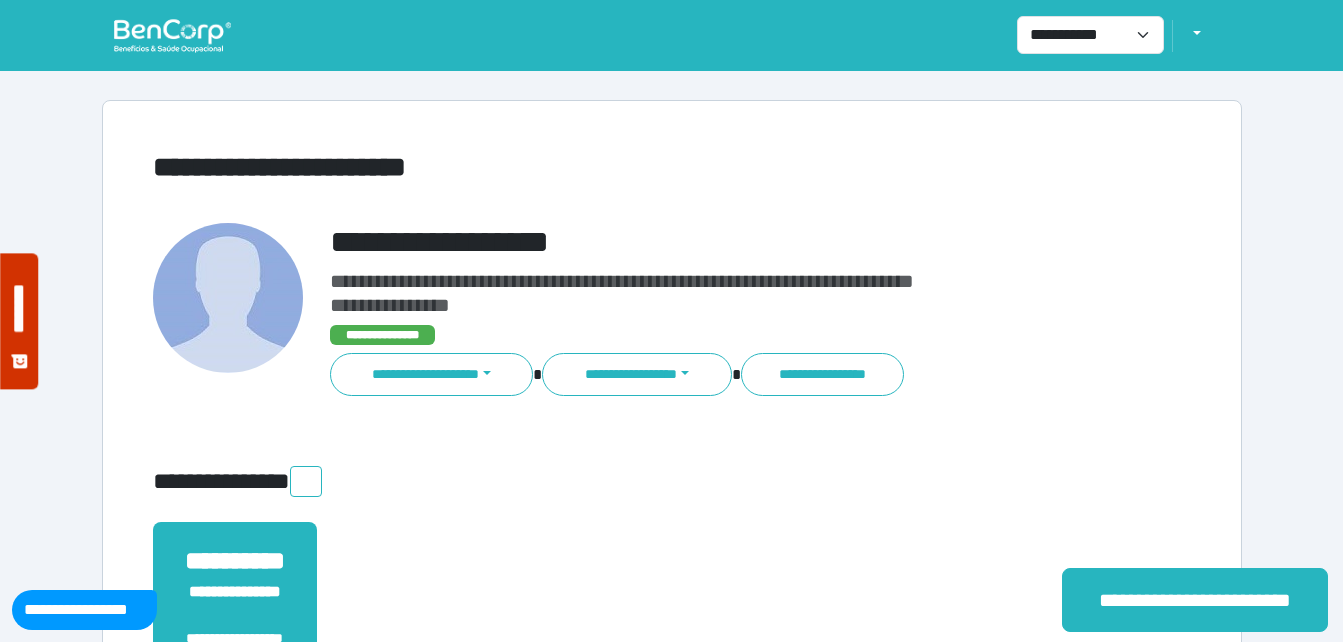 scroll, scrollTop: 0, scrollLeft: 0, axis: both 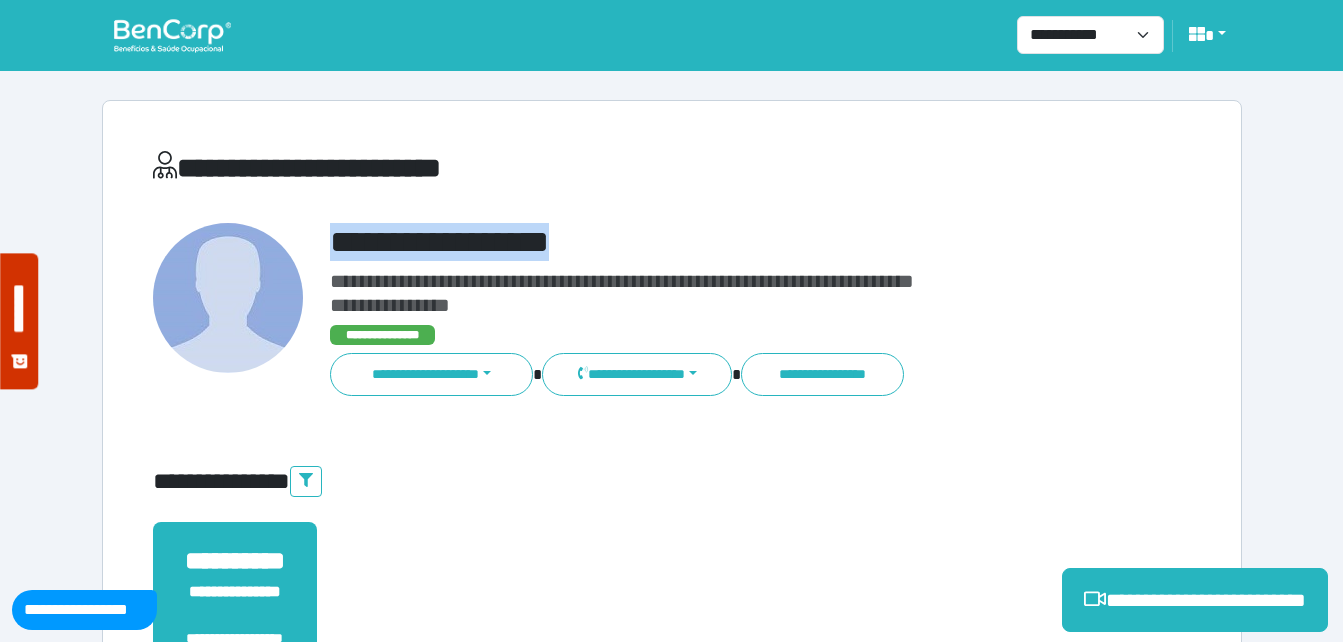 drag, startPoint x: 326, startPoint y: 240, endPoint x: 633, endPoint y: 238, distance: 307.0065 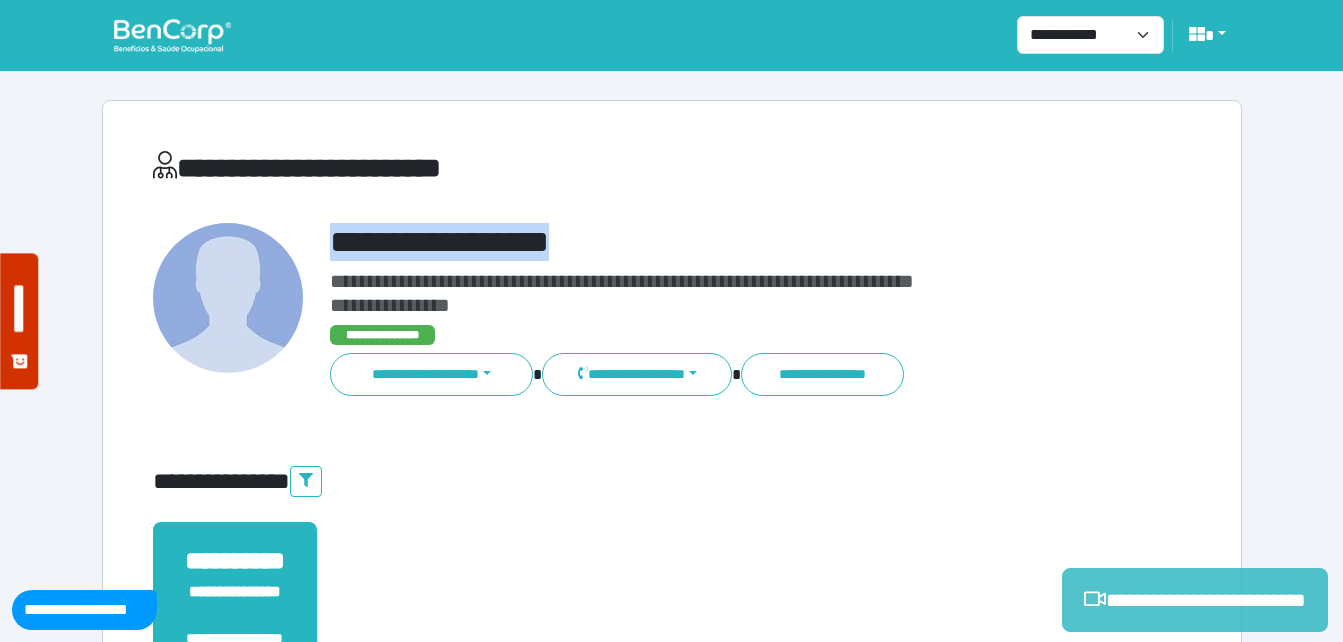 click on "**********" at bounding box center (1195, 600) 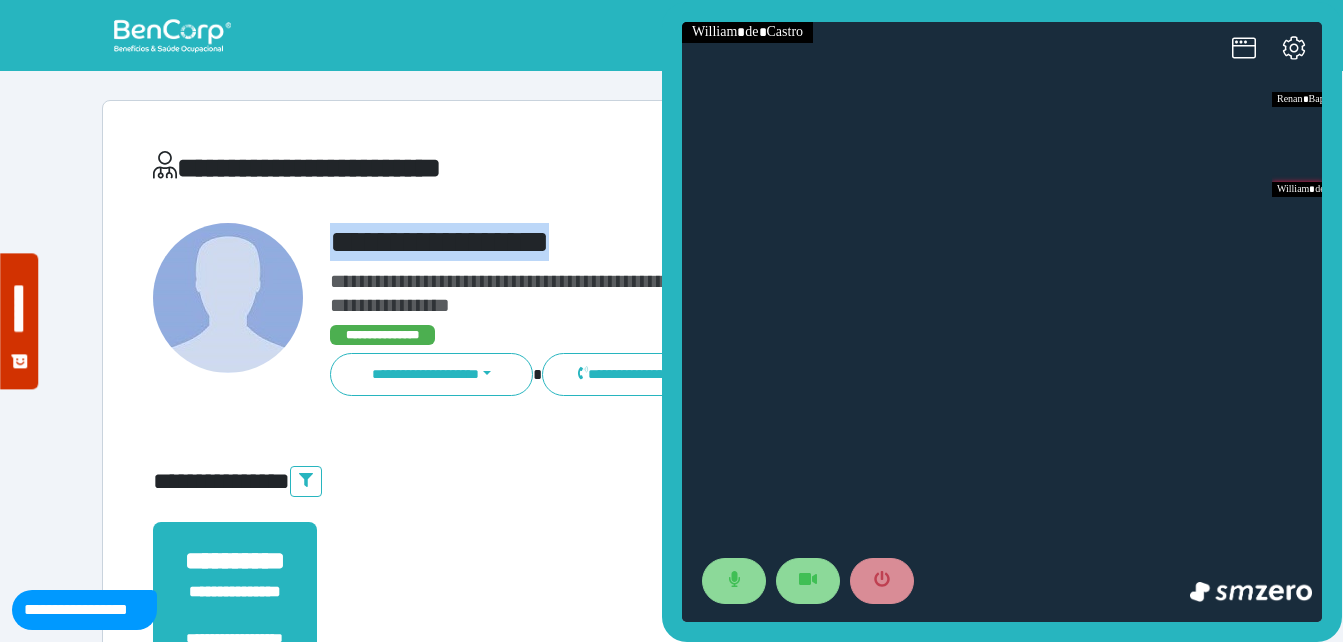 scroll, scrollTop: 0, scrollLeft: 0, axis: both 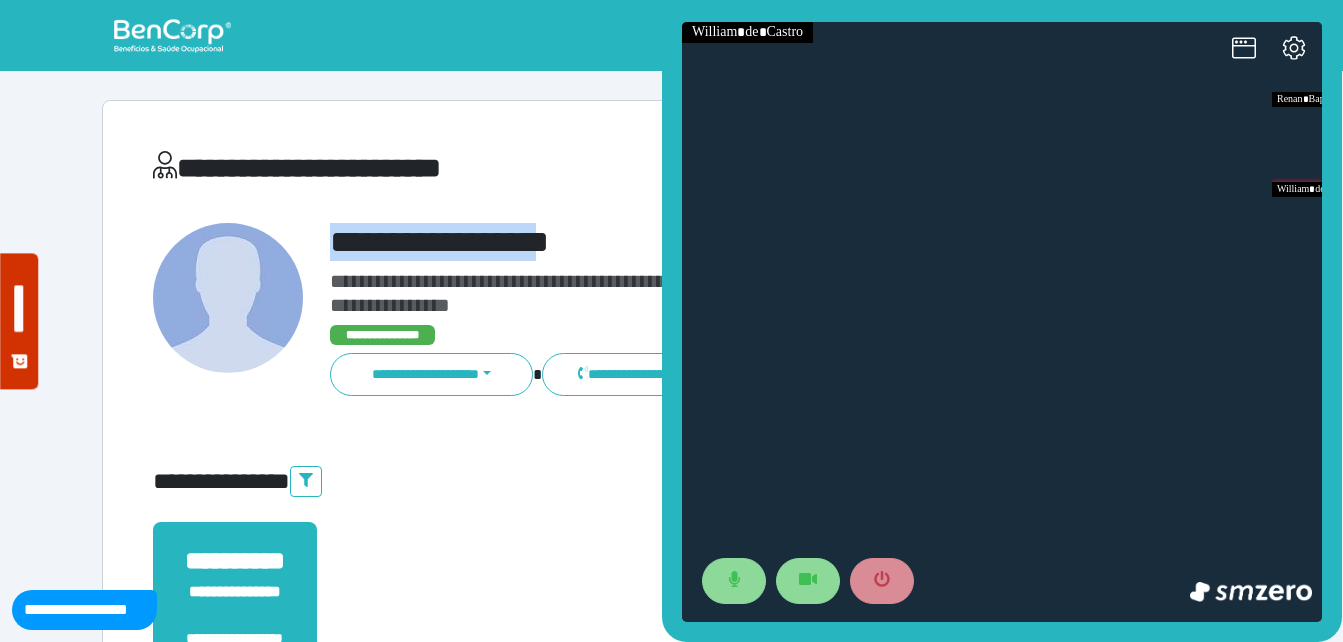 drag, startPoint x: 346, startPoint y: 243, endPoint x: 606, endPoint y: 230, distance: 260.3248 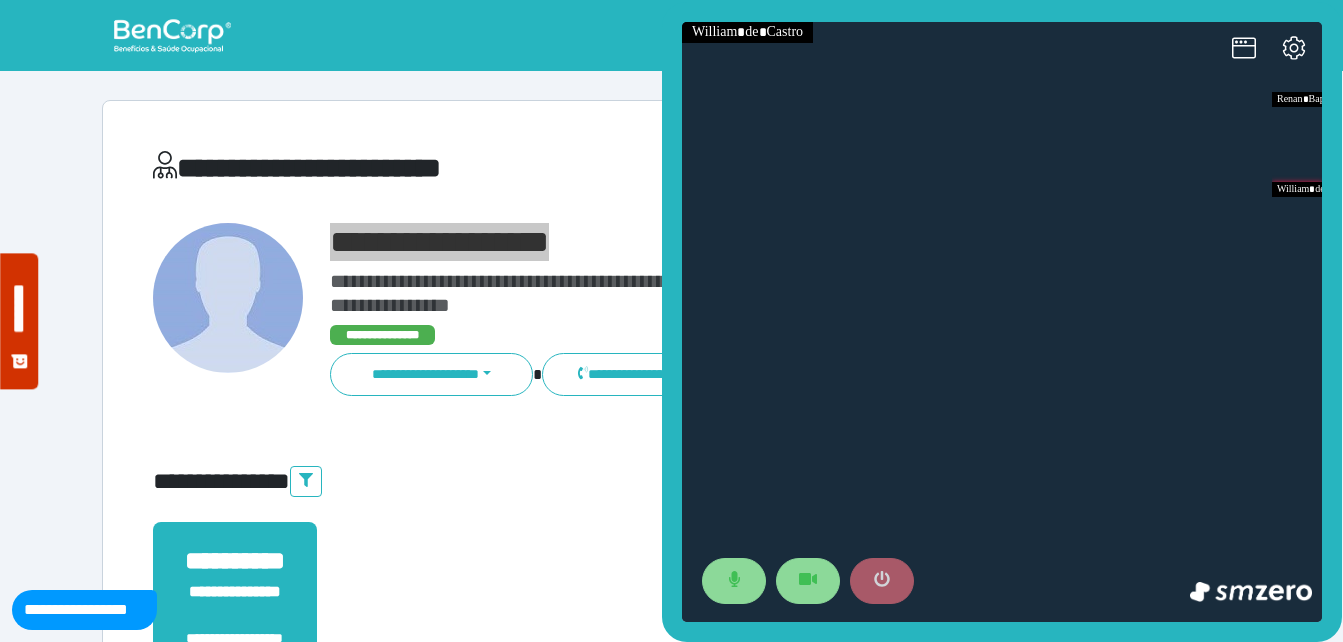 click 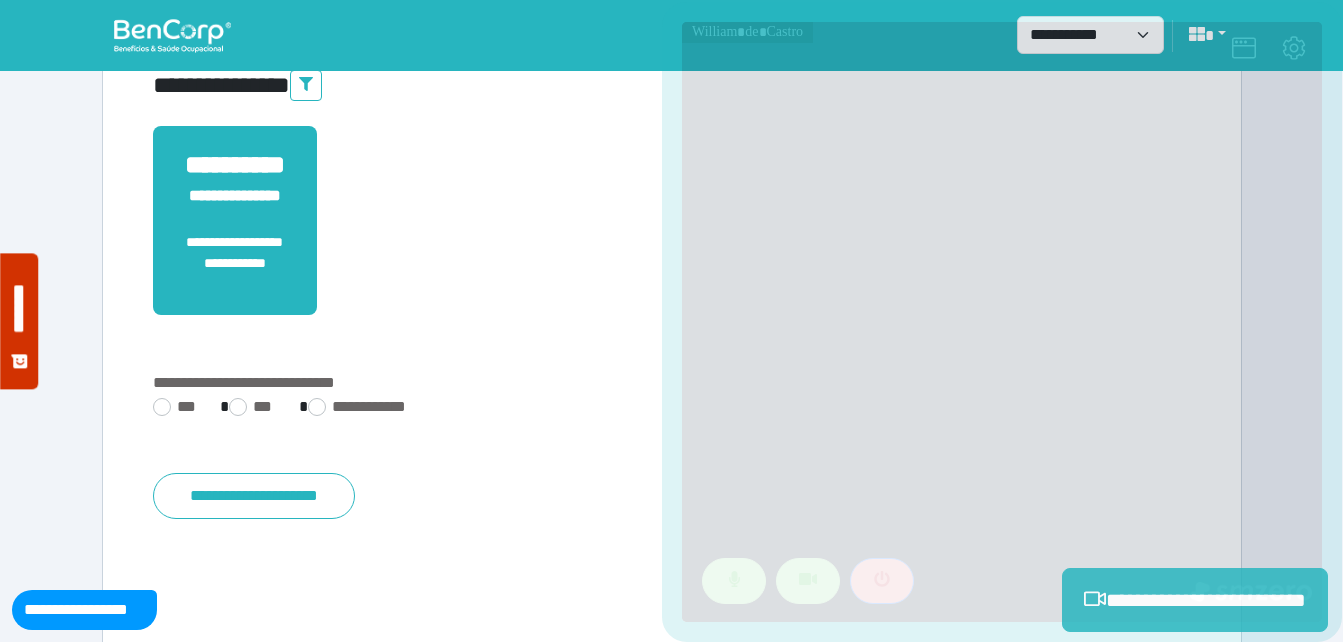 scroll, scrollTop: 494, scrollLeft: 0, axis: vertical 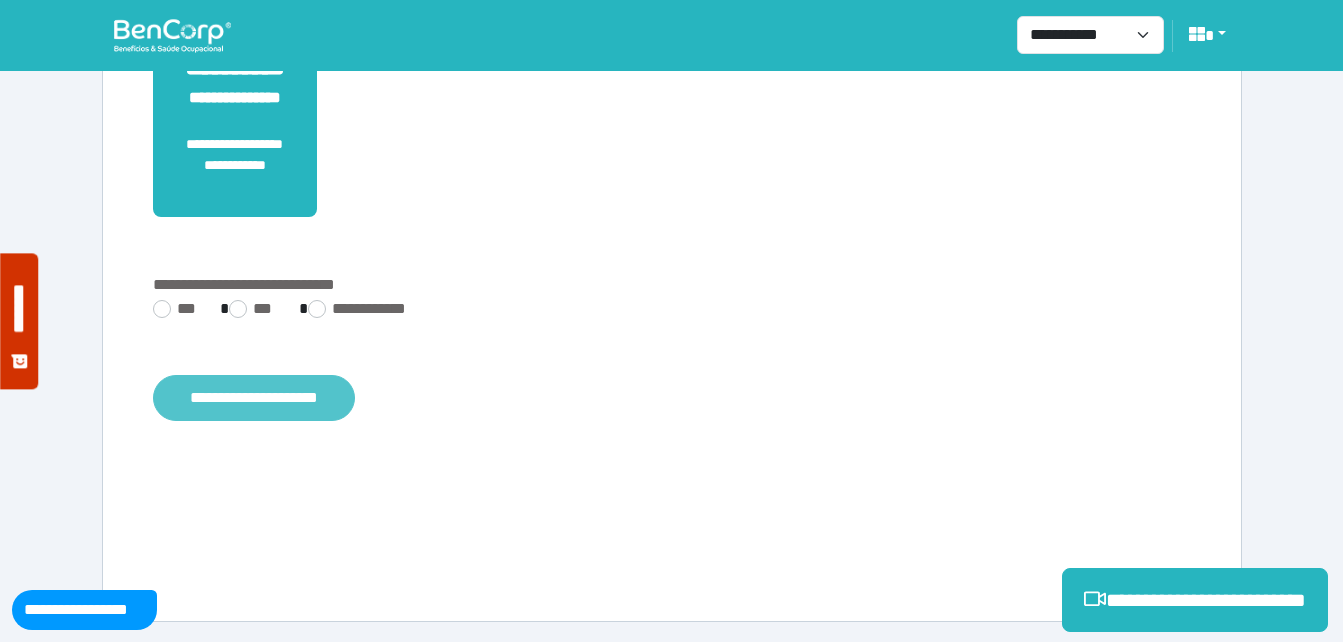click on "**********" at bounding box center [254, 398] 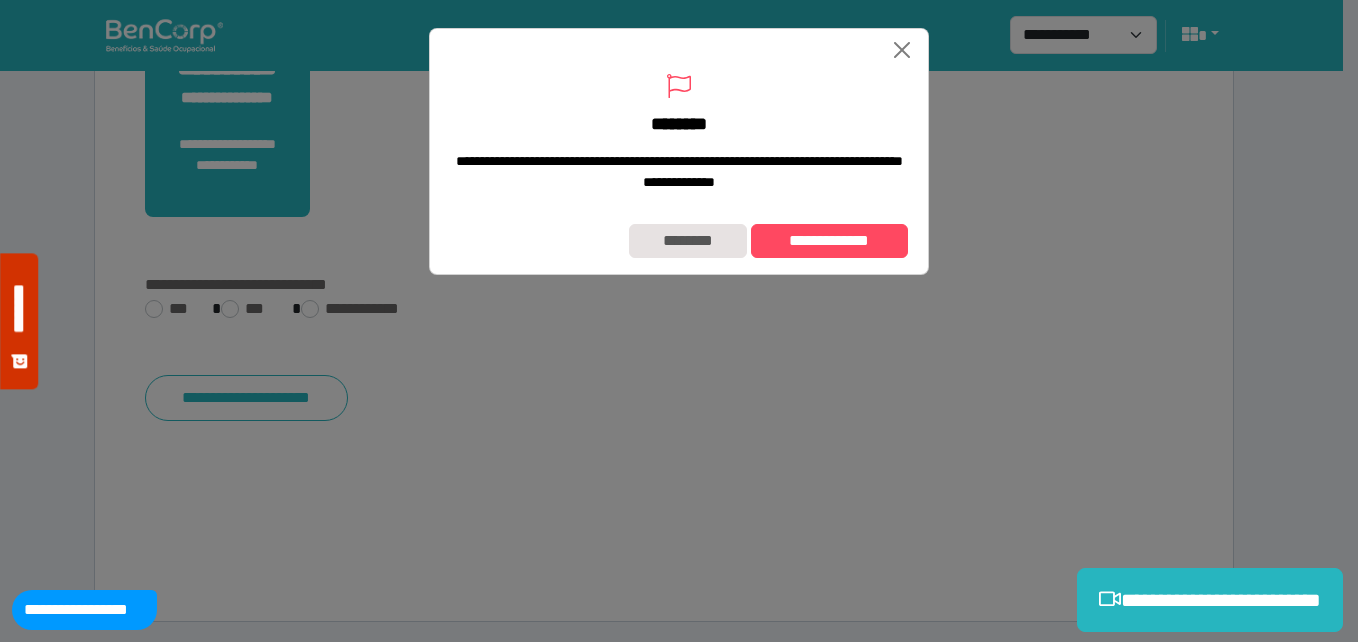 click on "**********" at bounding box center [679, 241] 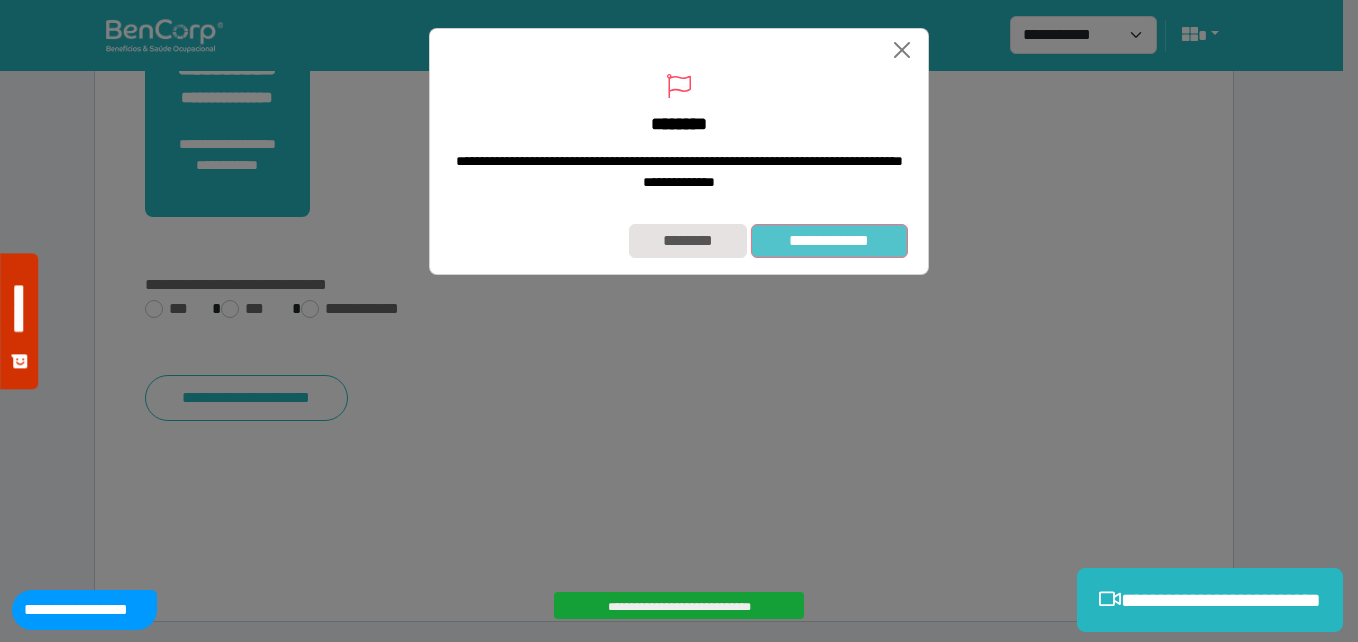 click on "**********" at bounding box center [829, 241] 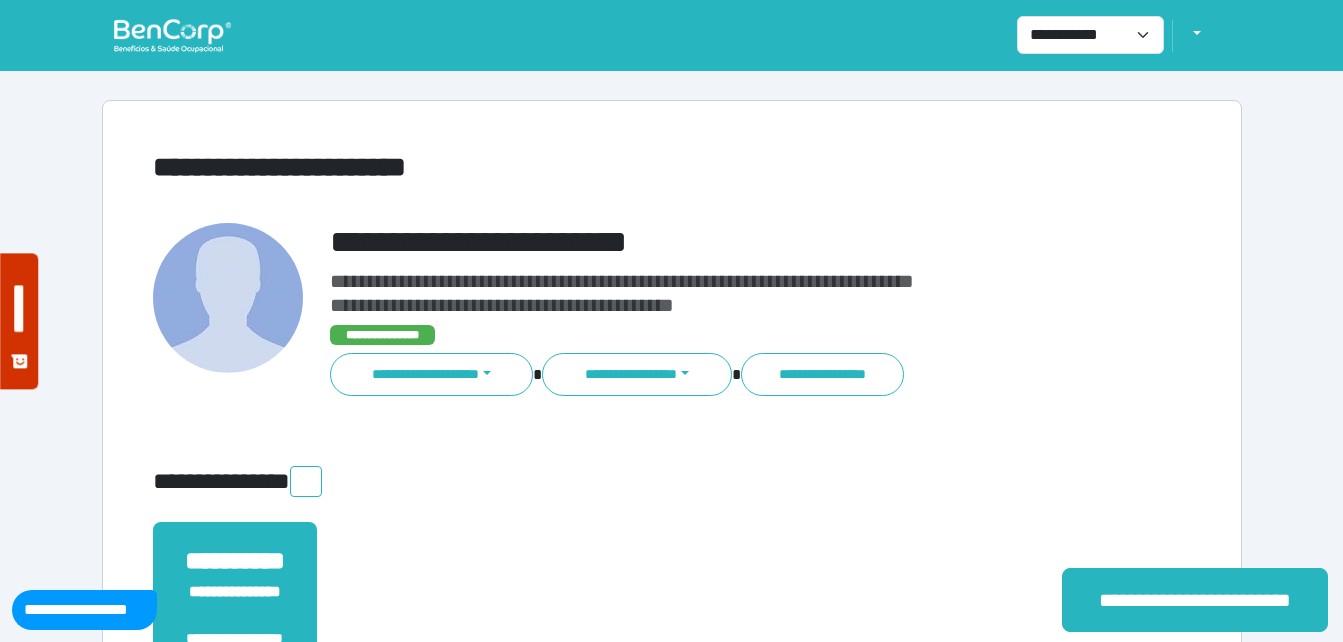 scroll, scrollTop: 0, scrollLeft: 0, axis: both 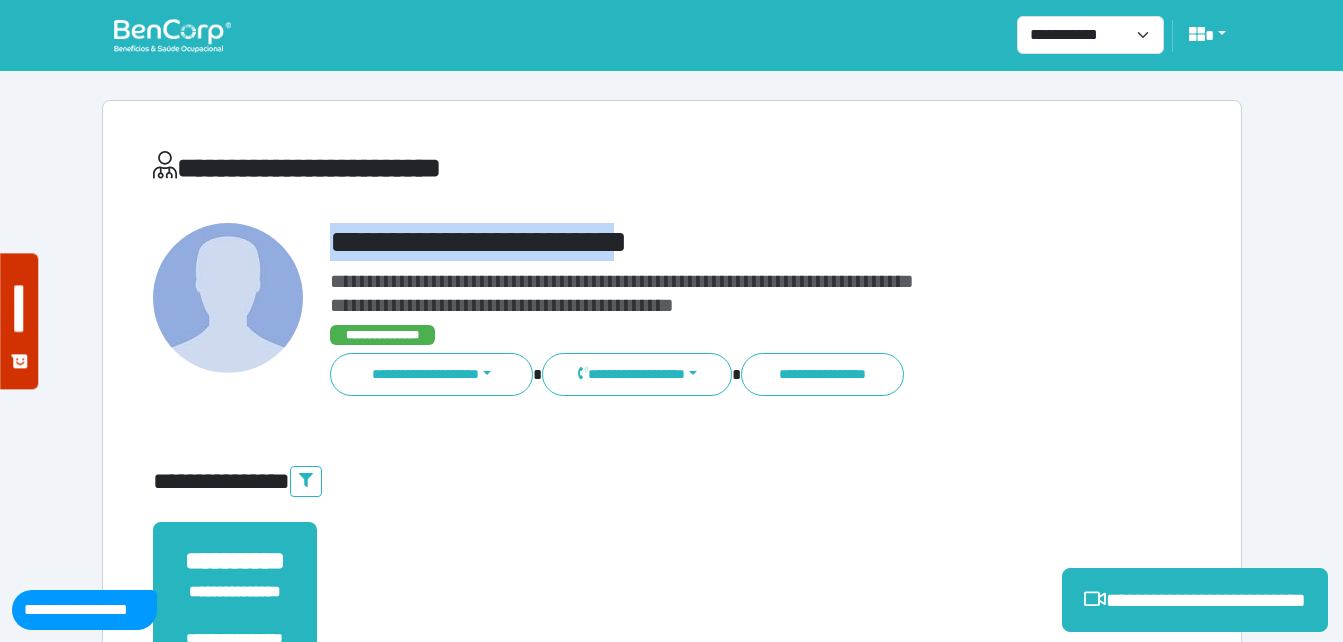 drag, startPoint x: 309, startPoint y: 232, endPoint x: 753, endPoint y: 234, distance: 444.00452 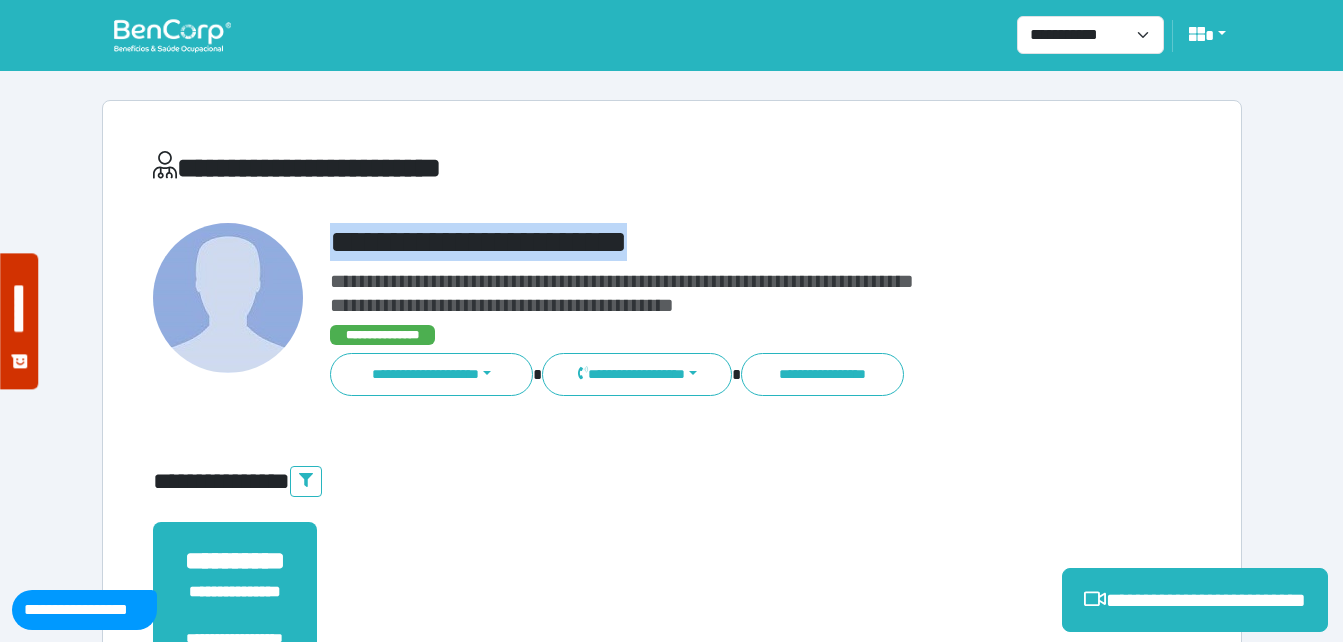 copy on "**********" 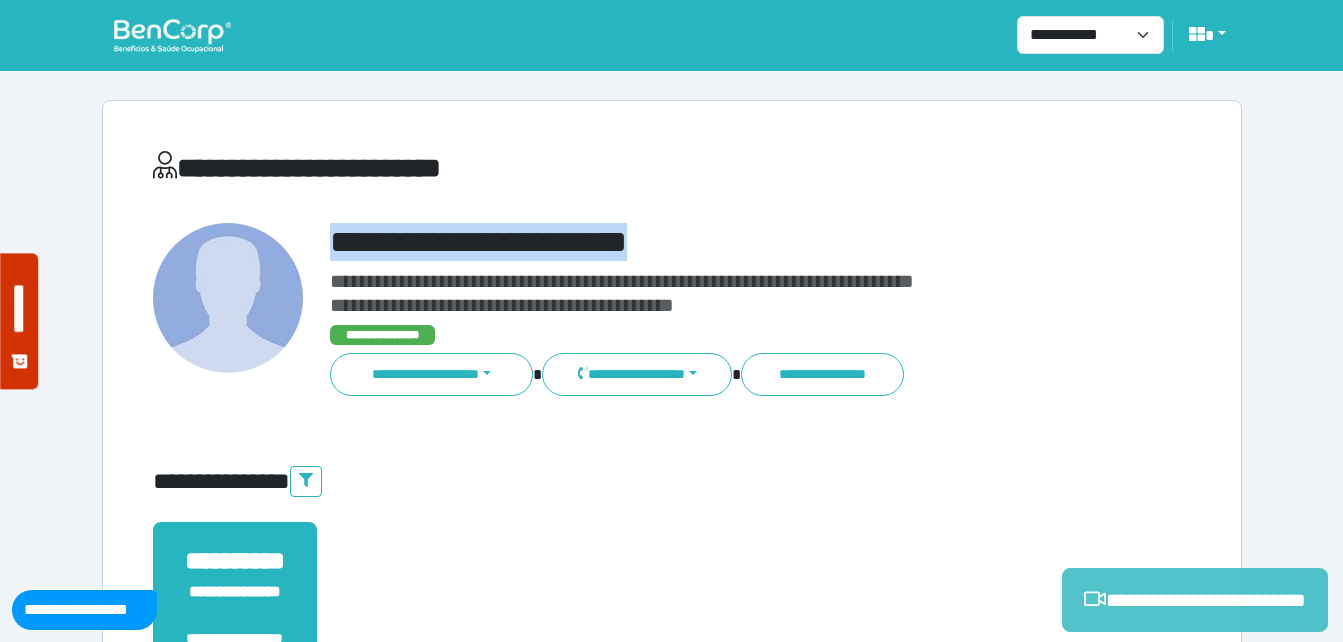 click on "**********" at bounding box center [1195, 600] 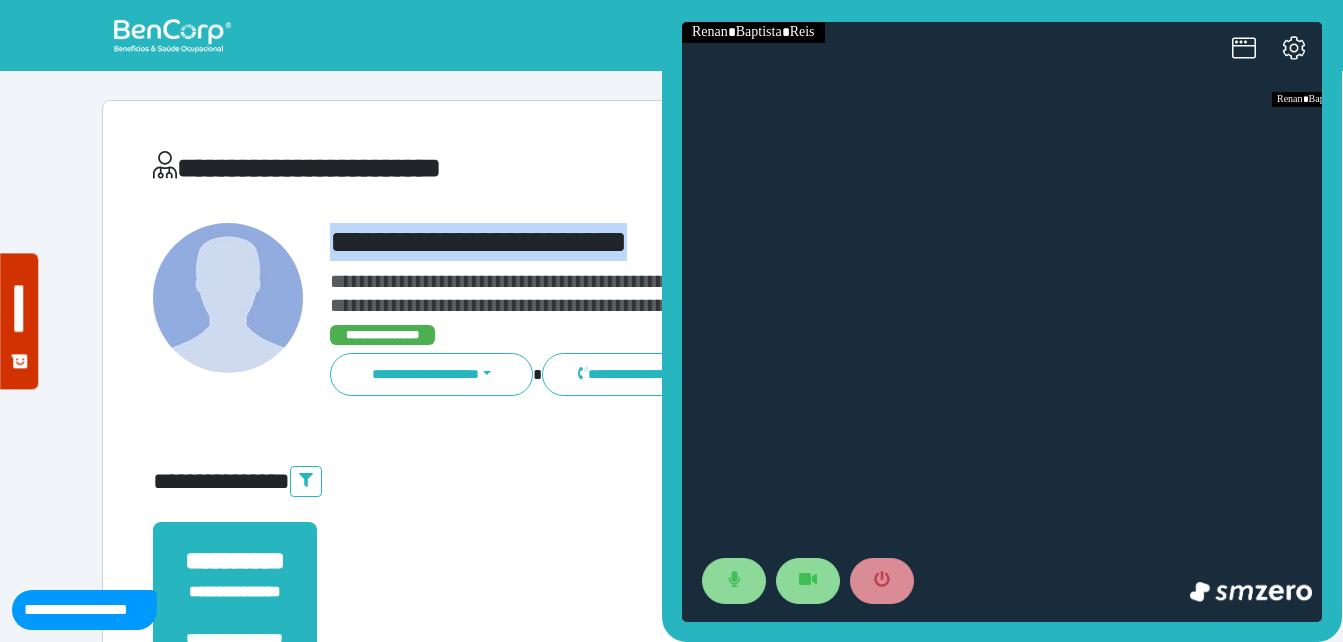 scroll, scrollTop: 0, scrollLeft: 0, axis: both 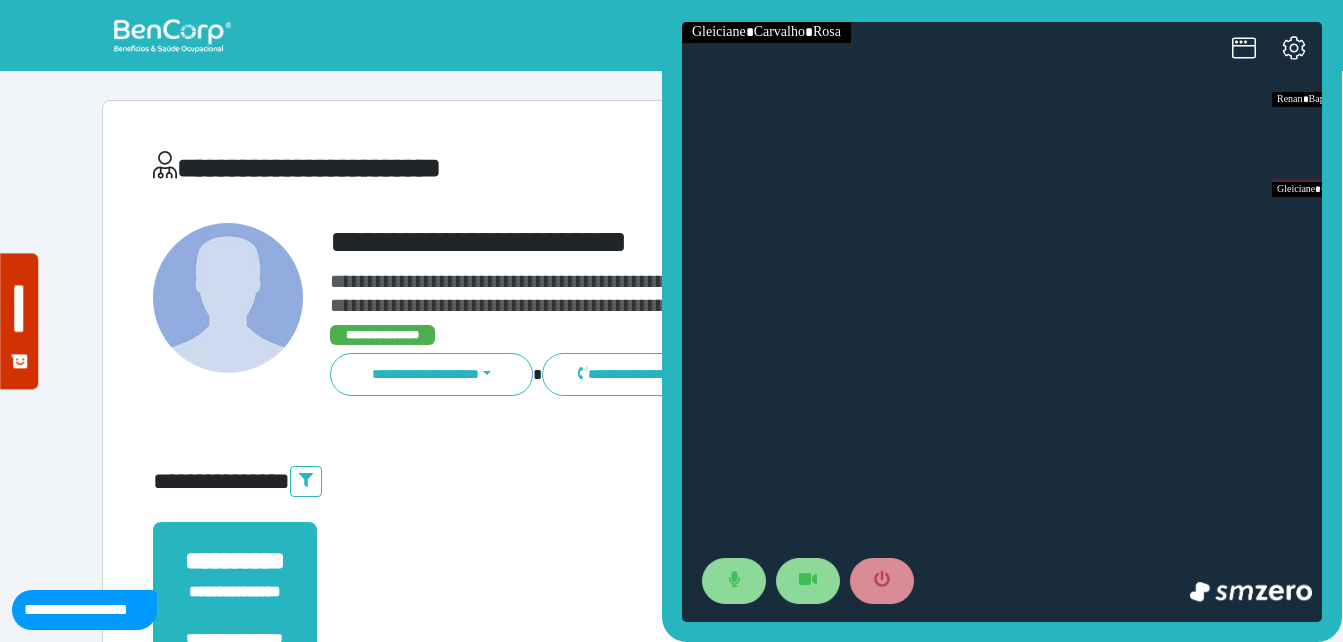 click on "**********" at bounding box center (716, 310) 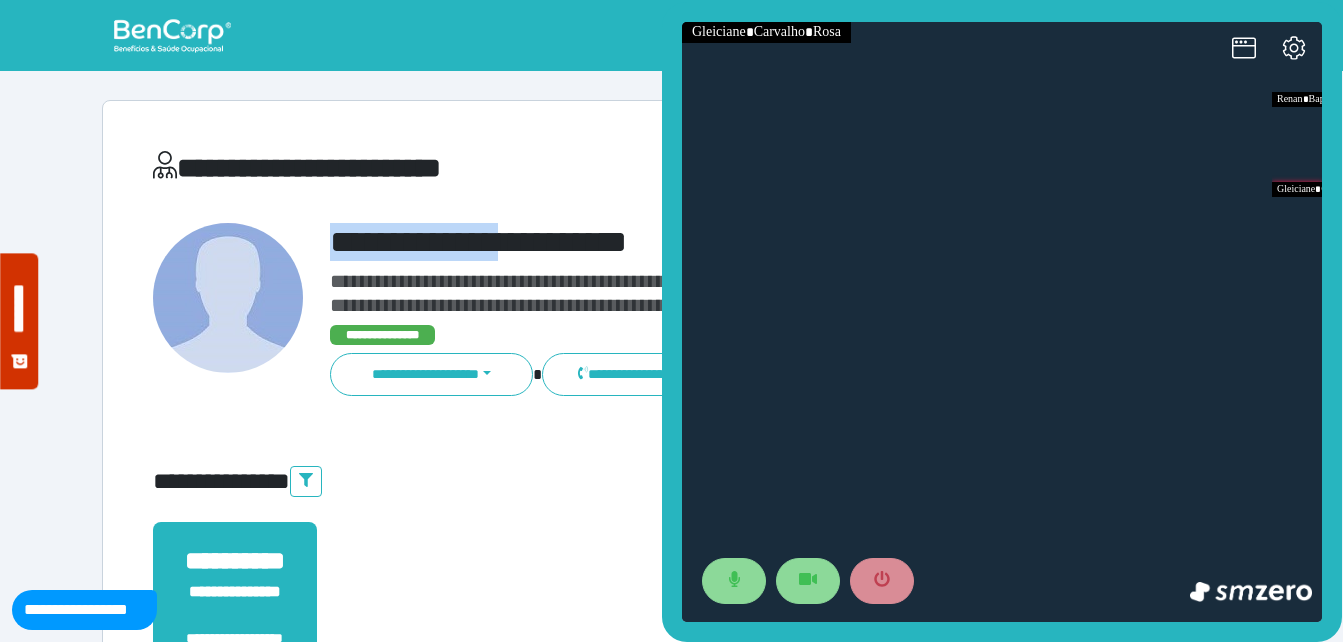 drag, startPoint x: 307, startPoint y: 241, endPoint x: 577, endPoint y: 221, distance: 270.73972 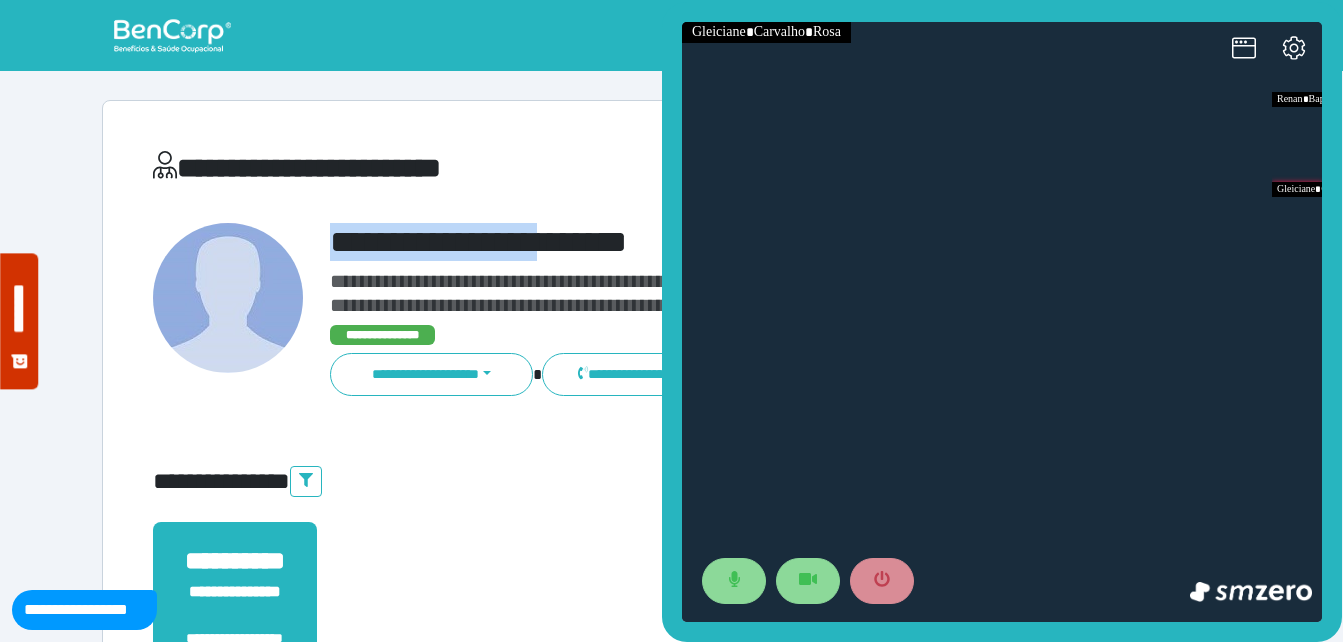 copy on "**********" 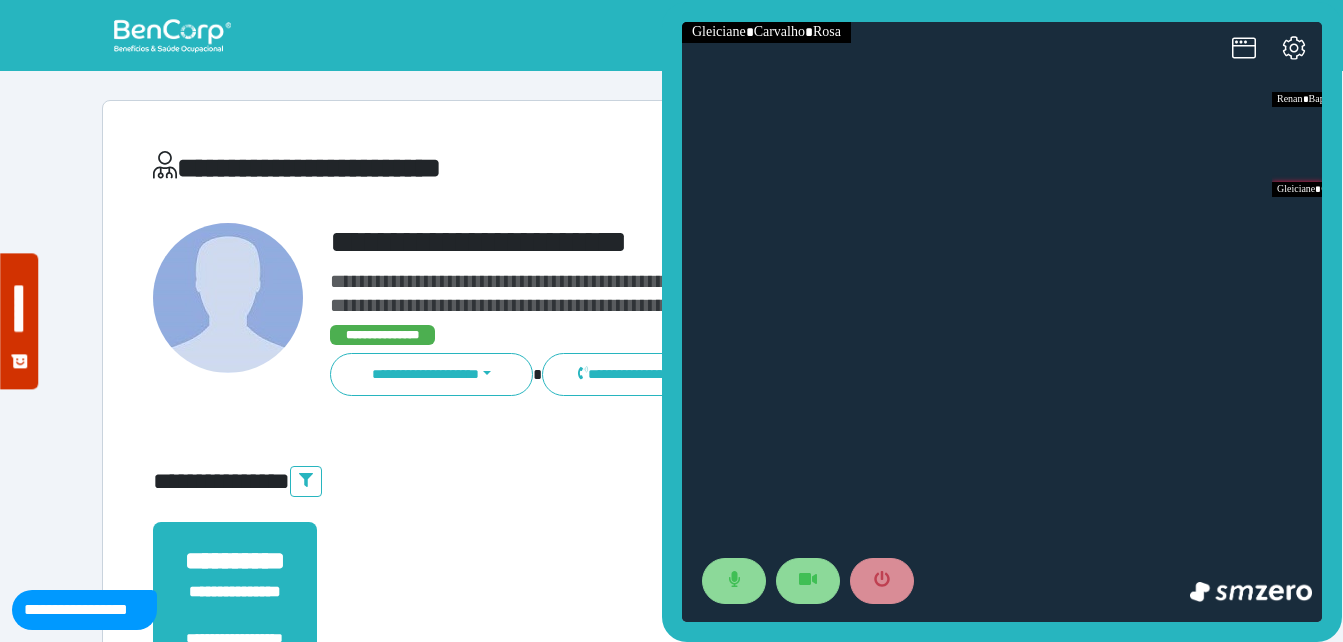 click on "**********" at bounding box center (672, 481) 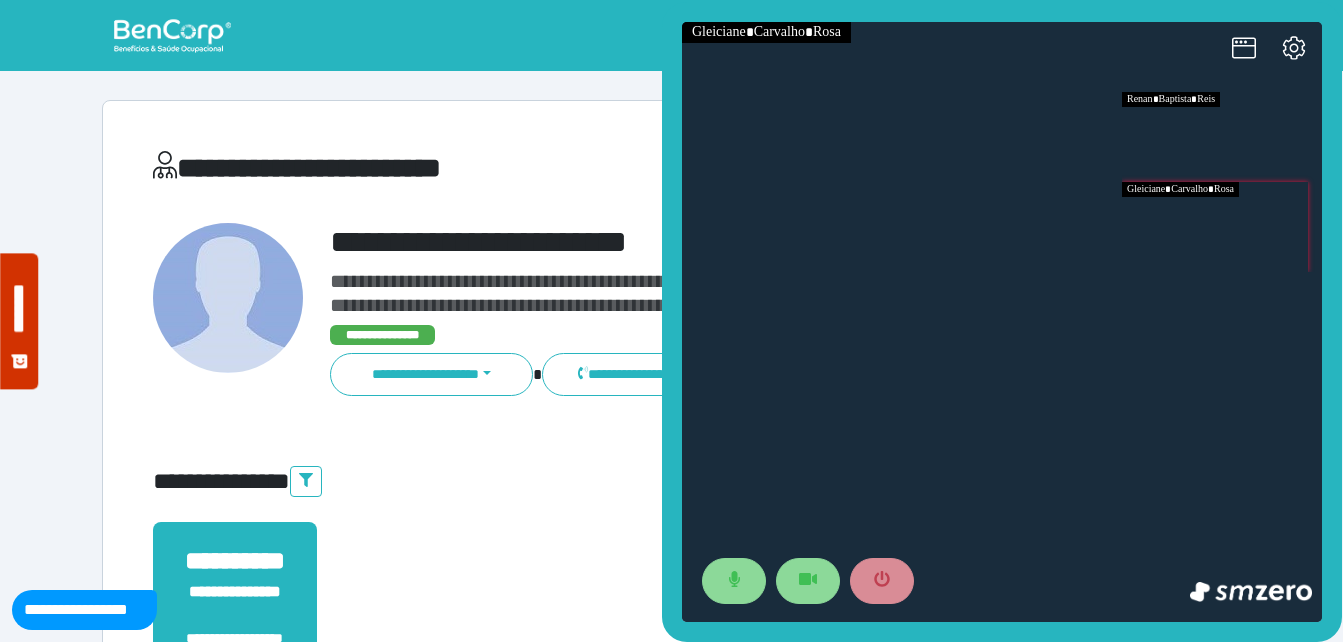 click at bounding box center [1222, 137] 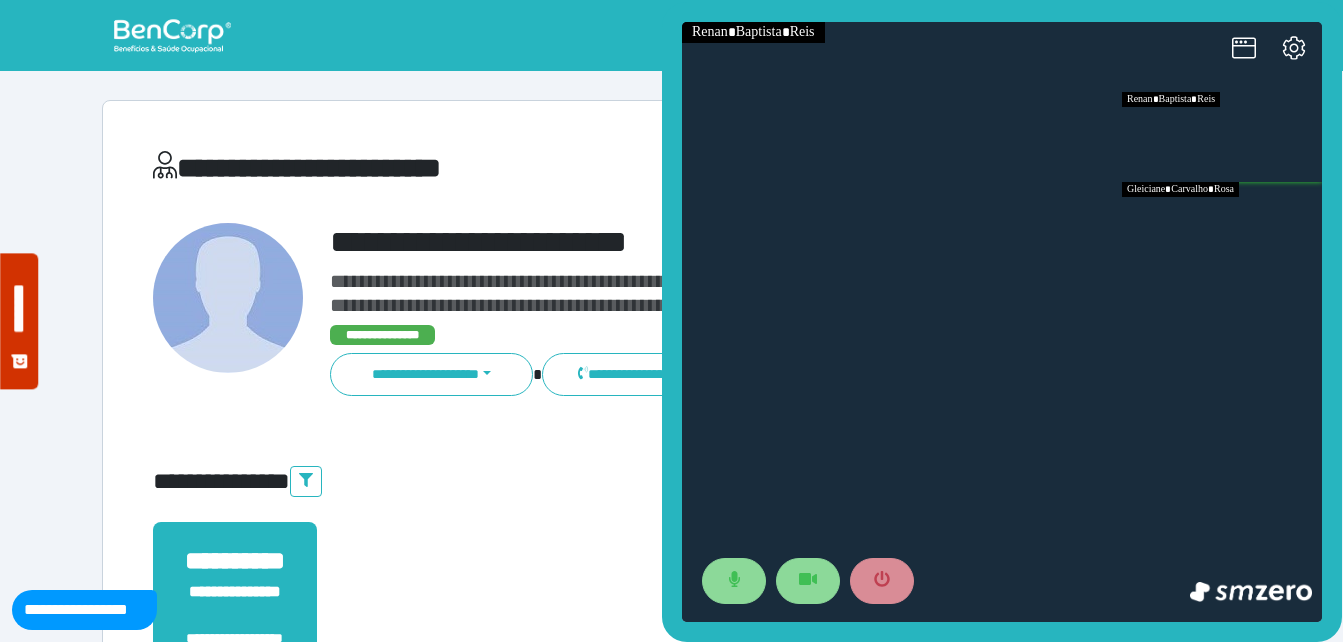 click at bounding box center (1222, 227) 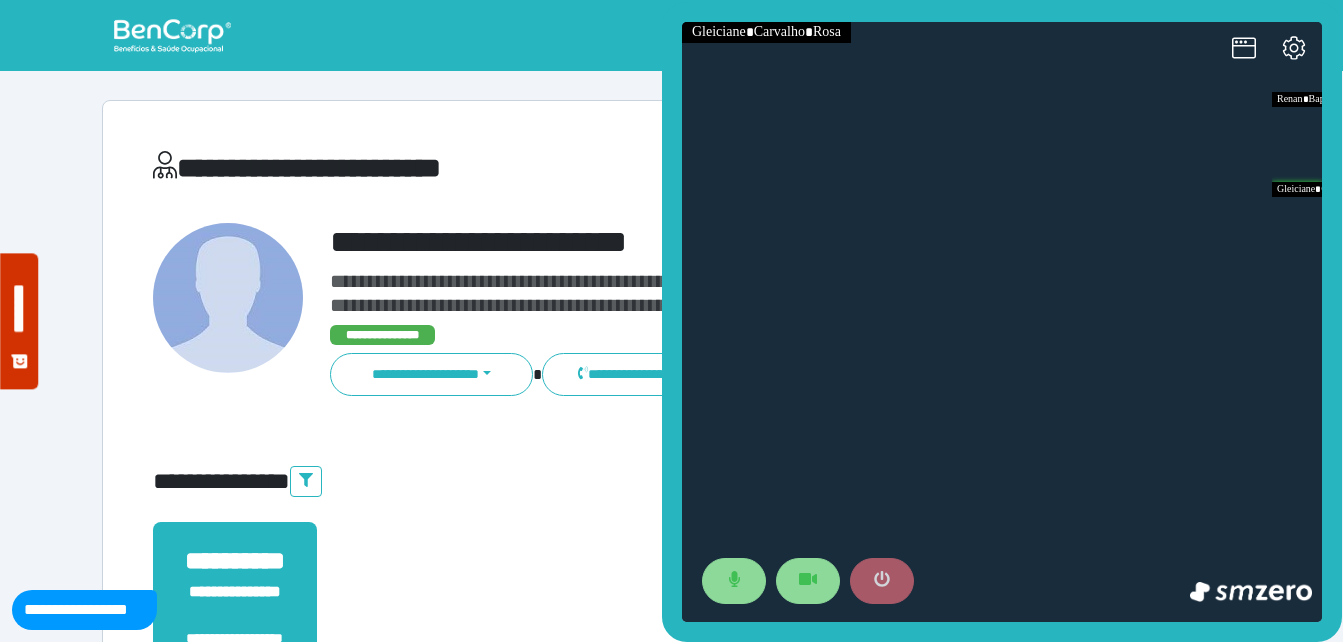 click at bounding box center [882, 581] 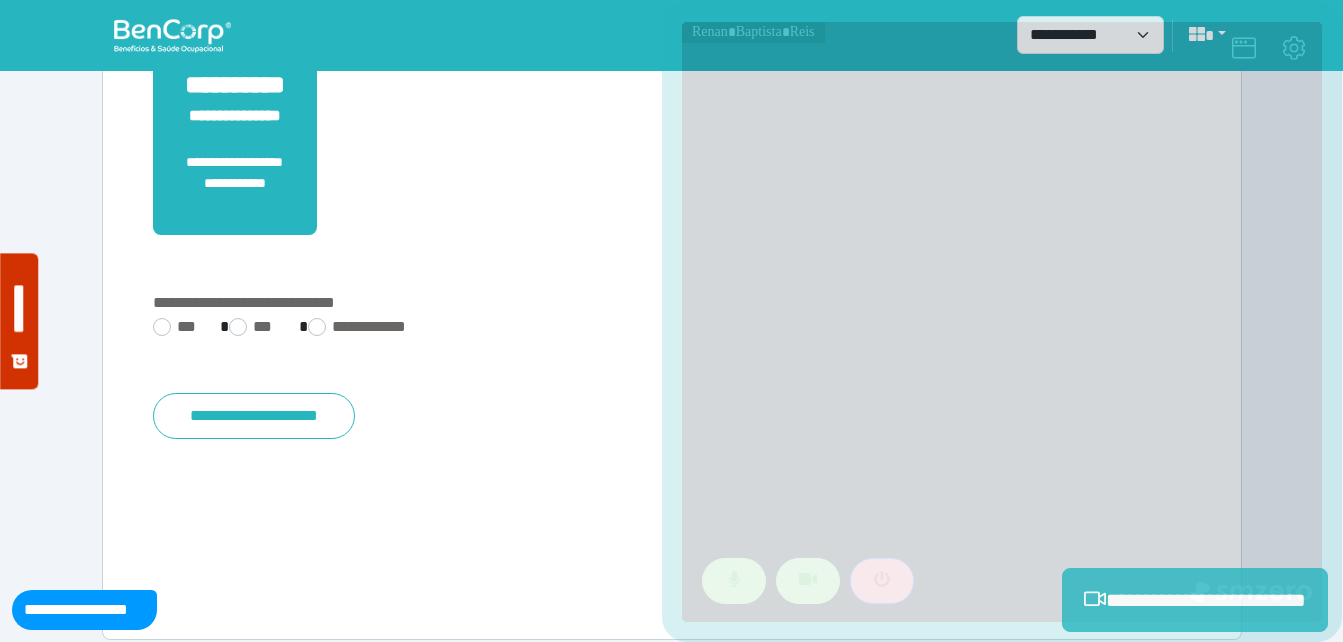 scroll, scrollTop: 494, scrollLeft: 0, axis: vertical 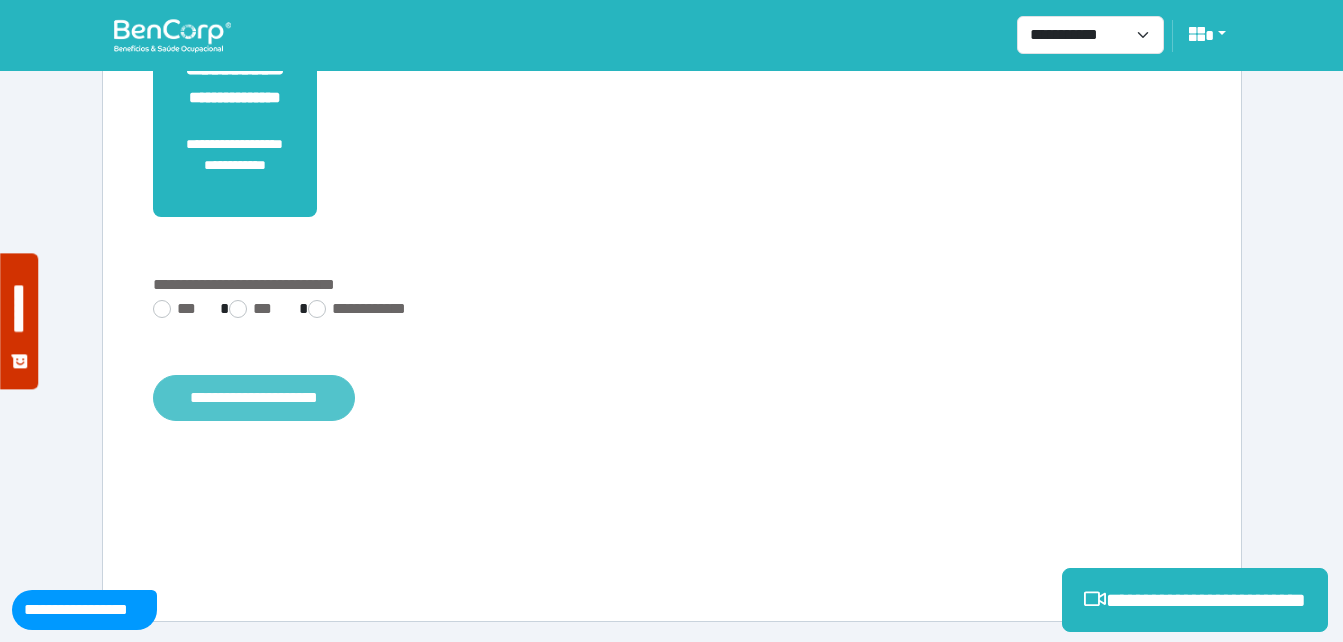 drag, startPoint x: 282, startPoint y: 370, endPoint x: 306, endPoint y: 384, distance: 27.784887 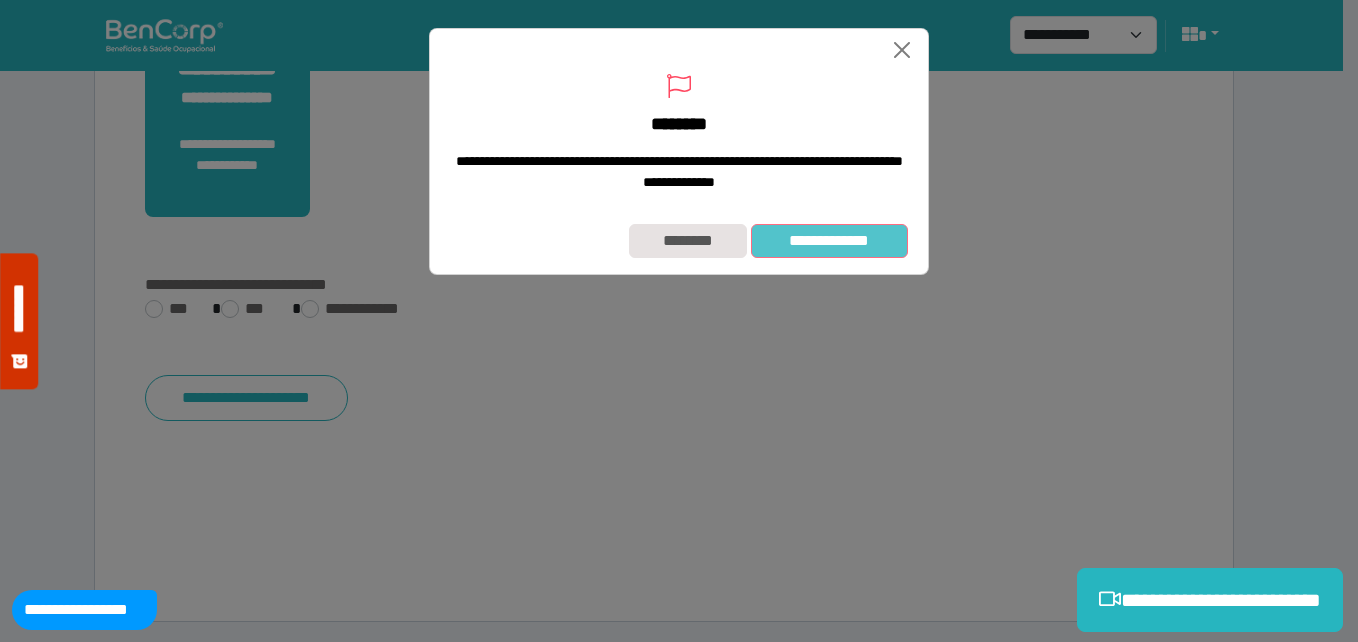 click on "**********" at bounding box center (829, 241) 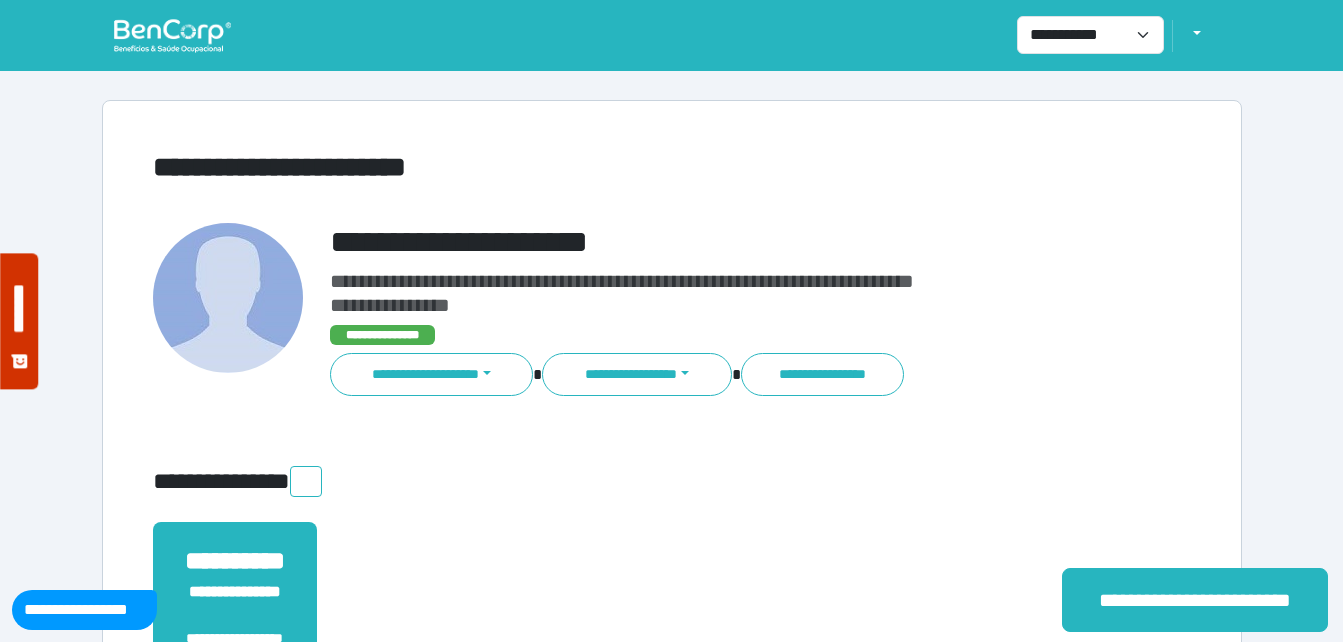 scroll, scrollTop: 0, scrollLeft: 0, axis: both 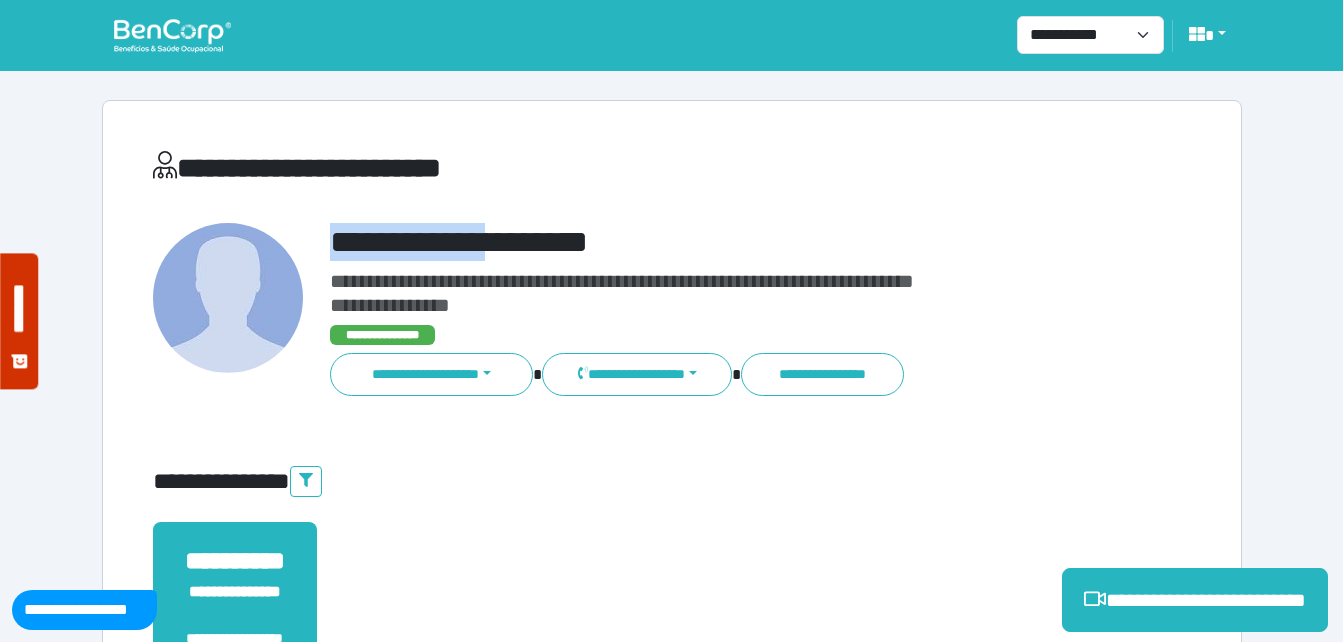 drag, startPoint x: 323, startPoint y: 238, endPoint x: 650, endPoint y: 240, distance: 327.0061 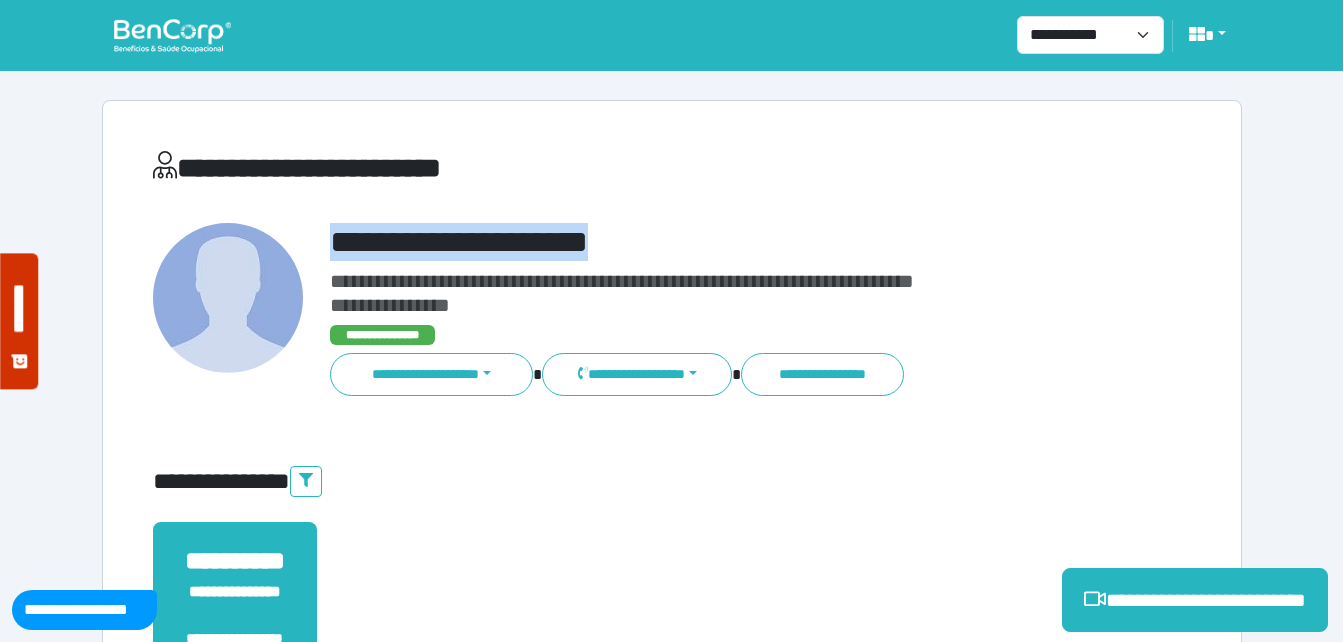 copy on "**********" 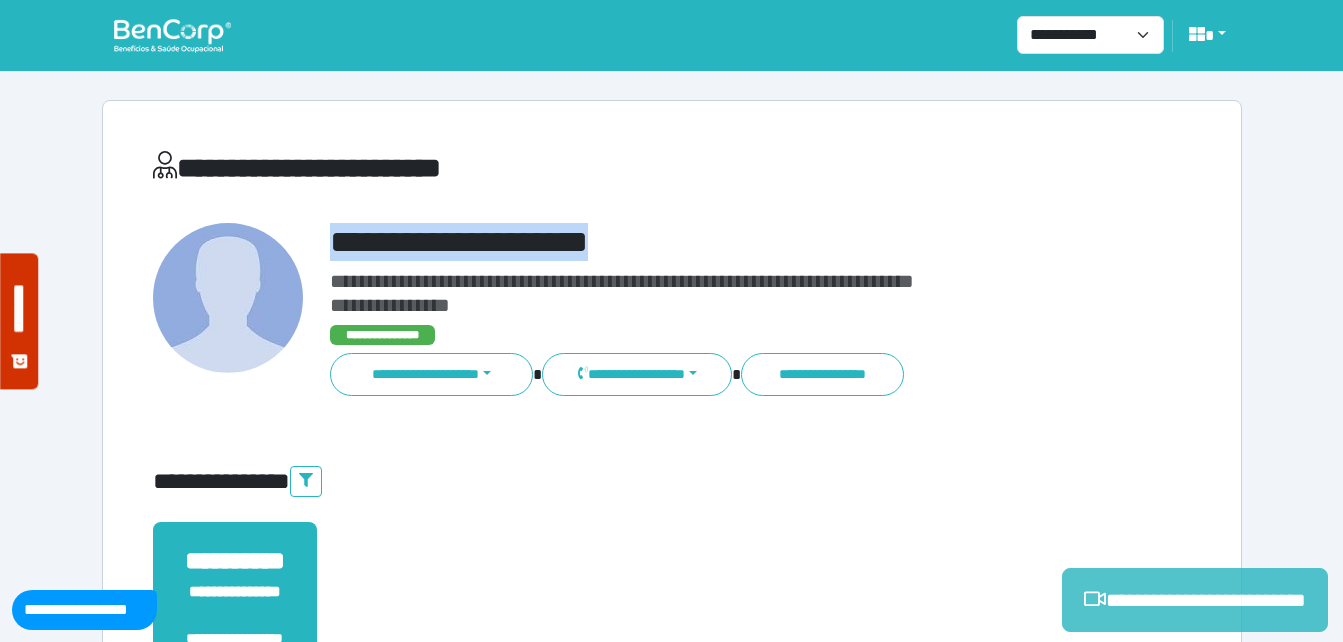 click on "**********" at bounding box center [1195, 600] 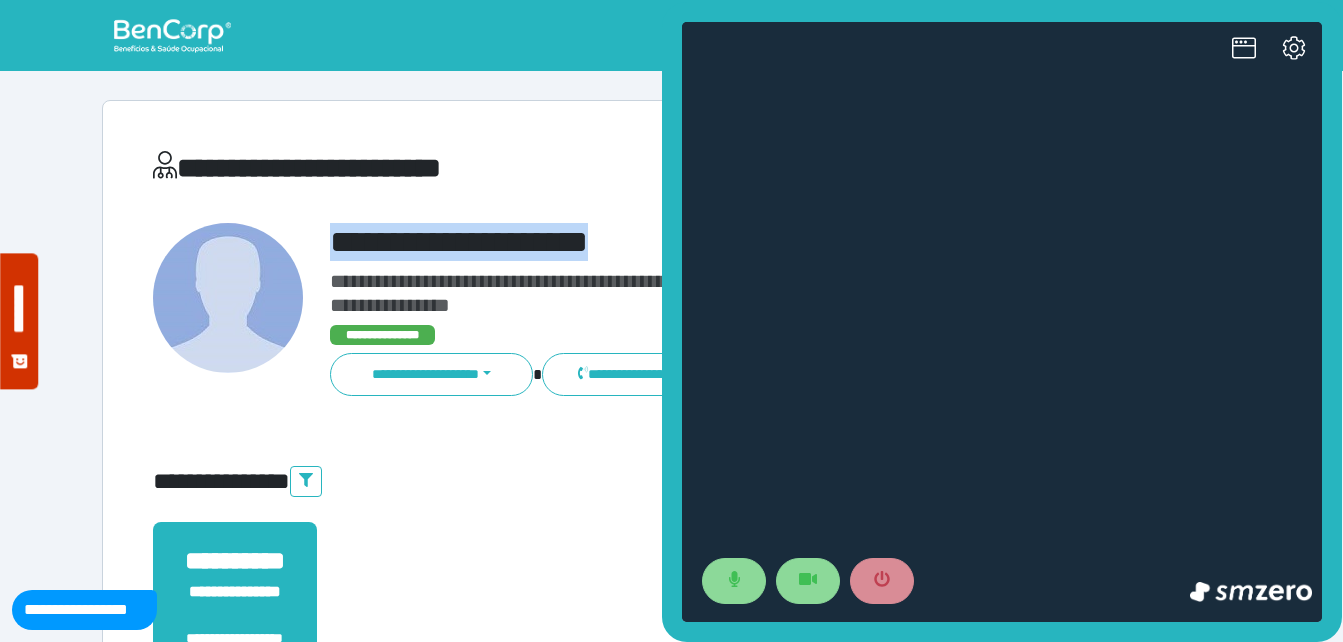 scroll, scrollTop: 0, scrollLeft: 0, axis: both 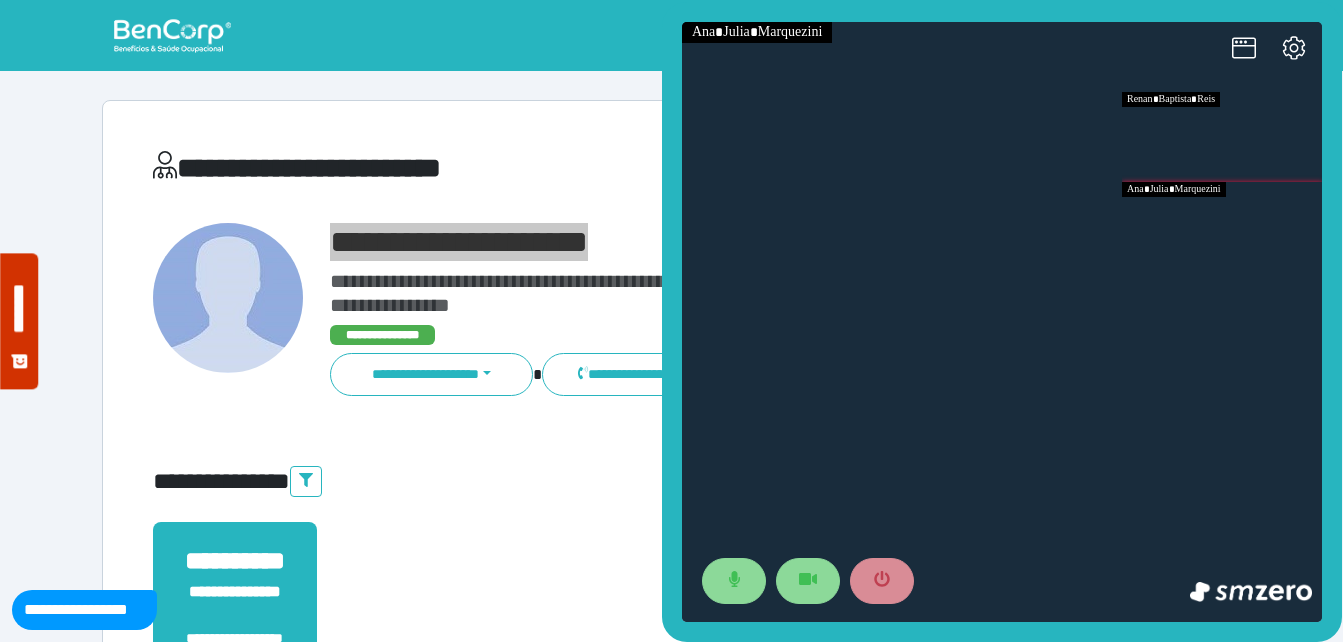drag, startPoint x: 1254, startPoint y: 195, endPoint x: 1243, endPoint y: 221, distance: 28.231188 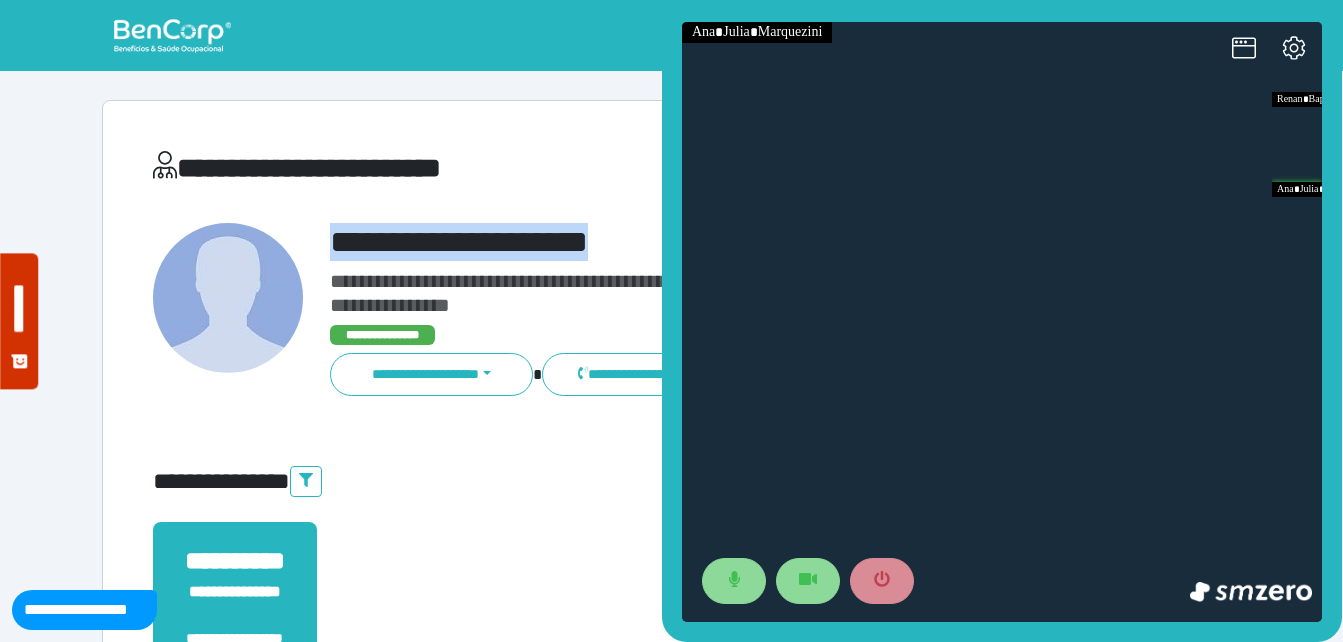 click on "**********" at bounding box center (716, 242) 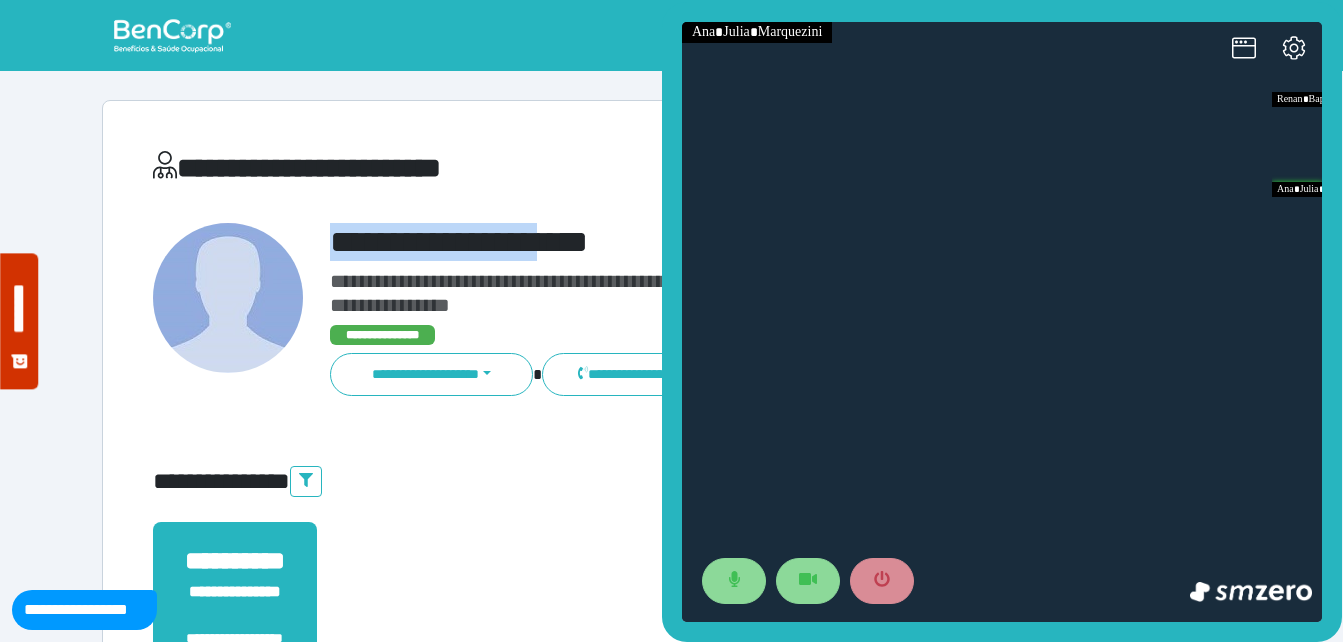 drag, startPoint x: 340, startPoint y: 236, endPoint x: 620, endPoint y: 240, distance: 280.02856 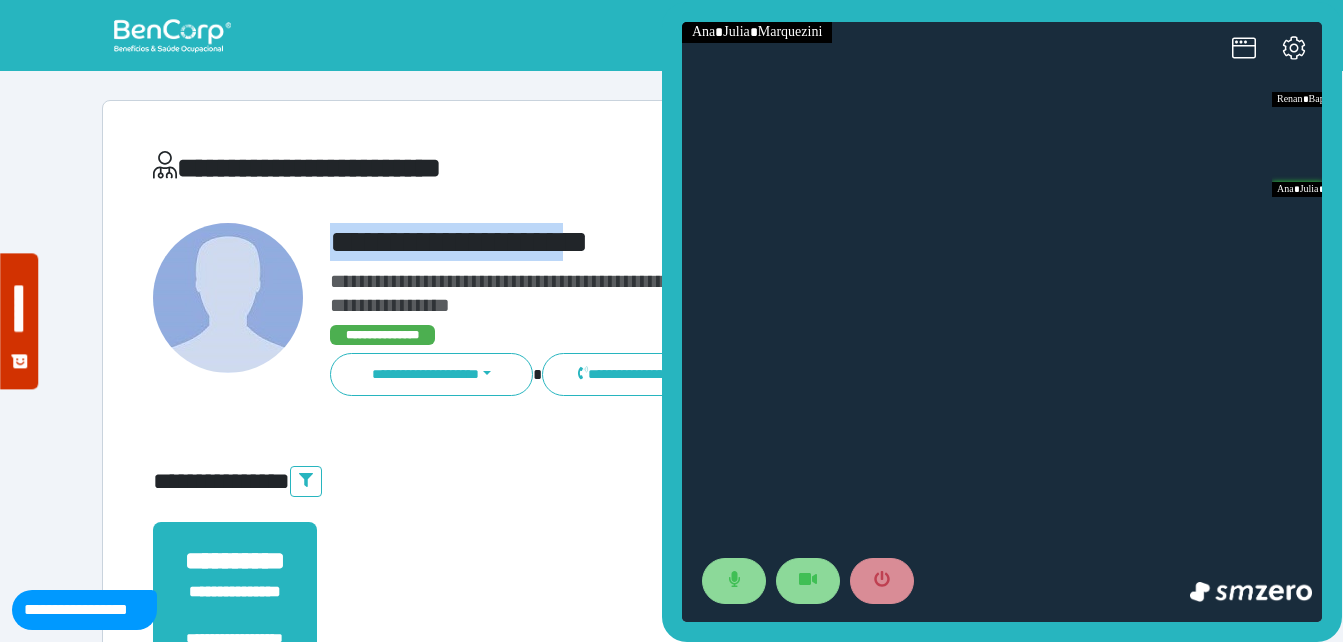 copy on "**********" 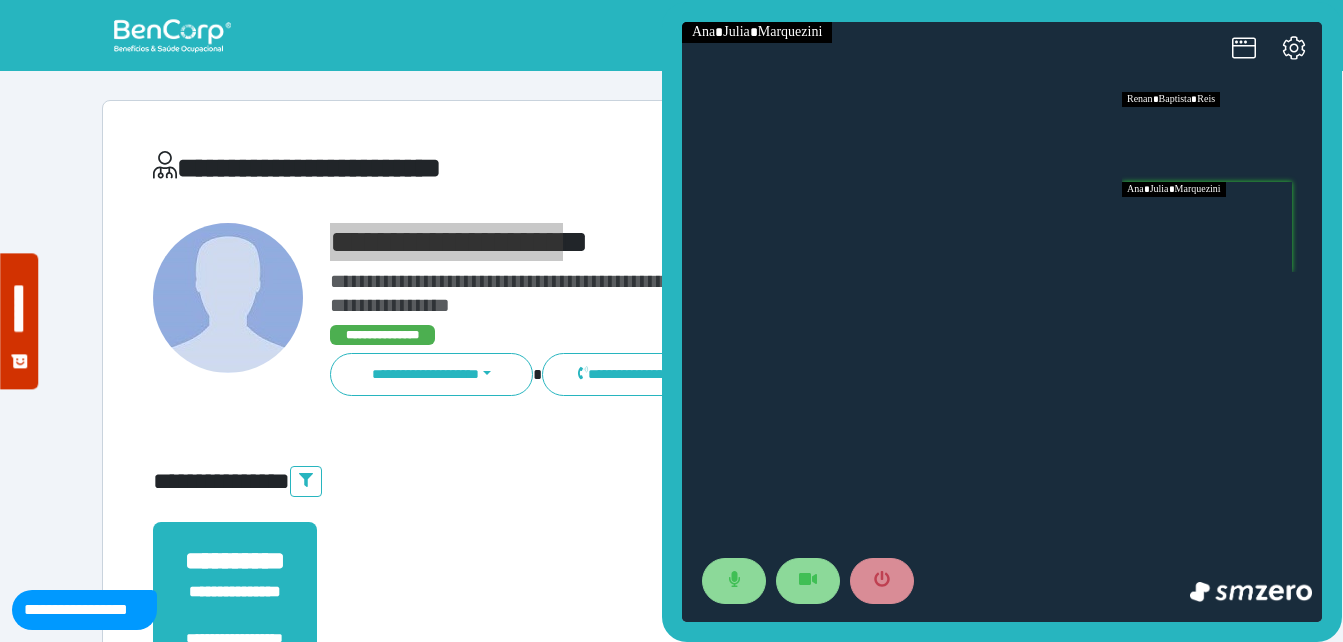 click at bounding box center (1222, 137) 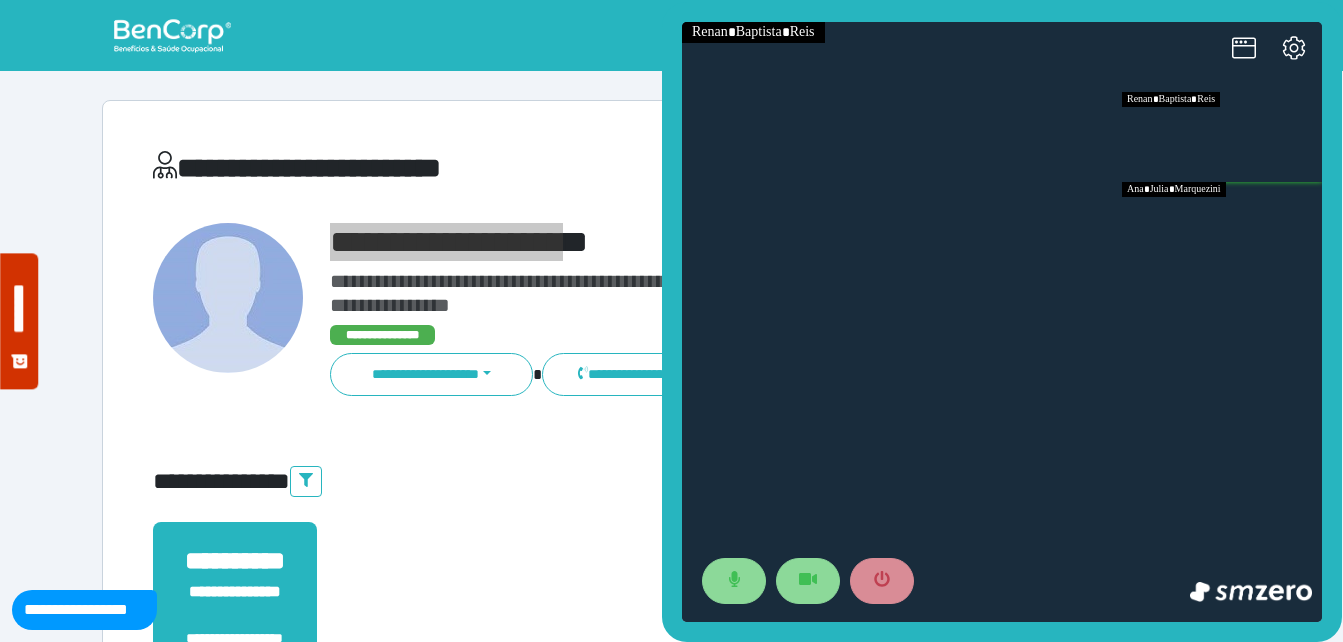 click at bounding box center (1222, 227) 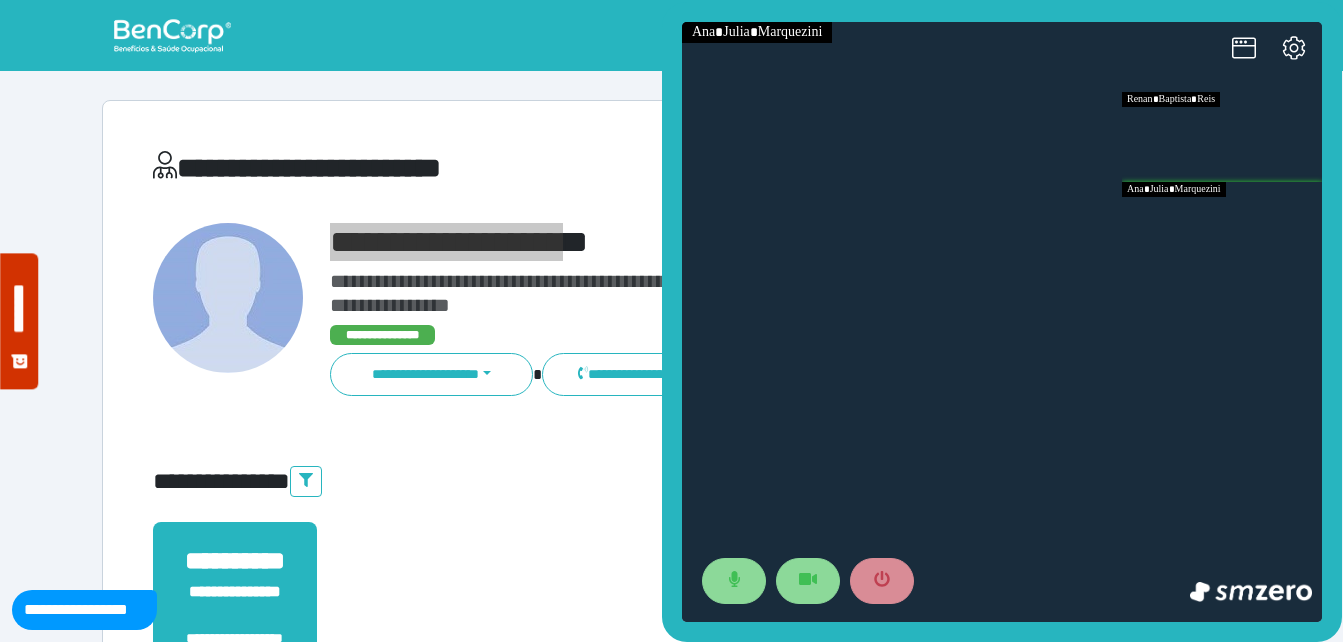 click at bounding box center (1222, 137) 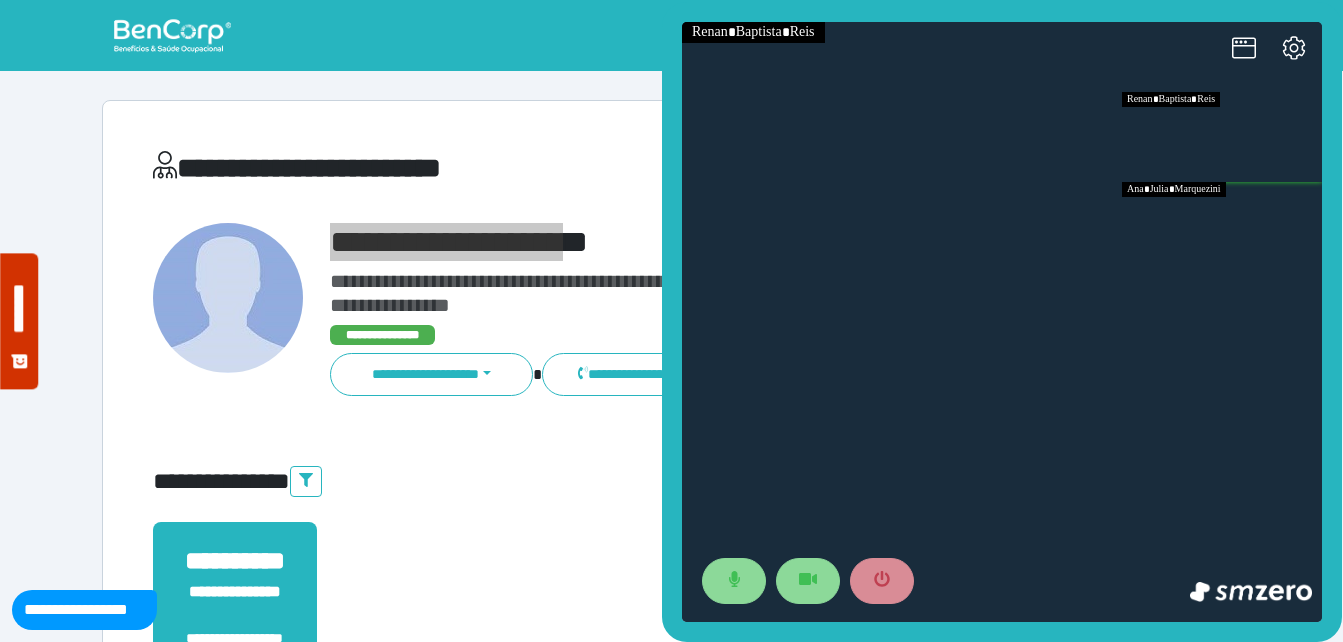 click at bounding box center (1222, 227) 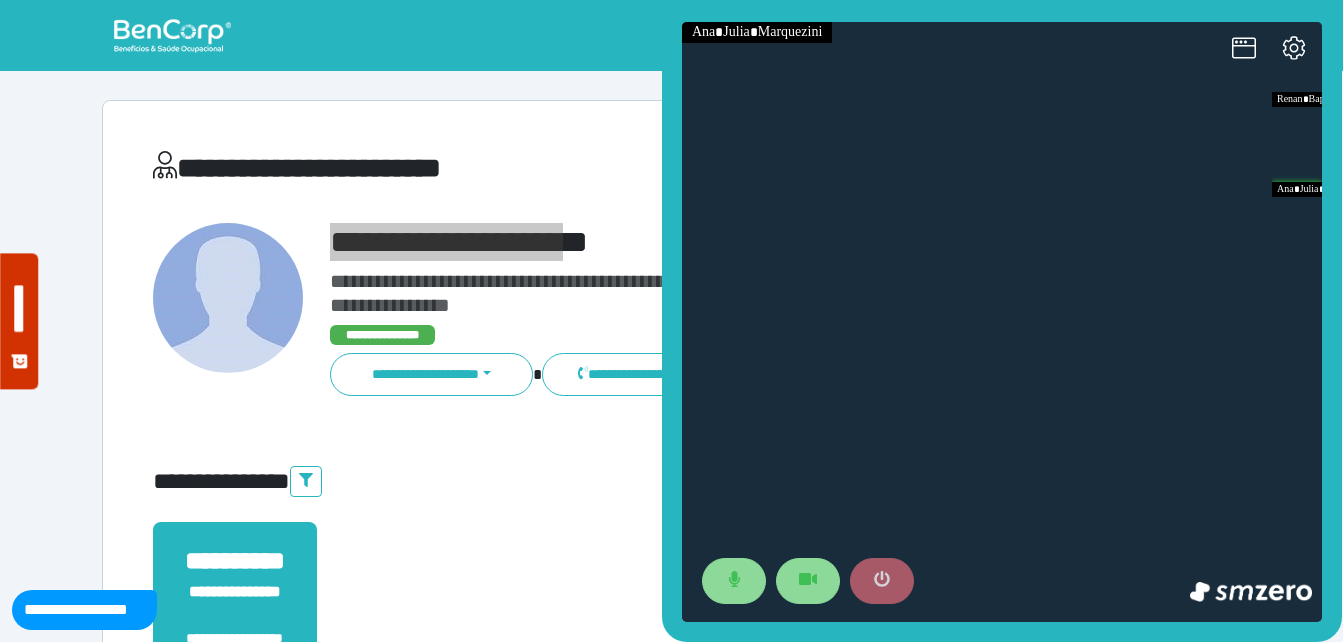 click 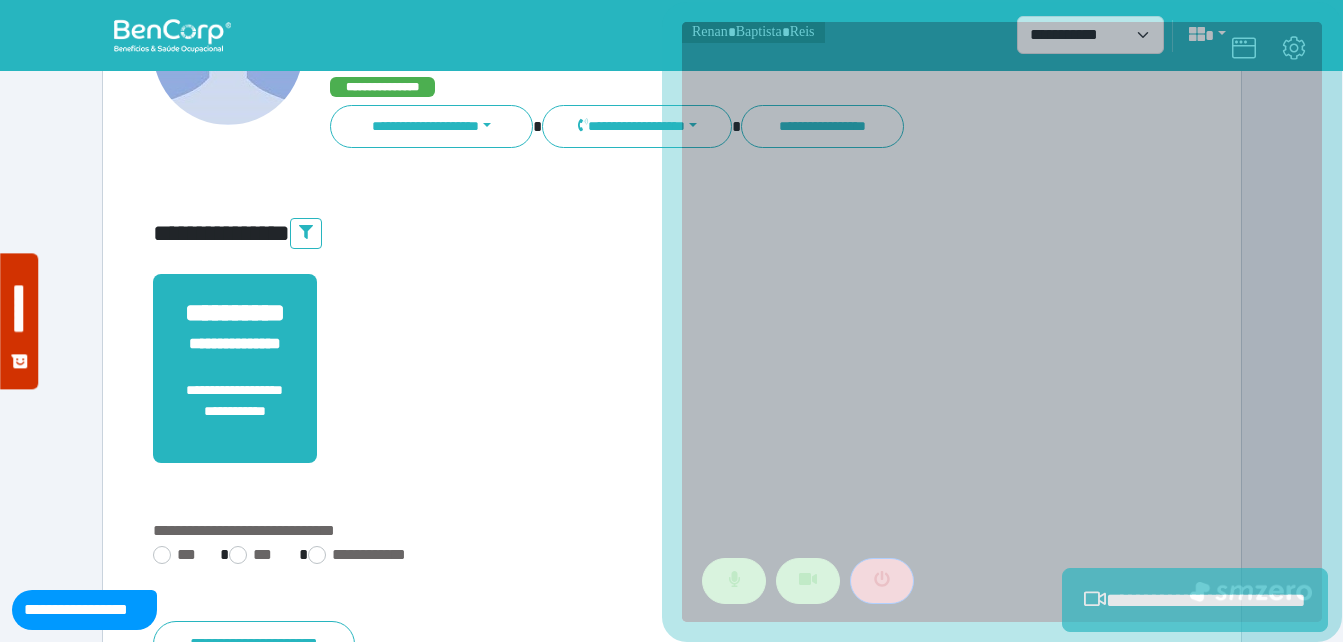 scroll, scrollTop: 400, scrollLeft: 0, axis: vertical 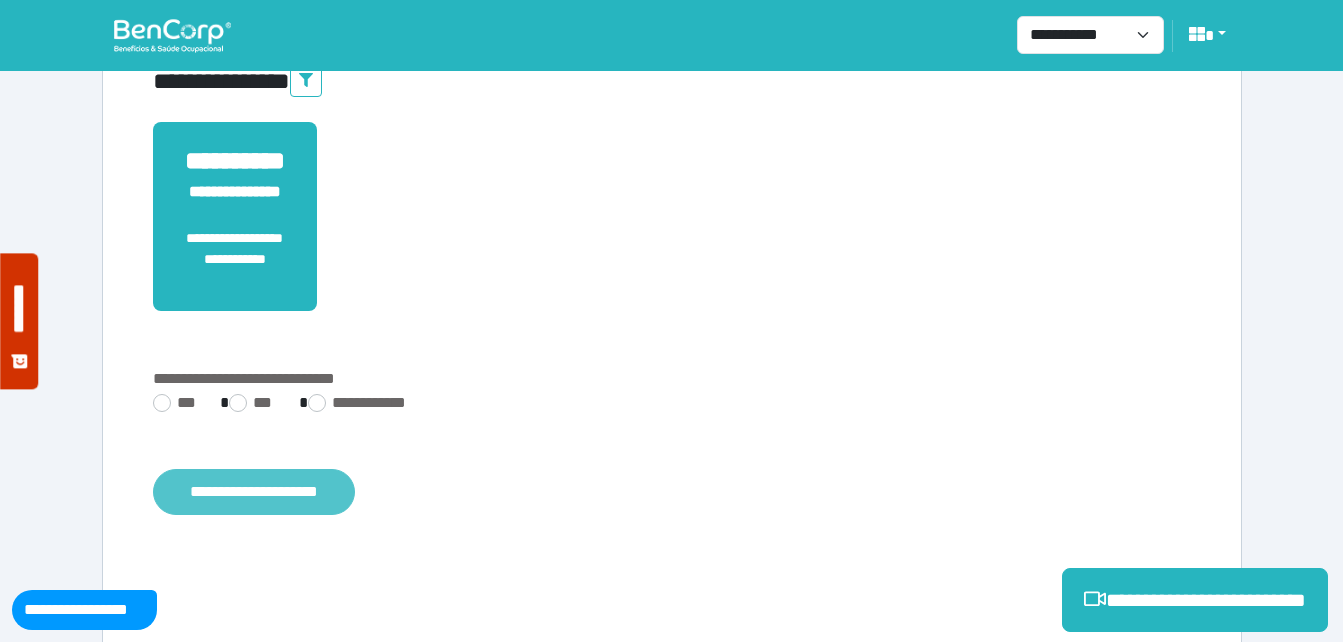 click on "**********" at bounding box center [254, 492] 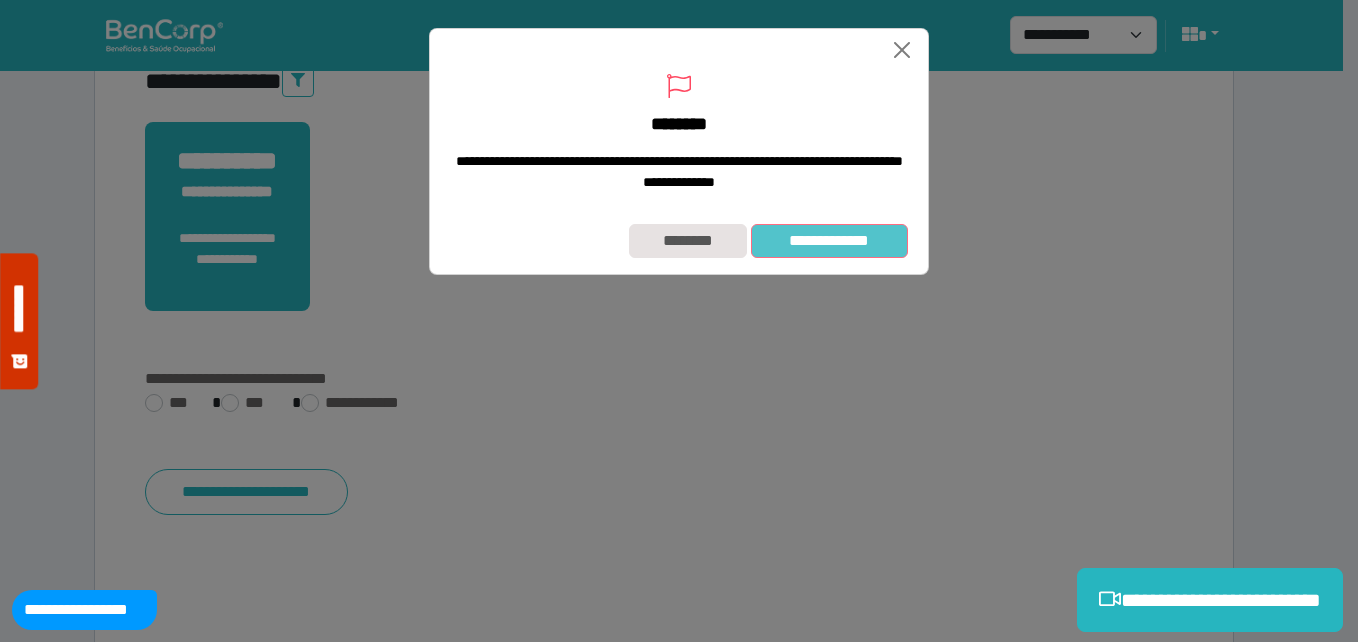 click on "**********" at bounding box center [829, 241] 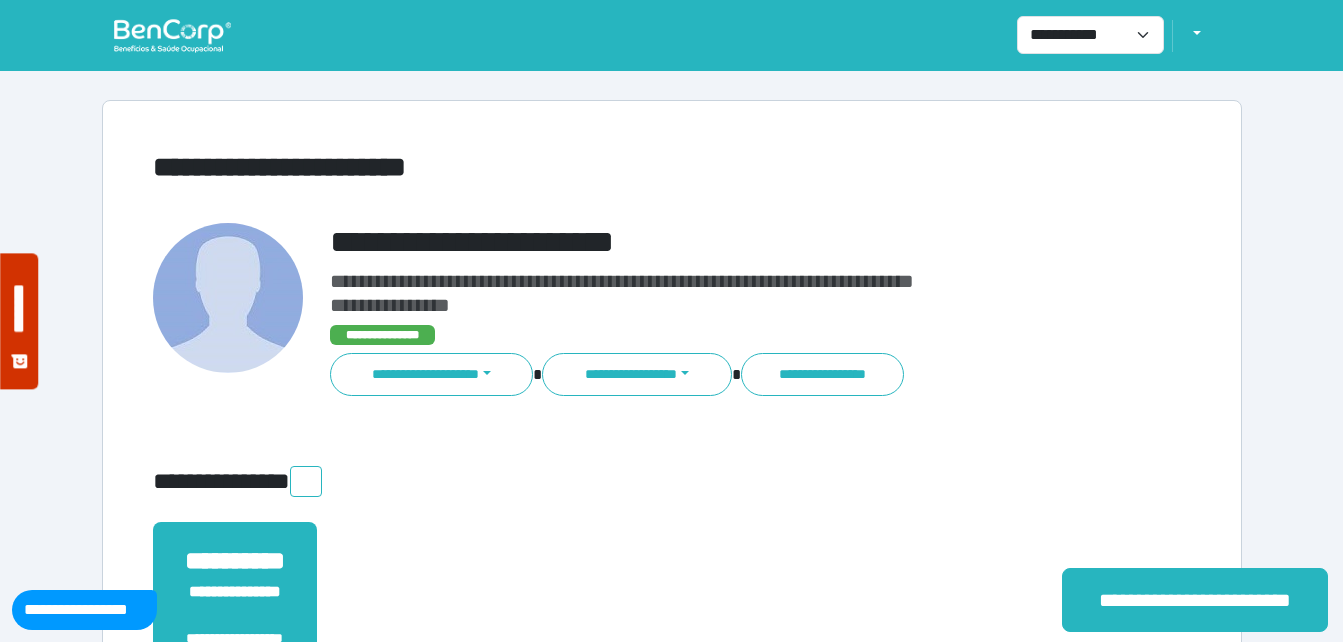 scroll, scrollTop: 0, scrollLeft: 0, axis: both 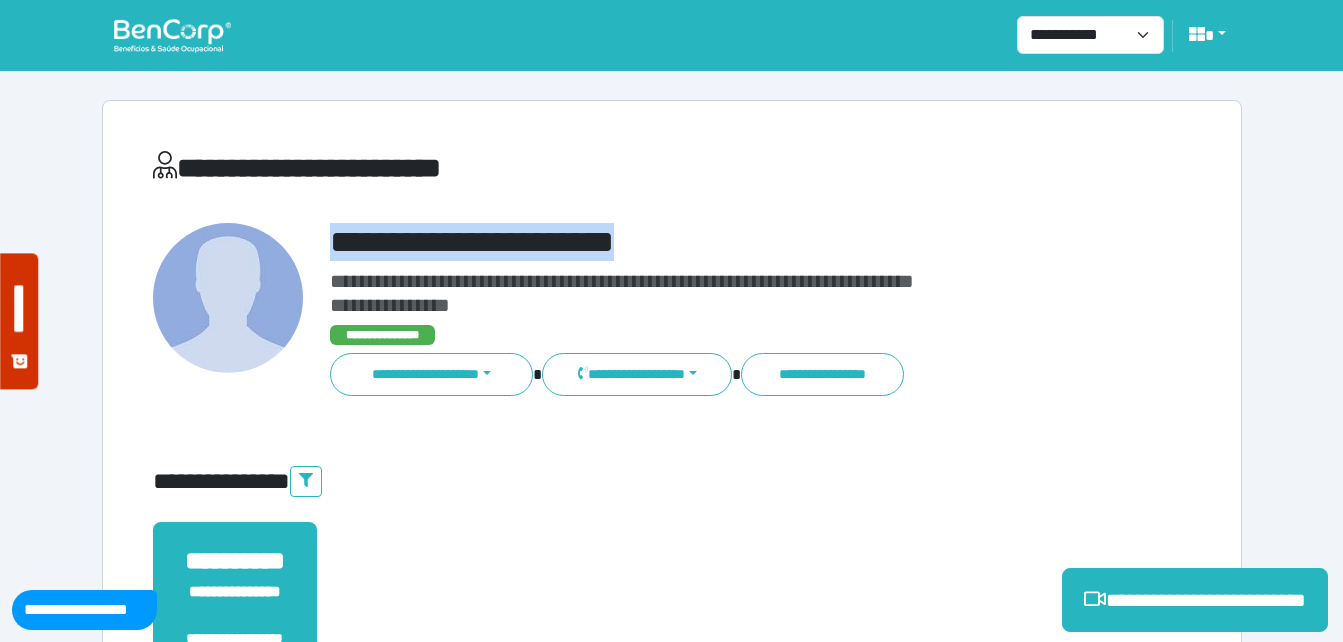 drag, startPoint x: 330, startPoint y: 227, endPoint x: 717, endPoint y: 239, distance: 387.186 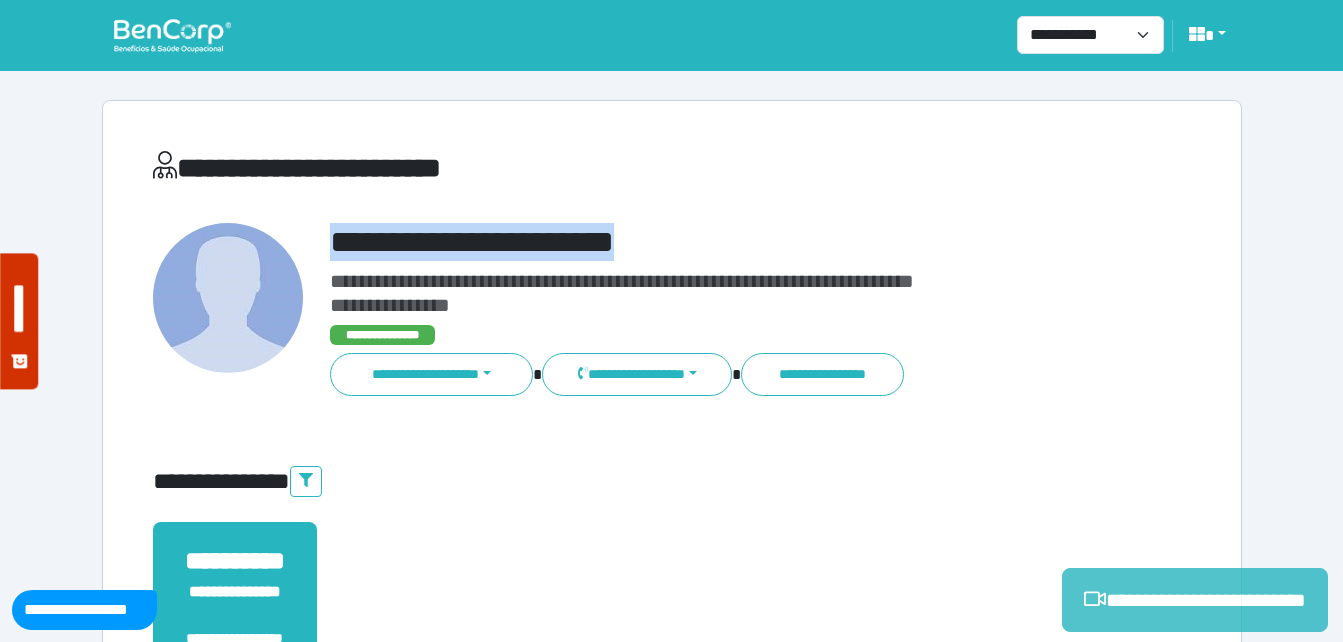 click on "**********" at bounding box center [1195, 600] 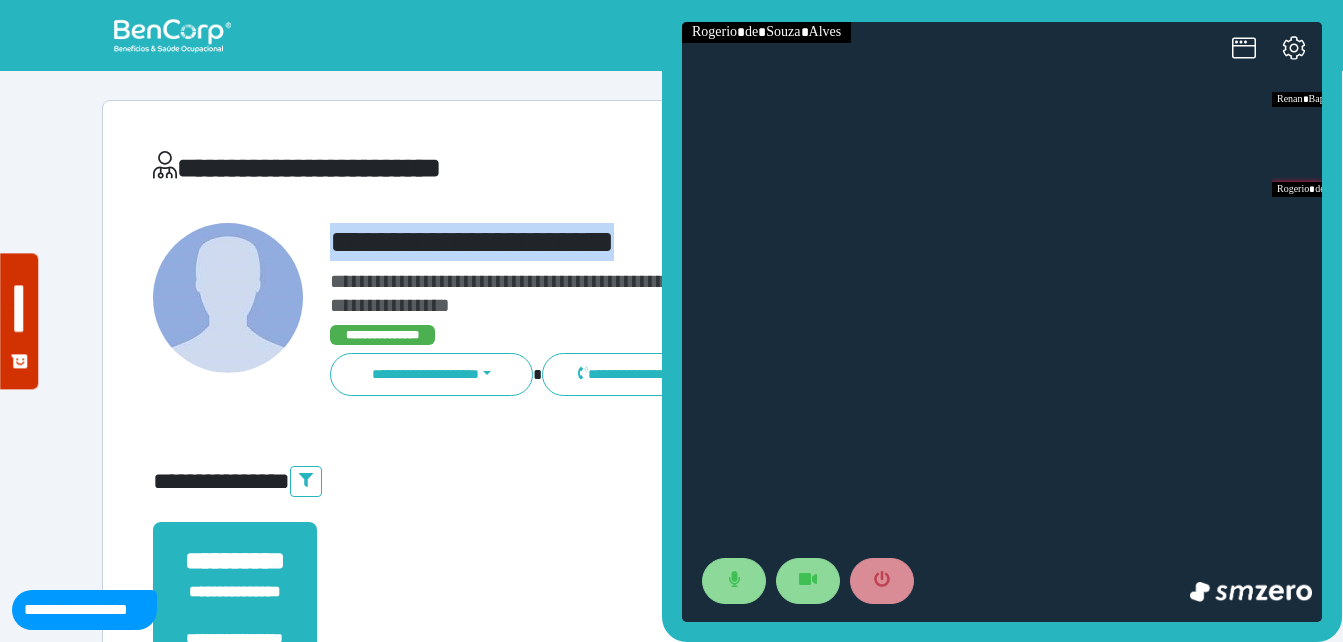 scroll, scrollTop: 0, scrollLeft: 0, axis: both 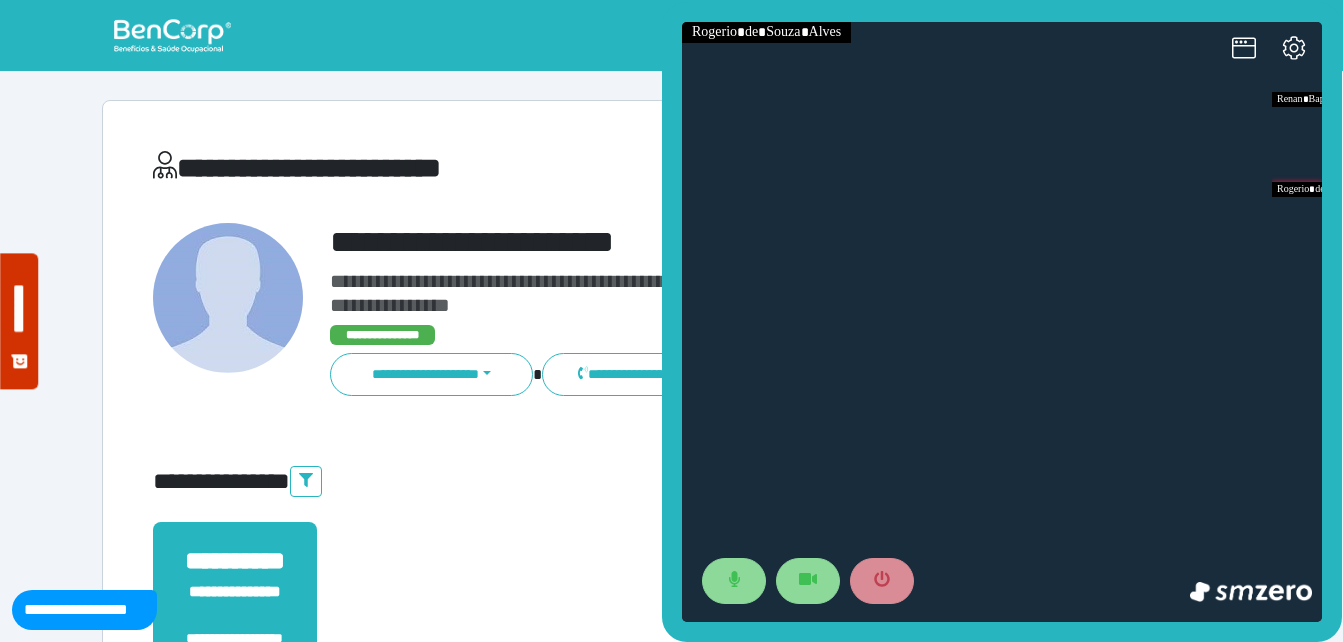 click on "**********" at bounding box center [716, 310] 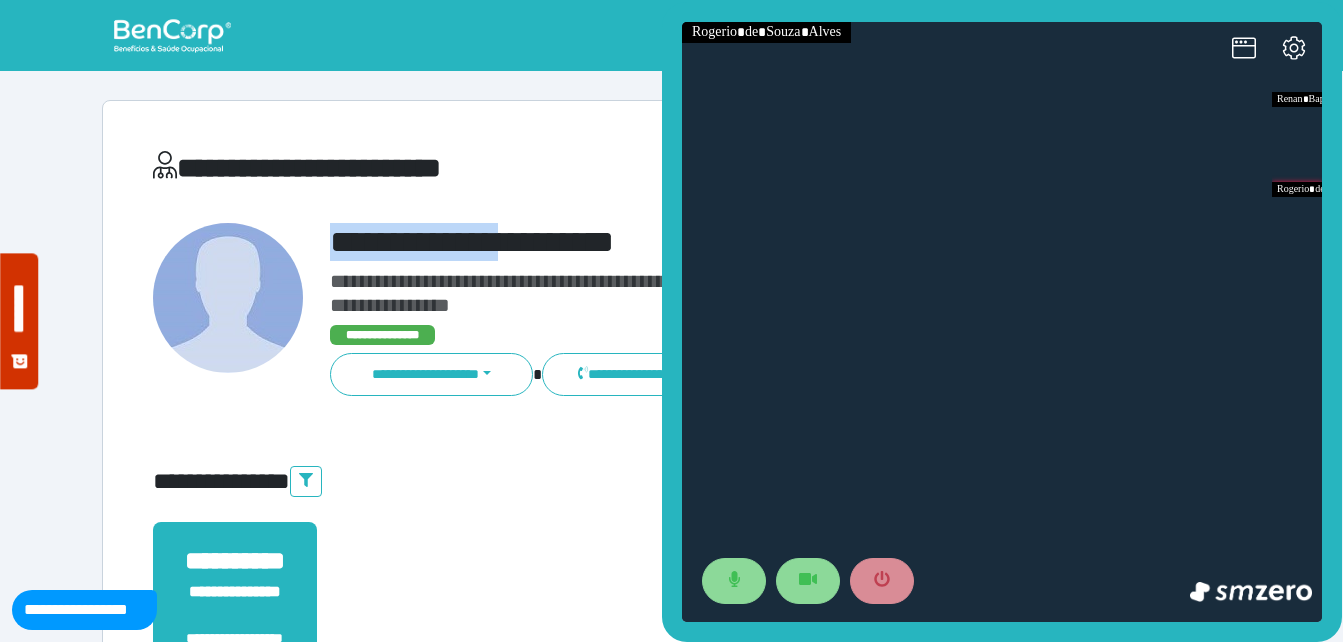 drag, startPoint x: 320, startPoint y: 242, endPoint x: 572, endPoint y: 223, distance: 252.71526 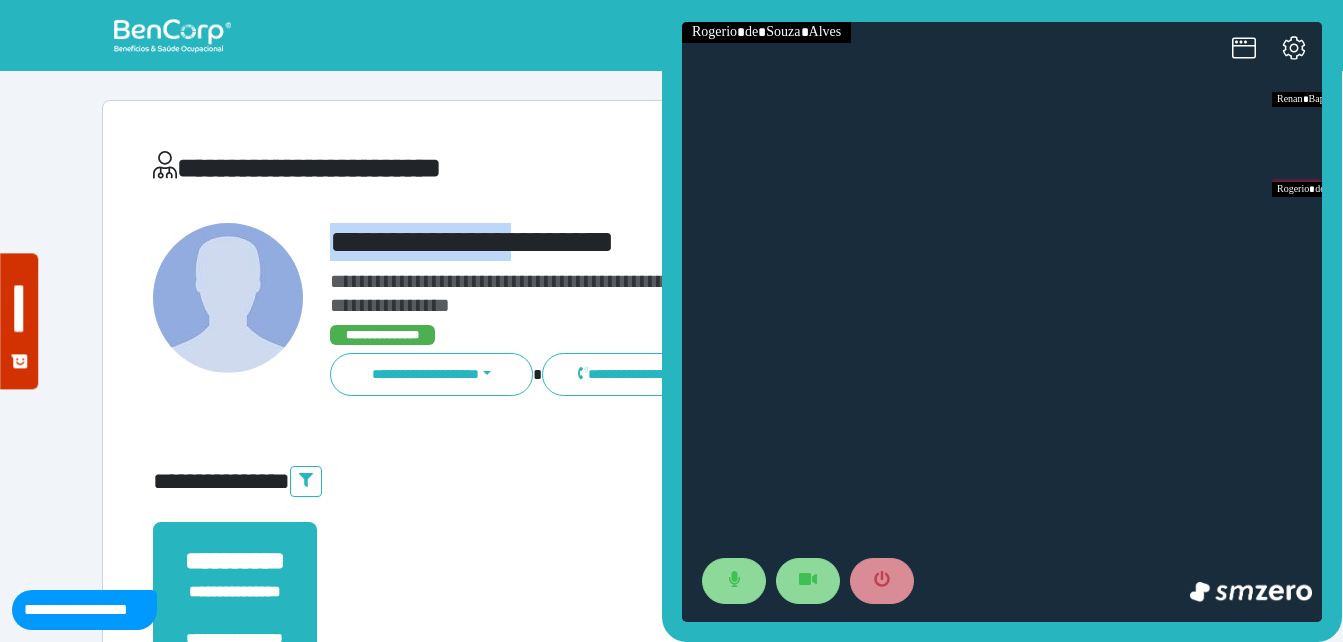 copy on "**********" 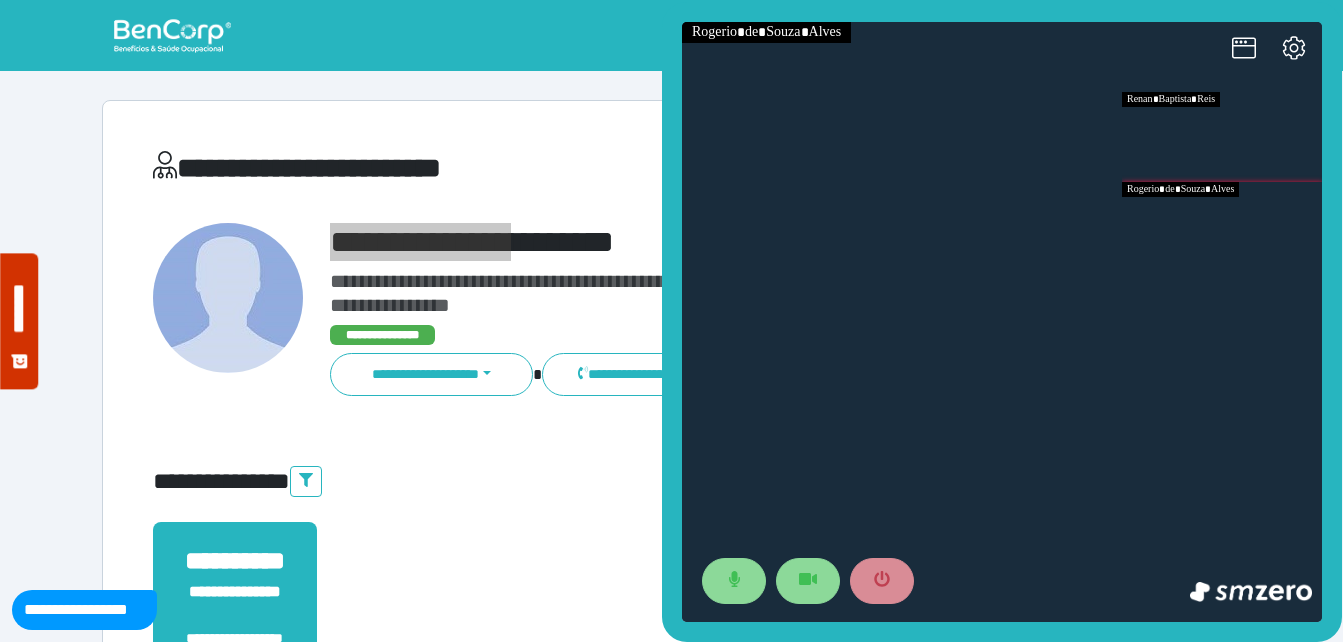 click at bounding box center (1222, 137) 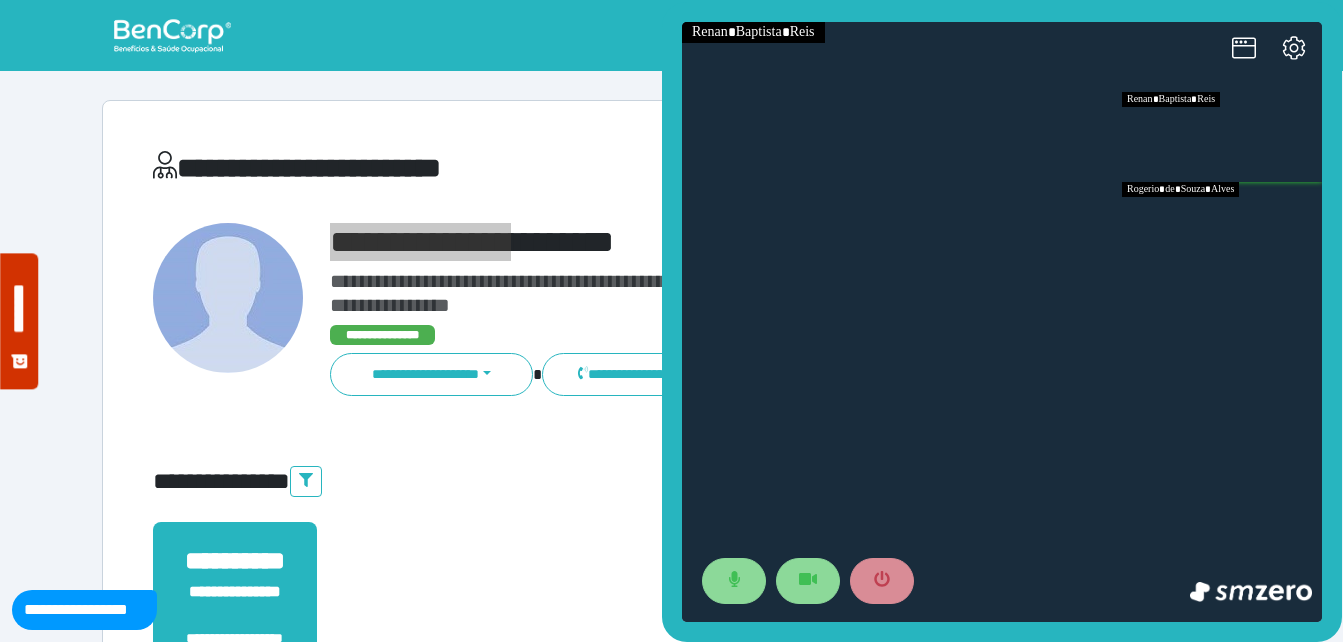 click at bounding box center [1222, 227] 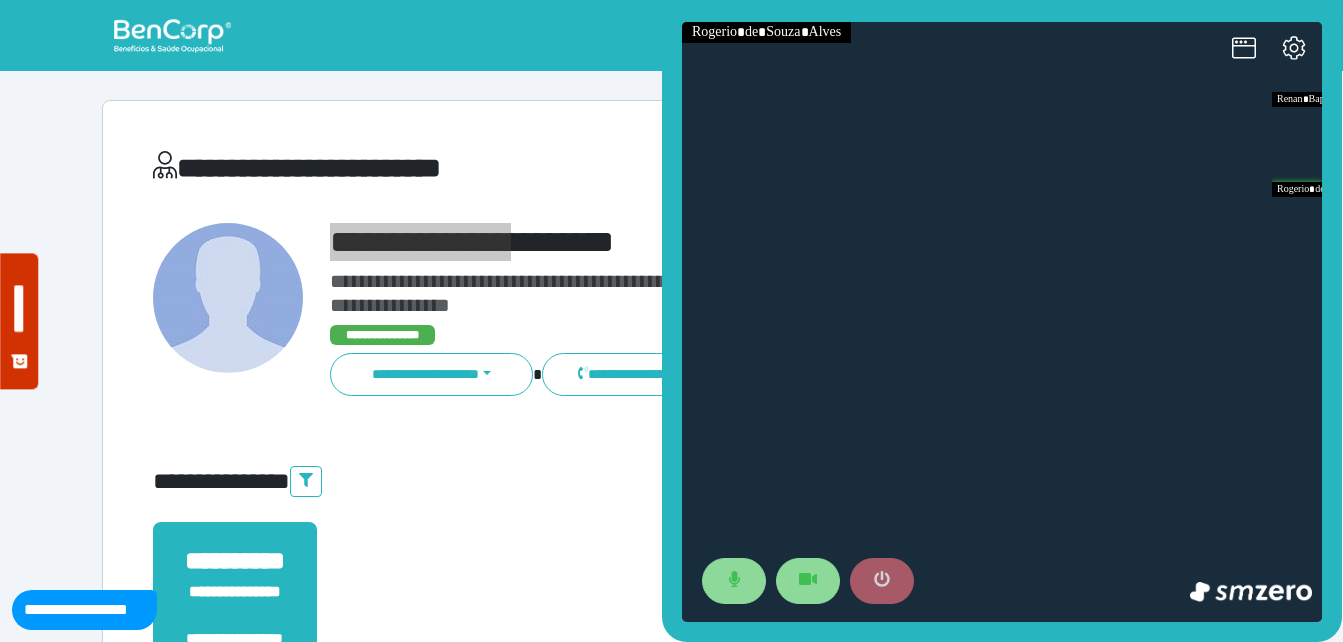 click at bounding box center [882, 581] 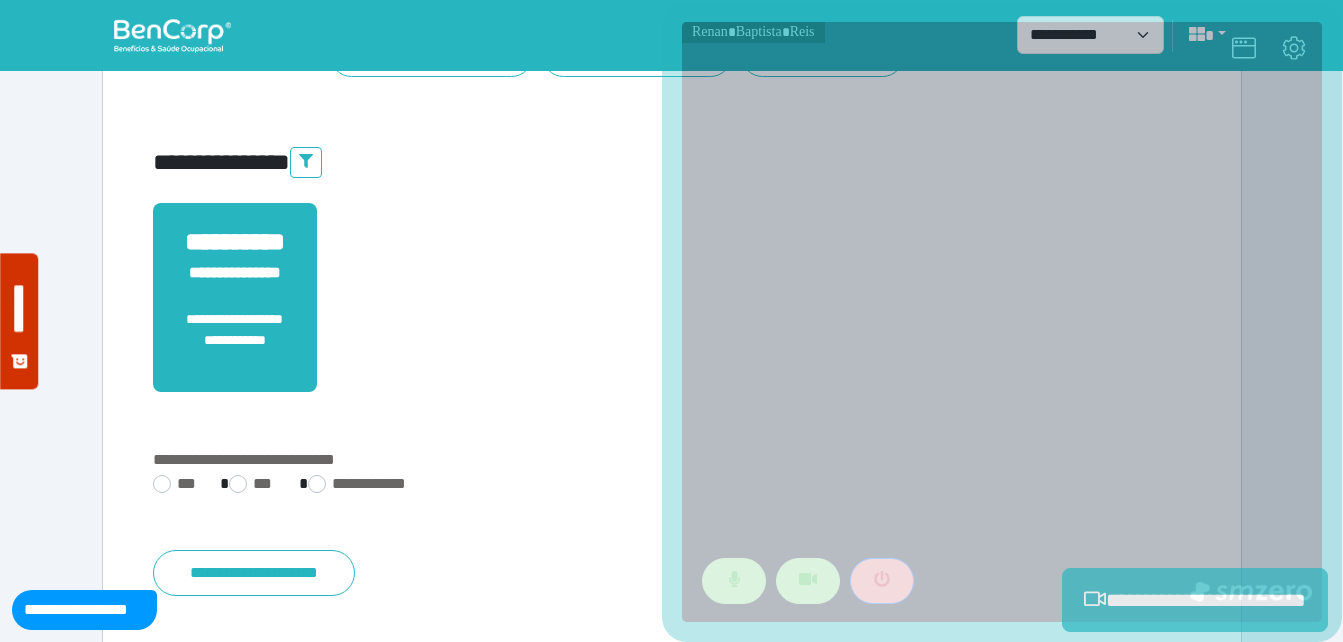 scroll, scrollTop: 400, scrollLeft: 0, axis: vertical 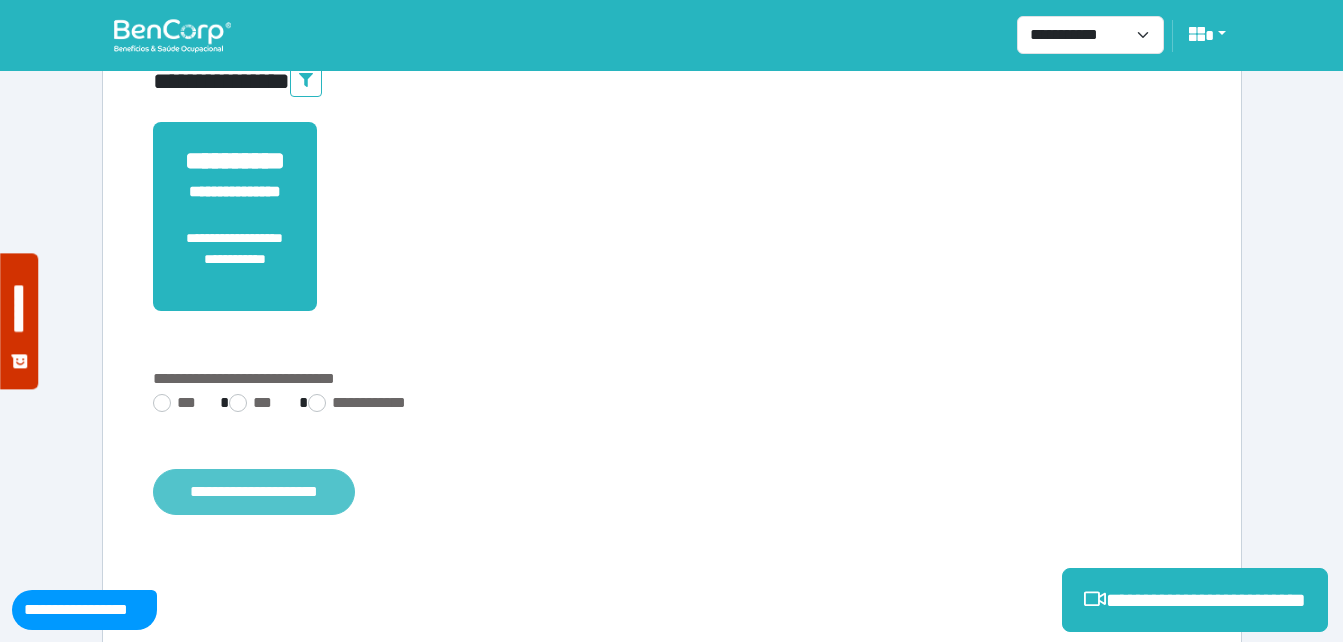 click on "**********" at bounding box center [254, 492] 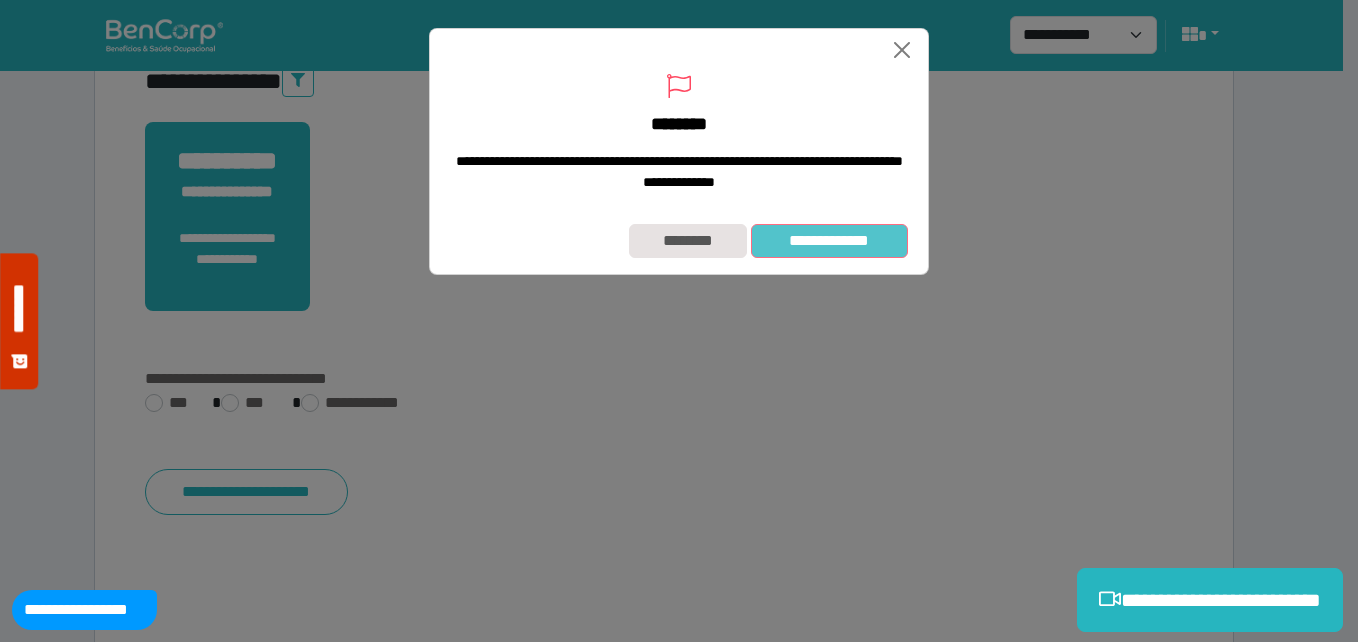 click on "**********" at bounding box center [829, 241] 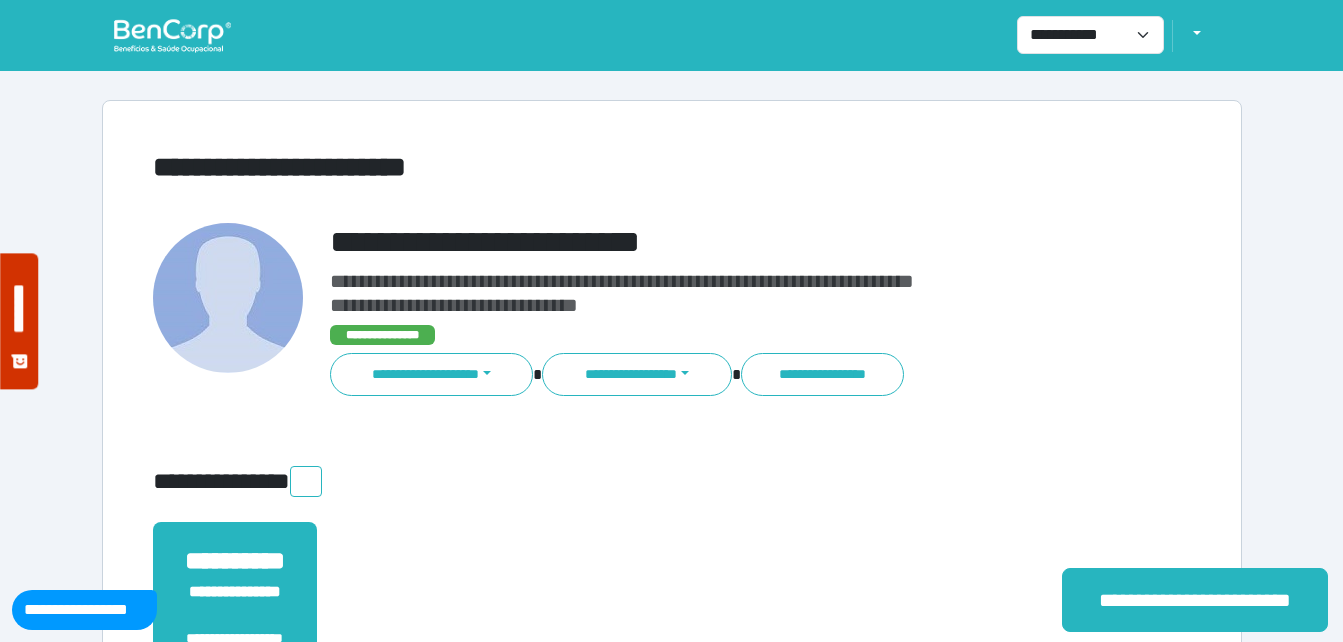 scroll, scrollTop: 0, scrollLeft: 0, axis: both 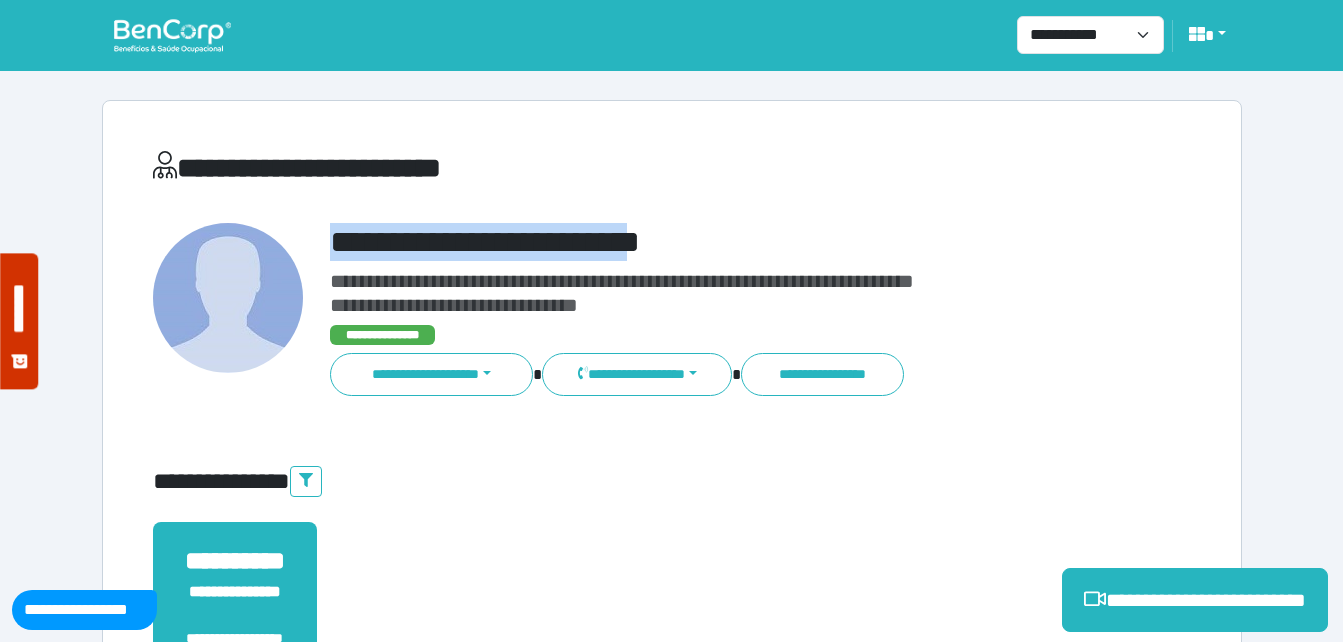 drag, startPoint x: 315, startPoint y: 231, endPoint x: 851, endPoint y: 244, distance: 536.15765 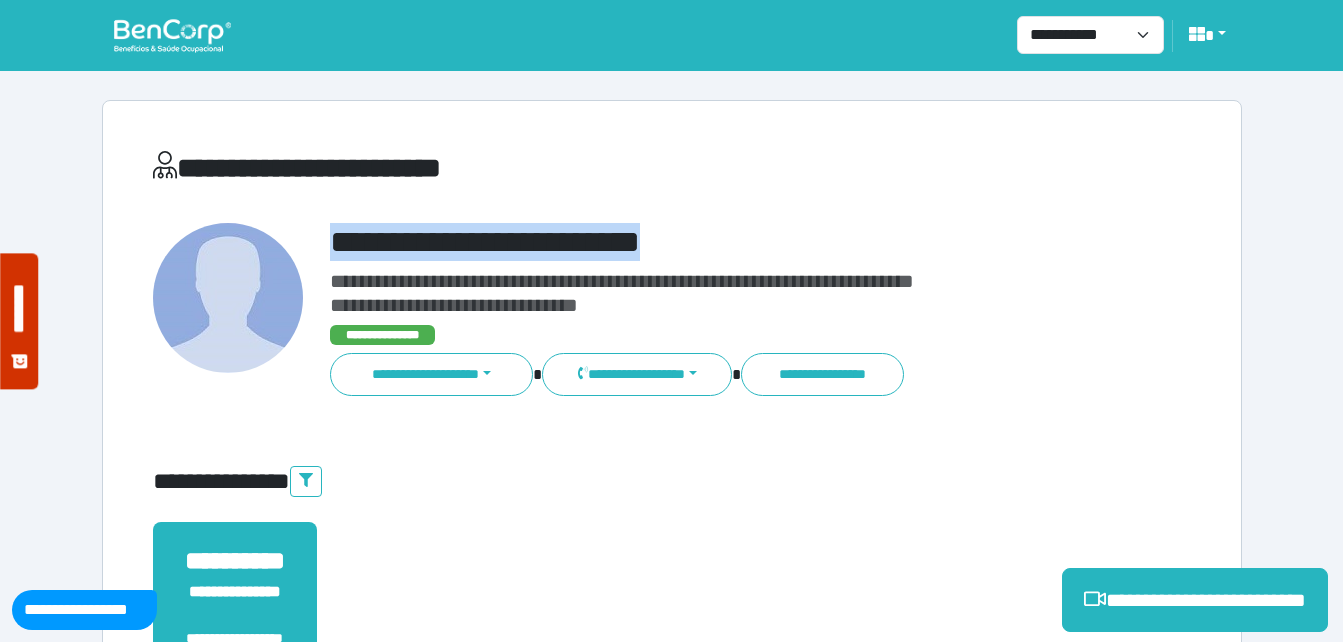 copy on "**********" 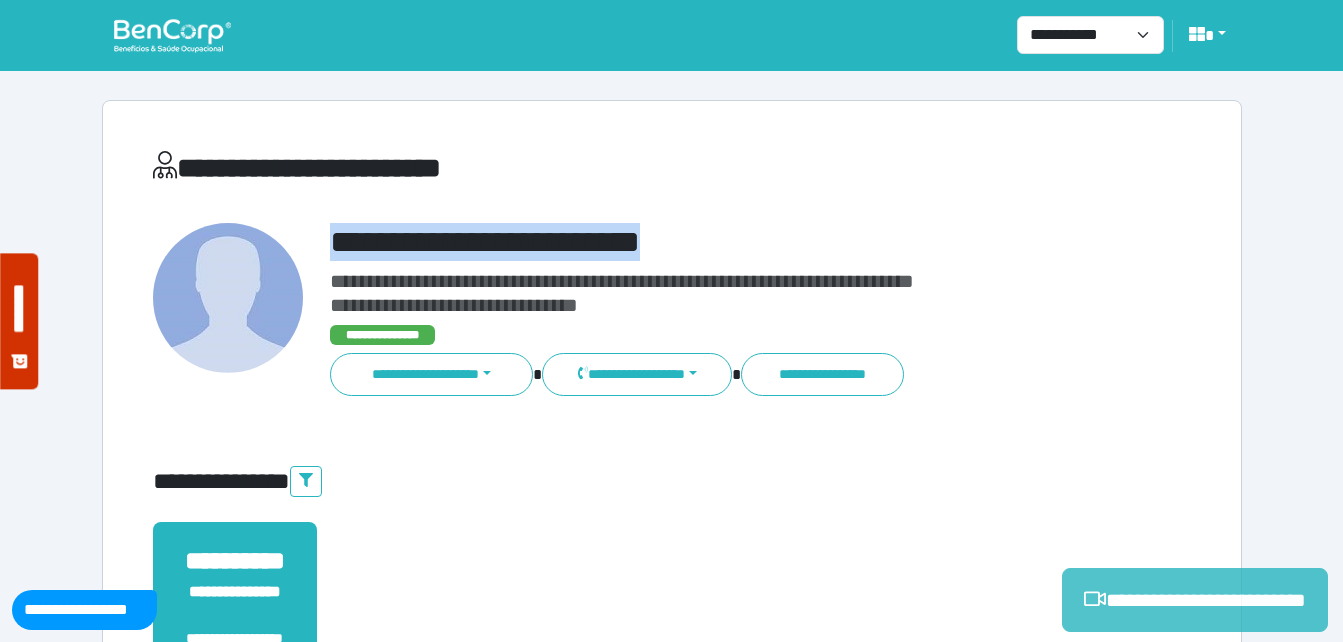 click on "**********" at bounding box center (1195, 600) 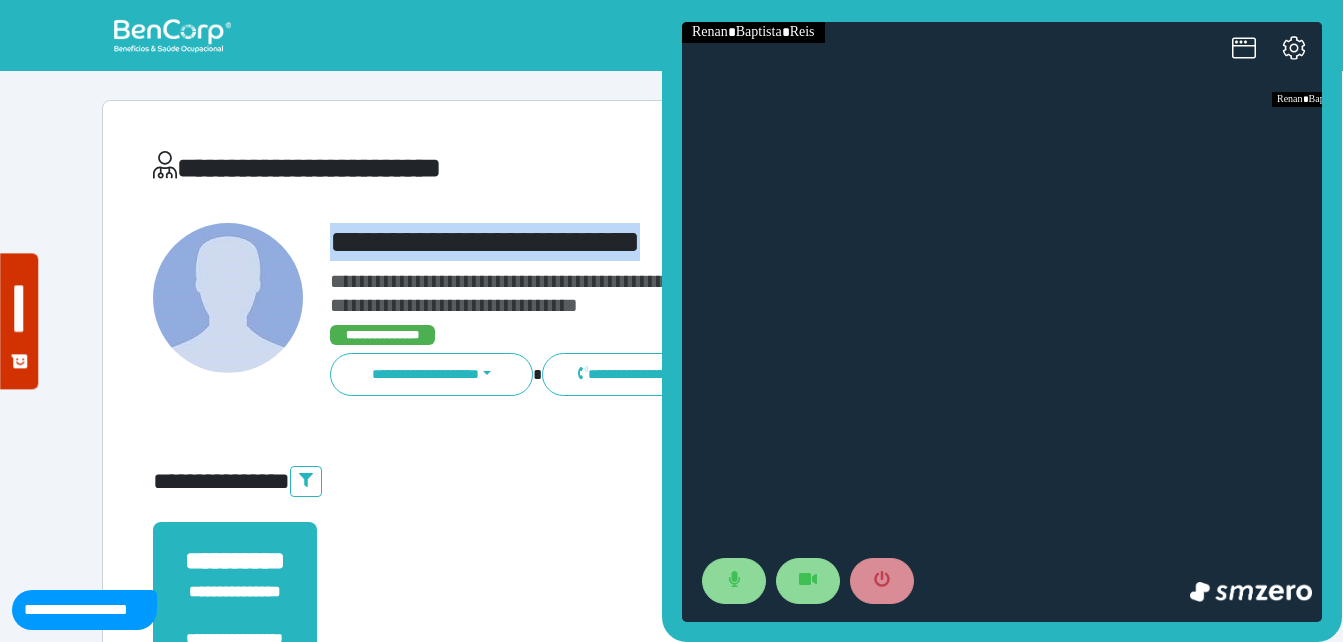 scroll, scrollTop: 0, scrollLeft: 0, axis: both 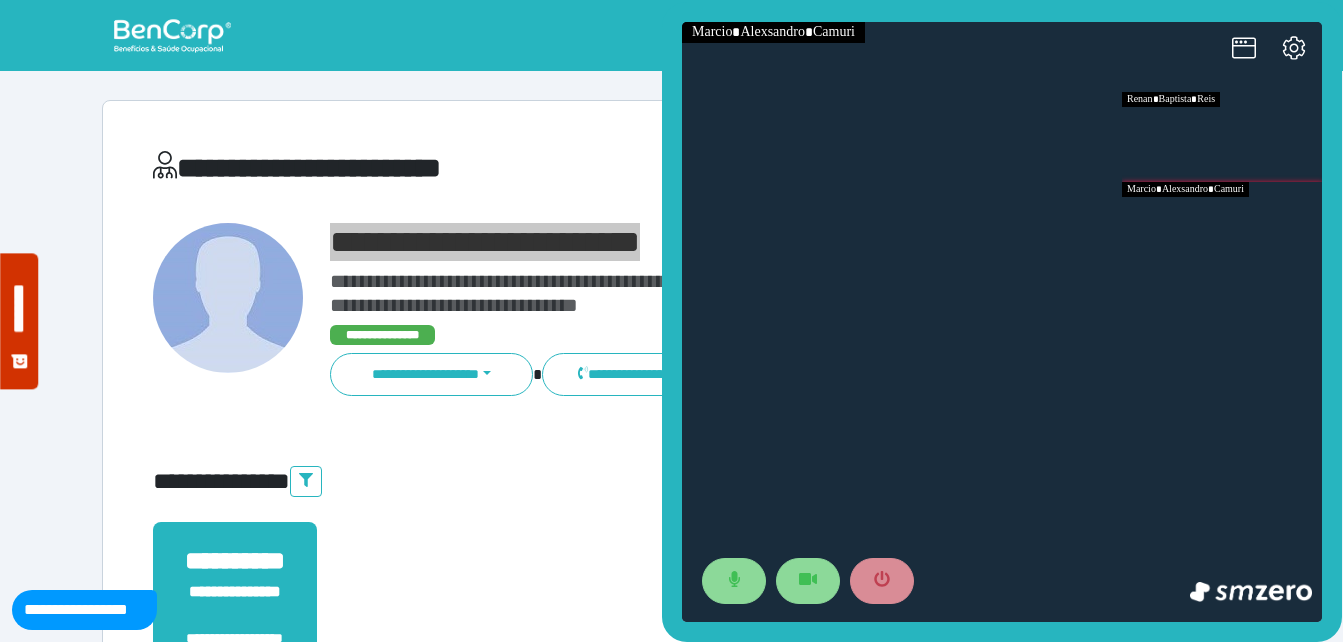 click at bounding box center (1222, 227) 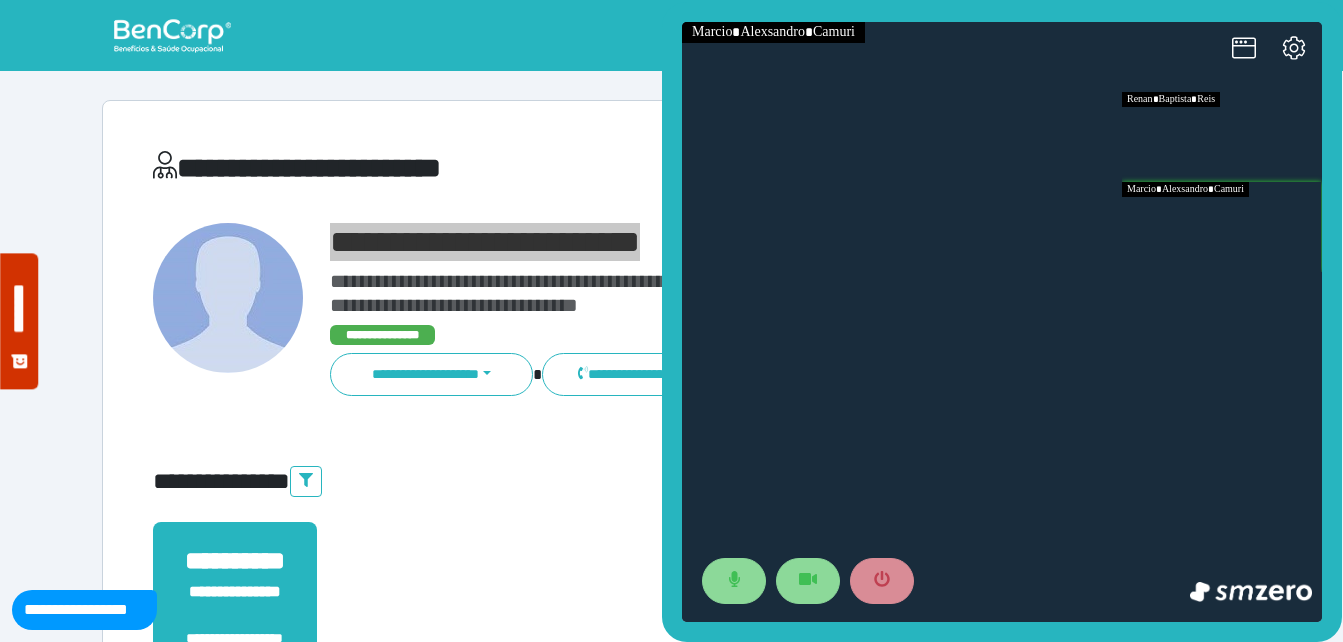 click at bounding box center (1222, 137) 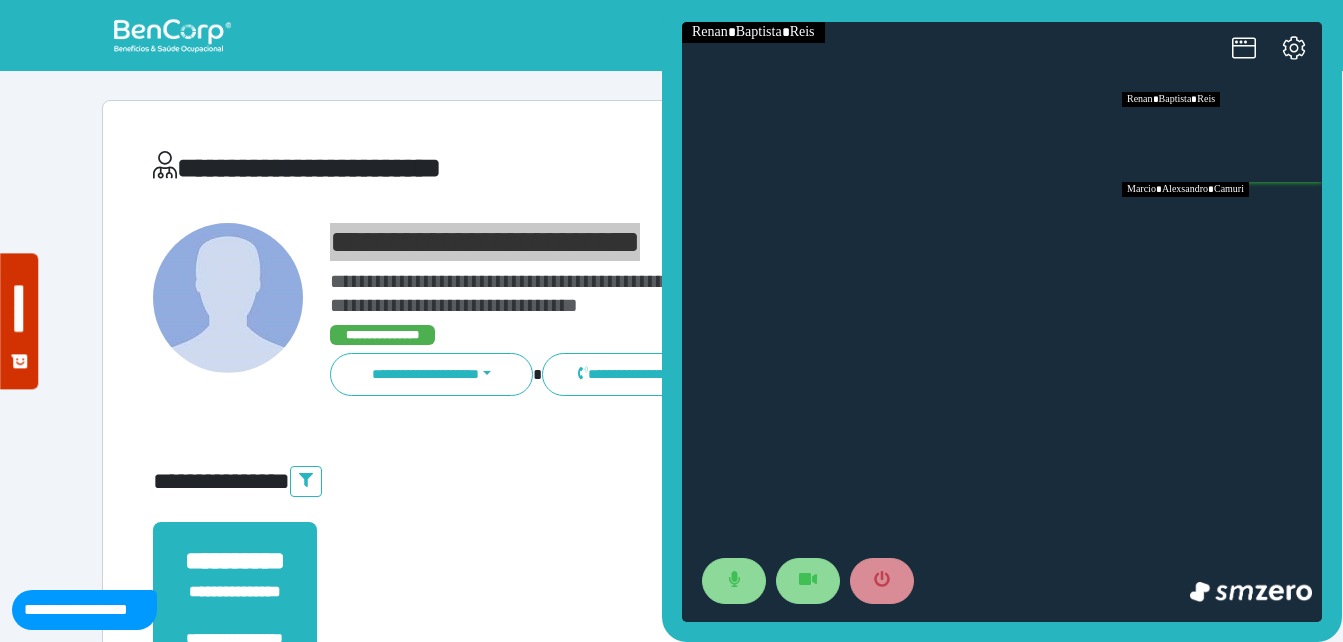 click at bounding box center [1222, 227] 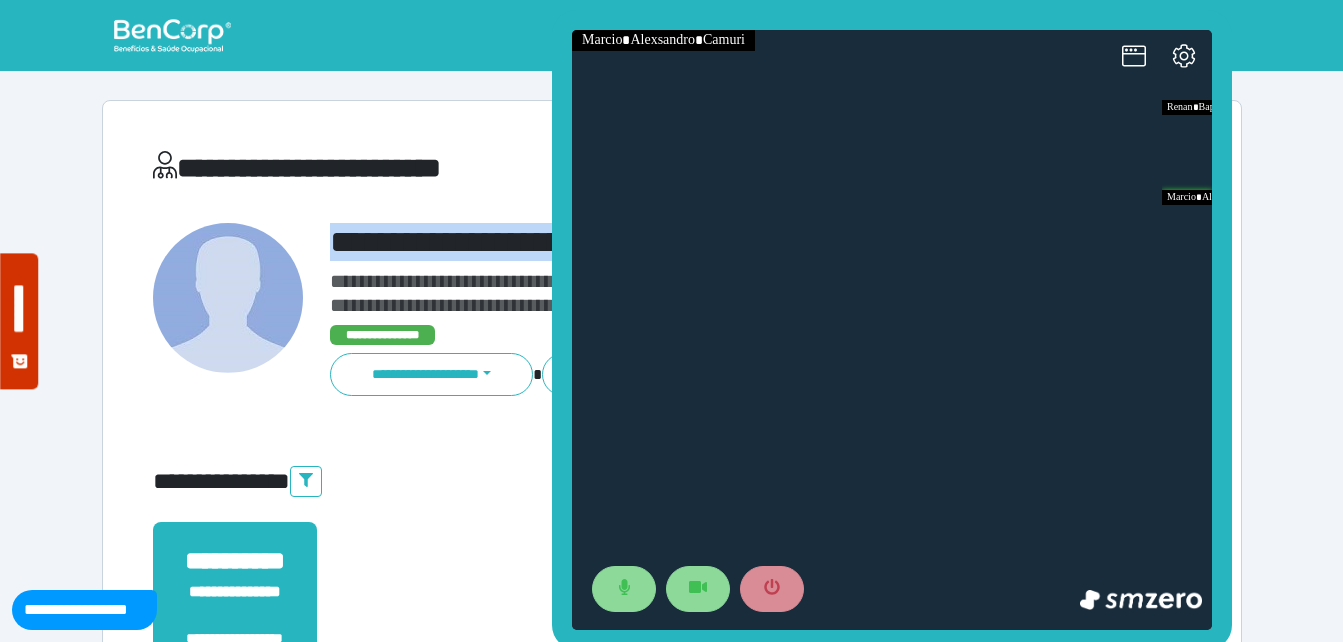 drag, startPoint x: 732, startPoint y: 17, endPoint x: 622, endPoint y: 25, distance: 110.29053 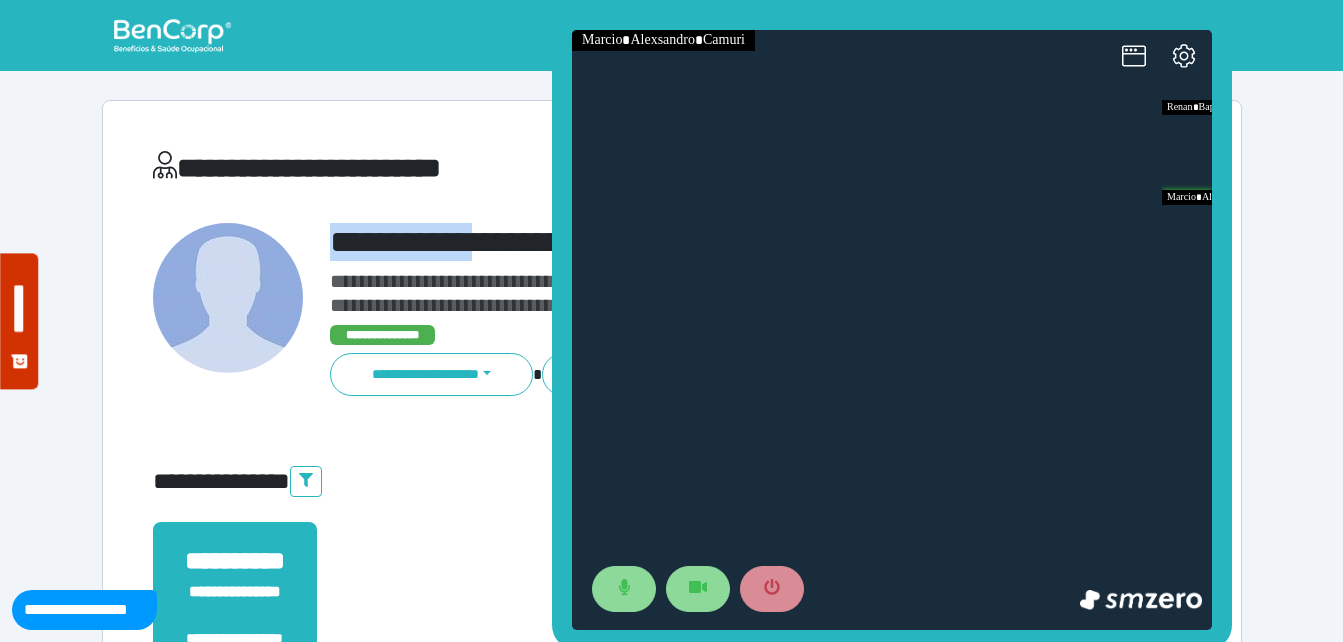 drag, startPoint x: 304, startPoint y: 244, endPoint x: 509, endPoint y: 223, distance: 206.0728 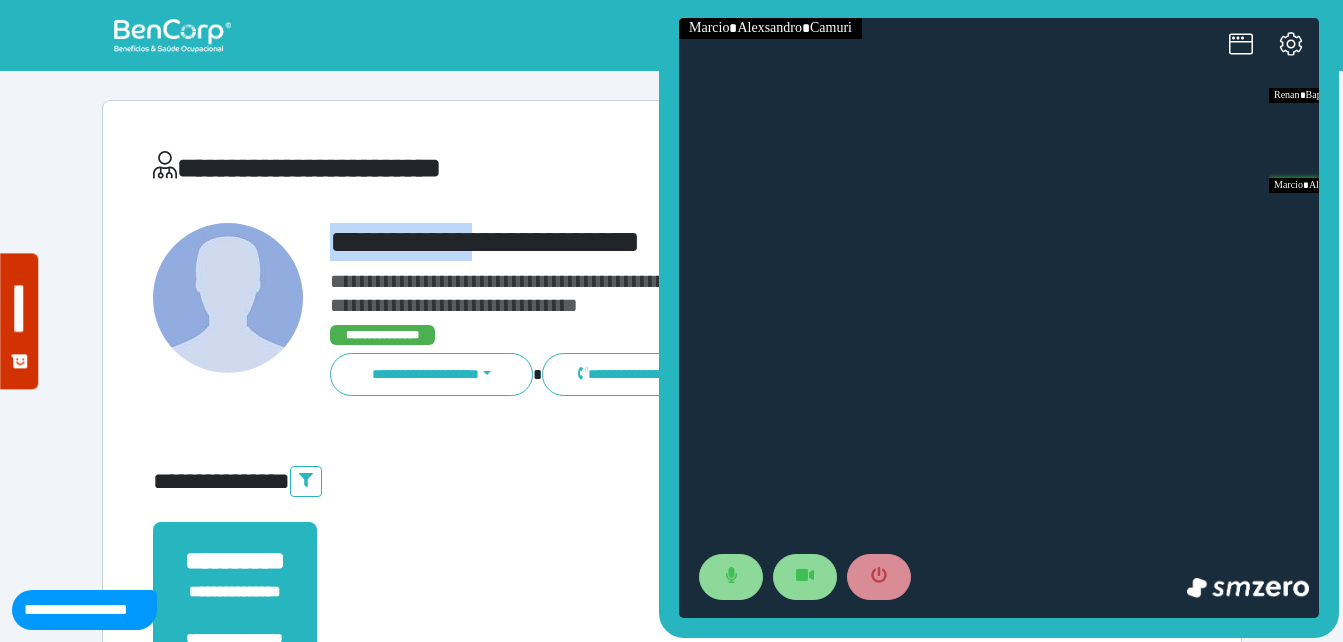 drag, startPoint x: 703, startPoint y: 20, endPoint x: 818, endPoint y: 8, distance: 115.62439 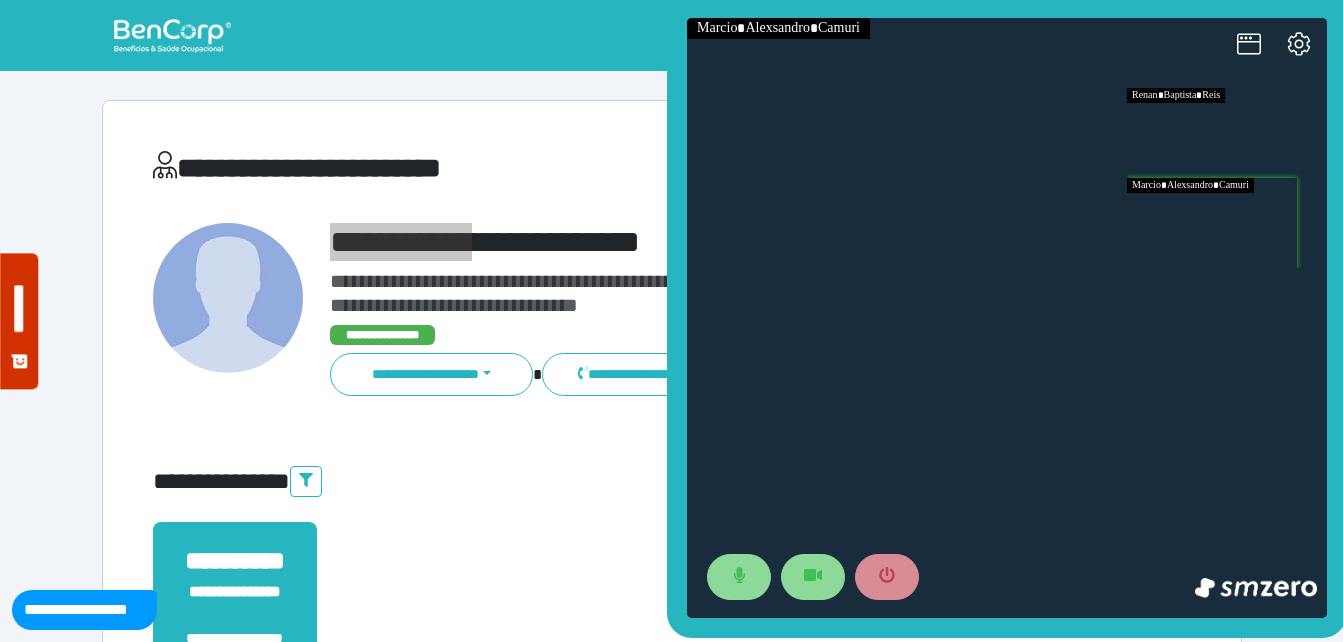 click at bounding box center [1227, 133] 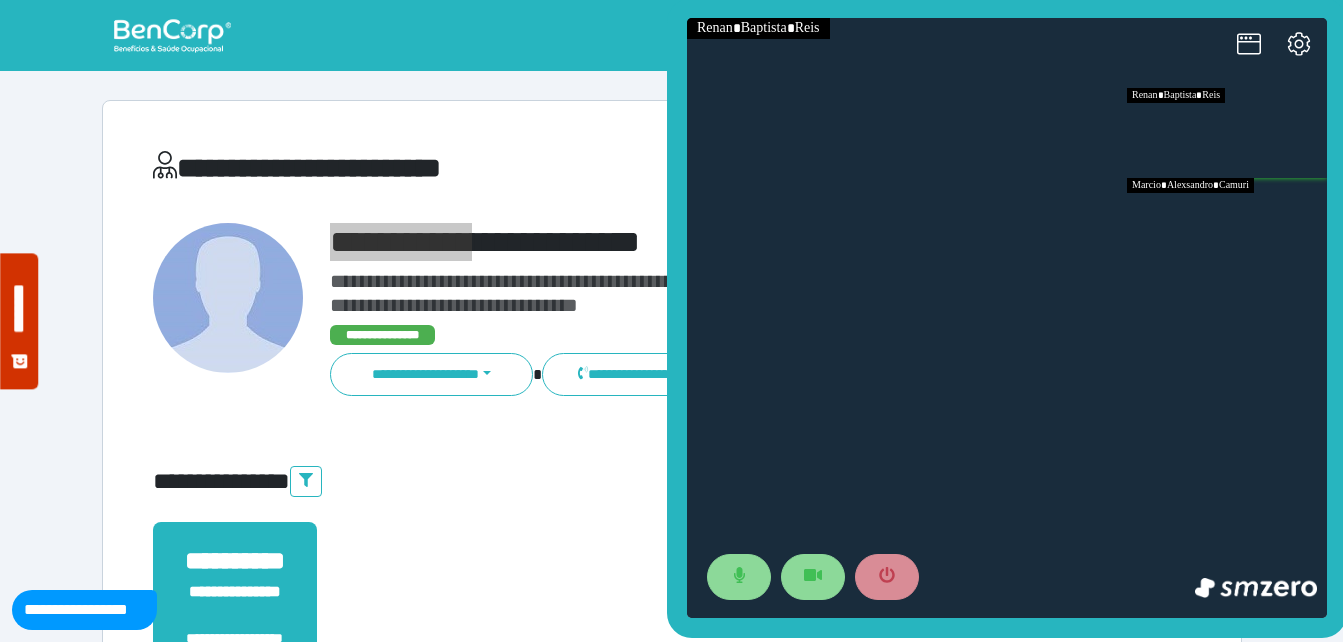 click at bounding box center [1227, 223] 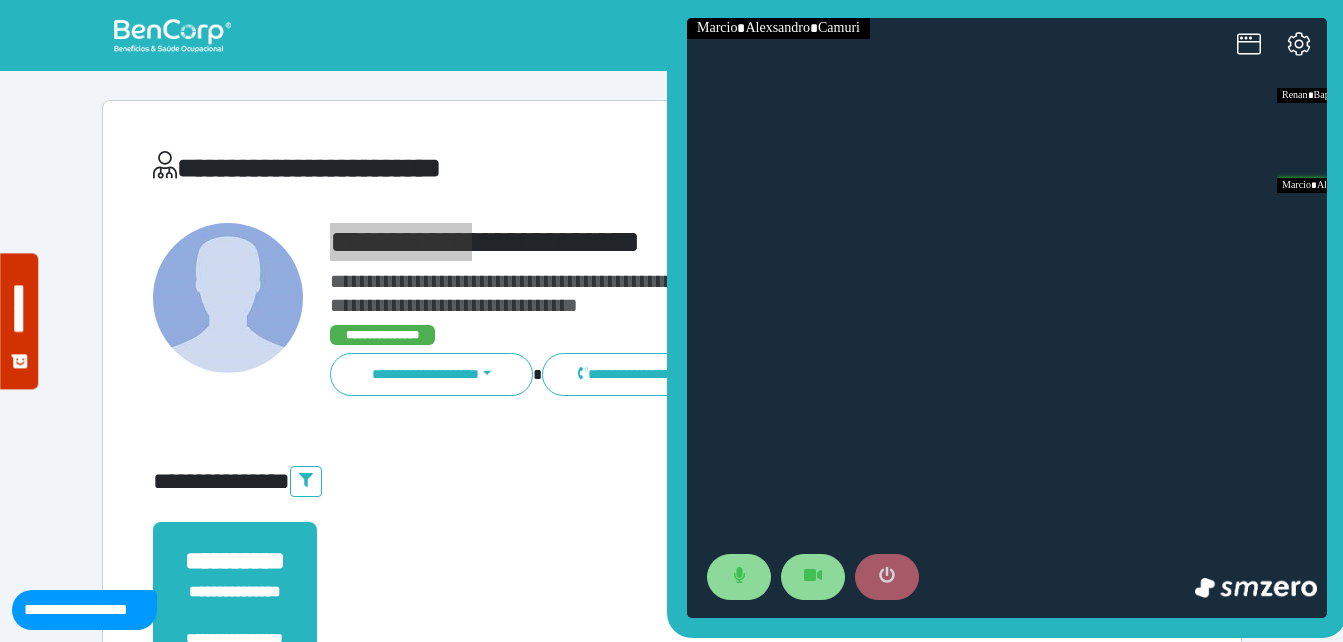 click at bounding box center [887, 577] 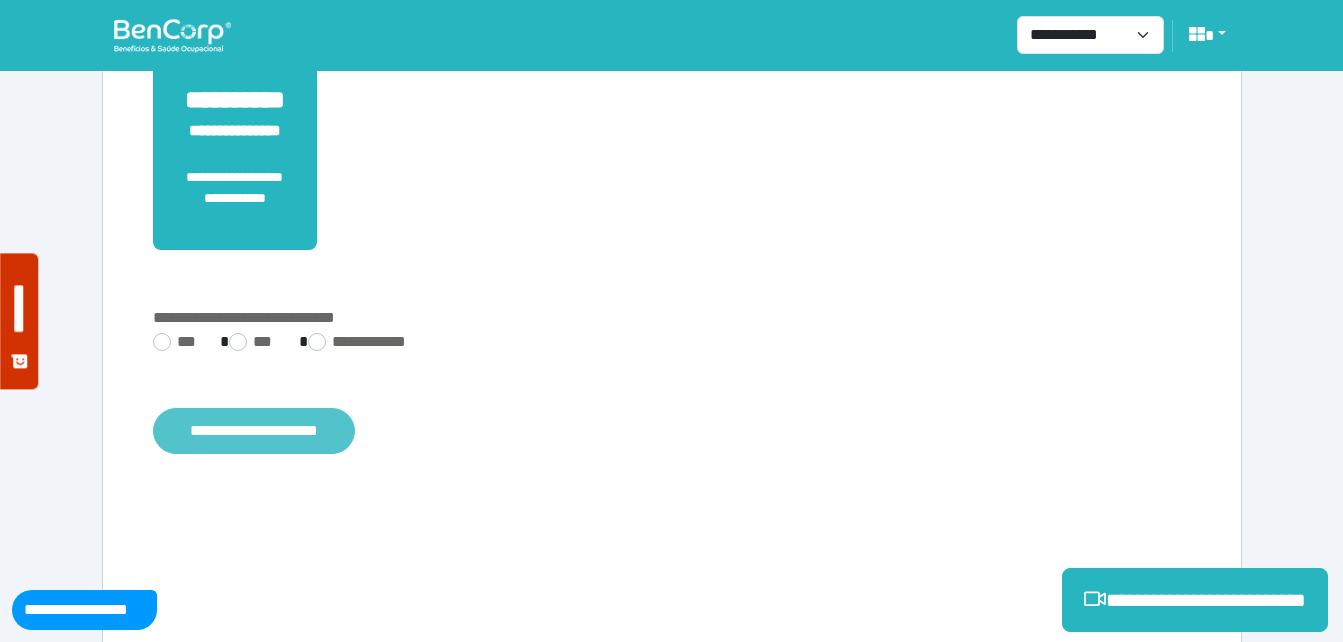 scroll, scrollTop: 494, scrollLeft: 0, axis: vertical 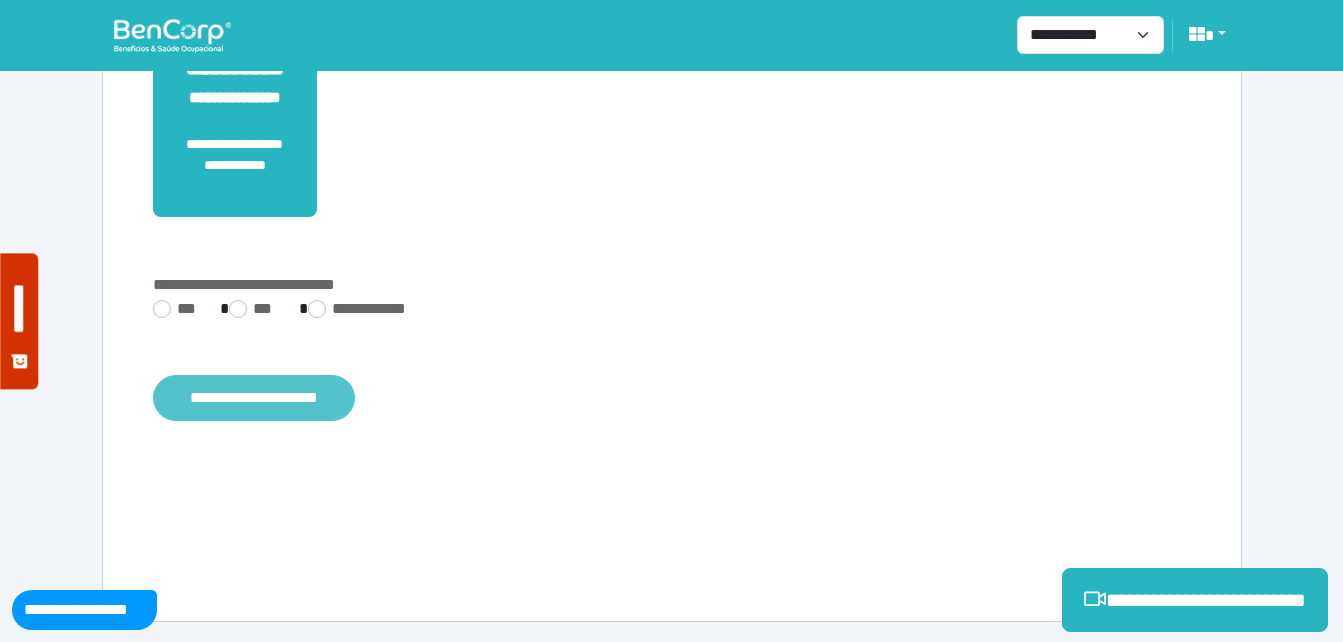 click on "**********" at bounding box center (254, 398) 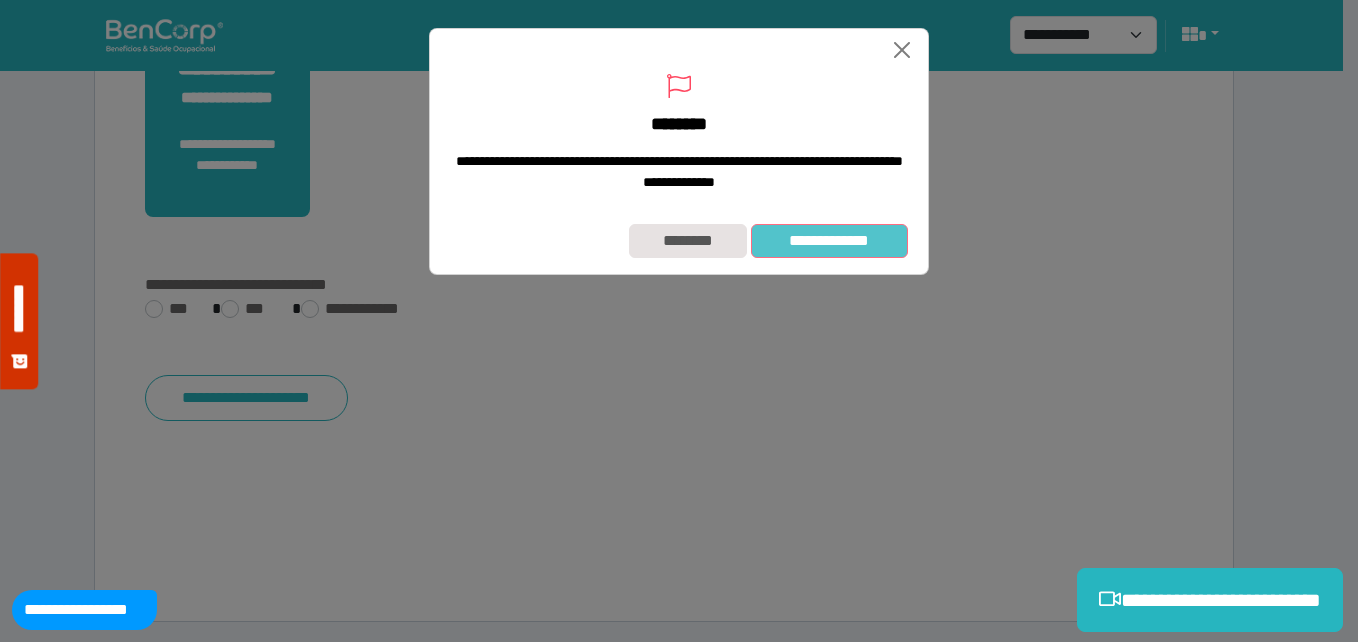click on "**********" at bounding box center [829, 241] 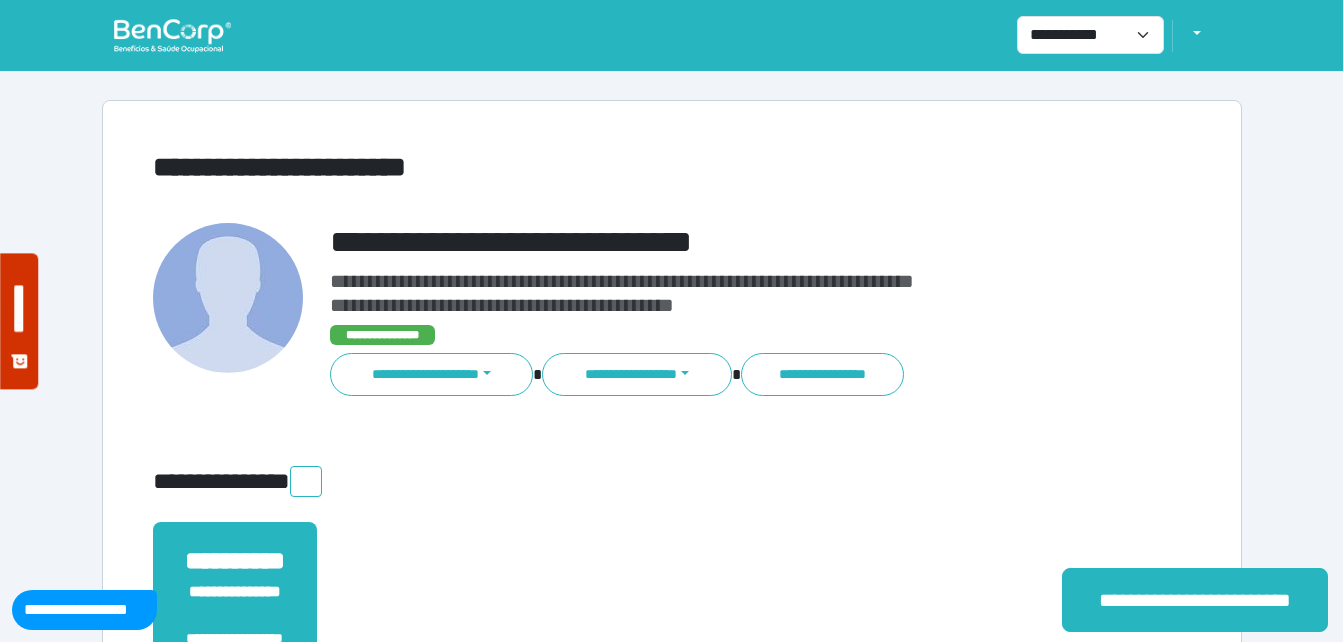 scroll, scrollTop: 0, scrollLeft: 0, axis: both 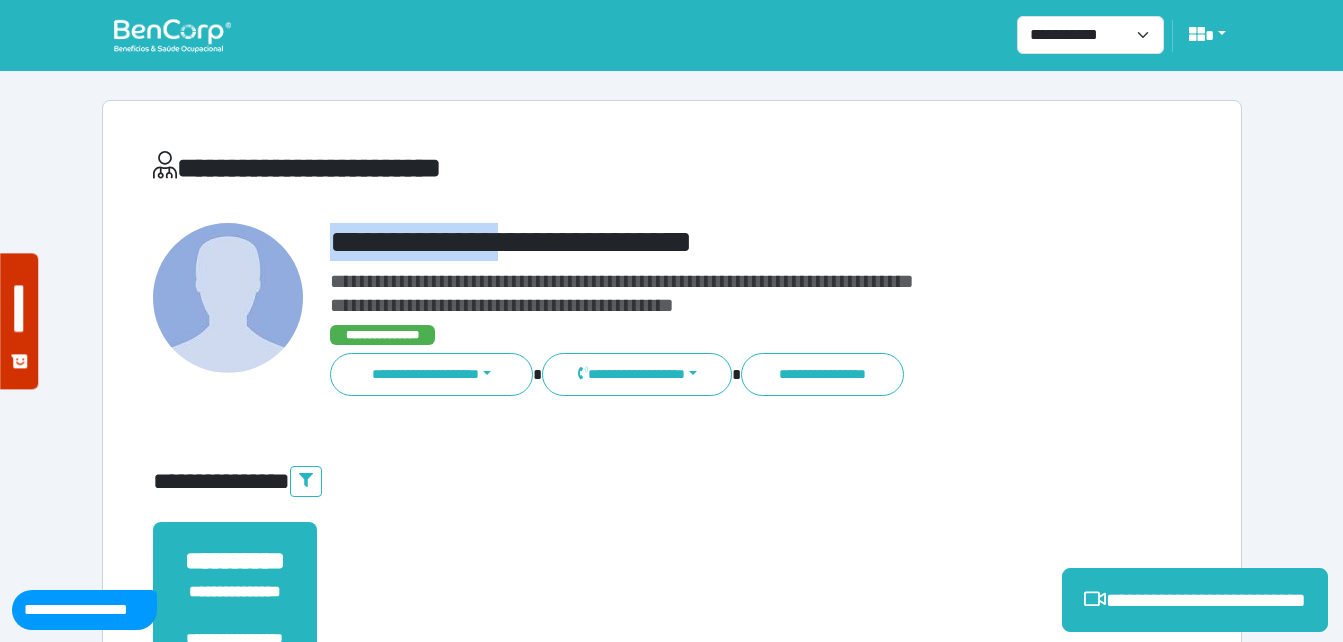 drag, startPoint x: 324, startPoint y: 246, endPoint x: 791, endPoint y: 272, distance: 467.7232 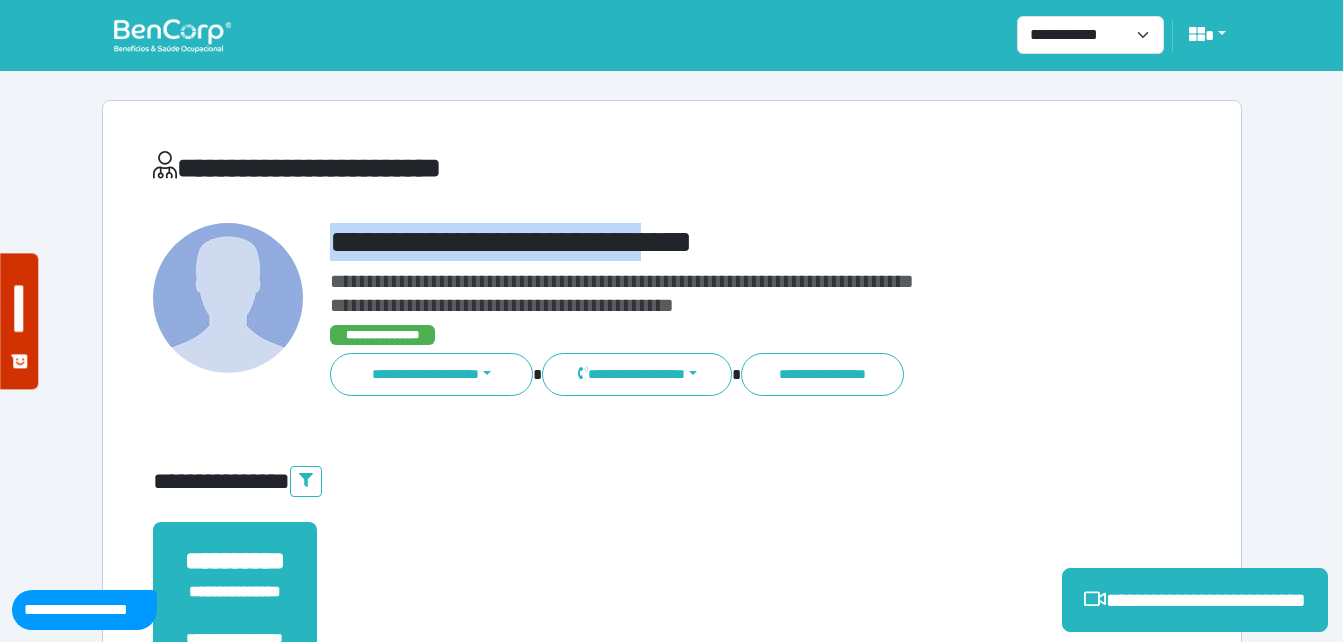 copy on "**********" 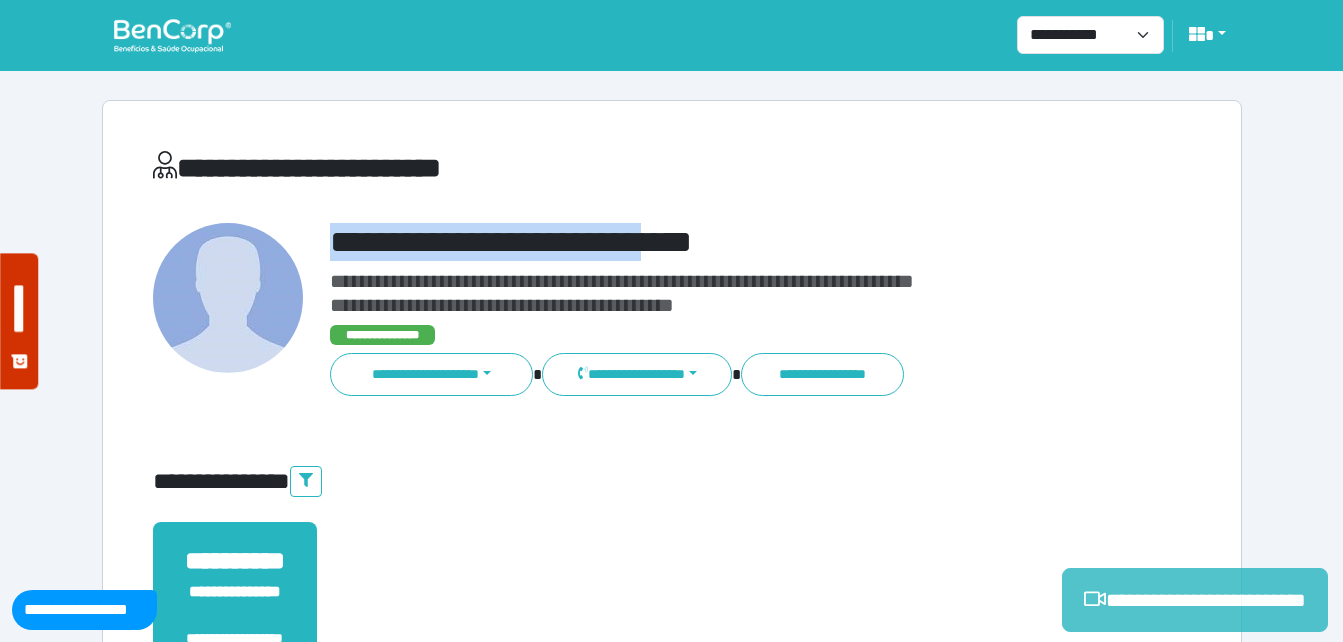 click on "**********" at bounding box center (1195, 600) 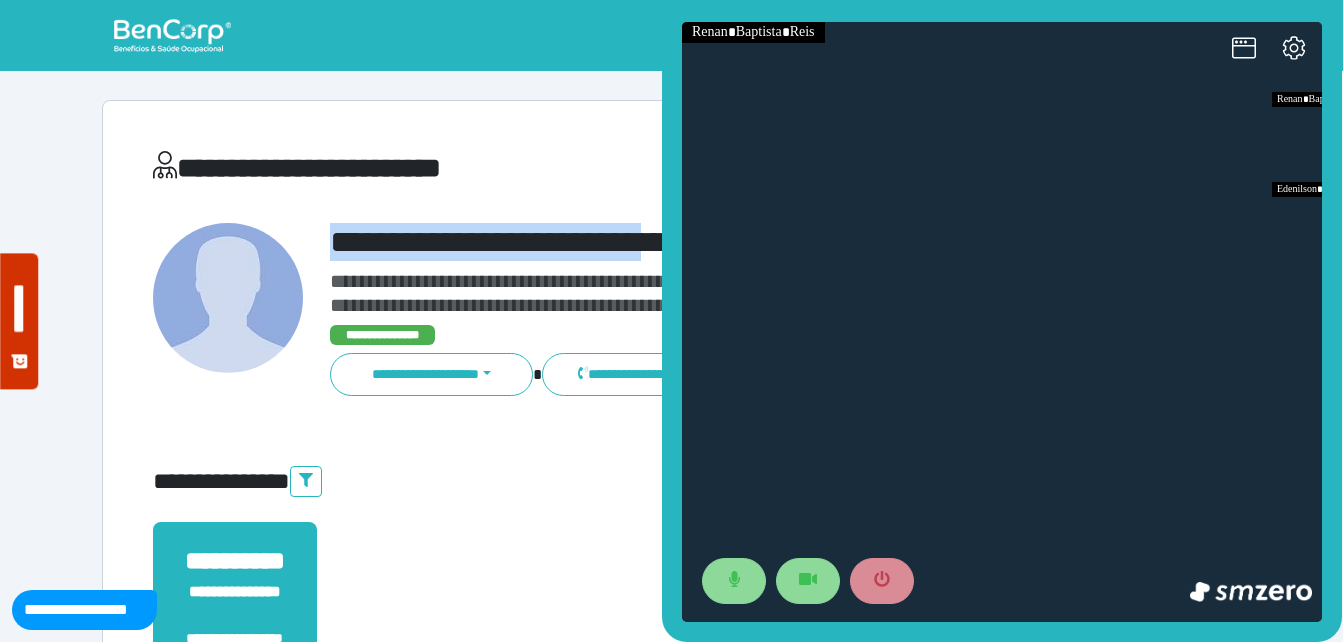 scroll, scrollTop: 0, scrollLeft: 0, axis: both 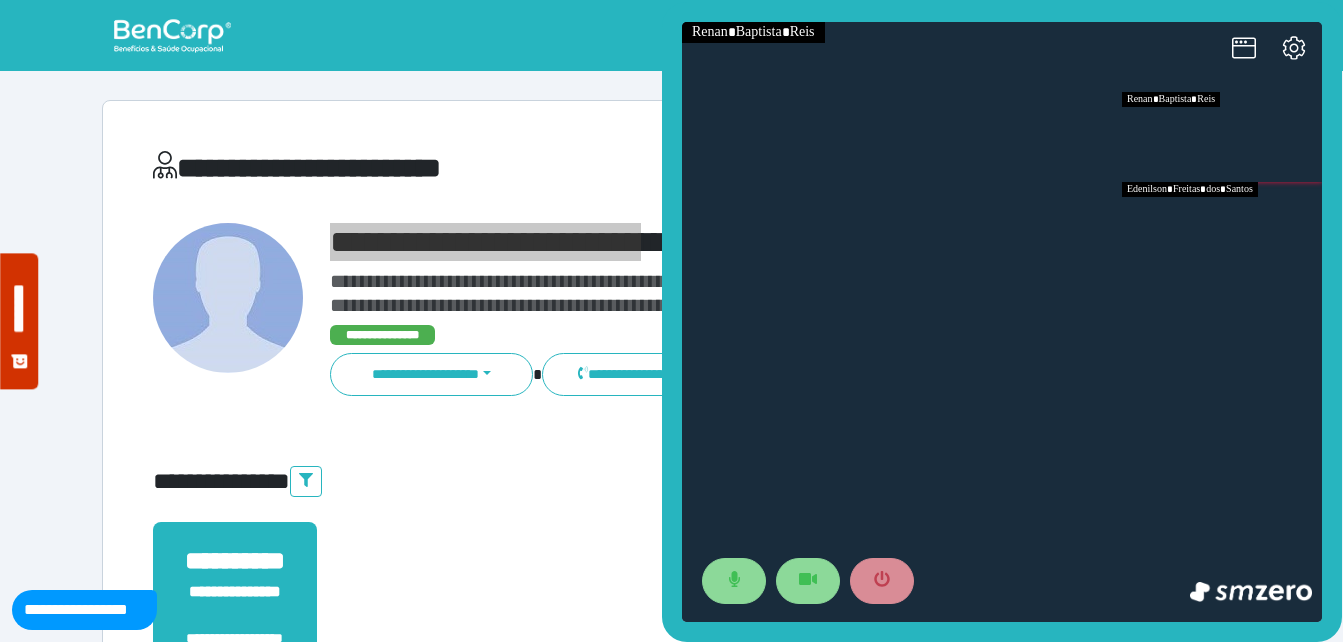 click at bounding box center [1222, 227] 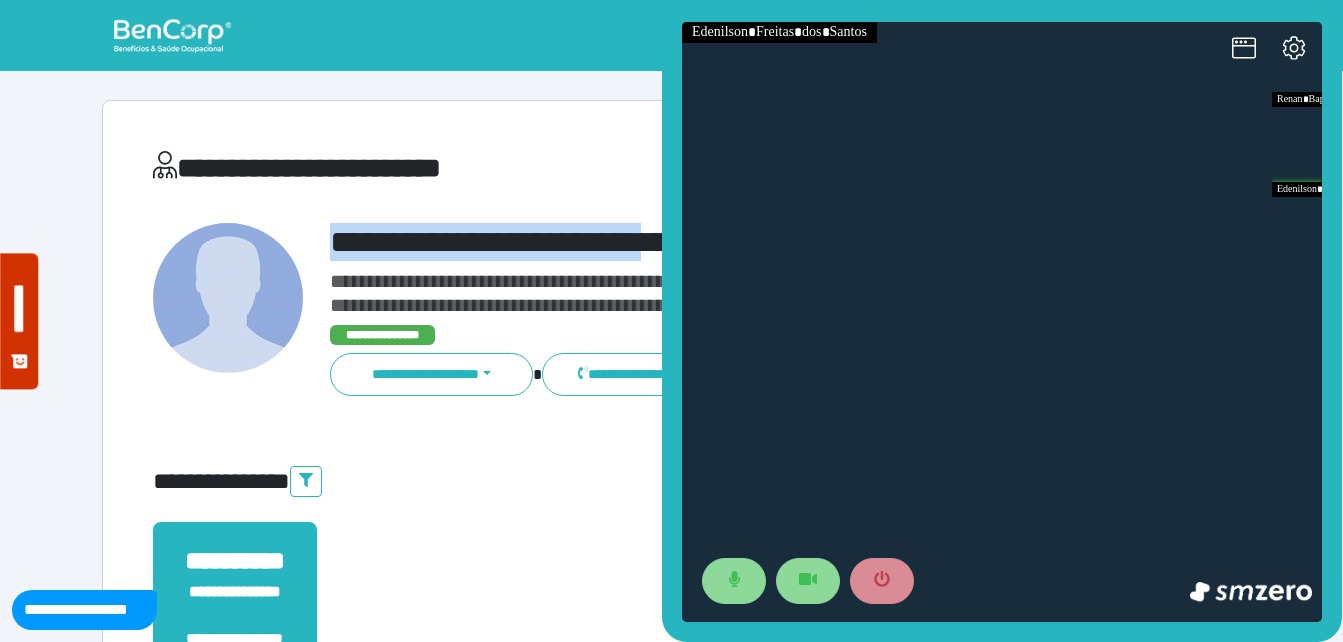 click on "**********" at bounding box center (672, 608) 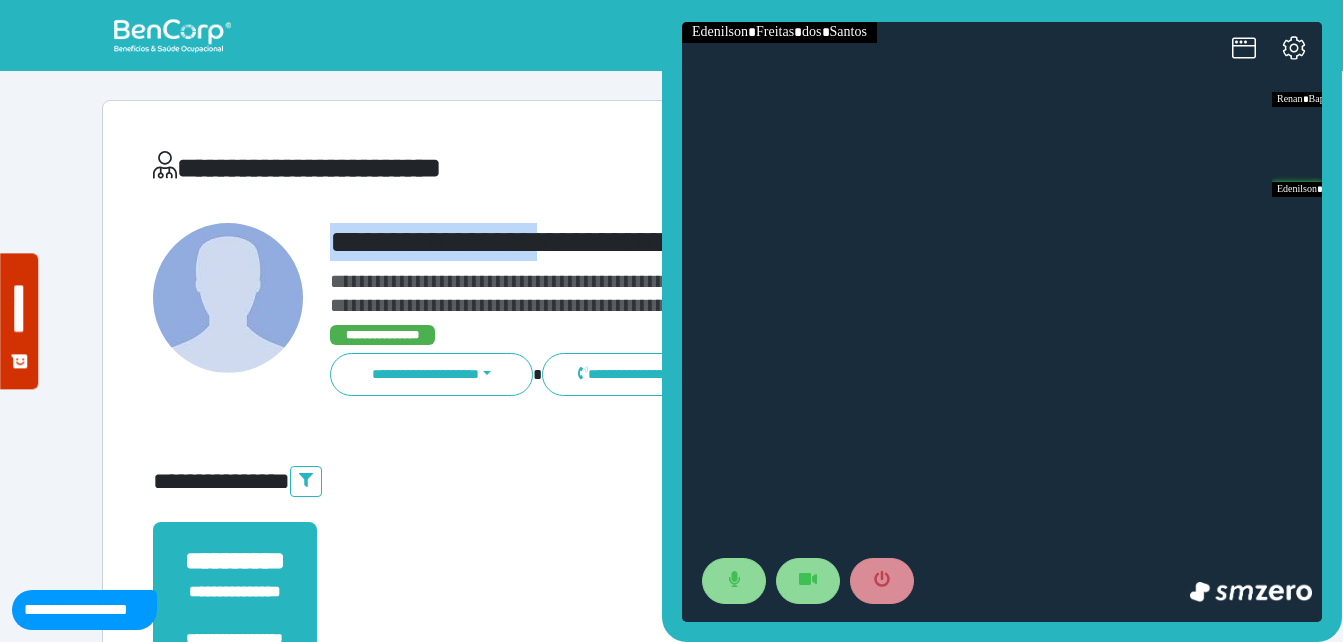 drag, startPoint x: 427, startPoint y: 227, endPoint x: 593, endPoint y: 236, distance: 166.24379 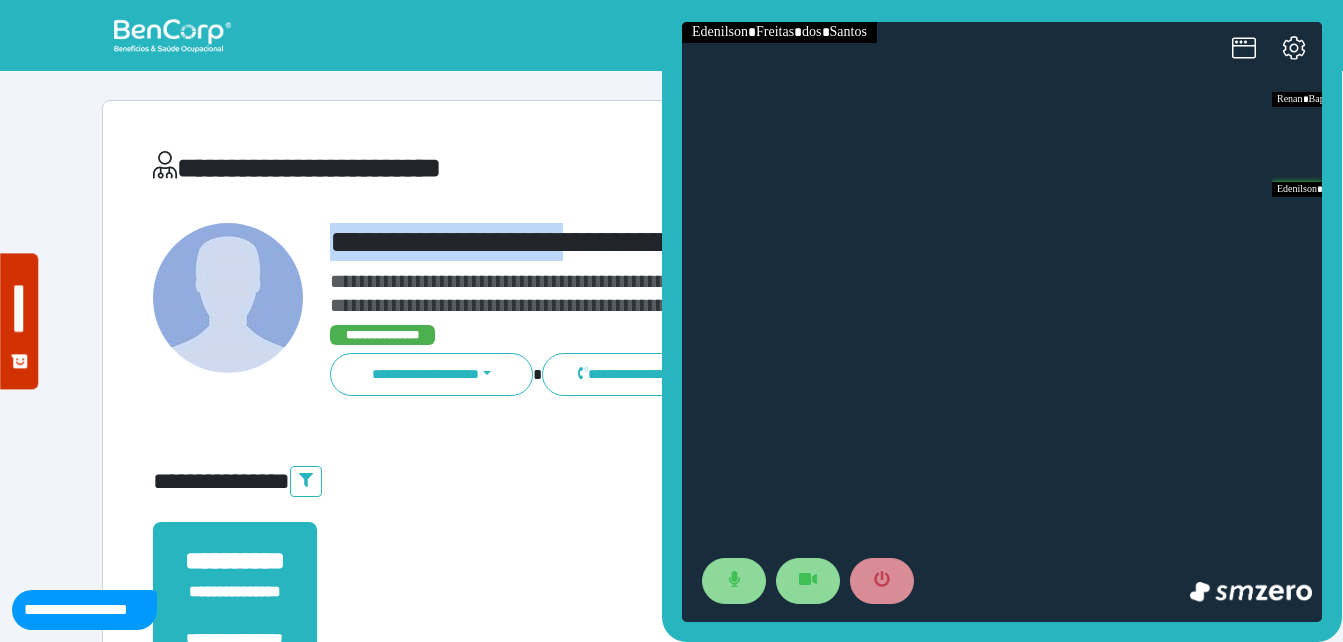 copy on "**********" 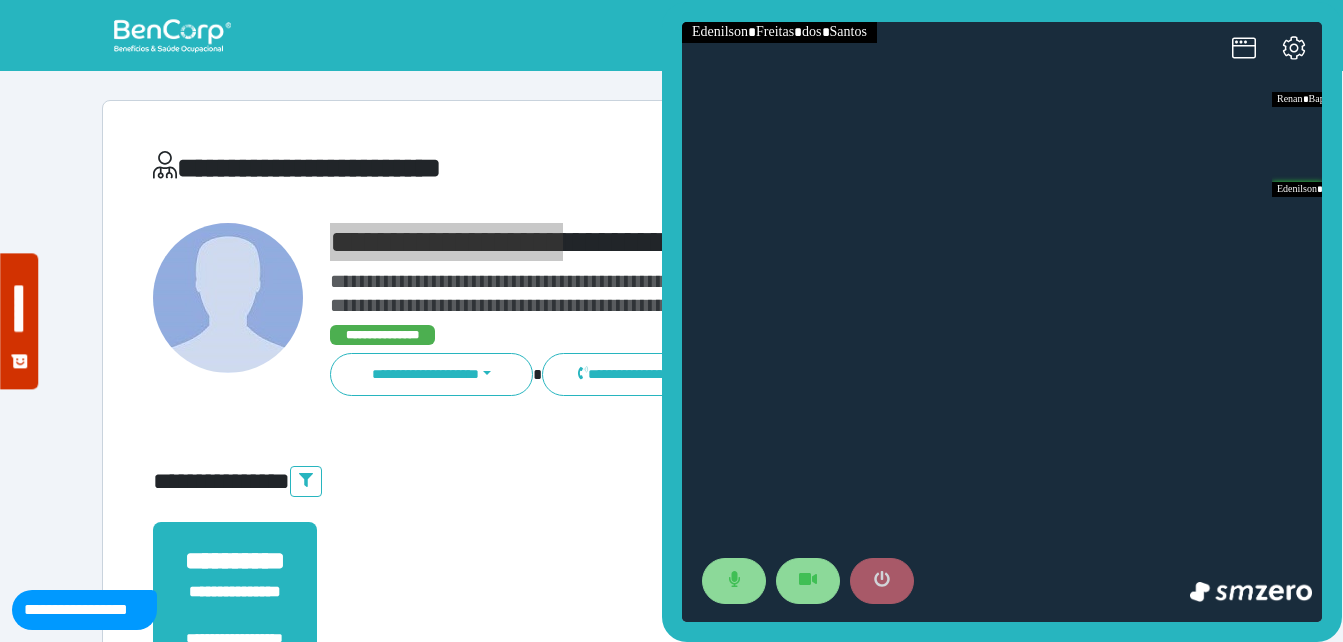 drag, startPoint x: 898, startPoint y: 592, endPoint x: 909, endPoint y: 575, distance: 20.248457 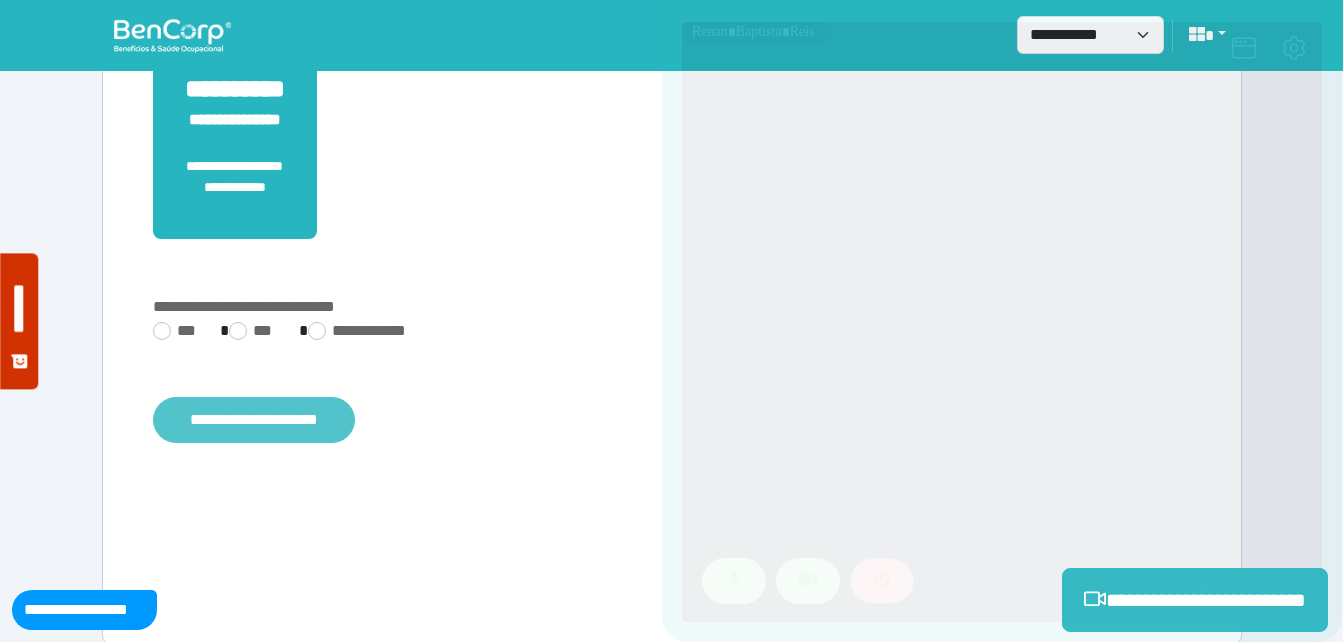 scroll, scrollTop: 494, scrollLeft: 0, axis: vertical 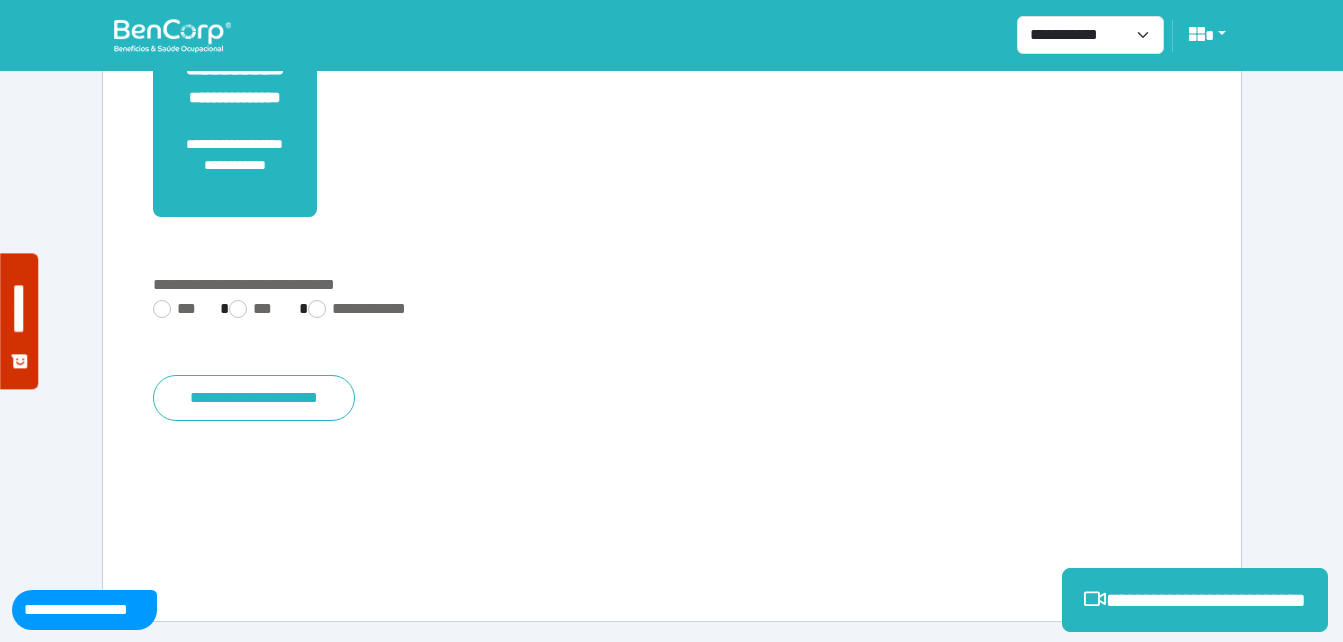 click on "***" at bounding box center (178, 309) 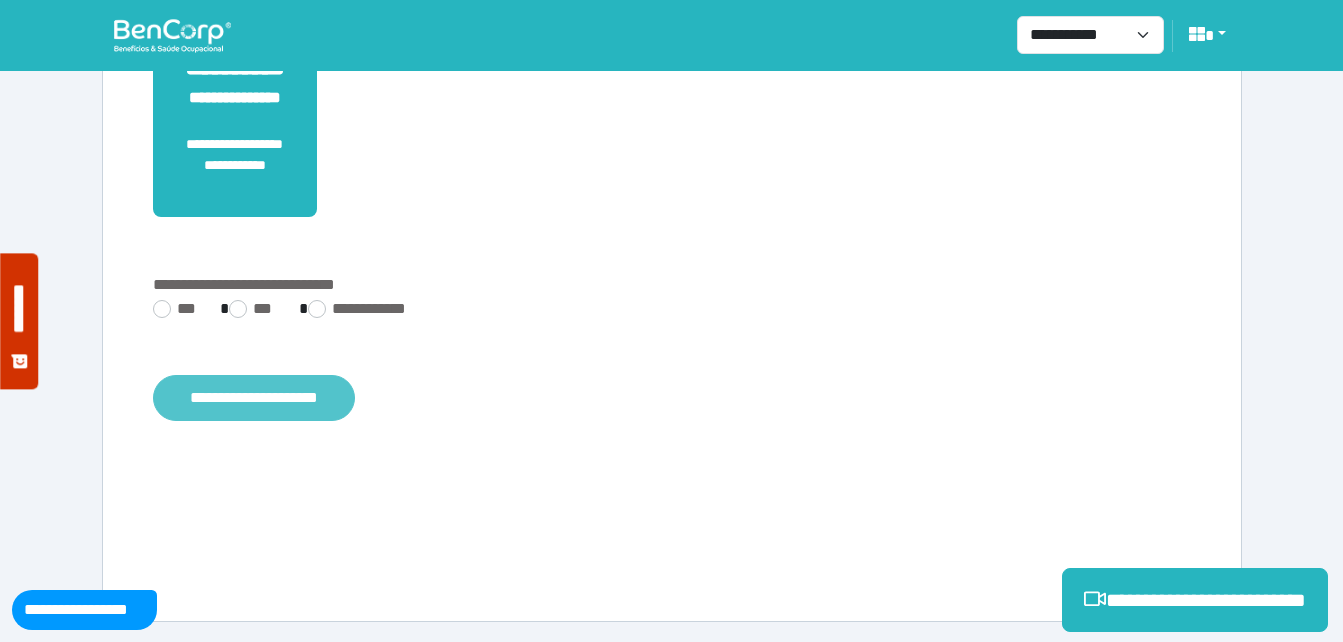 click on "**********" at bounding box center (254, 398) 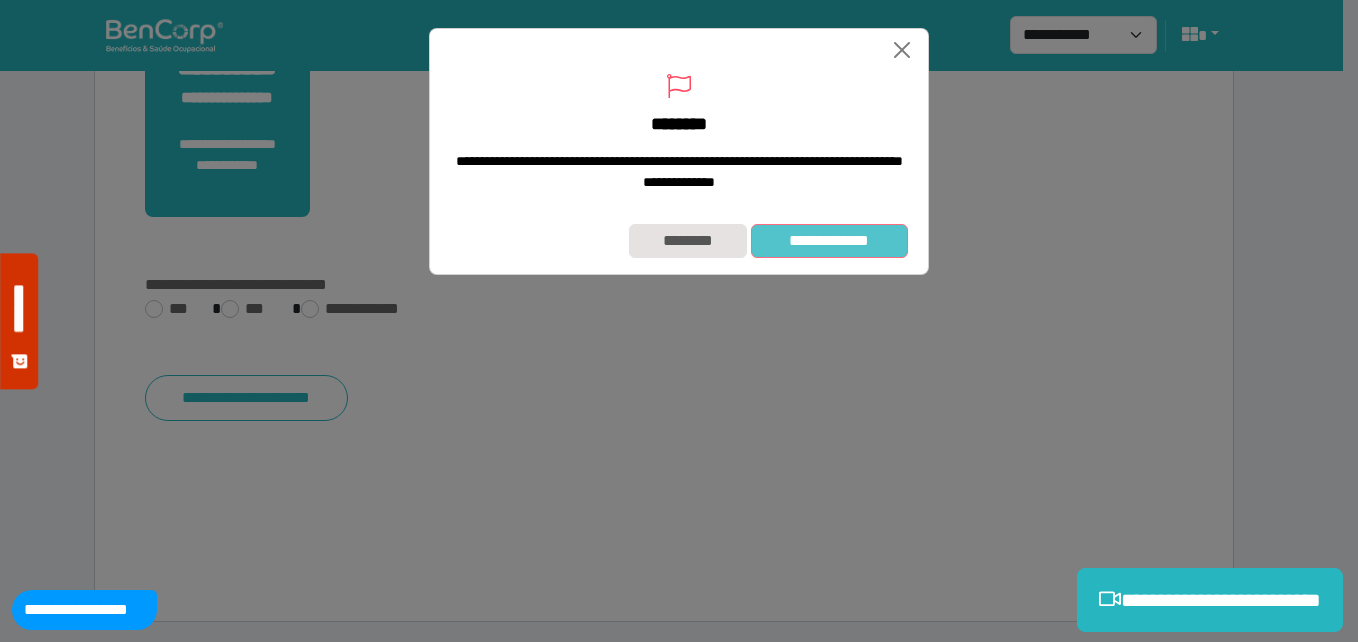 click on "**********" at bounding box center [829, 241] 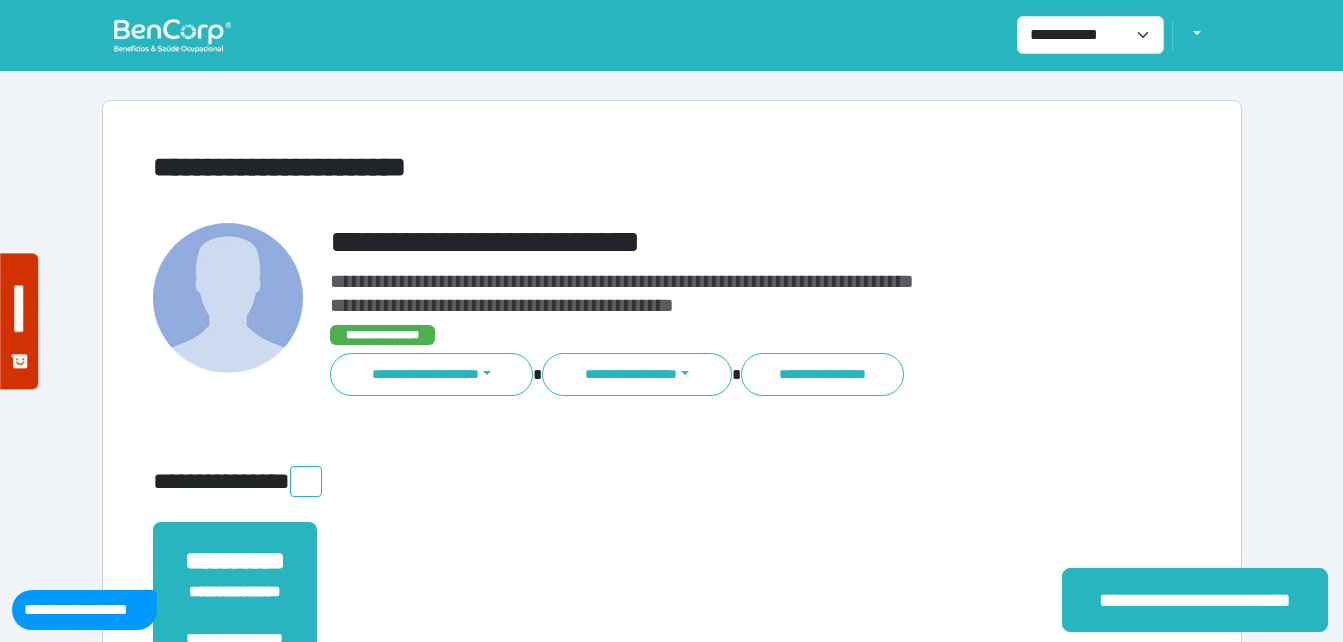 scroll, scrollTop: 0, scrollLeft: 0, axis: both 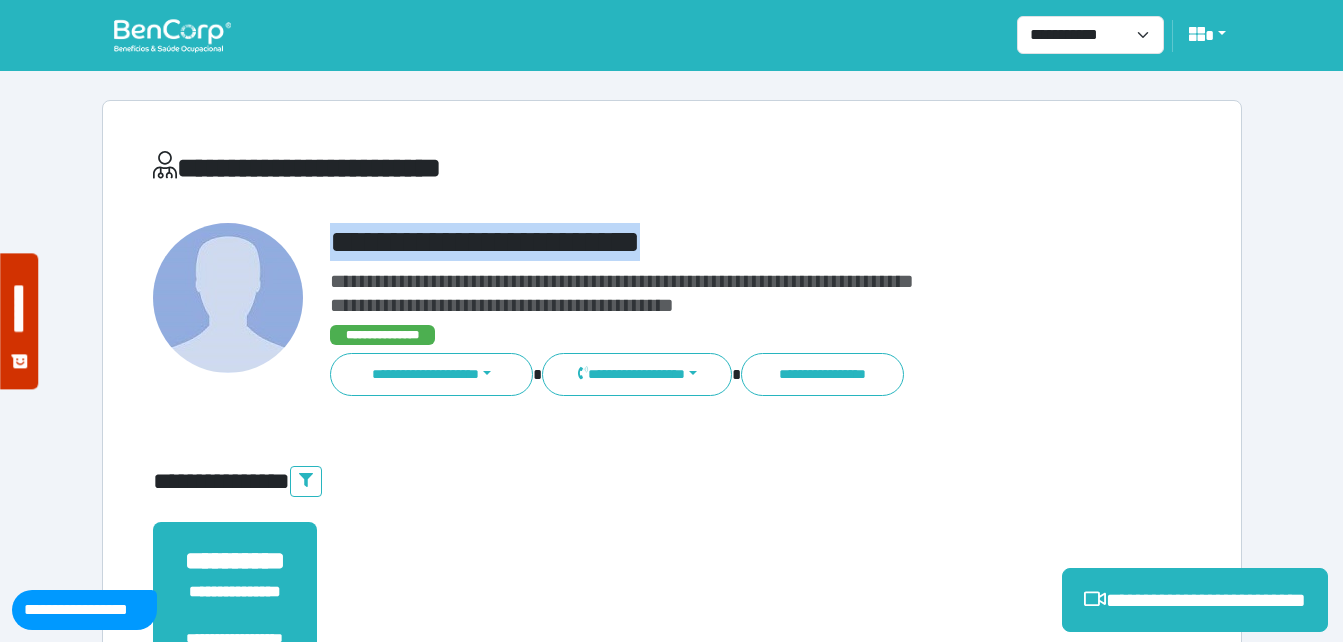 drag, startPoint x: 336, startPoint y: 239, endPoint x: 784, endPoint y: 228, distance: 448.135 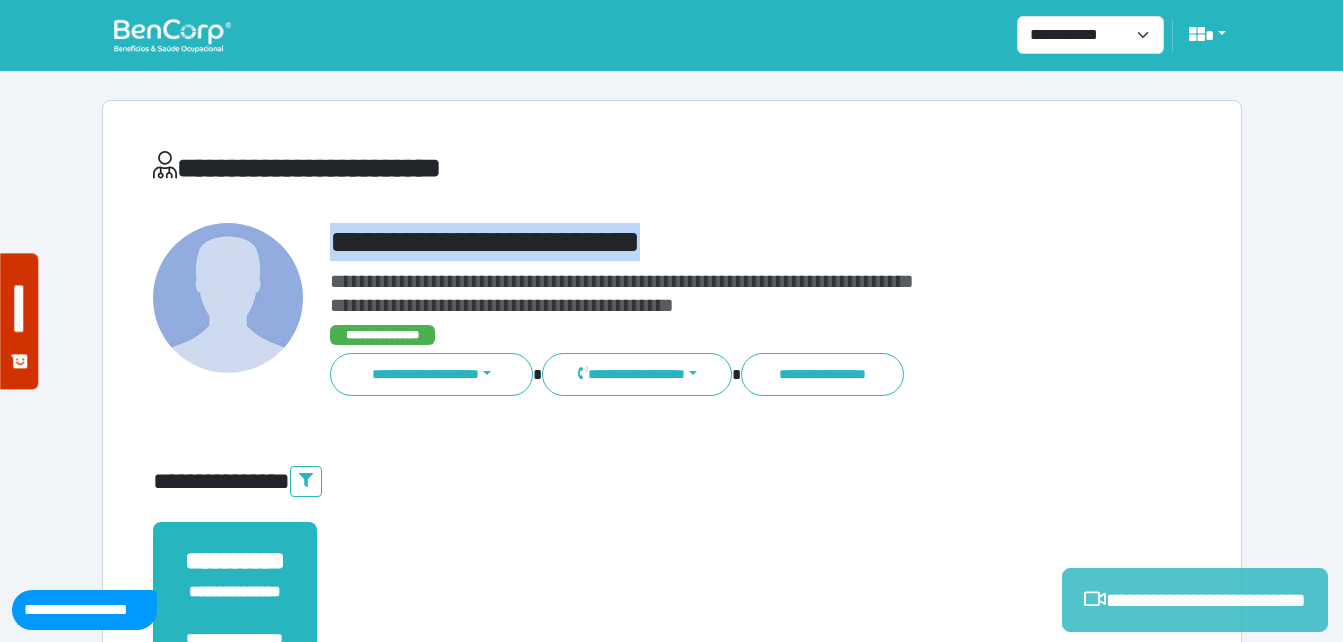 click on "**********" at bounding box center (1195, 600) 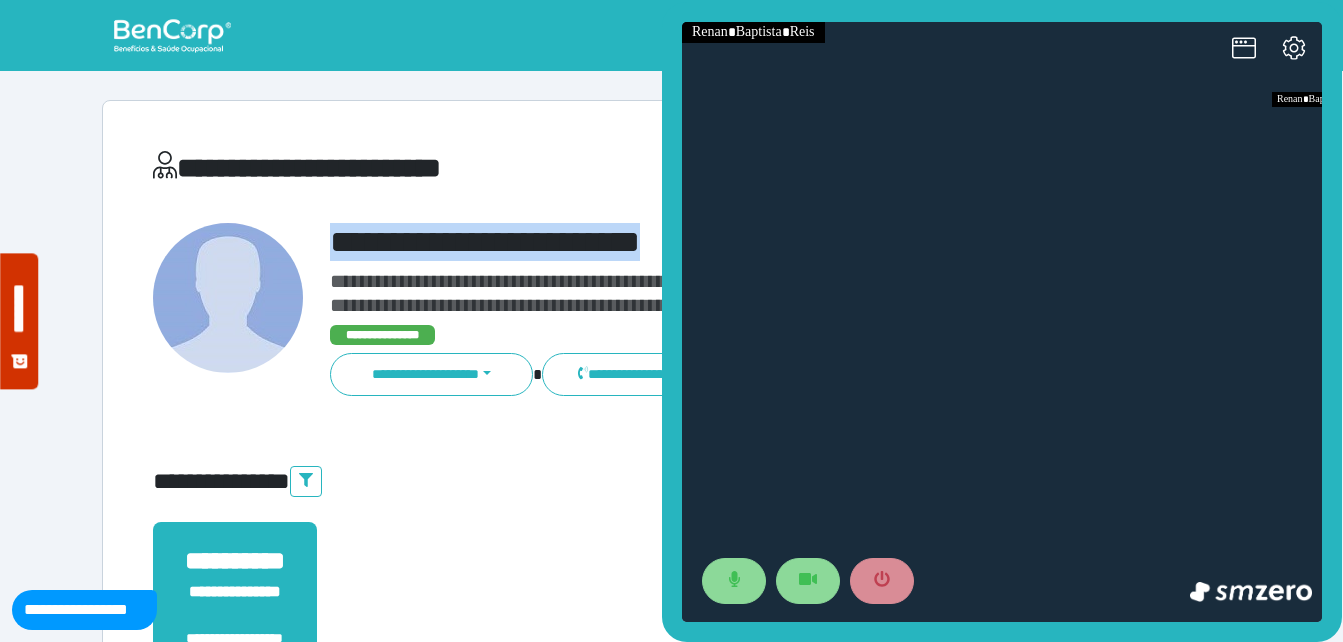scroll, scrollTop: 0, scrollLeft: 0, axis: both 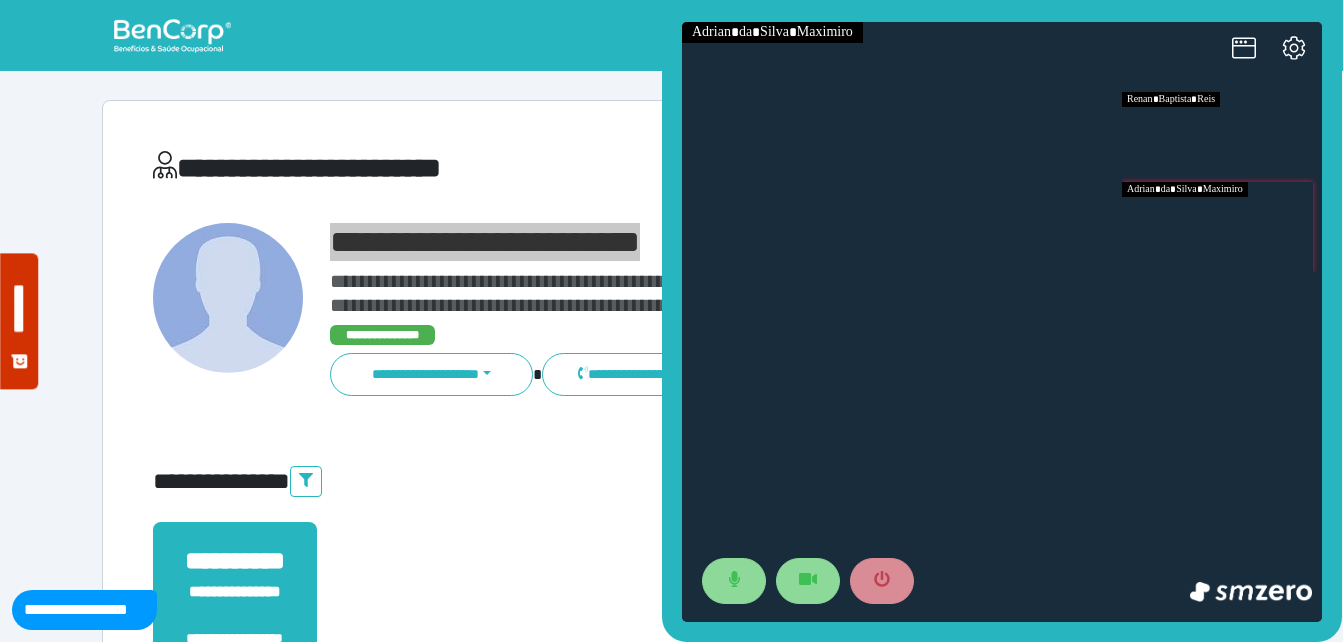 click at bounding box center (1222, 227) 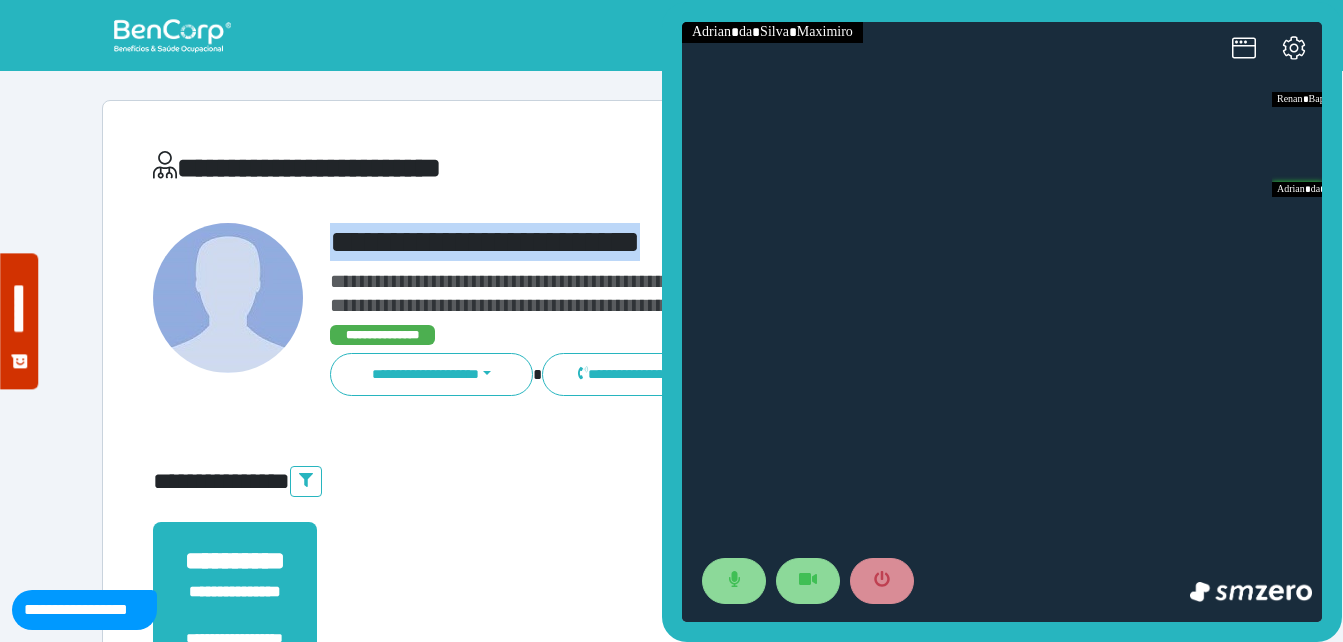 click on "**********" at bounding box center (672, 608) 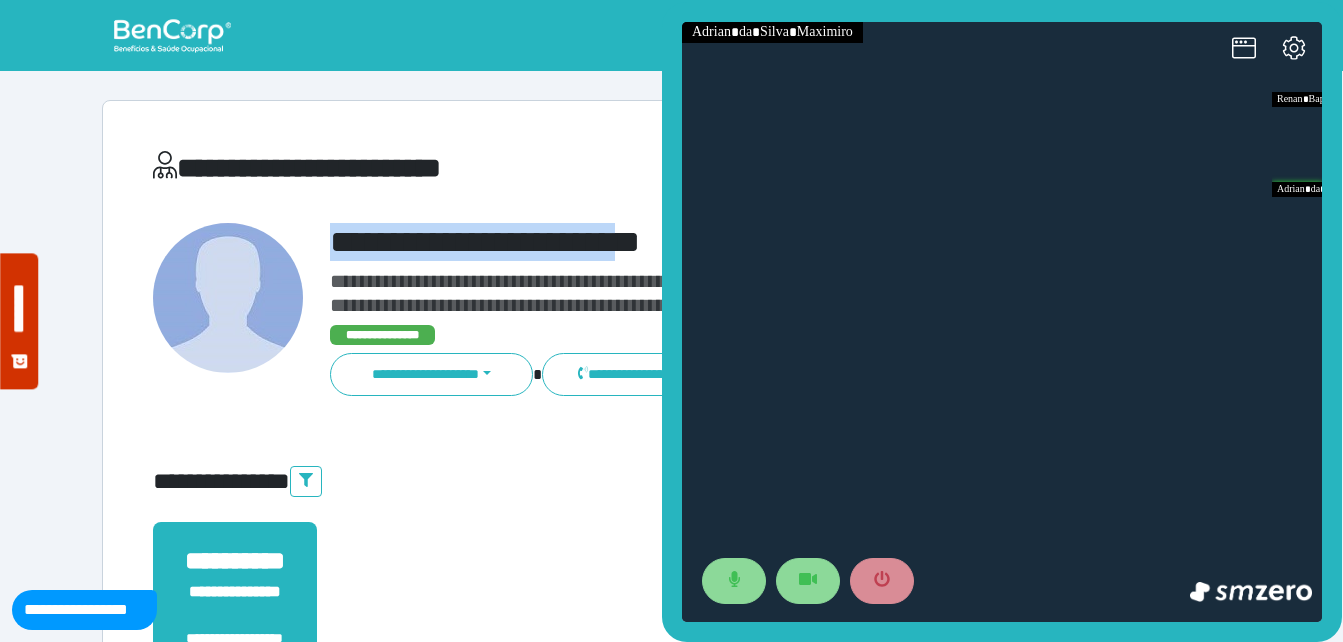 drag, startPoint x: 303, startPoint y: 229, endPoint x: 659, endPoint y: 247, distance: 356.45477 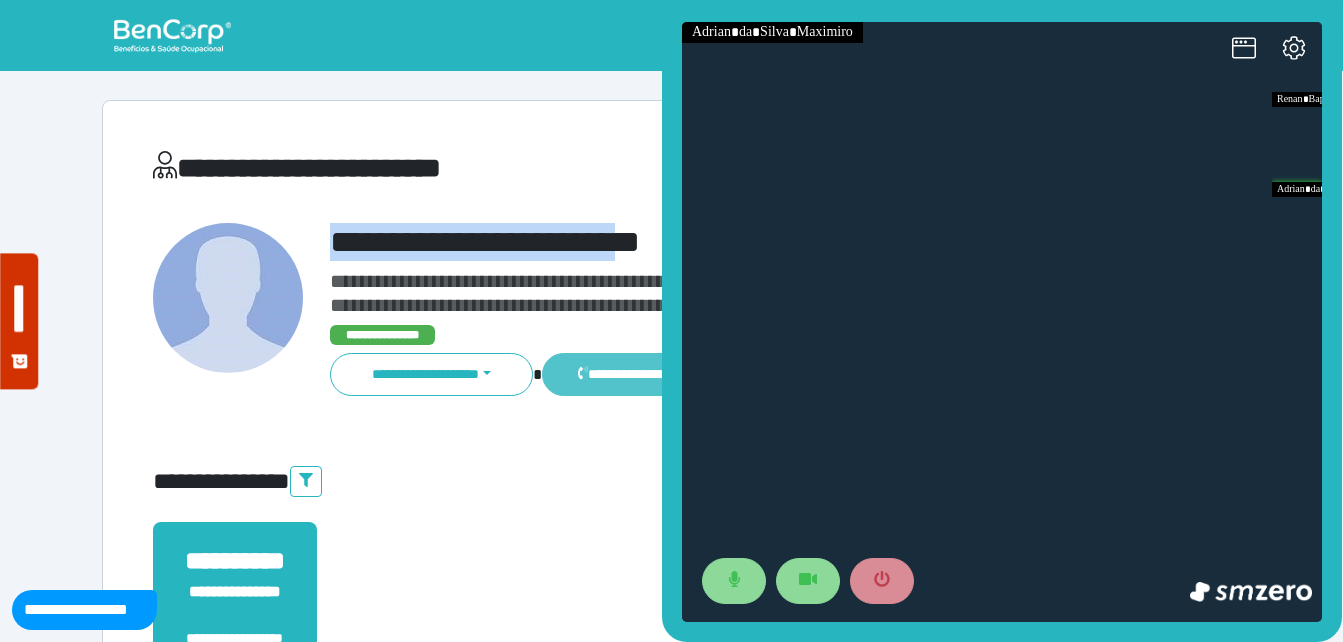 copy on "**********" 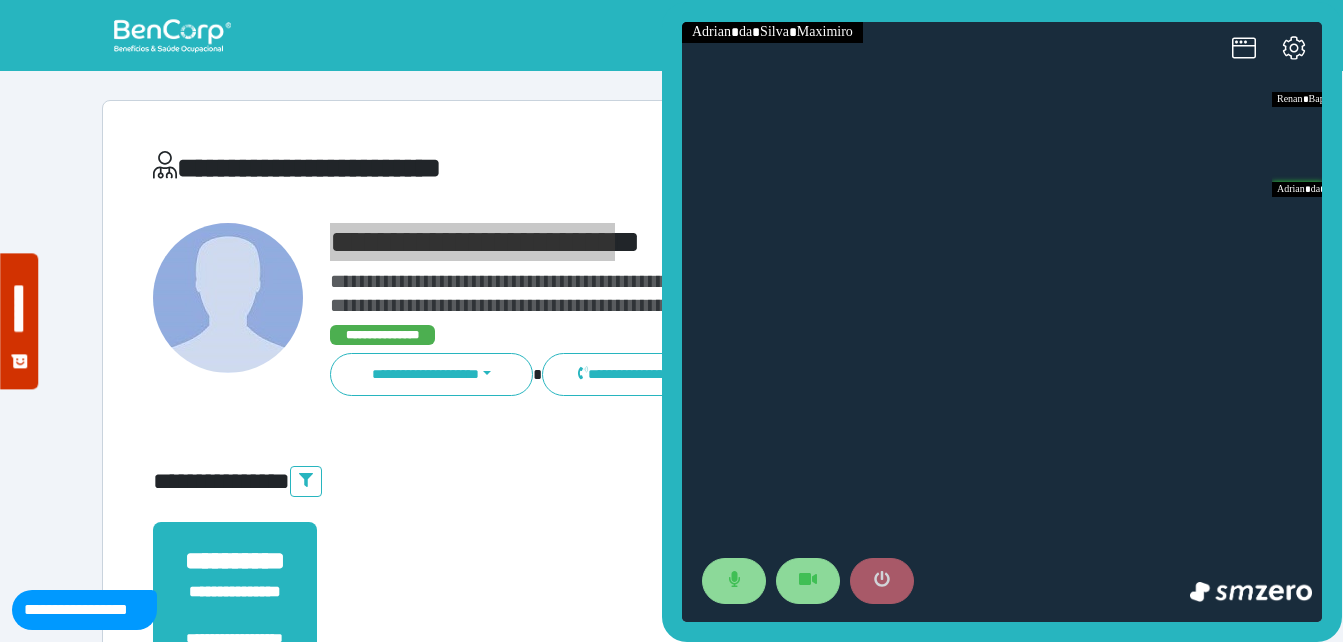 click at bounding box center (882, 581) 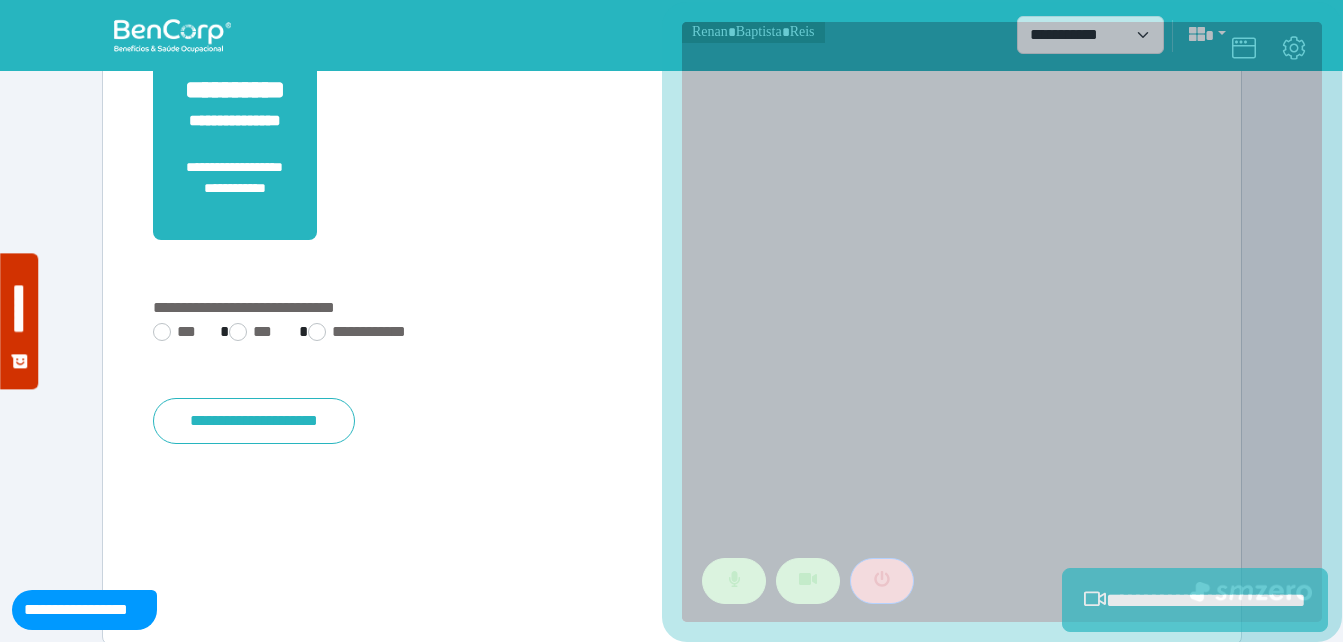 scroll, scrollTop: 494, scrollLeft: 0, axis: vertical 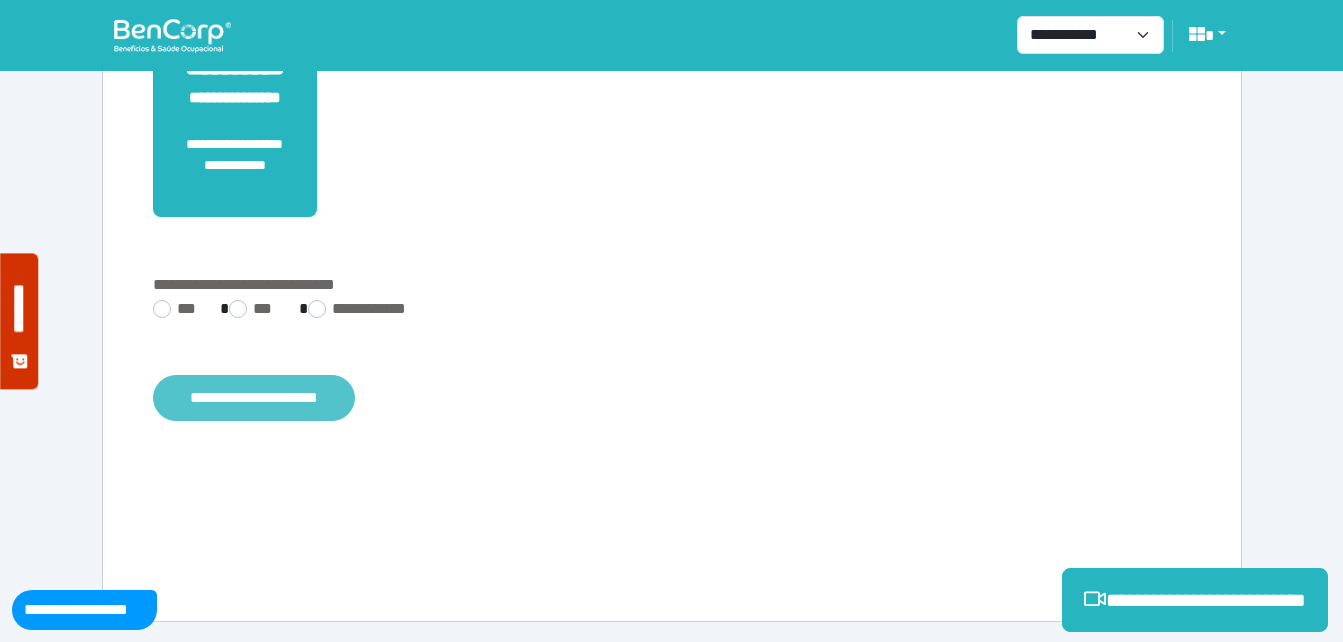 click on "**********" at bounding box center [254, 398] 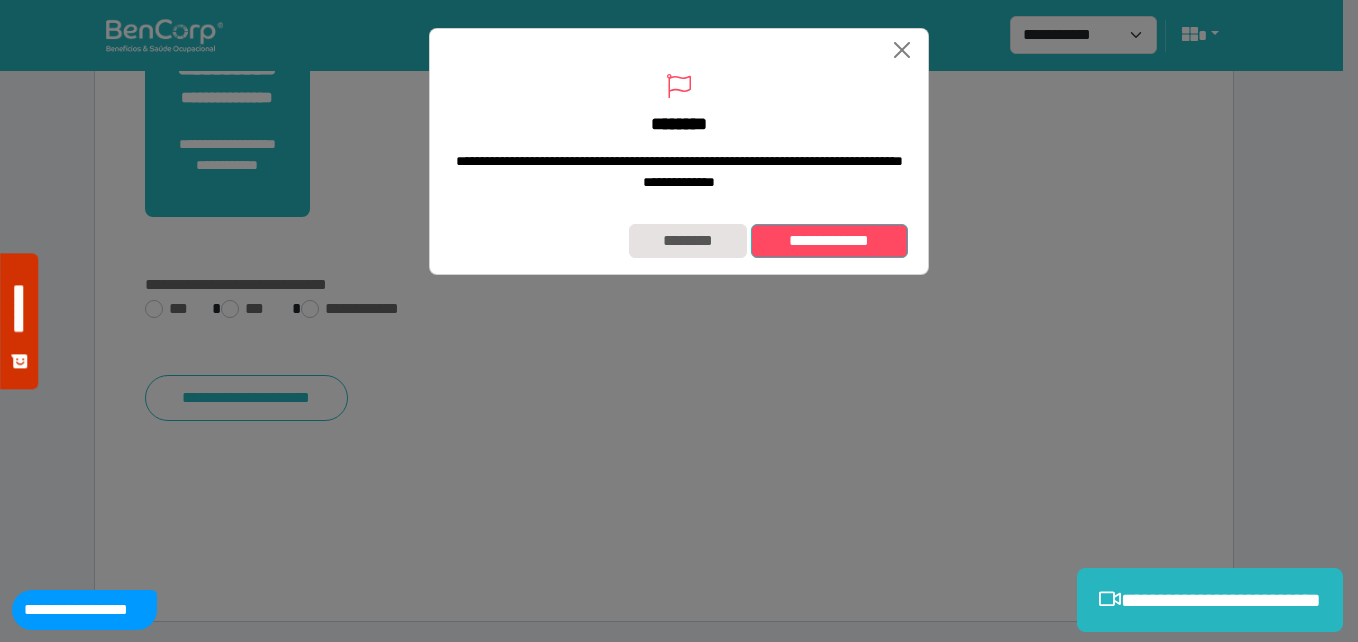 drag, startPoint x: 831, startPoint y: 271, endPoint x: 818, endPoint y: 300, distance: 31.780497 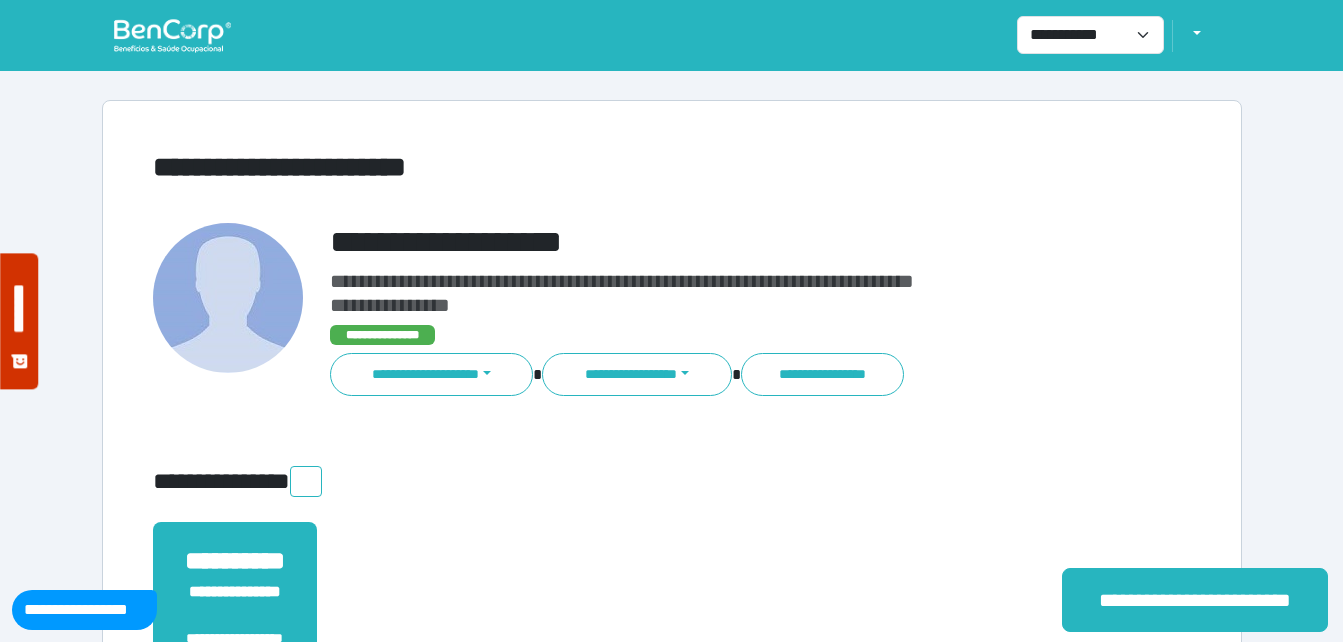 scroll, scrollTop: 0, scrollLeft: 0, axis: both 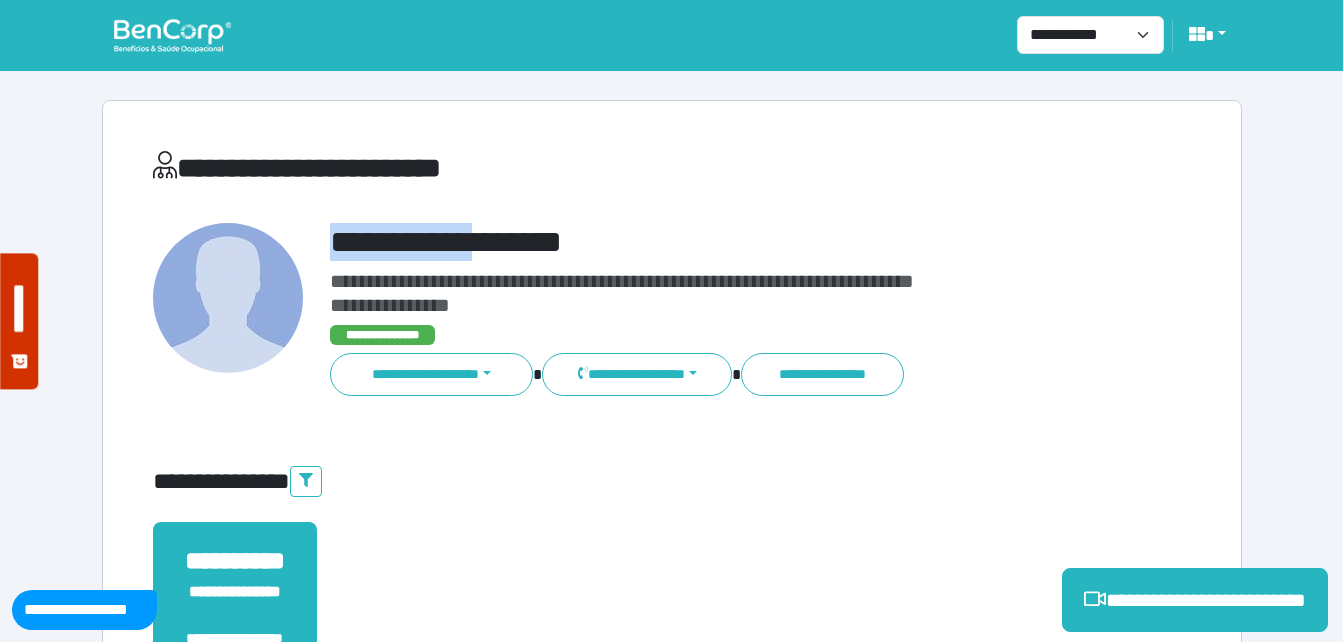drag, startPoint x: 319, startPoint y: 233, endPoint x: 729, endPoint y: 229, distance: 410.0195 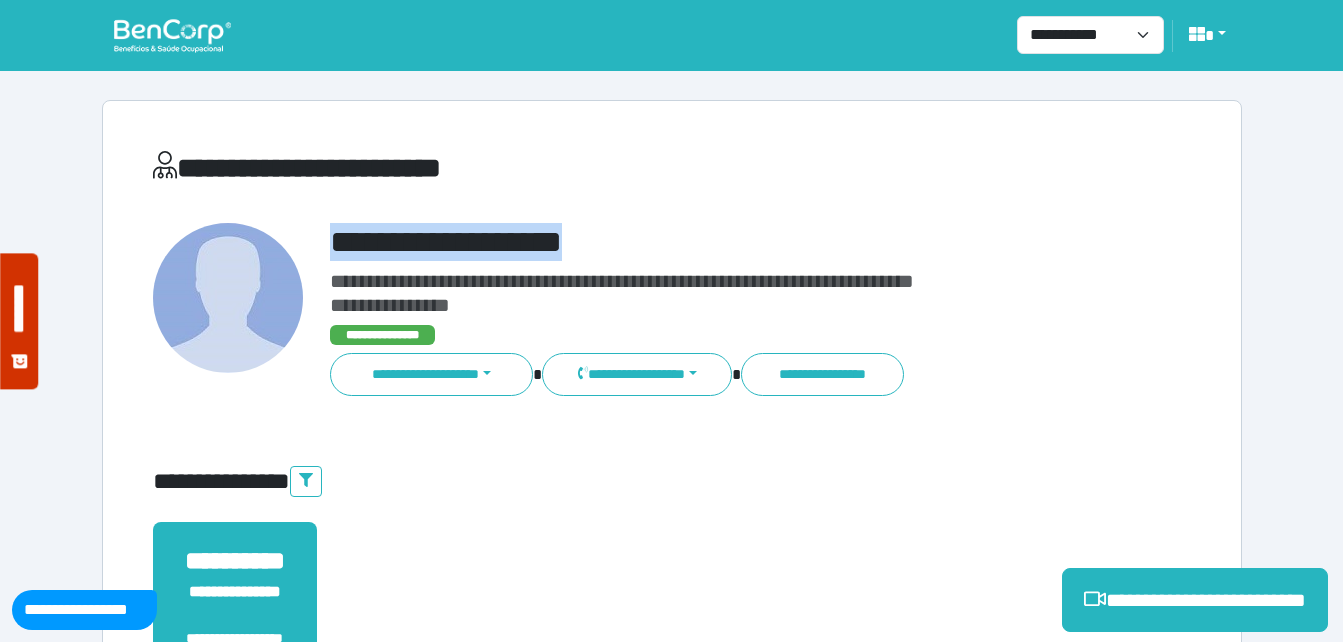 copy on "**********" 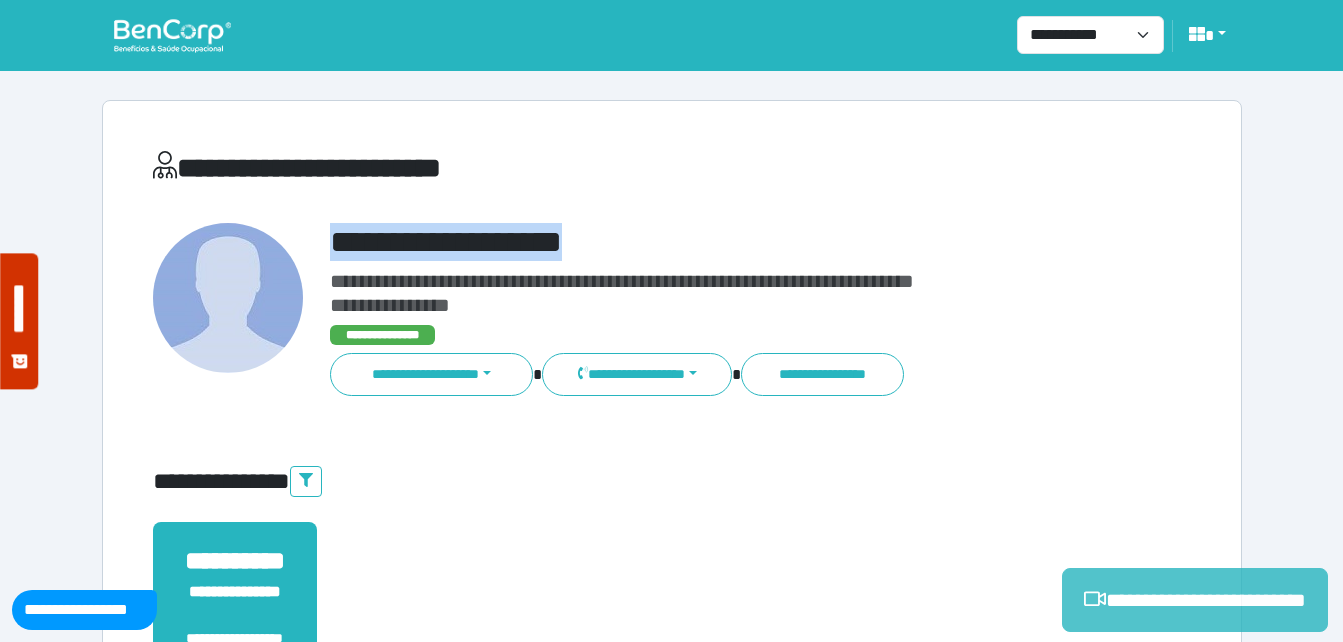 click 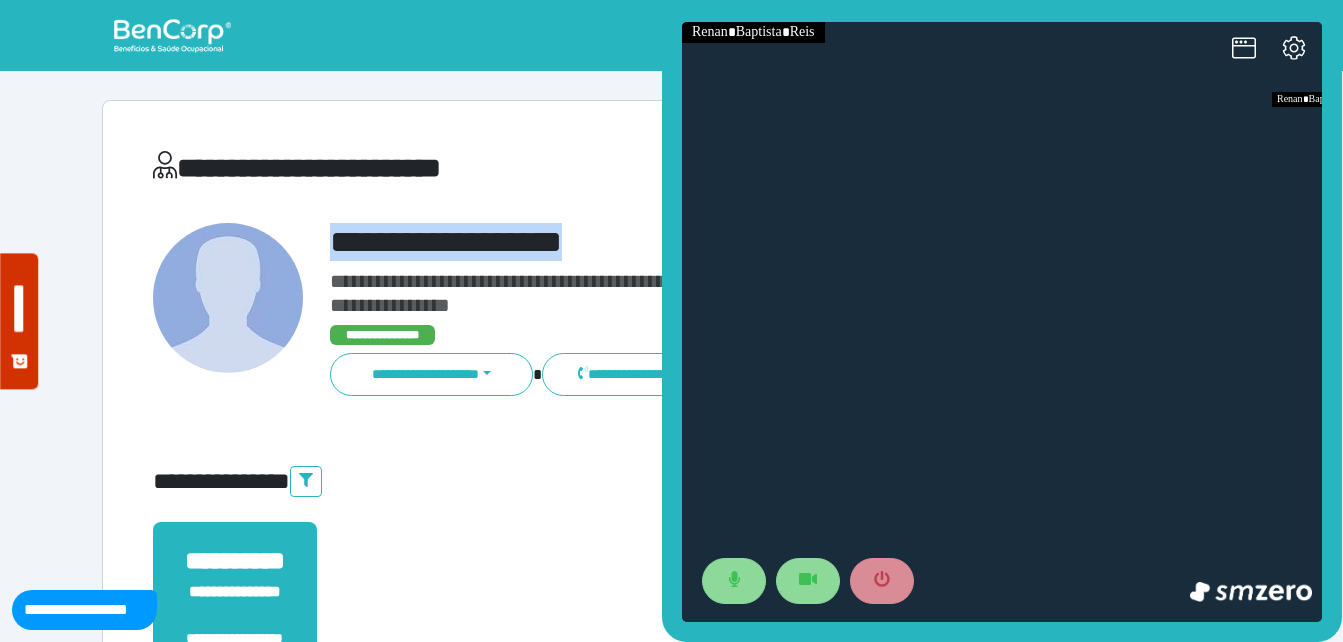 scroll, scrollTop: 0, scrollLeft: 0, axis: both 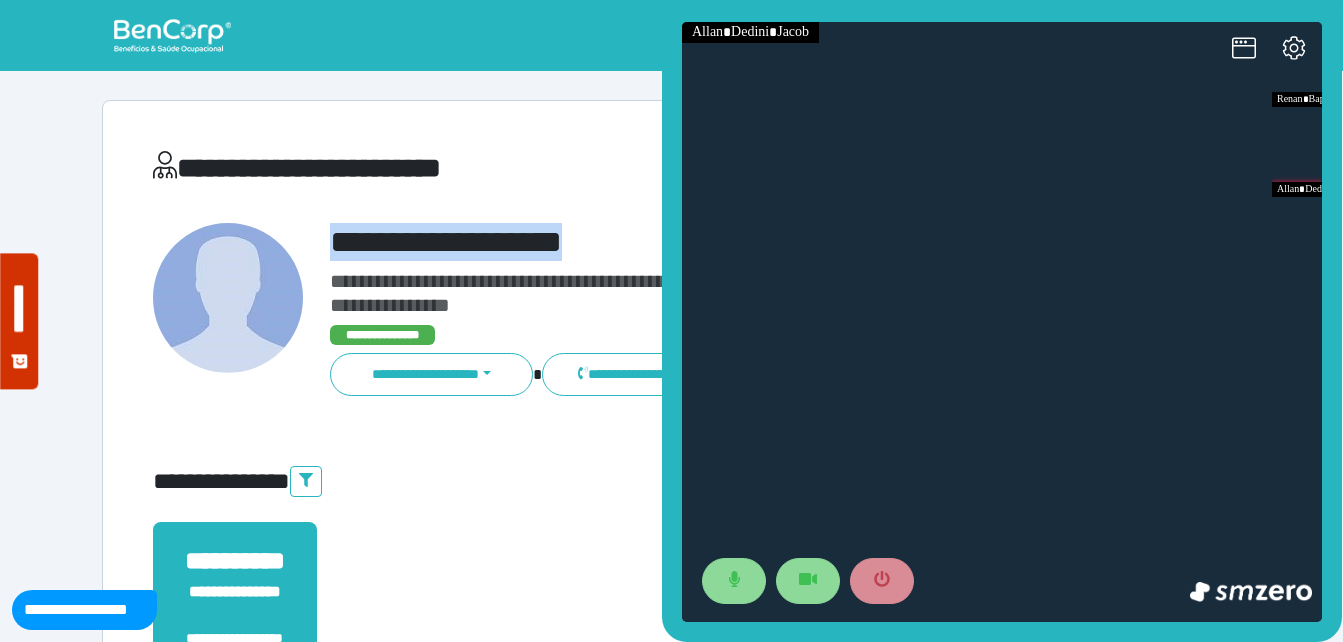 click on "**********" at bounding box center [716, 242] 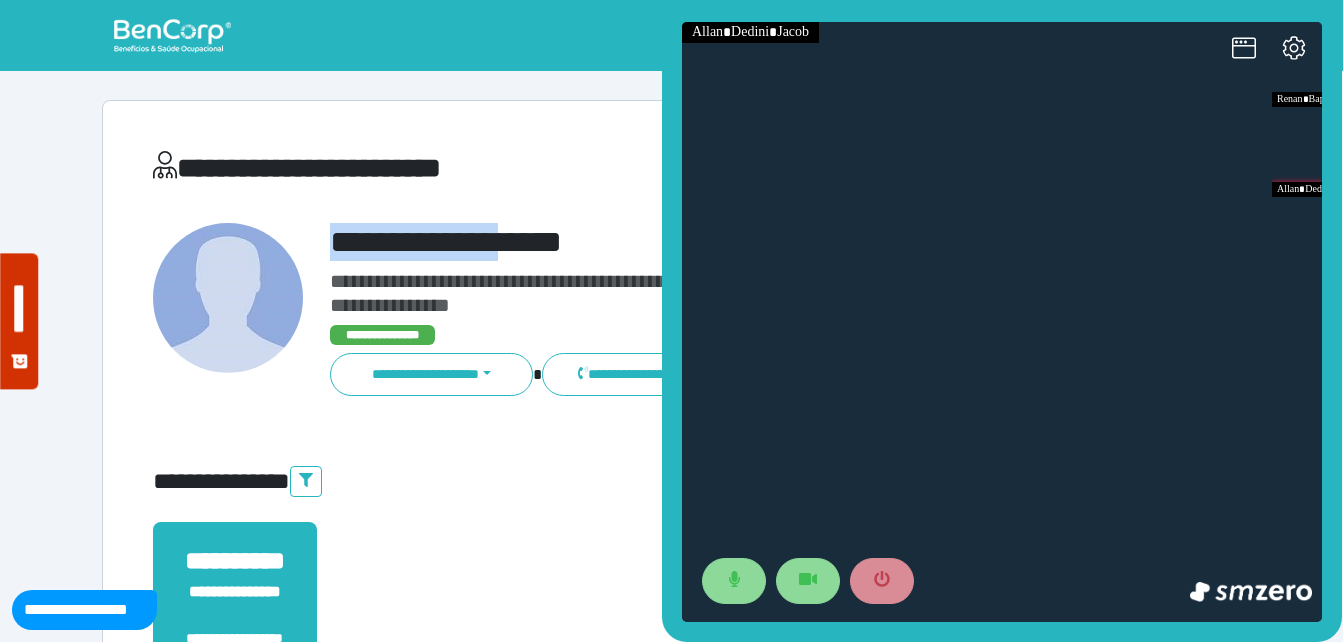 drag, startPoint x: 320, startPoint y: 235, endPoint x: 543, endPoint y: 226, distance: 223.18153 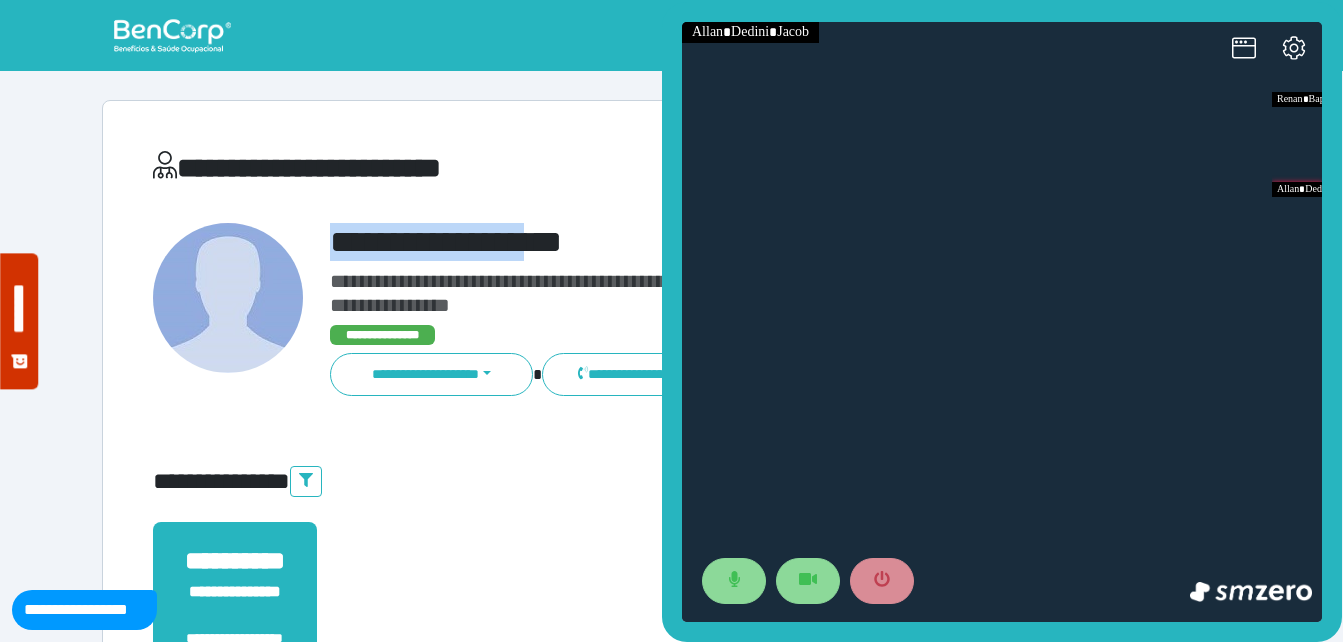 copy on "**********" 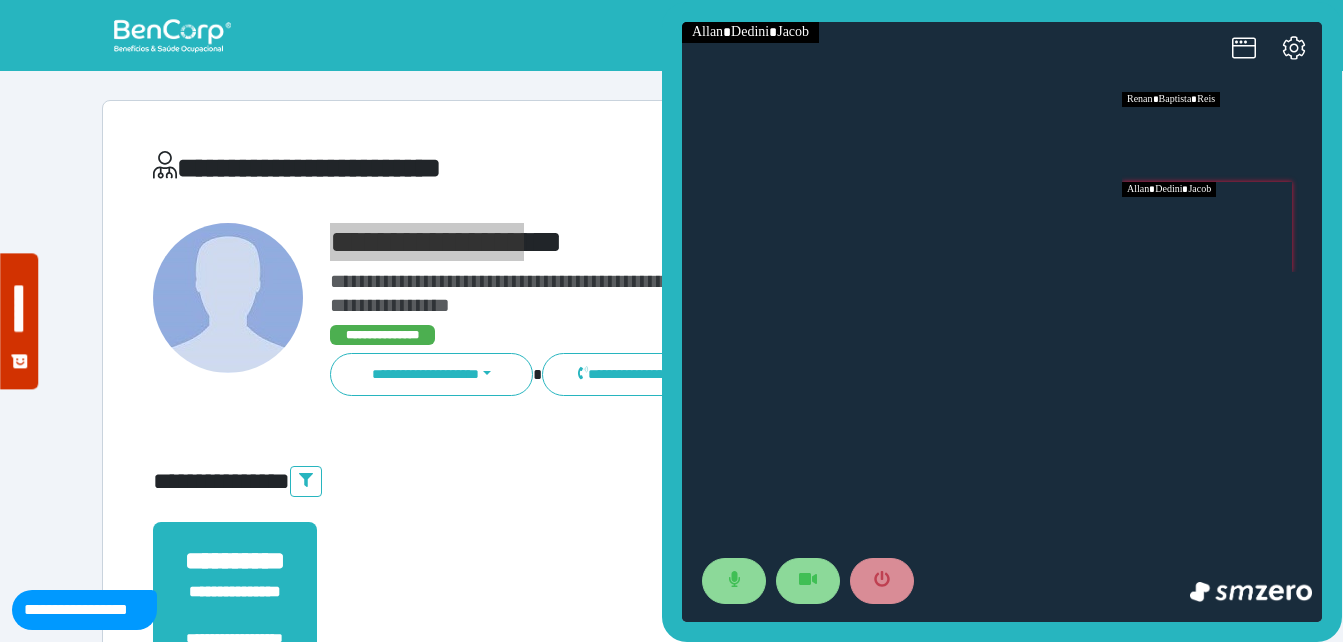 click at bounding box center [1222, 137] 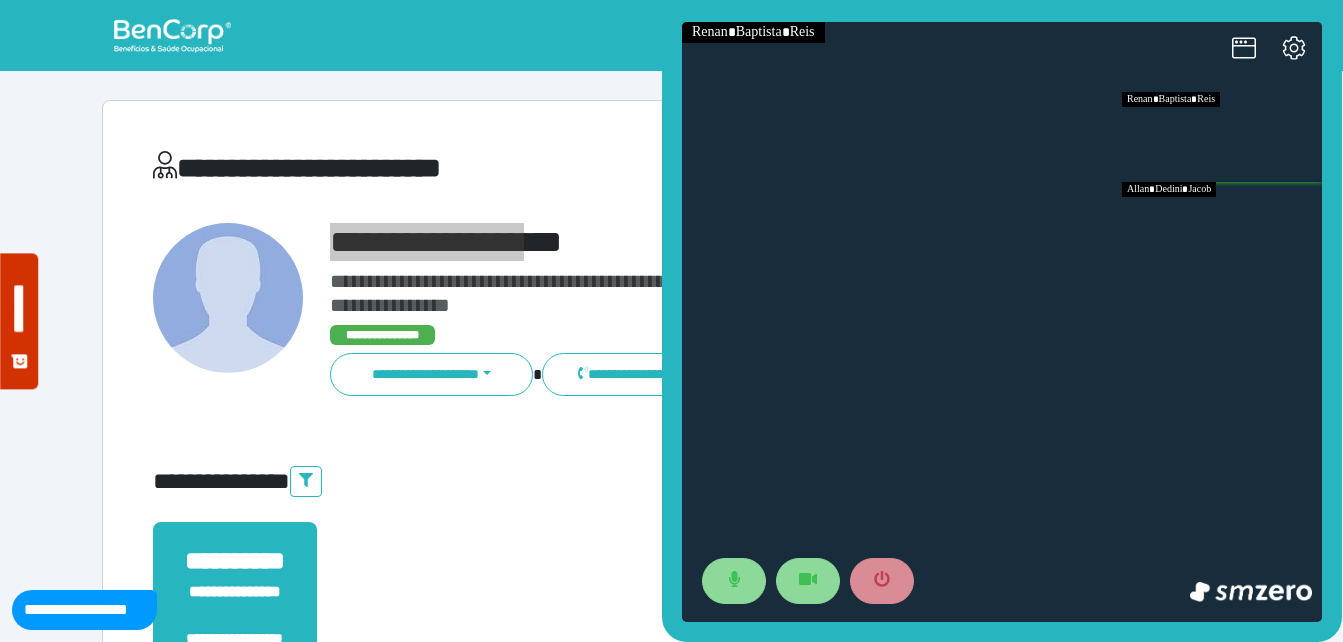 click at bounding box center (1222, 227) 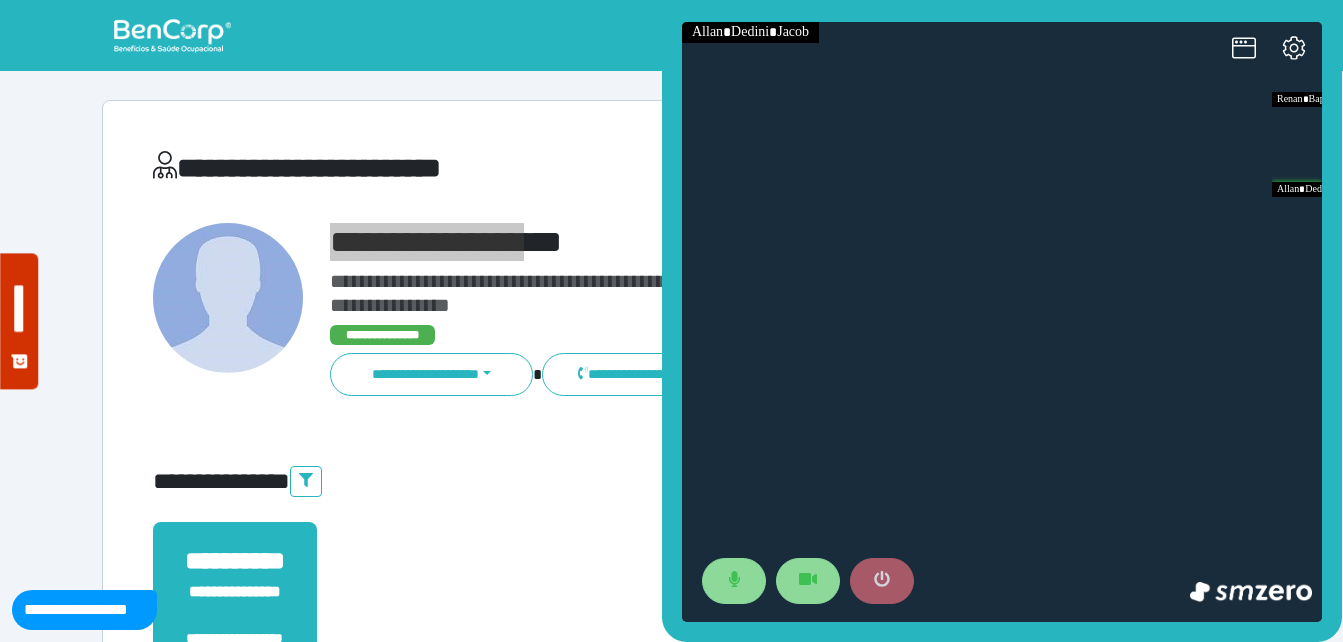click 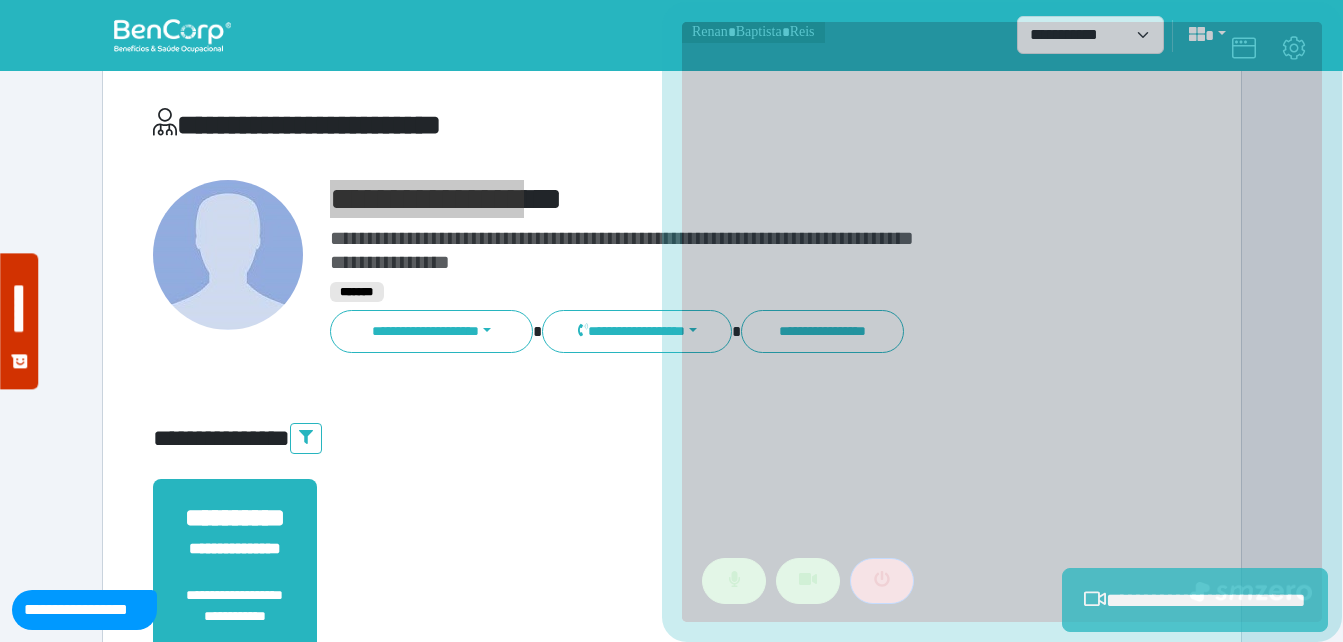 scroll, scrollTop: 400, scrollLeft: 0, axis: vertical 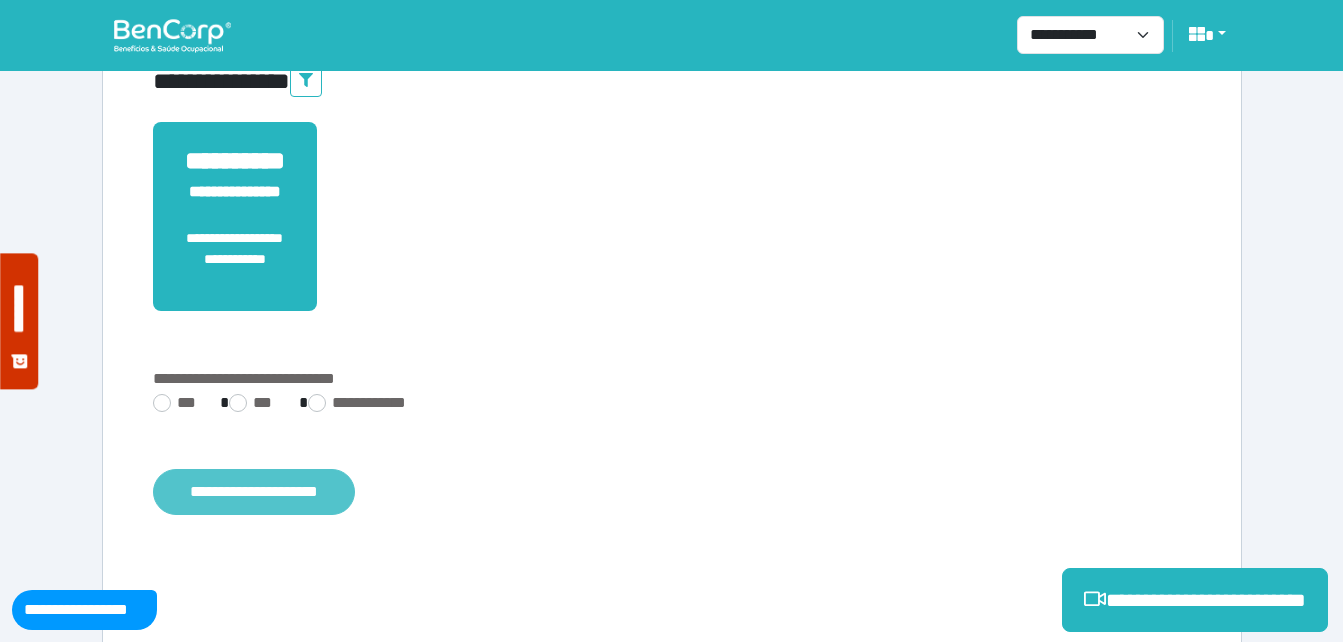 click on "**********" at bounding box center [254, 492] 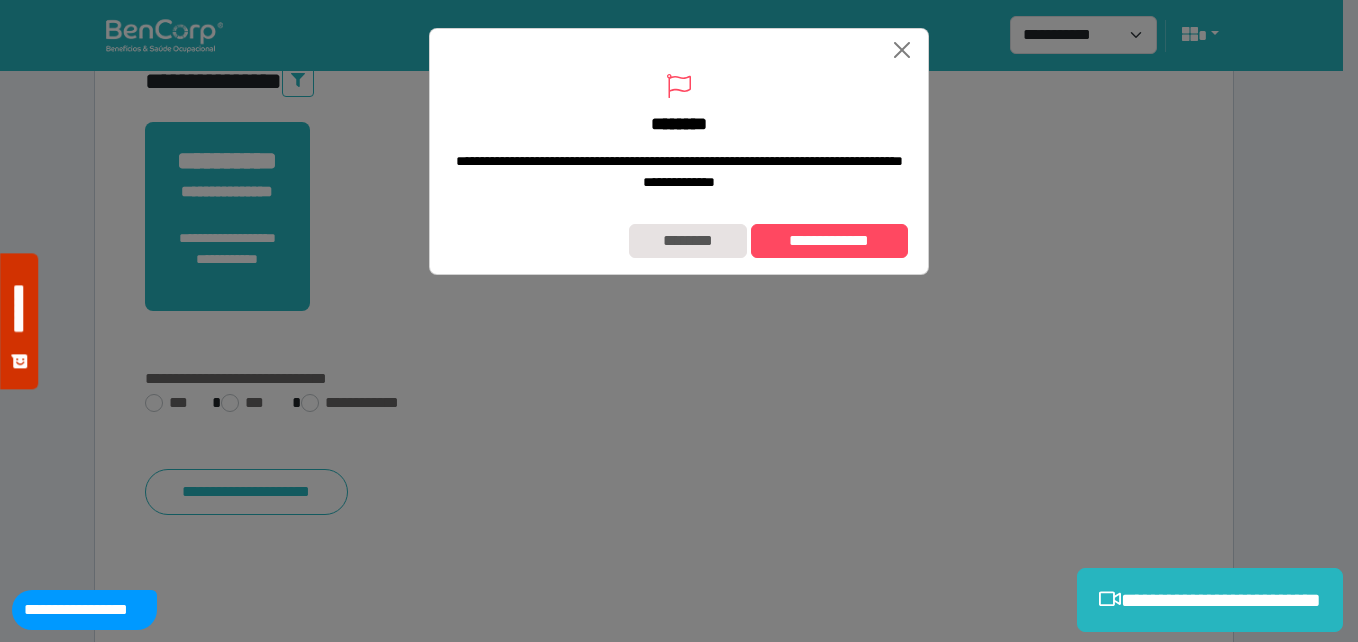 click on "**********" at bounding box center (679, 241) 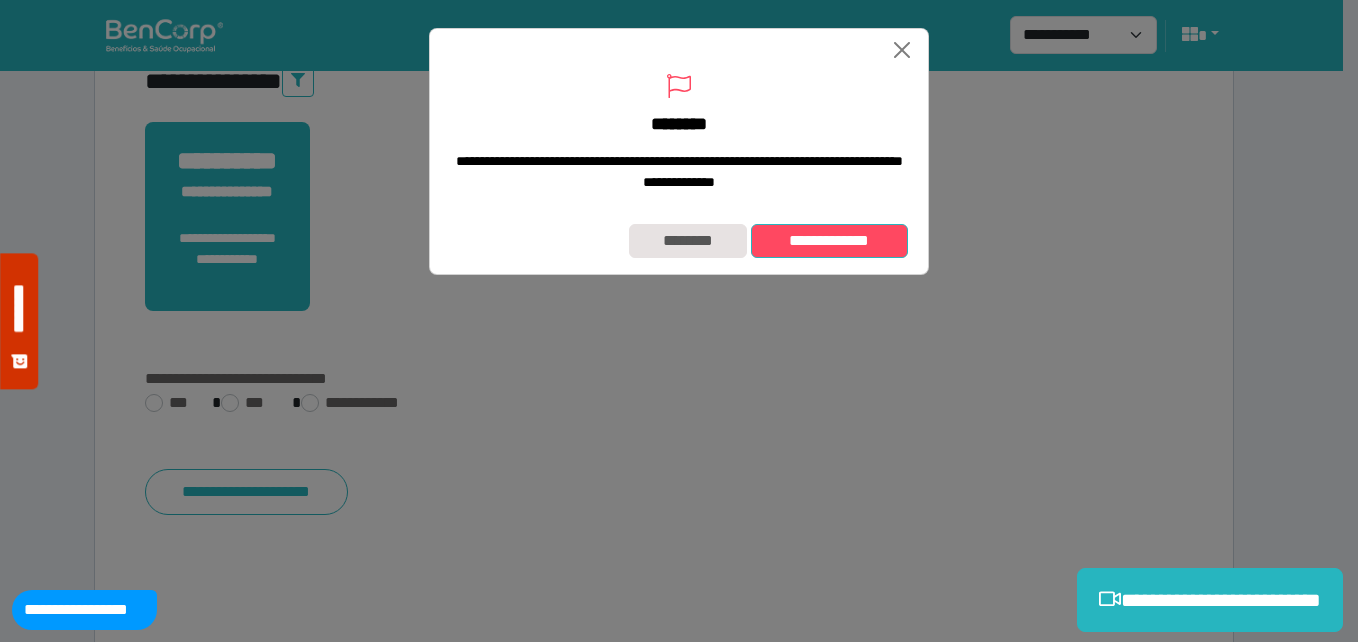 drag, startPoint x: 831, startPoint y: 263, endPoint x: 818, endPoint y: 392, distance: 129.65338 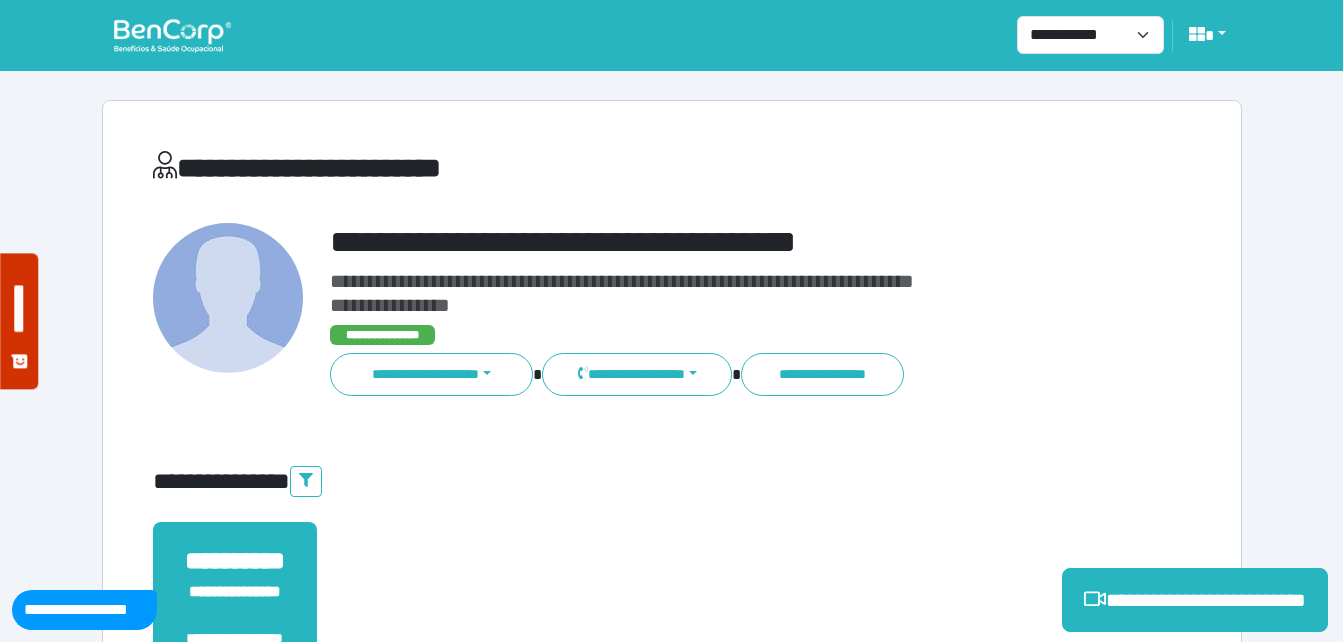 scroll, scrollTop: 0, scrollLeft: 0, axis: both 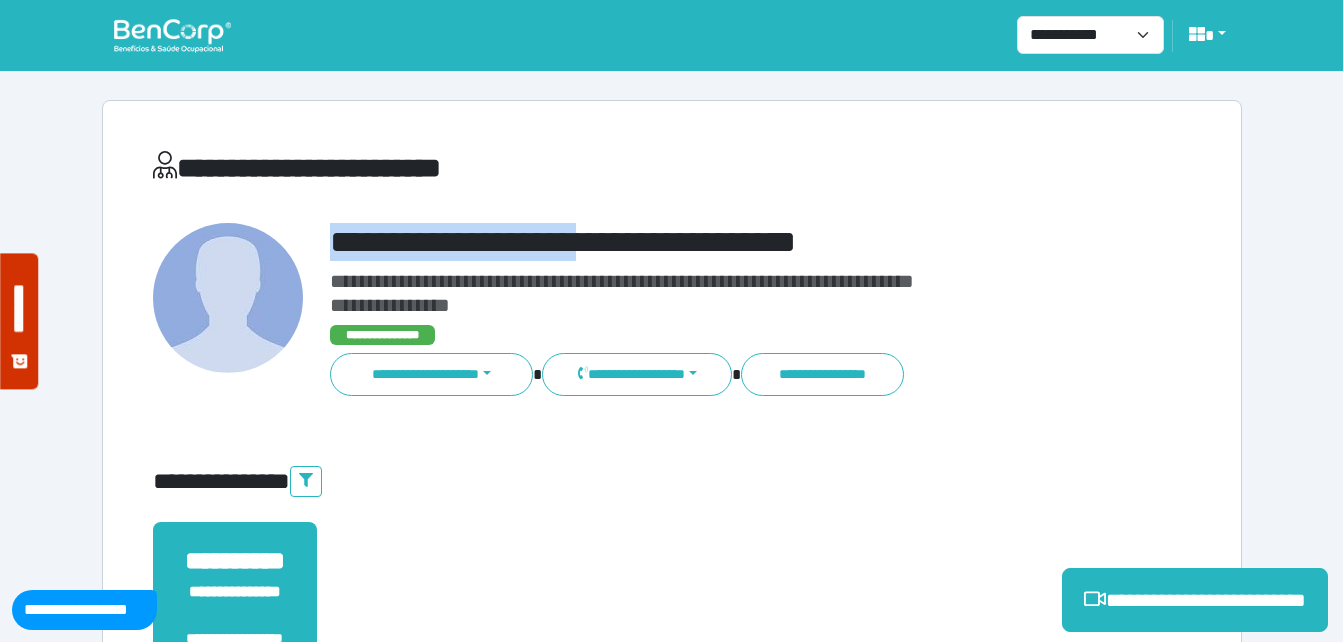 drag, startPoint x: 355, startPoint y: 237, endPoint x: 695, endPoint y: 230, distance: 340.07205 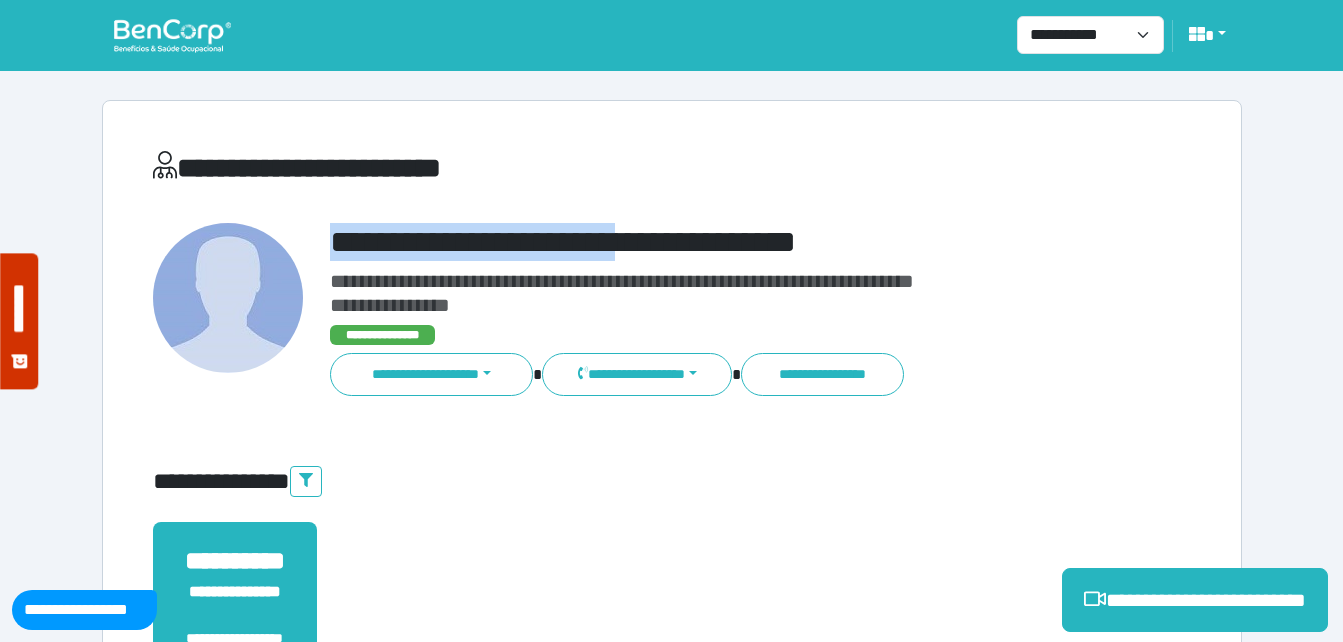copy on "**********" 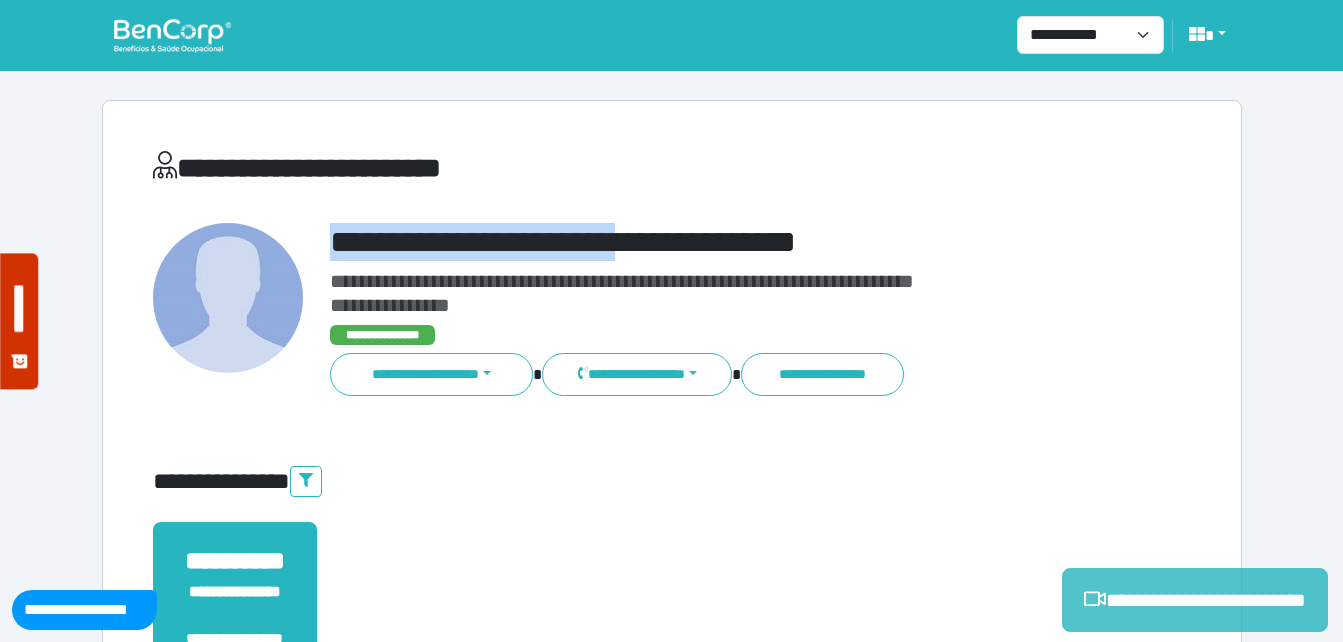 click on "**********" at bounding box center [1195, 600] 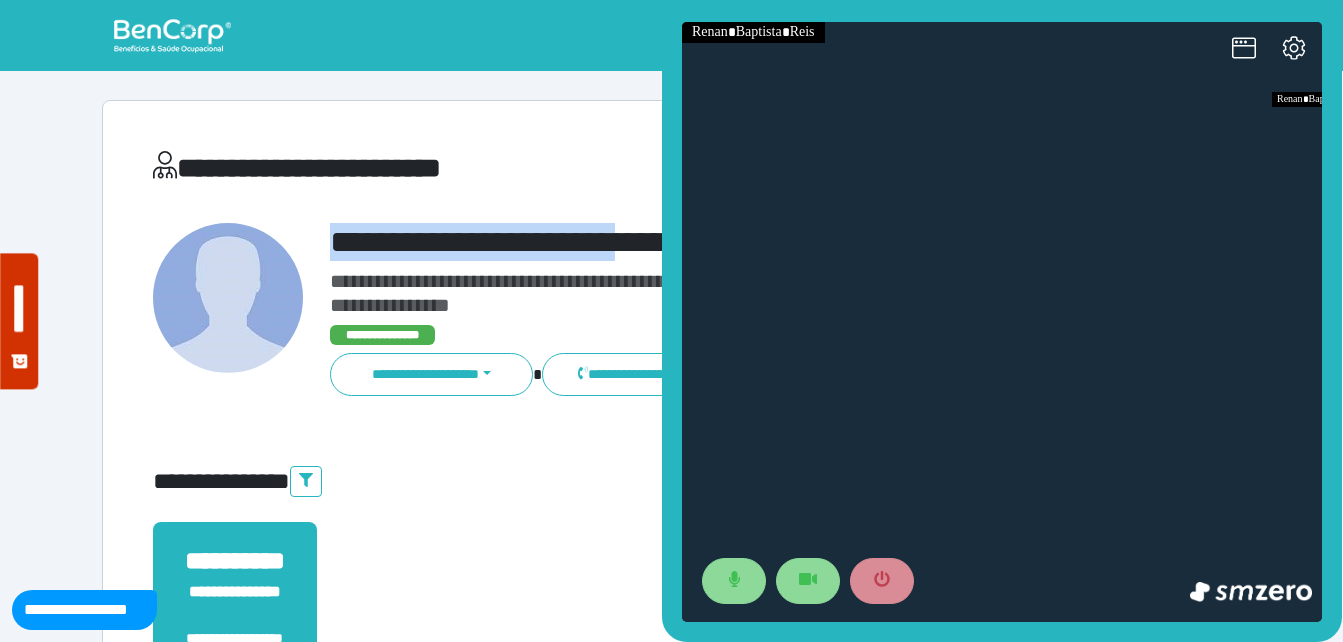 scroll, scrollTop: 0, scrollLeft: 0, axis: both 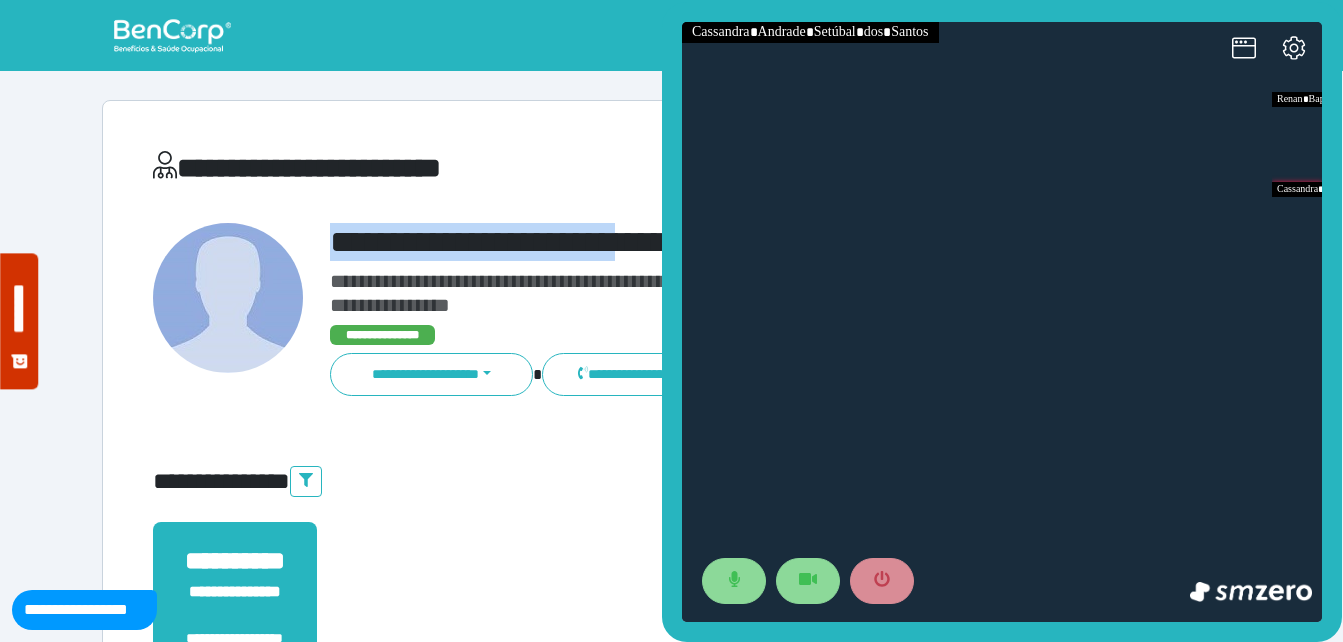 click on "**********" at bounding box center (672, 608) 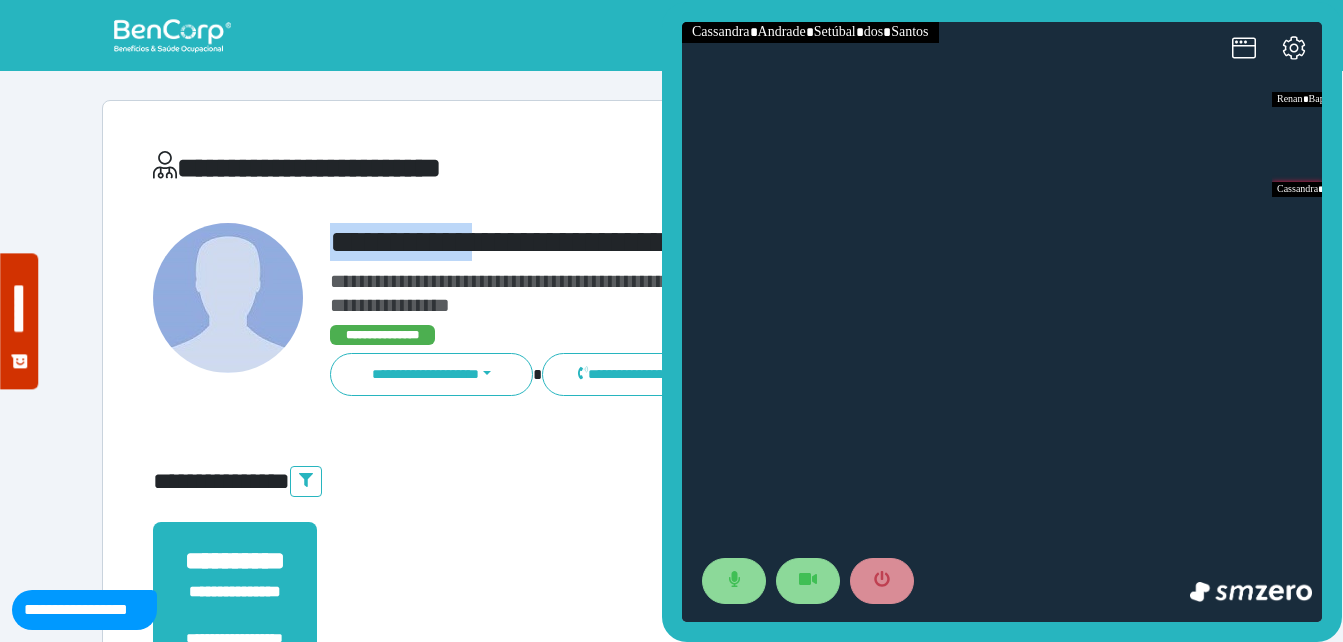 drag, startPoint x: 423, startPoint y: 229, endPoint x: 544, endPoint y: 230, distance: 121.004135 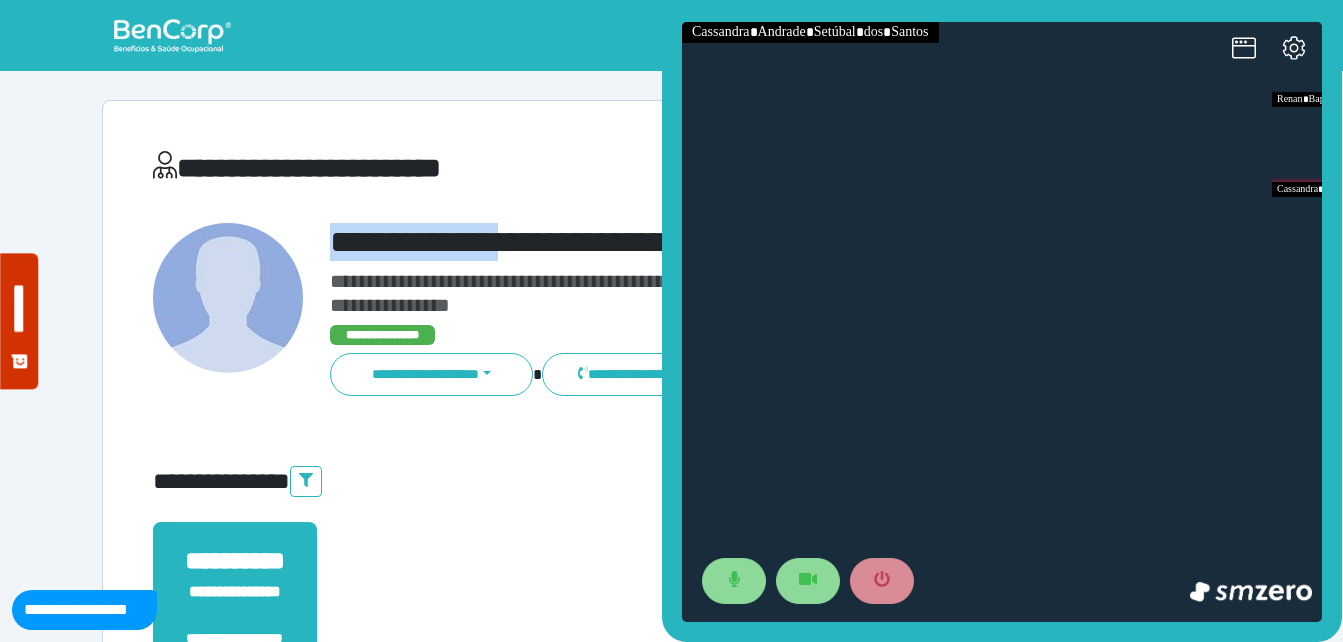 copy on "**********" 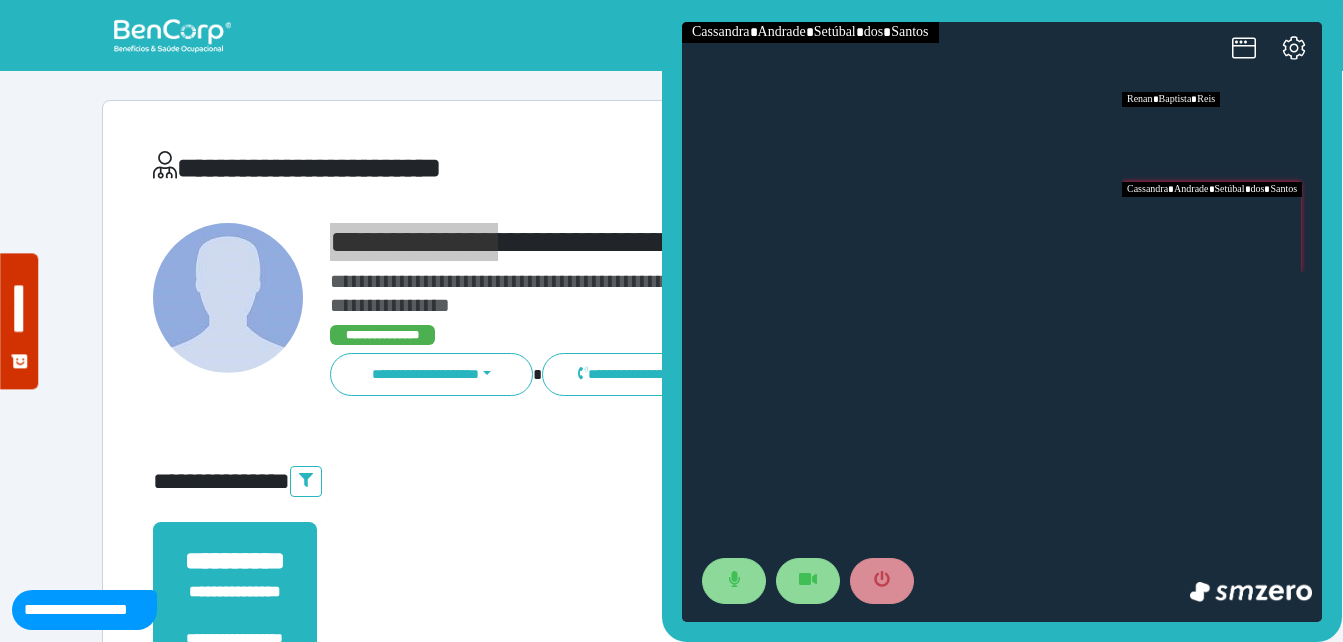 click at bounding box center [1222, 137] 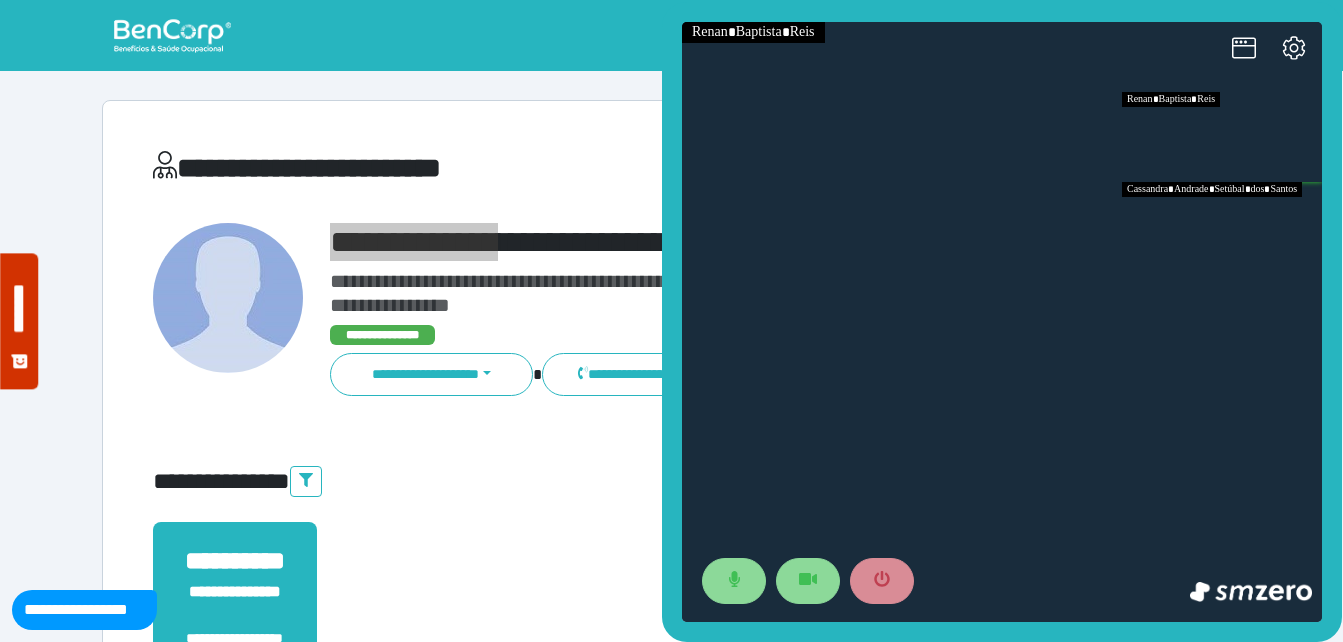 click at bounding box center (1222, 227) 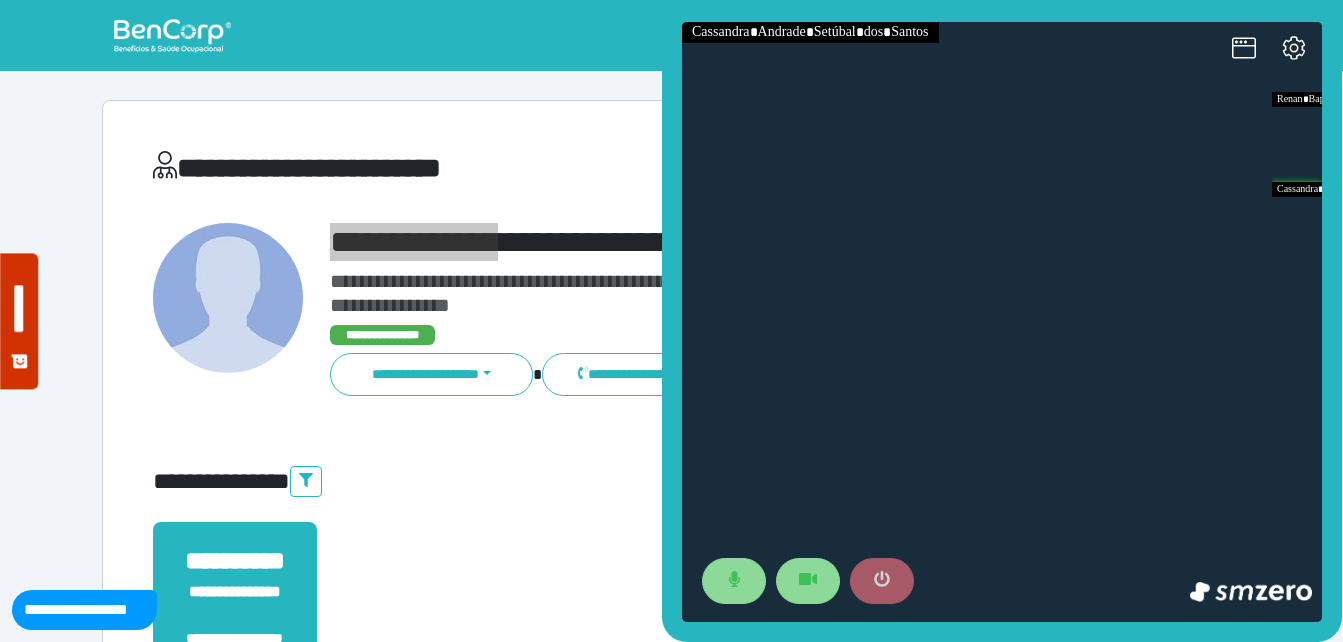 click 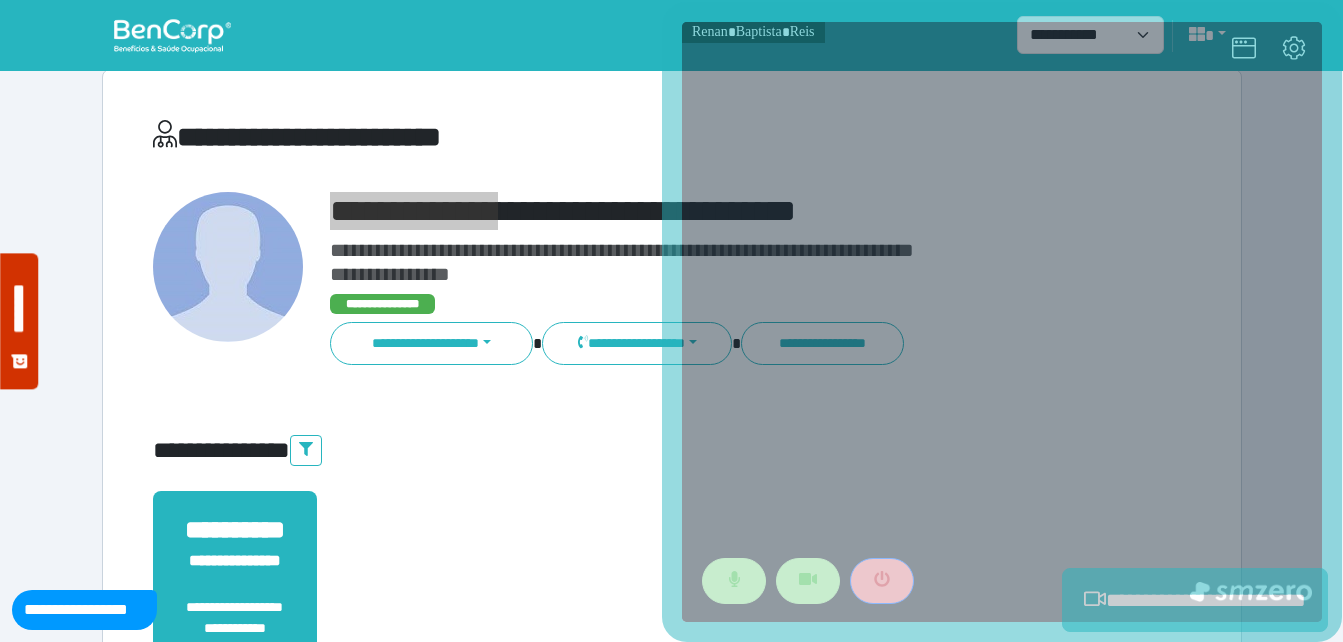 scroll, scrollTop: 400, scrollLeft: 0, axis: vertical 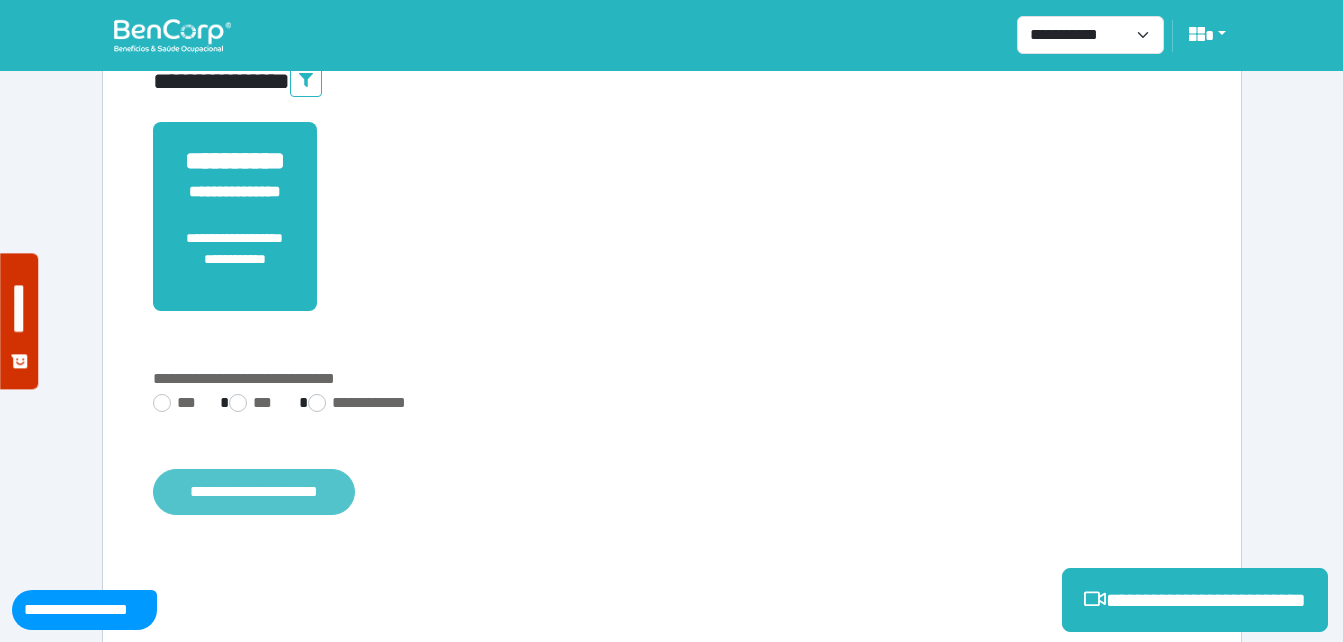 click on "**********" at bounding box center (254, 492) 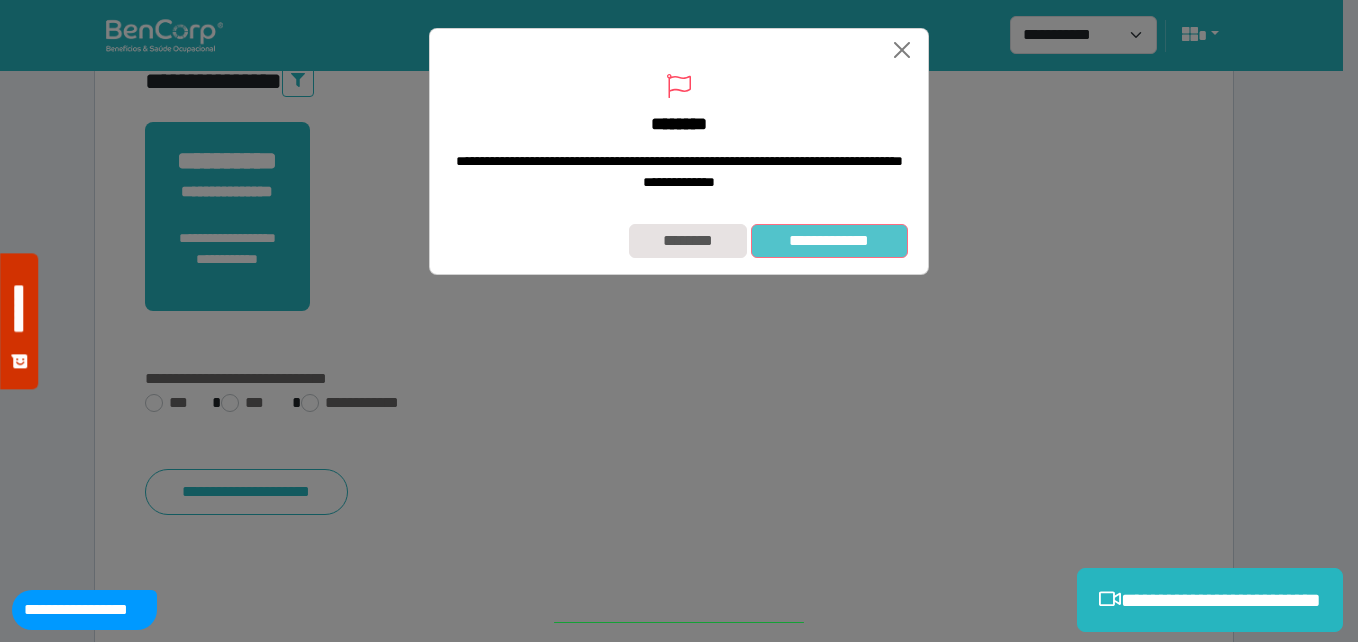 click on "**********" at bounding box center (679, 241) 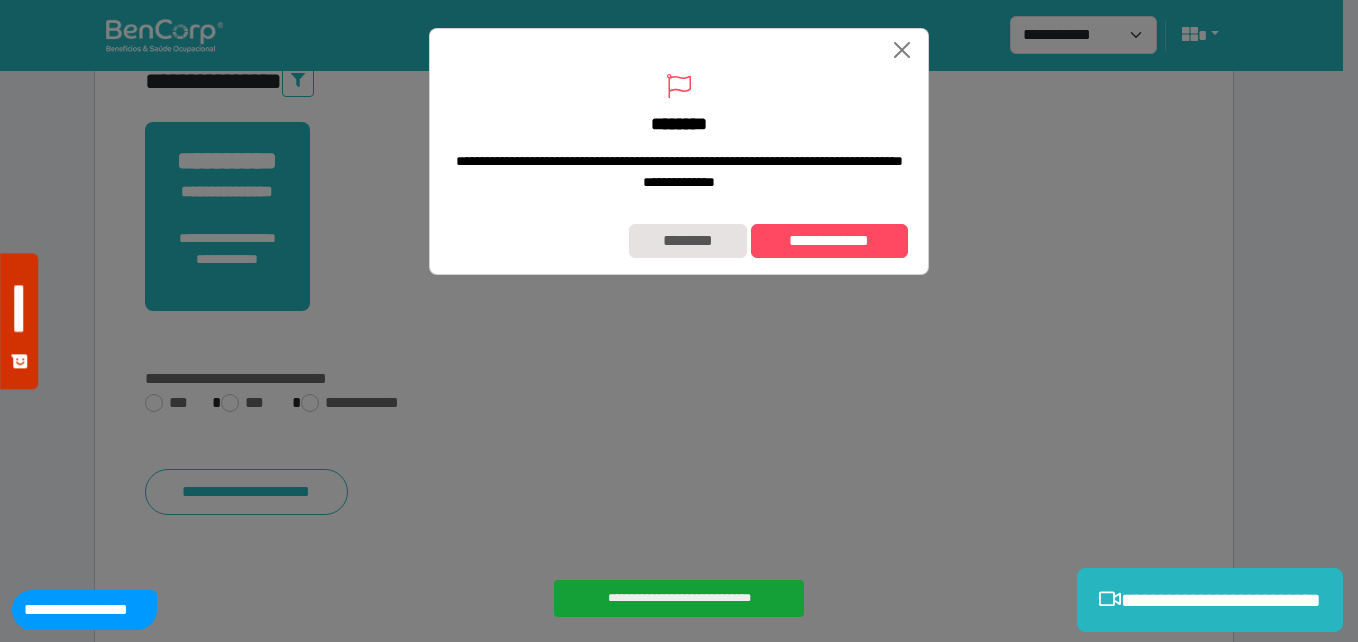 click on "**********" at bounding box center (829, 241) 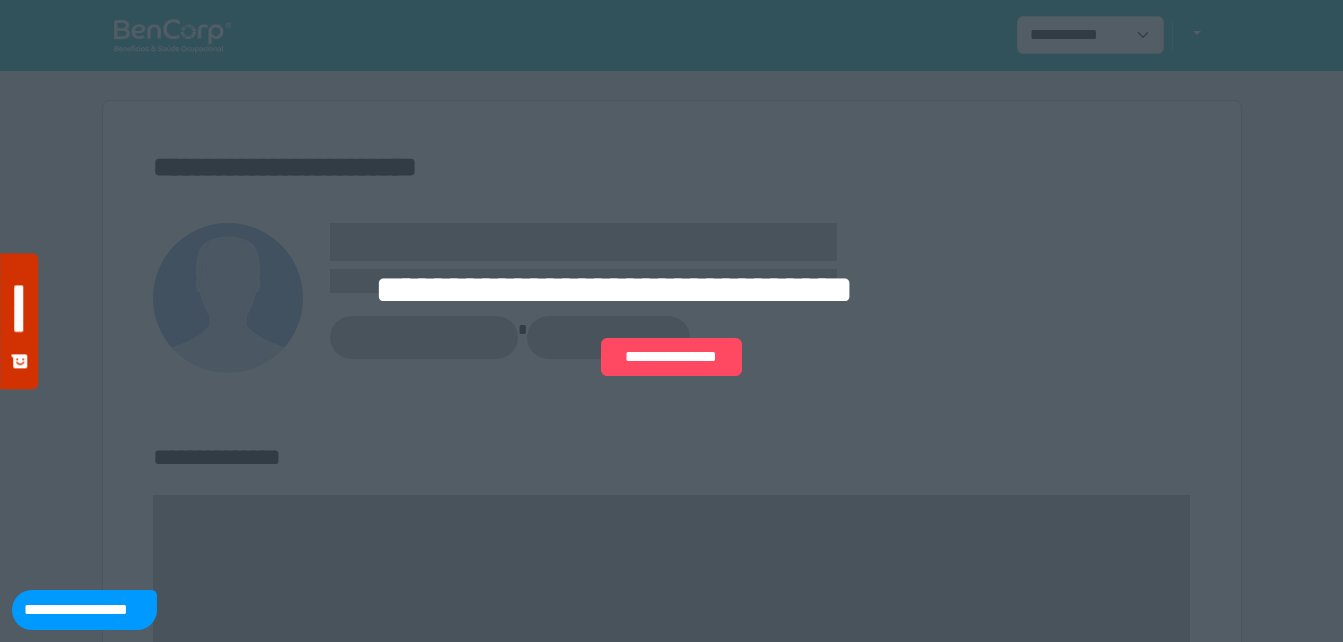 scroll, scrollTop: 0, scrollLeft: 0, axis: both 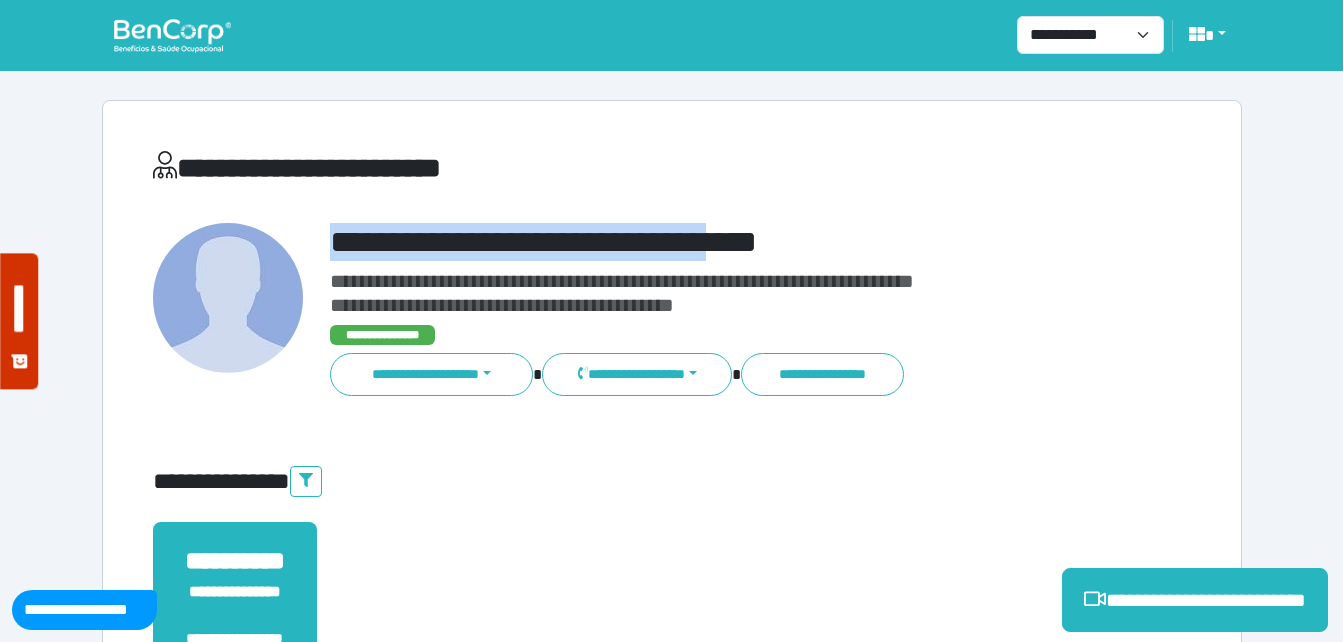 drag, startPoint x: 333, startPoint y: 233, endPoint x: 791, endPoint y: 255, distance: 458.52808 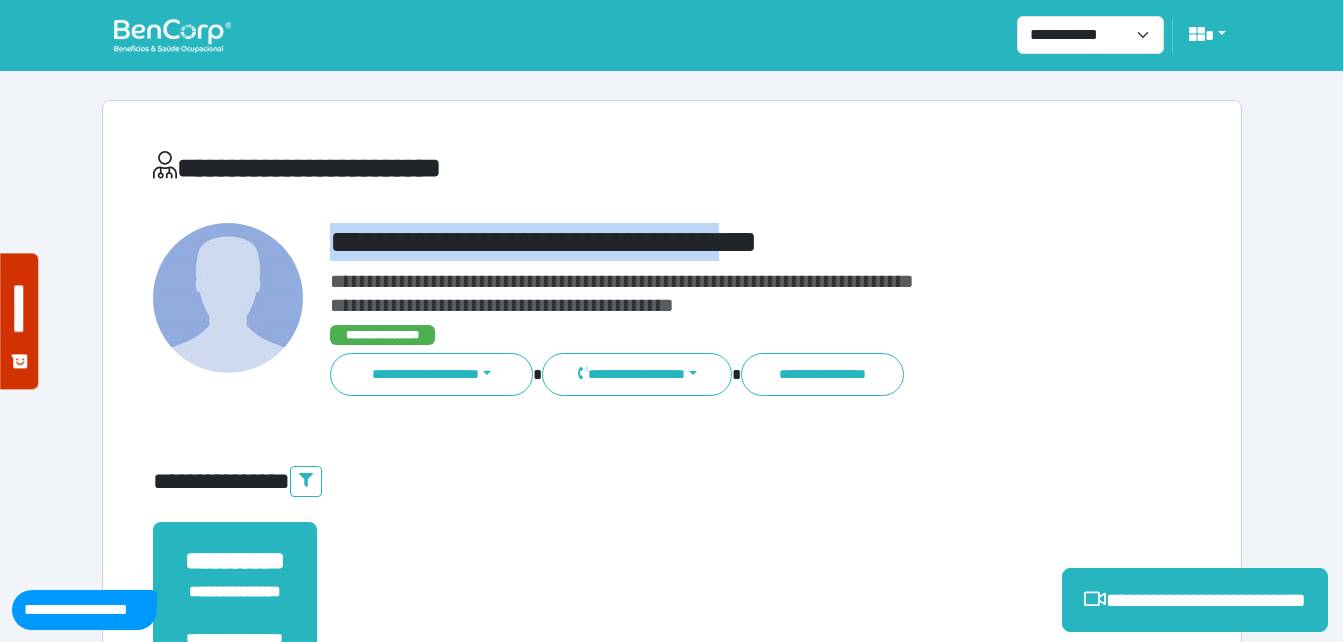 copy on "**********" 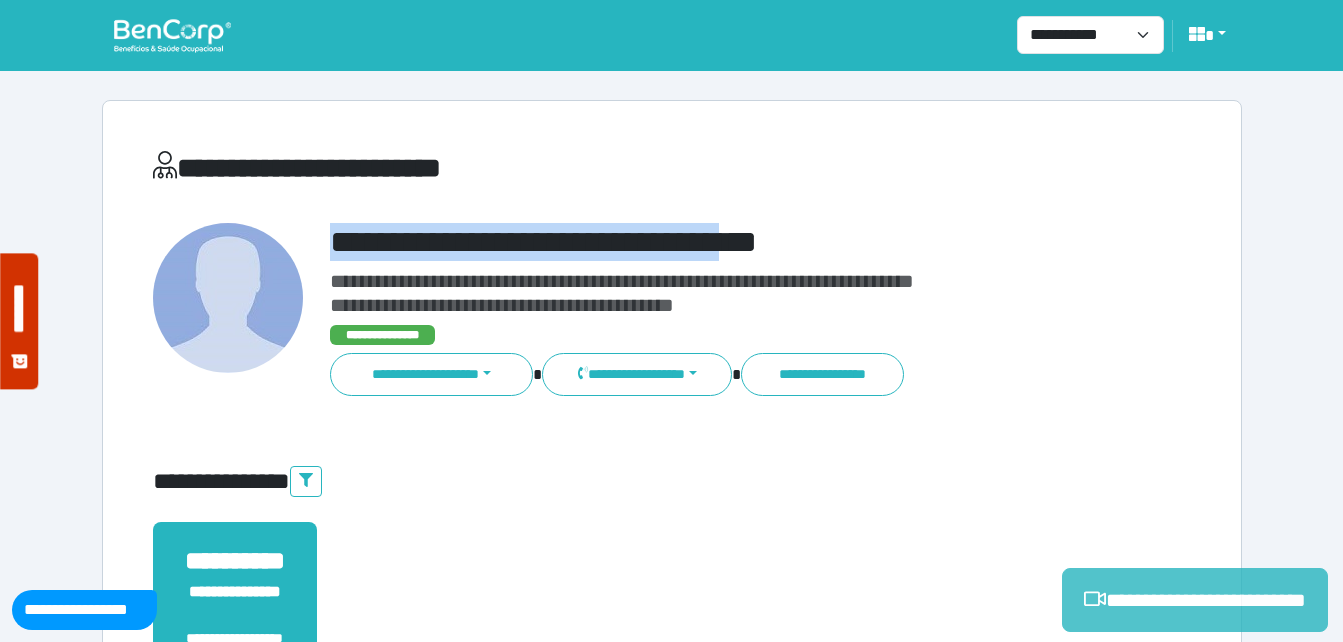 drag, startPoint x: 1151, startPoint y: 618, endPoint x: 1099, endPoint y: 608, distance: 52.95281 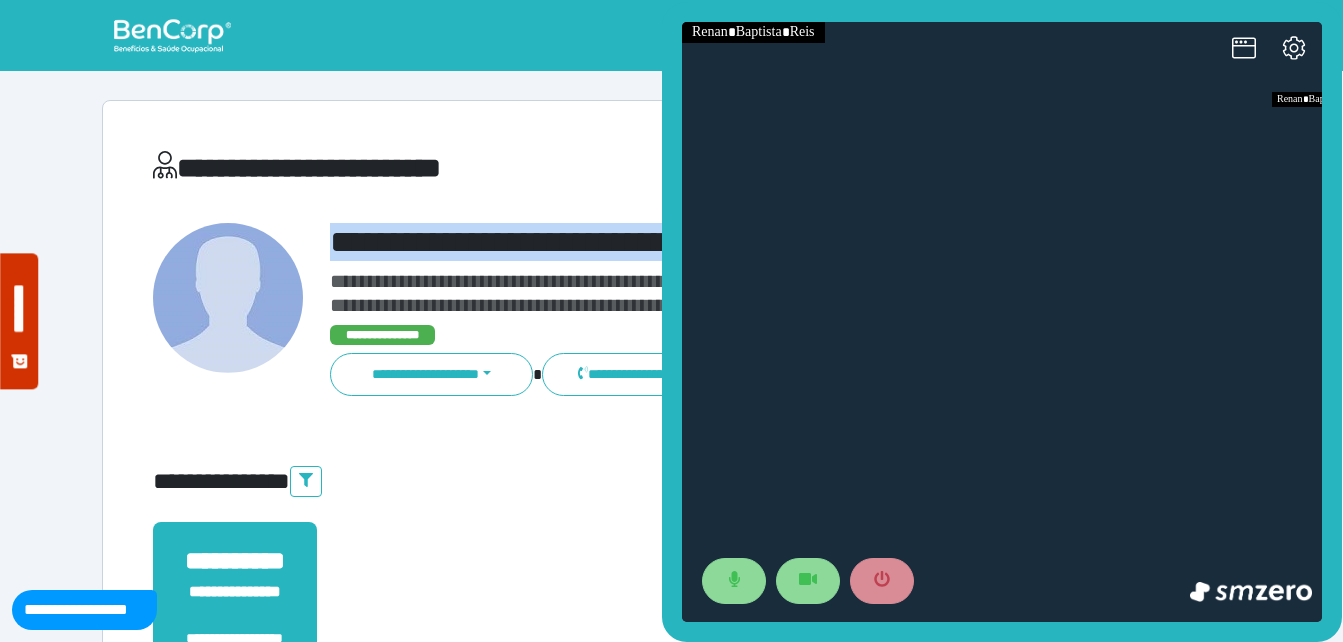 scroll, scrollTop: 0, scrollLeft: 0, axis: both 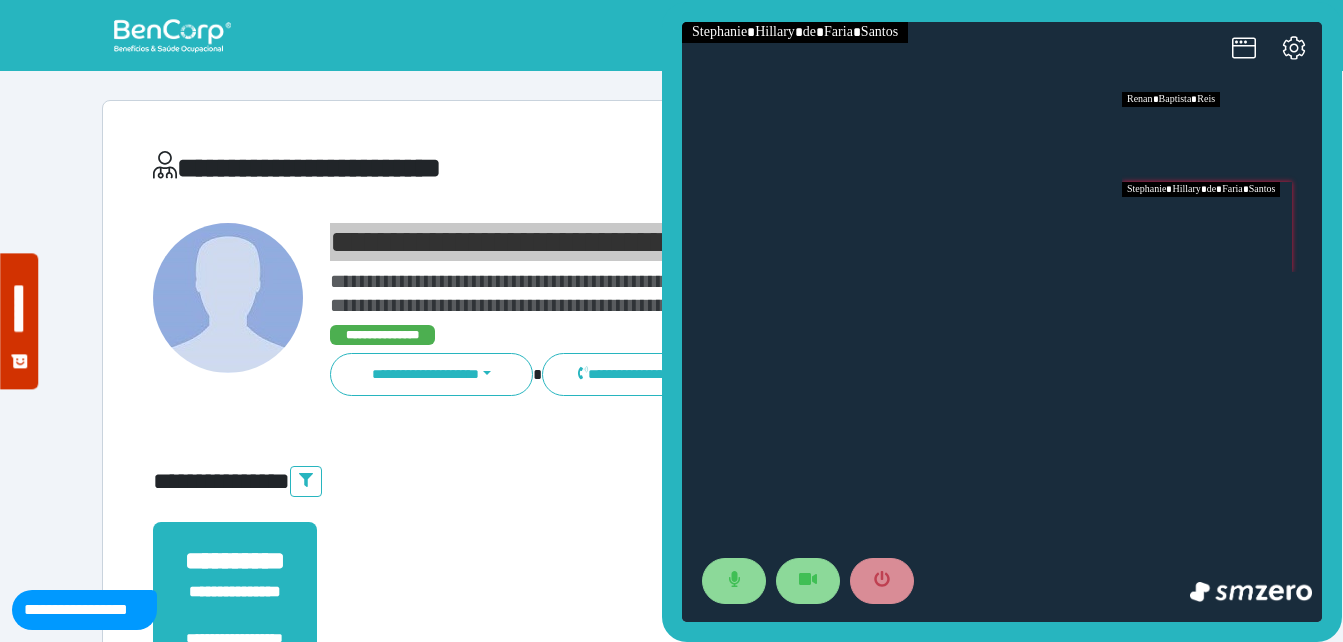 click at bounding box center [1207, 227] 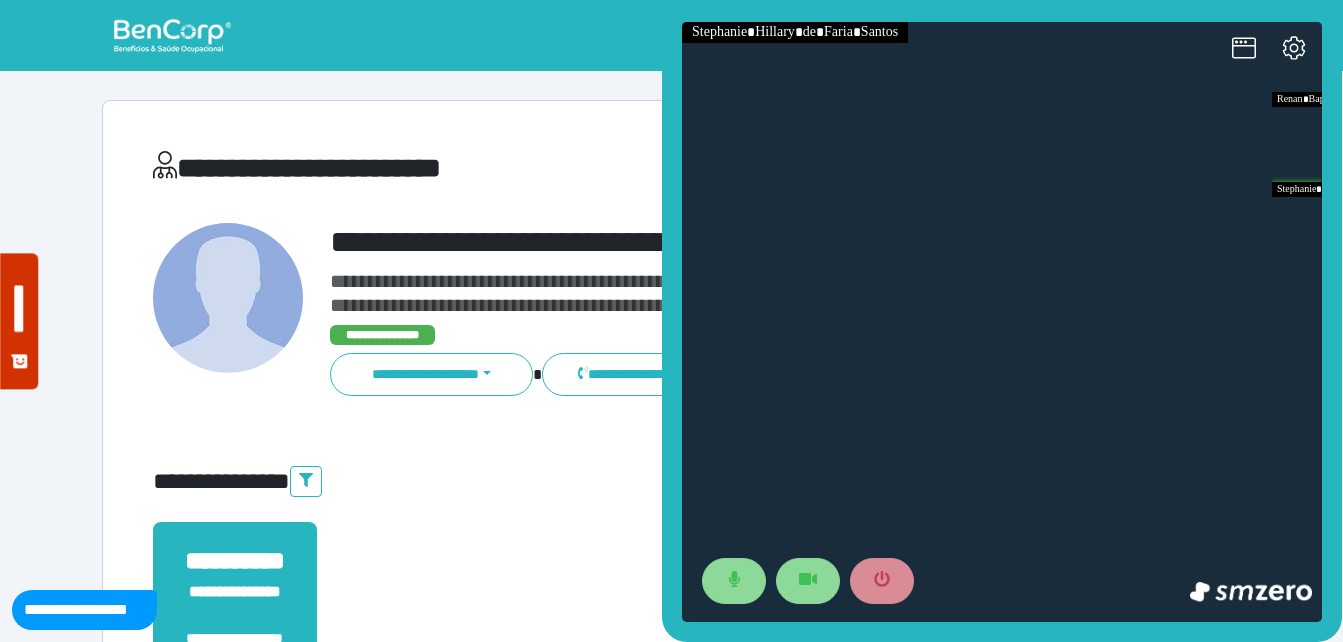 drag, startPoint x: 388, startPoint y: 268, endPoint x: 369, endPoint y: 262, distance: 19.924858 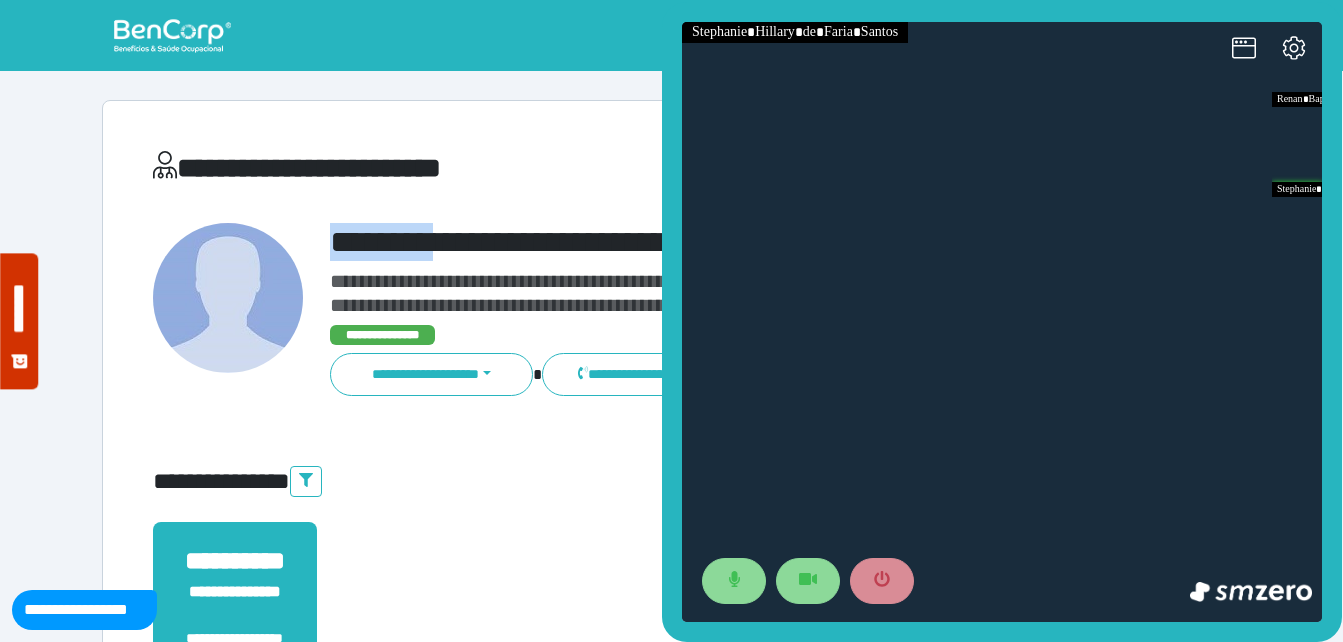 drag, startPoint x: 424, startPoint y: 241, endPoint x: 566, endPoint y: 267, distance: 144.36066 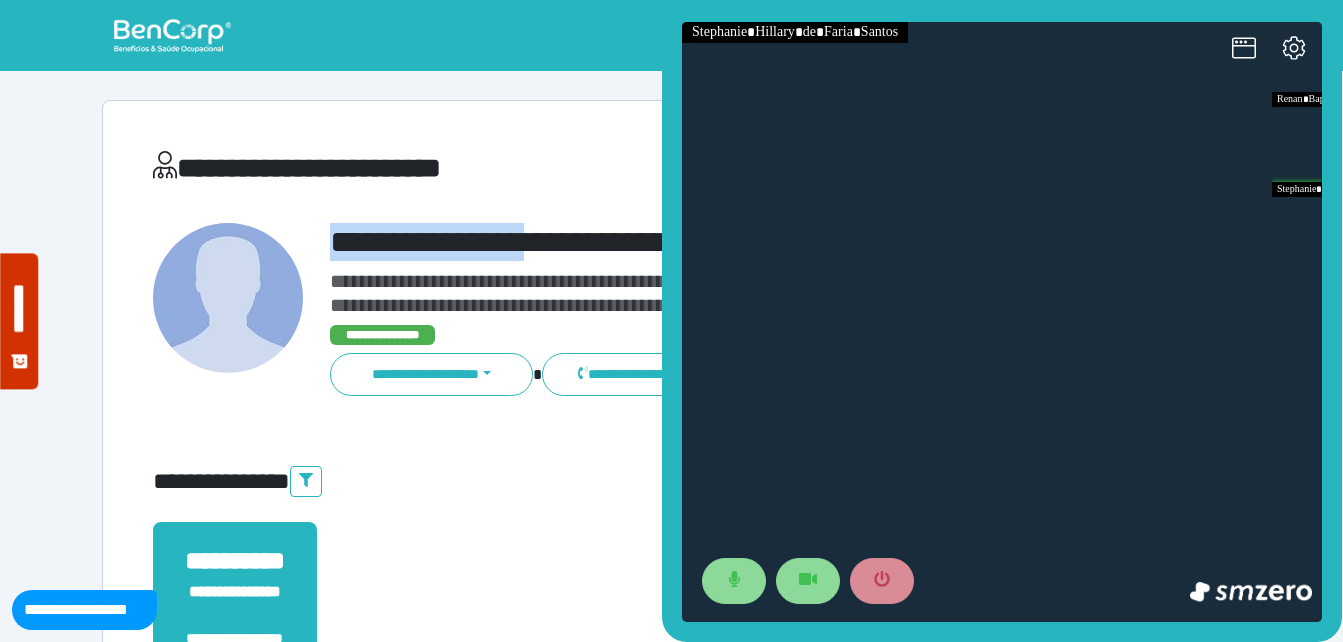 copy on "**********" 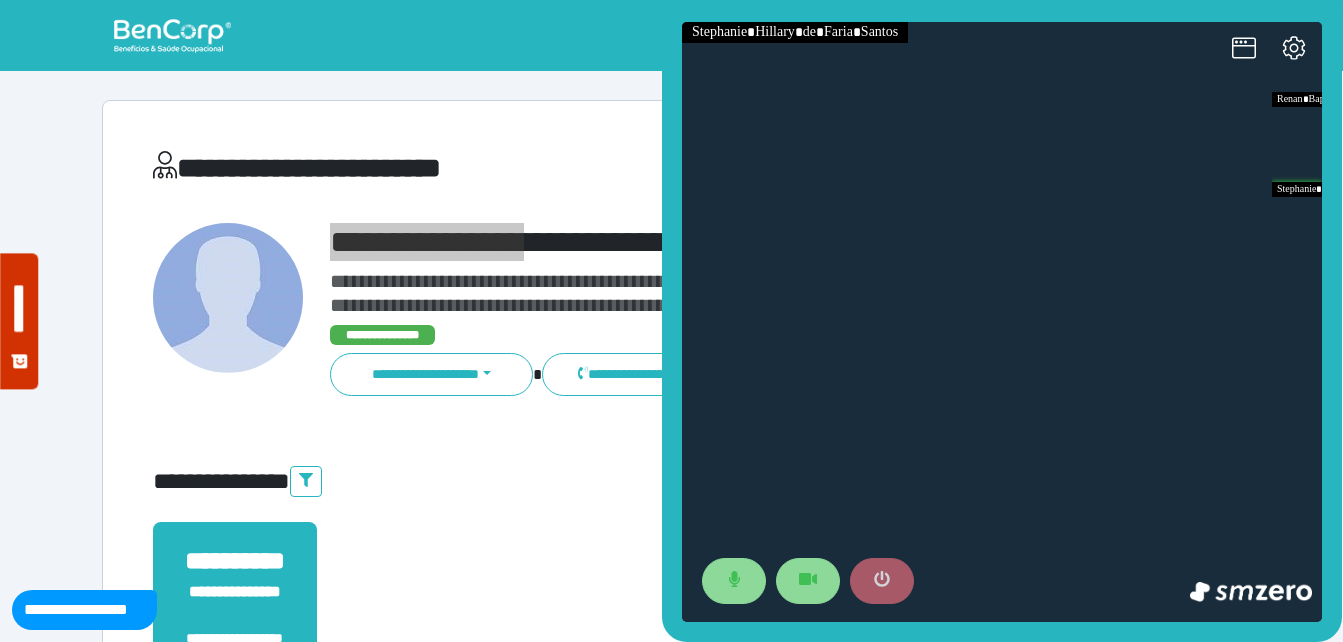 click at bounding box center [882, 581] 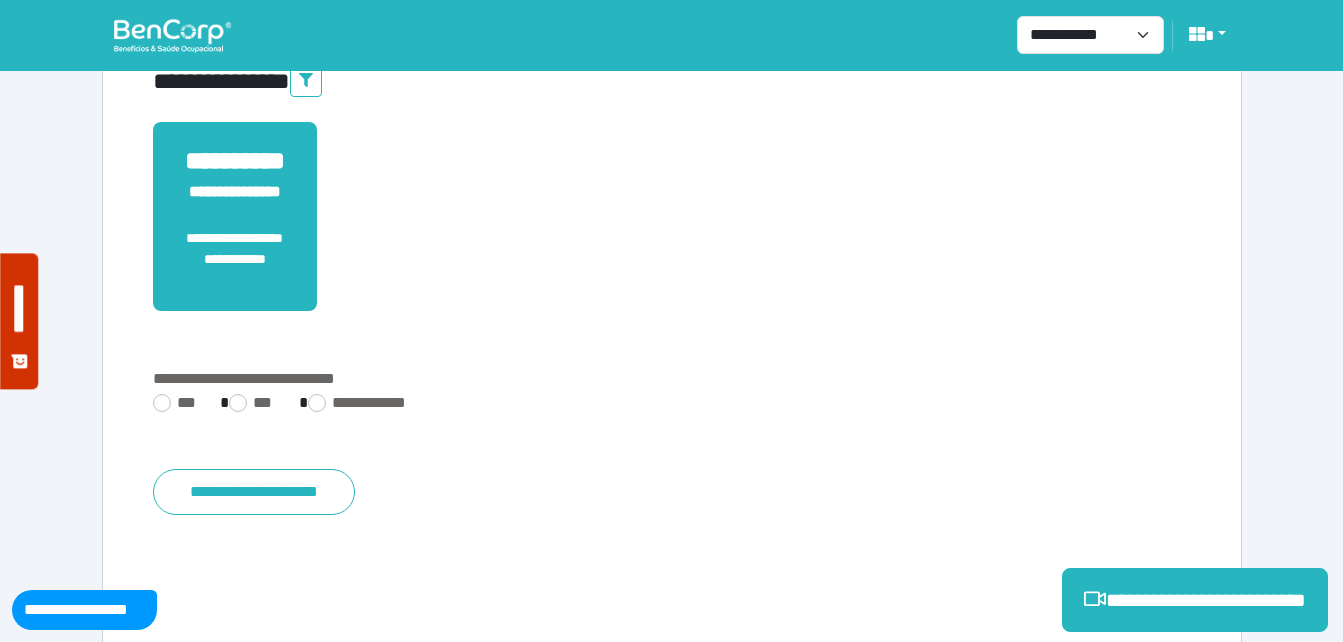 scroll, scrollTop: 494, scrollLeft: 0, axis: vertical 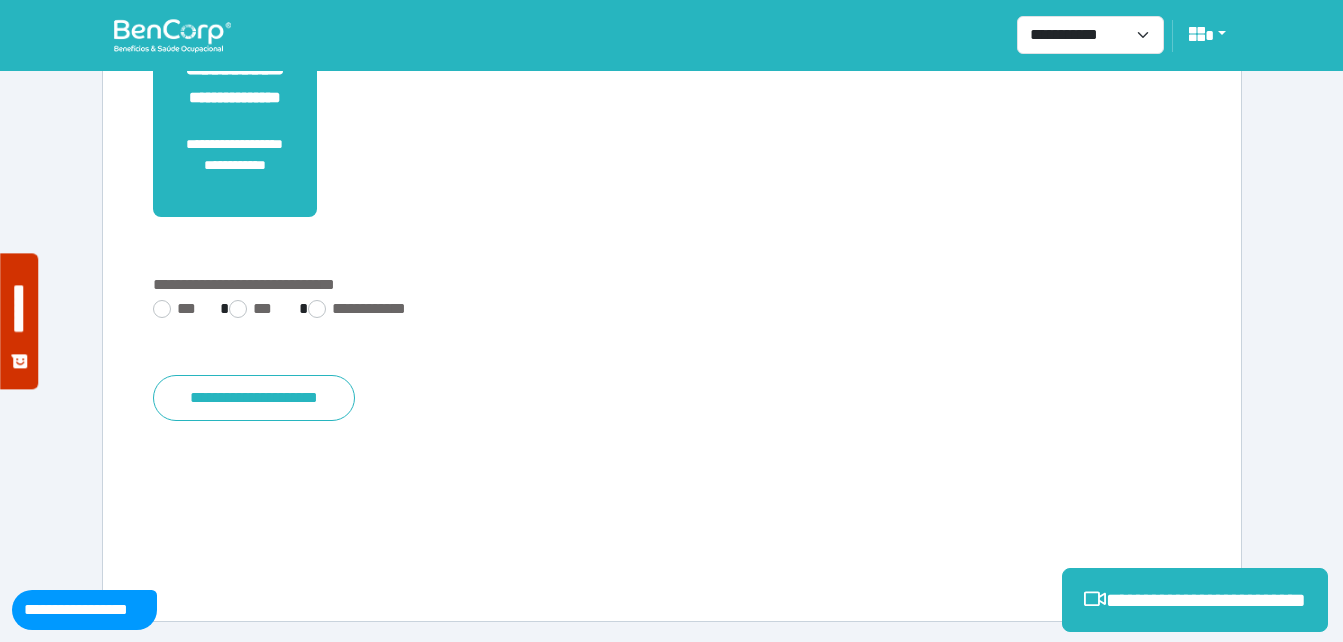 click on "**********" at bounding box center [672, 311] 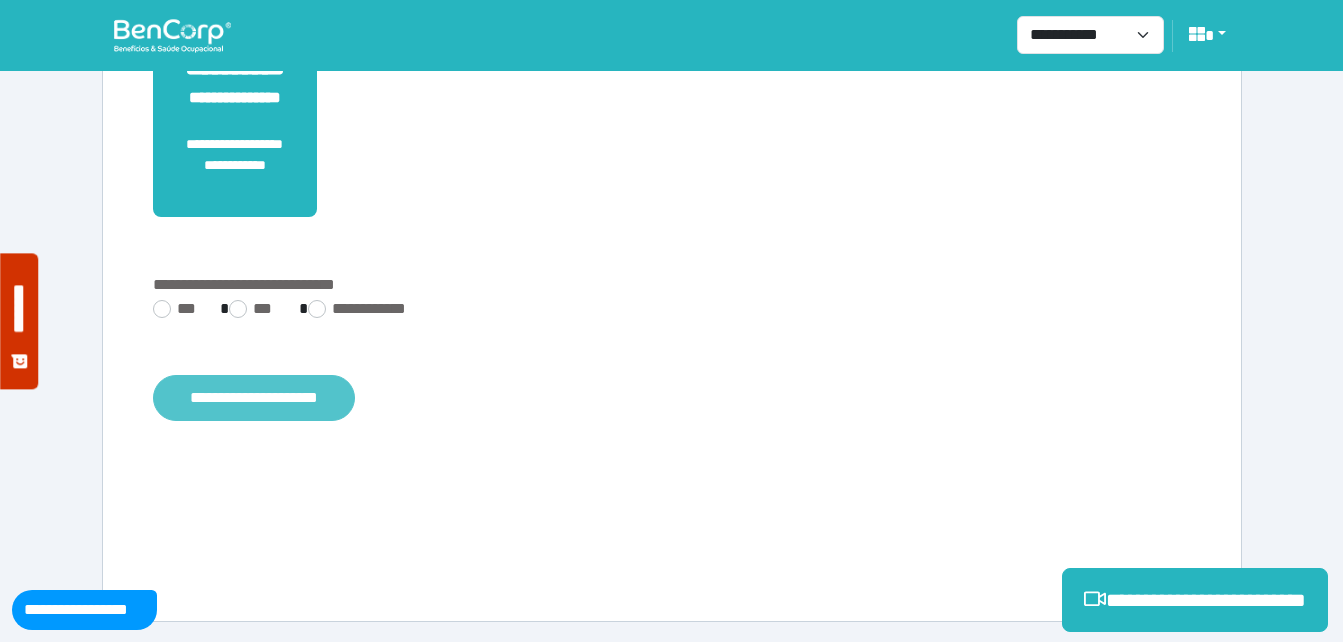click on "**********" at bounding box center (254, 398) 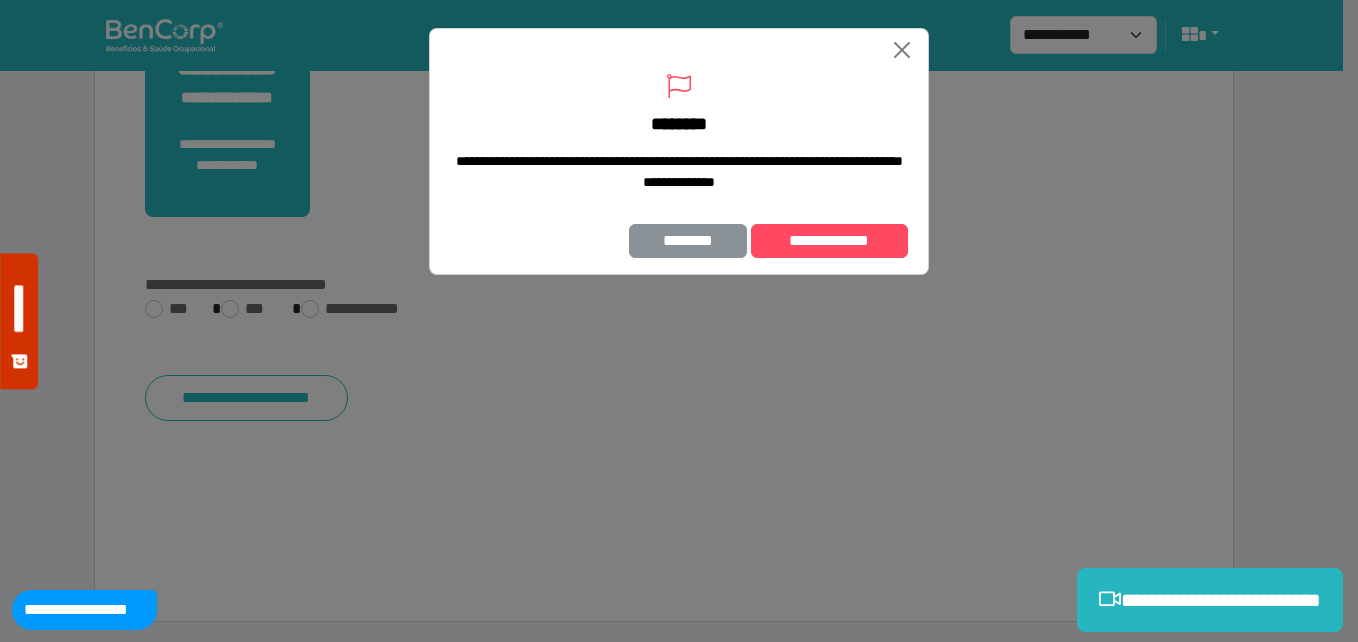 click on "********" at bounding box center (688, 241) 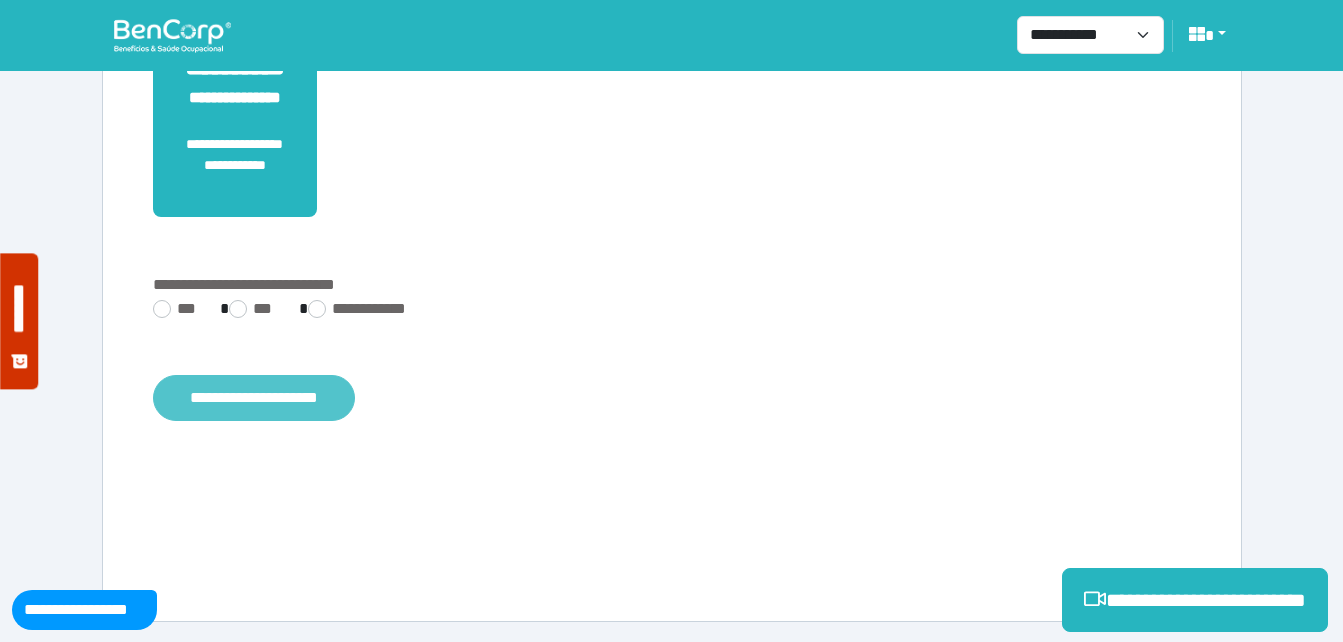 click on "**********" at bounding box center (254, 398) 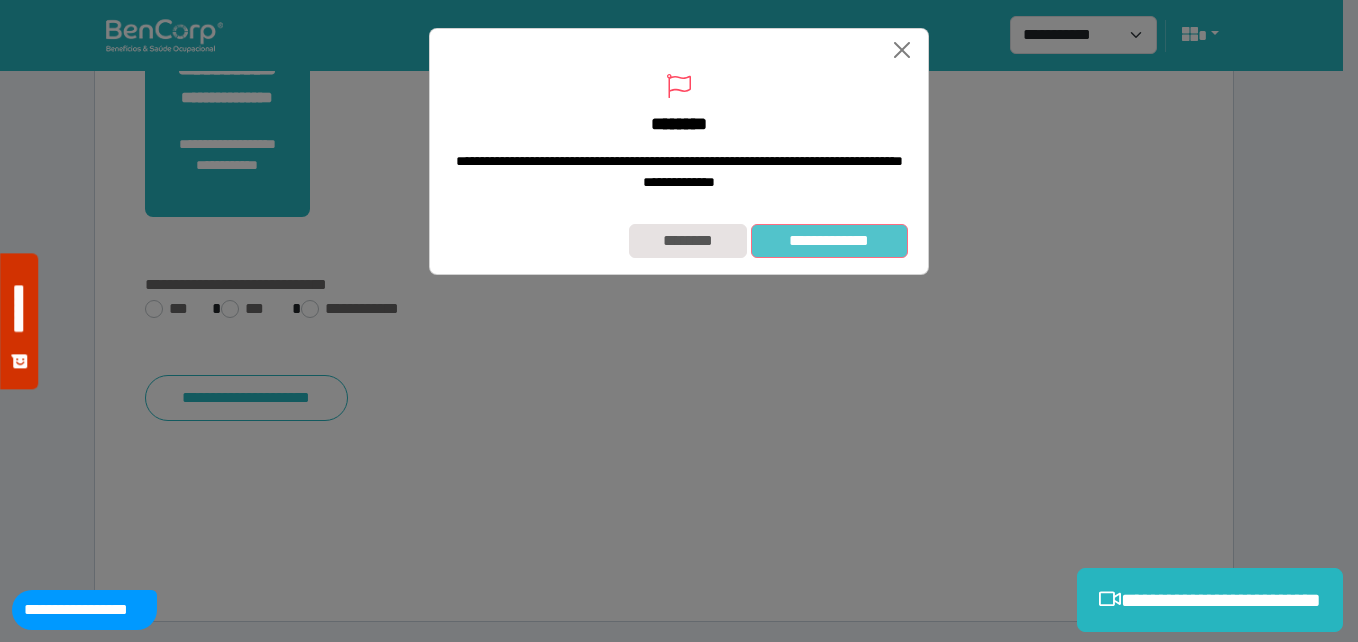 click on "**********" at bounding box center (829, 241) 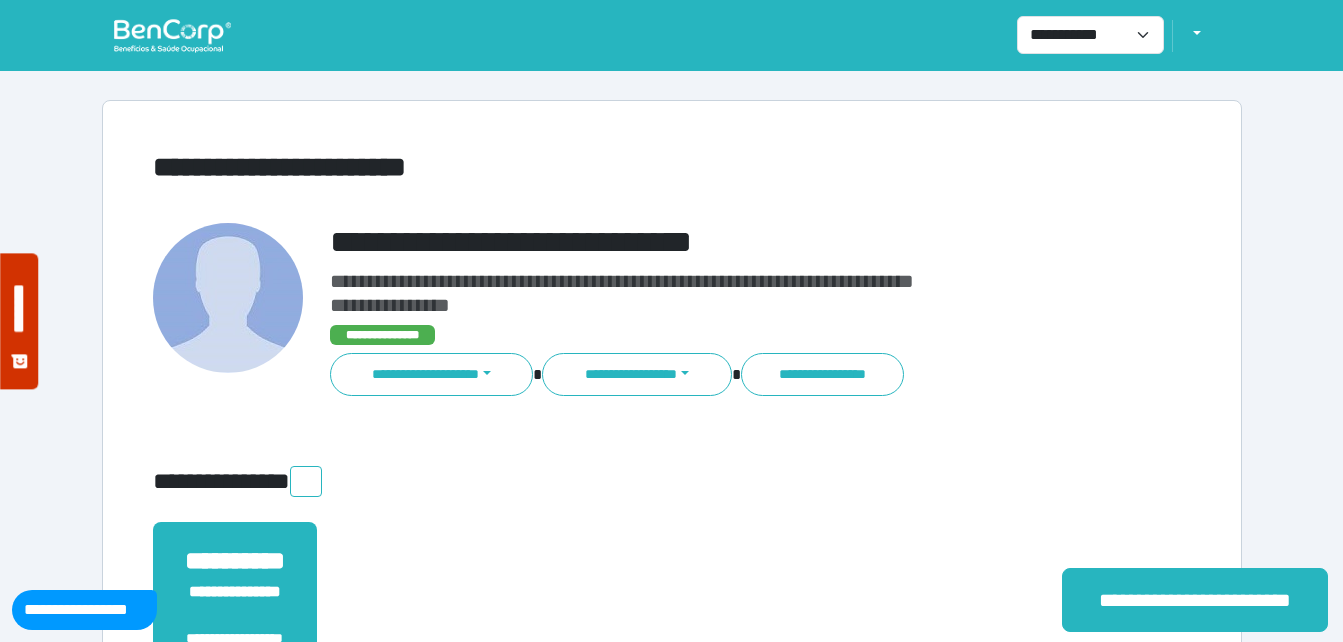 scroll, scrollTop: 0, scrollLeft: 0, axis: both 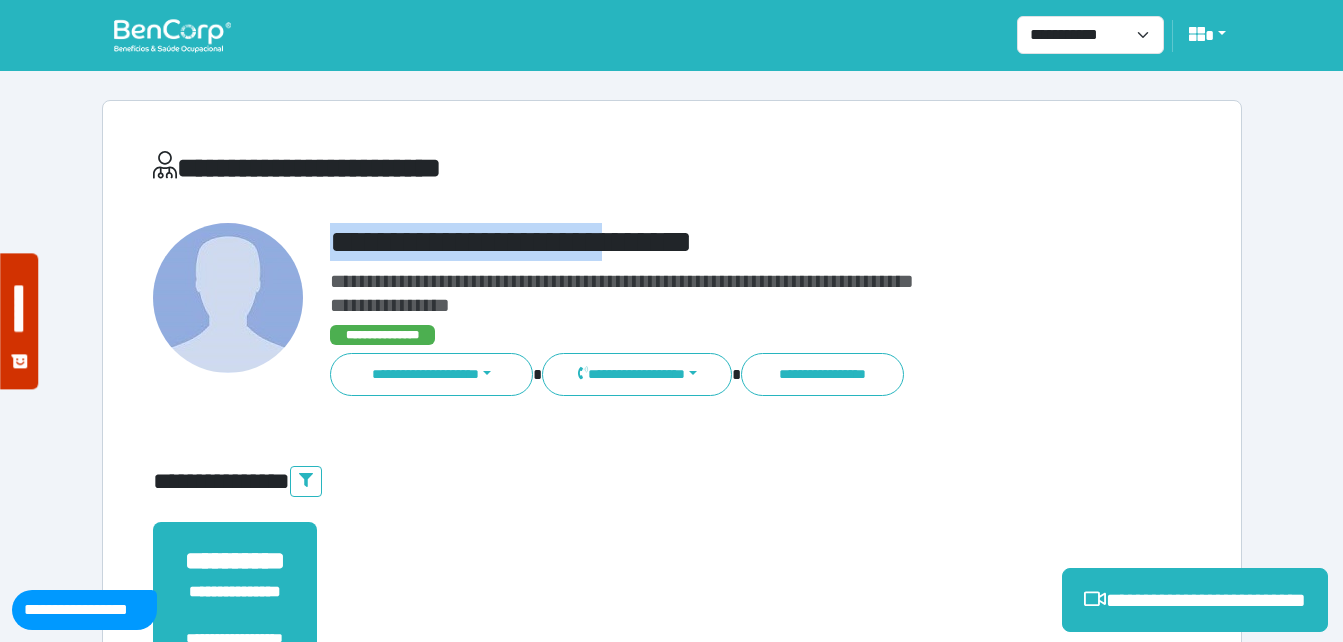 drag, startPoint x: 321, startPoint y: 245, endPoint x: 833, endPoint y: 272, distance: 512.7114 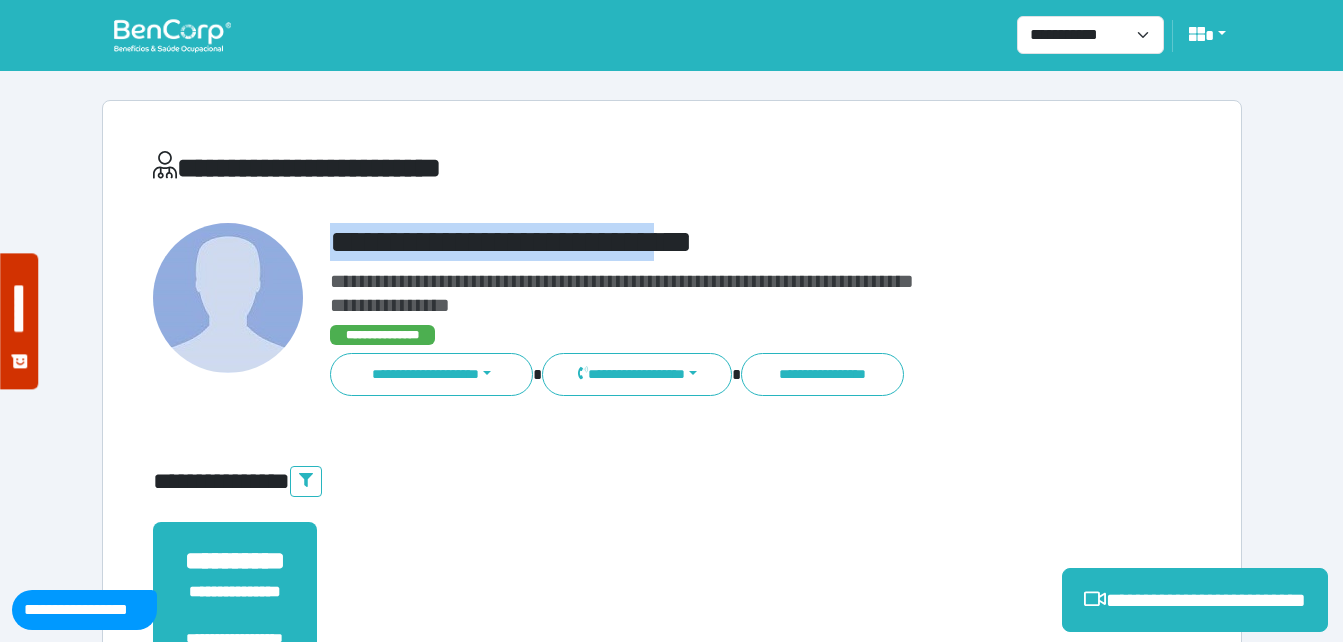 copy on "**********" 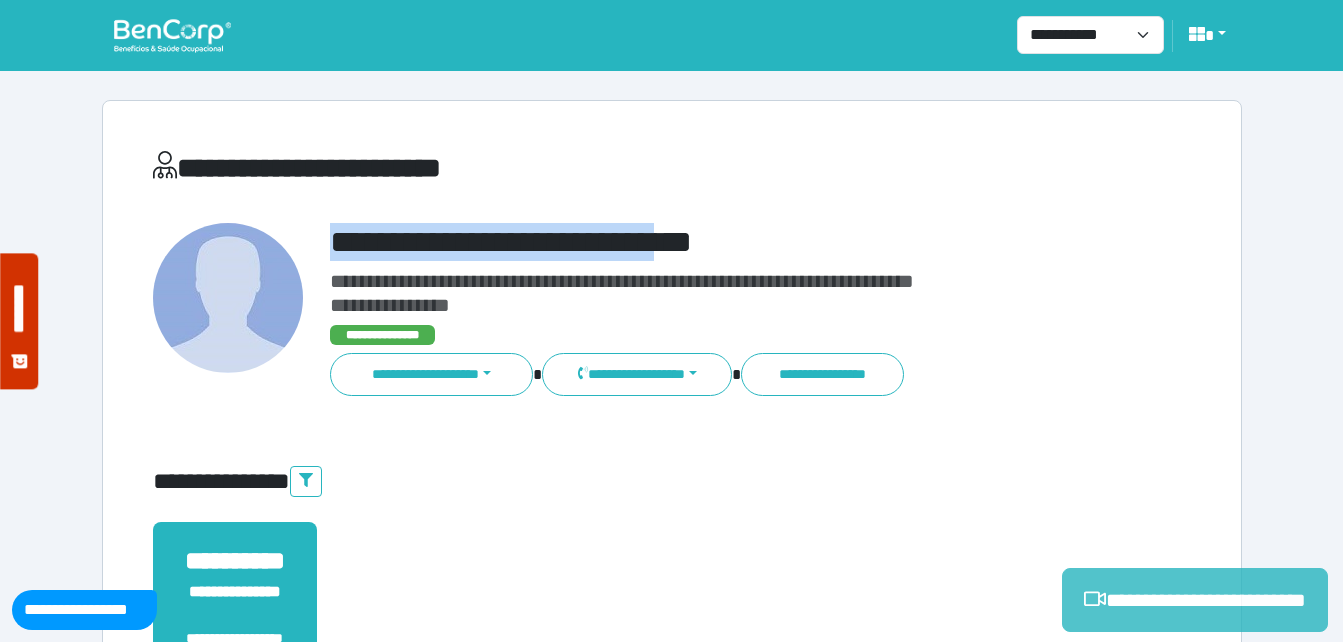 click on "**********" at bounding box center (1195, 600) 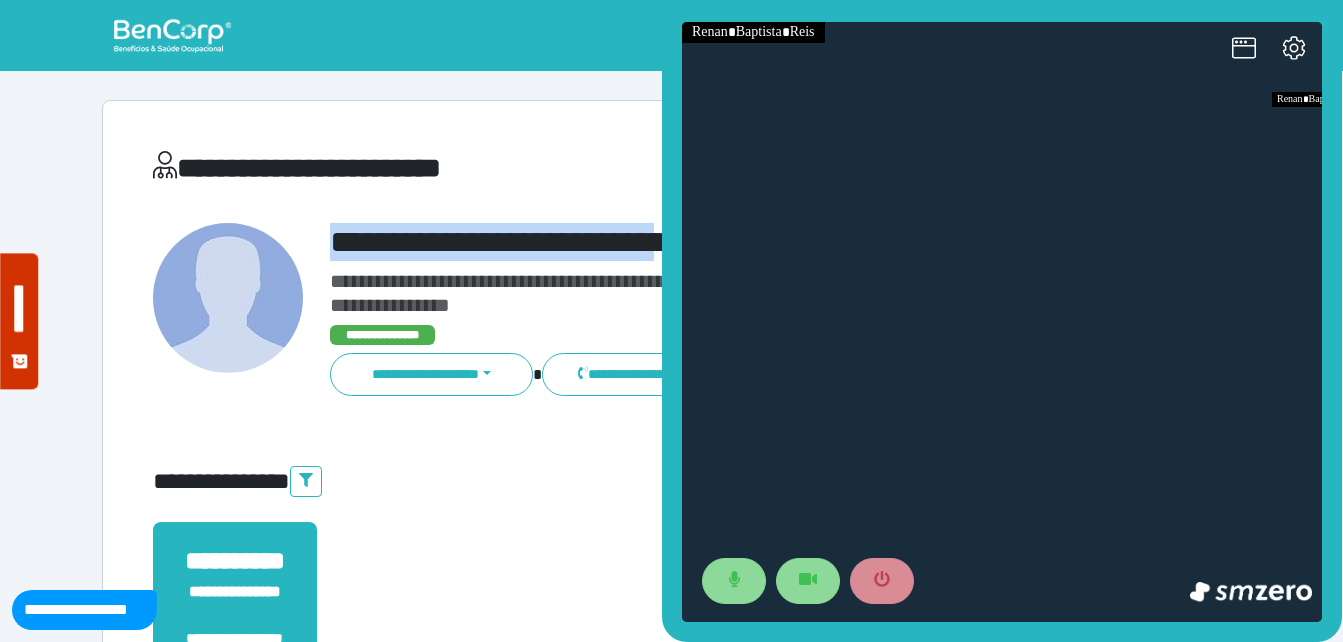 scroll, scrollTop: 0, scrollLeft: 0, axis: both 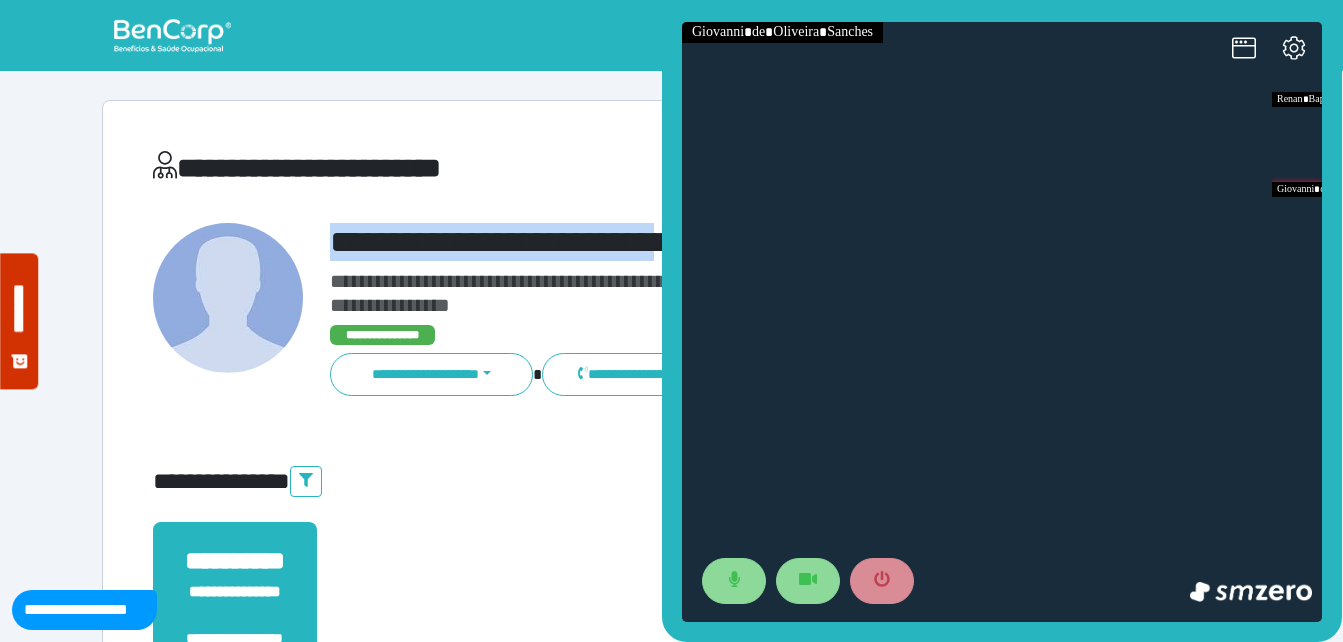 click on "**********" at bounding box center [716, 242] 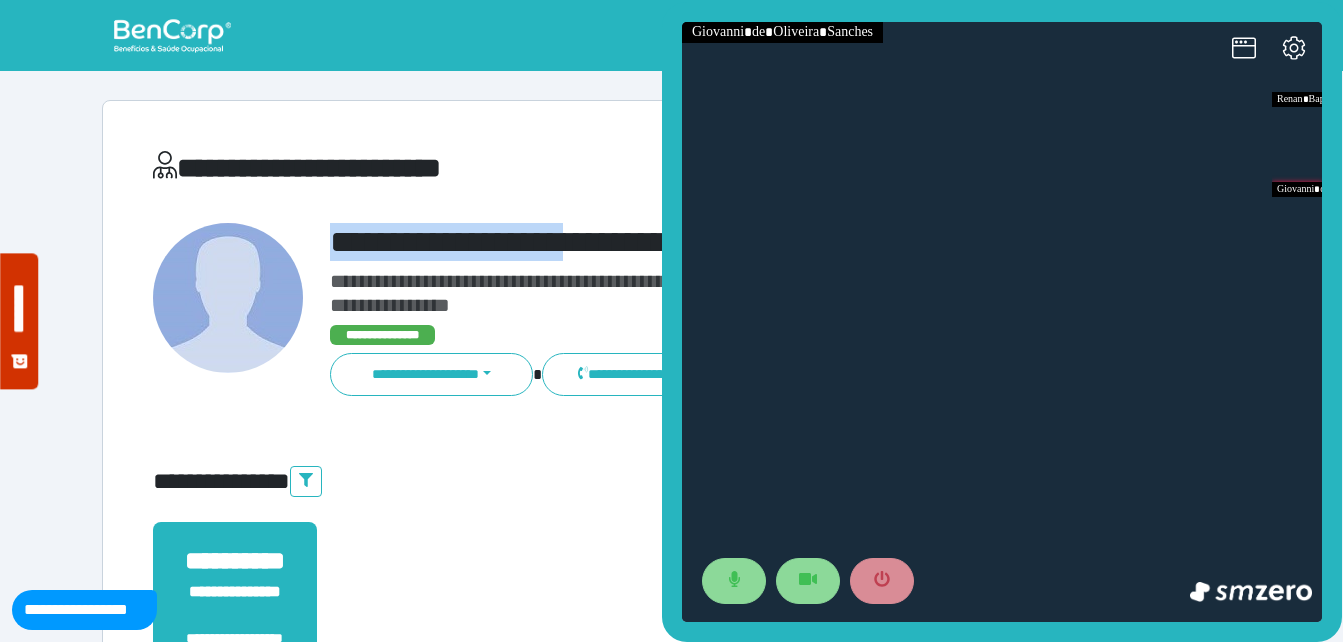 drag, startPoint x: 325, startPoint y: 240, endPoint x: 617, endPoint y: 238, distance: 292.00684 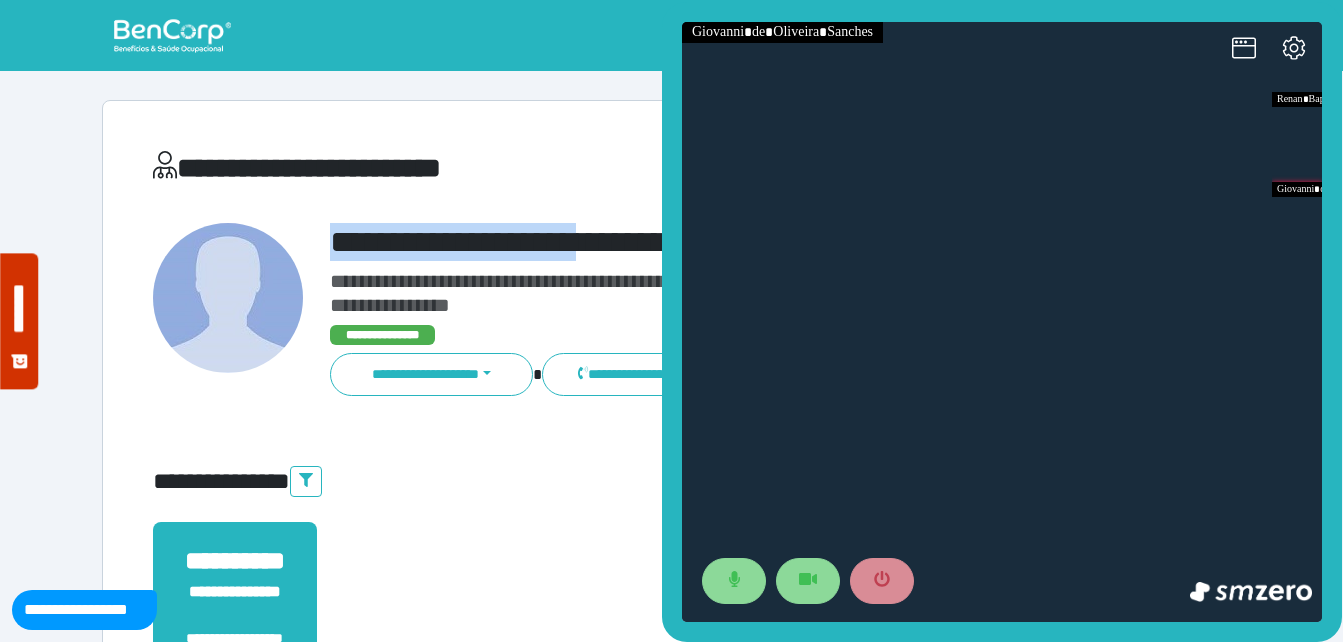copy on "**********" 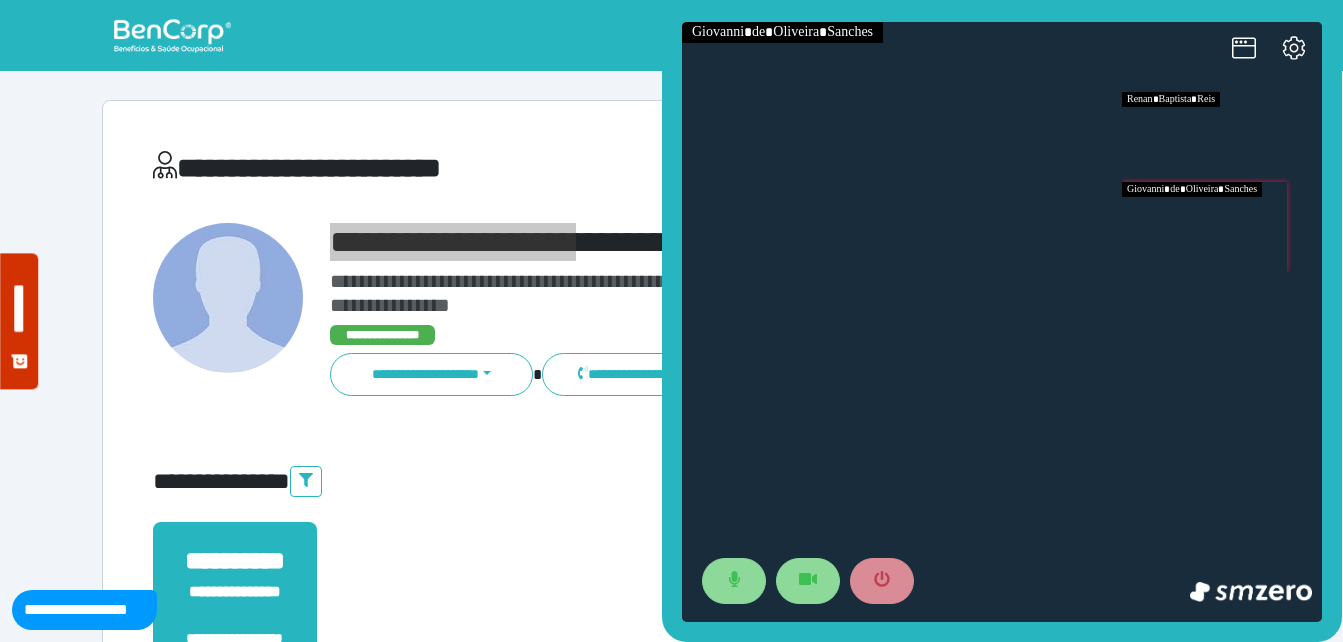 click at bounding box center [1222, 137] 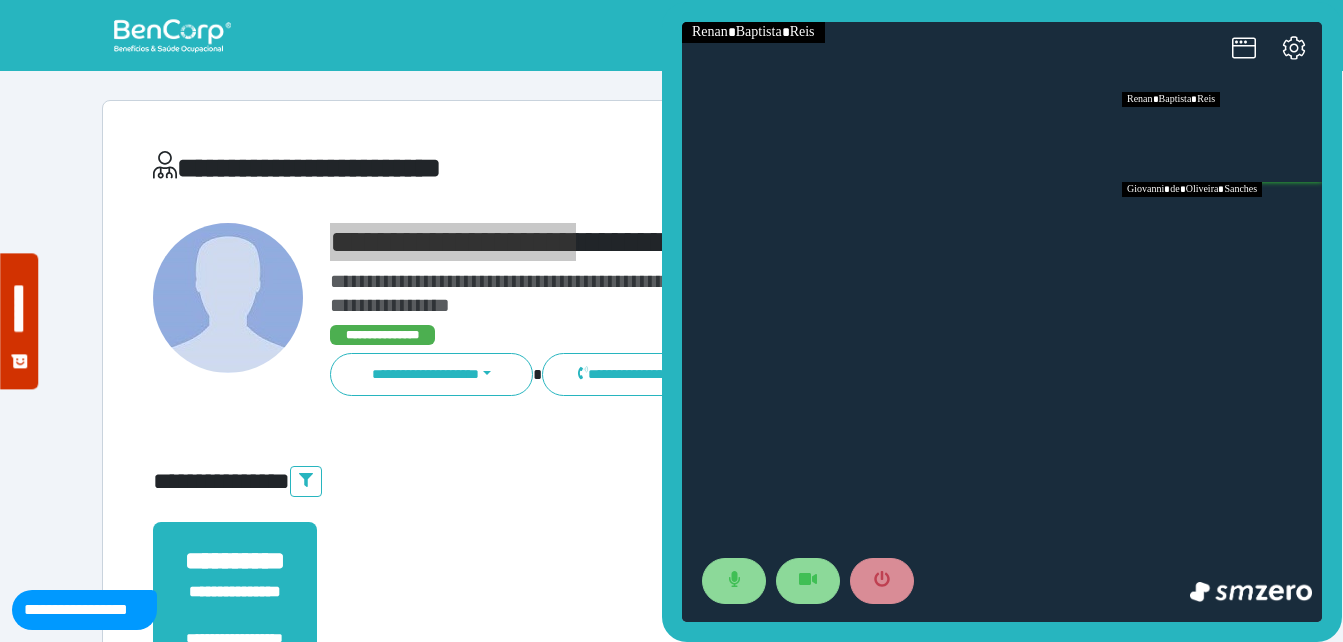 click at bounding box center [1222, 227] 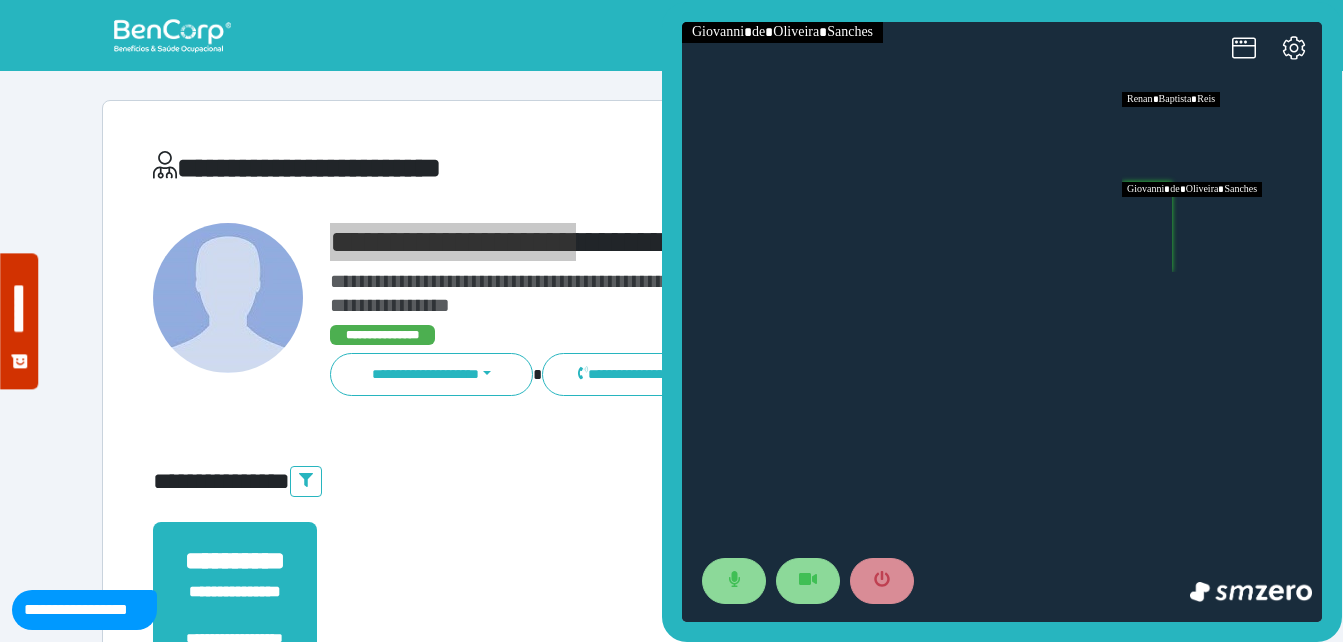 click at bounding box center (1222, 137) 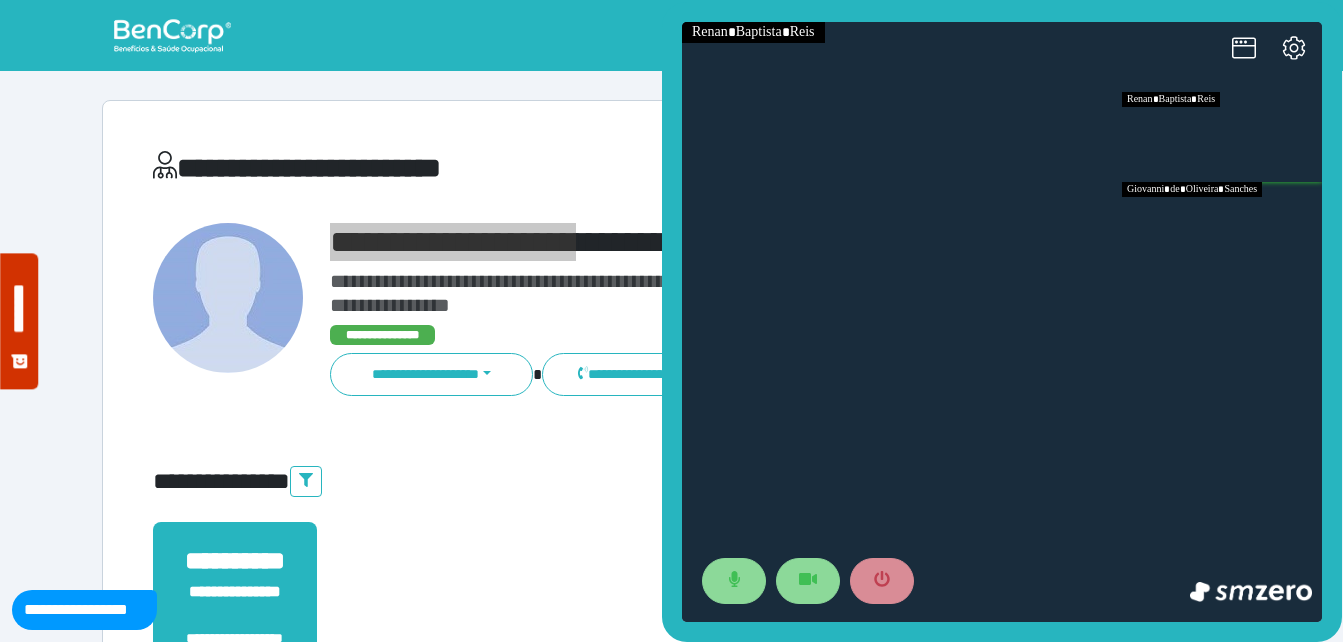click at bounding box center (1222, 227) 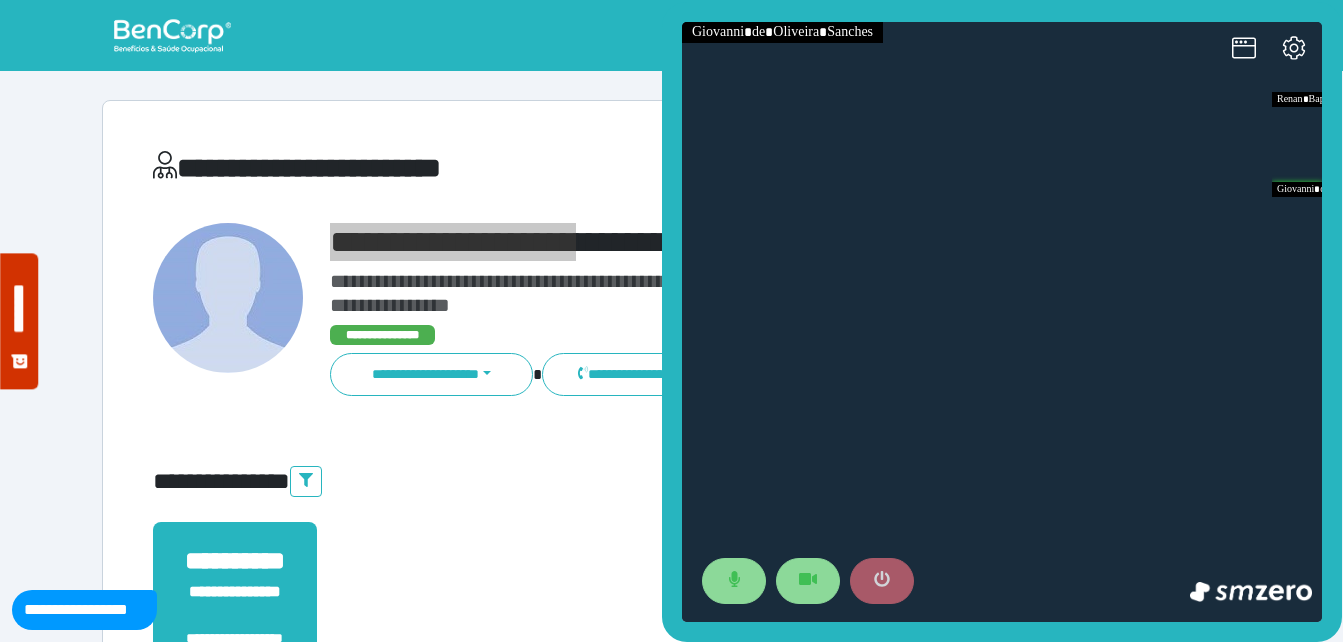 click at bounding box center [882, 581] 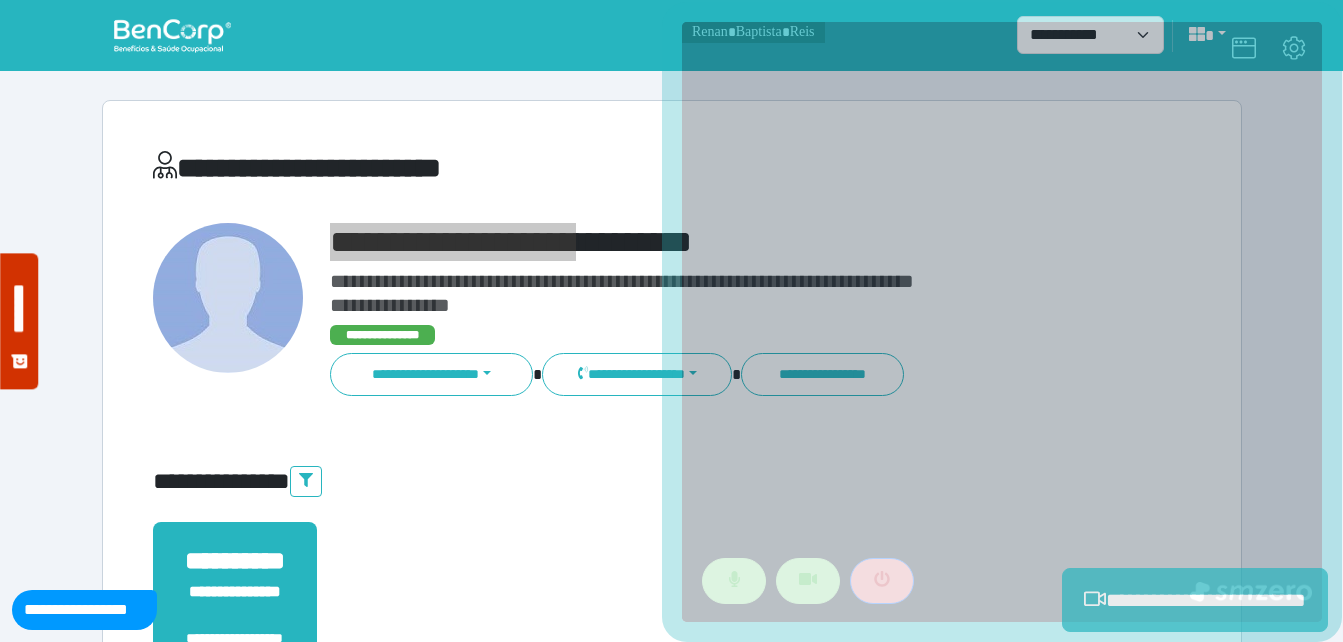 scroll, scrollTop: 400, scrollLeft: 0, axis: vertical 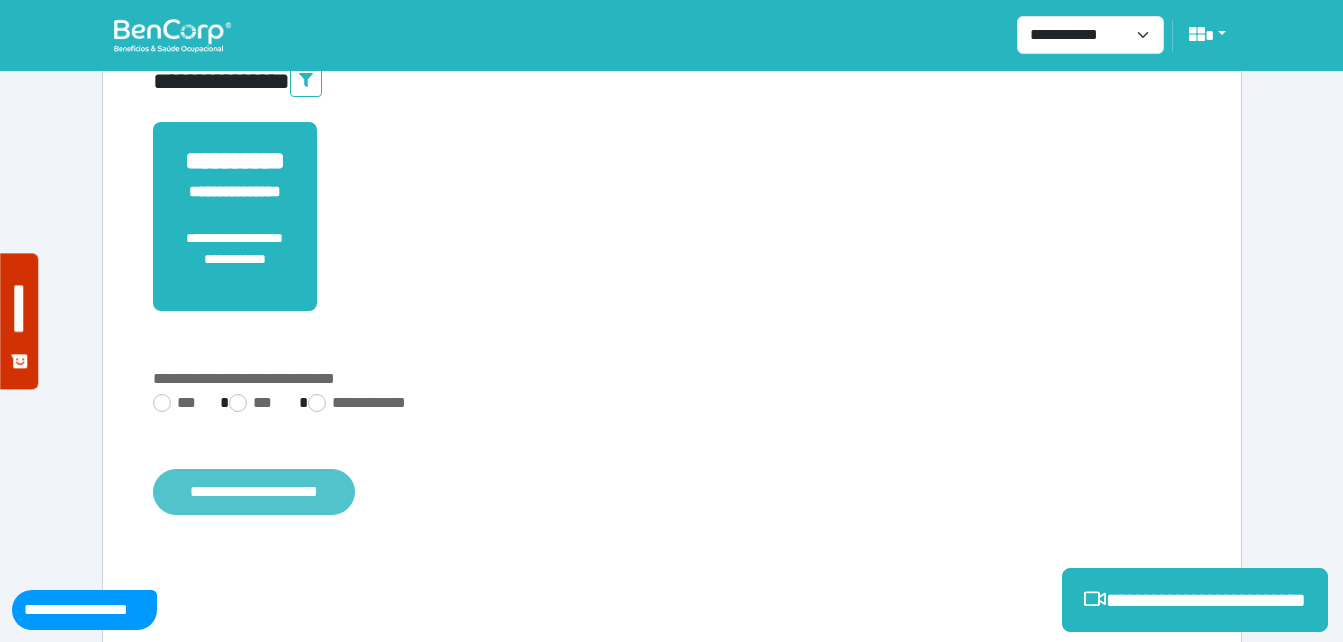 click on "**********" at bounding box center (254, 492) 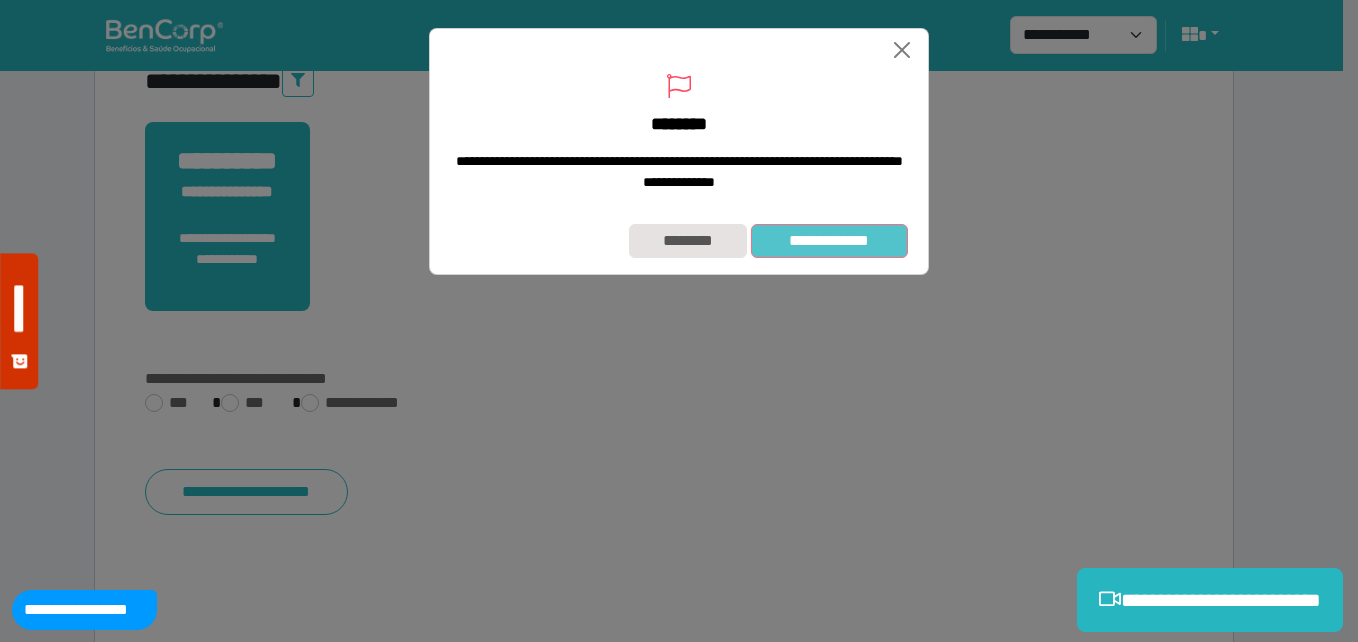 click on "**********" at bounding box center [679, 241] 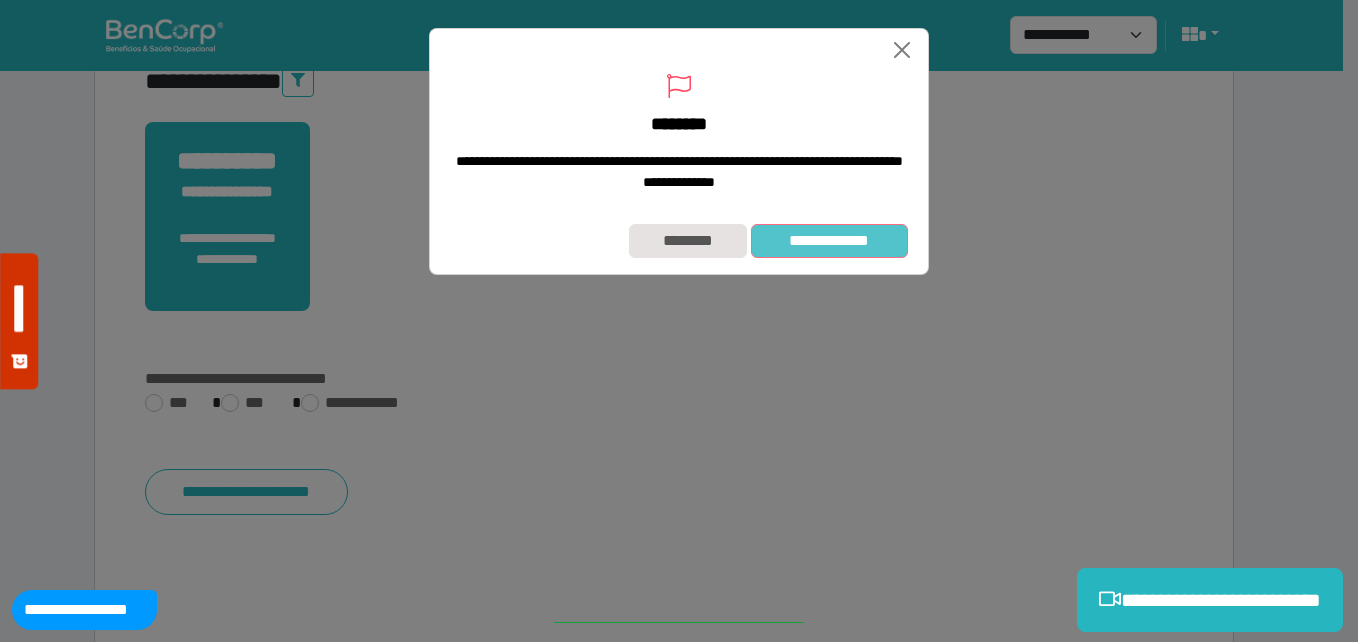 click on "**********" at bounding box center (829, 241) 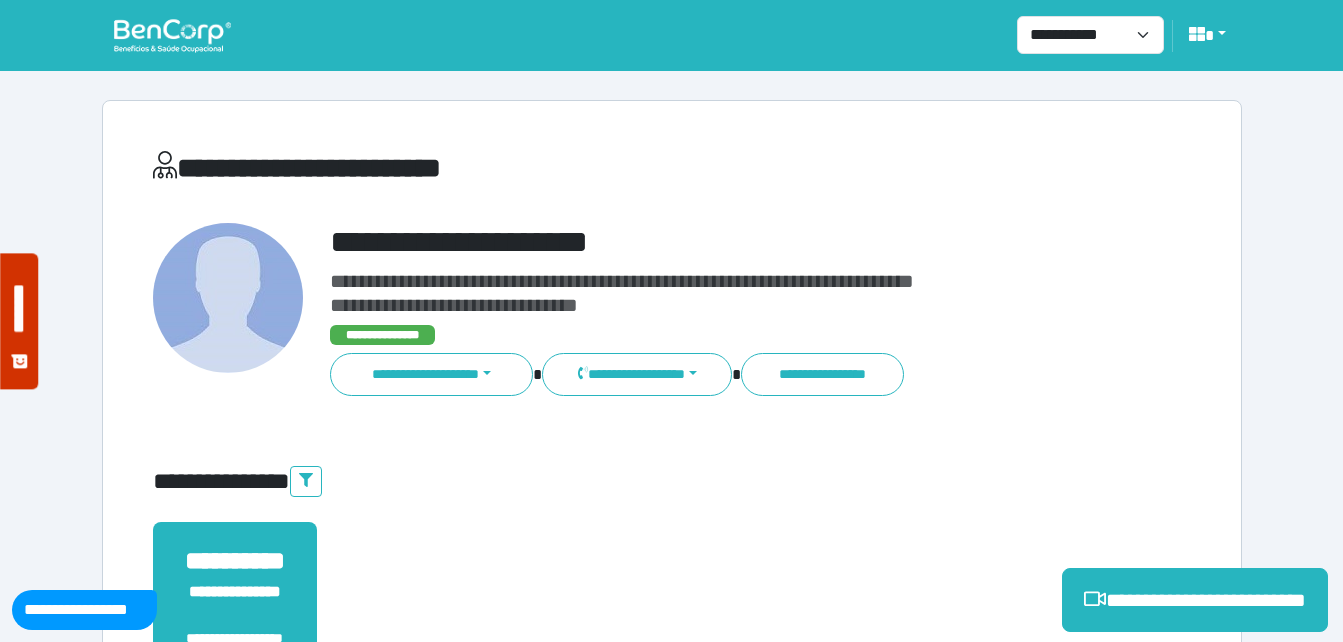 scroll, scrollTop: 0, scrollLeft: 0, axis: both 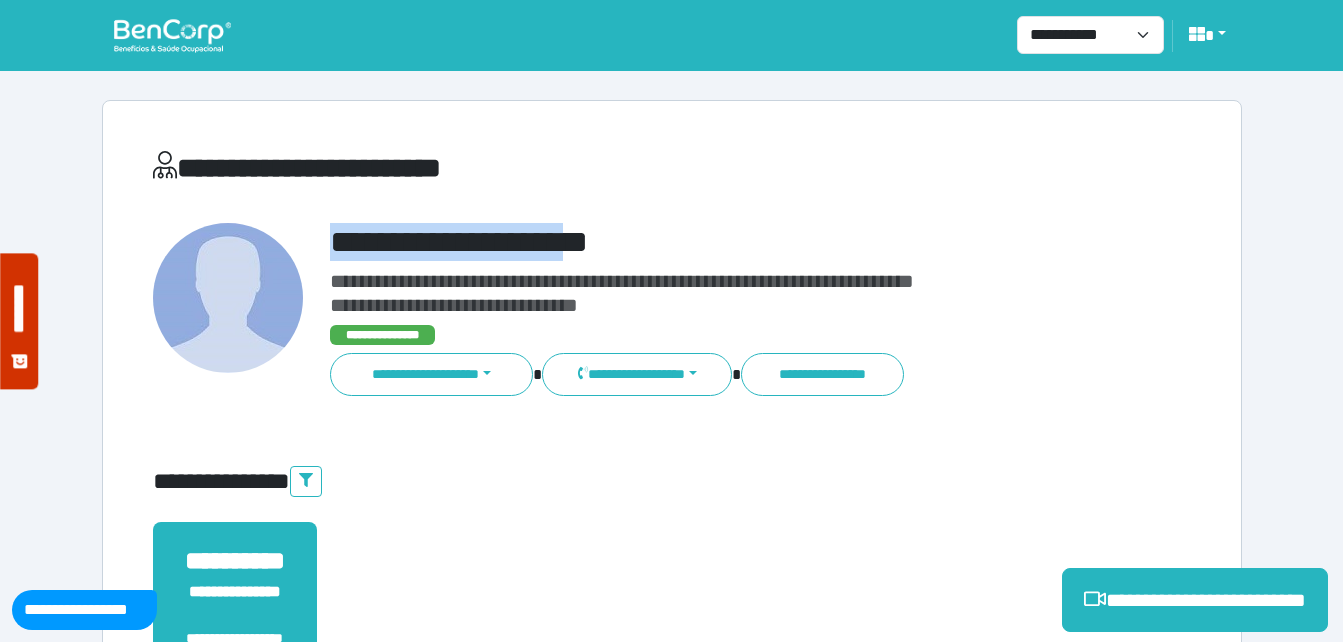 drag, startPoint x: 312, startPoint y: 233, endPoint x: 687, endPoint y: 240, distance: 375.06534 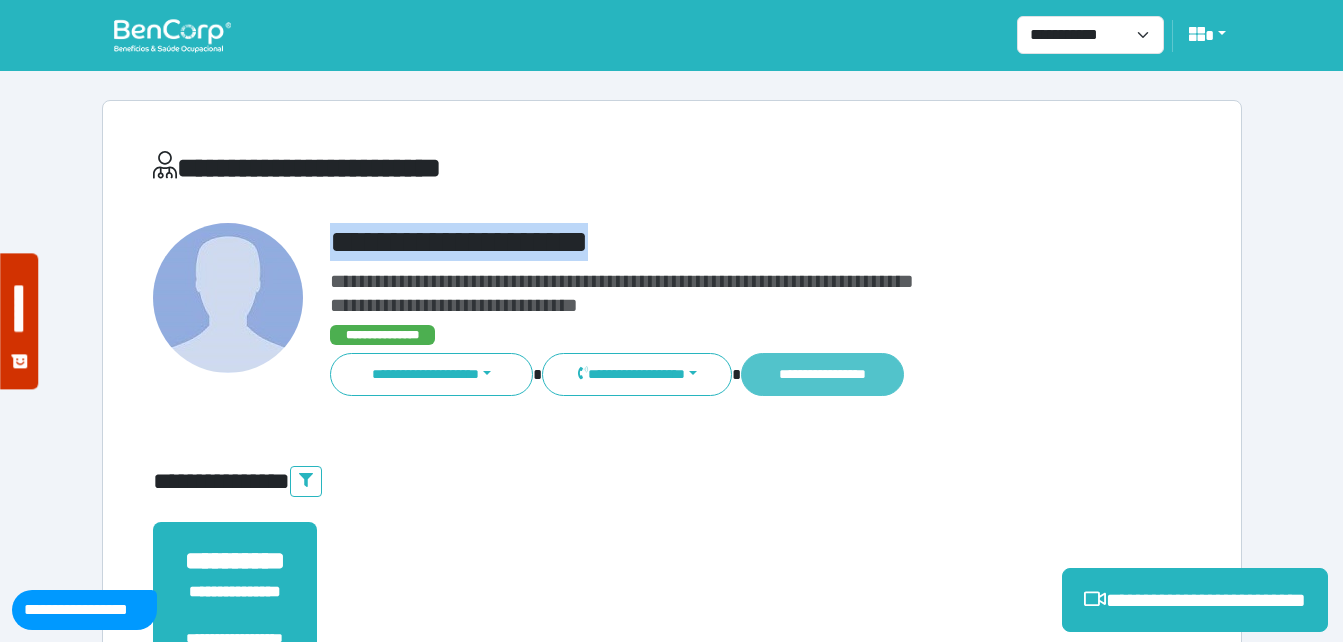 copy on "**********" 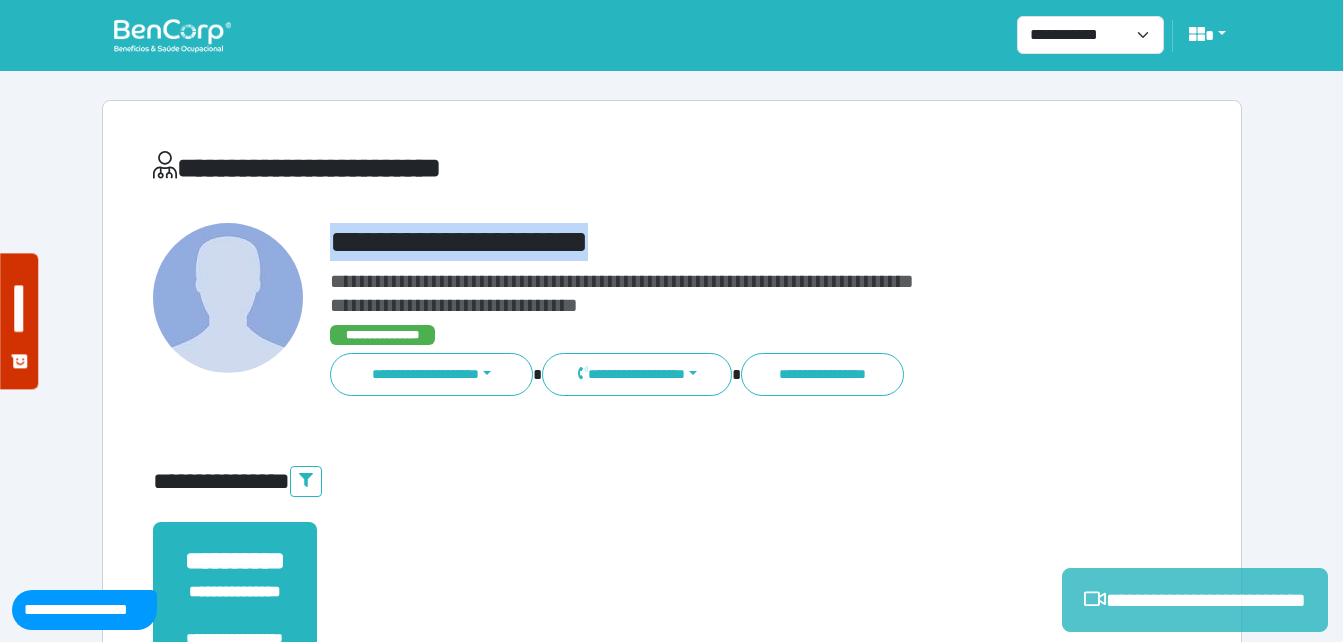 click on "**********" at bounding box center (1195, 600) 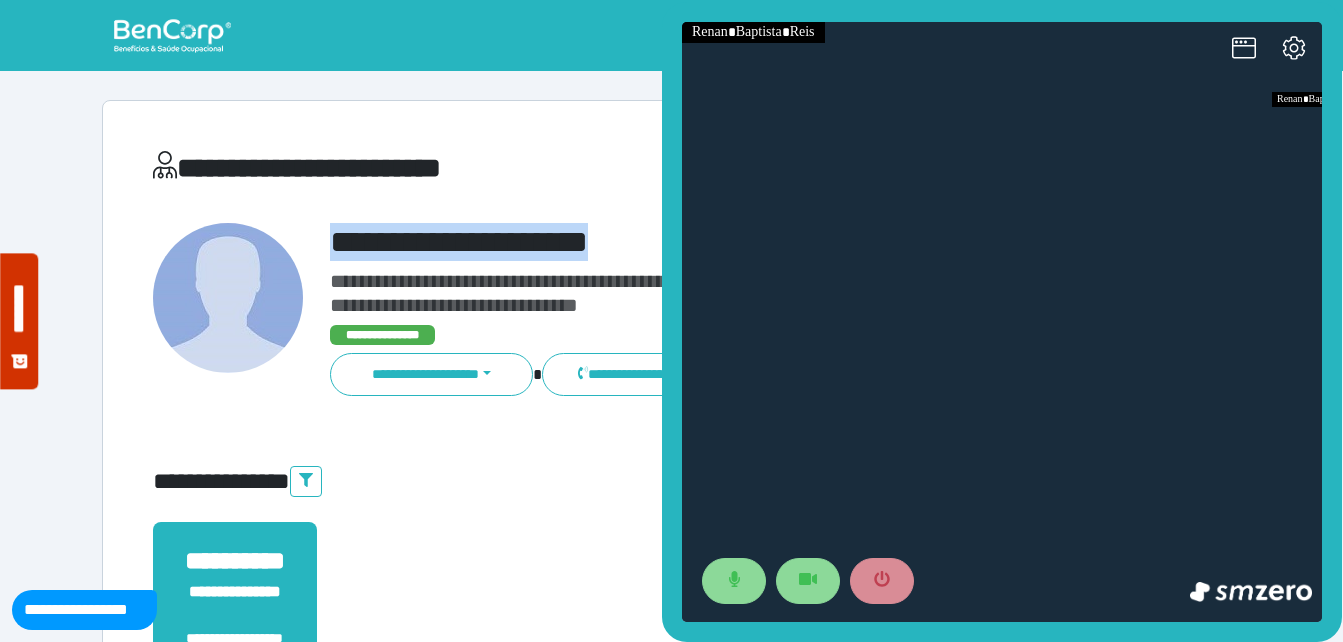 scroll, scrollTop: 0, scrollLeft: 0, axis: both 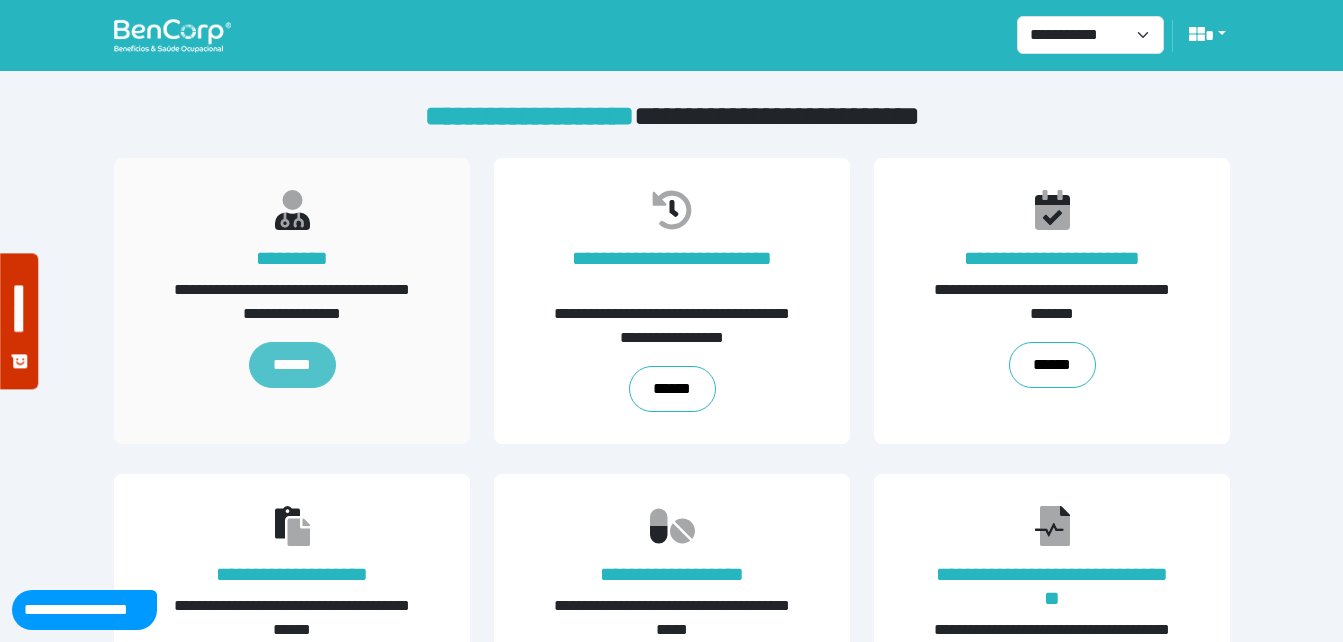 click on "******" at bounding box center [291, 365] 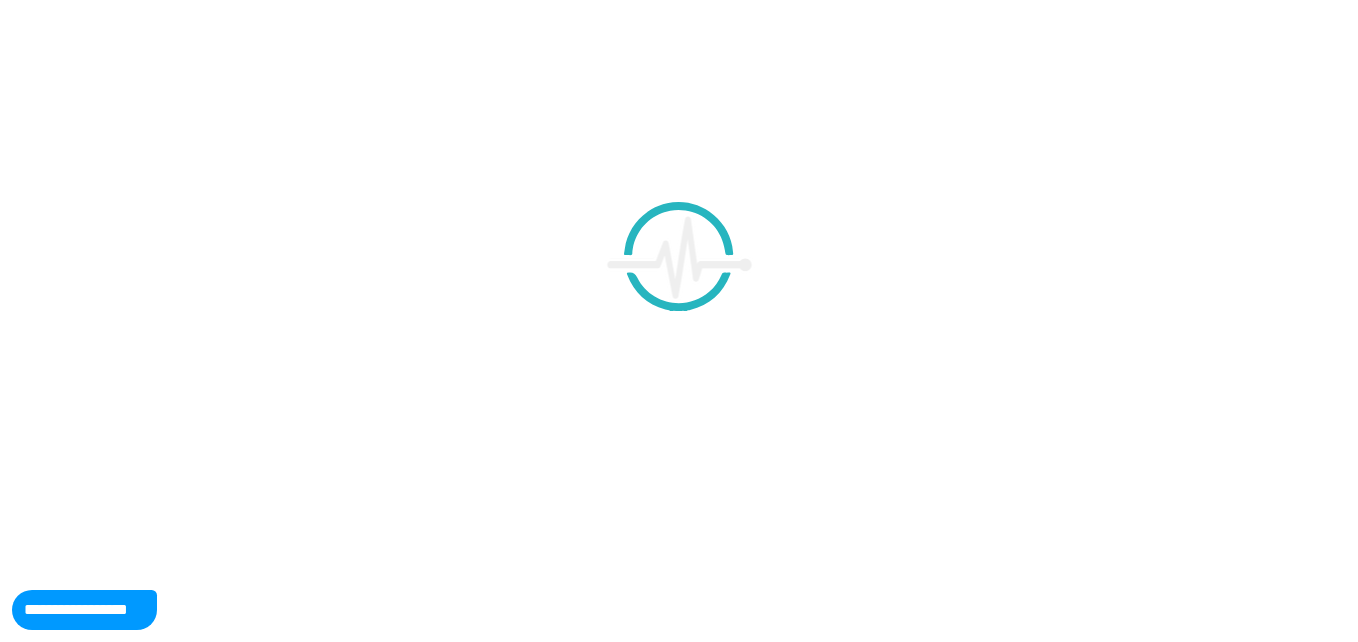 scroll, scrollTop: 0, scrollLeft: 0, axis: both 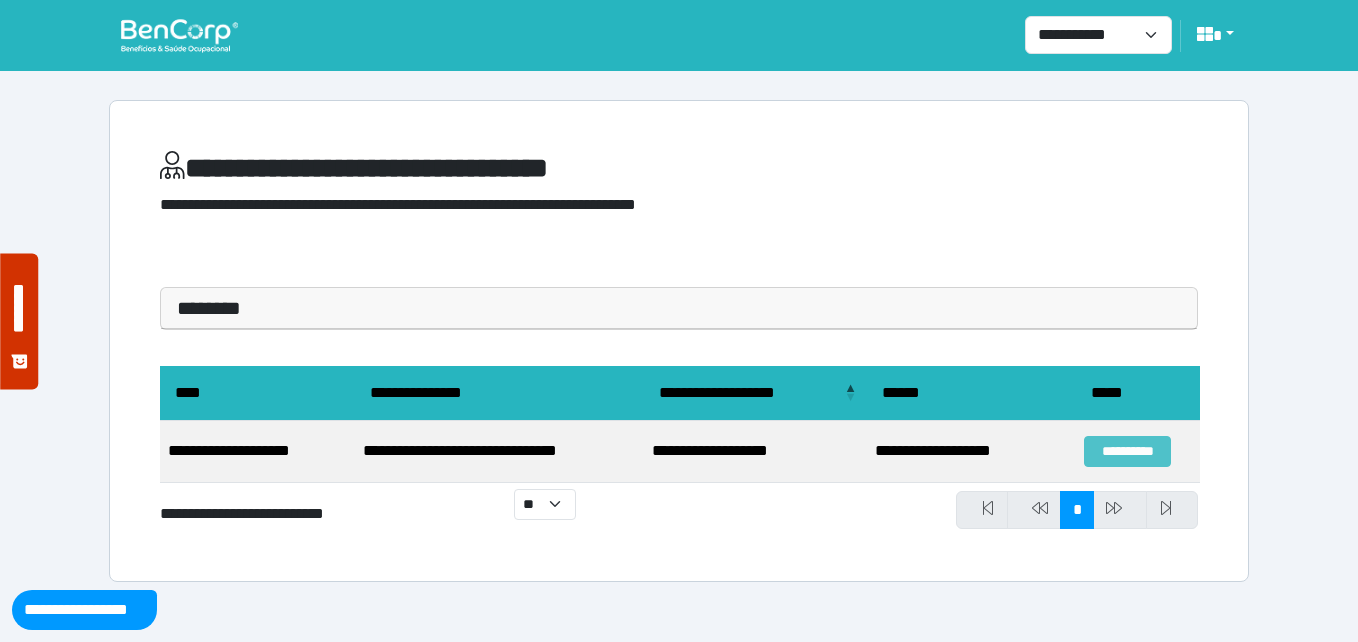 click on "**********" at bounding box center [1127, 451] 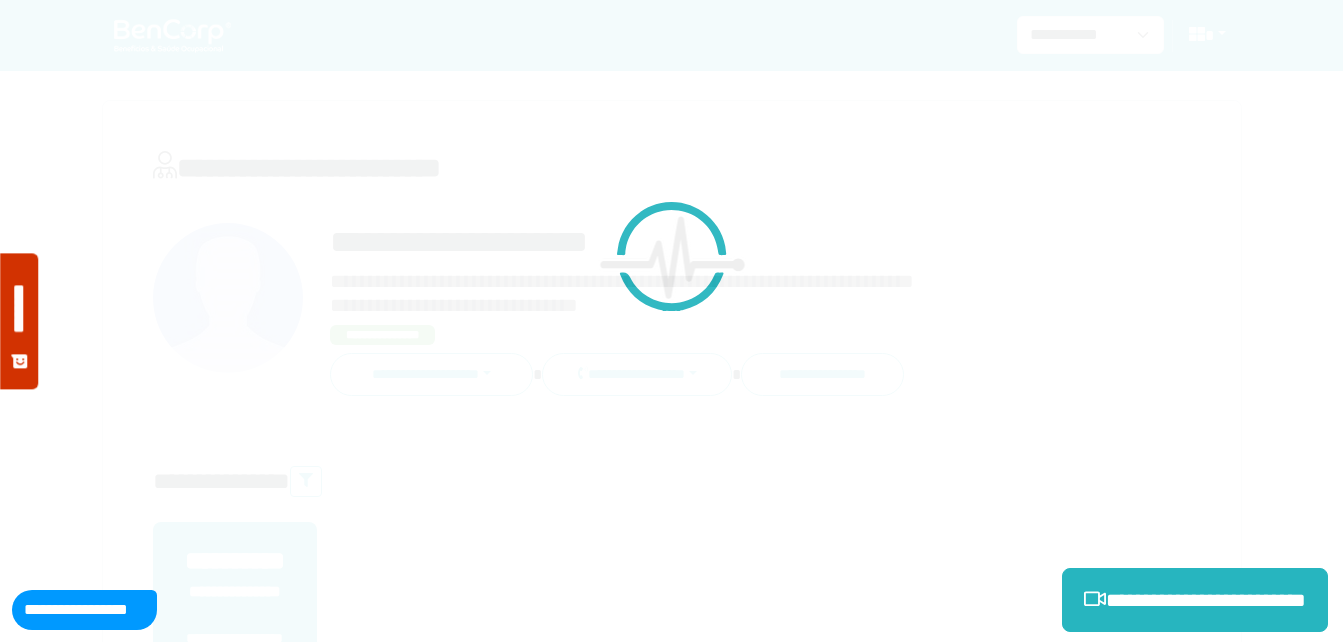 scroll, scrollTop: 0, scrollLeft: 0, axis: both 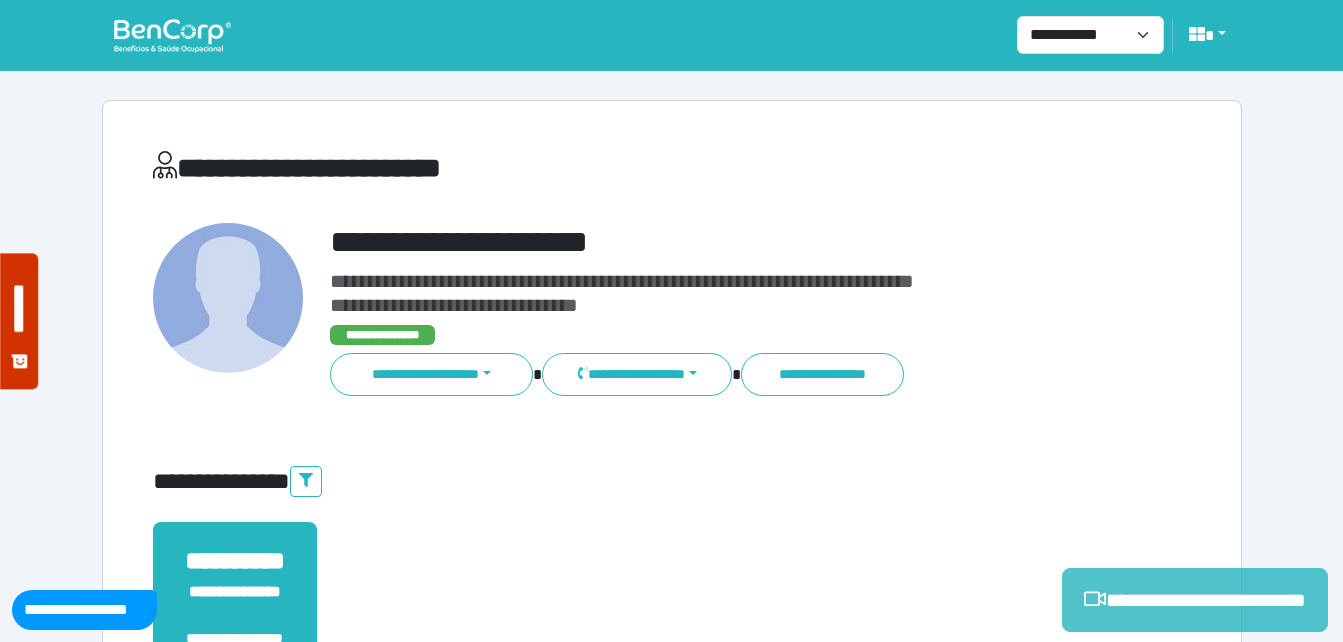 click on "**********" at bounding box center [1195, 600] 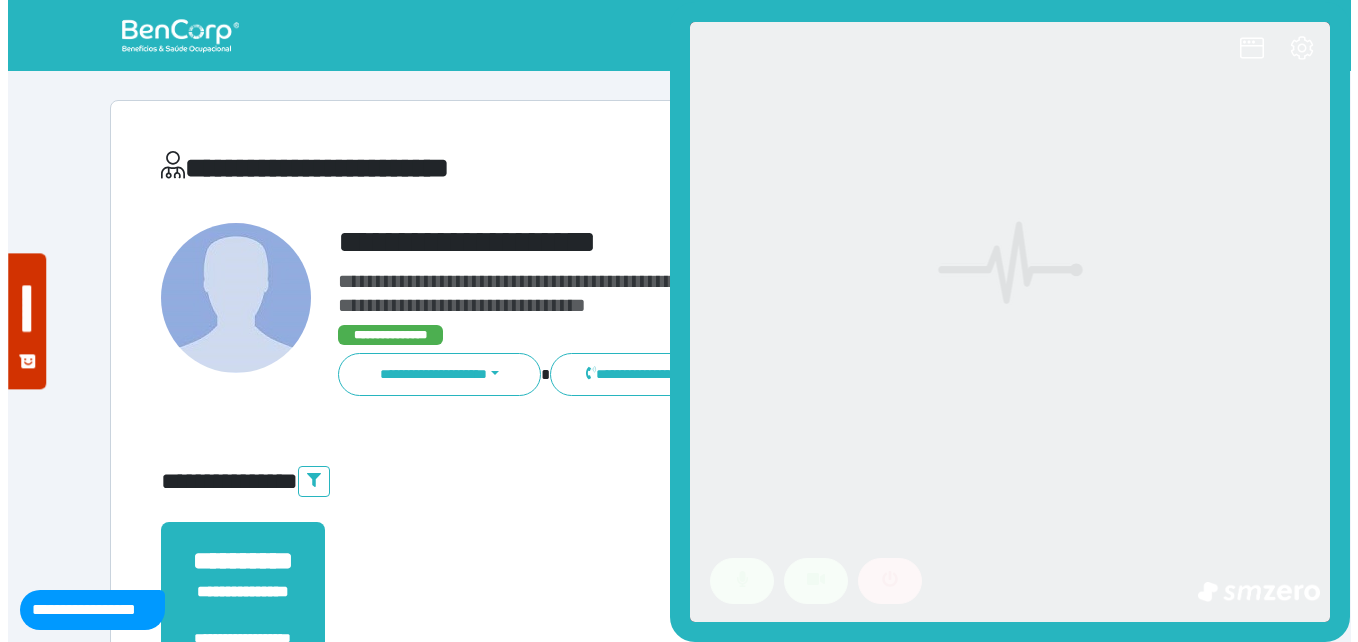 scroll, scrollTop: 0, scrollLeft: 0, axis: both 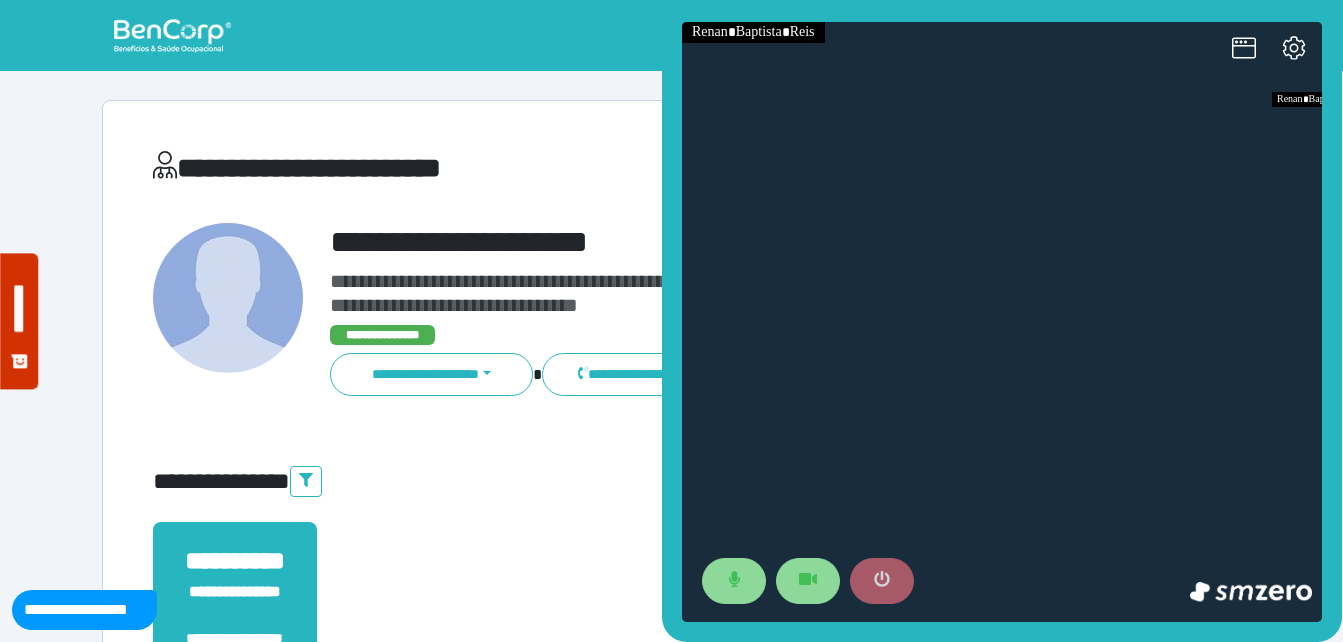 click at bounding box center [882, 581] 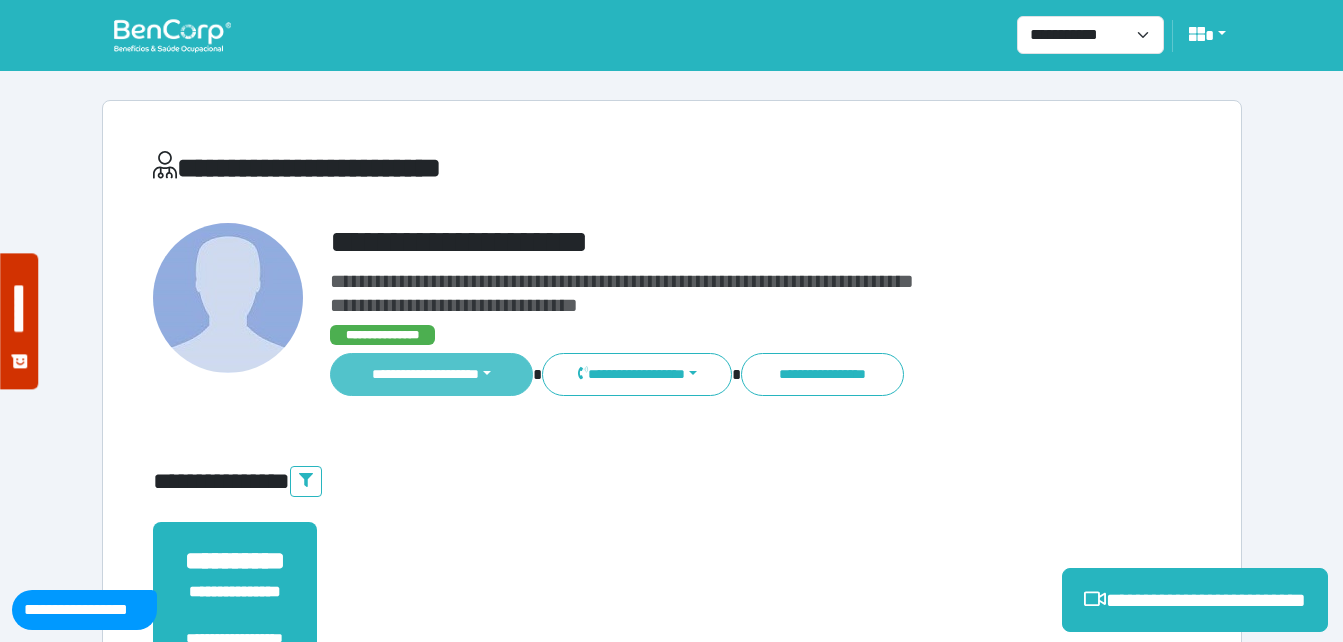 click on "**********" at bounding box center [432, 374] 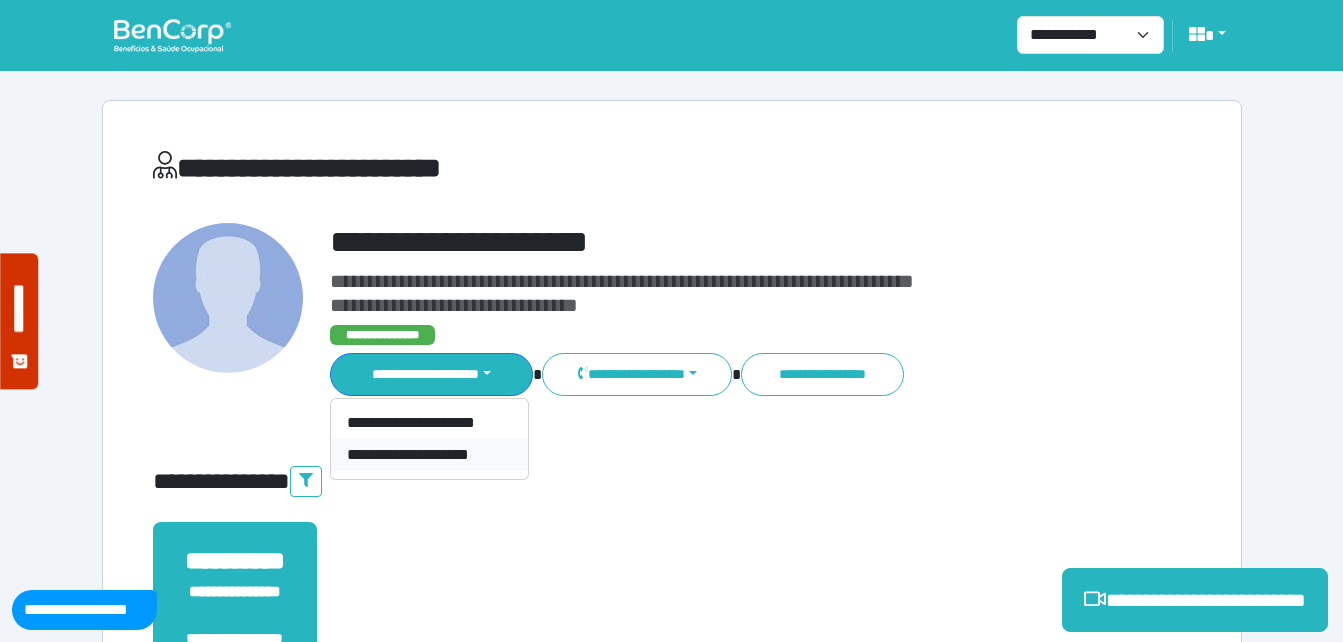 click on "**********" at bounding box center (429, 455) 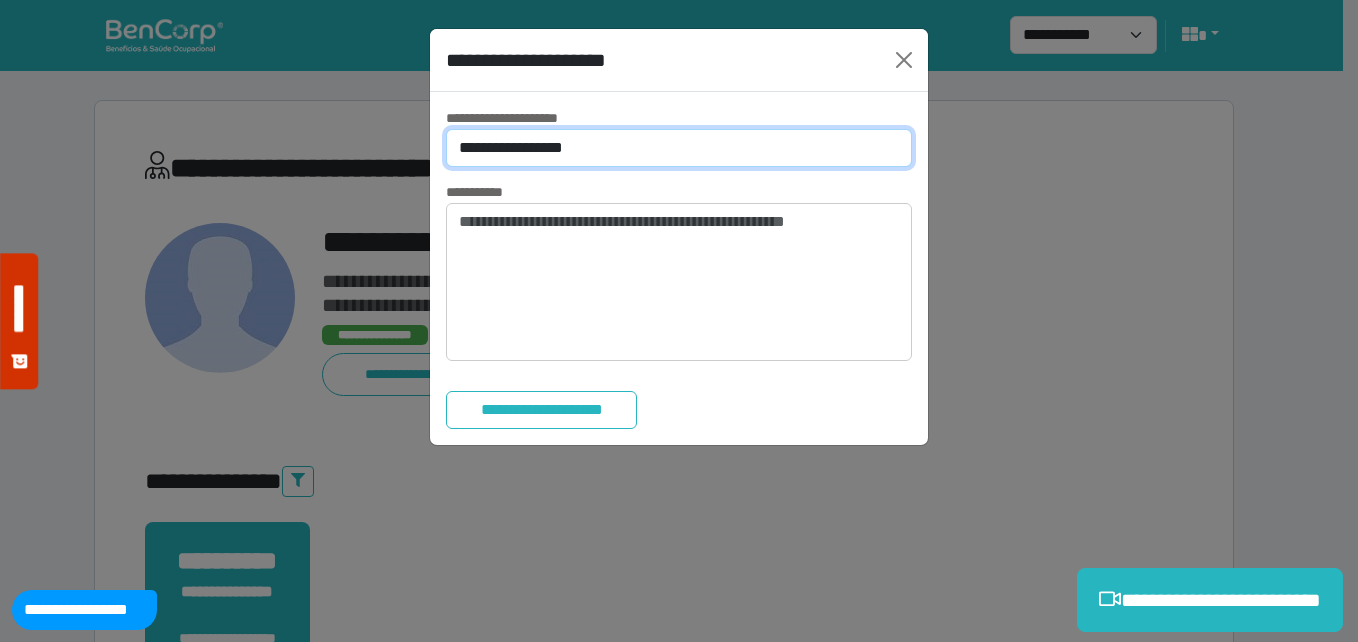 click on "**********" at bounding box center (679, 148) 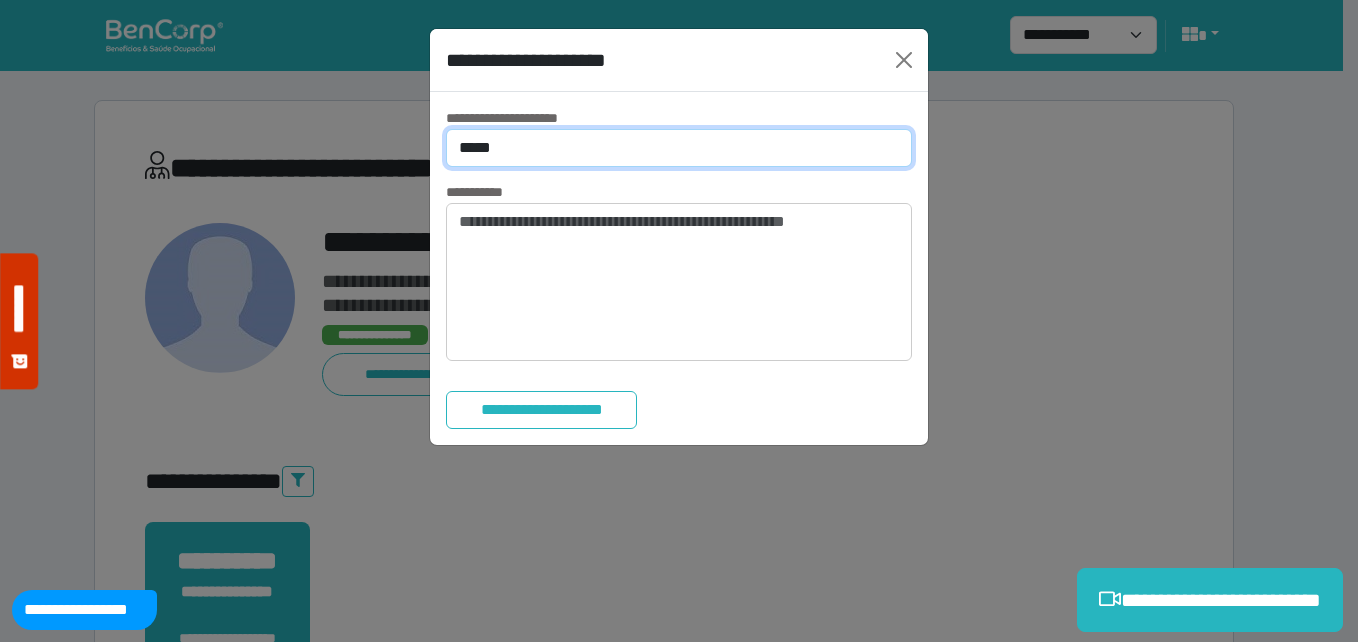 click on "**********" at bounding box center (679, 148) 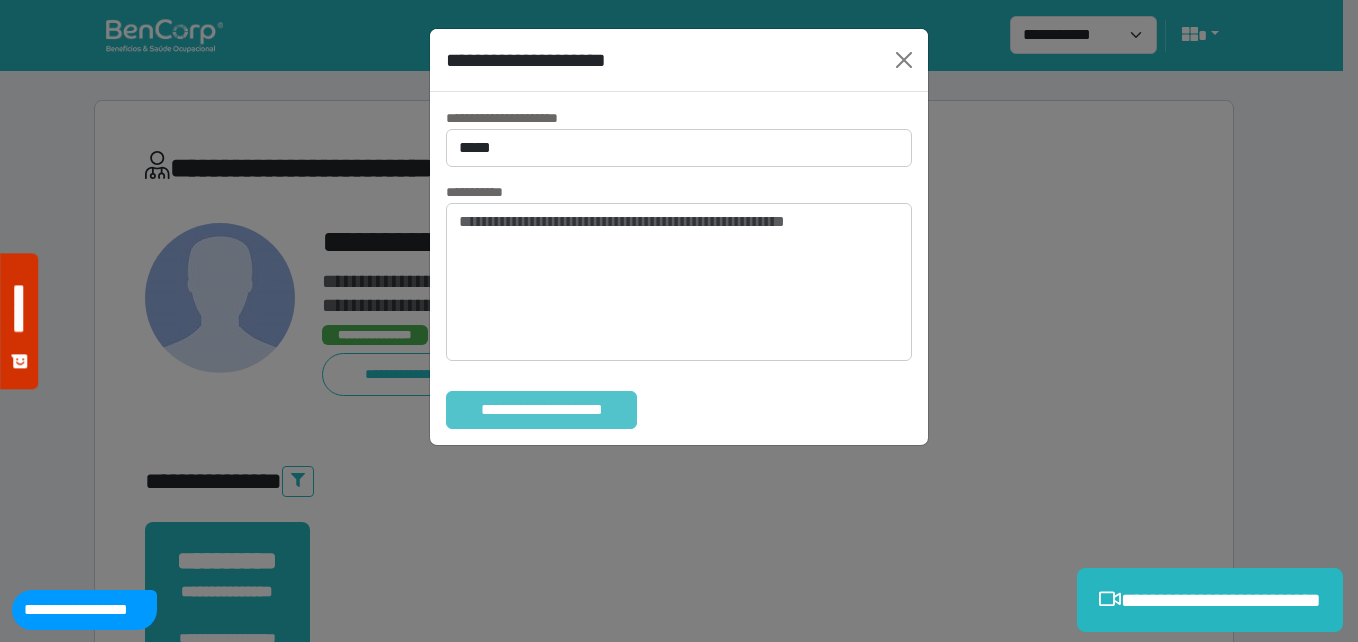 click on "**********" at bounding box center (541, 410) 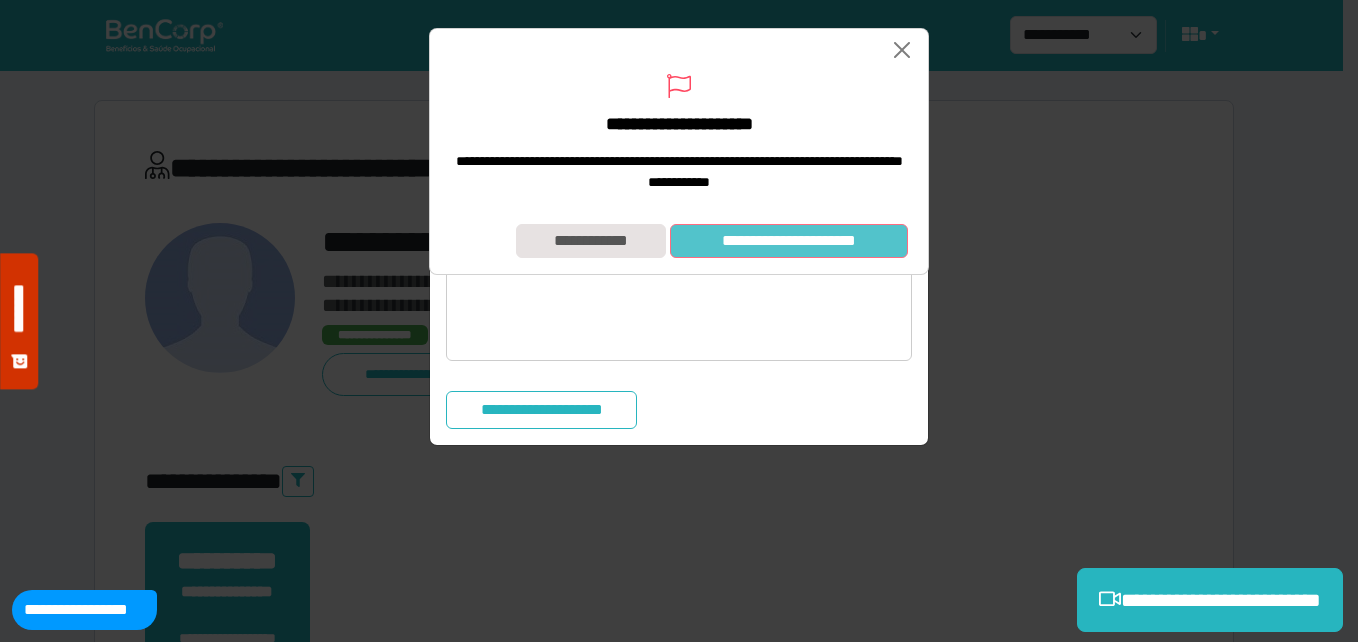 click on "**********" at bounding box center (789, 241) 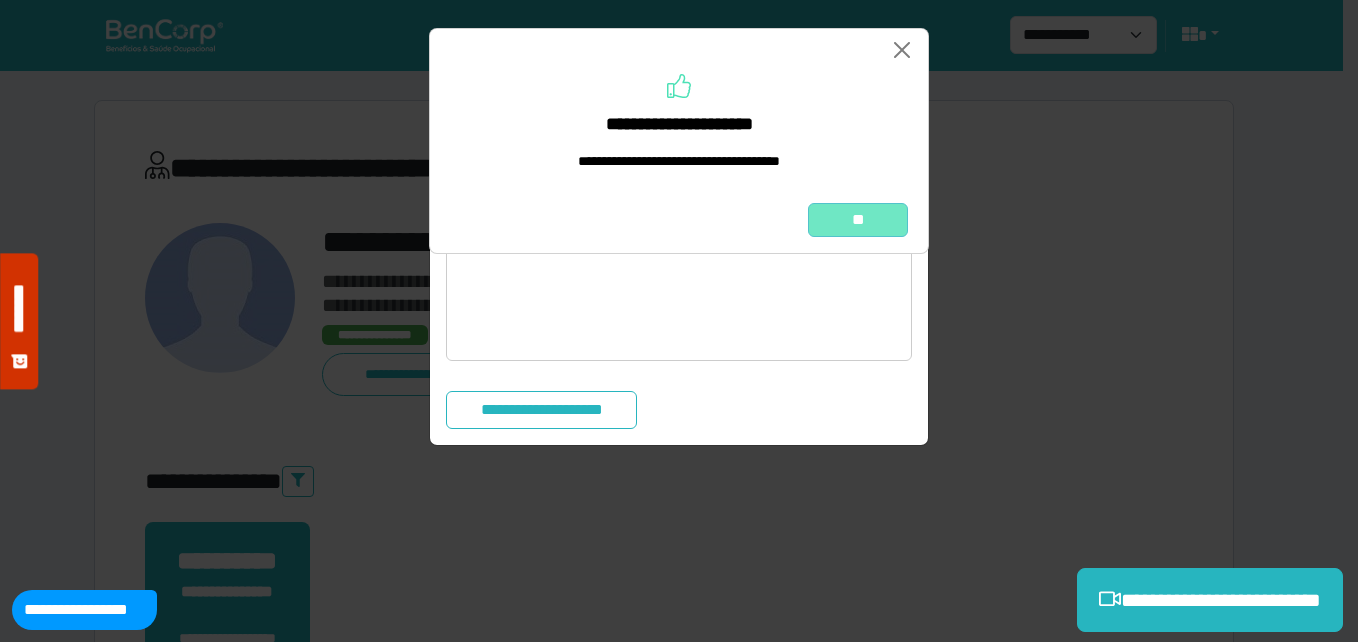 click on "**" at bounding box center [858, 220] 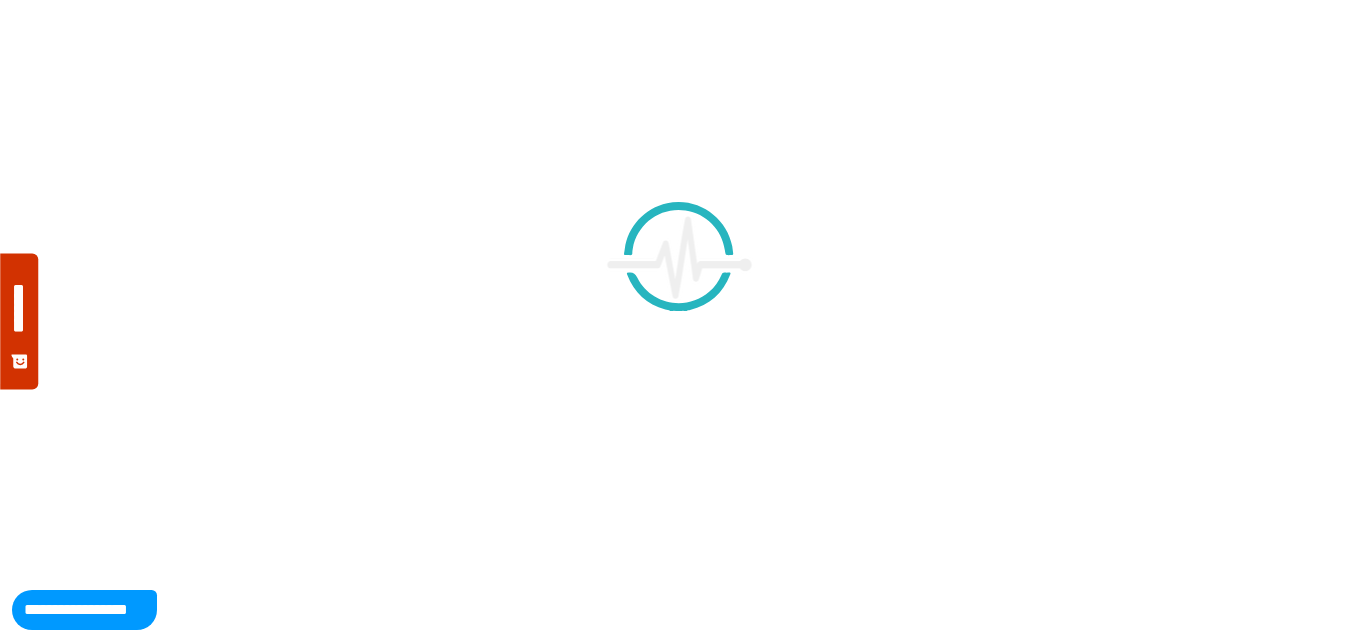 scroll, scrollTop: 0, scrollLeft: 0, axis: both 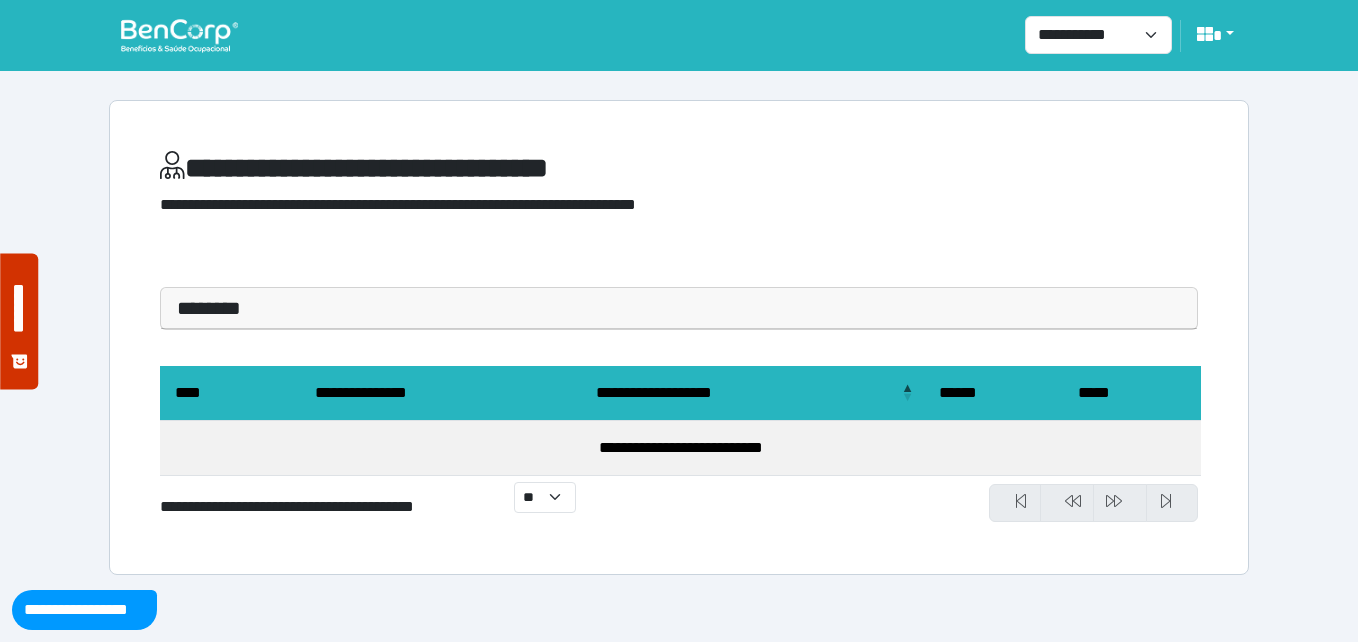 click at bounding box center [179, 35] 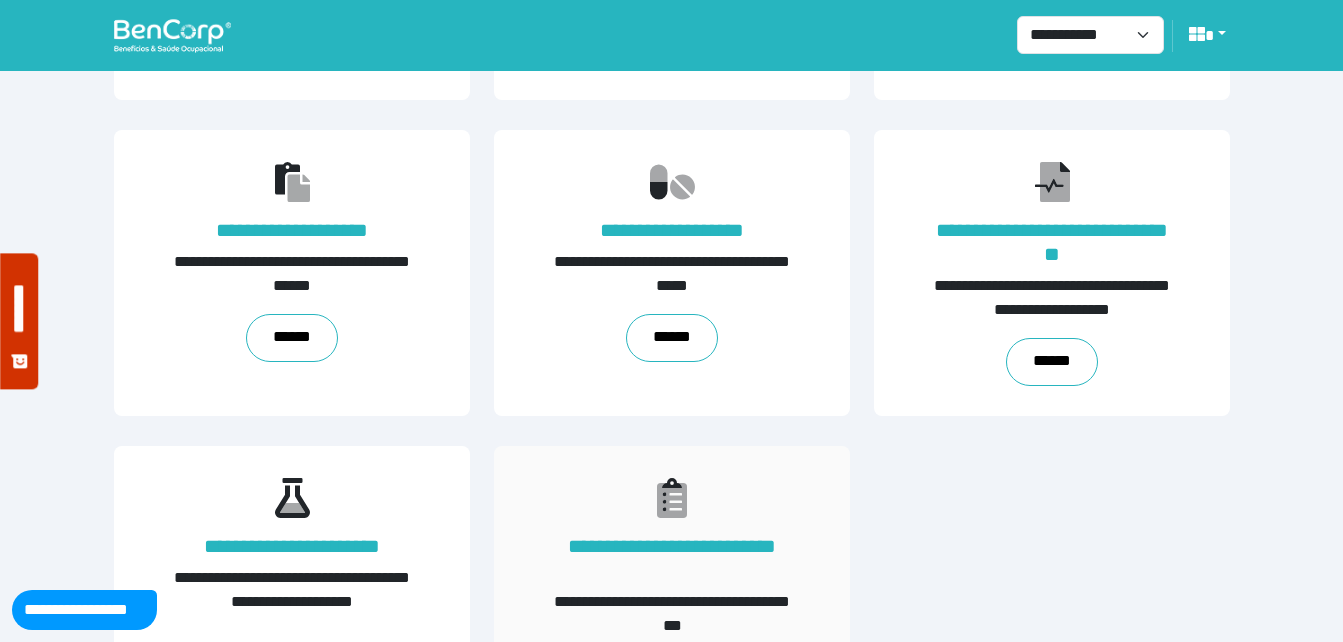 scroll, scrollTop: 454, scrollLeft: 0, axis: vertical 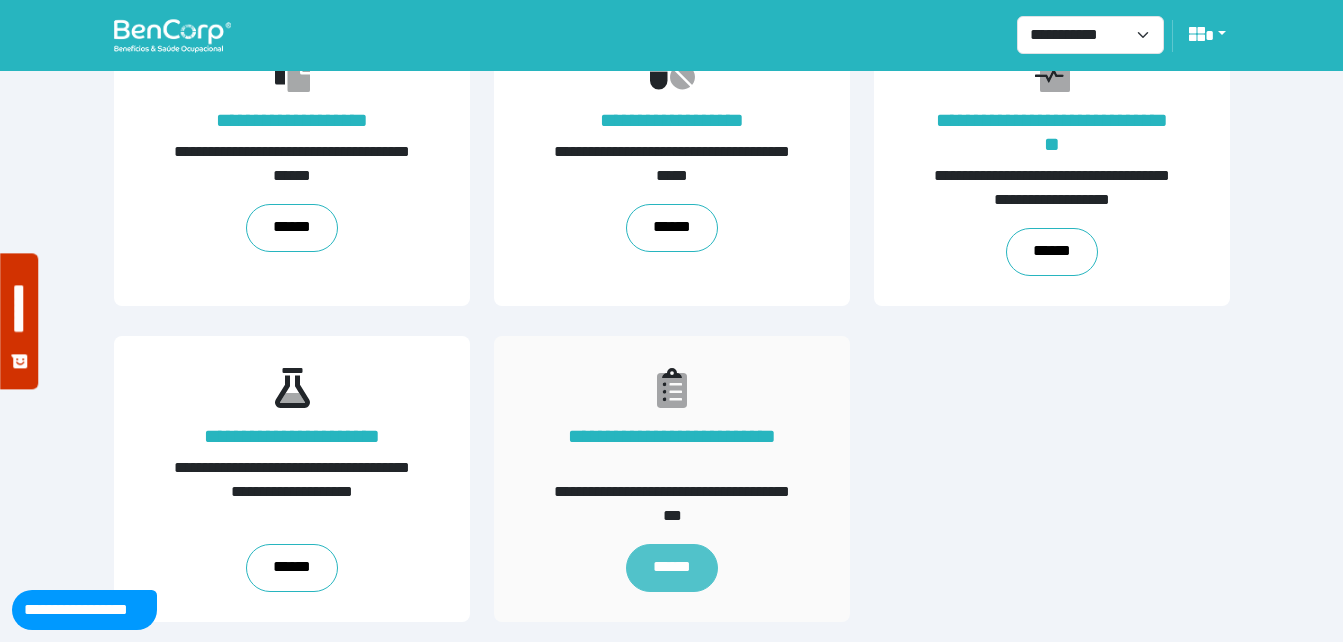 click on "******" at bounding box center [671, 568] 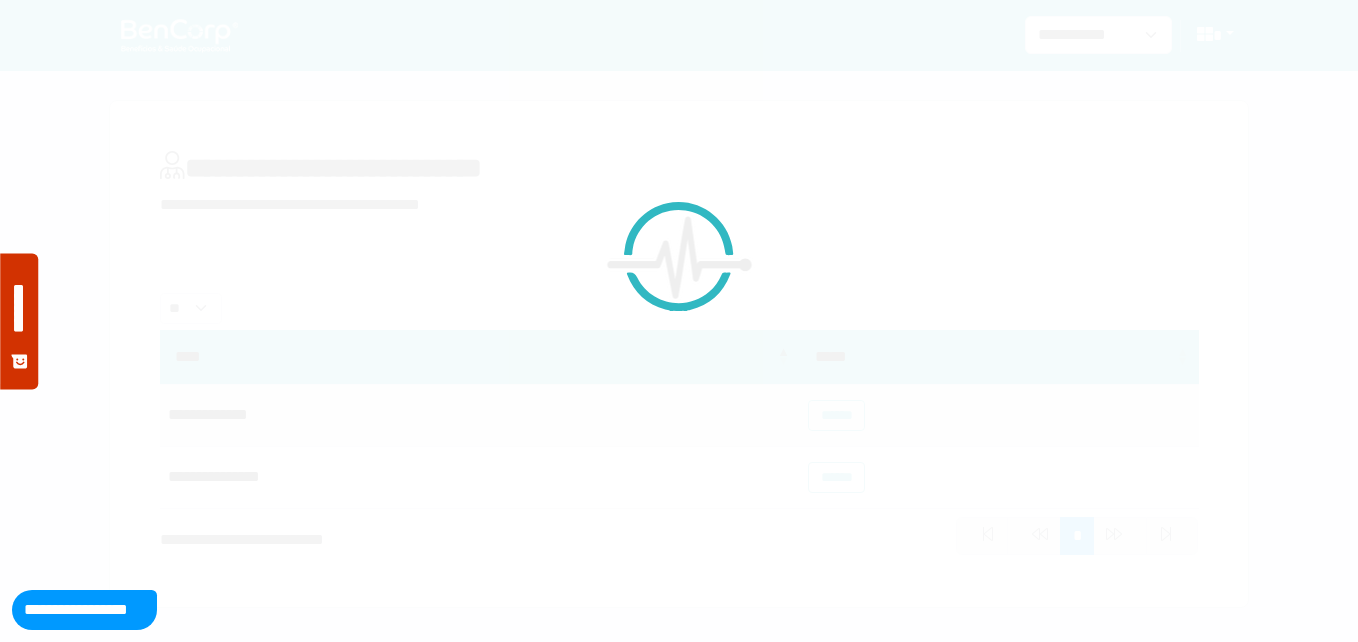 scroll, scrollTop: 0, scrollLeft: 0, axis: both 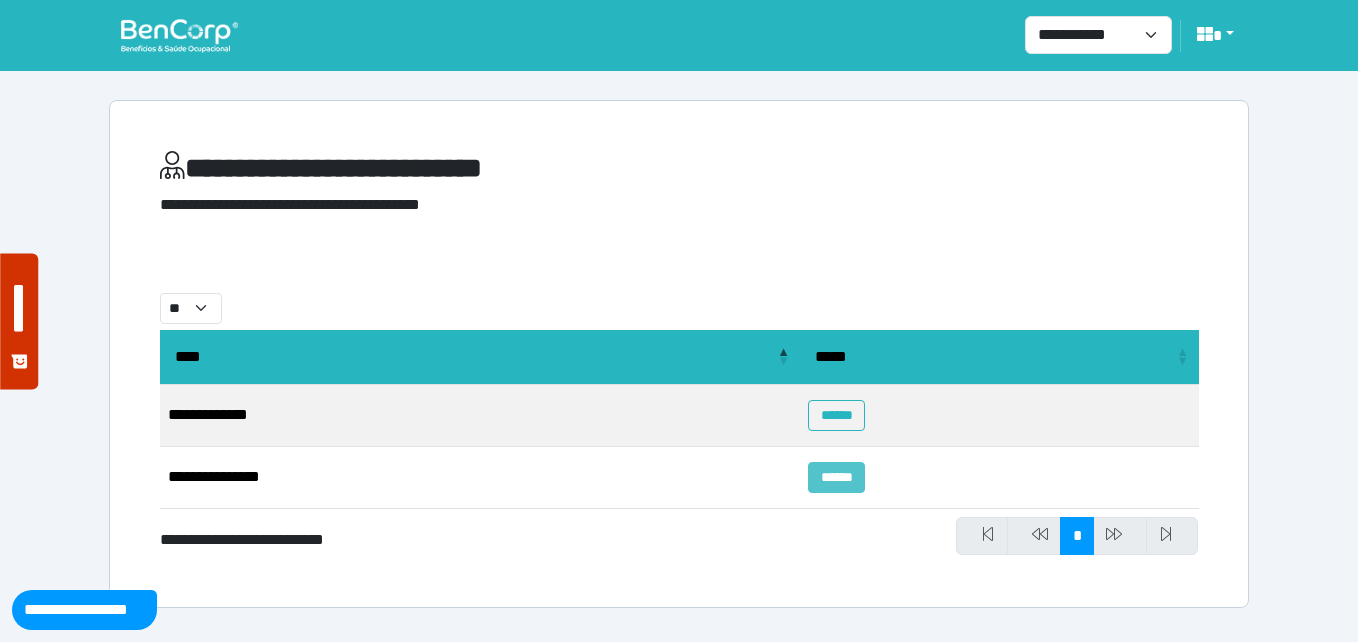 click on "******" at bounding box center (836, 477) 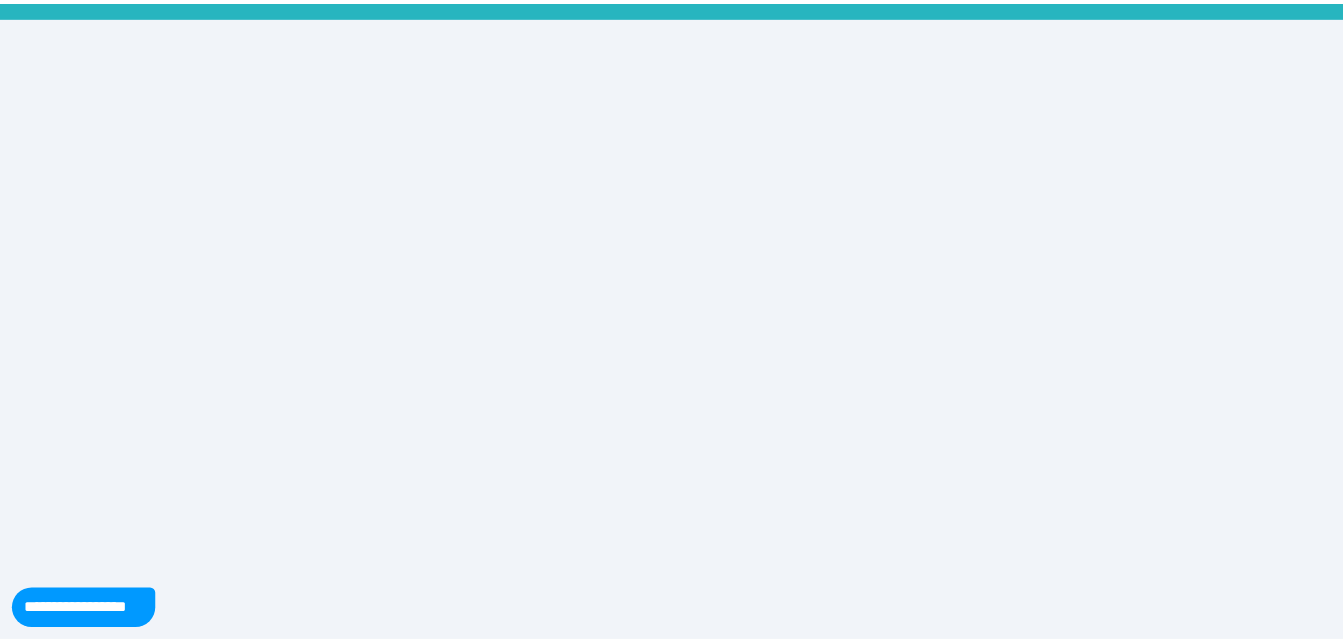 scroll, scrollTop: 0, scrollLeft: 0, axis: both 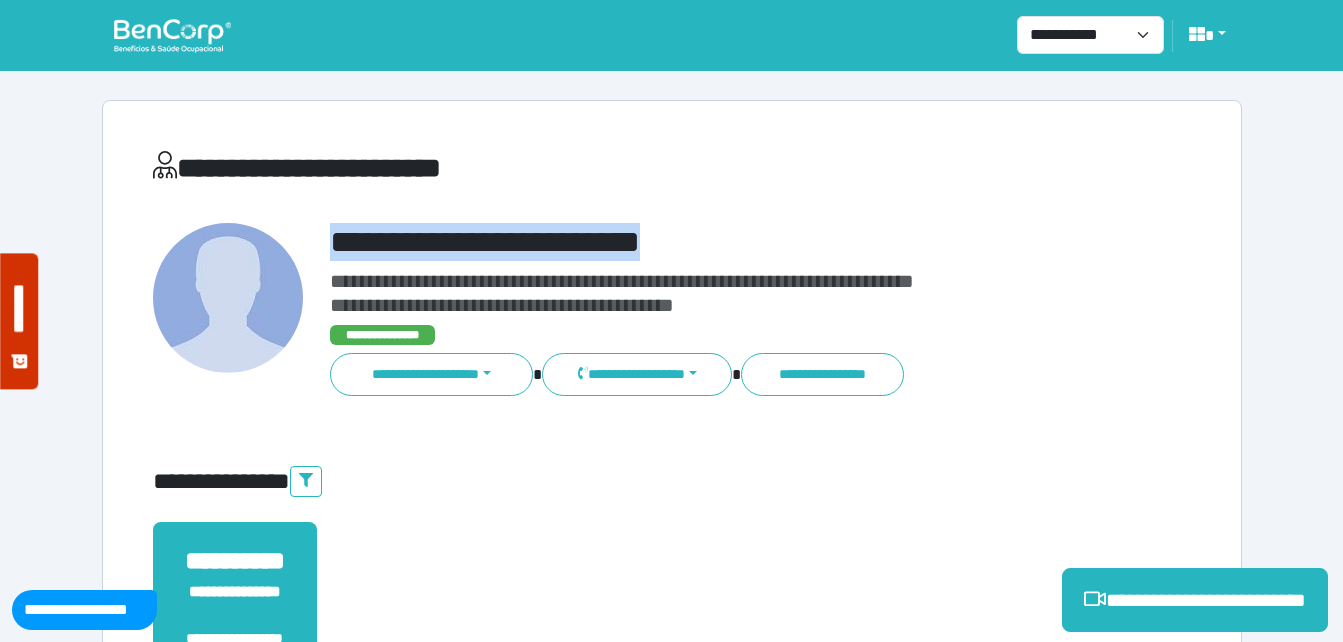 drag, startPoint x: 320, startPoint y: 219, endPoint x: 820, endPoint y: 232, distance: 500.16898 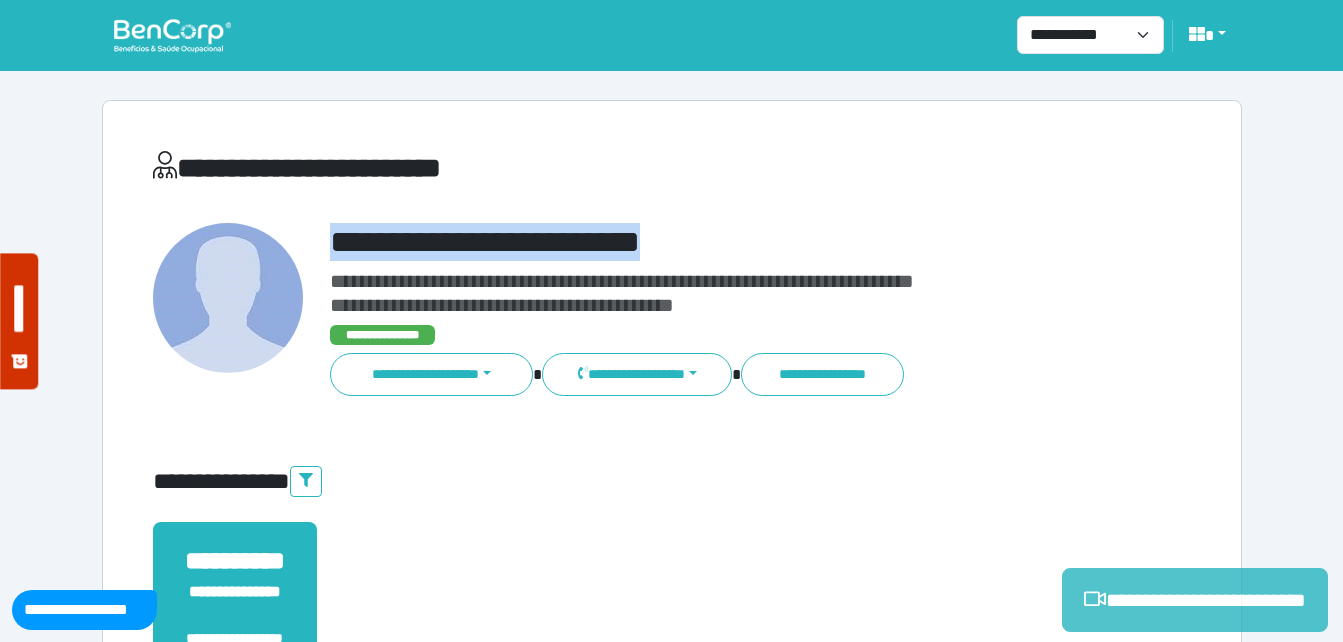 click on "**********" at bounding box center [1195, 600] 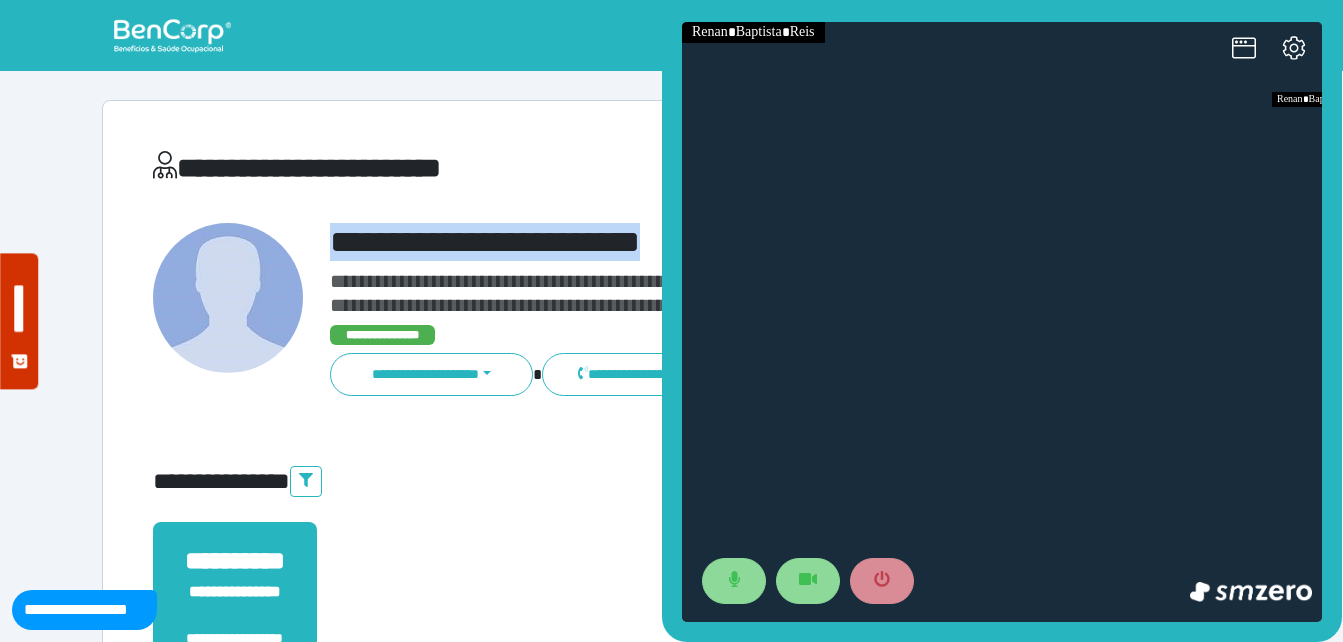 scroll, scrollTop: 0, scrollLeft: 0, axis: both 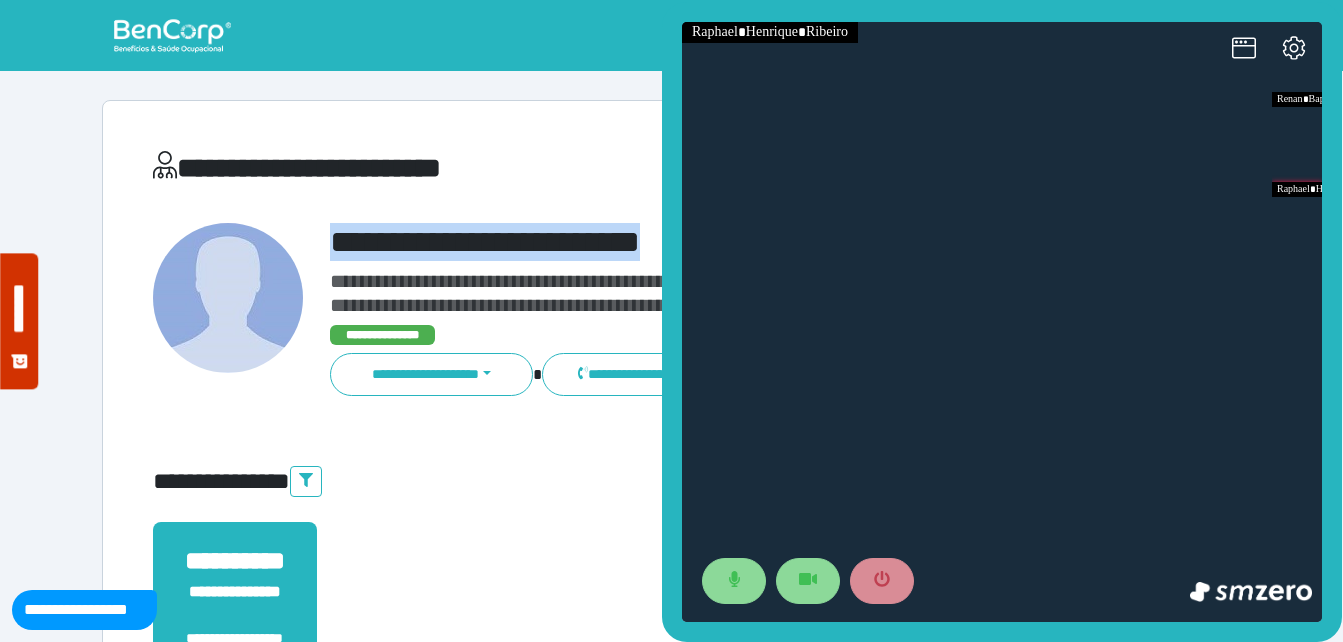 click on "**********" at bounding box center [716, 242] 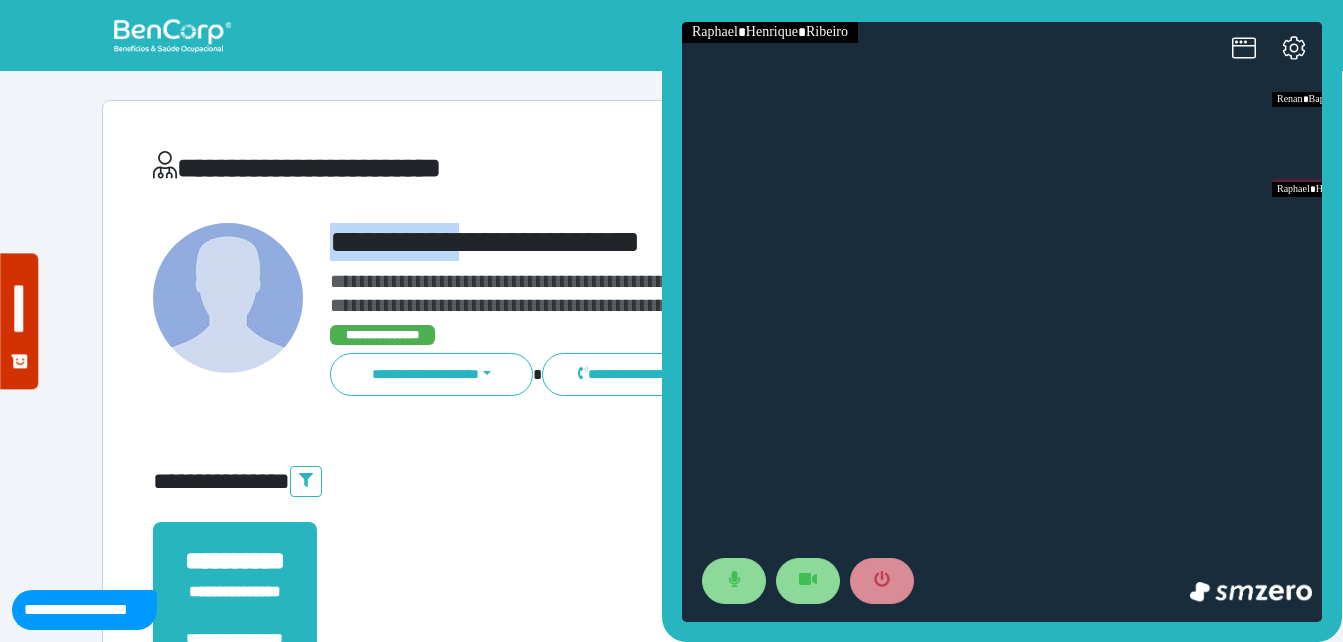 drag, startPoint x: 310, startPoint y: 238, endPoint x: 607, endPoint y: 223, distance: 297.37854 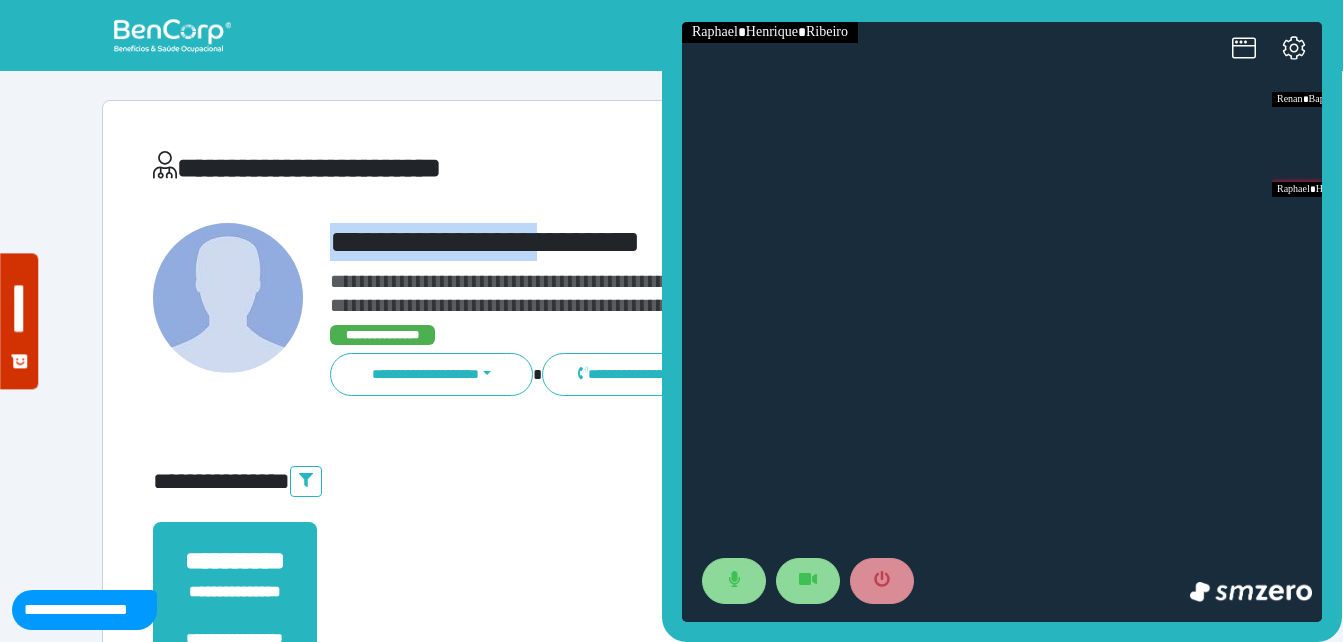 copy on "**********" 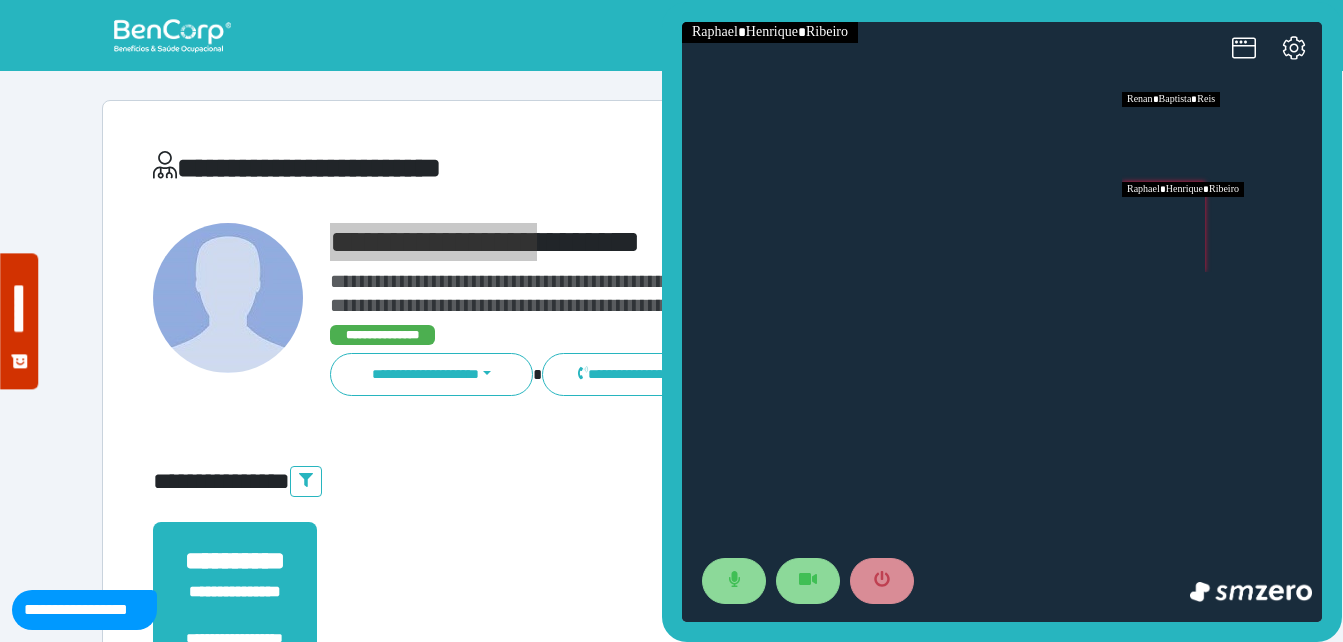 click at bounding box center [1222, 137] 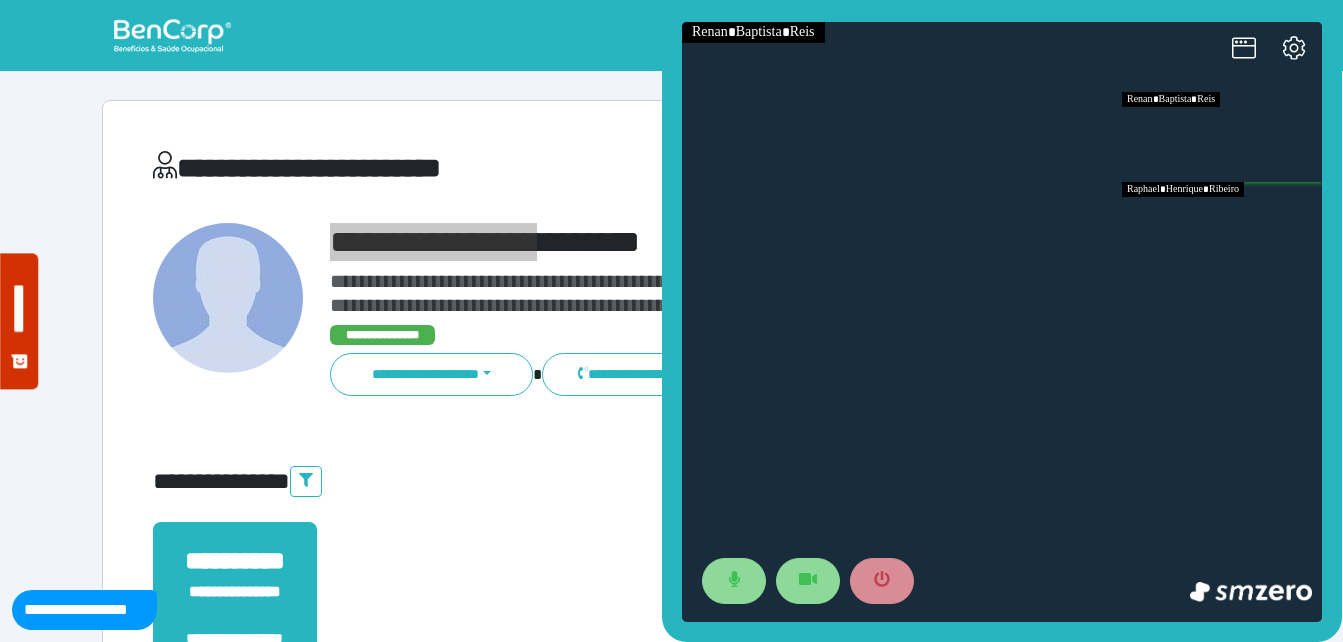 click at bounding box center (1222, 227) 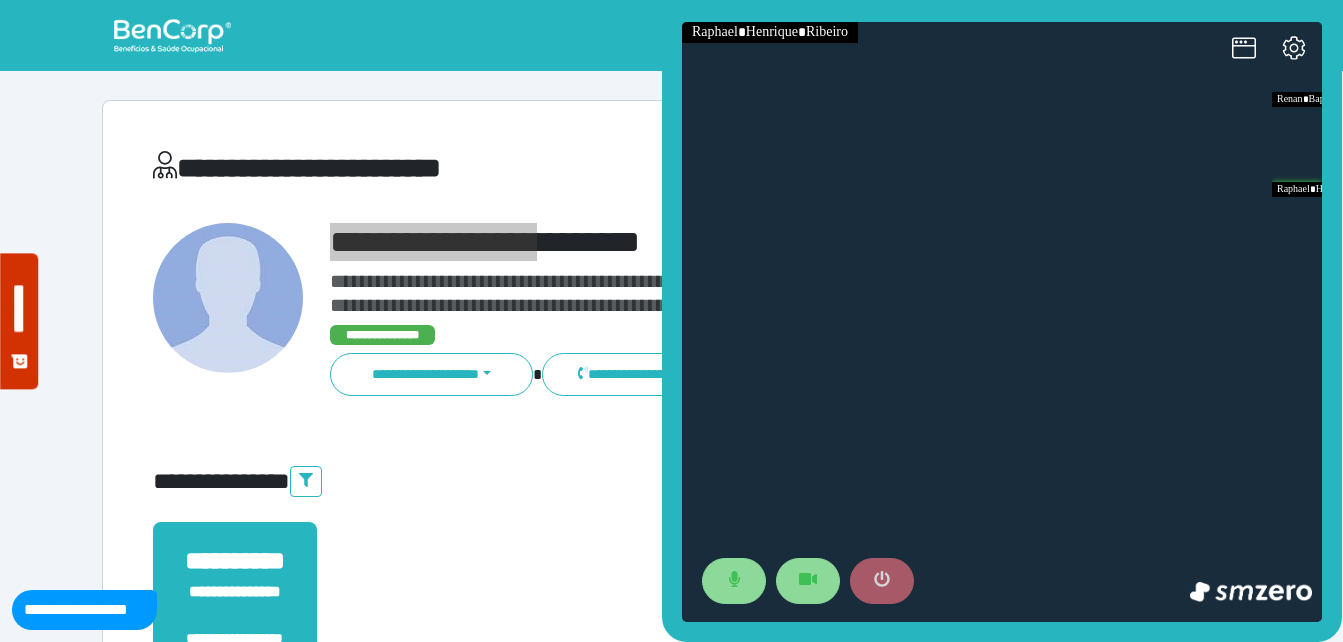 click at bounding box center [882, 581] 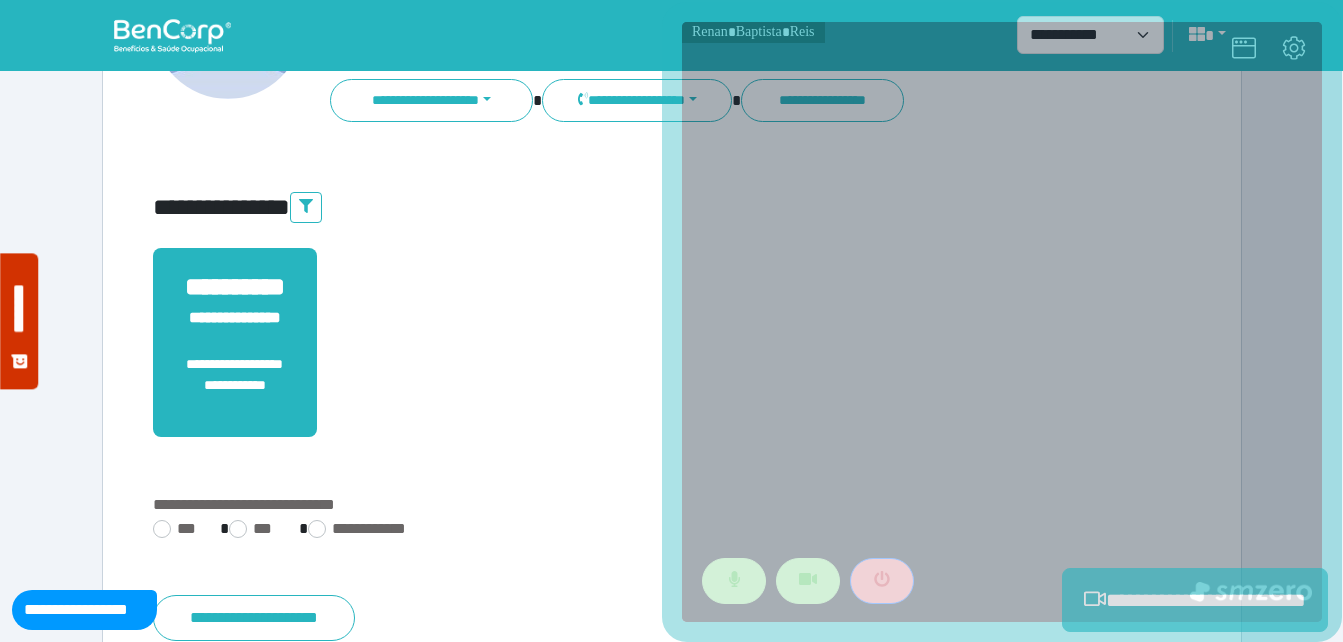 scroll, scrollTop: 494, scrollLeft: 0, axis: vertical 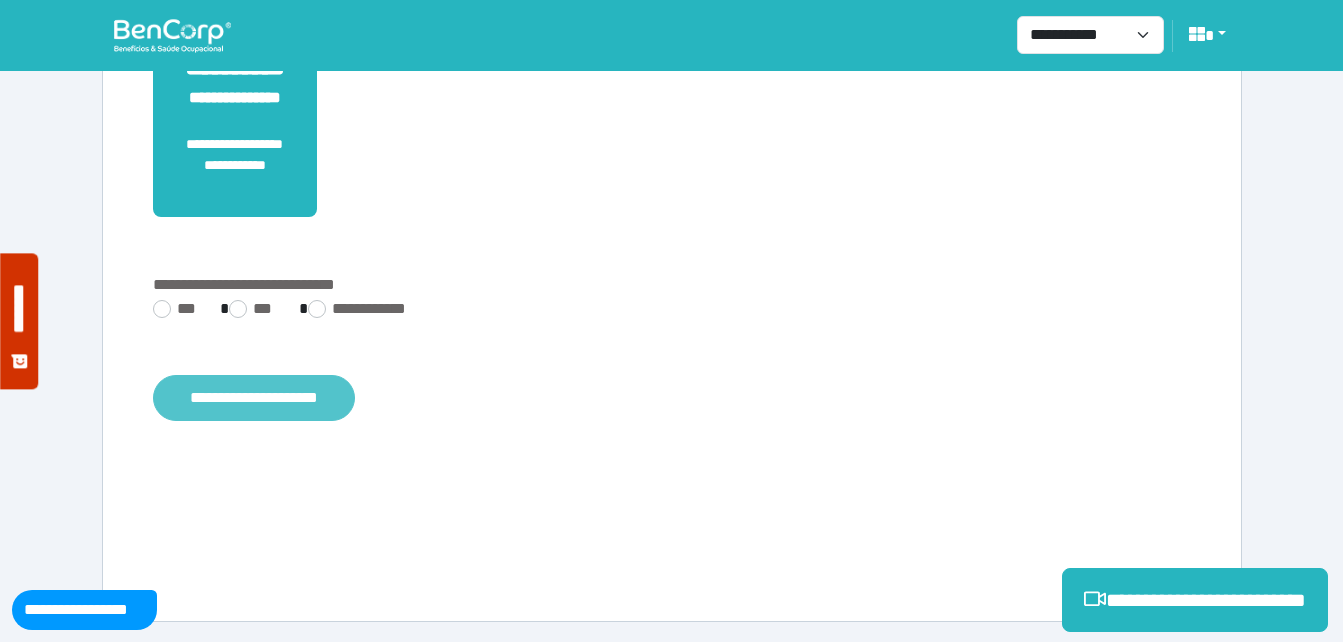 click on "**********" at bounding box center (254, 398) 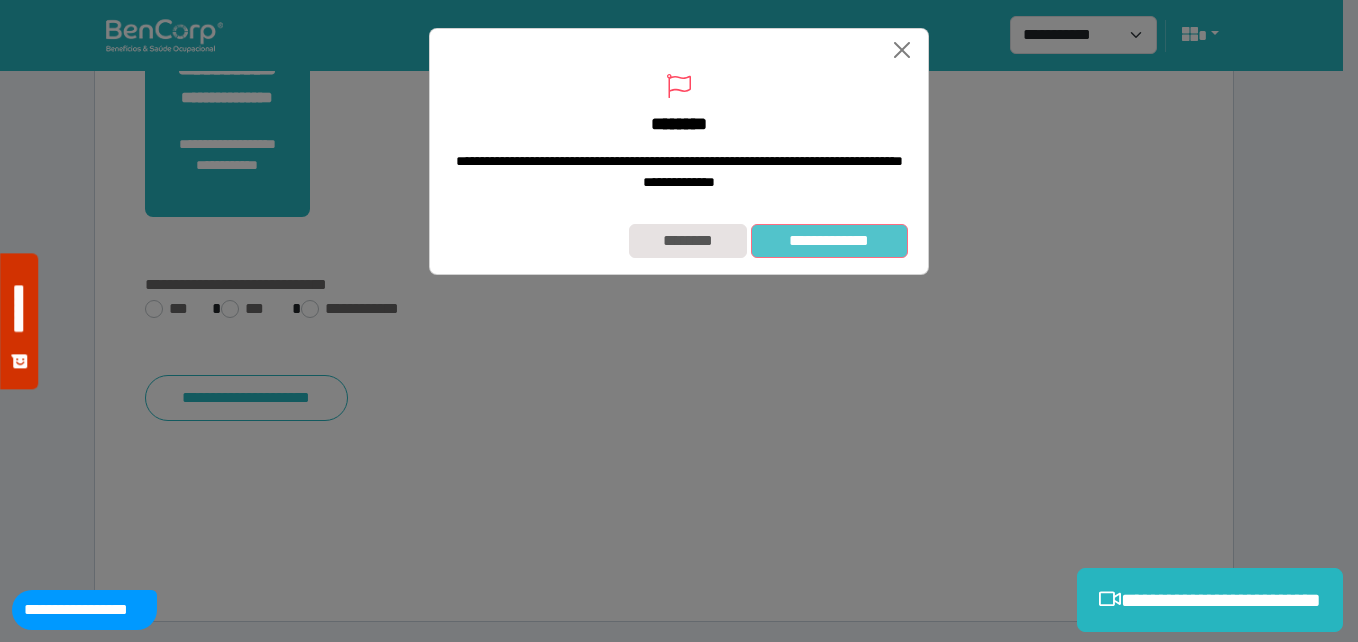 click on "**********" at bounding box center [829, 241] 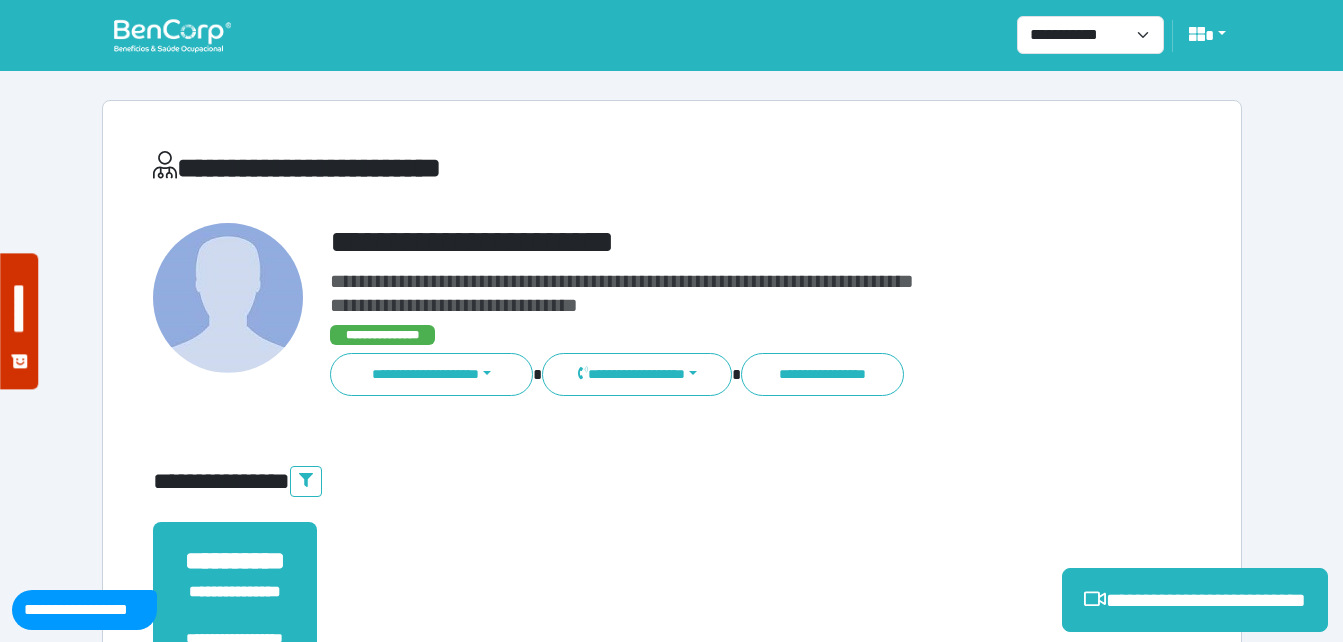 scroll, scrollTop: 0, scrollLeft: 0, axis: both 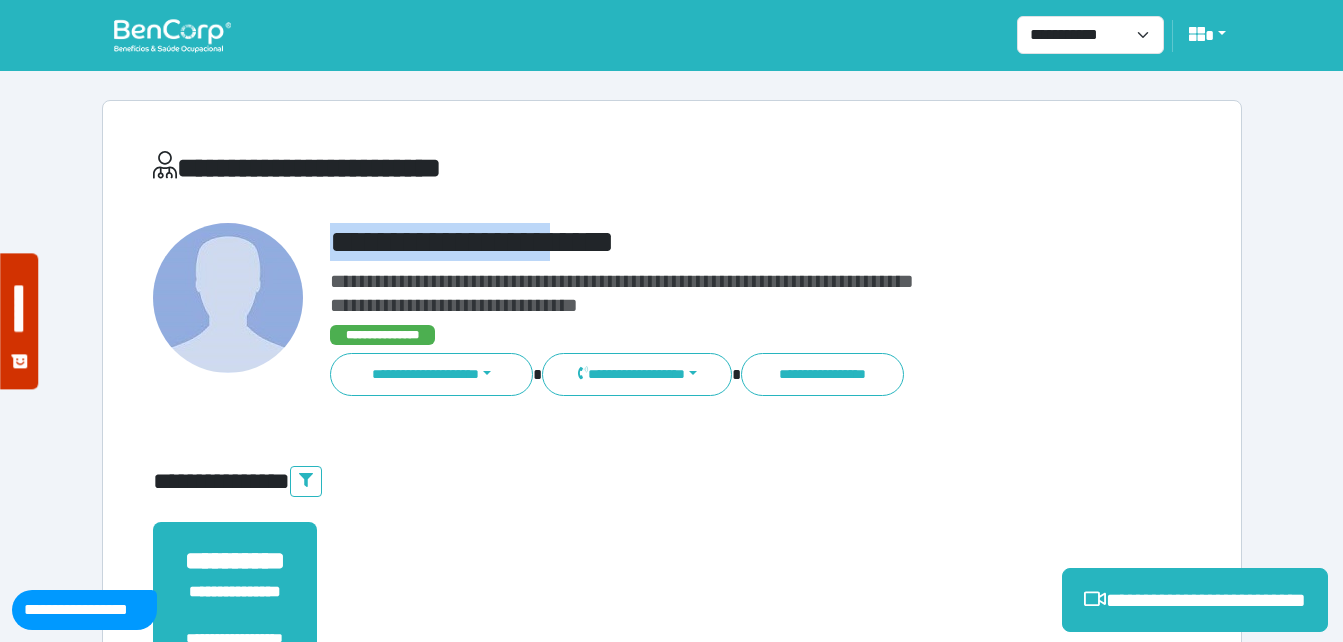 drag, startPoint x: 349, startPoint y: 240, endPoint x: 692, endPoint y: 259, distance: 343.52585 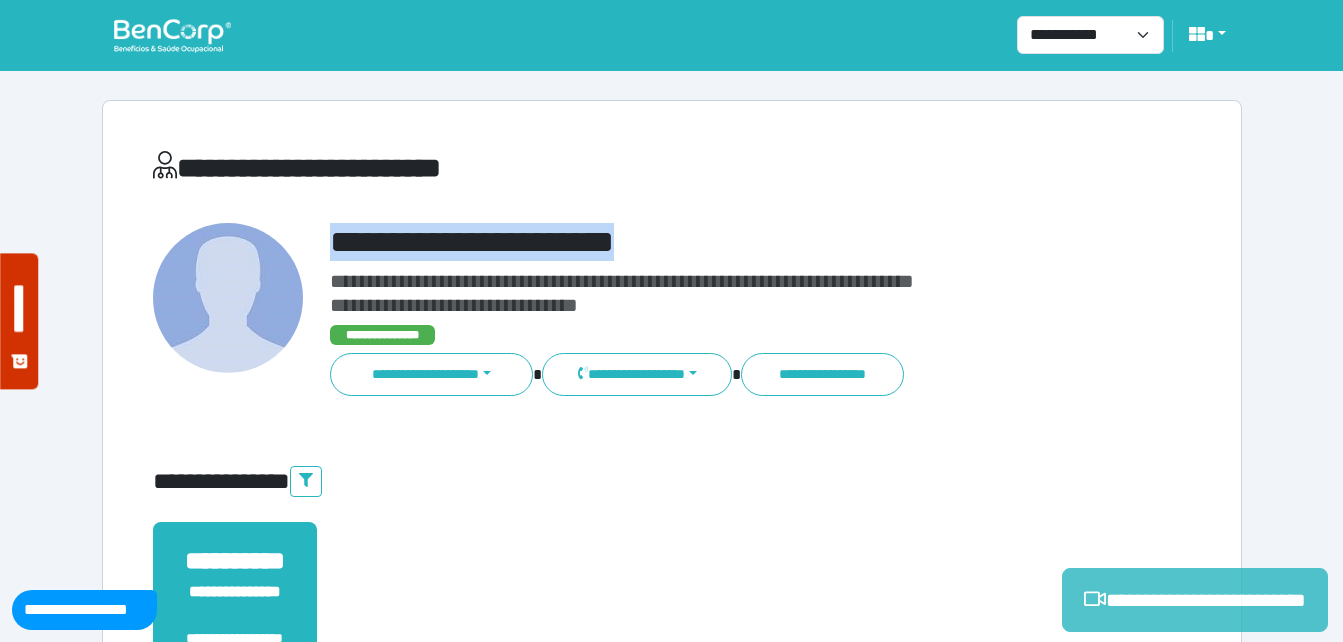 click on "**********" at bounding box center (1195, 600) 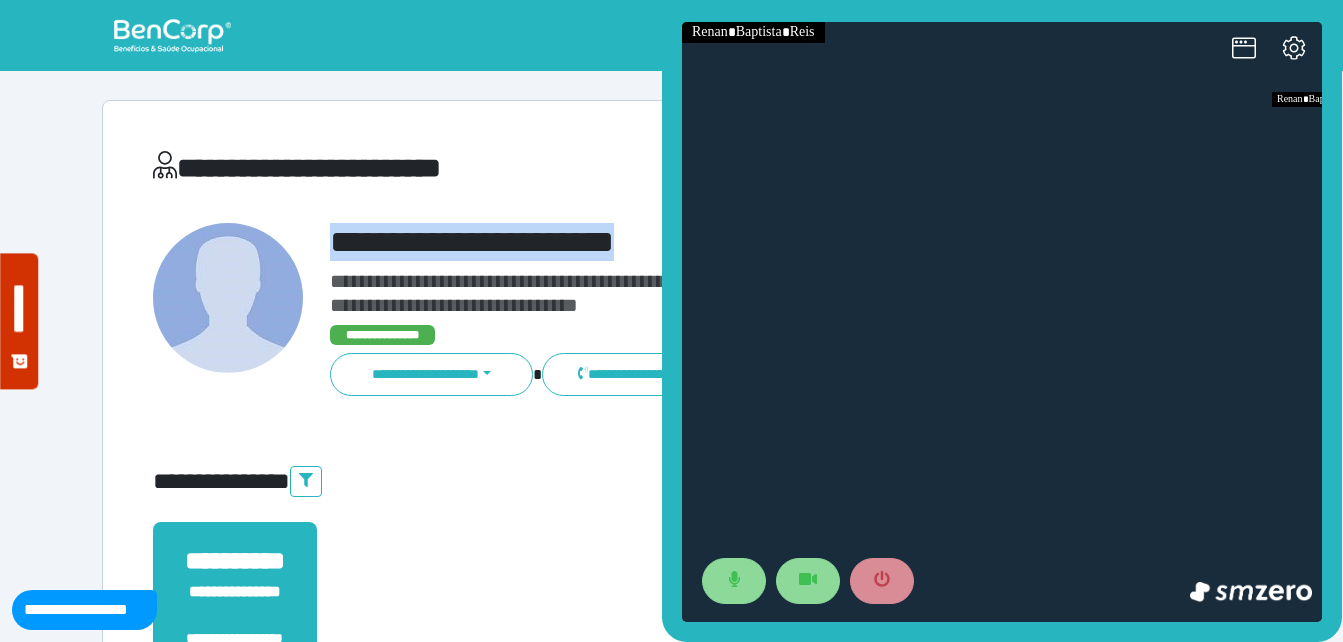 scroll, scrollTop: 0, scrollLeft: 0, axis: both 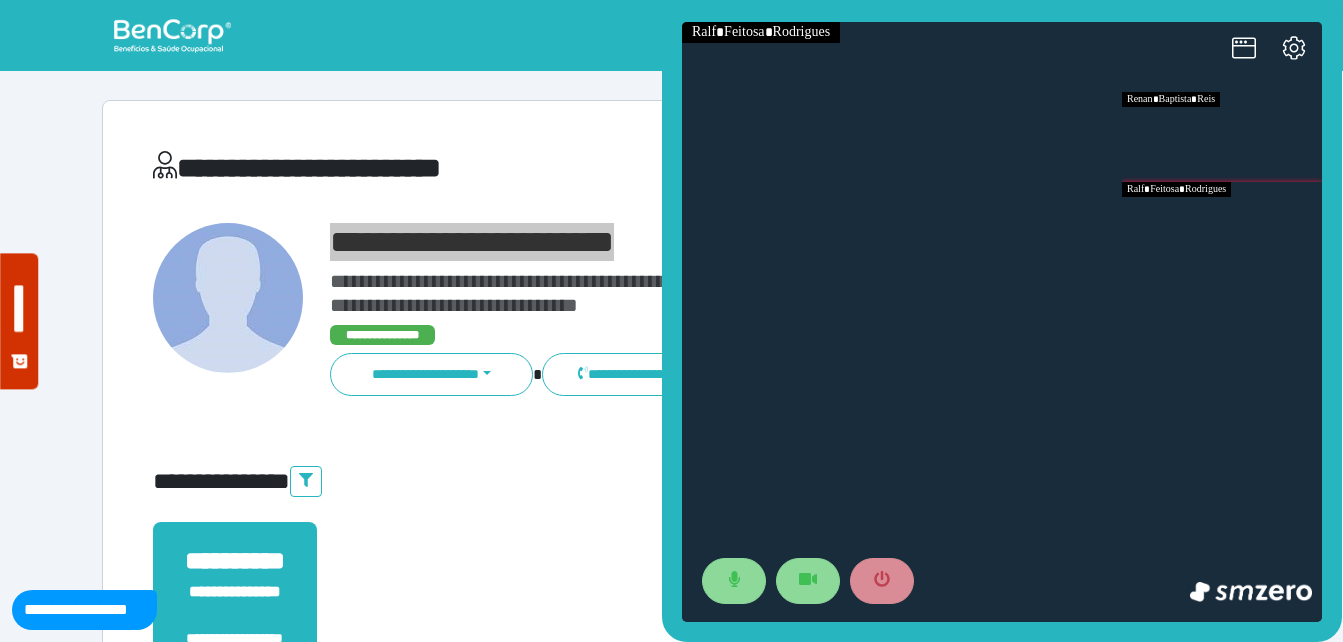 click at bounding box center (1222, 227) 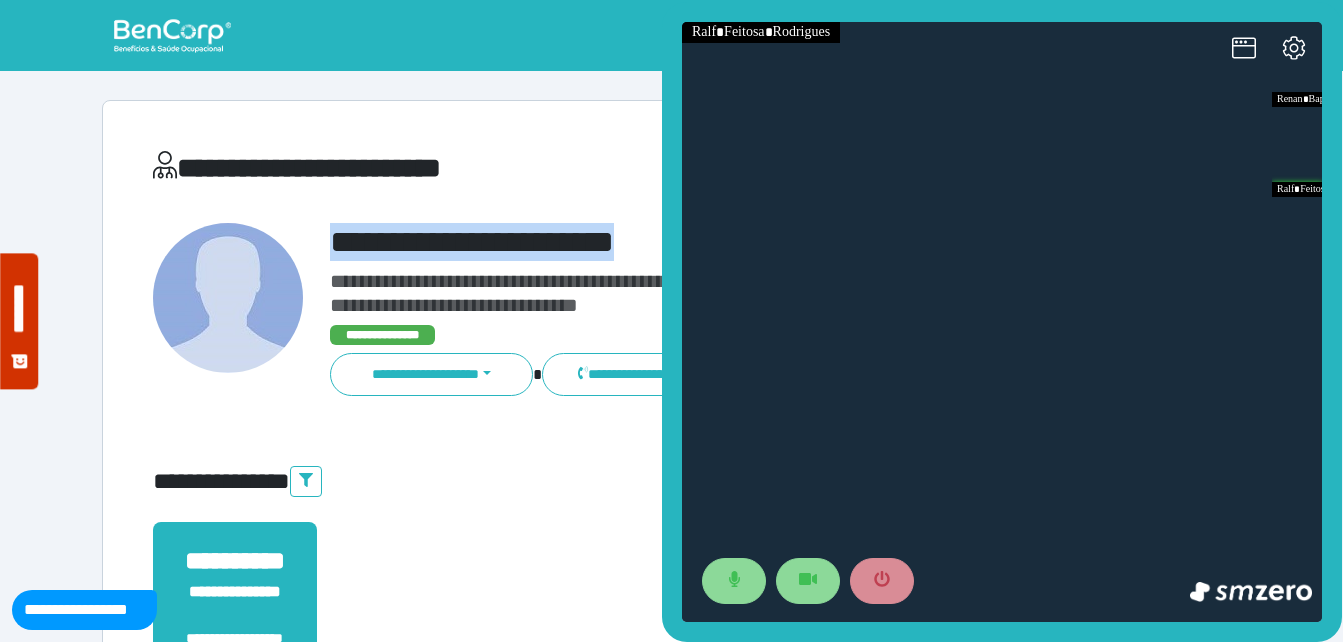 click on "**********" at bounding box center [672, 608] 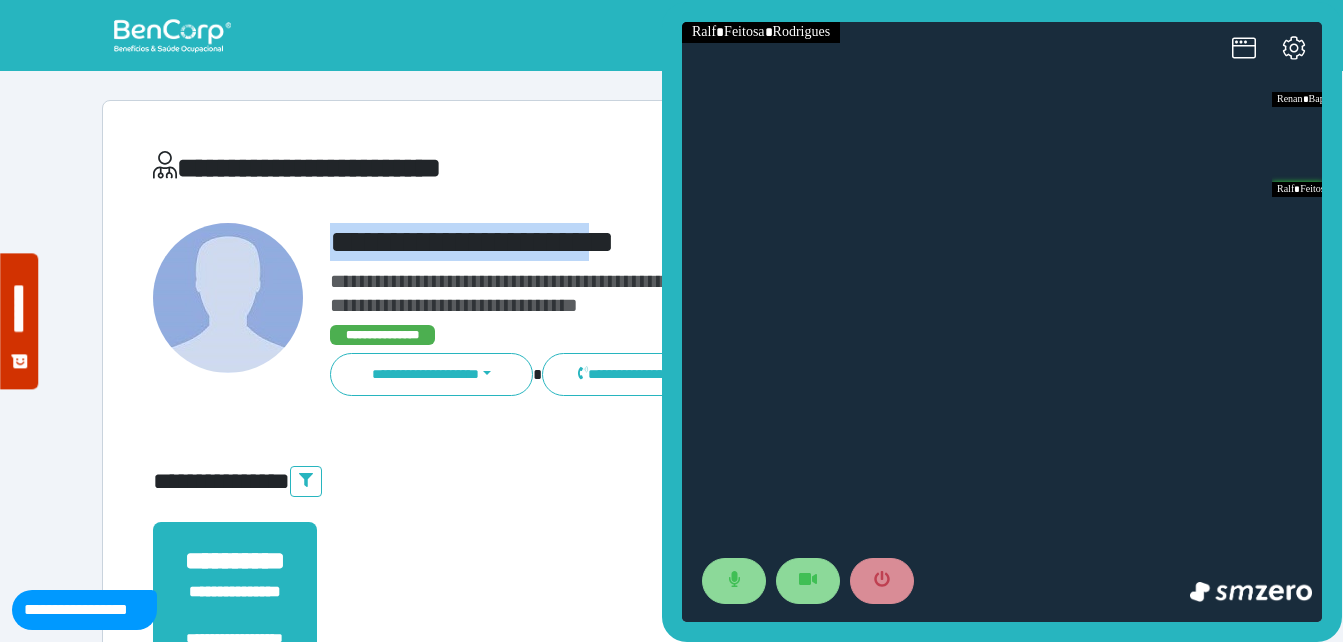 drag, startPoint x: 333, startPoint y: 237, endPoint x: 677, endPoint y: 255, distance: 344.4706 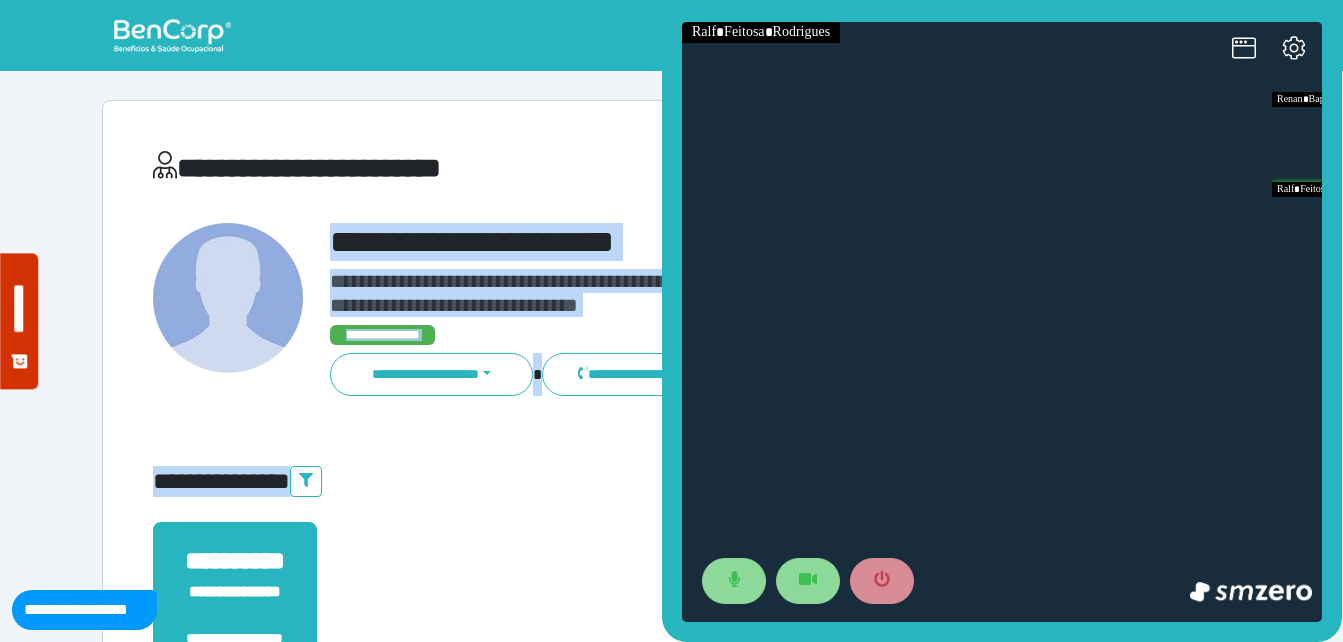 copy on "**********" 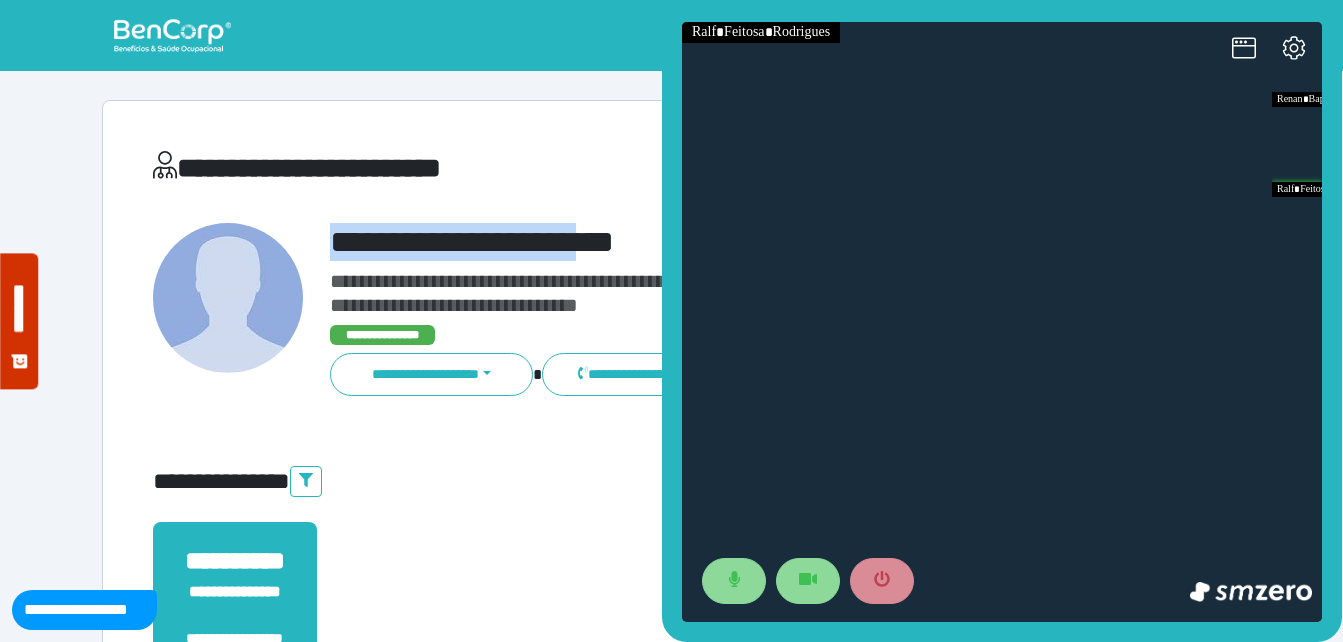 click on "**********" at bounding box center (716, 242) 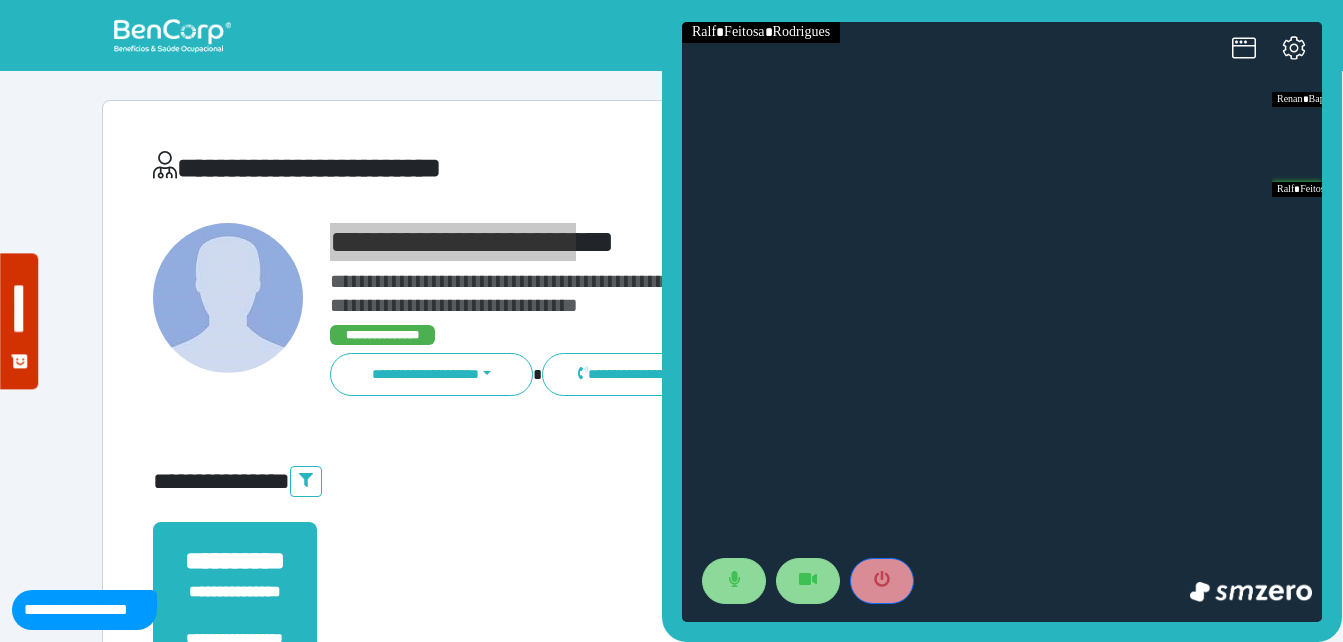drag, startPoint x: 883, startPoint y: 580, endPoint x: 949, endPoint y: 354, distance: 235.44002 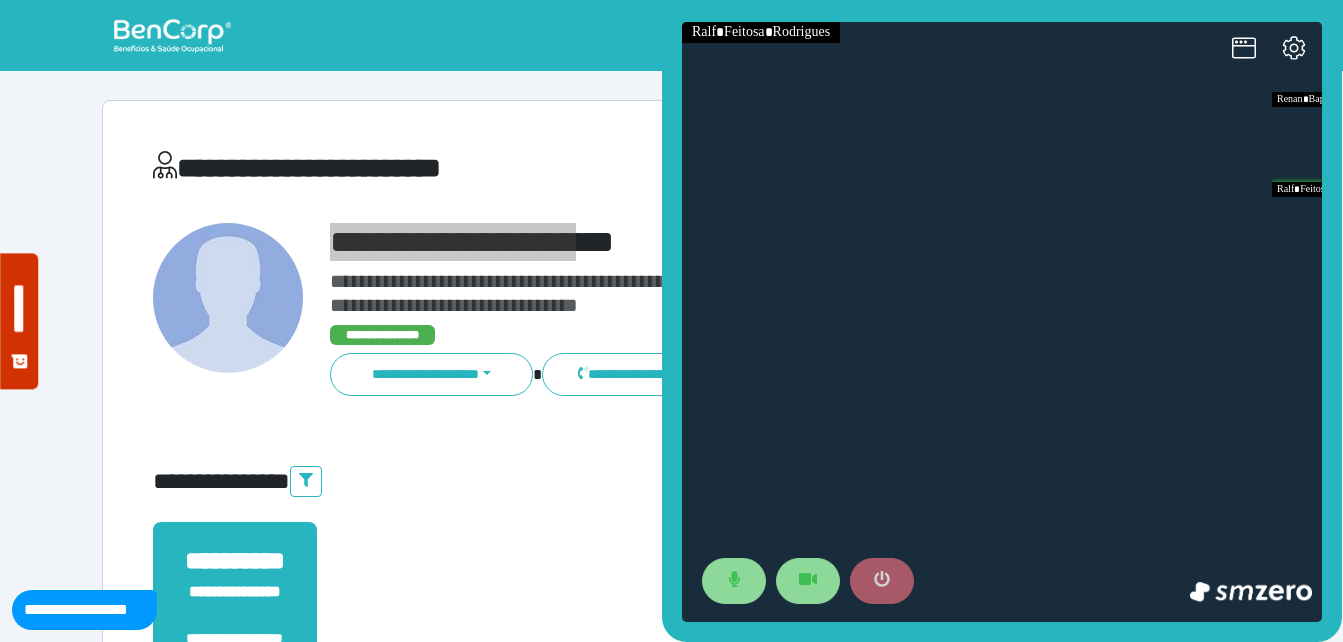 click at bounding box center (882, 581) 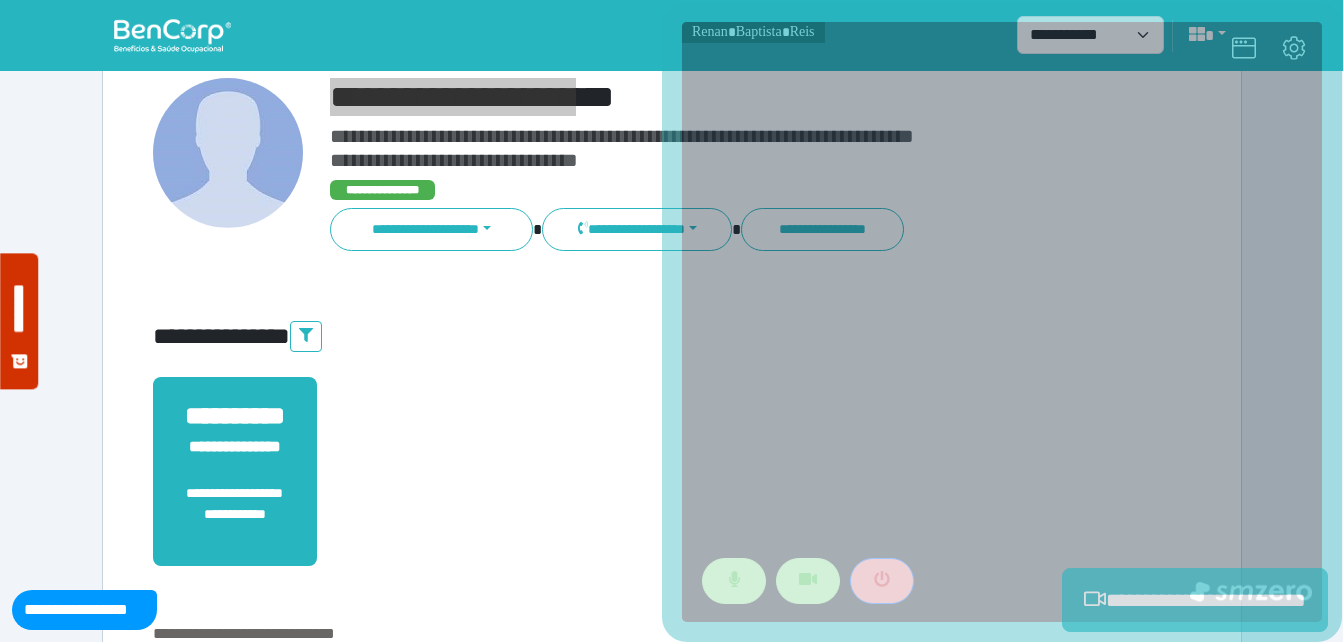 scroll, scrollTop: 494, scrollLeft: 0, axis: vertical 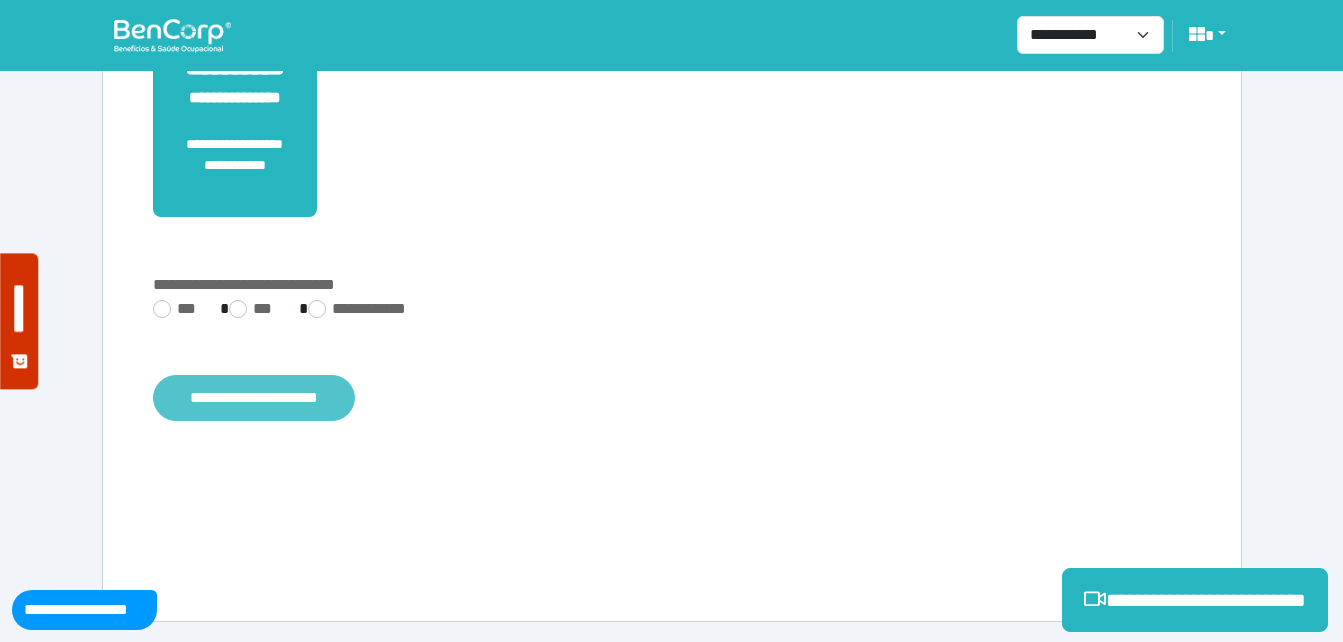 click on "**********" at bounding box center (254, 398) 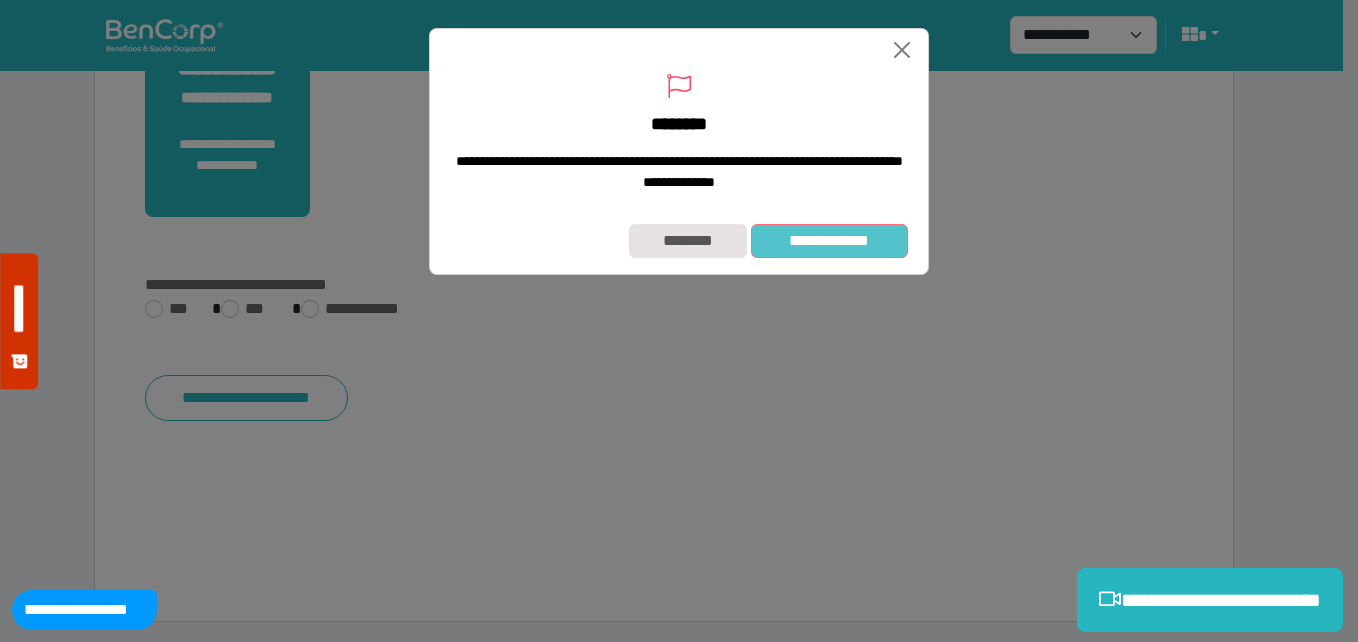 click on "**********" at bounding box center (829, 241) 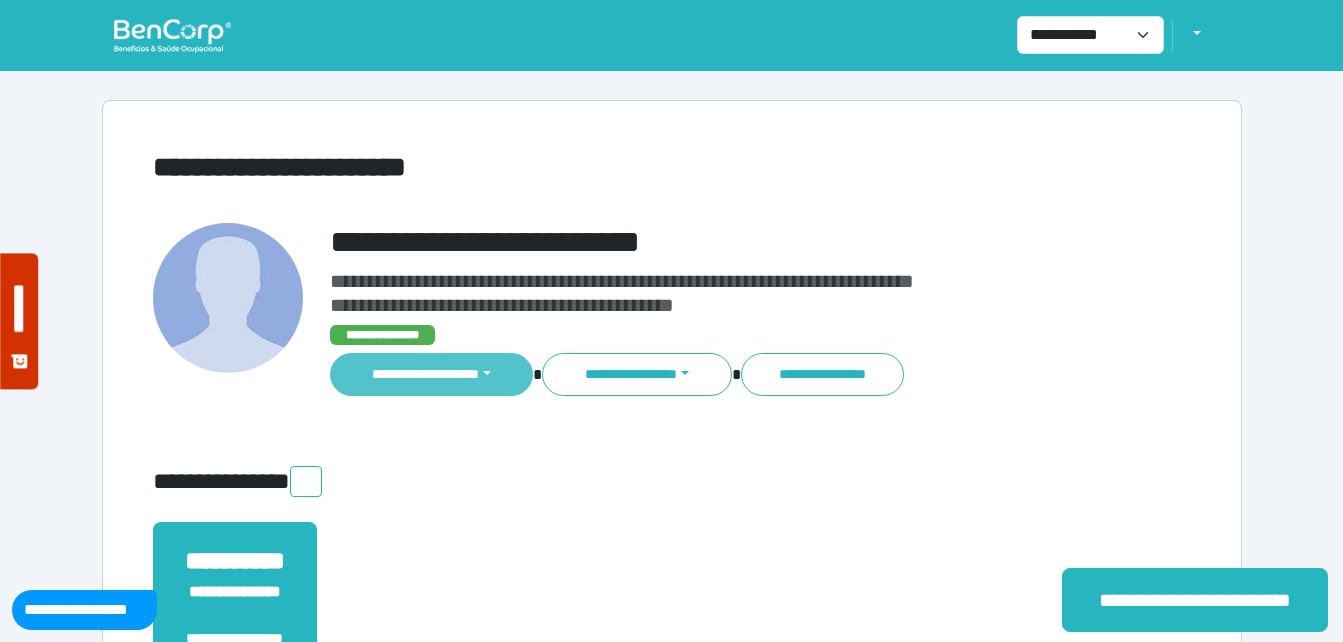 scroll, scrollTop: 0, scrollLeft: 0, axis: both 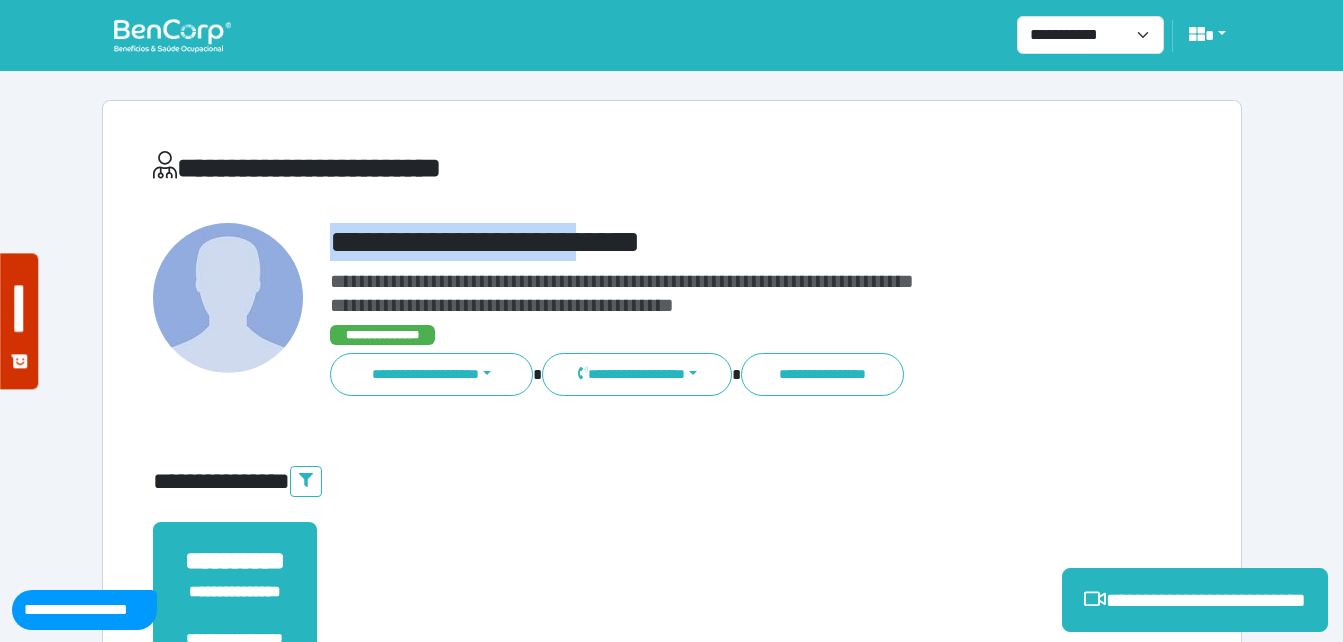 drag, startPoint x: 320, startPoint y: 230, endPoint x: 706, endPoint y: 261, distance: 387.24283 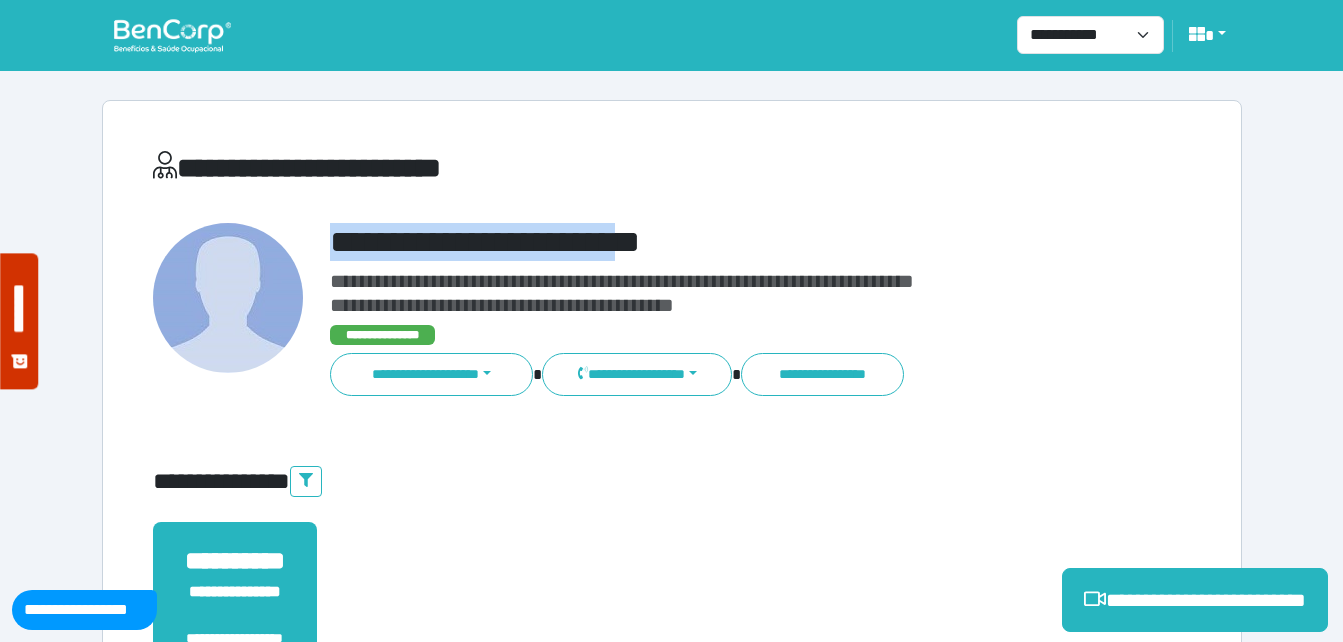 copy on "**********" 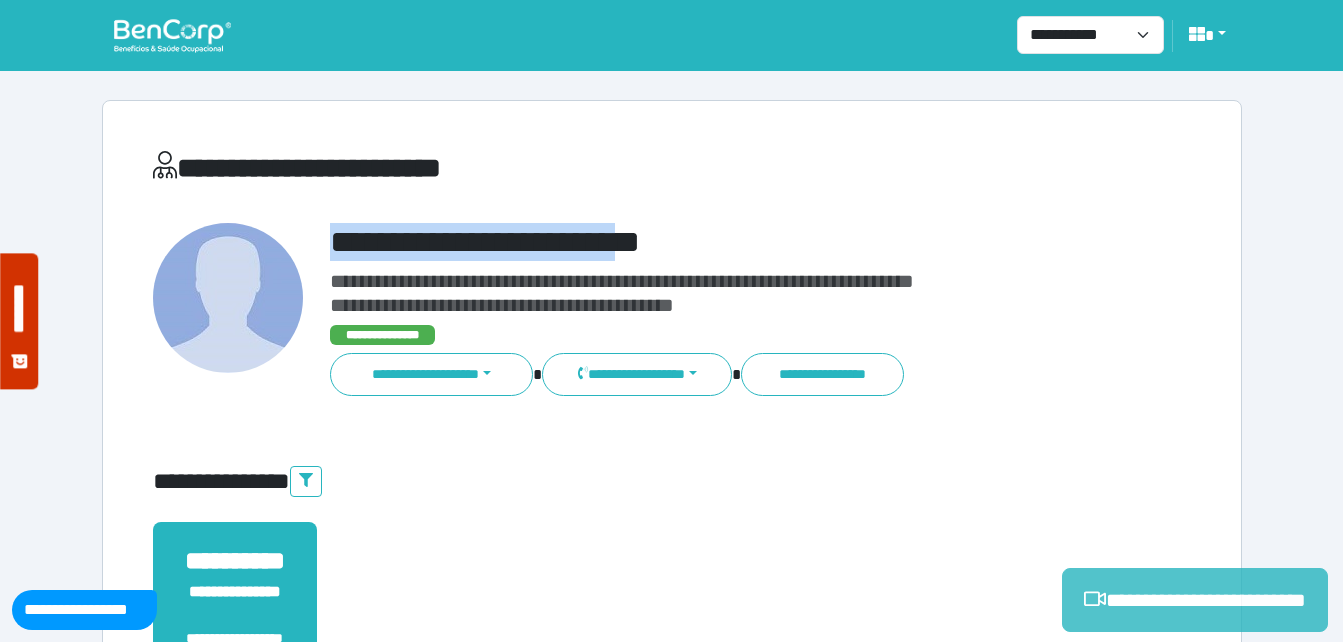 click on "**********" at bounding box center (1195, 600) 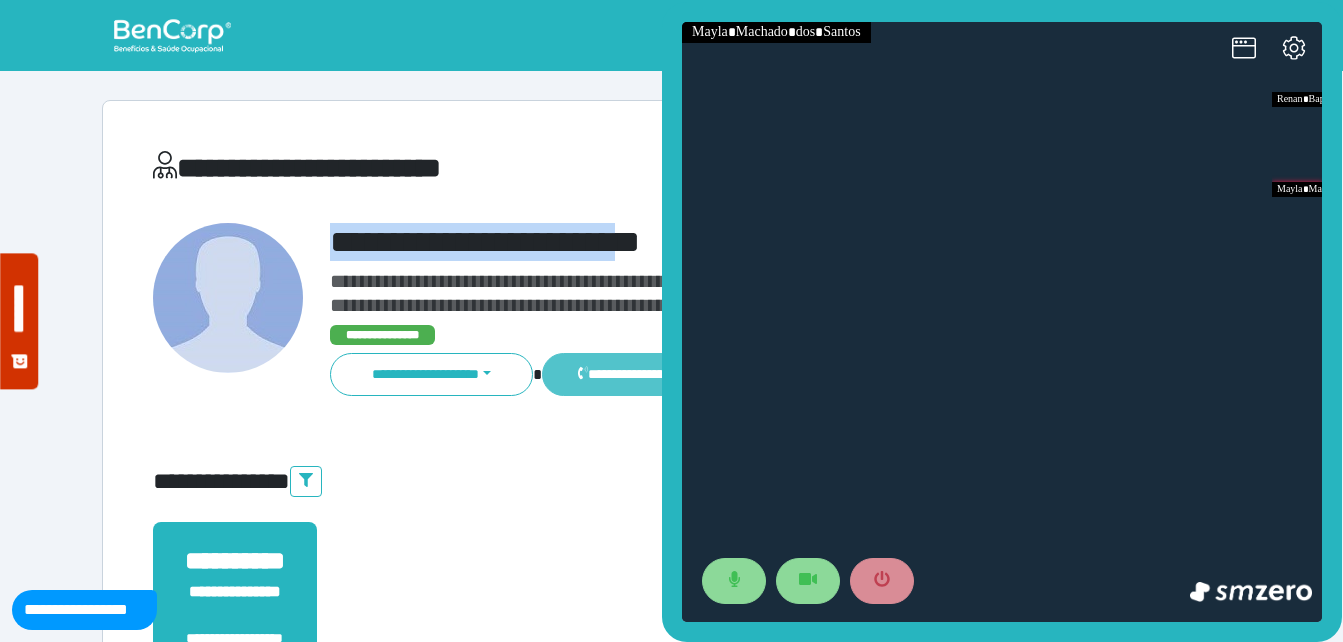 scroll, scrollTop: 0, scrollLeft: 0, axis: both 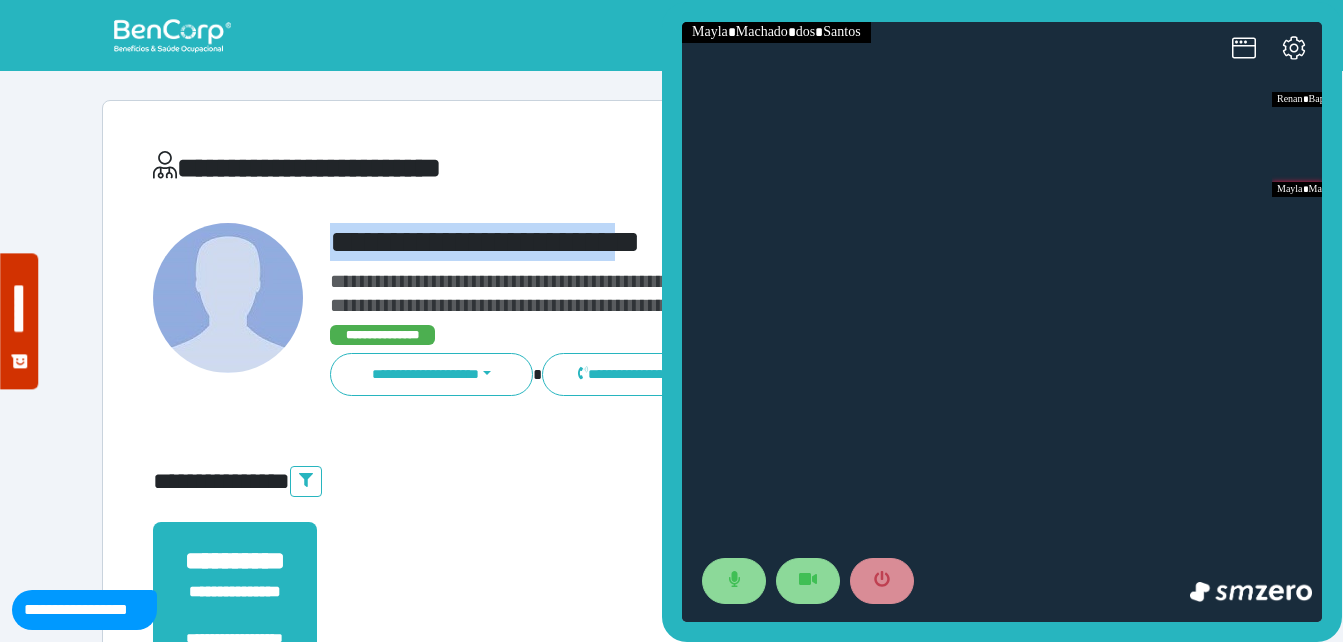 click on "**********" at bounding box center [672, 608] 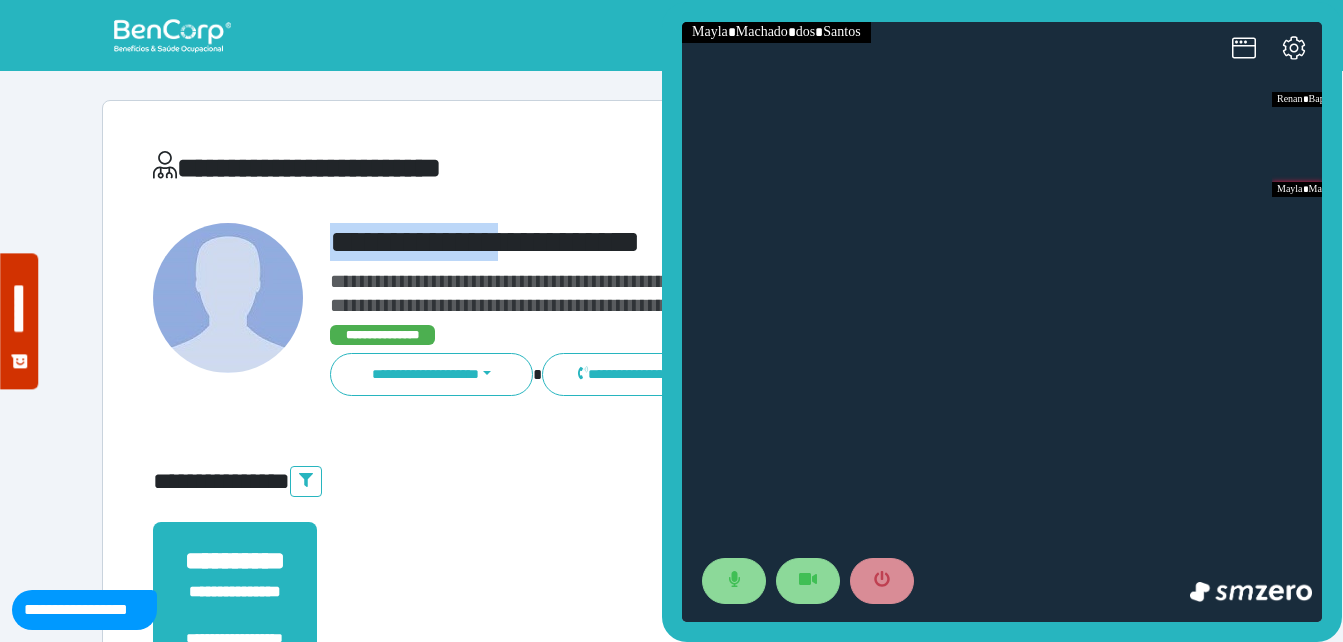 drag, startPoint x: 325, startPoint y: 232, endPoint x: 556, endPoint y: 223, distance: 231.17526 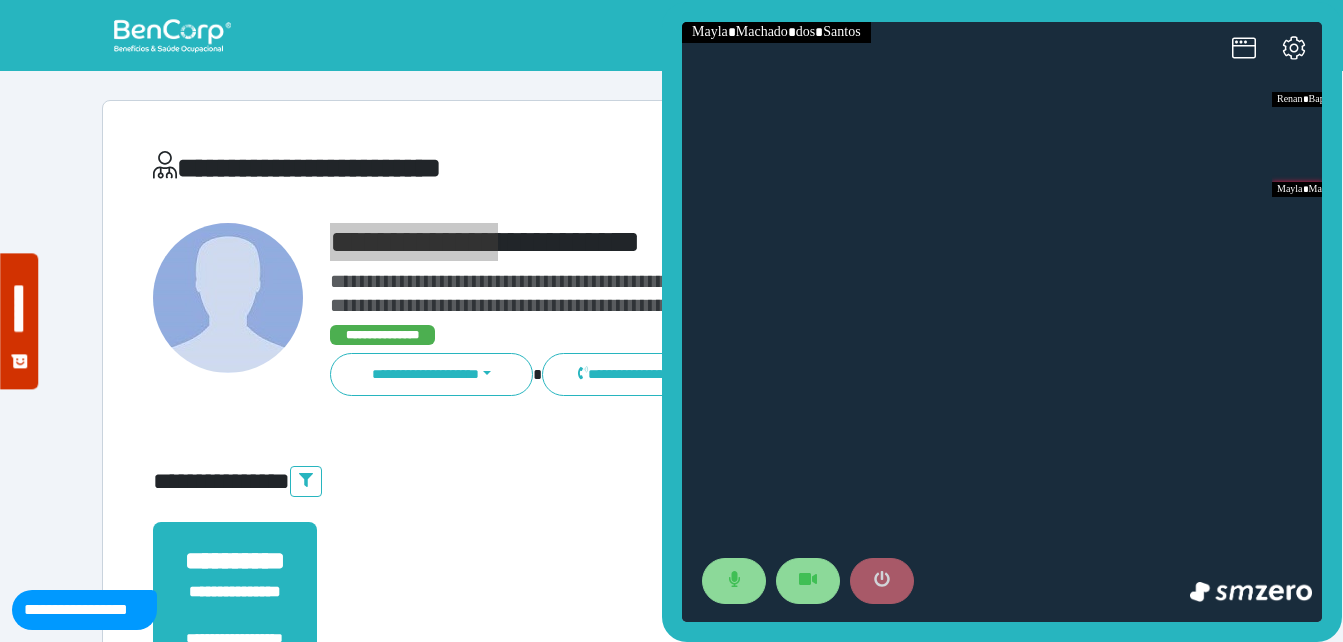click at bounding box center (882, 581) 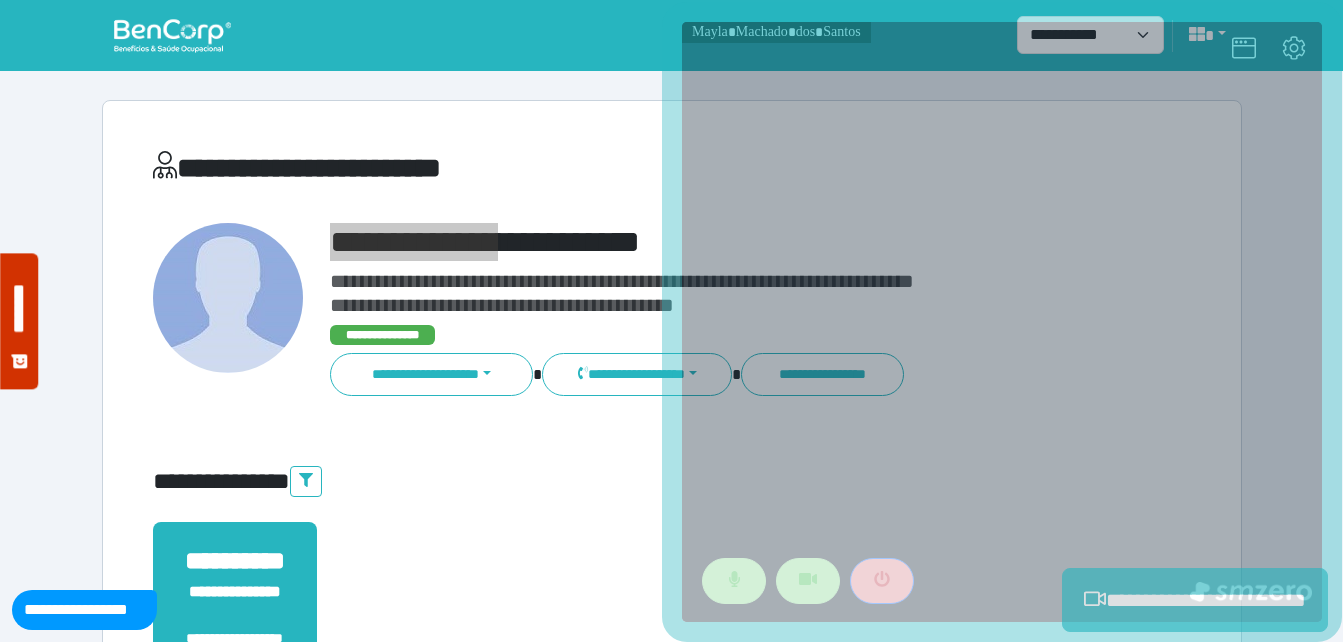 scroll, scrollTop: 400, scrollLeft: 0, axis: vertical 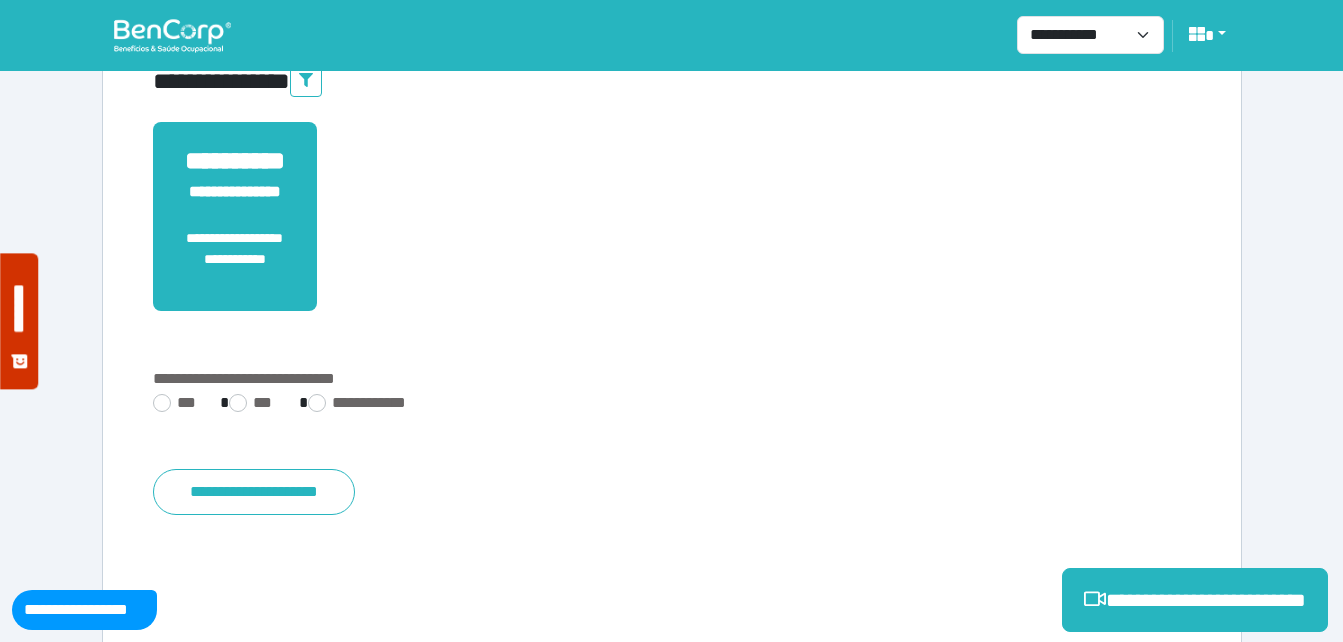 click on "**********" at bounding box center (672, 379) 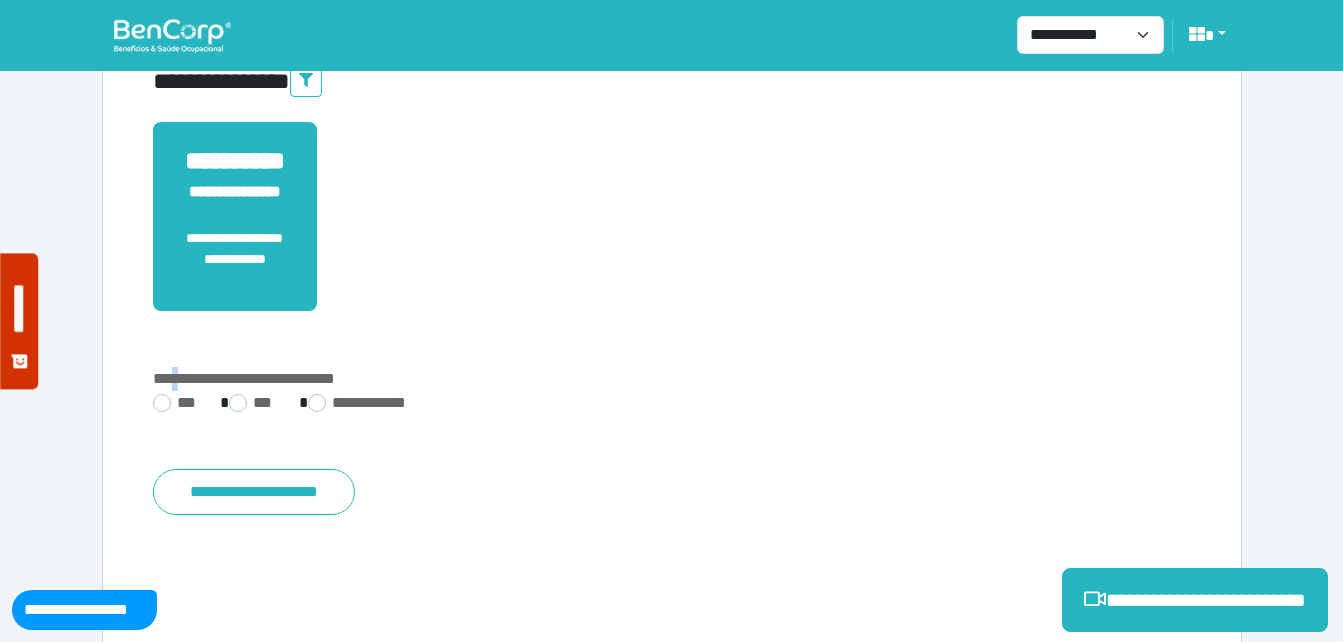 click on "**********" at bounding box center [672, 393] 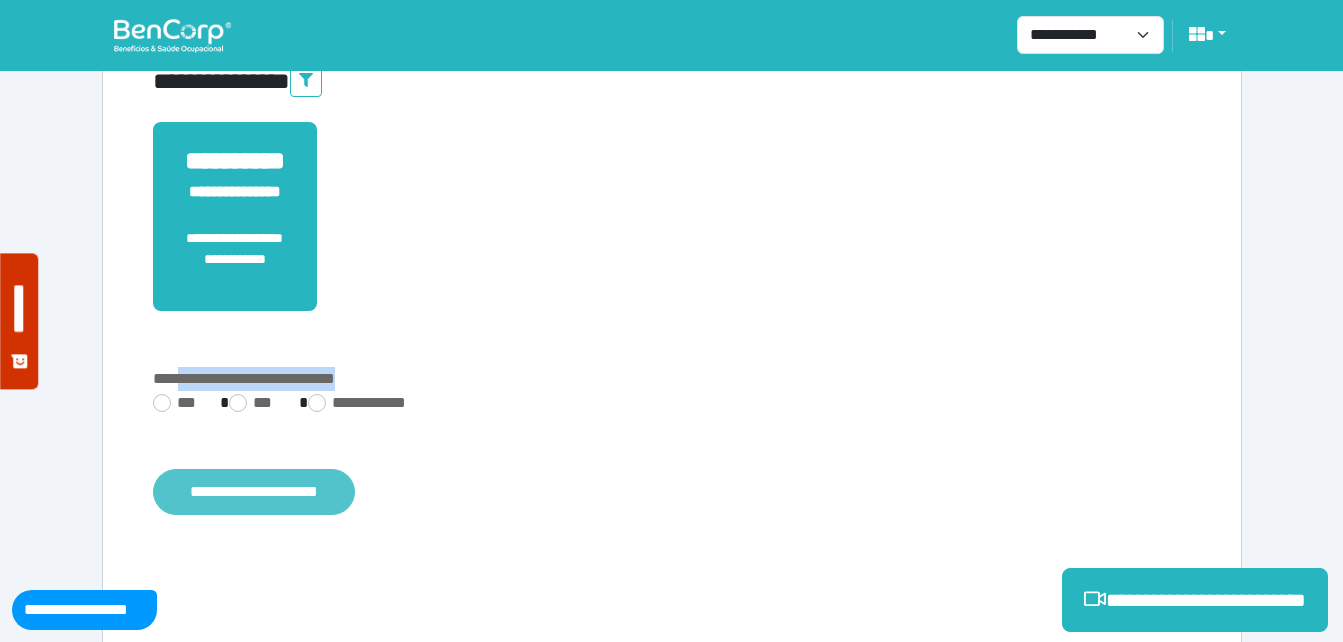 click on "**********" at bounding box center [254, 492] 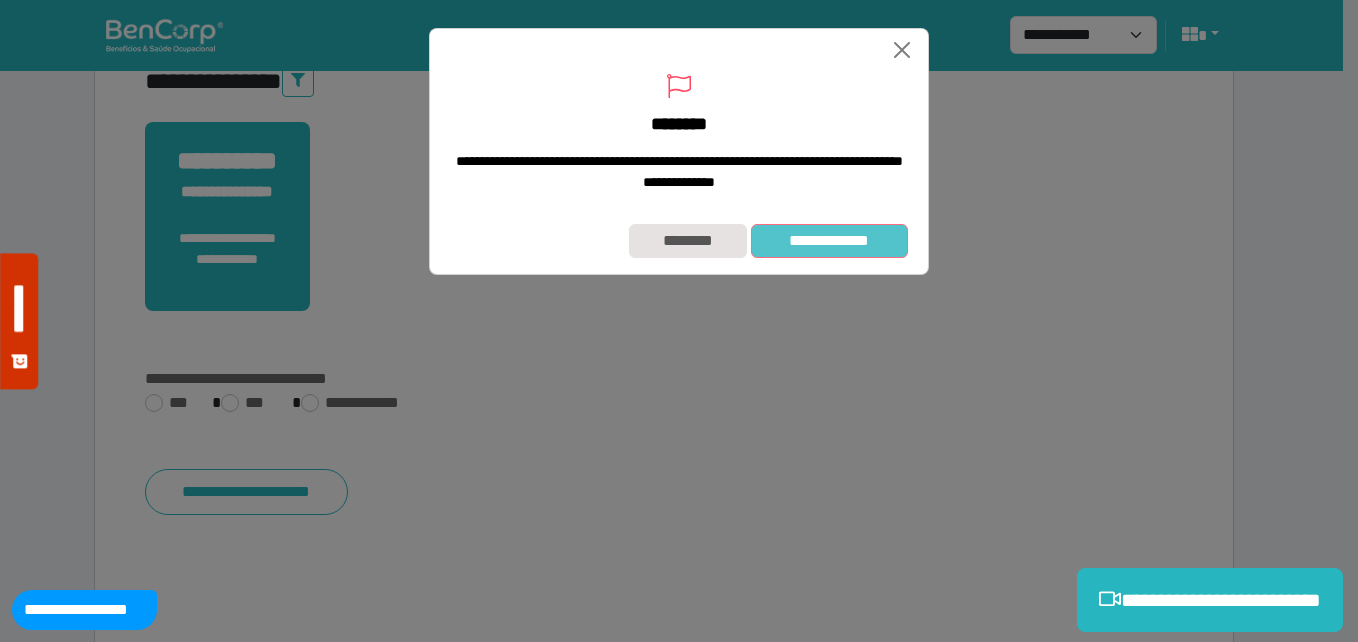 click on "**********" at bounding box center (679, 241) 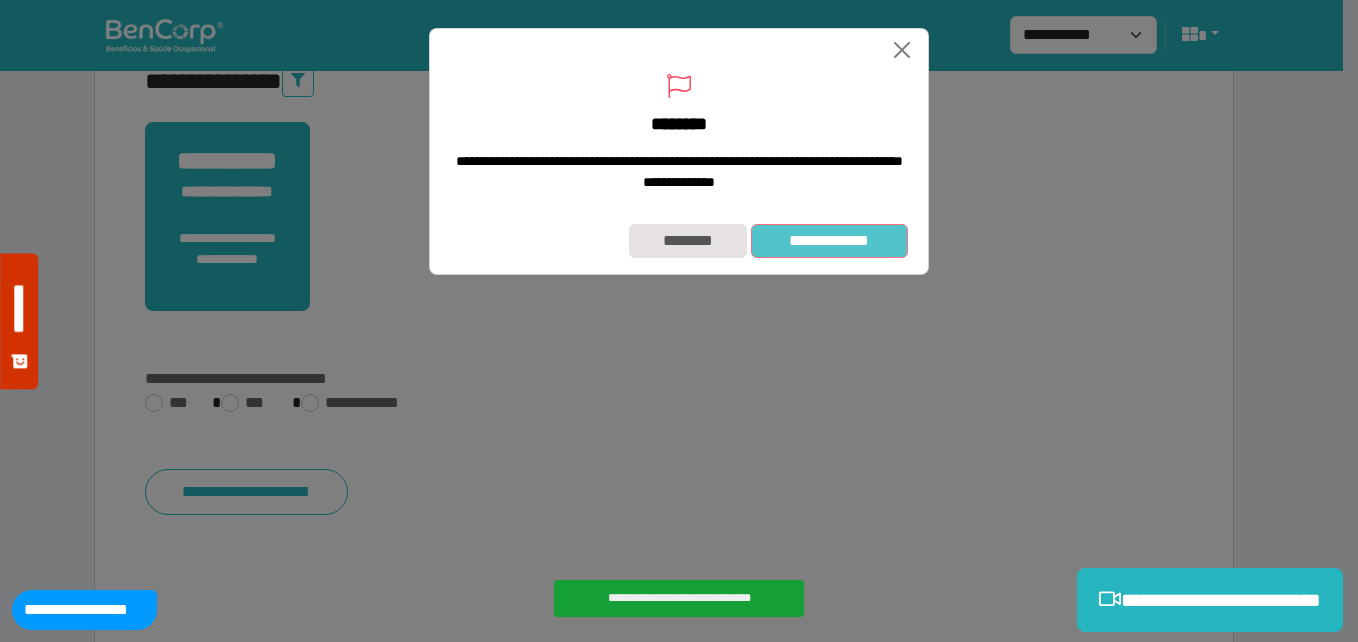 click on "**********" at bounding box center (829, 241) 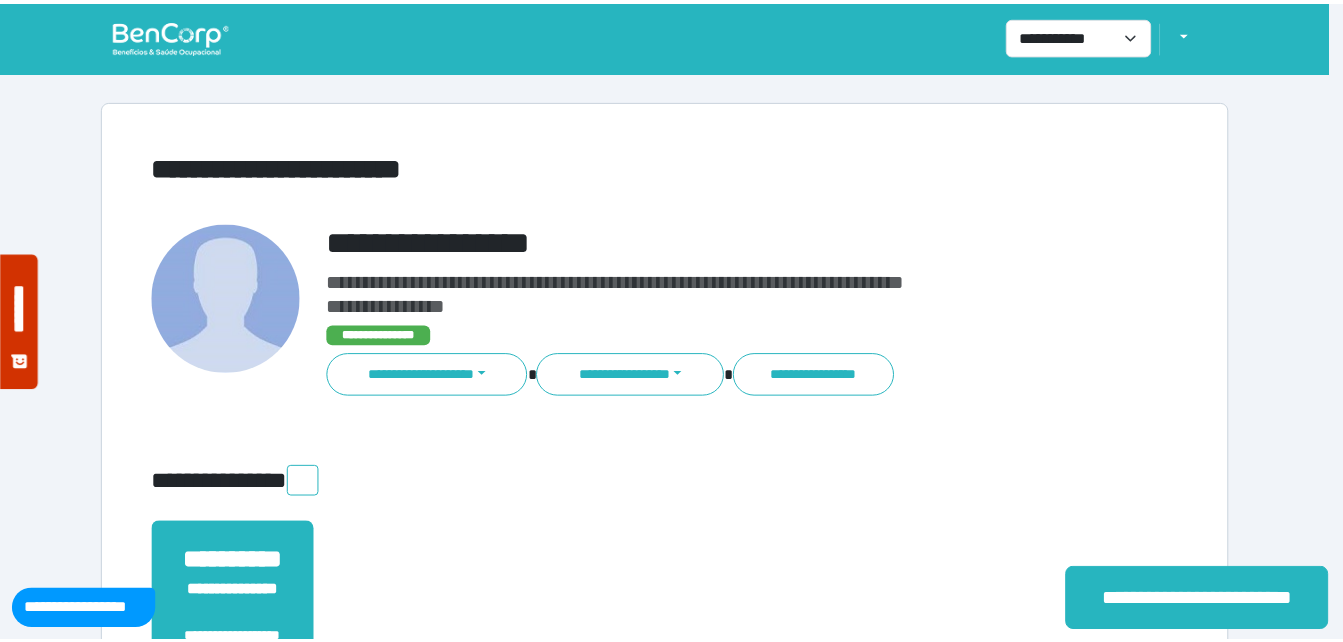 scroll, scrollTop: 0, scrollLeft: 0, axis: both 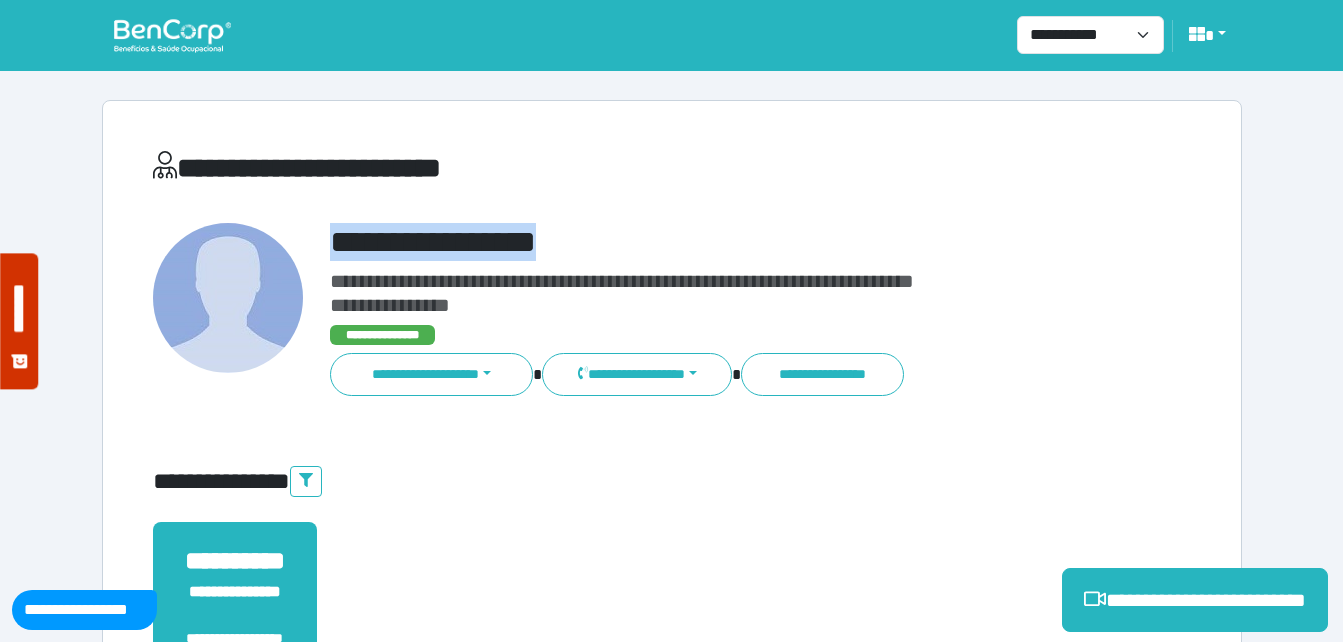 drag, startPoint x: 319, startPoint y: 235, endPoint x: 638, endPoint y: 245, distance: 319.1567 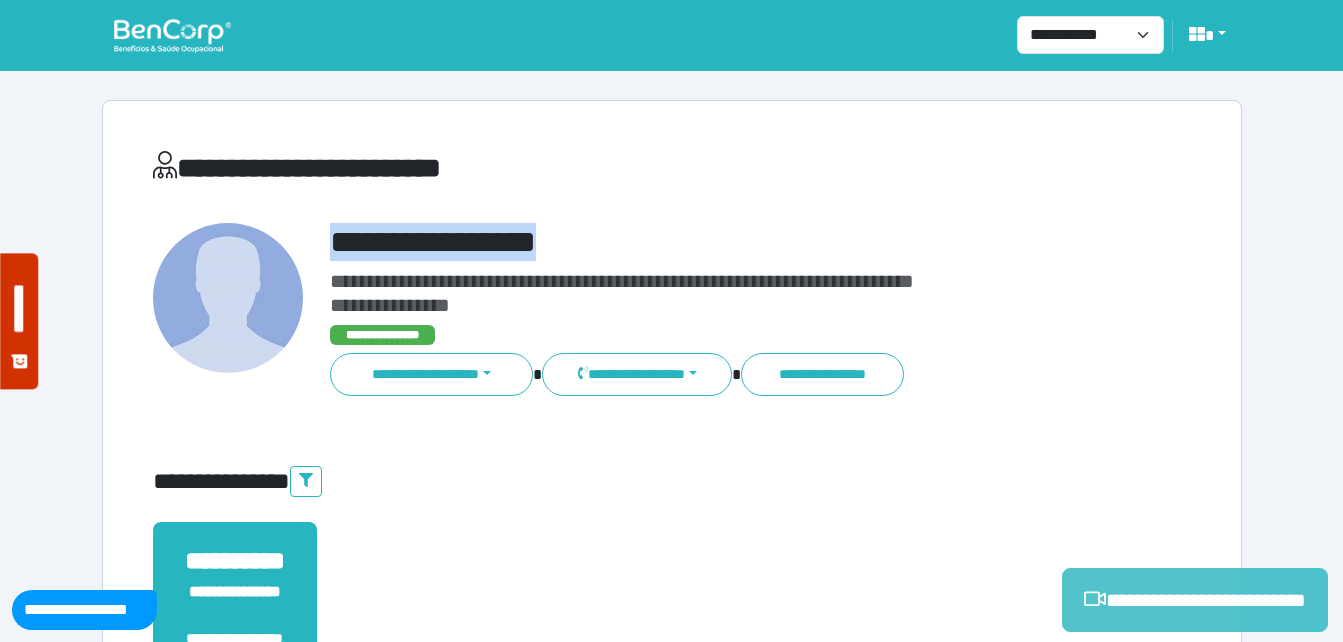 click on "**********" at bounding box center [1195, 600] 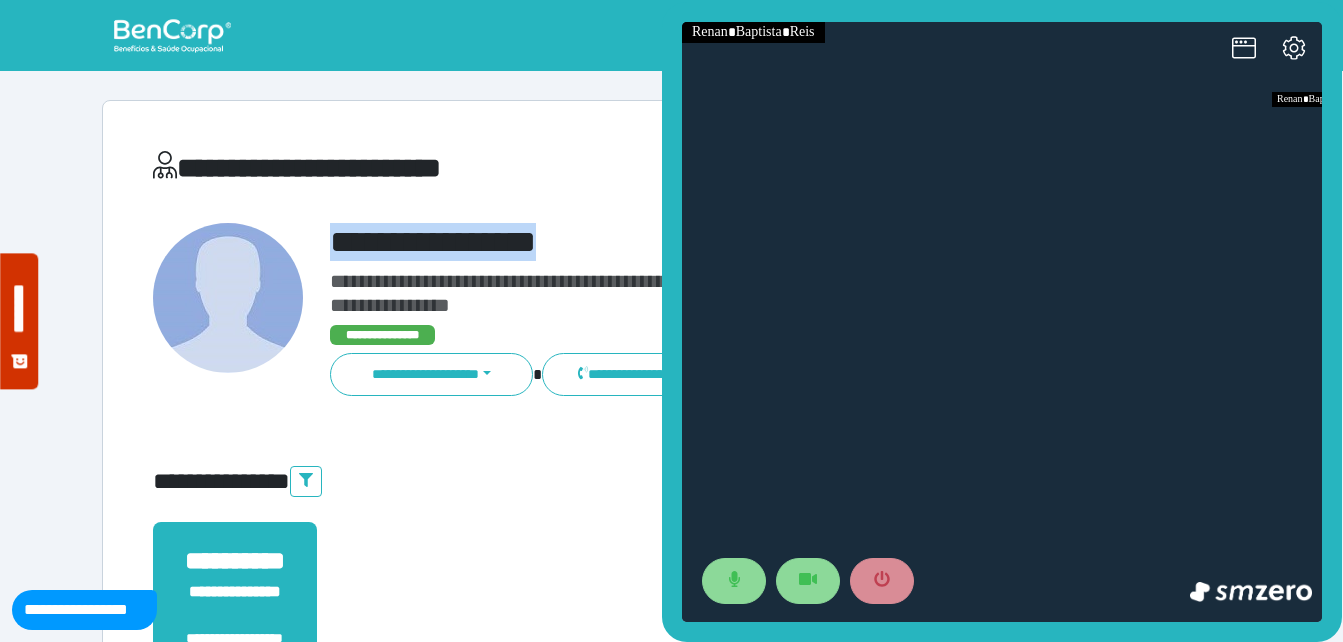 scroll, scrollTop: 0, scrollLeft: 0, axis: both 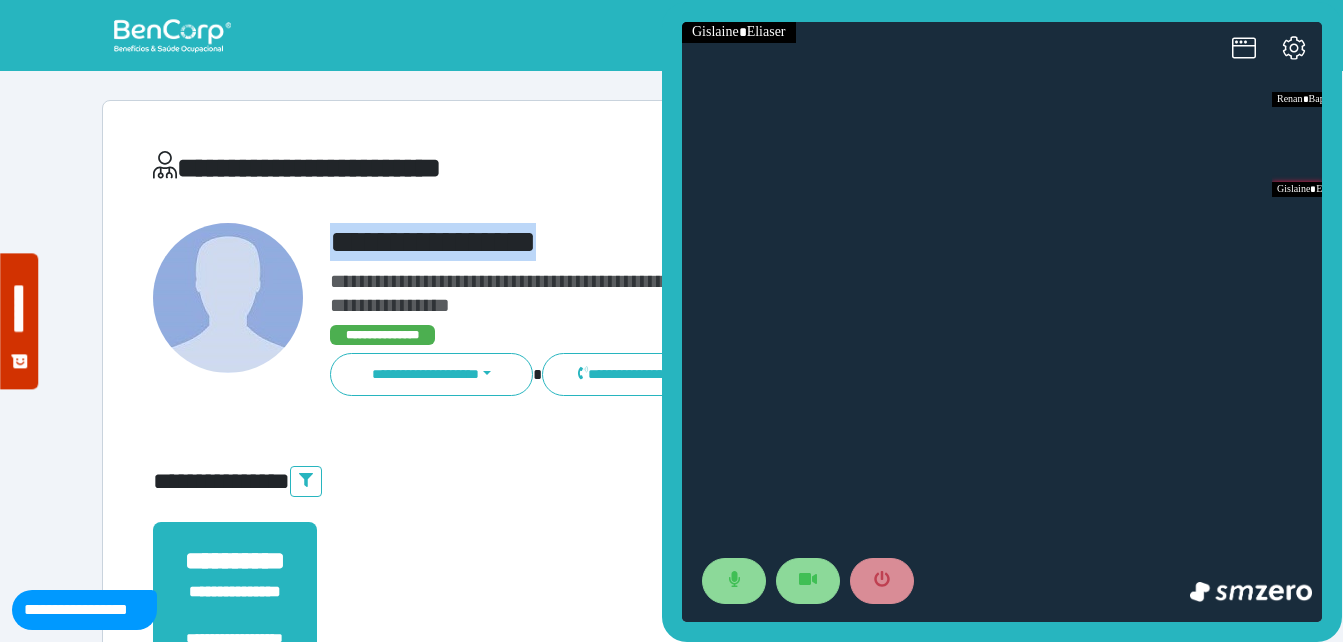 click on "**********" at bounding box center (672, 608) 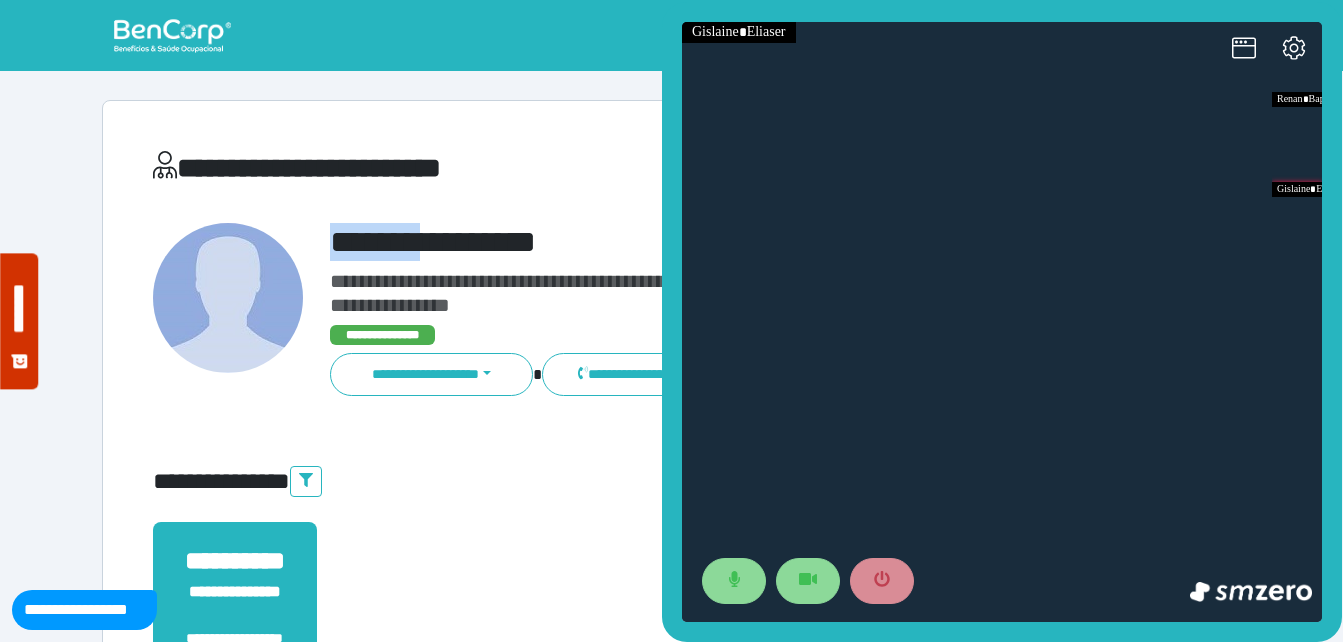 drag, startPoint x: 322, startPoint y: 240, endPoint x: 547, endPoint y: 235, distance: 225.05554 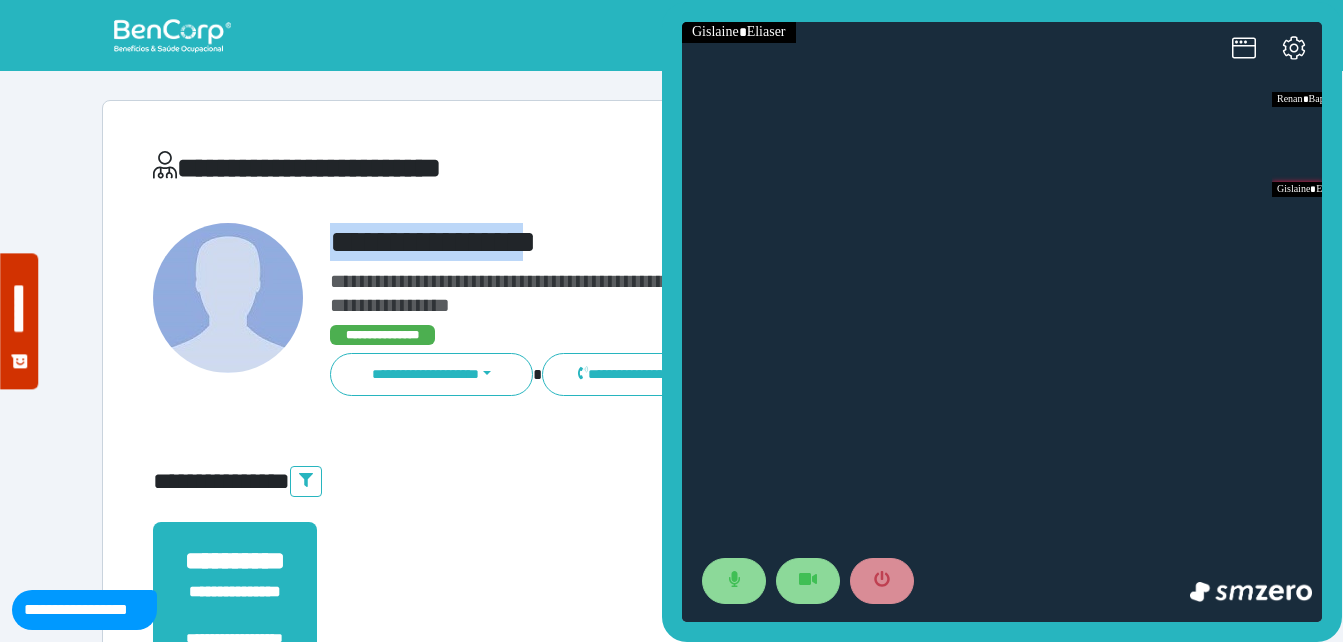 copy on "**********" 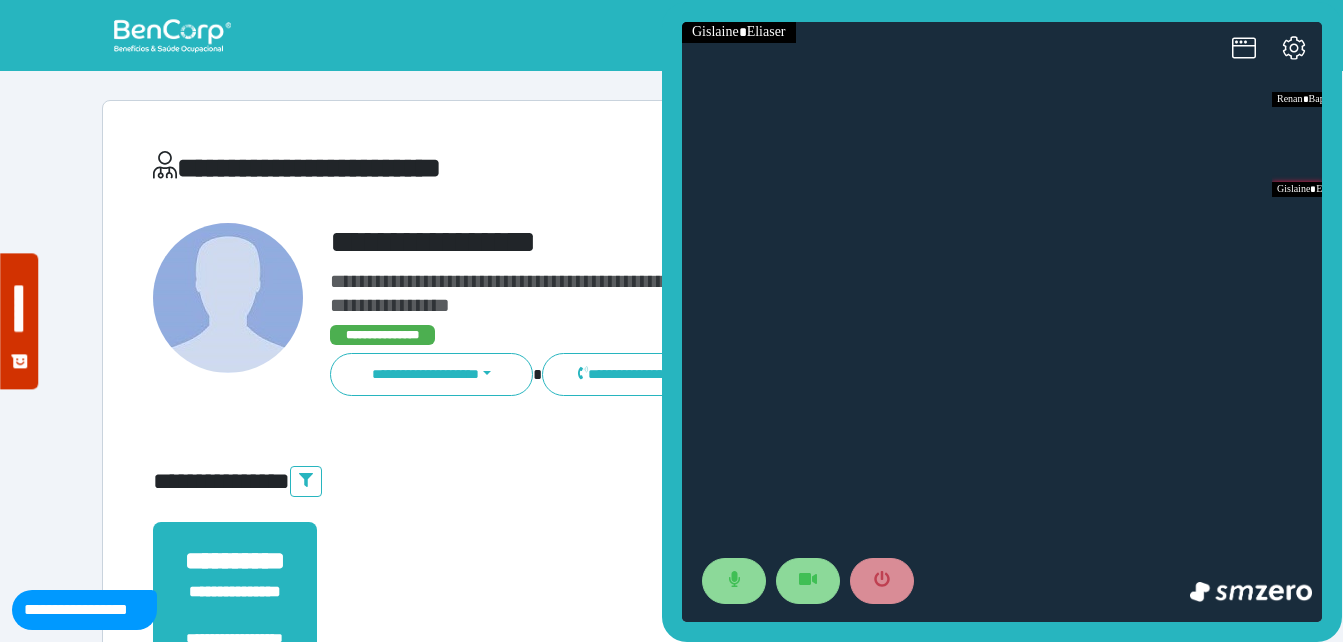 click on "**********" at bounding box center [672, 600] 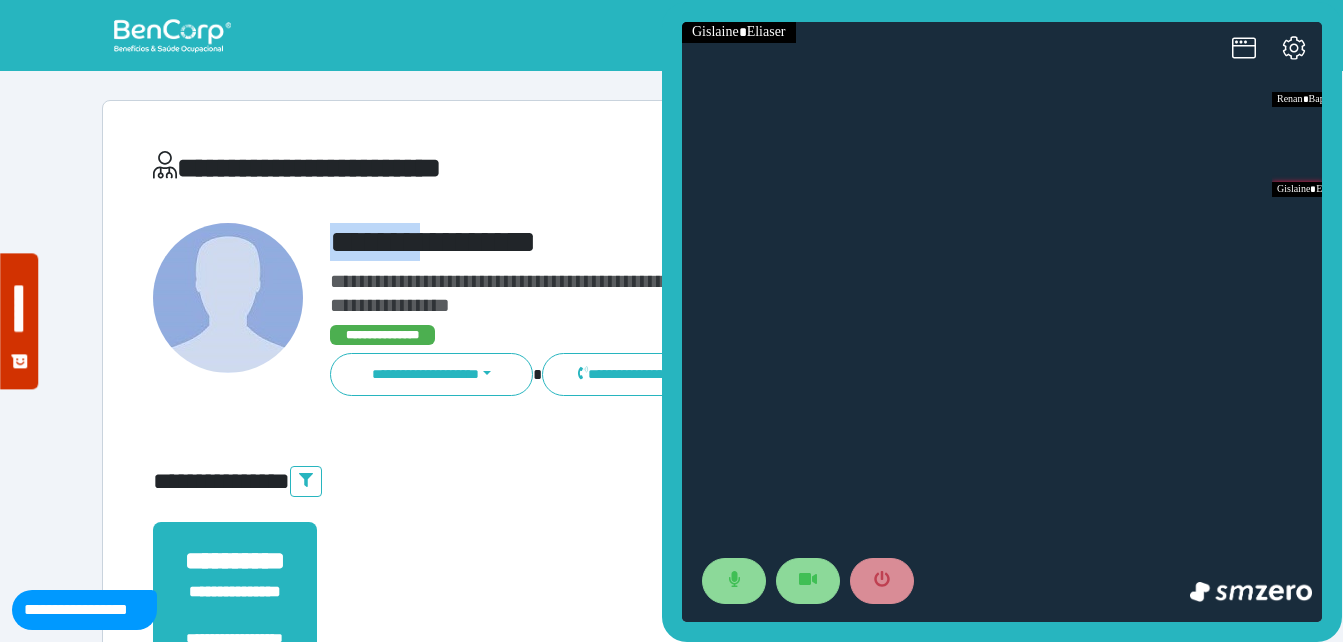 drag, startPoint x: 333, startPoint y: 234, endPoint x: 562, endPoint y: 237, distance: 229.01965 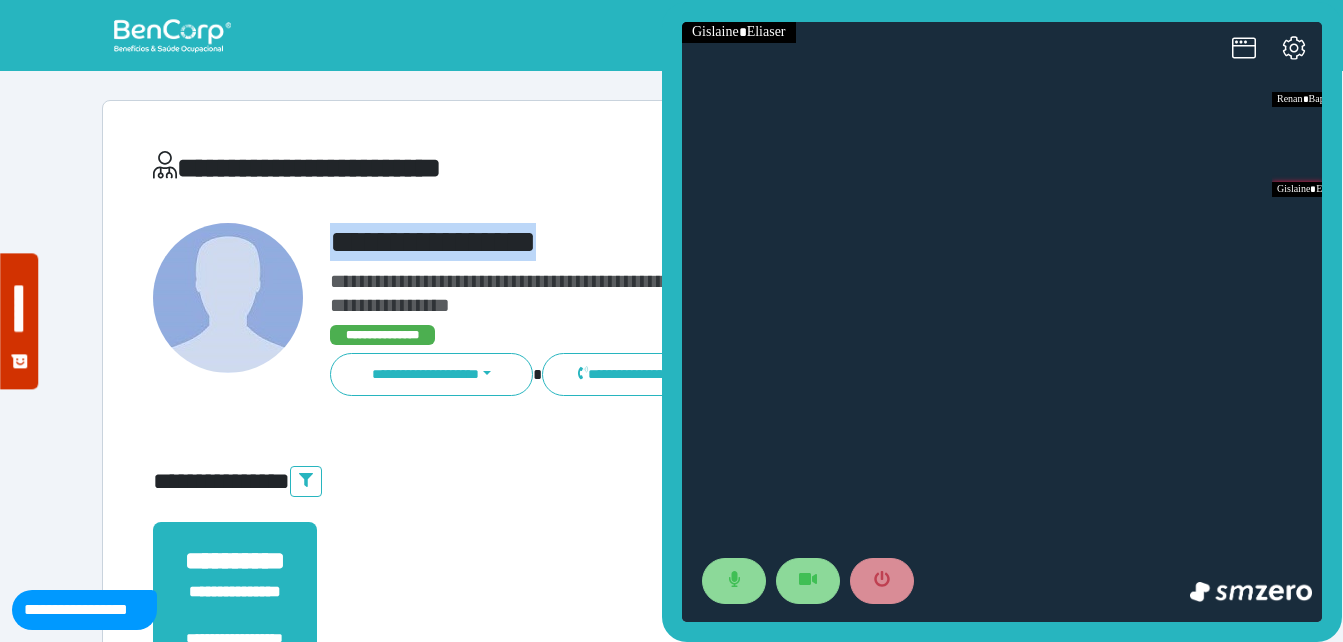 copy on "**********" 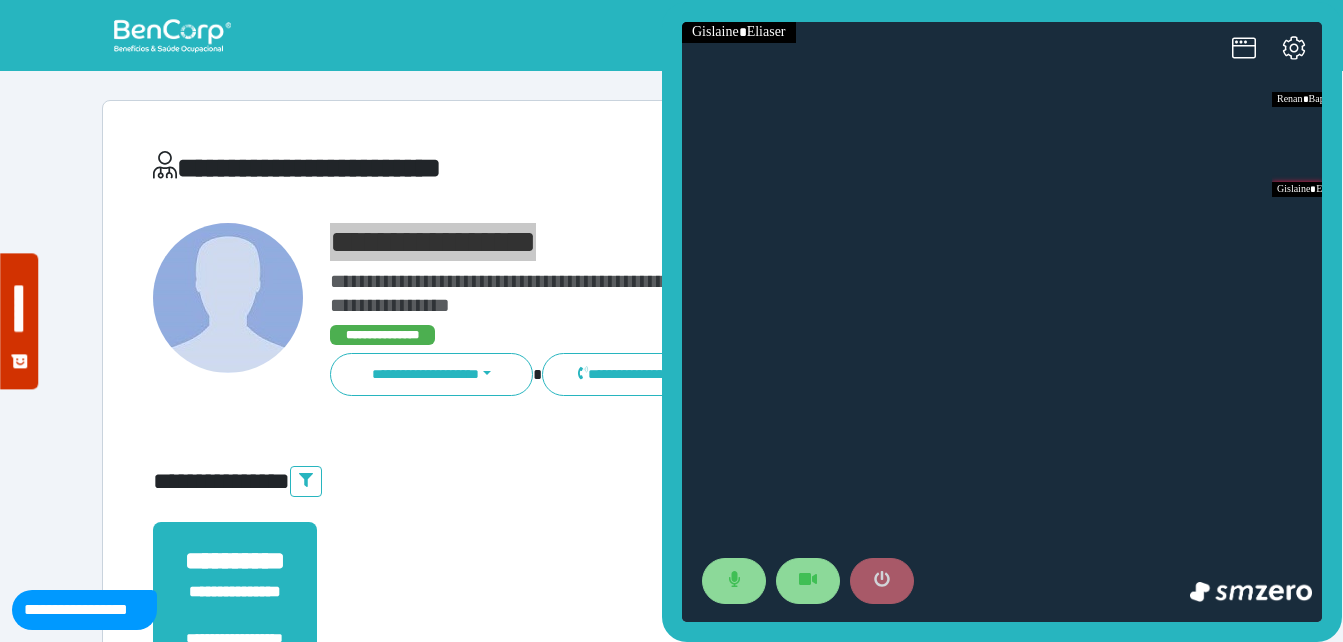 click 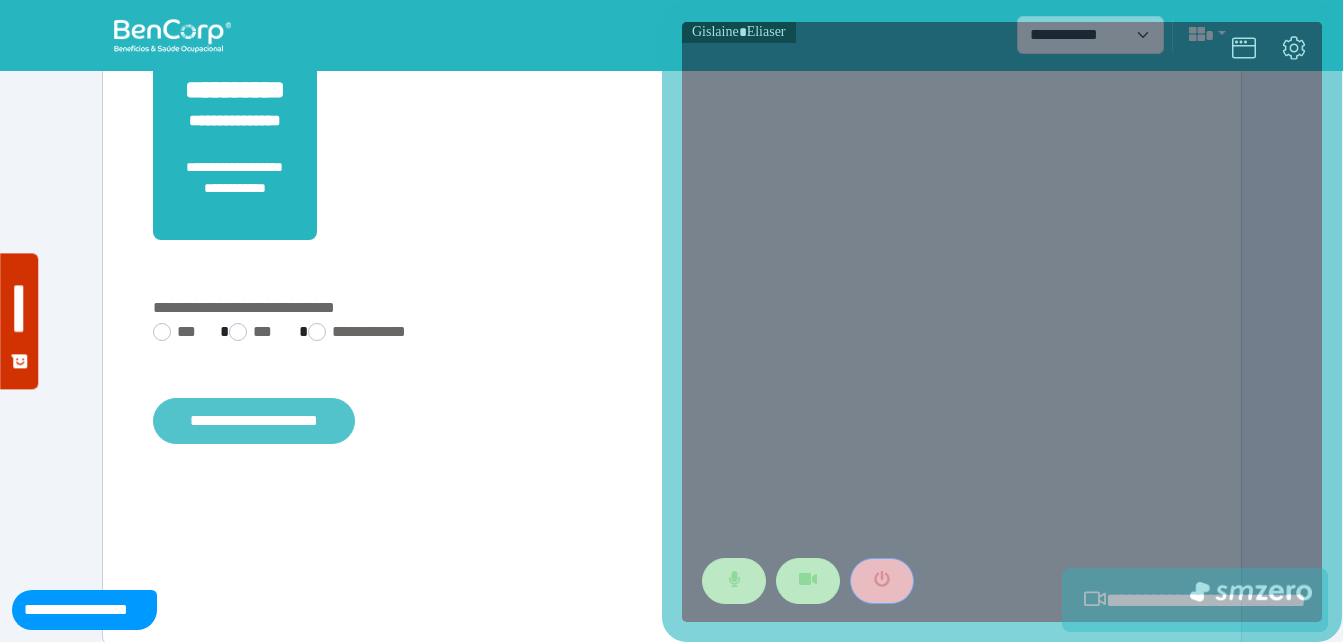 scroll, scrollTop: 494, scrollLeft: 0, axis: vertical 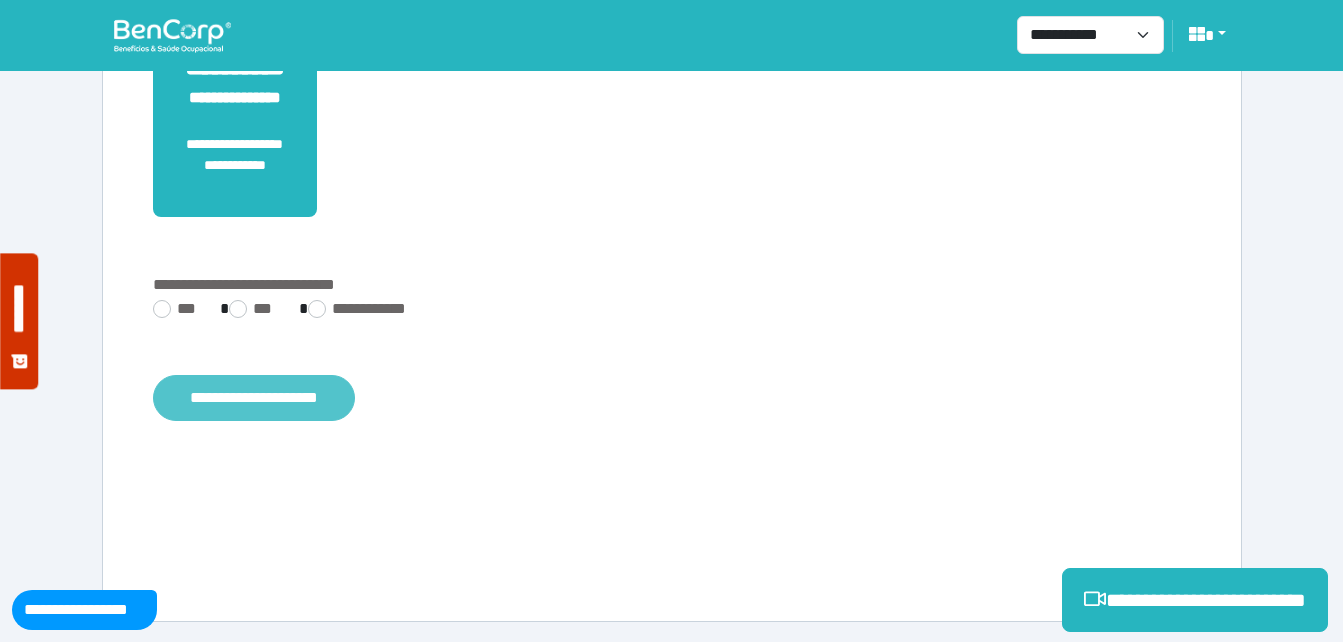 click on "**********" at bounding box center (254, 398) 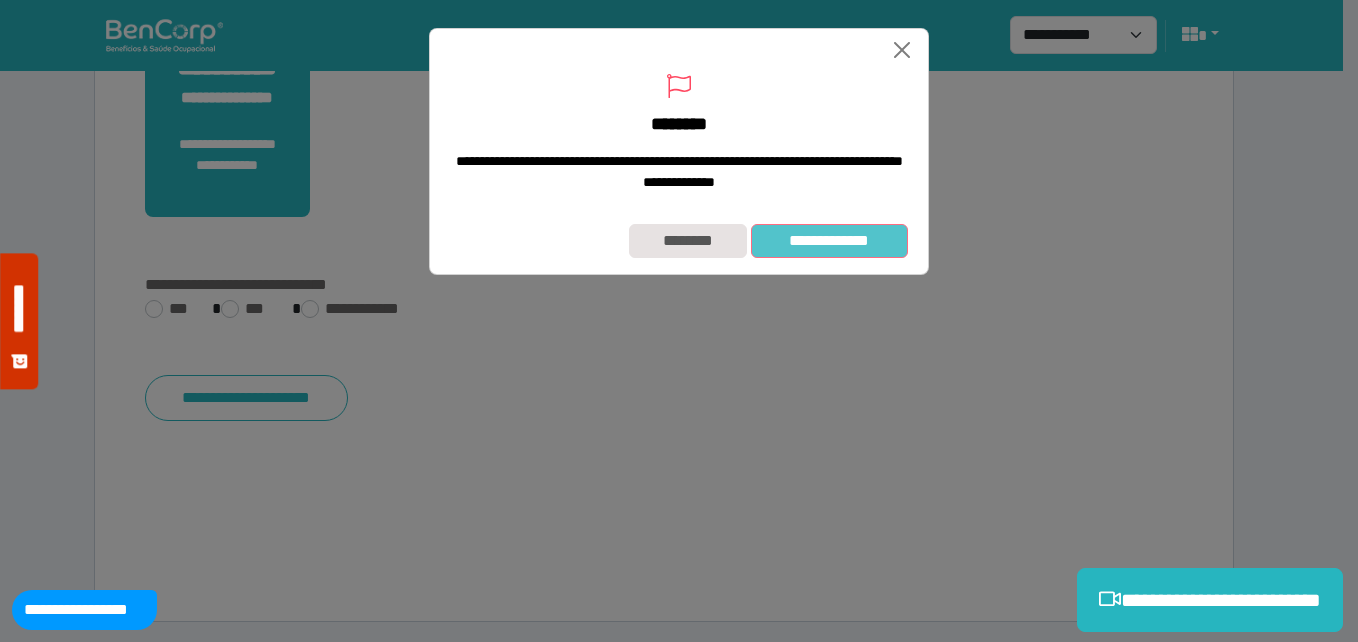 click on "**********" at bounding box center [829, 241] 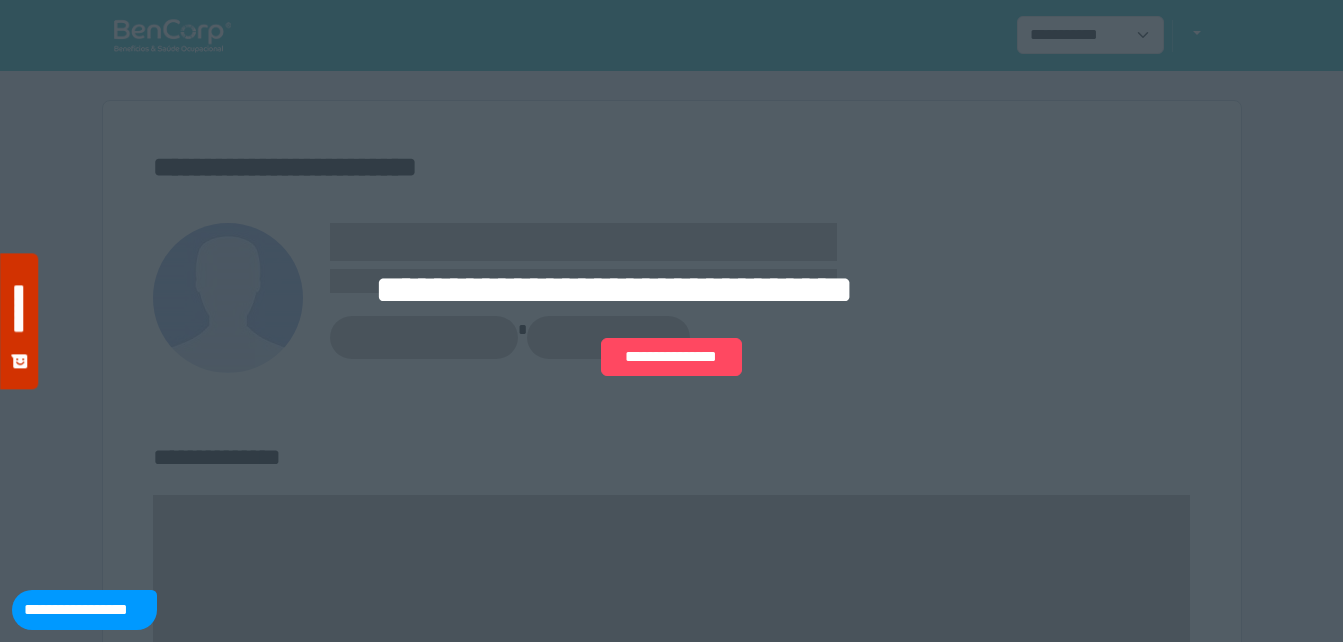 scroll, scrollTop: 0, scrollLeft: 0, axis: both 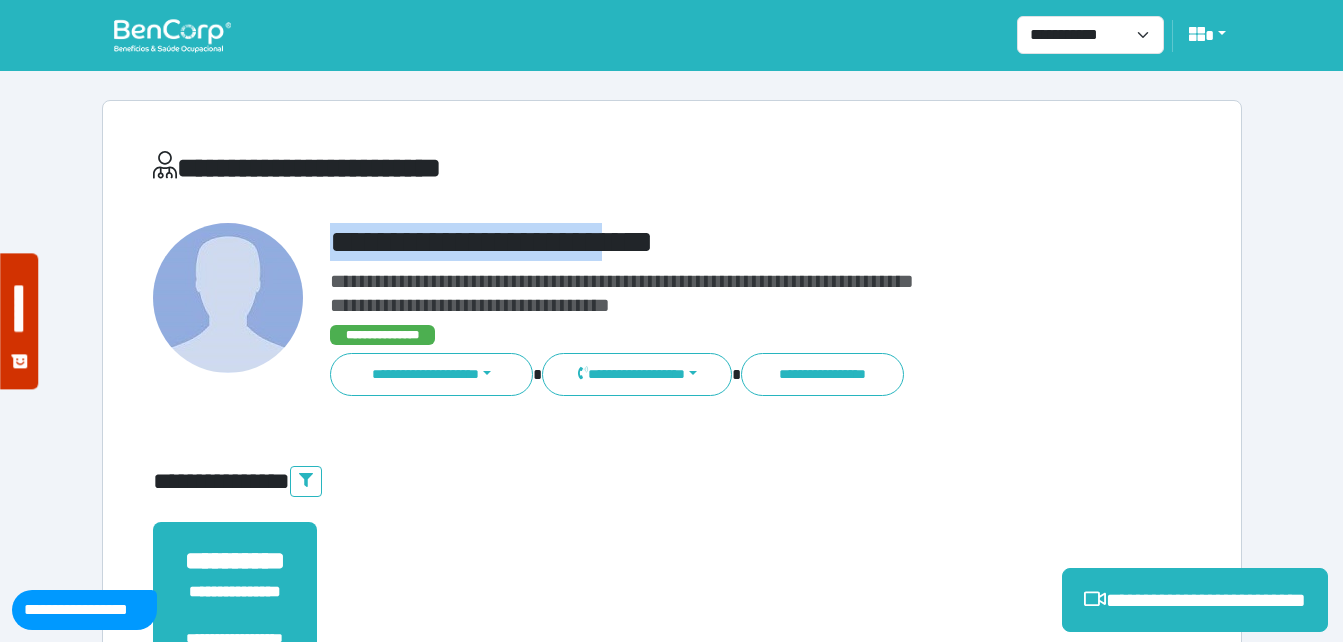 drag, startPoint x: 326, startPoint y: 233, endPoint x: 713, endPoint y: 239, distance: 387.0465 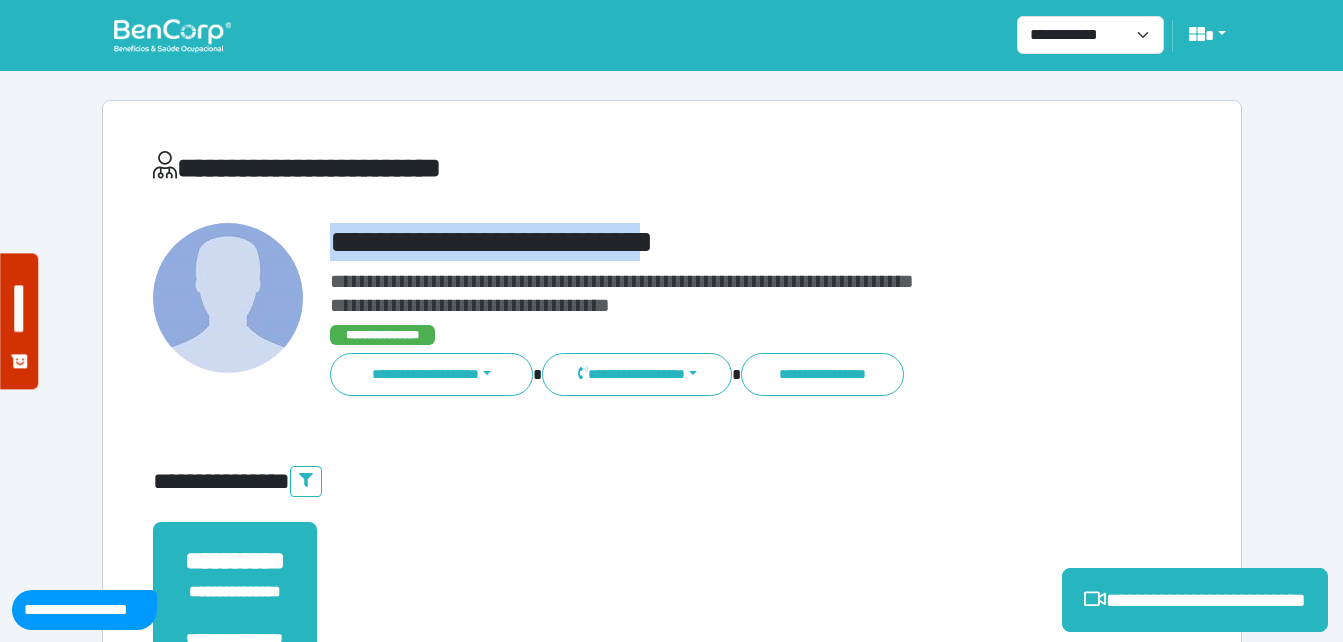 copy on "**********" 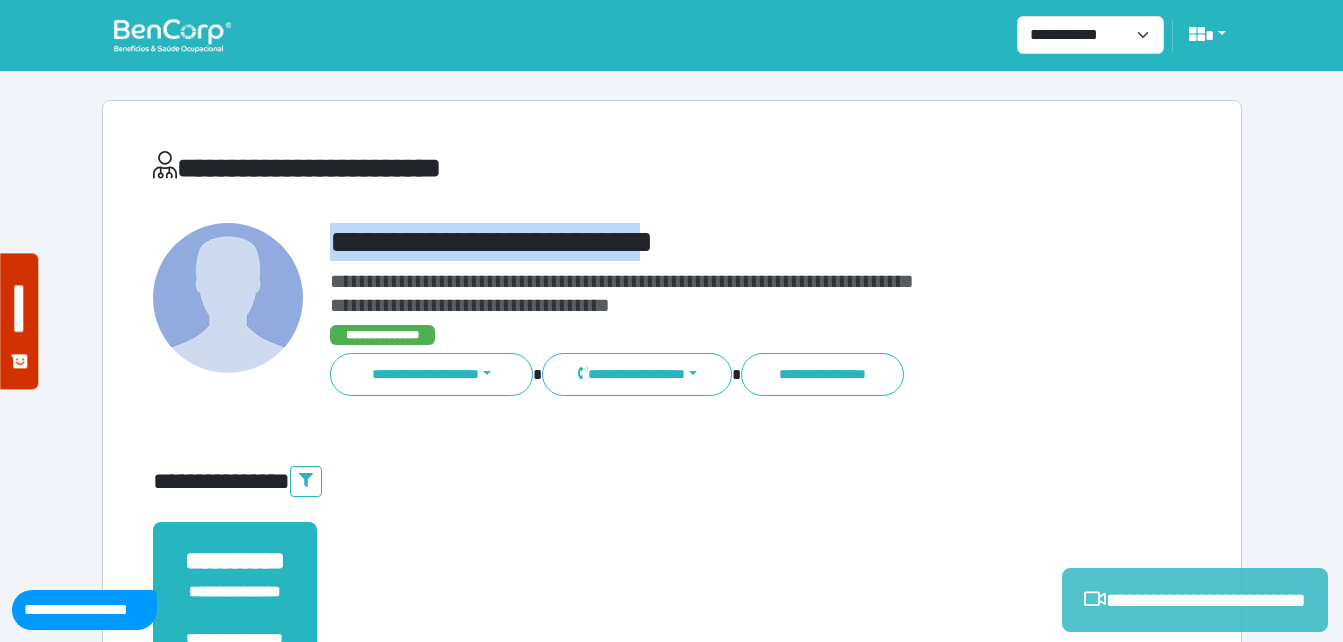 click on "**********" at bounding box center (1195, 600) 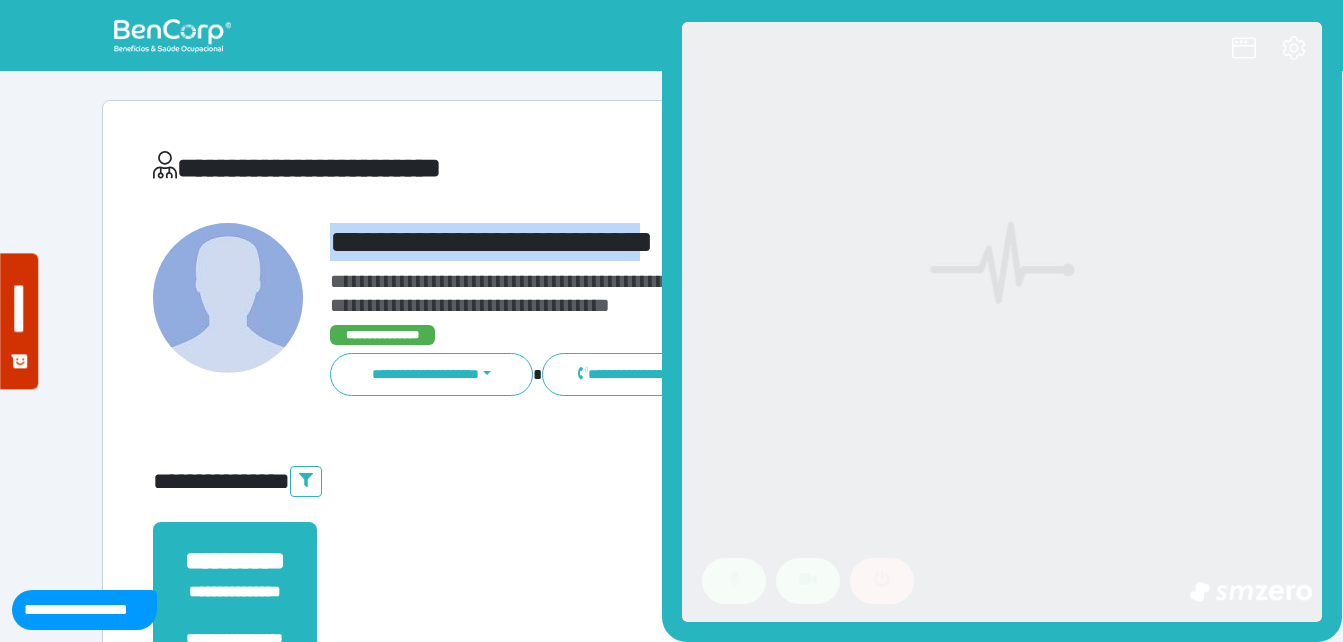 scroll, scrollTop: 0, scrollLeft: 0, axis: both 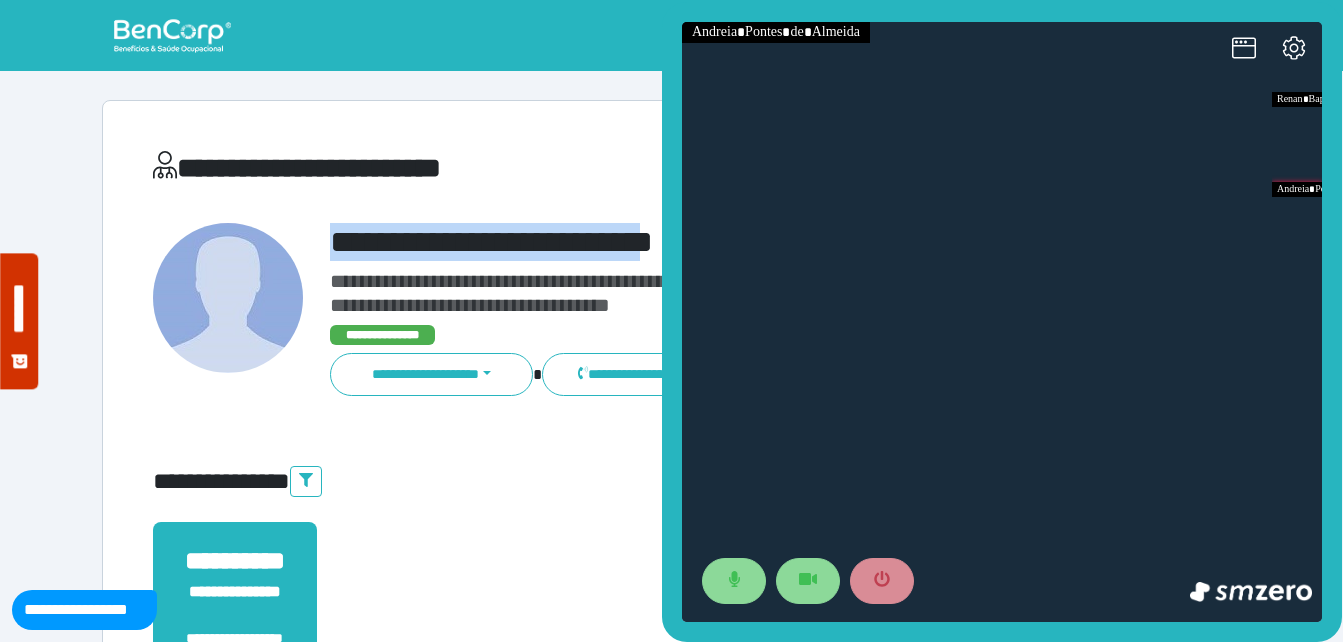 click on "**********" at bounding box center (672, 608) 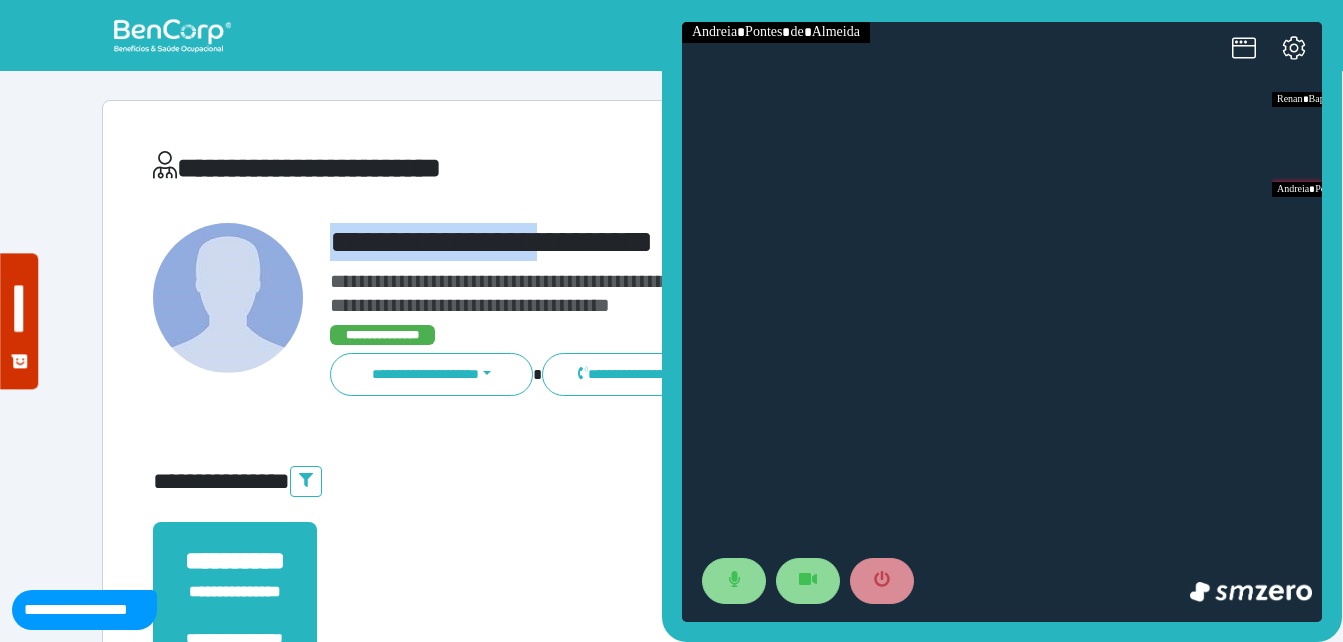 drag, startPoint x: 312, startPoint y: 236, endPoint x: 618, endPoint y: 233, distance: 306.0147 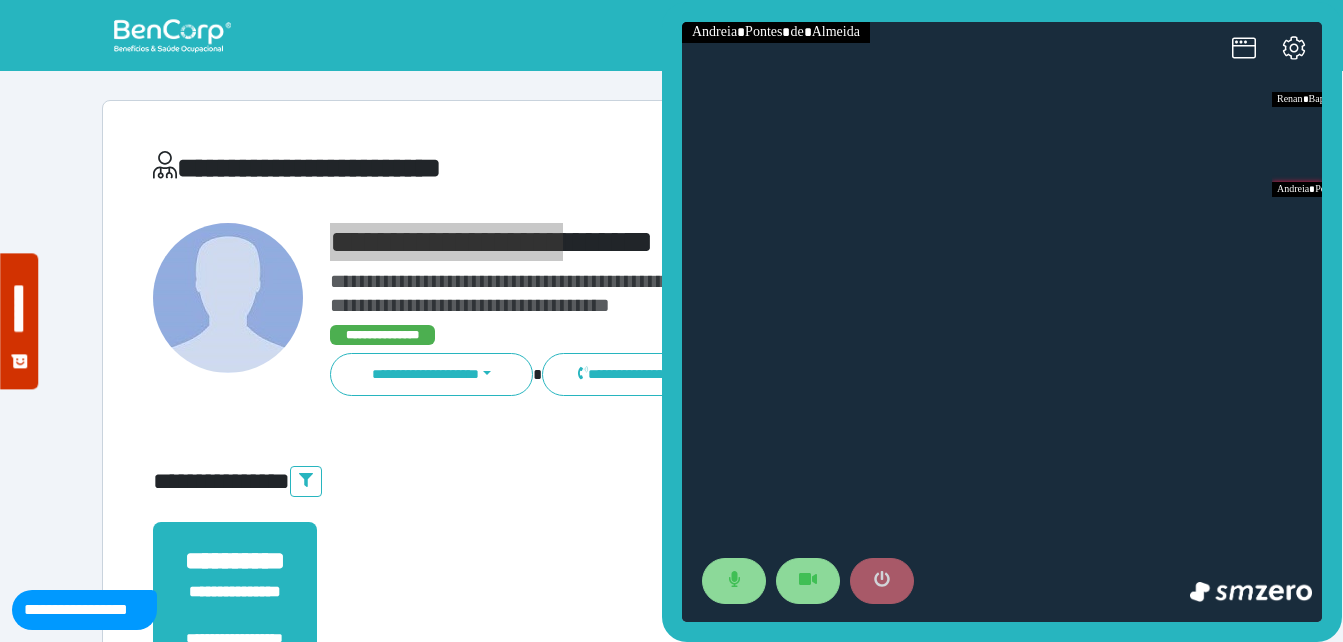 click at bounding box center (882, 581) 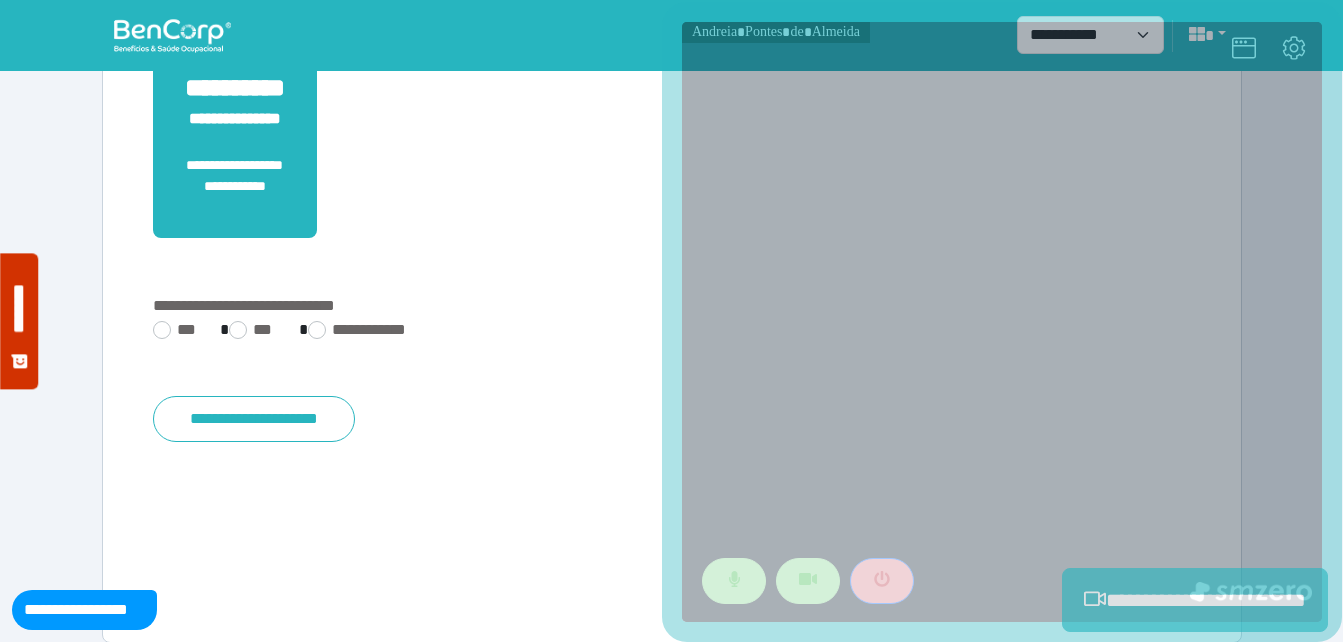 scroll, scrollTop: 494, scrollLeft: 0, axis: vertical 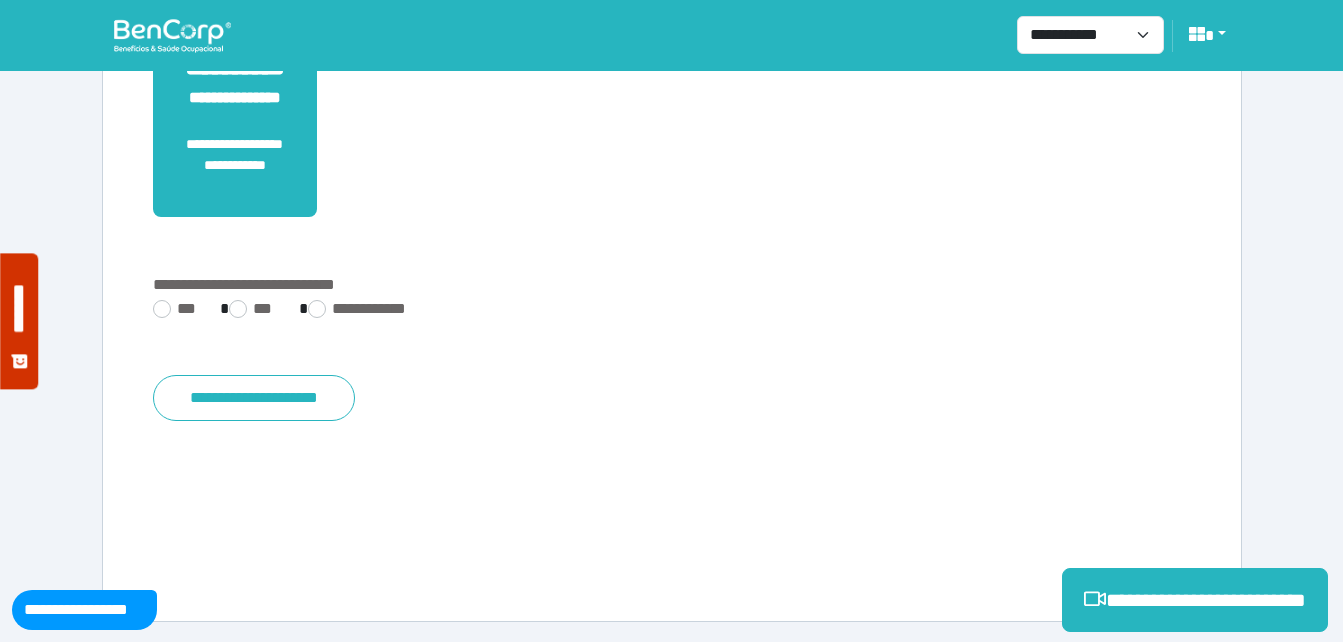 click on "**********" at bounding box center [672, 341] 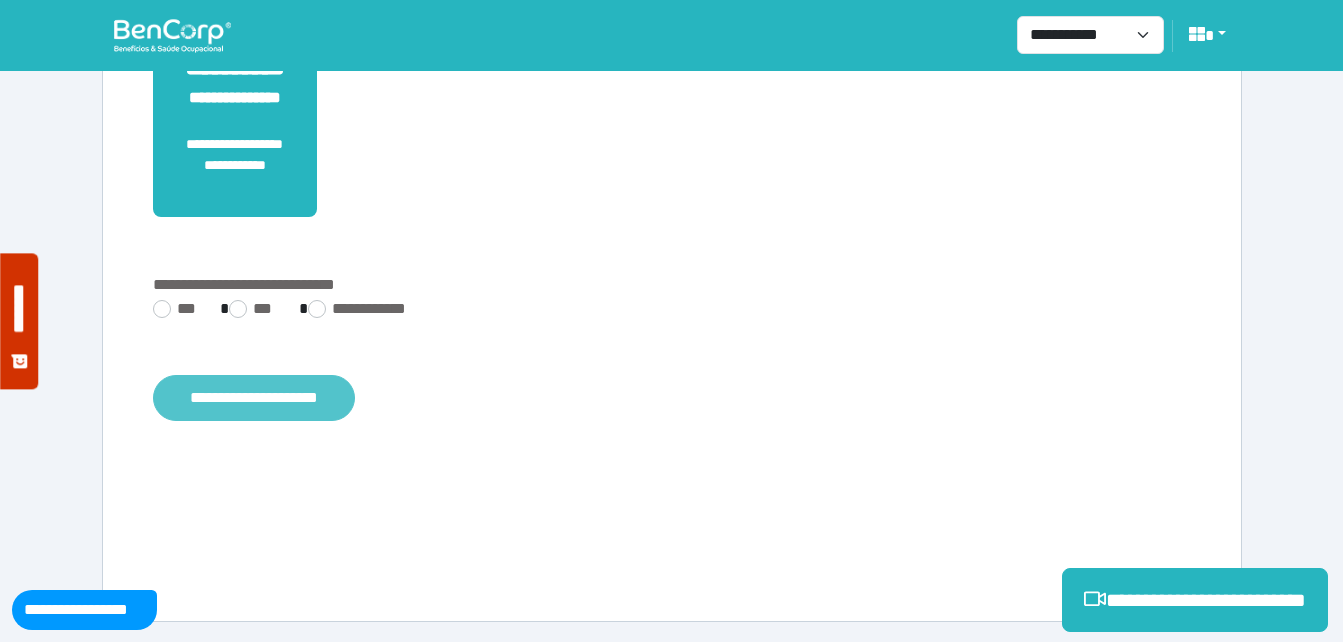 click on "**********" at bounding box center [254, 398] 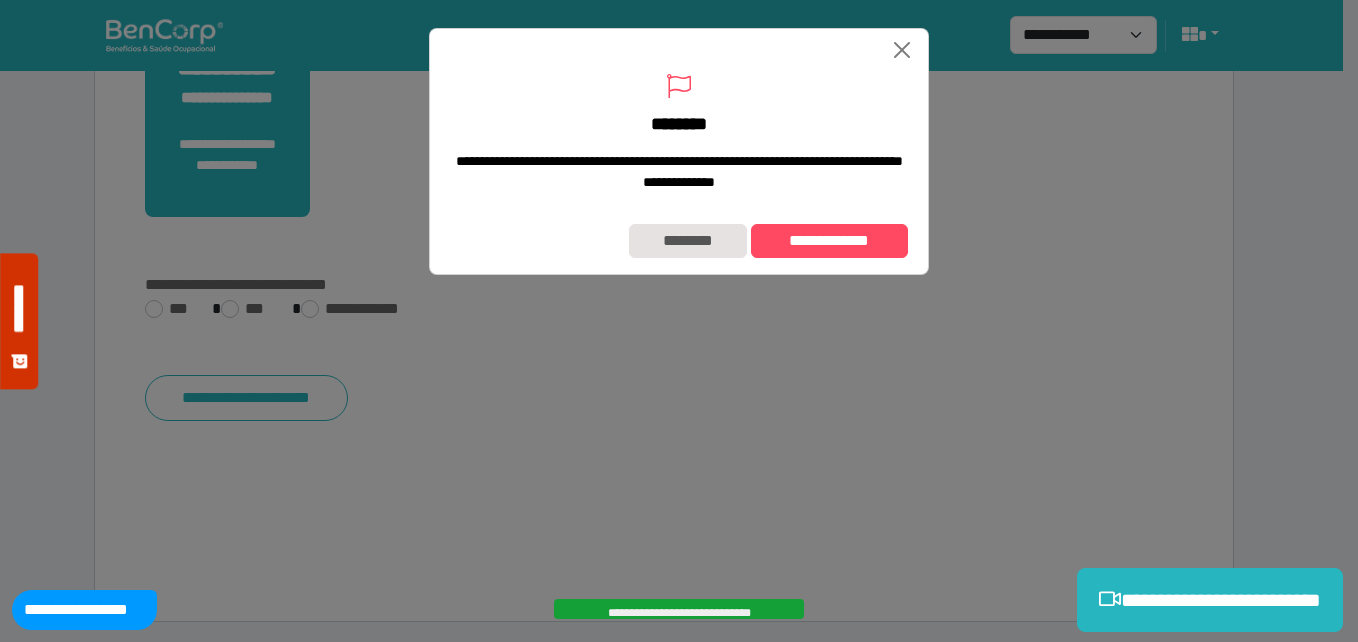 click on "**********" at bounding box center [679, 241] 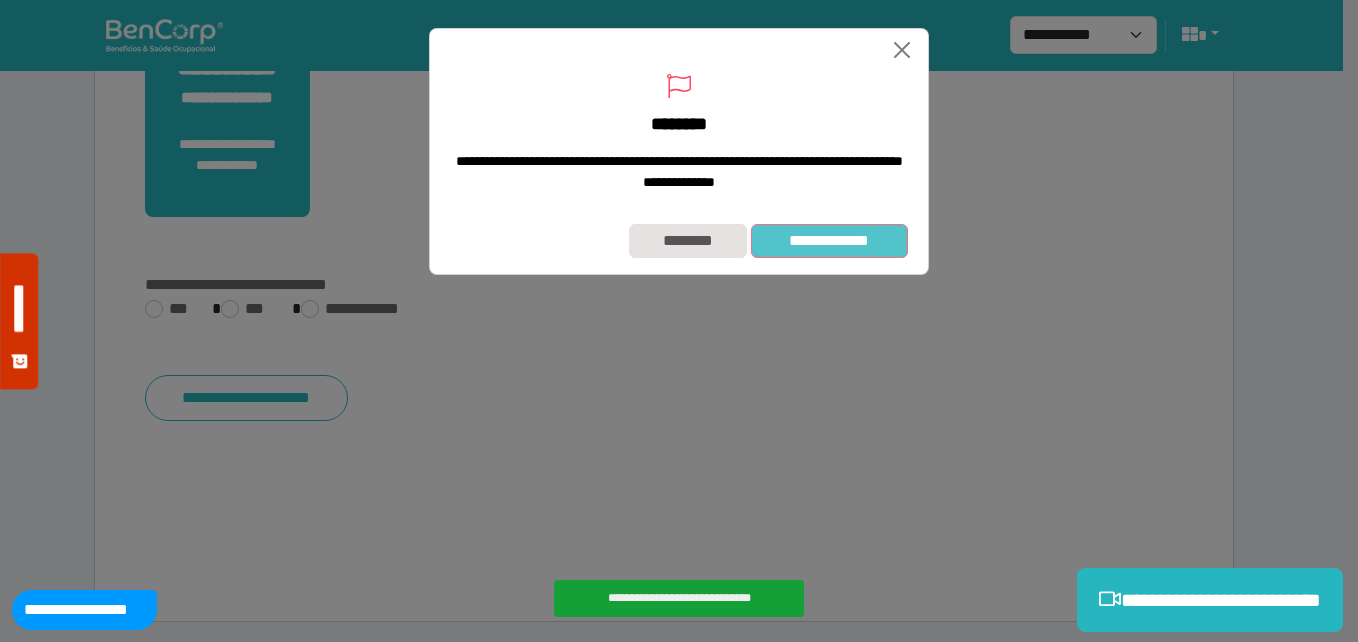 click on "**********" at bounding box center (829, 241) 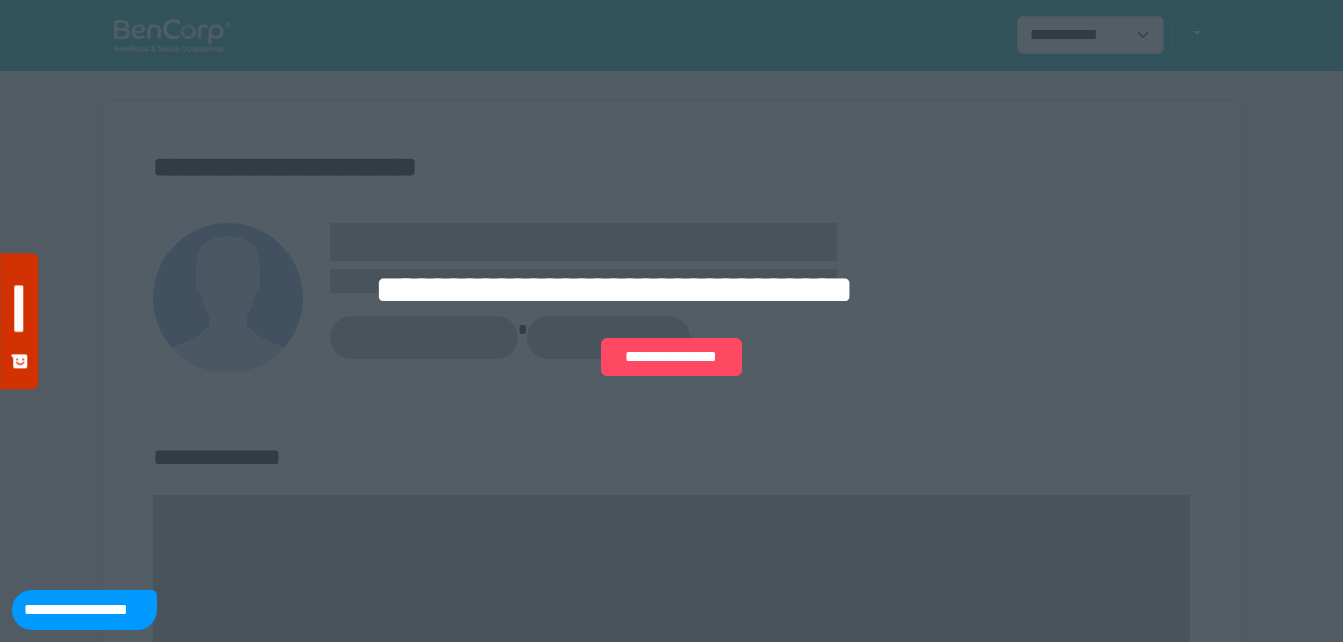 scroll, scrollTop: 0, scrollLeft: 0, axis: both 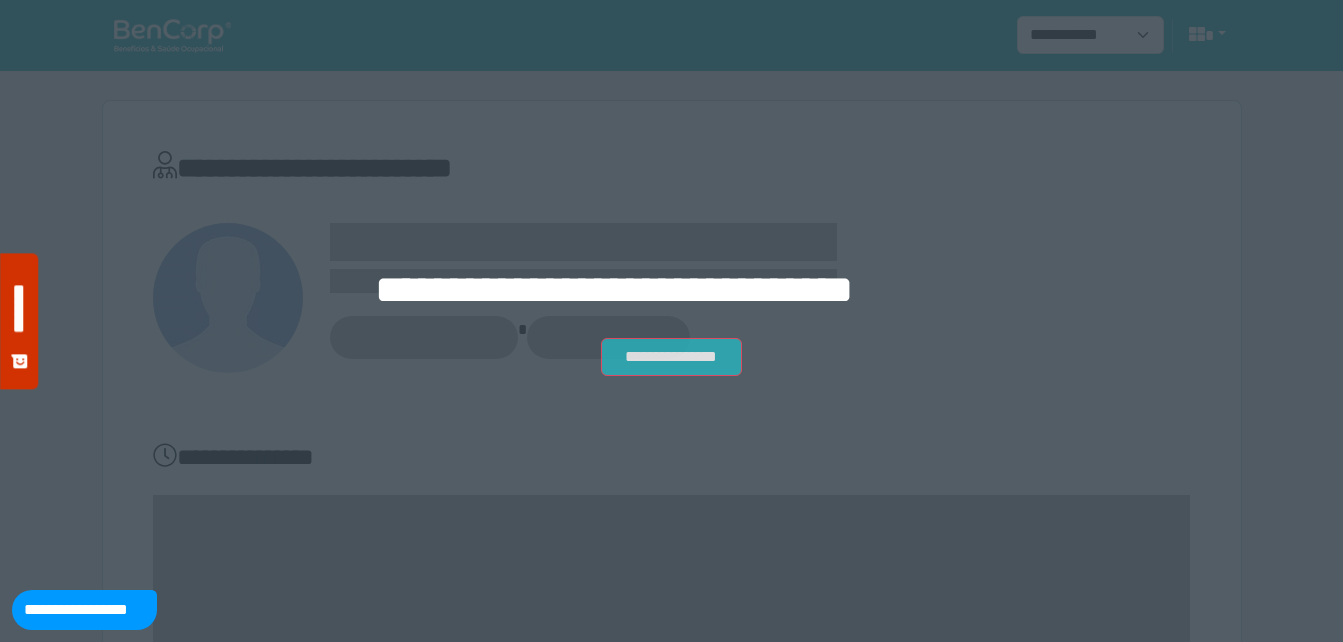 click on "**********" at bounding box center [671, 357] 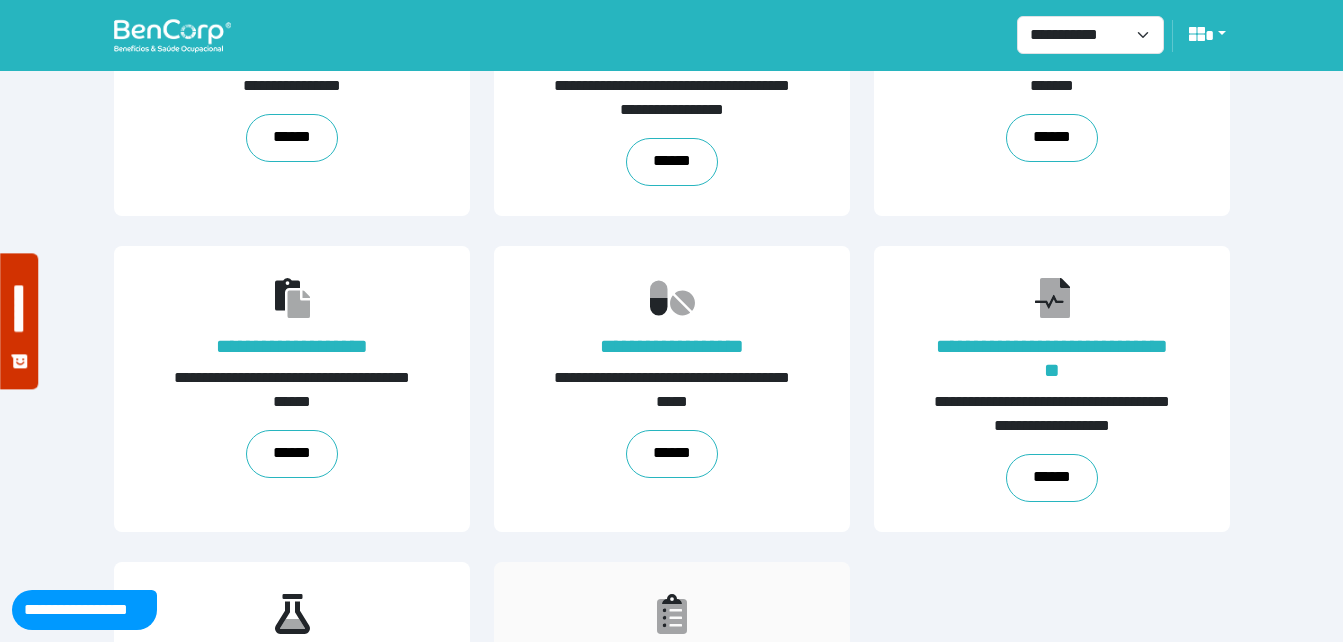 scroll, scrollTop: 454, scrollLeft: 0, axis: vertical 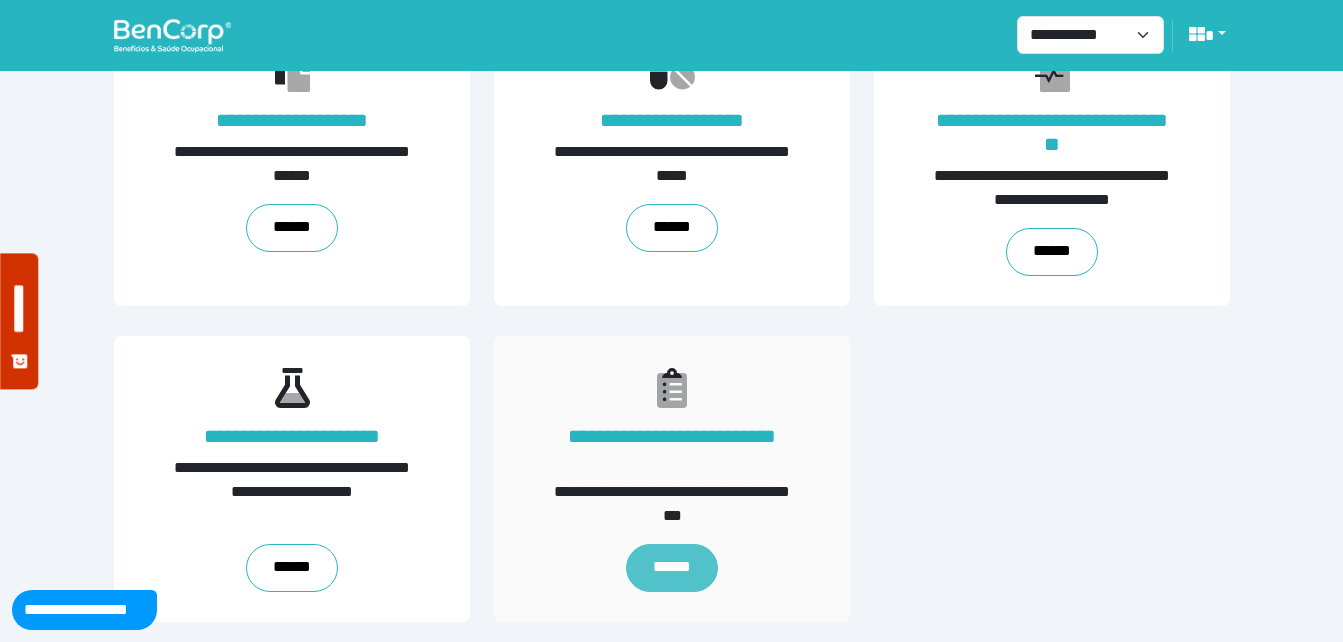 click on "******" at bounding box center [671, 568] 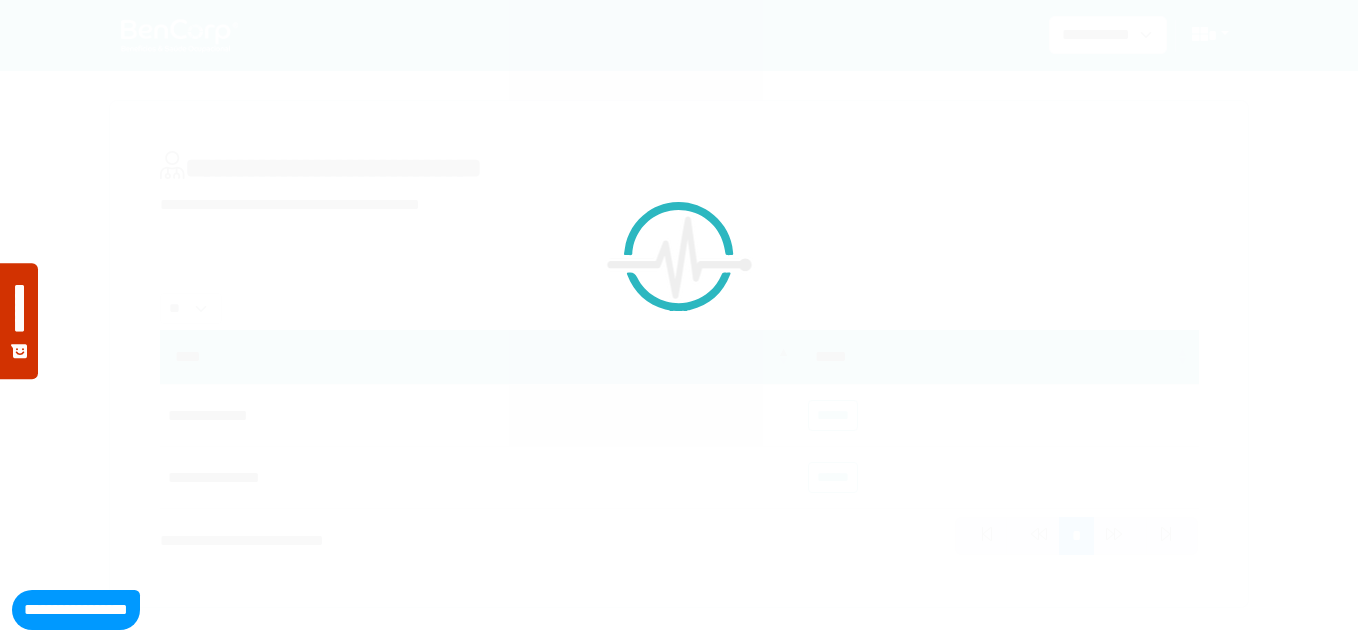 scroll, scrollTop: 0, scrollLeft: 0, axis: both 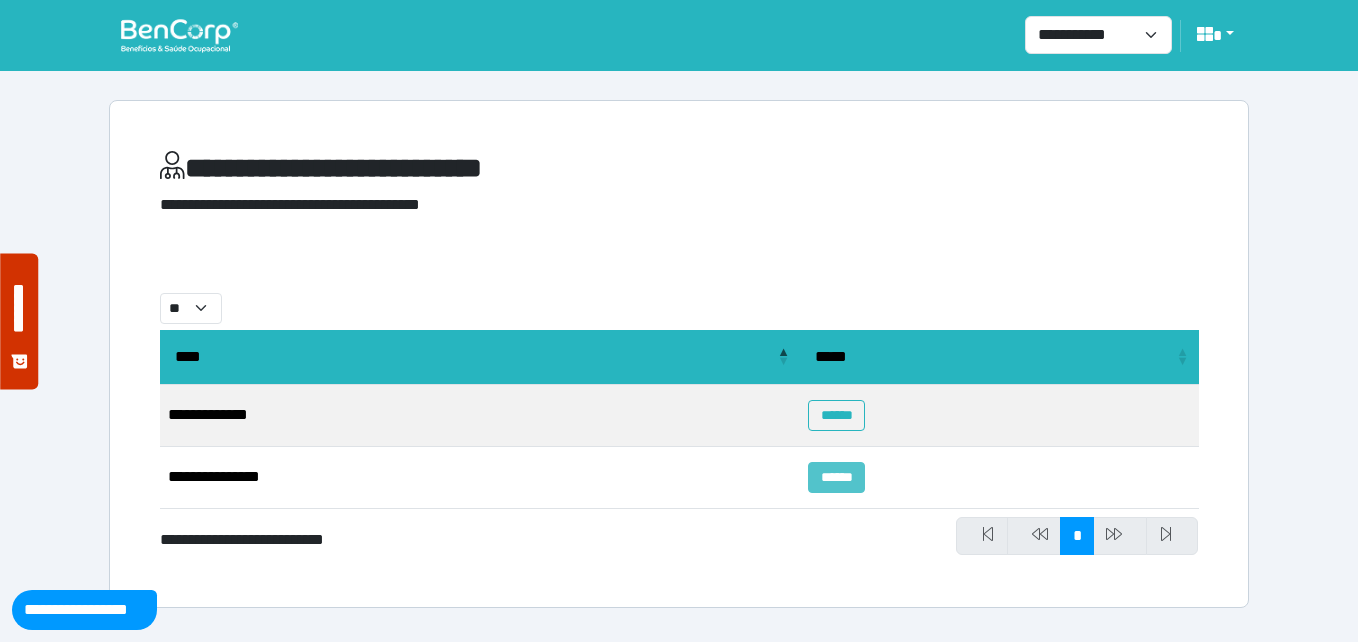 click on "******" at bounding box center [836, 477] 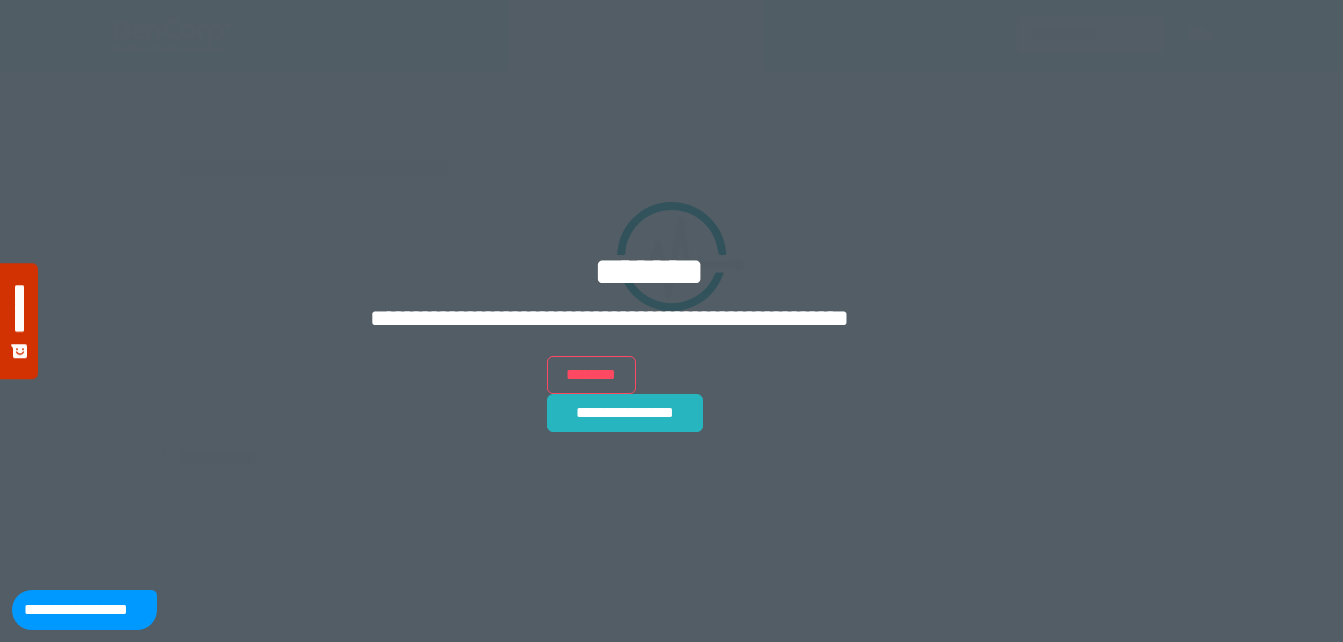 scroll, scrollTop: 0, scrollLeft: 0, axis: both 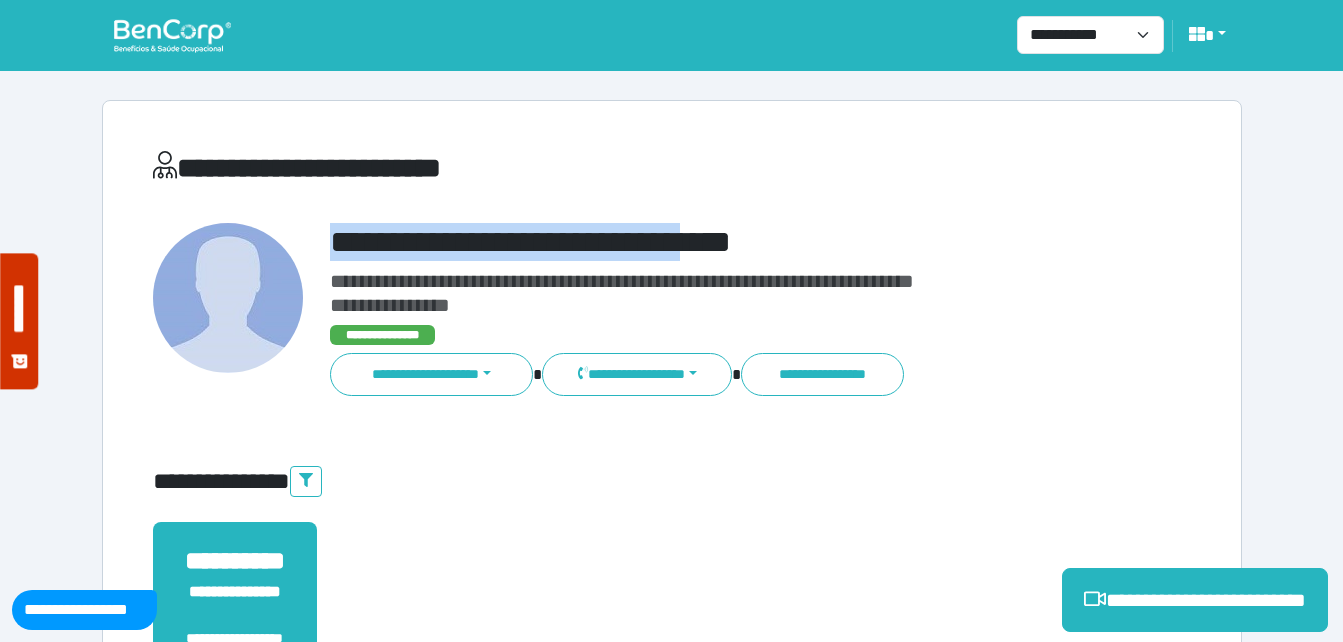 drag, startPoint x: 335, startPoint y: 246, endPoint x: 854, endPoint y: 309, distance: 522.8097 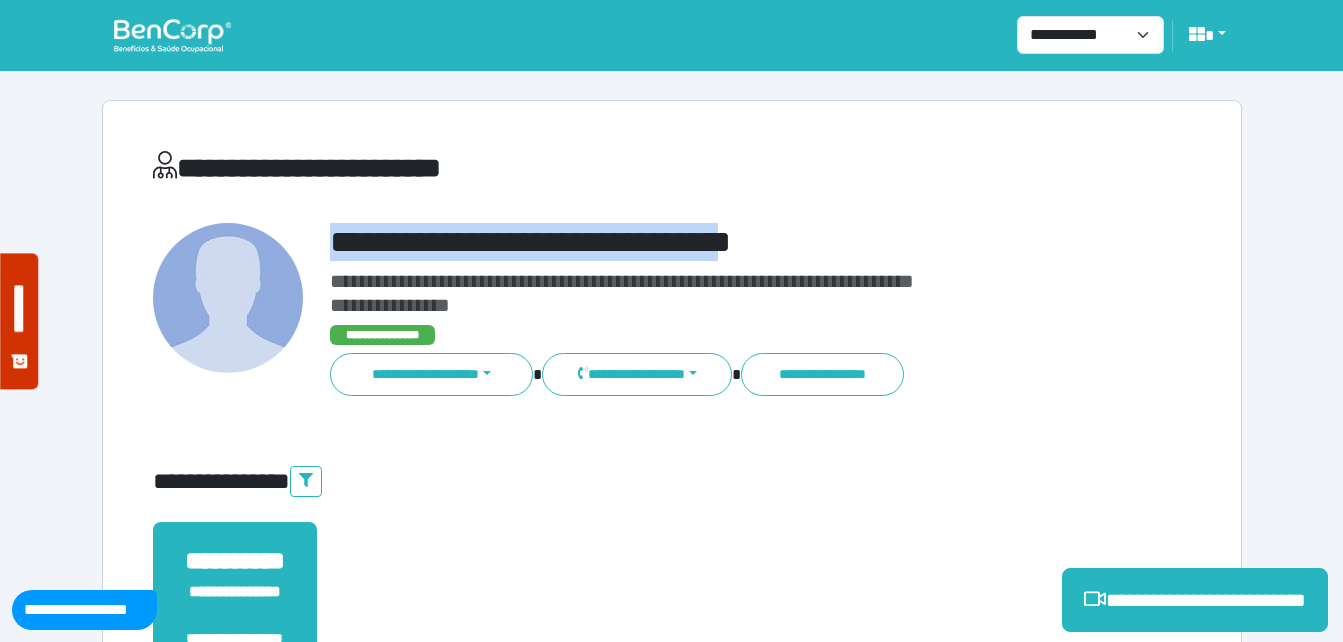 copy on "**********" 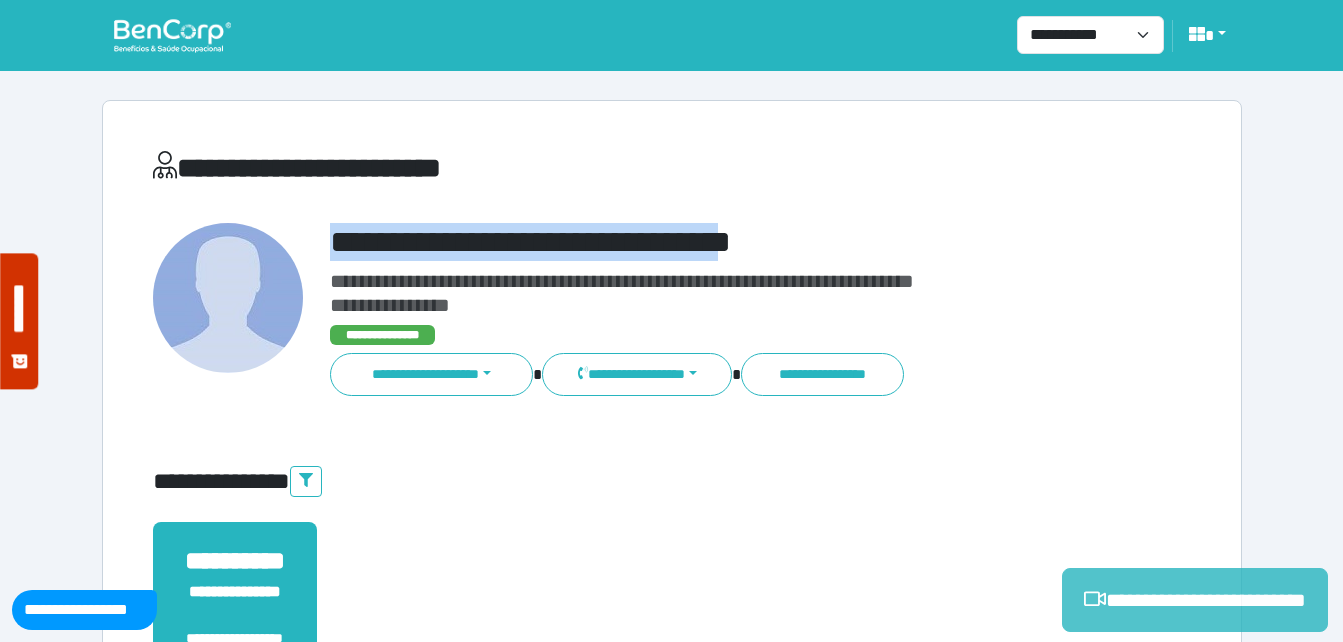 click on "**********" at bounding box center (1195, 600) 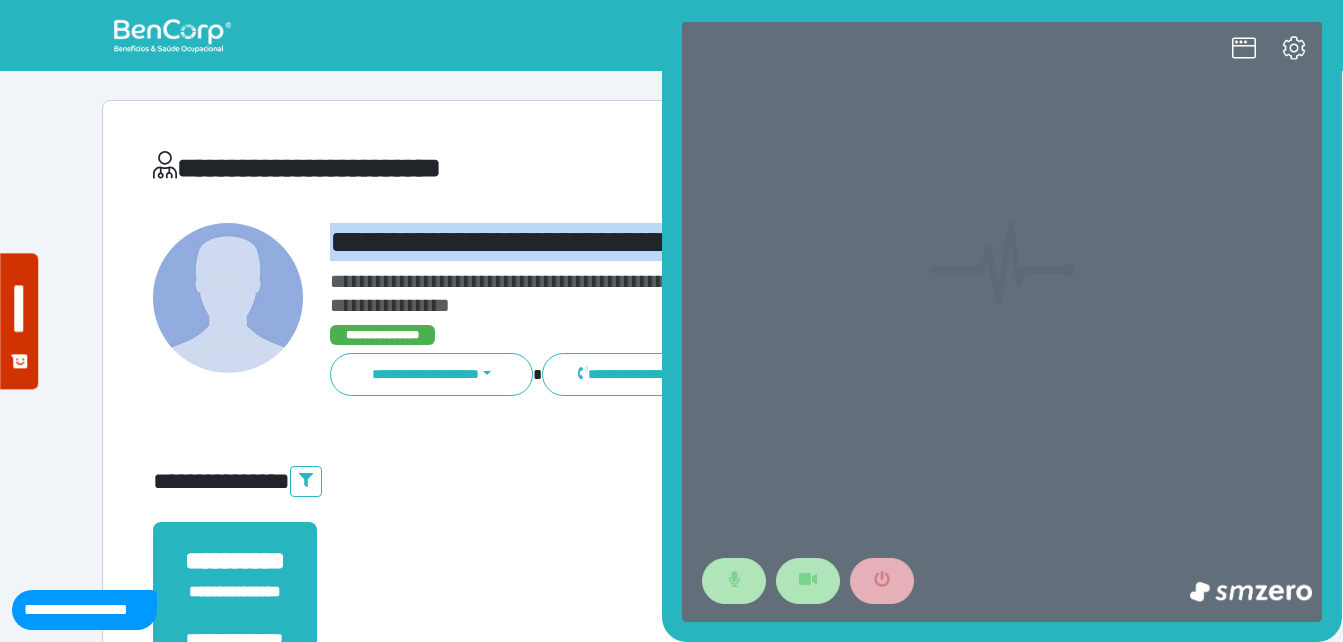 scroll, scrollTop: 0, scrollLeft: 0, axis: both 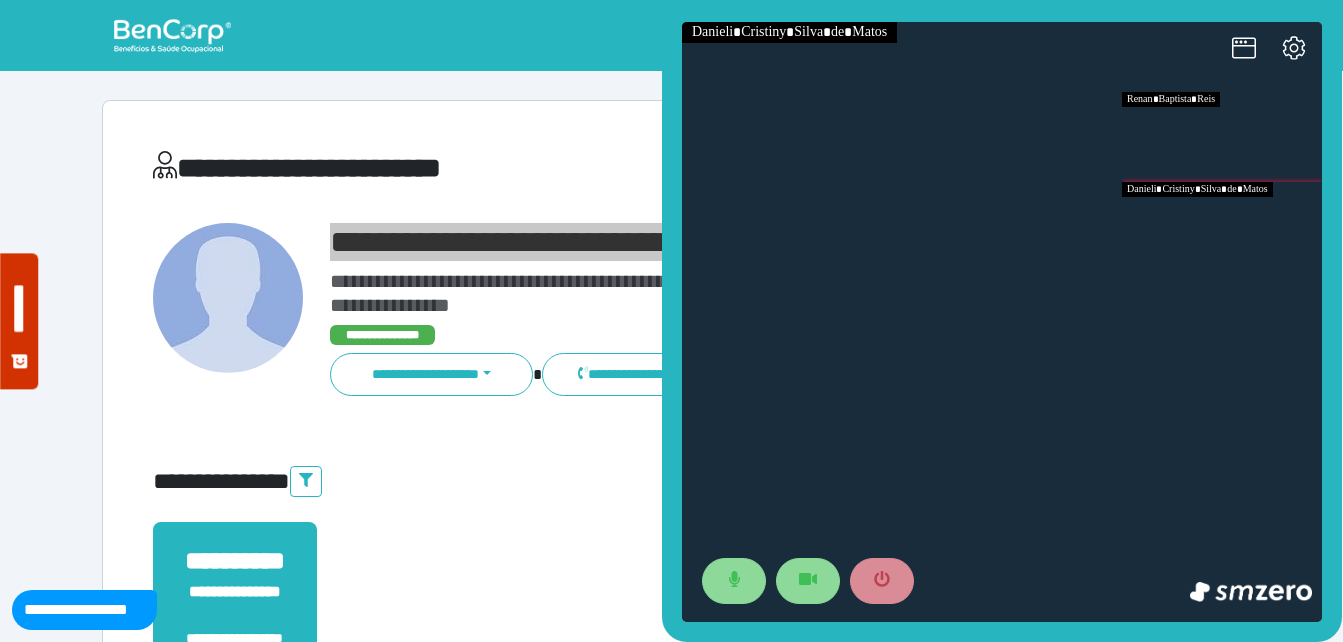 click at bounding box center [1222, 227] 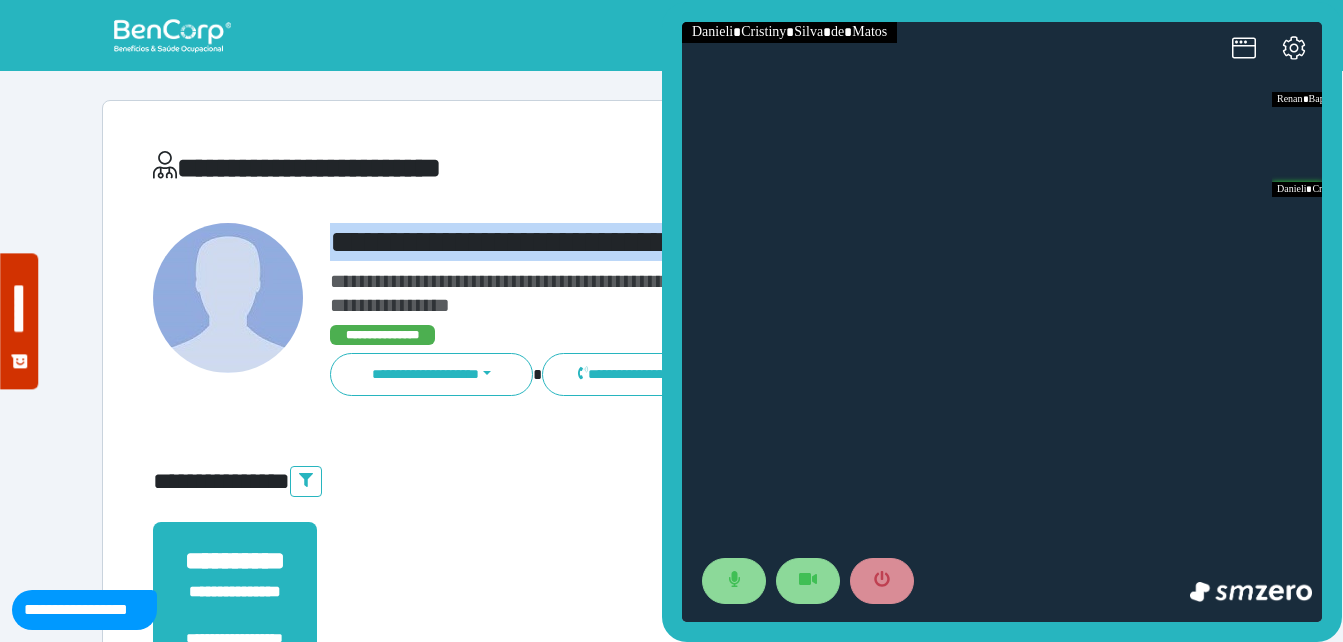 click on "**********" at bounding box center (716, 242) 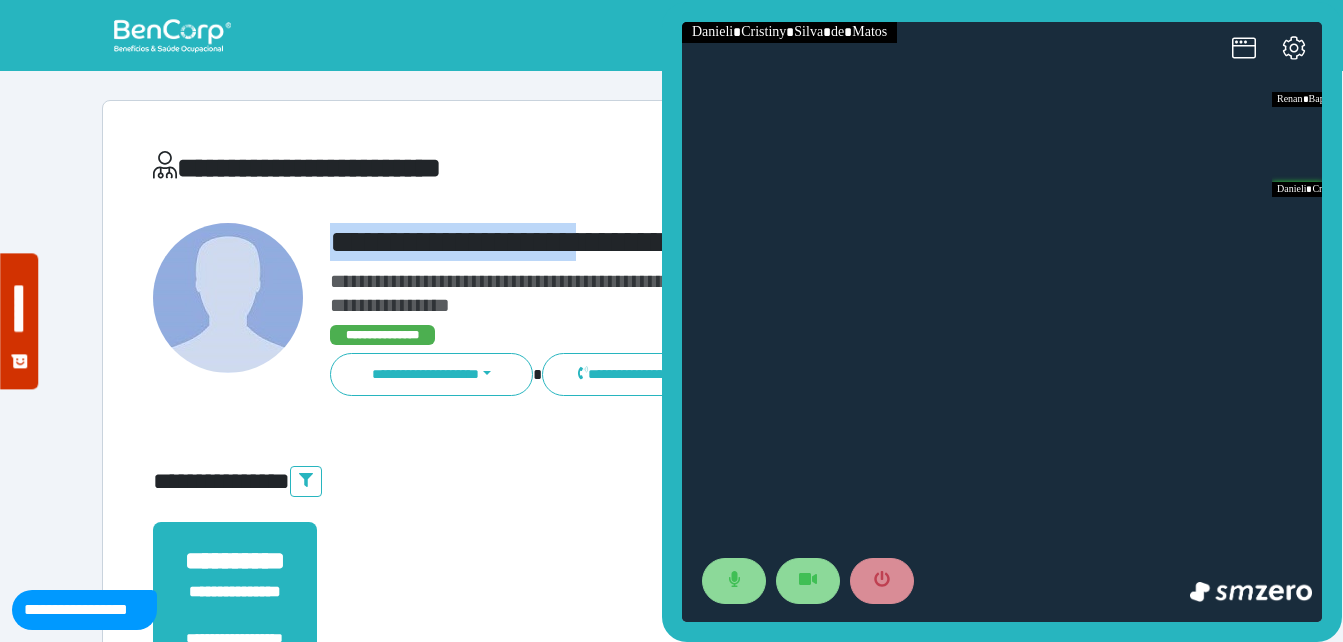 drag, startPoint x: 328, startPoint y: 242, endPoint x: 587, endPoint y: 234, distance: 259.12354 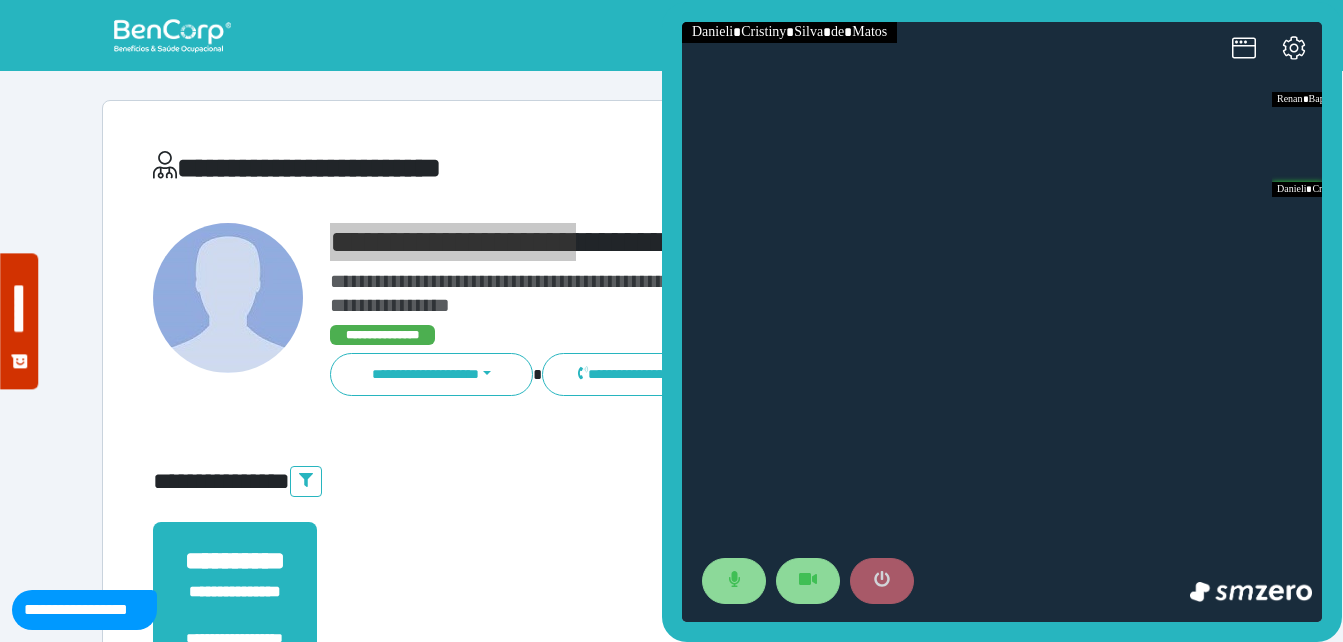 click 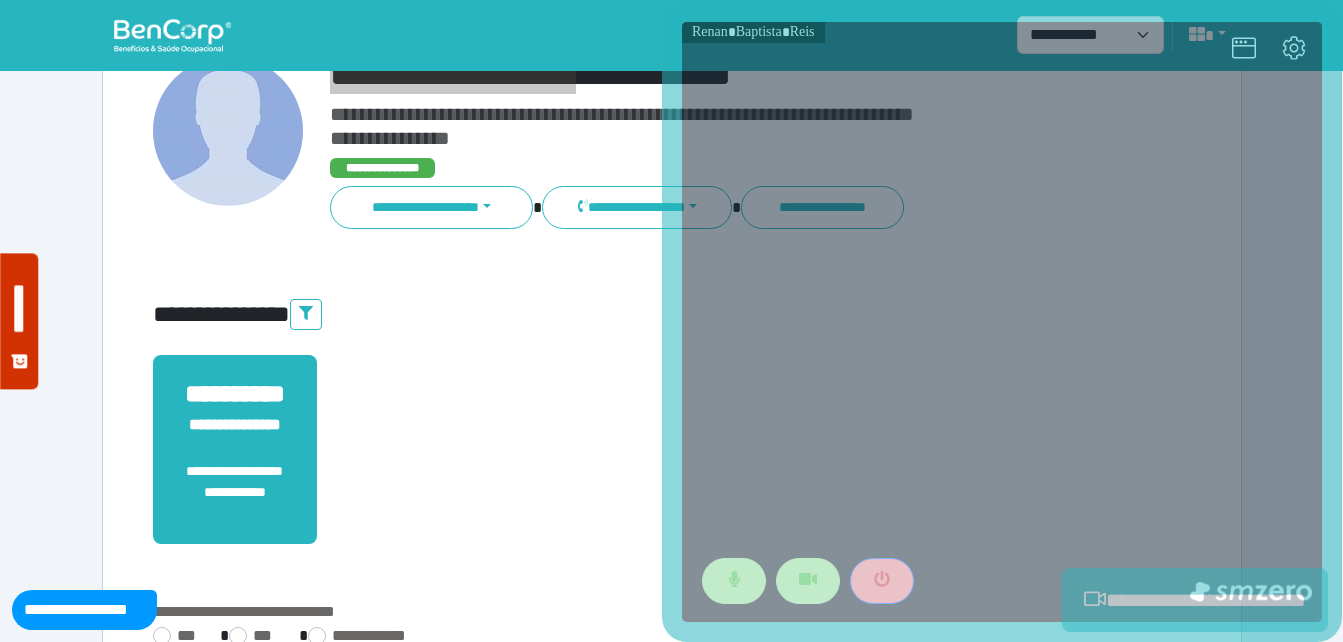 scroll, scrollTop: 400, scrollLeft: 0, axis: vertical 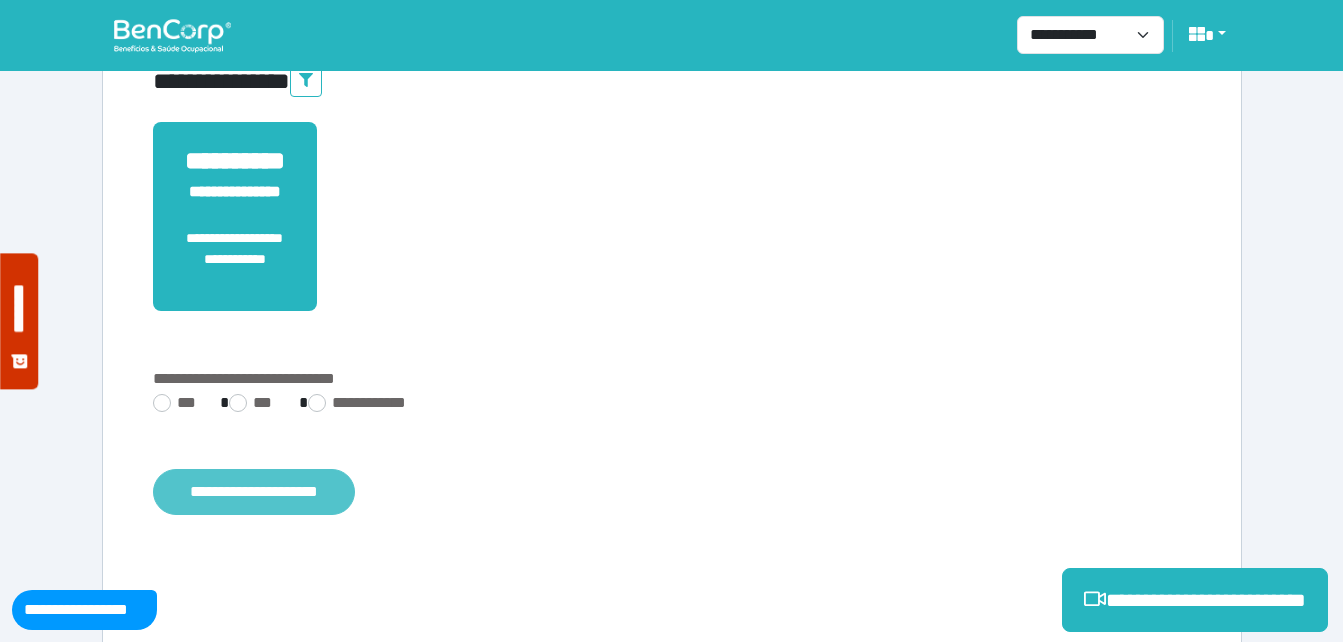 click on "**********" at bounding box center [254, 492] 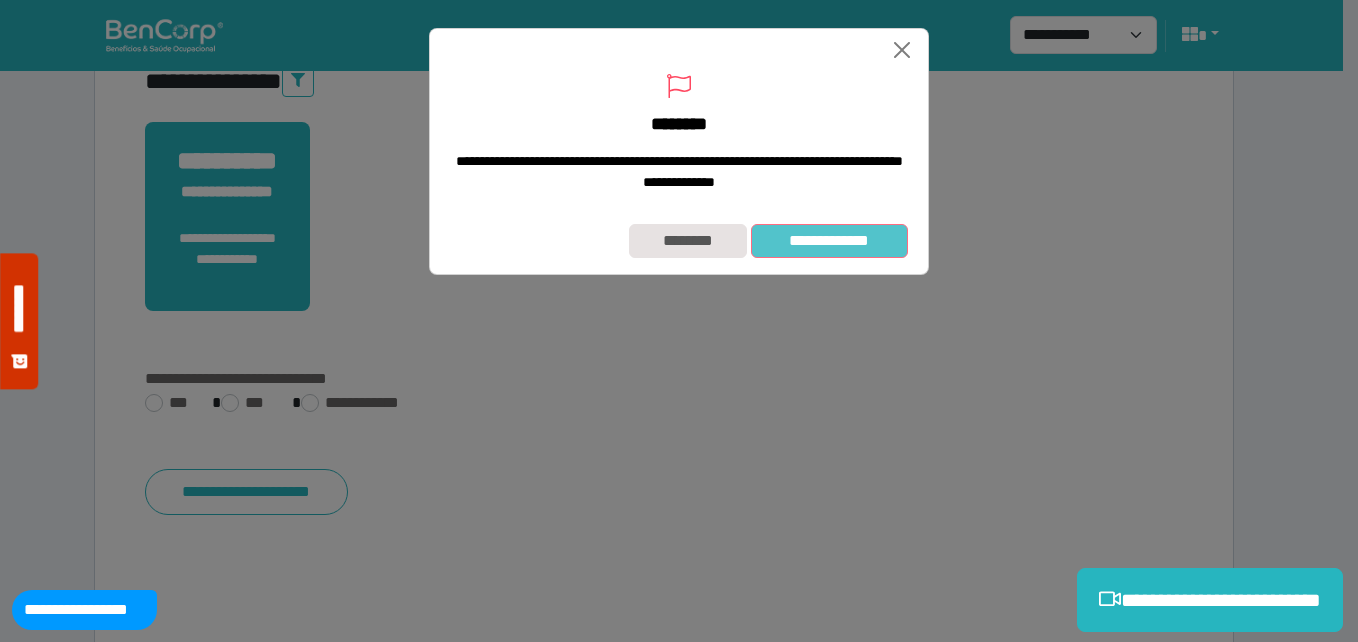 click on "**********" at bounding box center (829, 241) 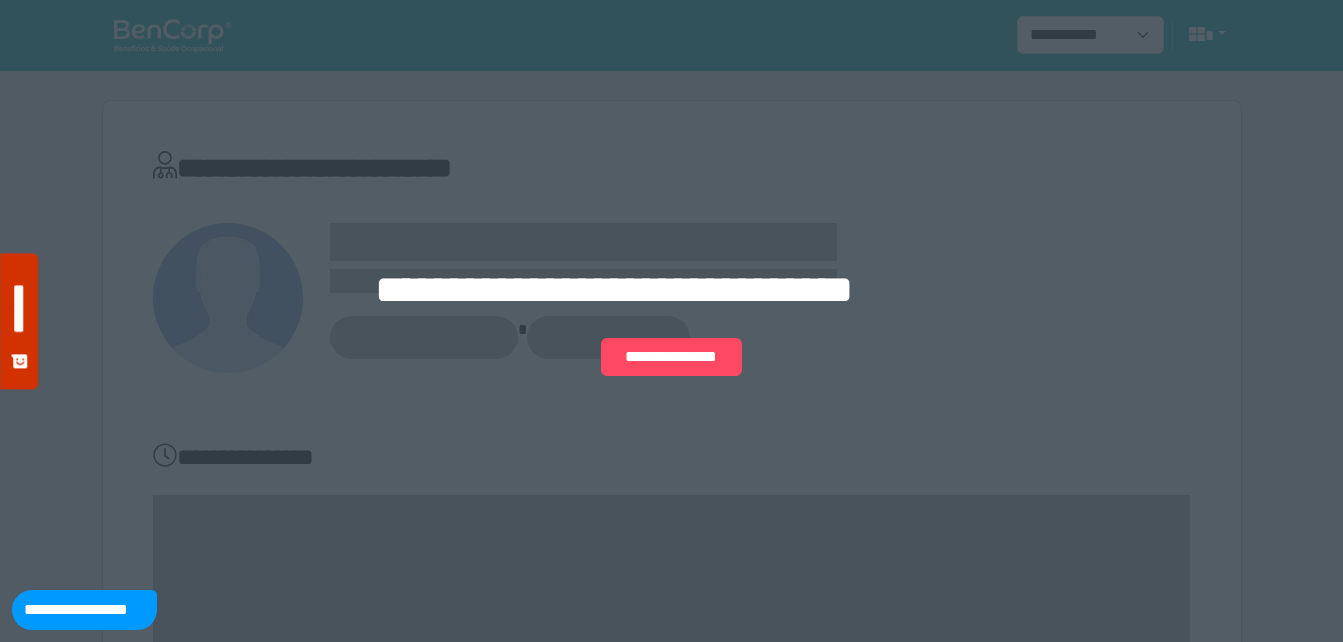scroll, scrollTop: 0, scrollLeft: 0, axis: both 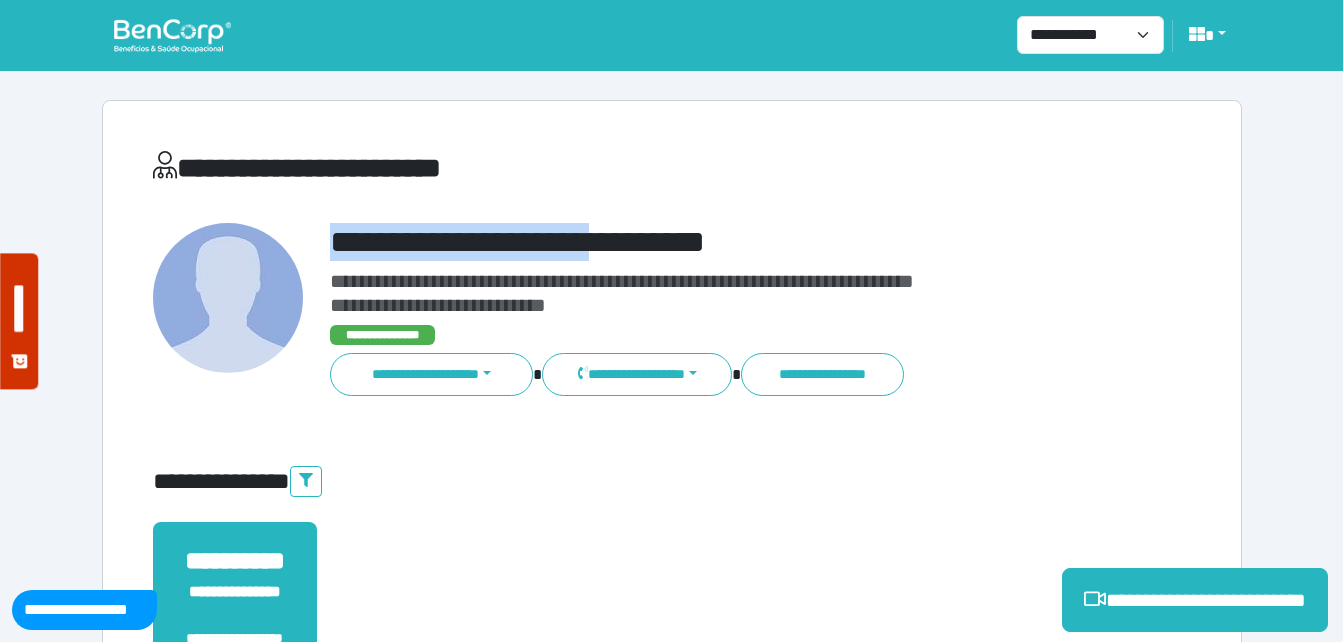 drag, startPoint x: 331, startPoint y: 239, endPoint x: 627, endPoint y: 247, distance: 296.1081 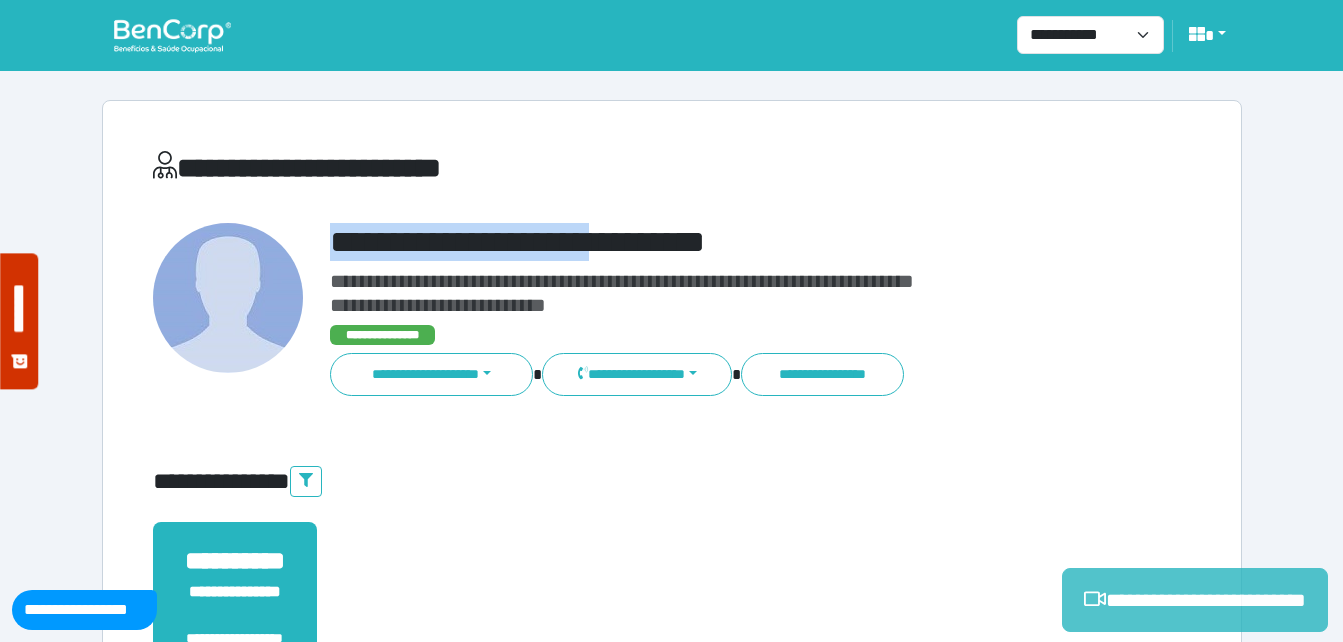 click on "**********" at bounding box center (1195, 600) 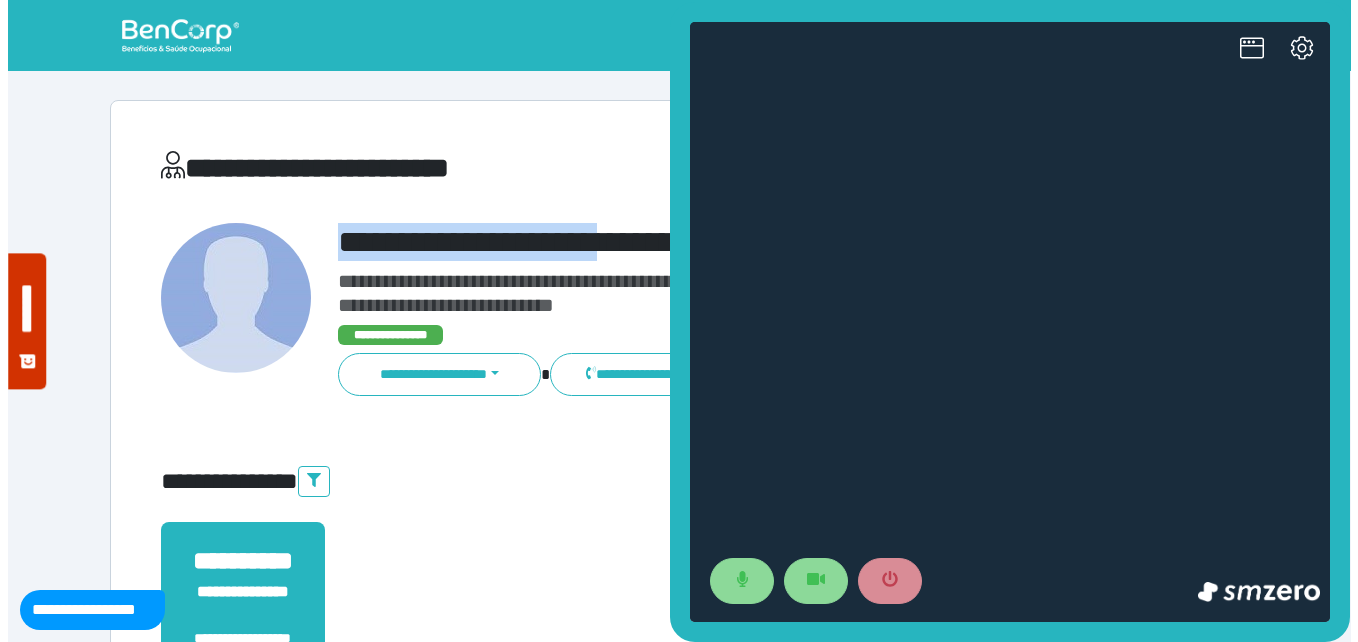 scroll, scrollTop: 0, scrollLeft: 0, axis: both 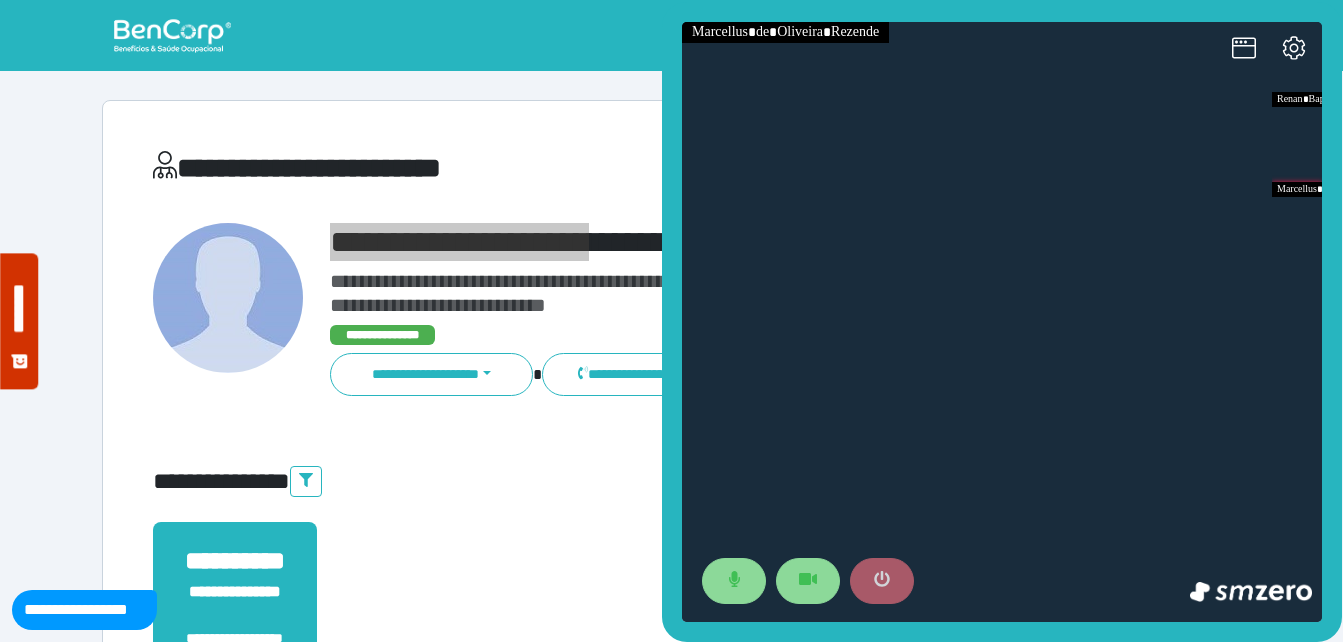 click at bounding box center (882, 581) 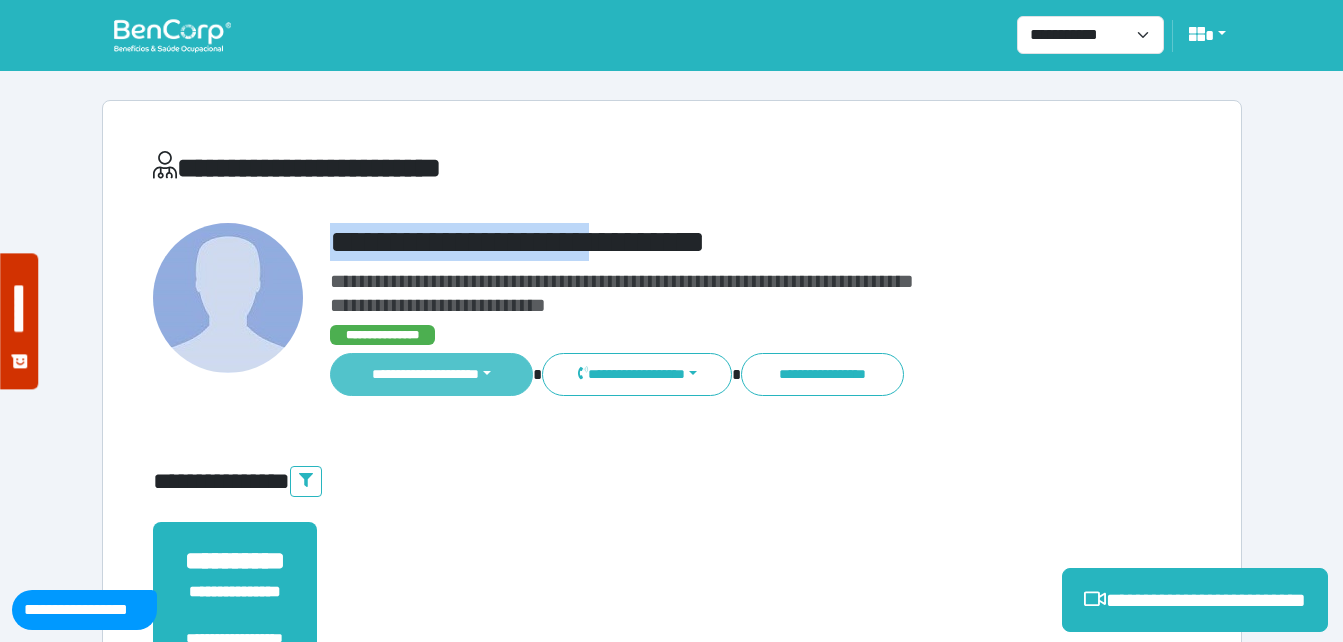 drag, startPoint x: 468, startPoint y: 368, endPoint x: 483, endPoint y: 396, distance: 31.764761 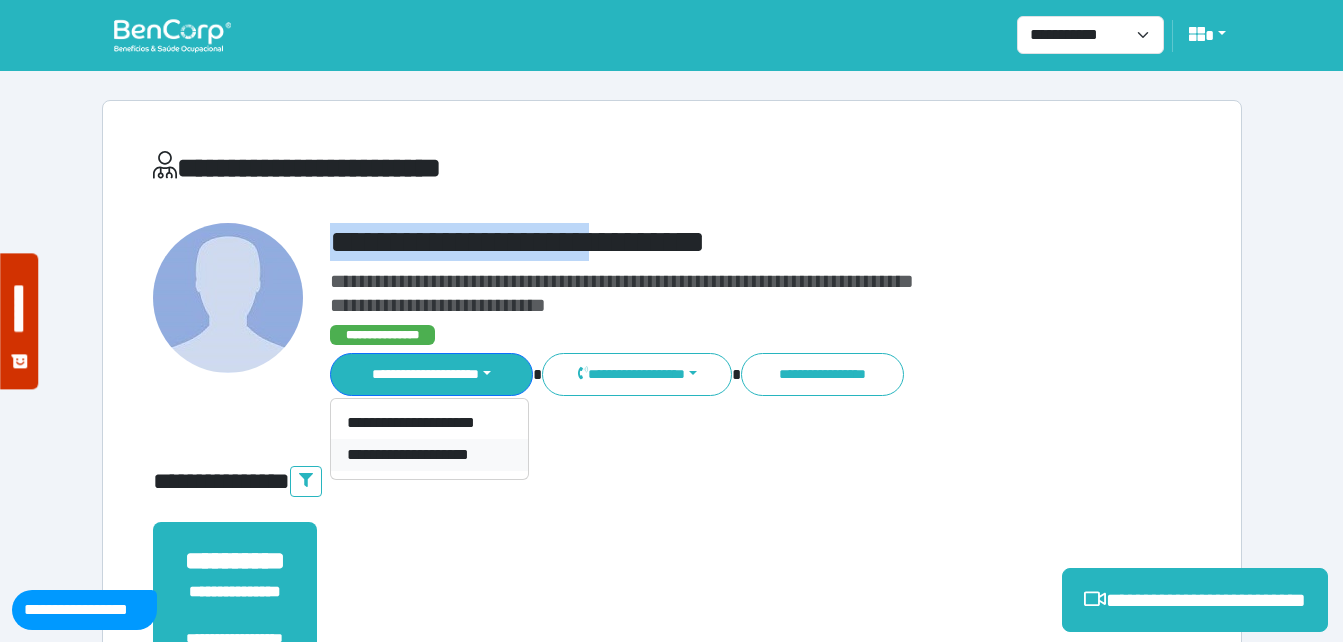 click on "**********" at bounding box center (429, 455) 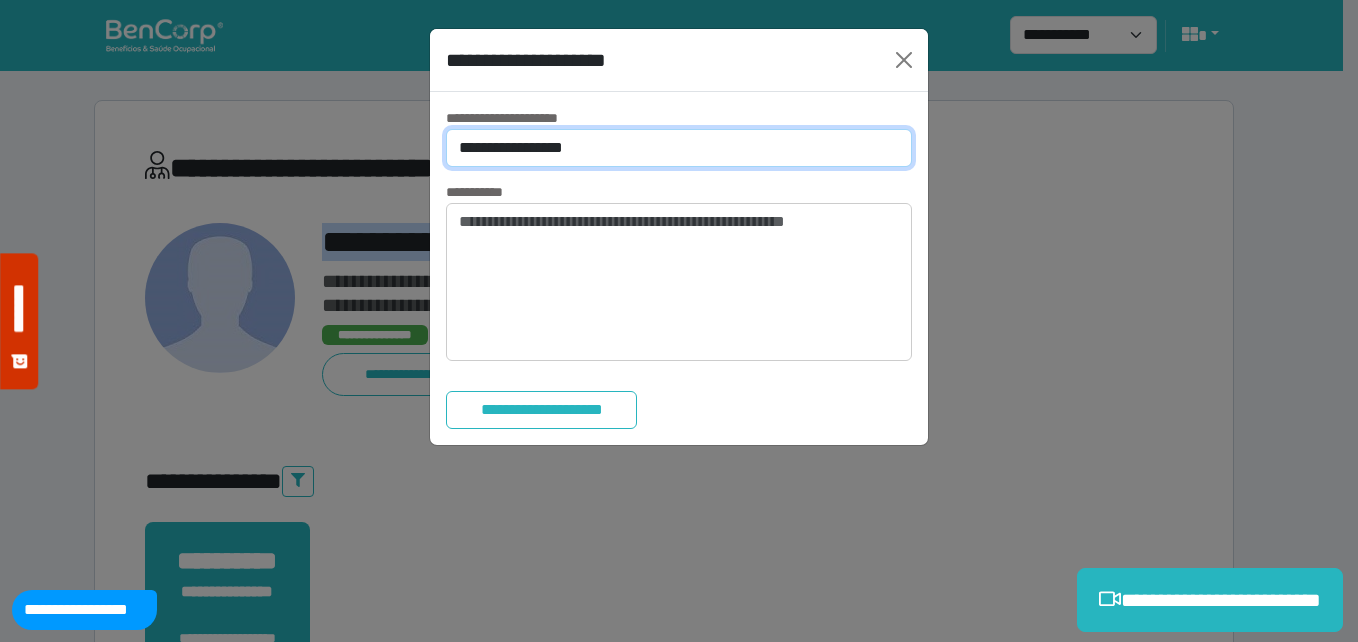 click on "**********" at bounding box center [679, 148] 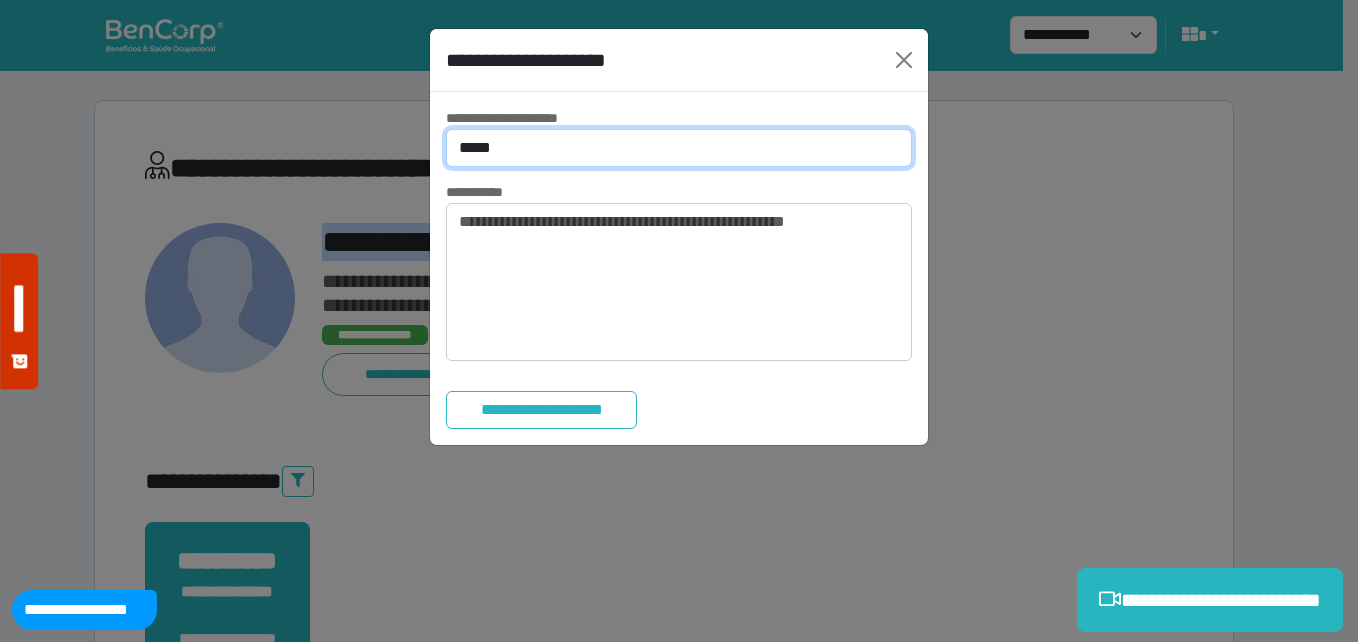 click on "**********" at bounding box center [679, 148] 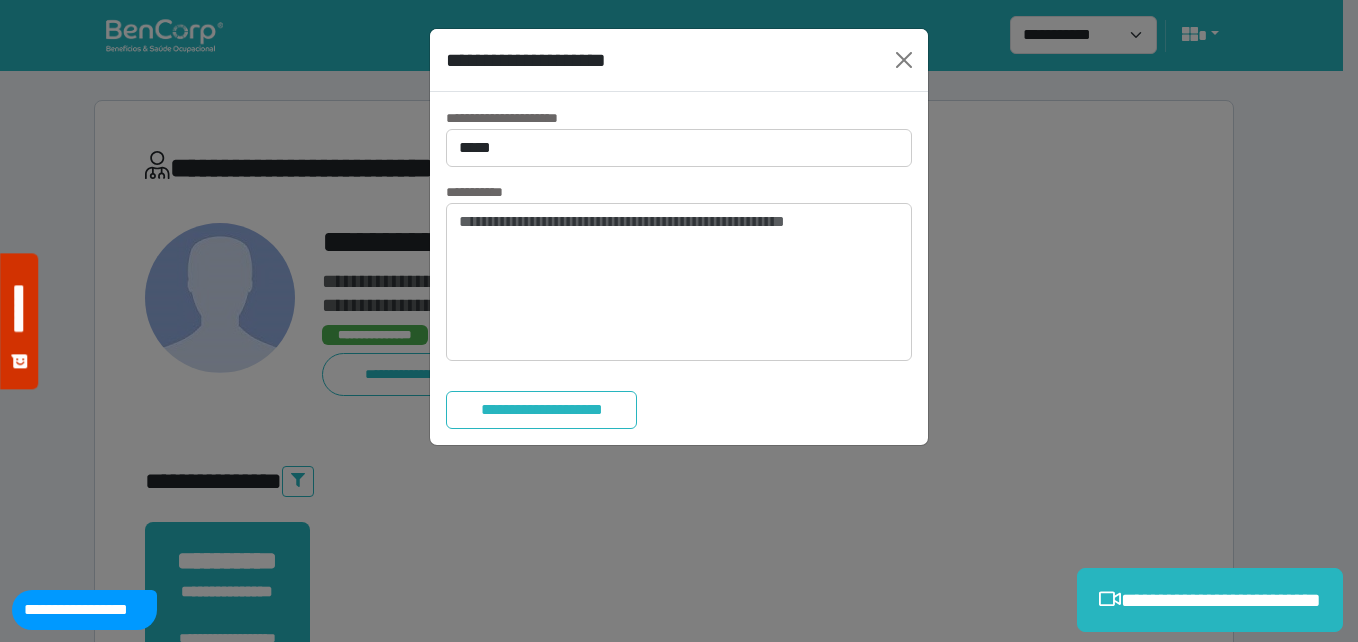 click on "**********" at bounding box center [679, 268] 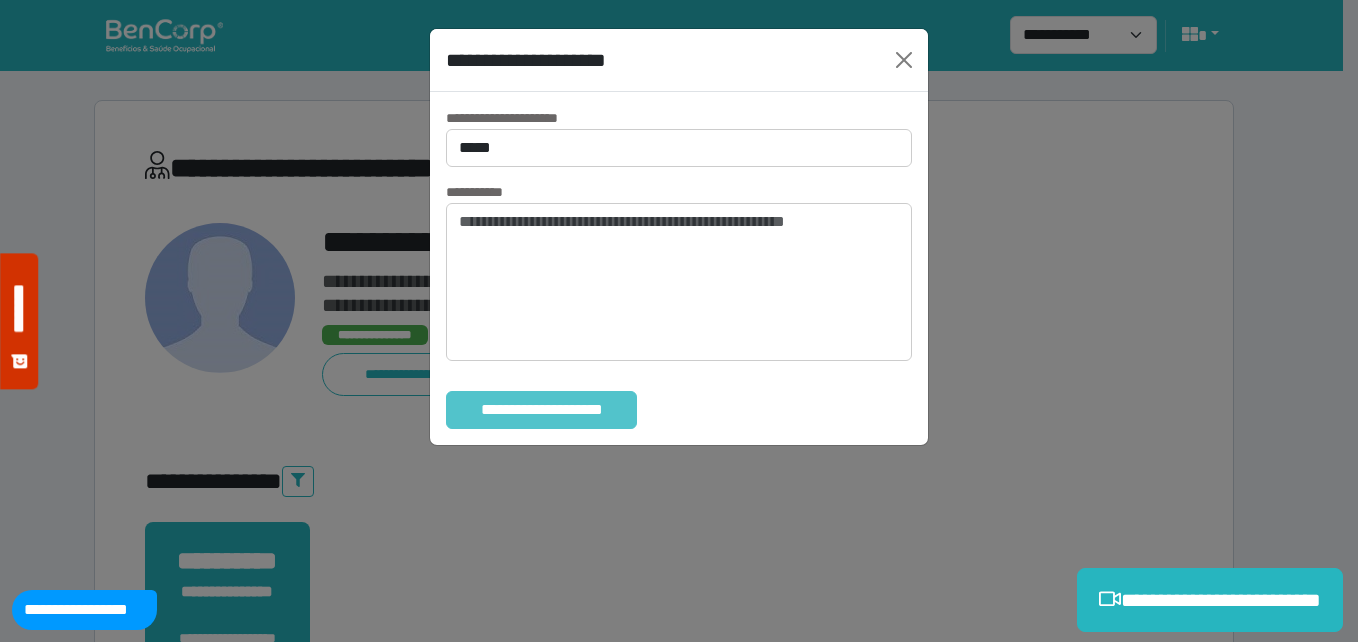 click on "**********" at bounding box center (541, 410) 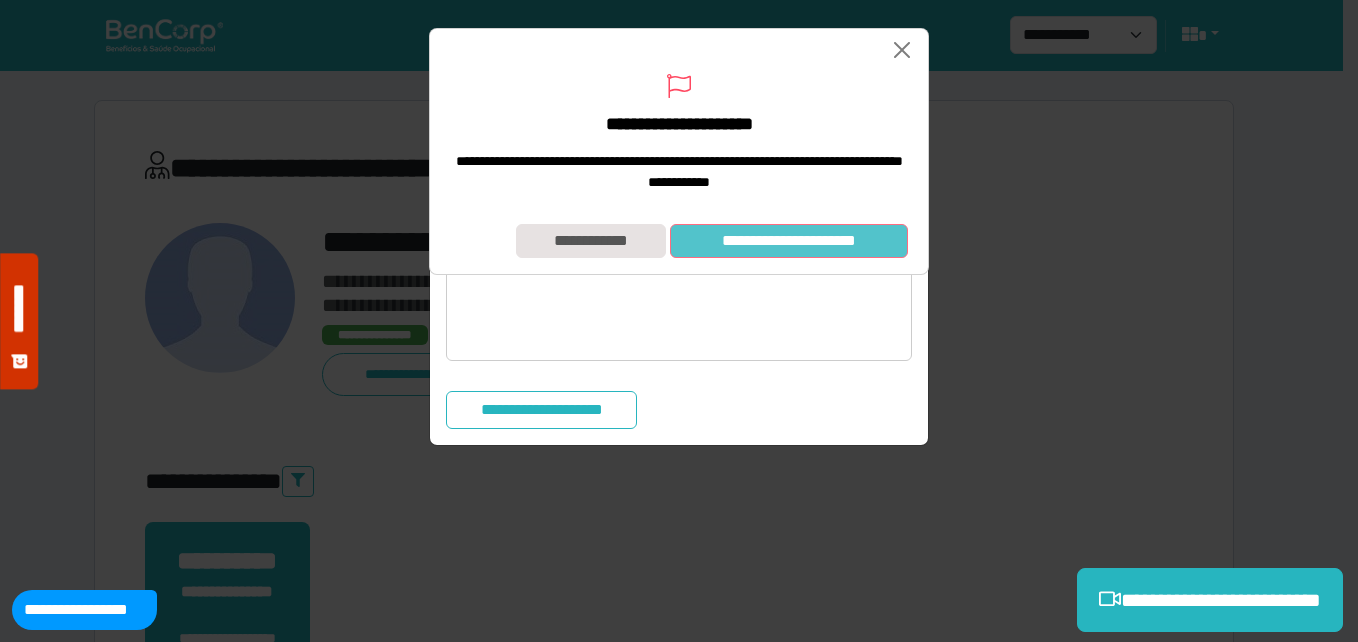 click on "**********" at bounding box center (789, 241) 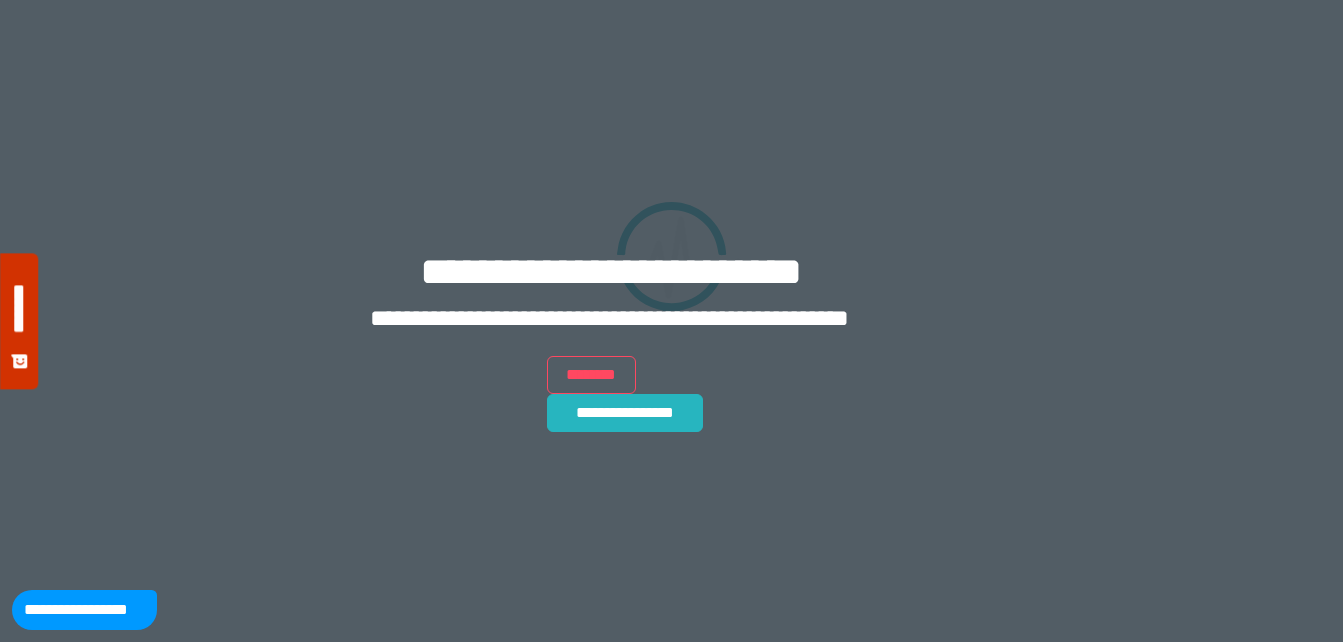 scroll, scrollTop: 0, scrollLeft: 0, axis: both 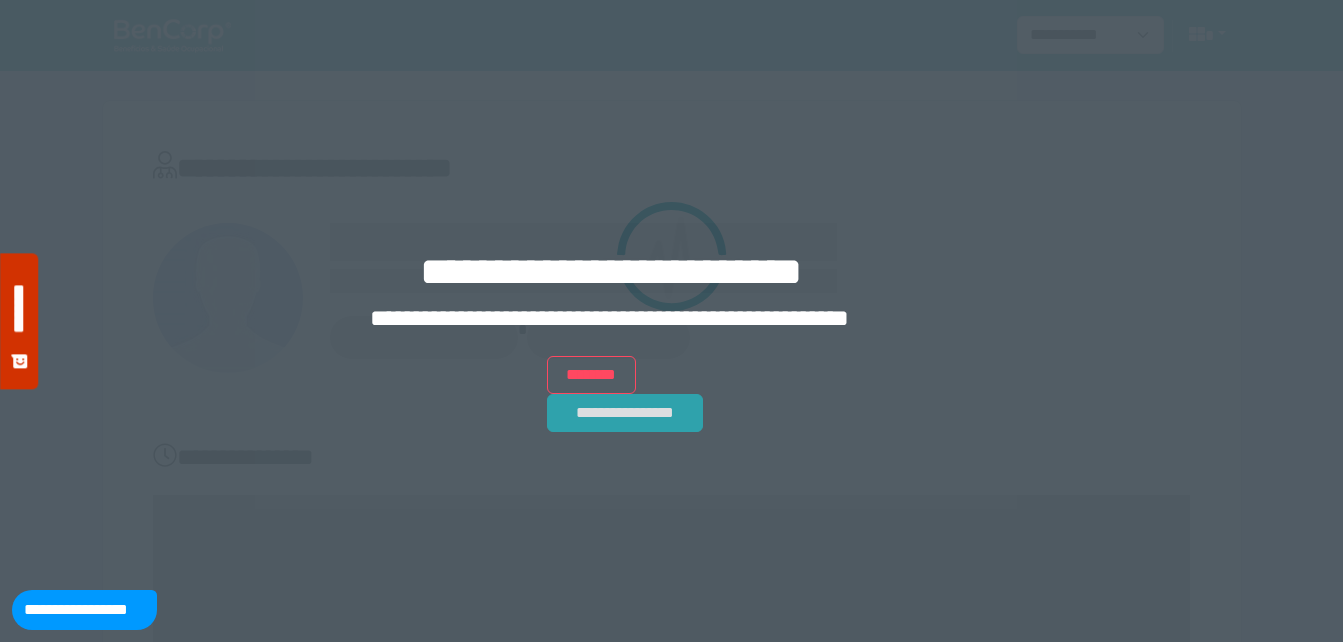click on "**********" at bounding box center (625, 413) 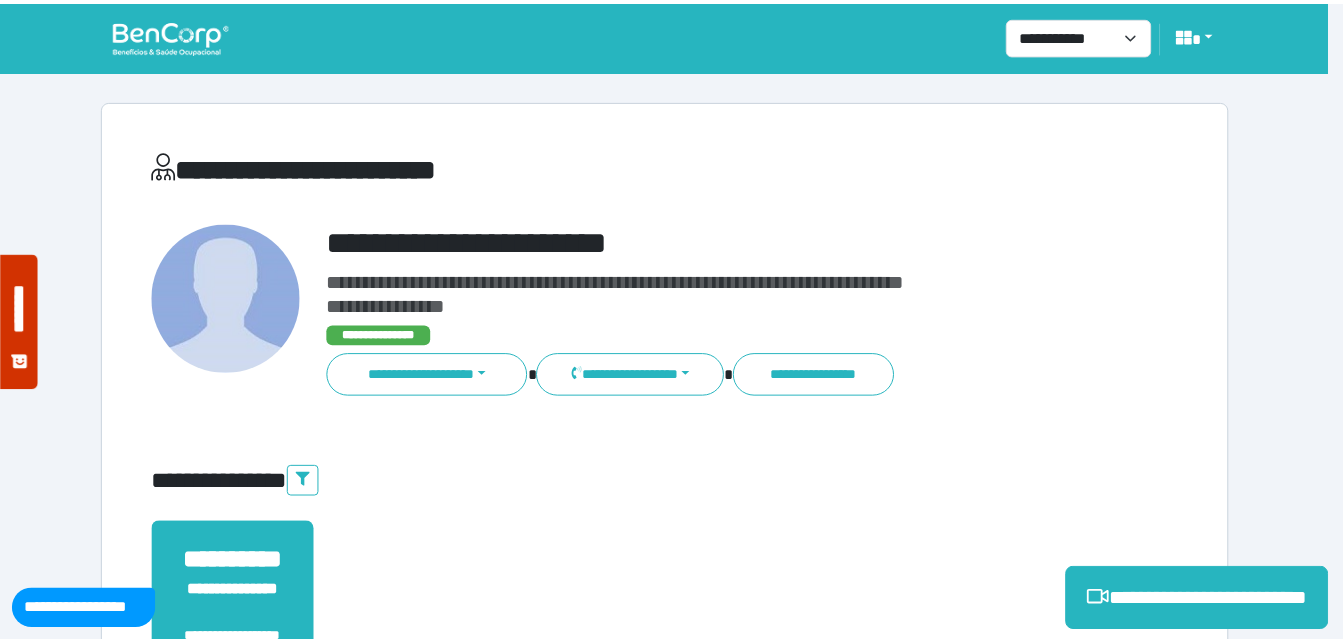 scroll, scrollTop: 0, scrollLeft: 0, axis: both 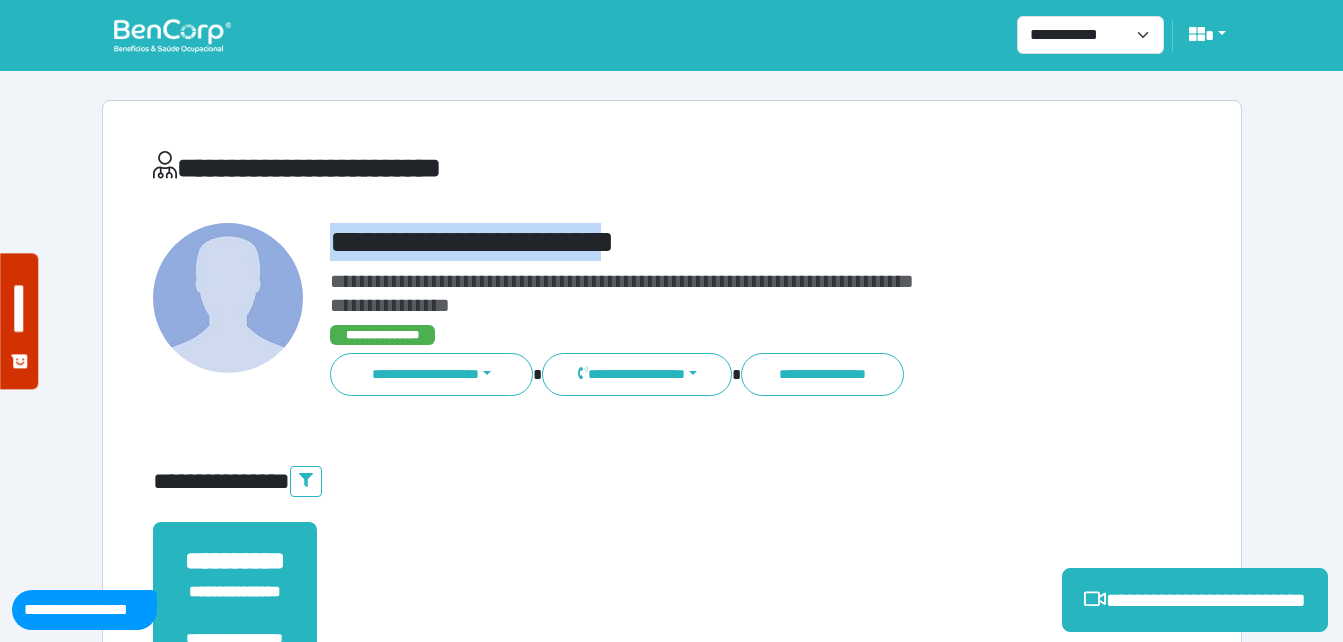 drag, startPoint x: 326, startPoint y: 242, endPoint x: 689, endPoint y: 262, distance: 363.55054 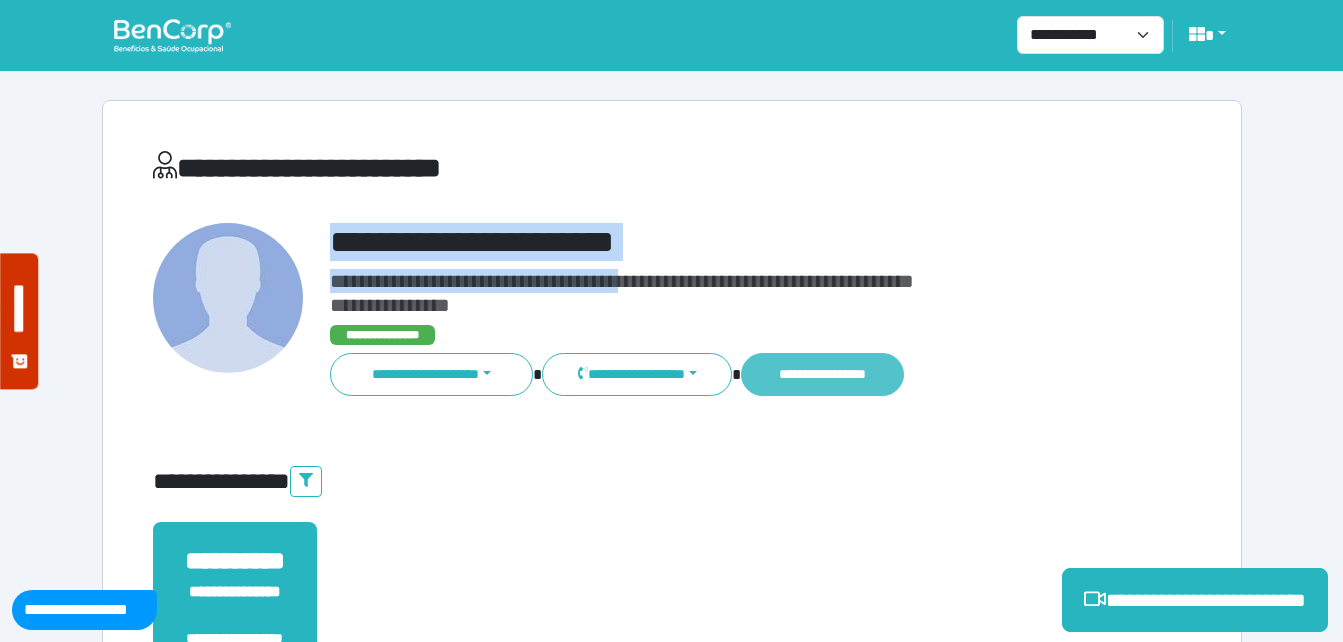 copy on "**********" 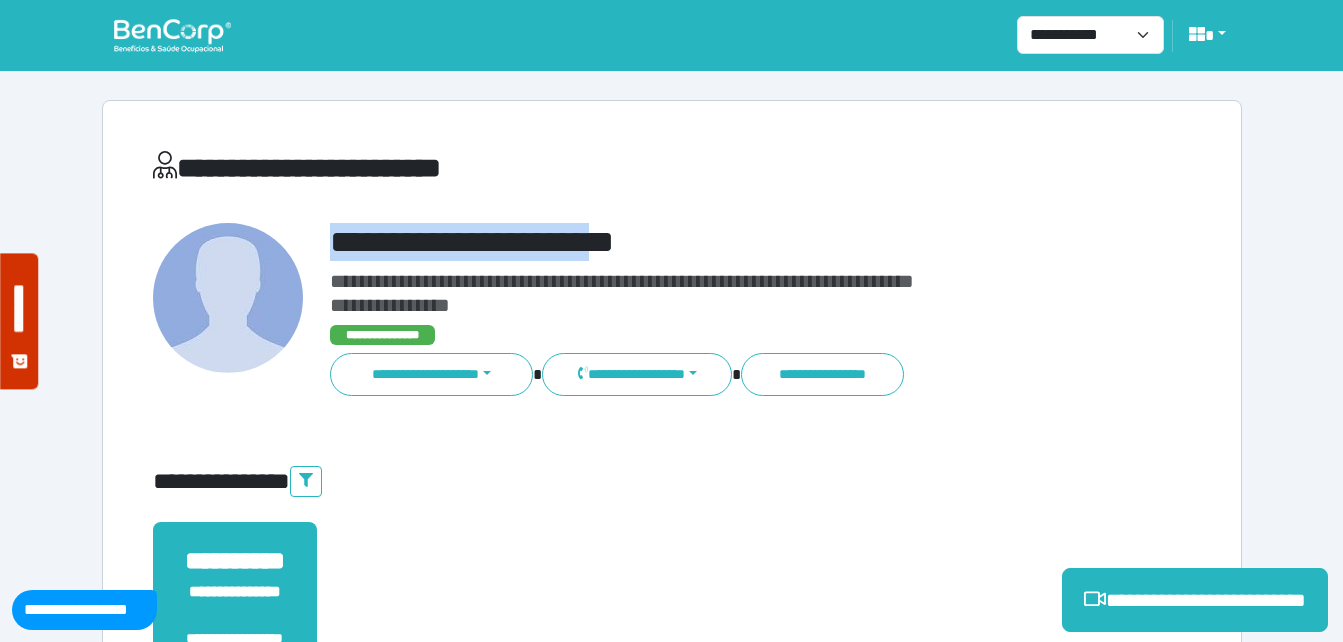 click on "**********" at bounding box center [716, 242] 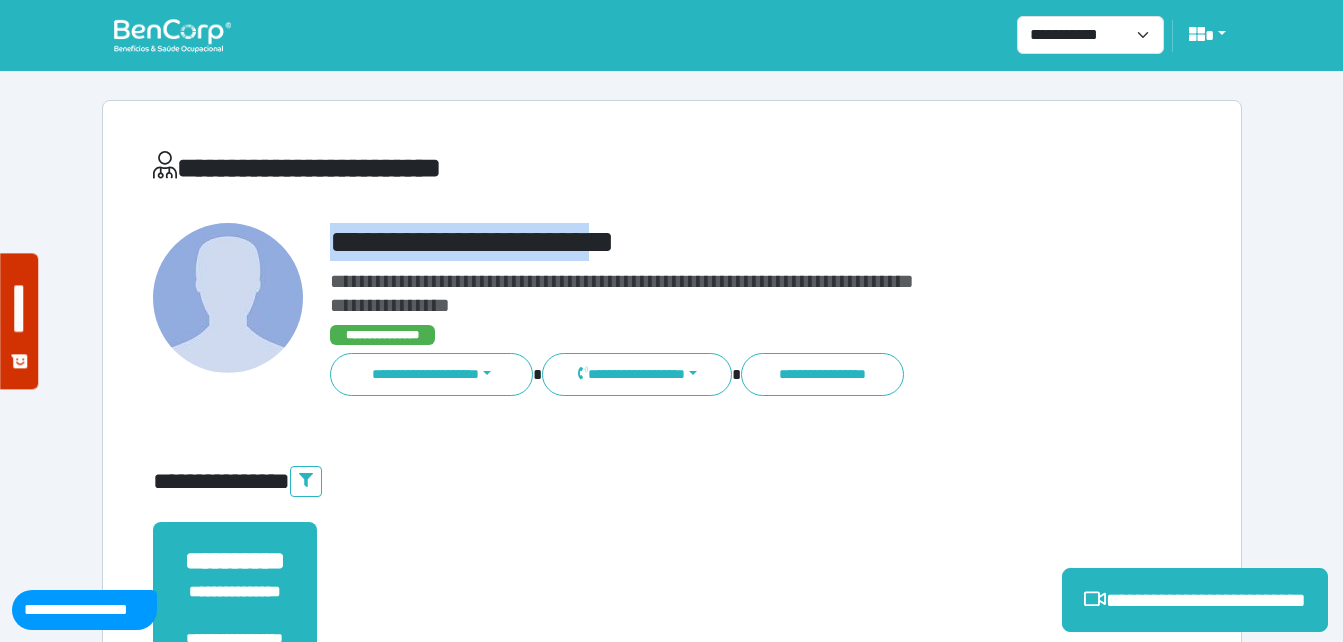 copy on "**********" 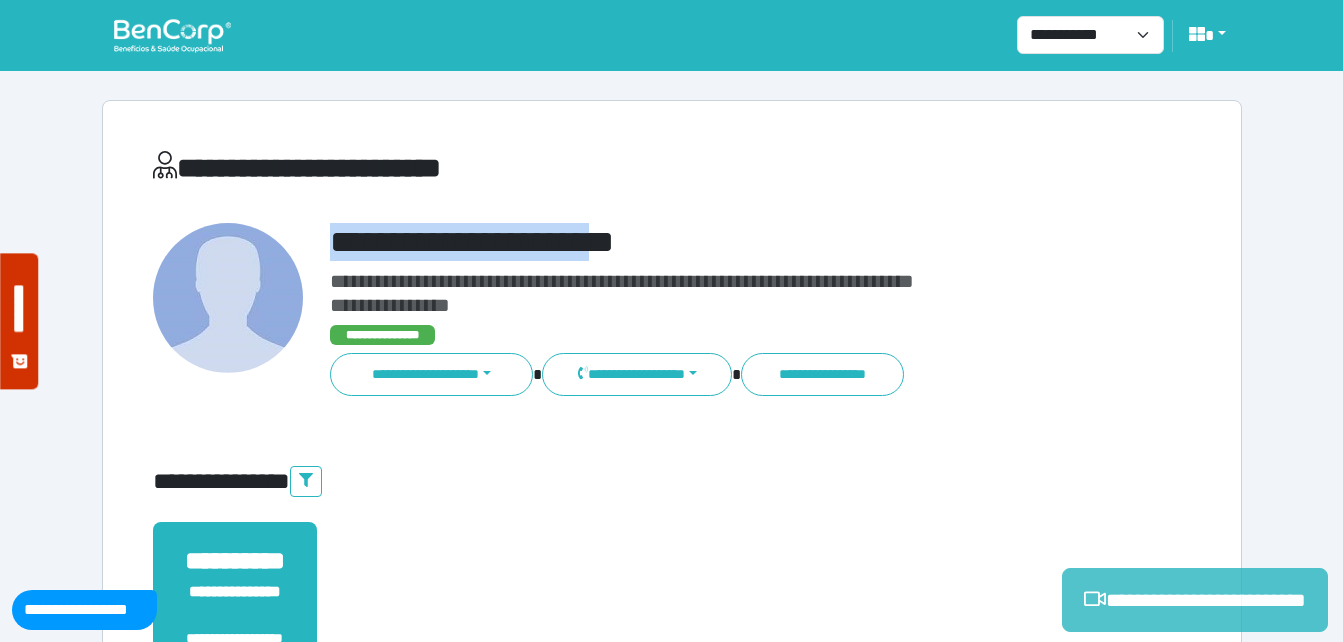 click on "**********" at bounding box center (1195, 600) 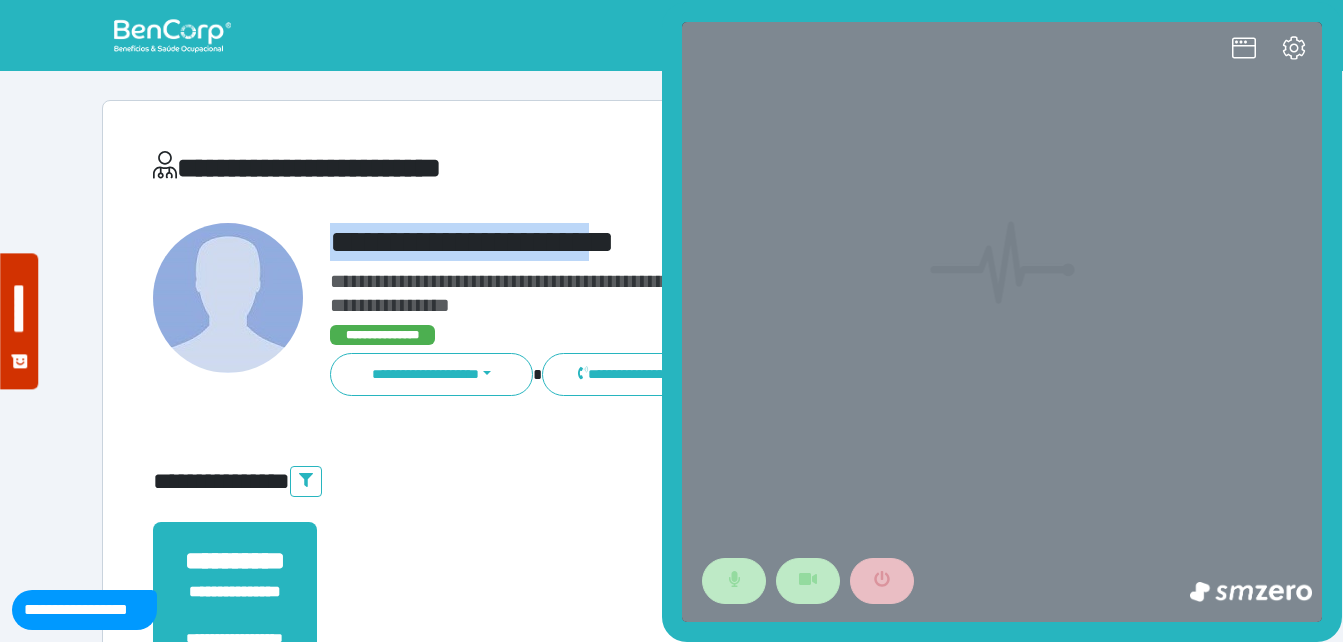 scroll, scrollTop: 0, scrollLeft: 0, axis: both 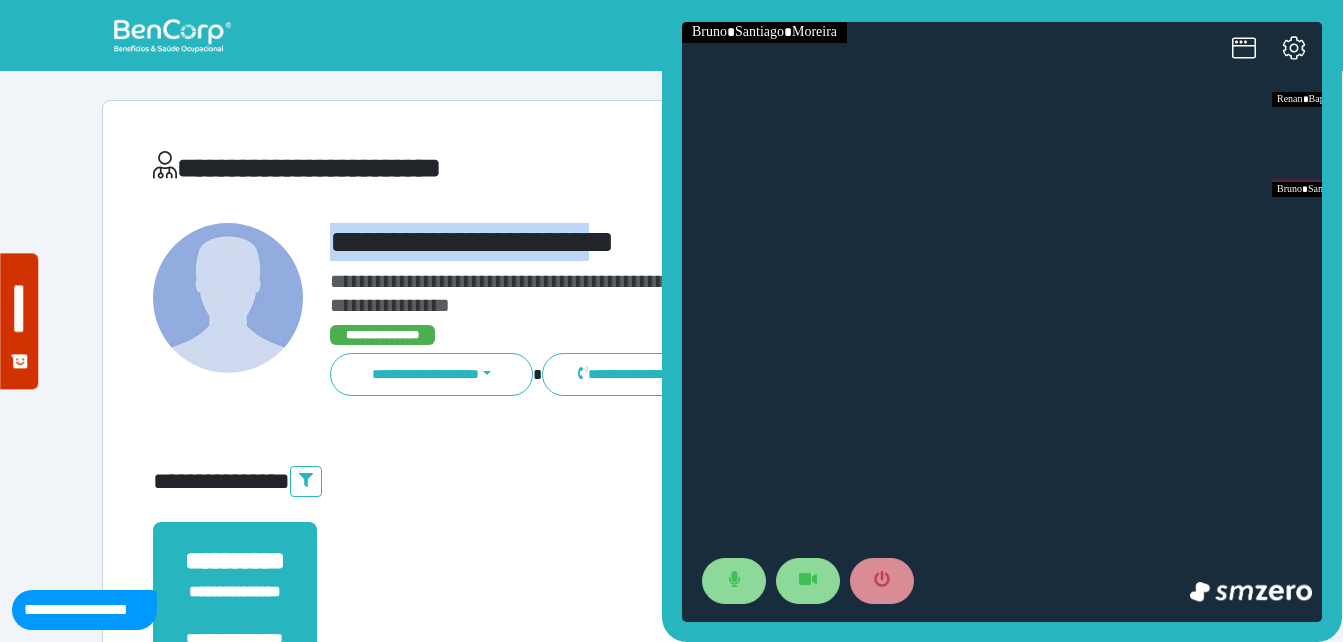 click on "**********" at bounding box center (716, 242) 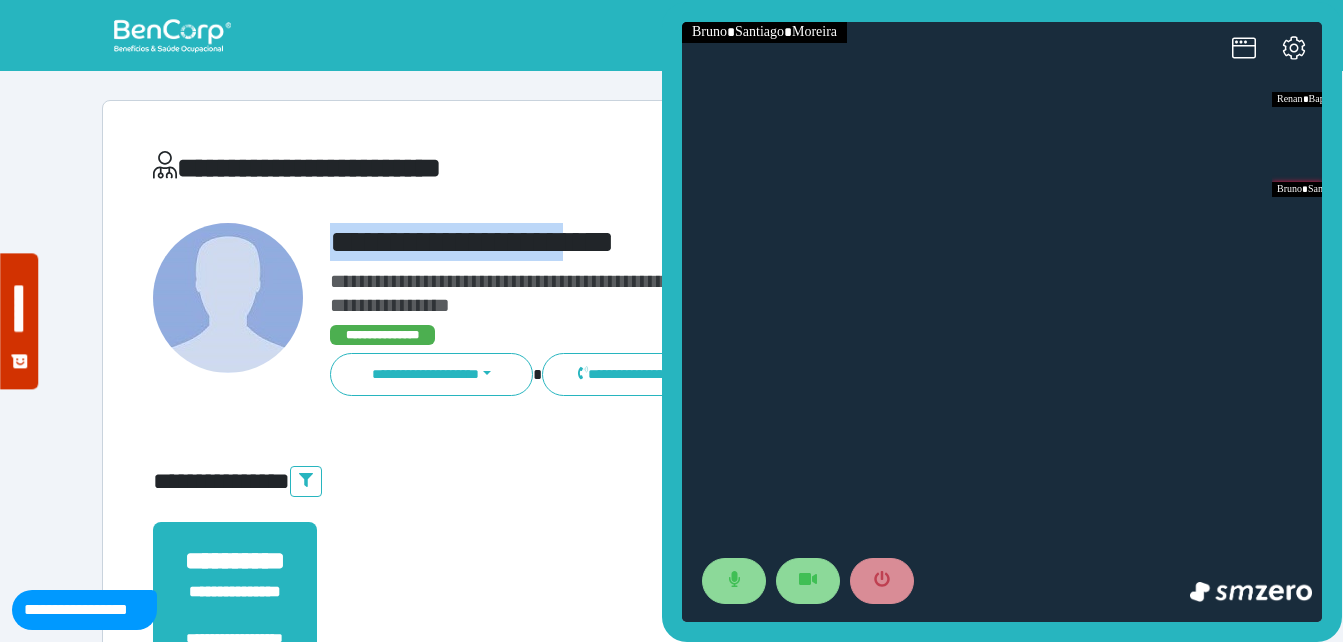 drag, startPoint x: 317, startPoint y: 241, endPoint x: 651, endPoint y: 247, distance: 334.0539 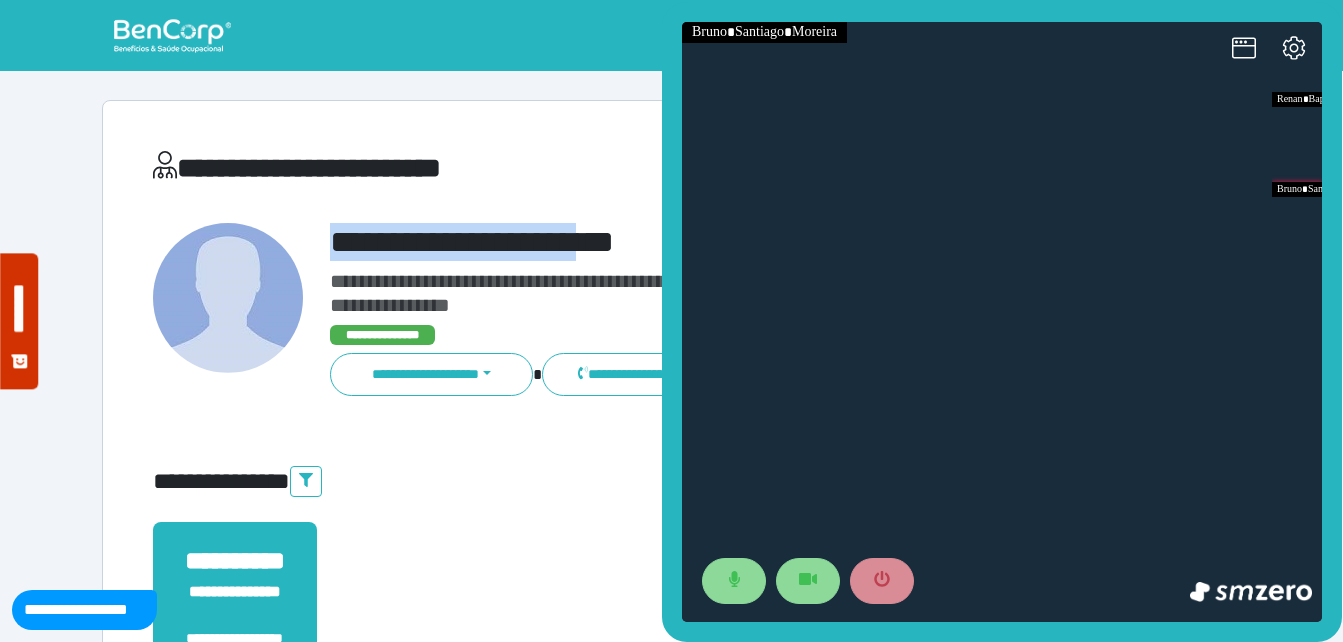 copy on "**********" 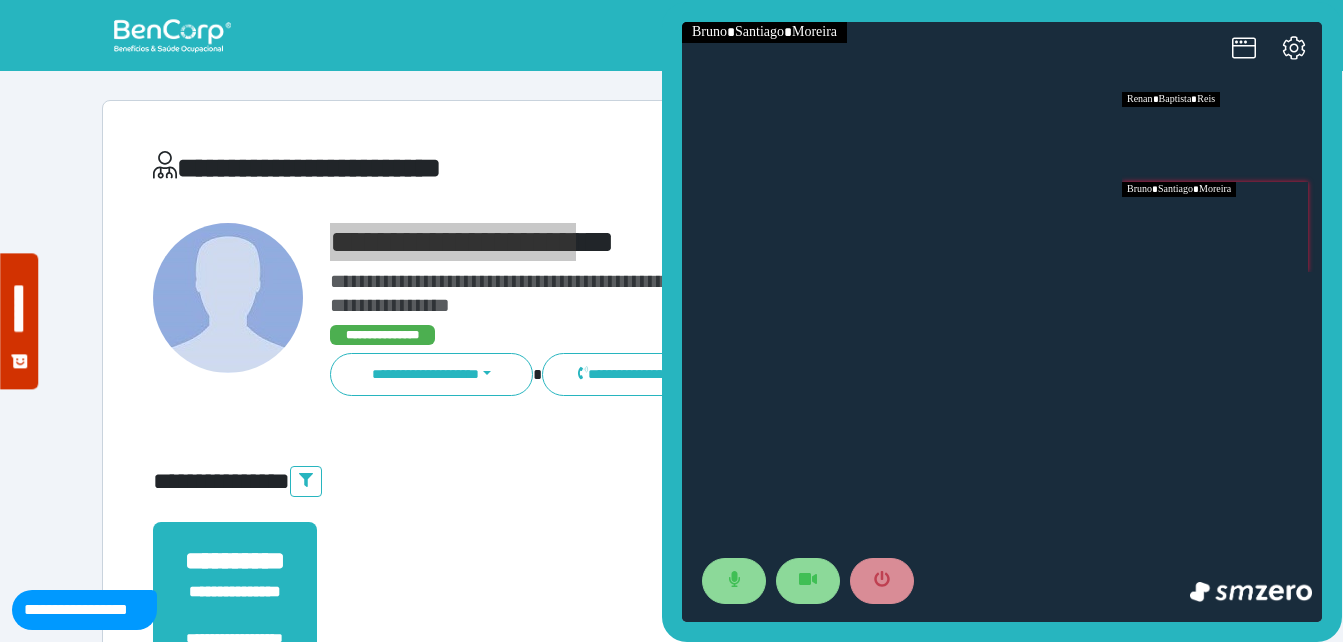 click at bounding box center (1222, 137) 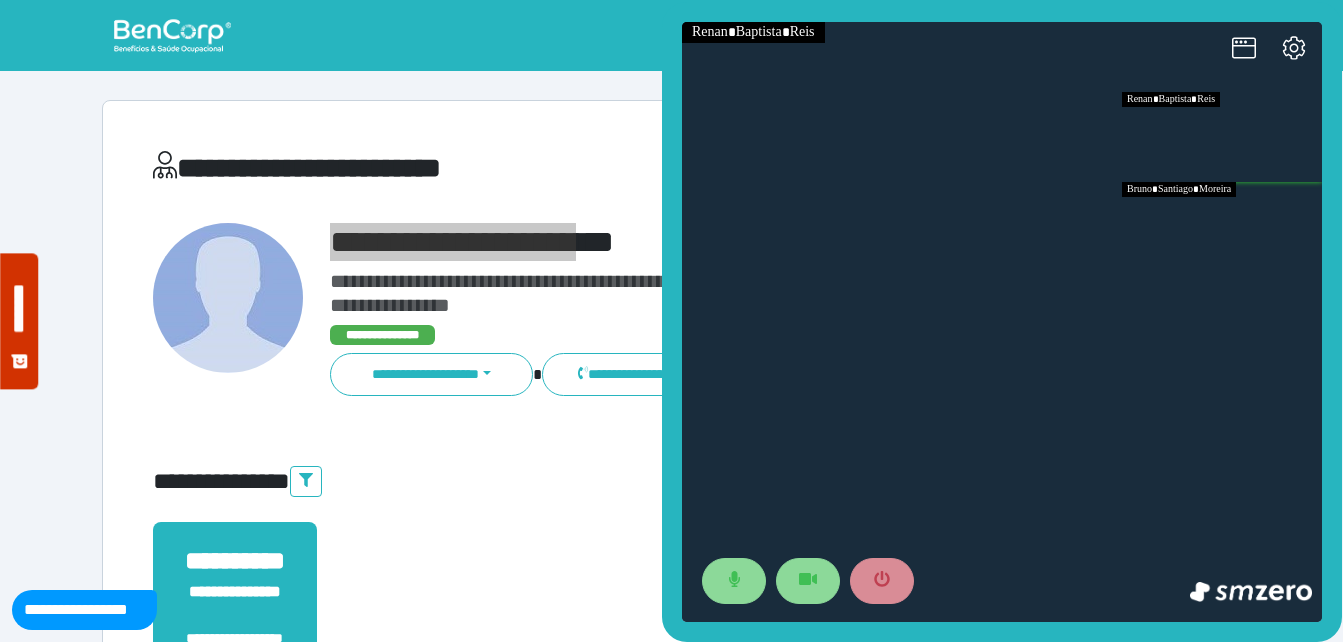 click at bounding box center (1222, 227) 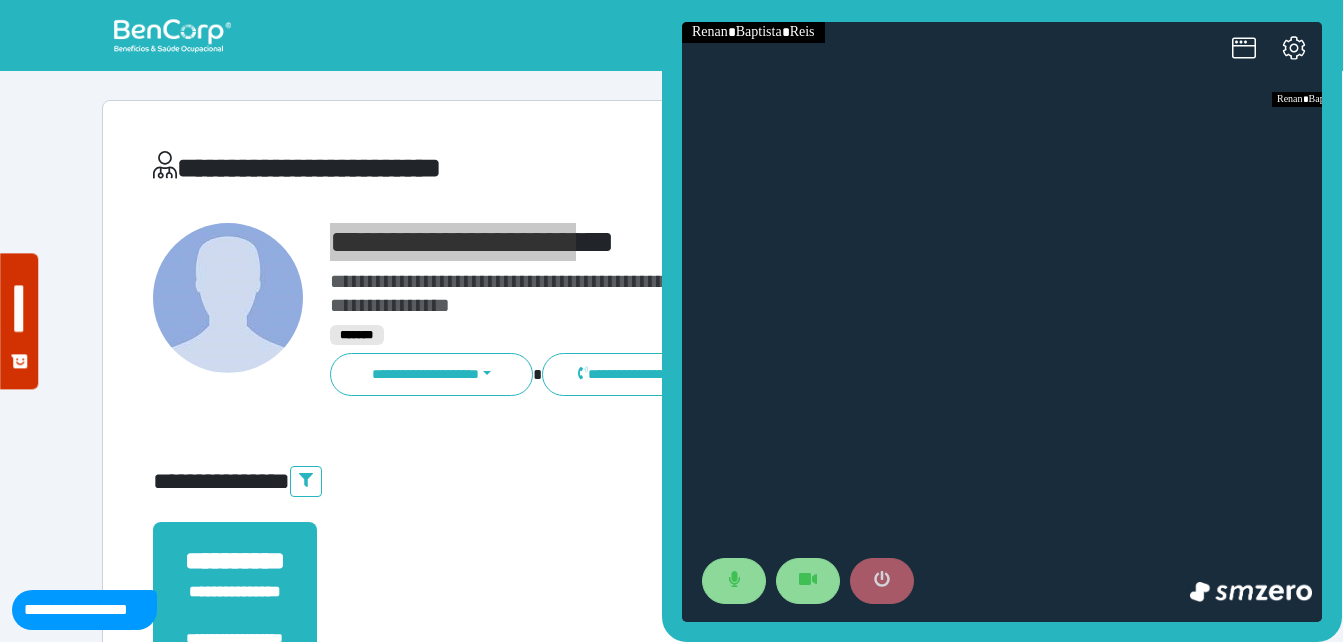 click at bounding box center (882, 581) 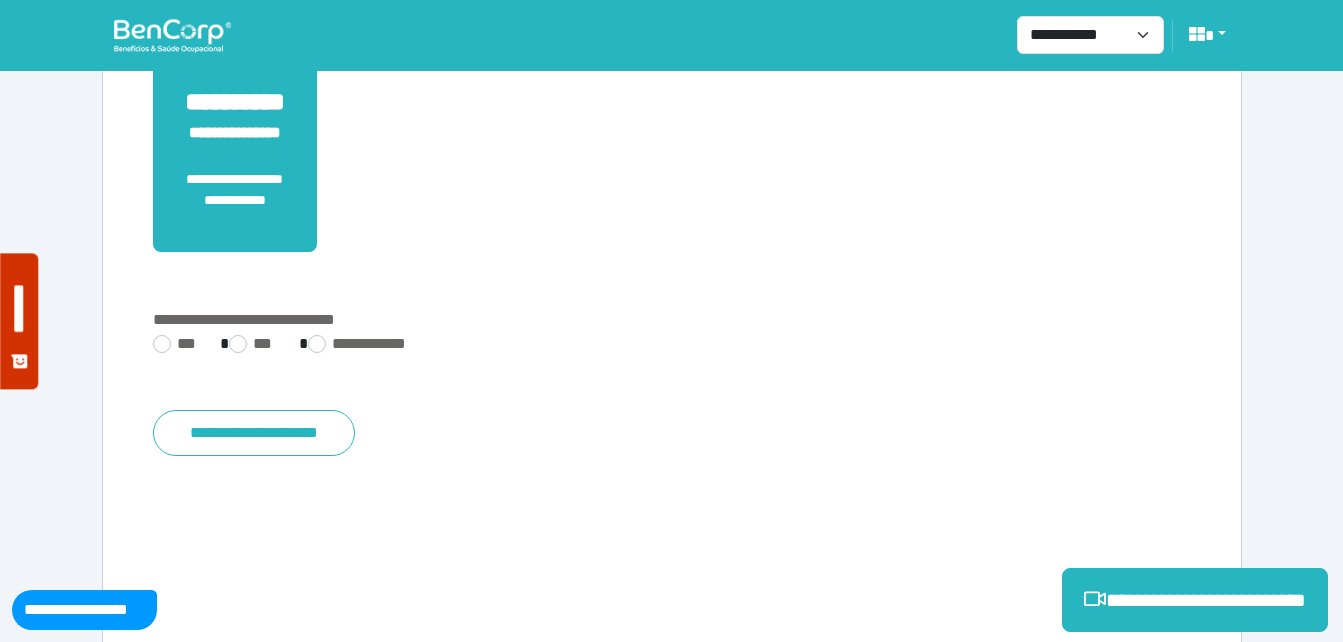 scroll, scrollTop: 494, scrollLeft: 0, axis: vertical 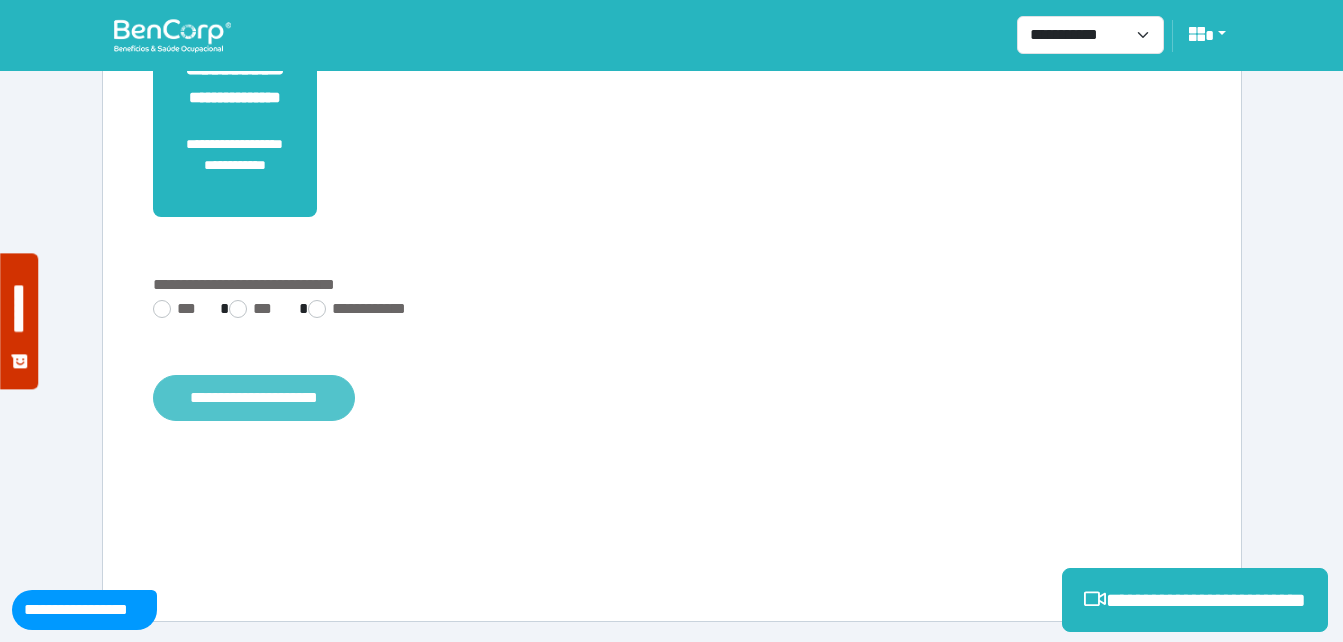 click on "**********" at bounding box center (254, 398) 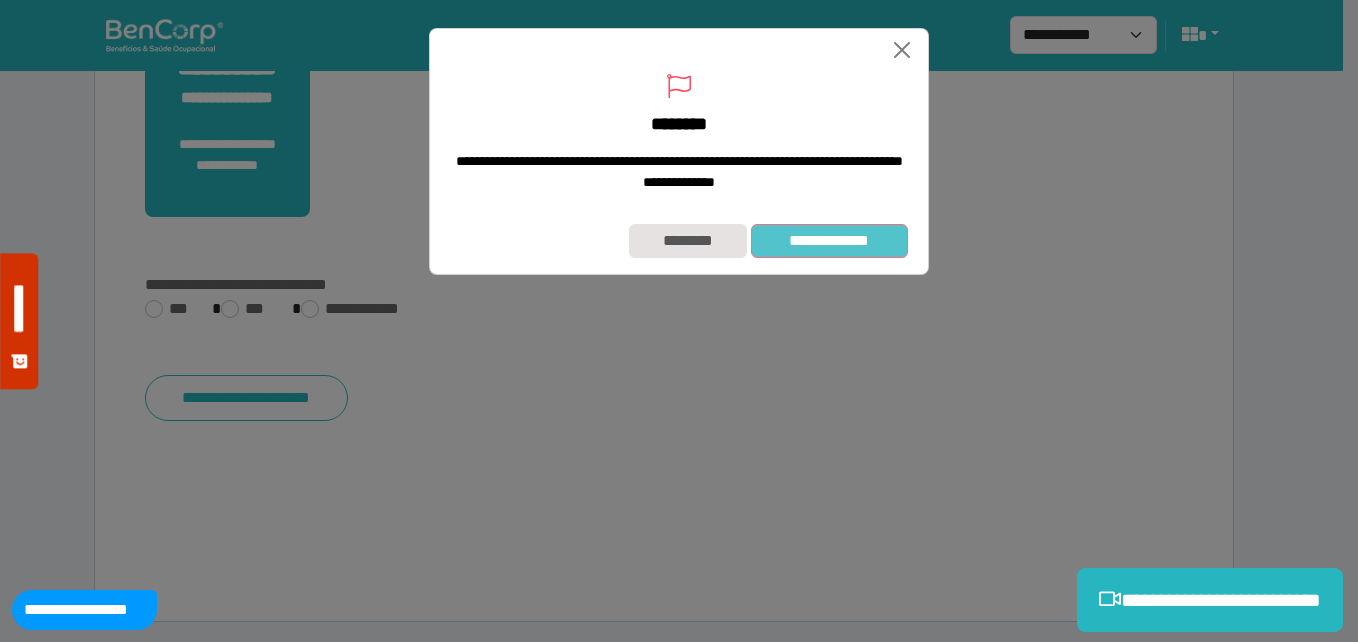 click on "**********" at bounding box center [829, 241] 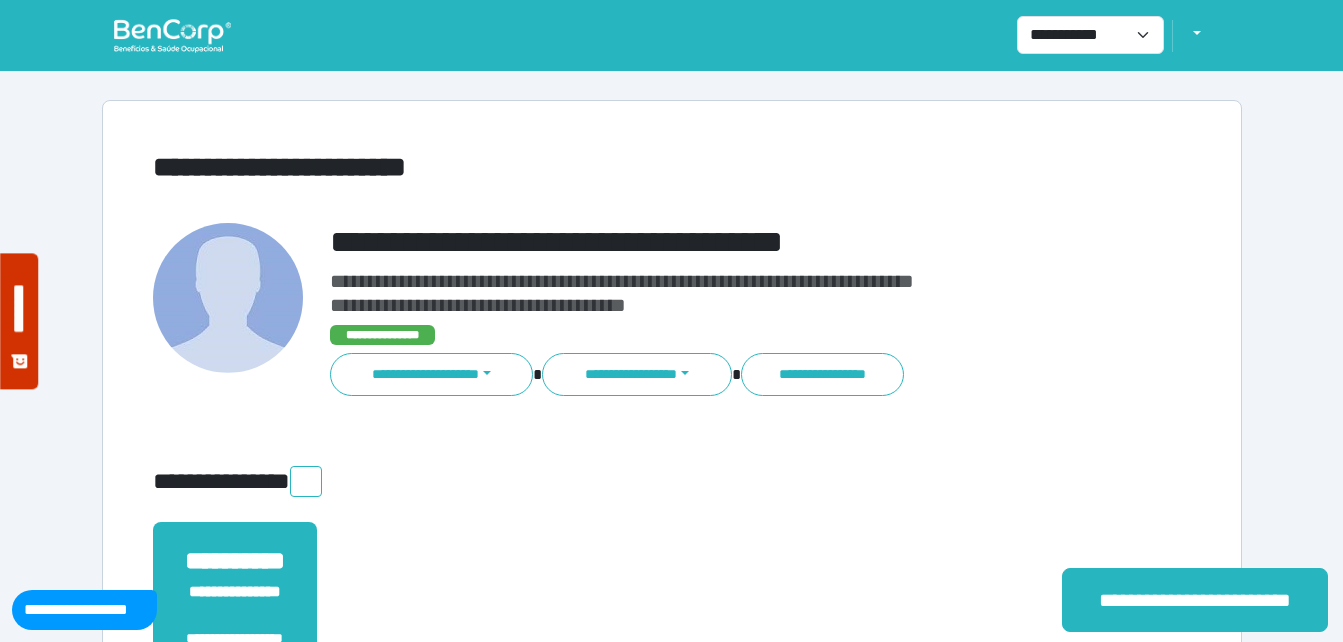 scroll, scrollTop: 0, scrollLeft: 0, axis: both 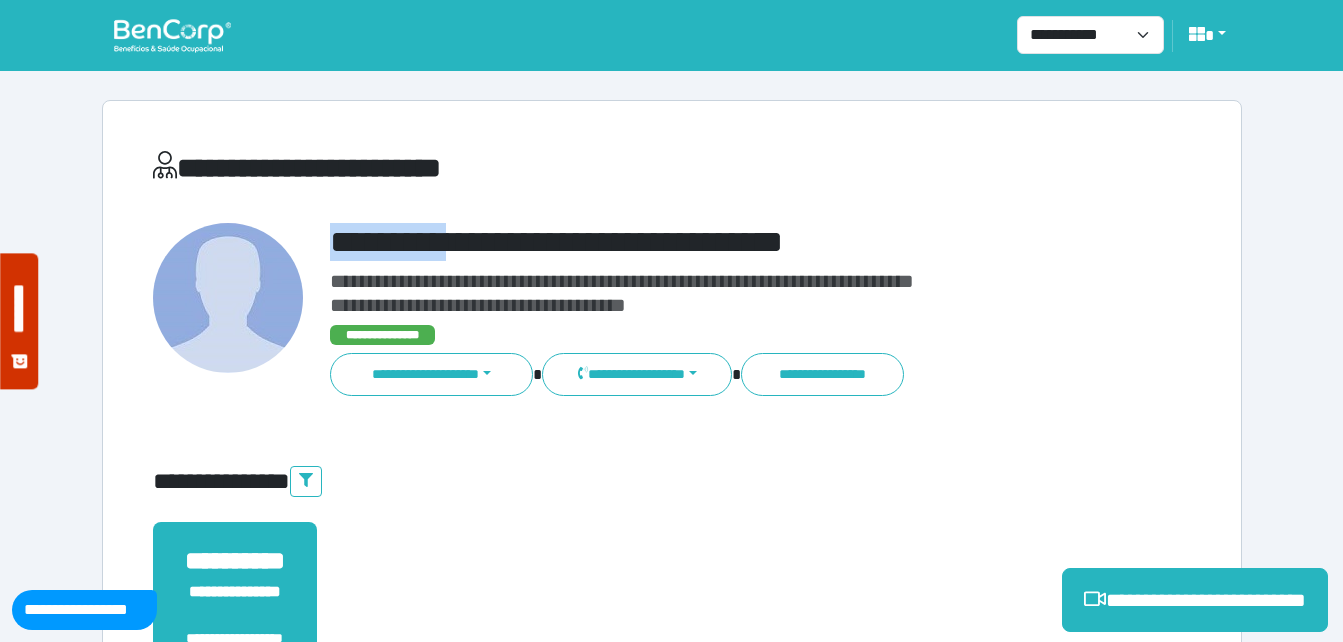 drag, startPoint x: 336, startPoint y: 238, endPoint x: 723, endPoint y: 222, distance: 387.3306 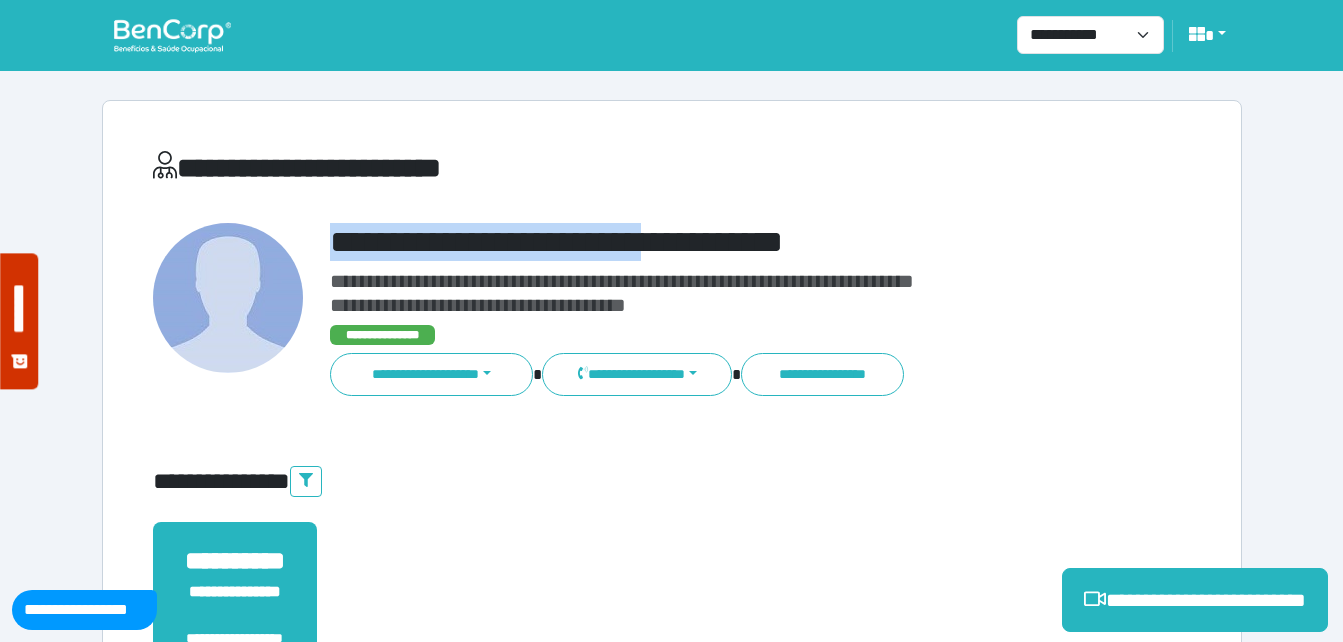 copy on "**********" 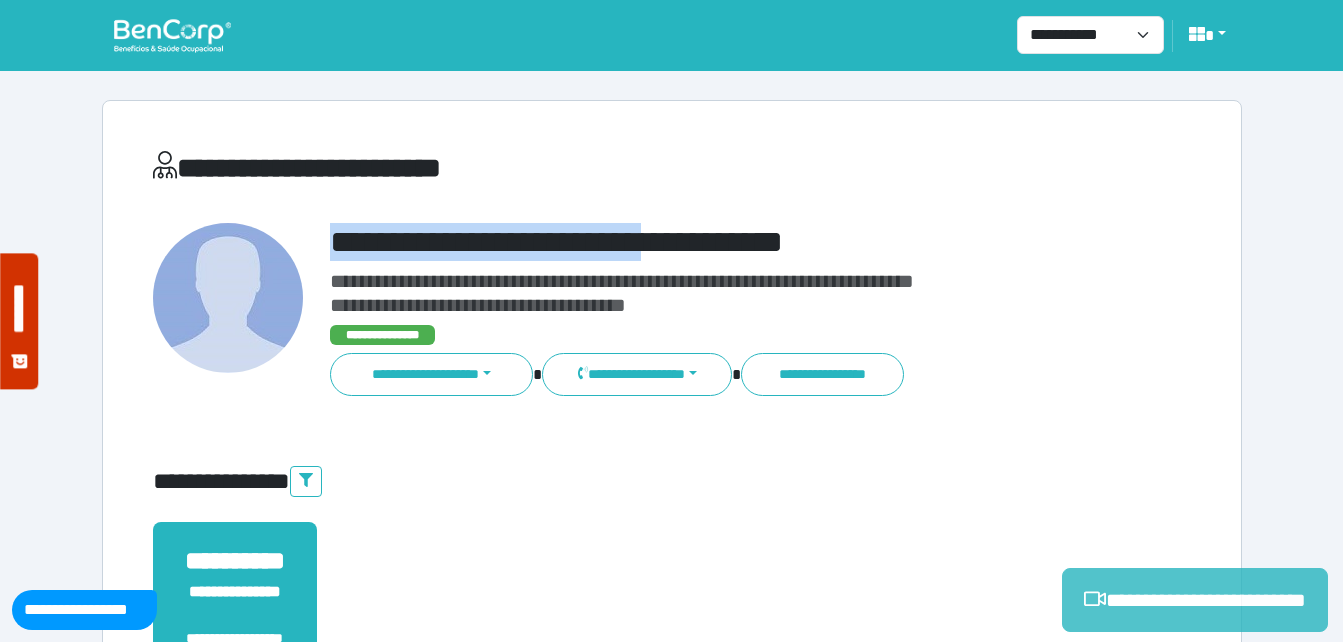 click on "**********" at bounding box center [1195, 600] 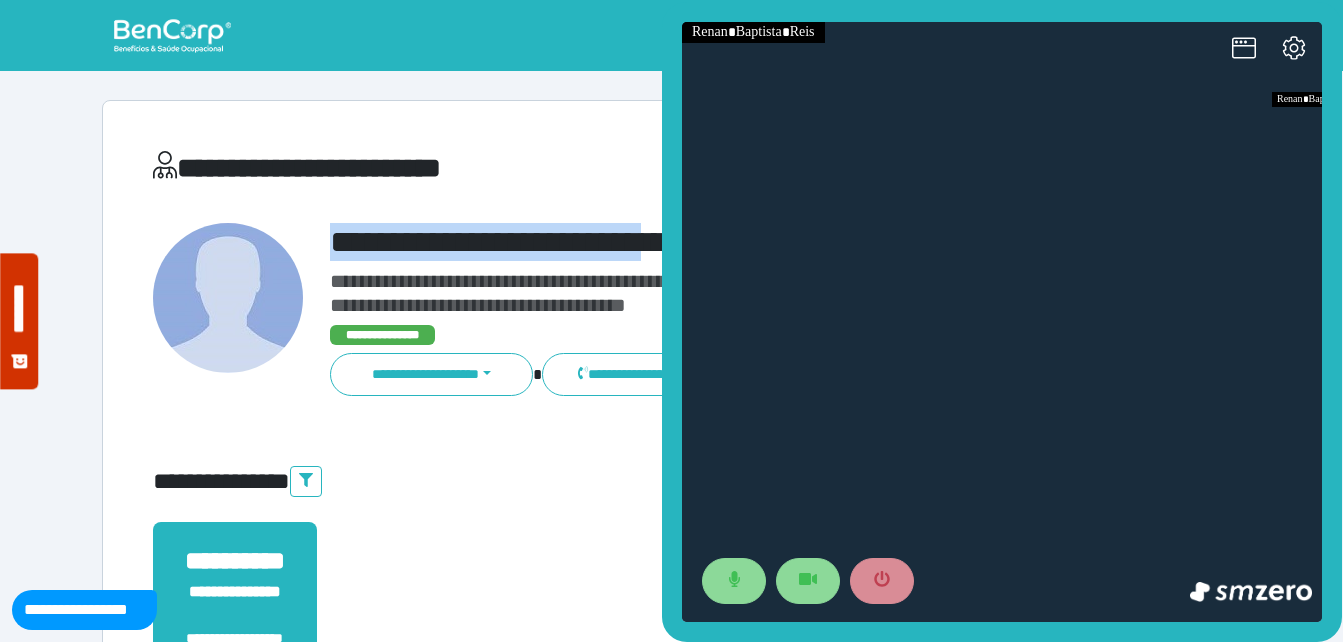 scroll, scrollTop: 0, scrollLeft: 0, axis: both 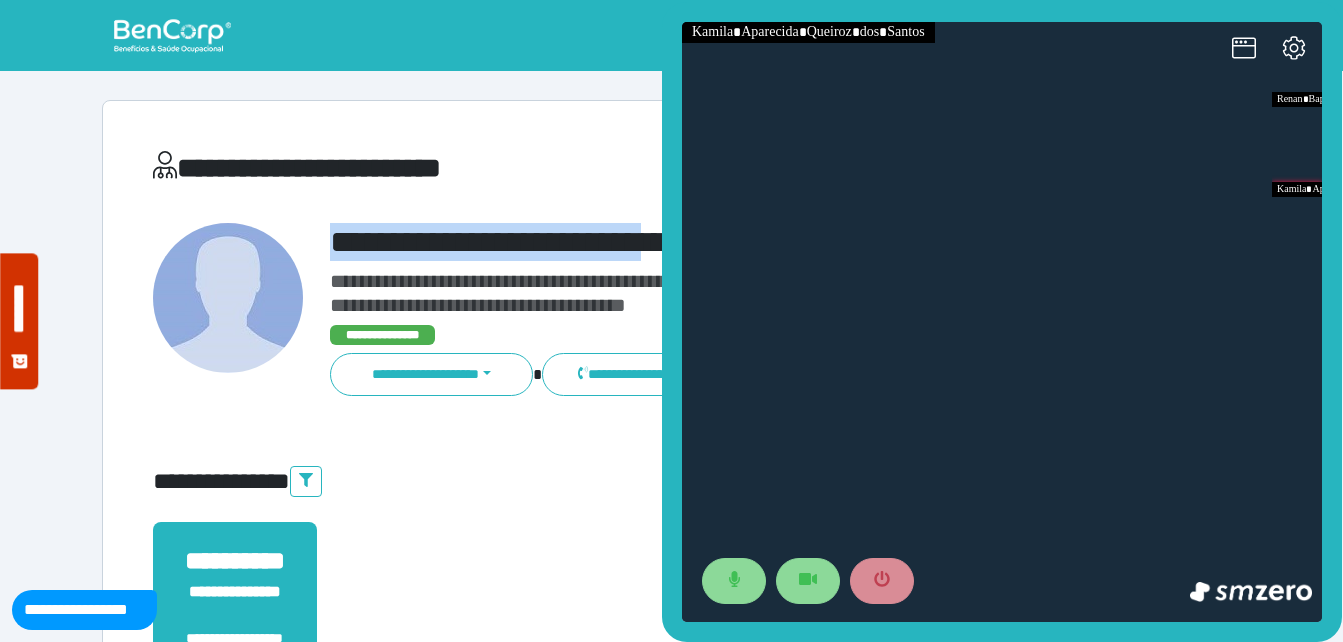click on "**********" at bounding box center (716, 242) 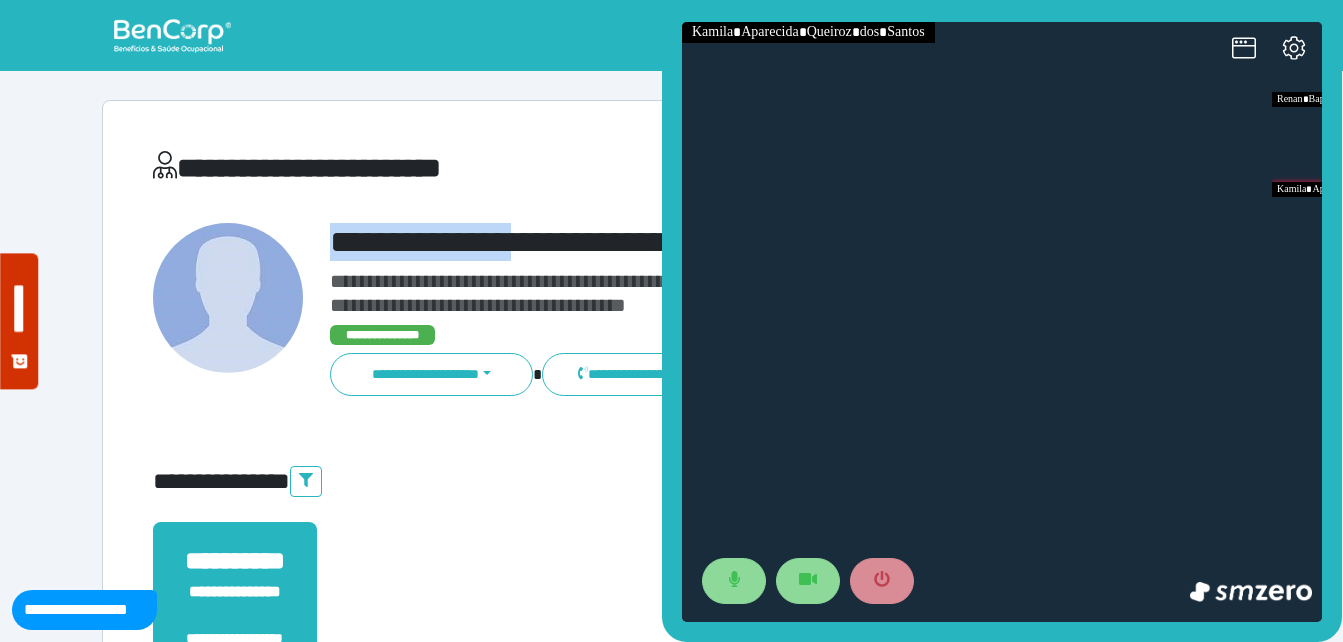 drag, startPoint x: 323, startPoint y: 240, endPoint x: 556, endPoint y: 247, distance: 233.10513 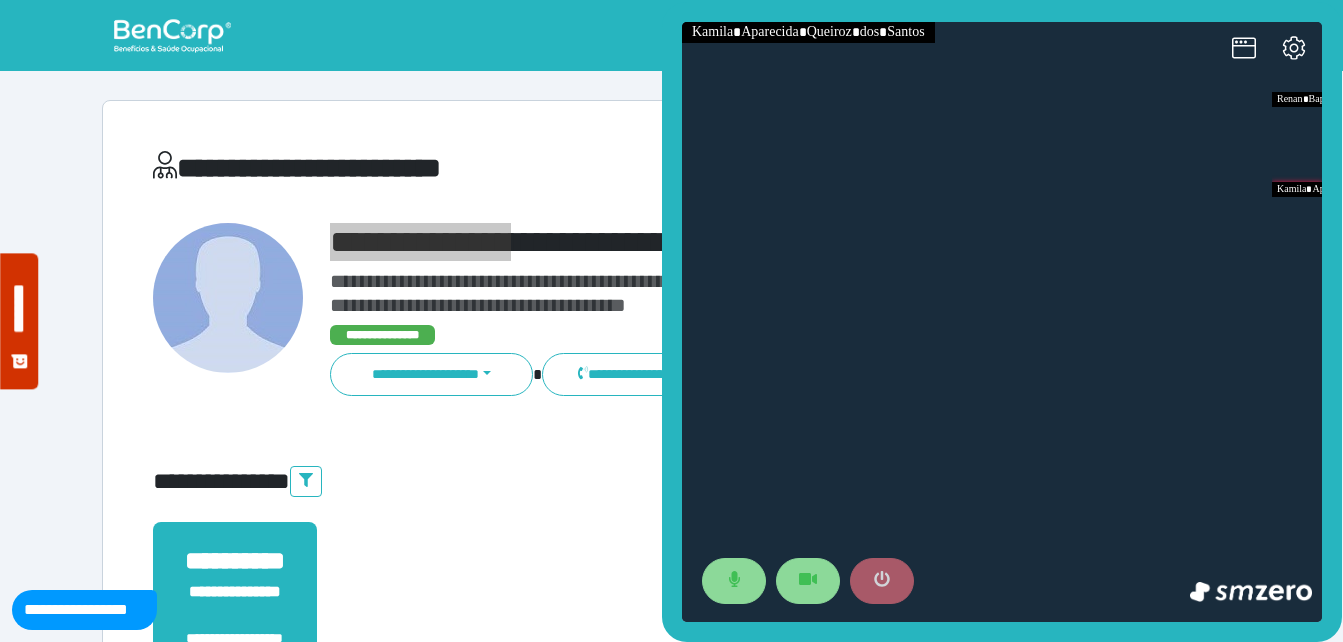 click at bounding box center [882, 581] 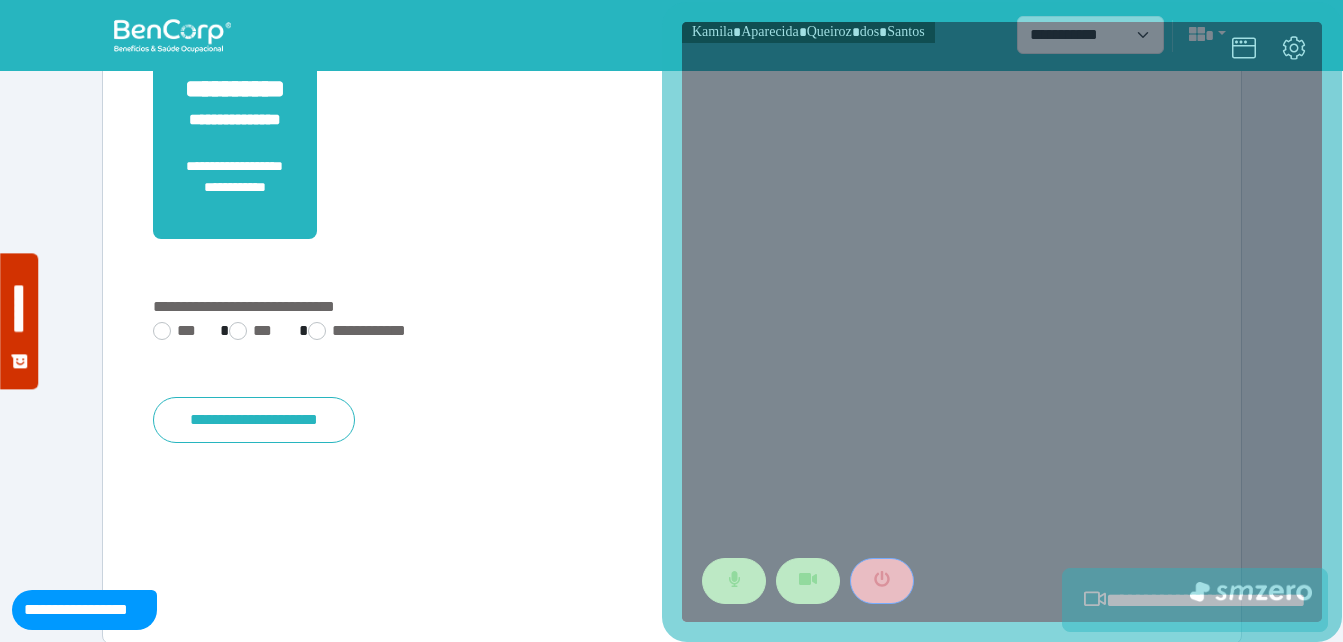 scroll, scrollTop: 494, scrollLeft: 0, axis: vertical 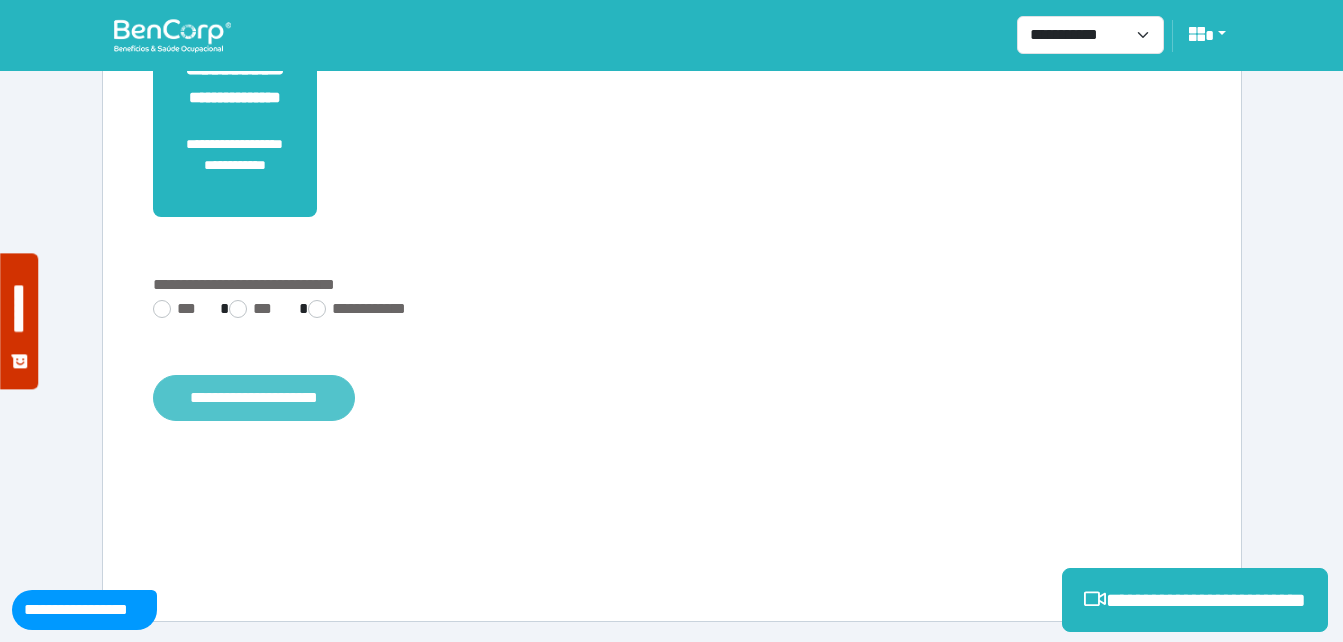 click on "**********" at bounding box center [254, 398] 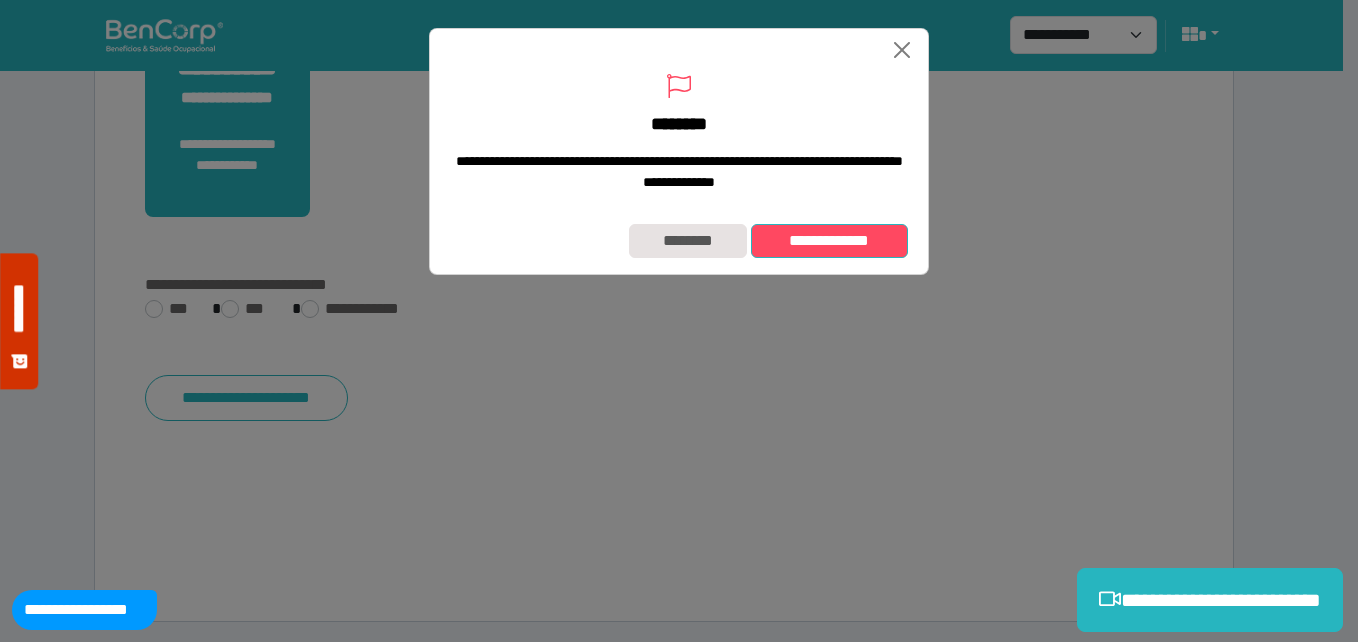 click on "**********" at bounding box center [829, 241] 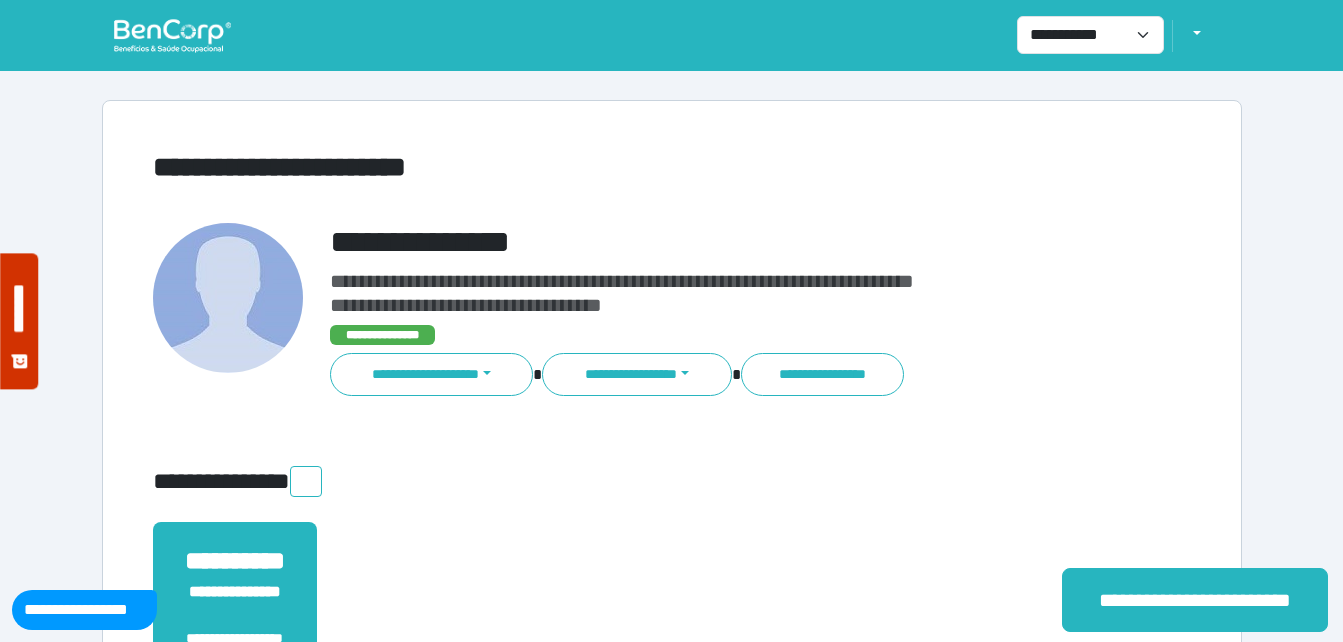 scroll, scrollTop: 0, scrollLeft: 0, axis: both 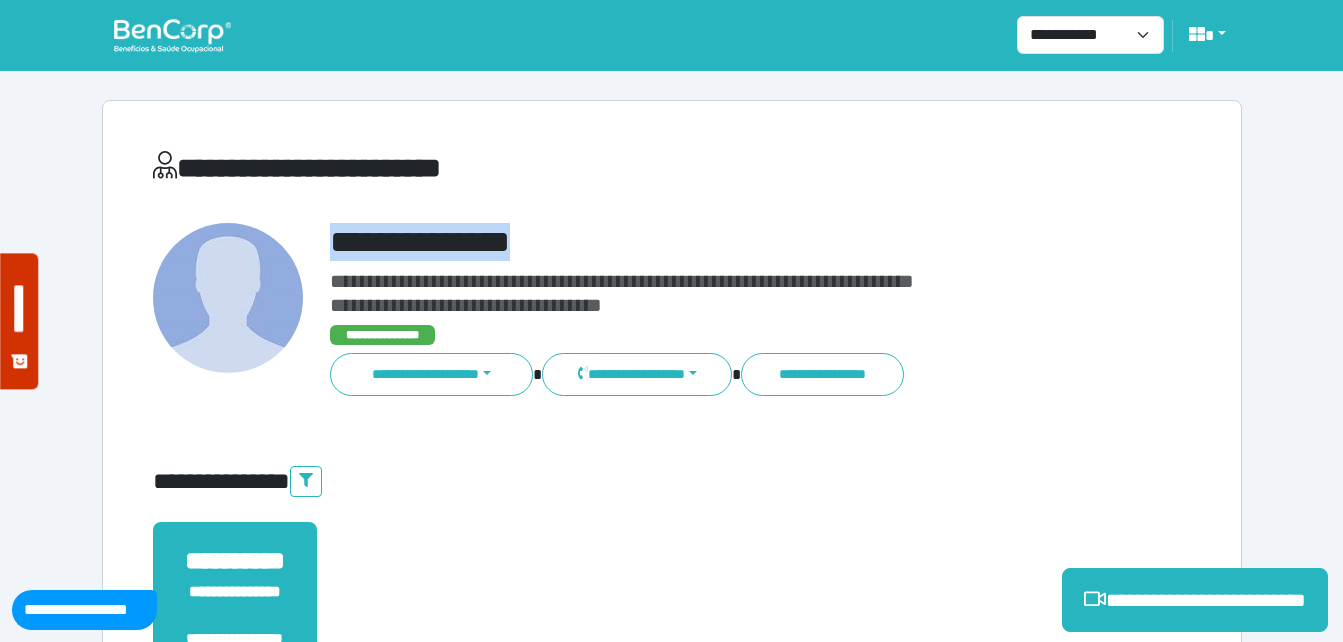 drag, startPoint x: 322, startPoint y: 239, endPoint x: 608, endPoint y: 237, distance: 286.007 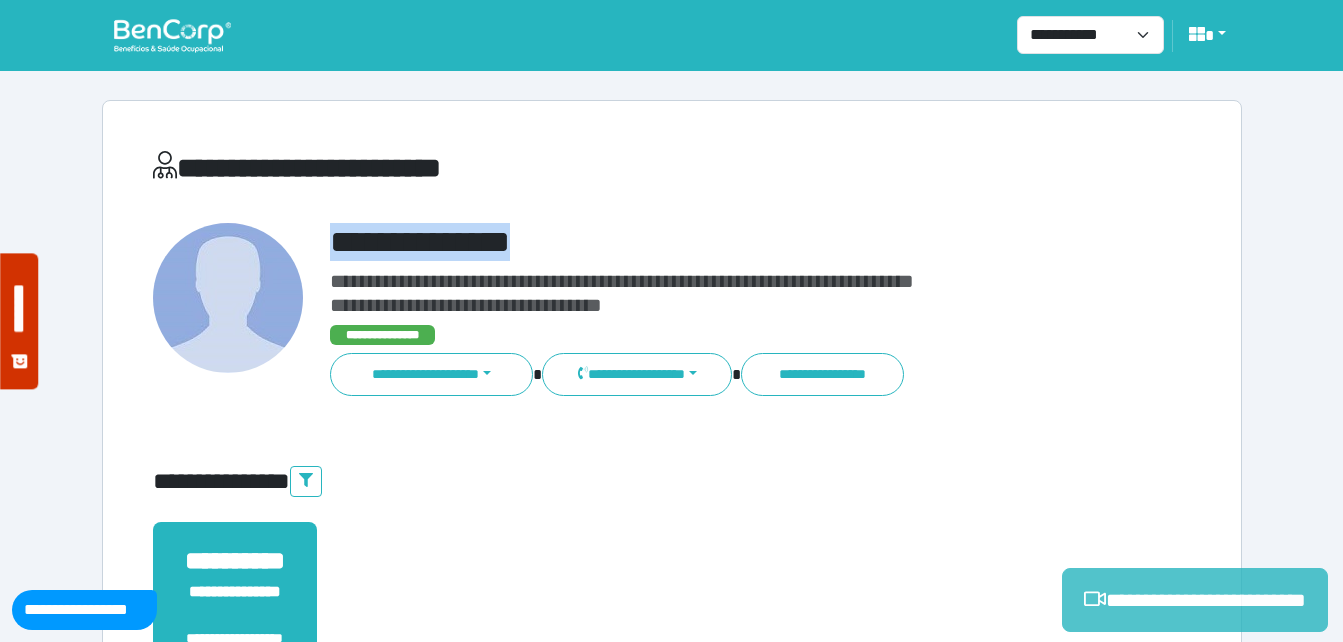 click on "**********" at bounding box center (1195, 600) 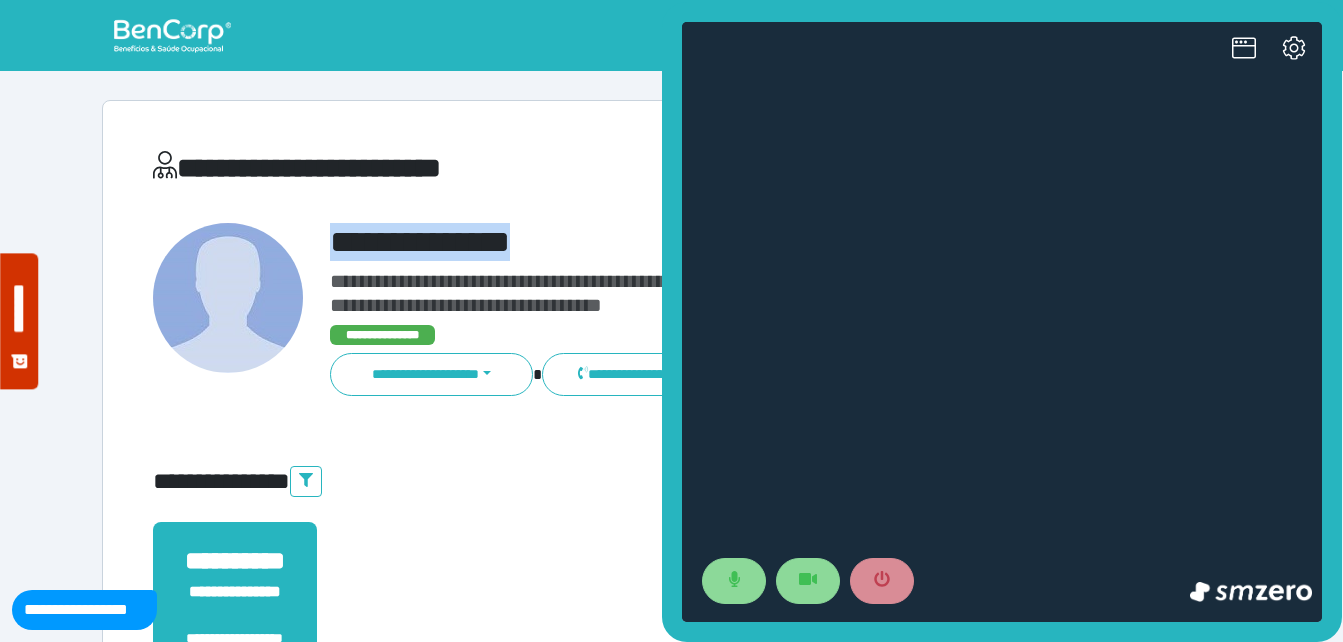 scroll, scrollTop: 0, scrollLeft: 0, axis: both 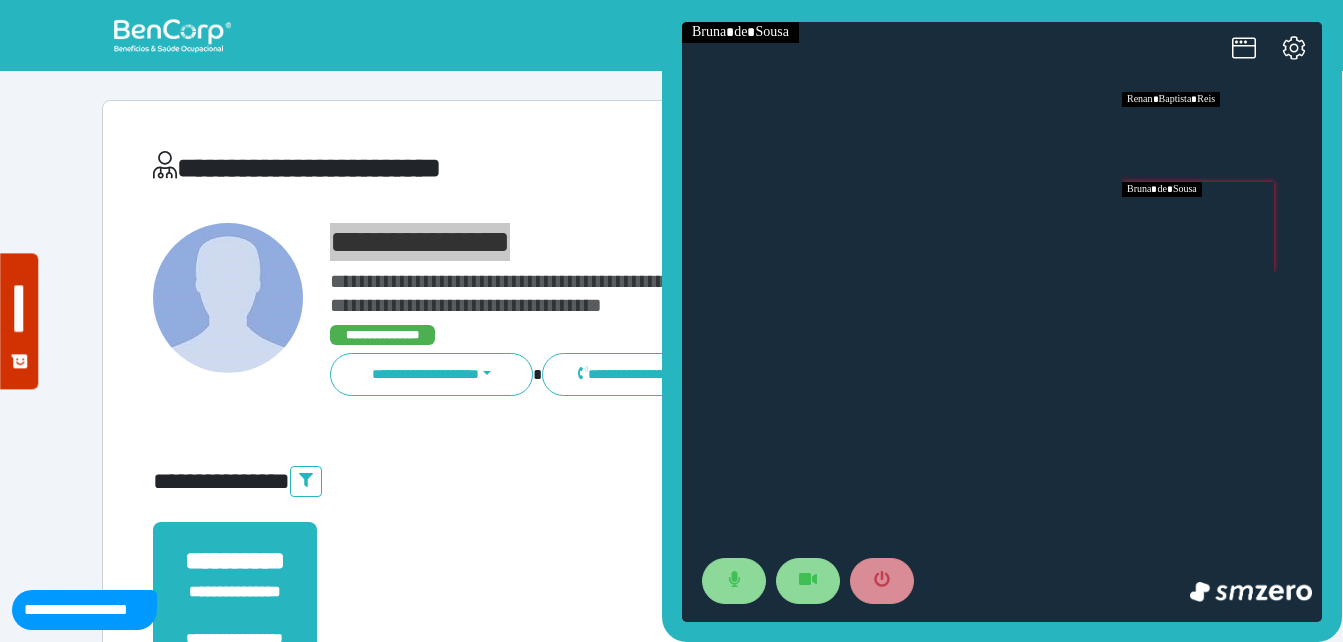 click at bounding box center (1222, 227) 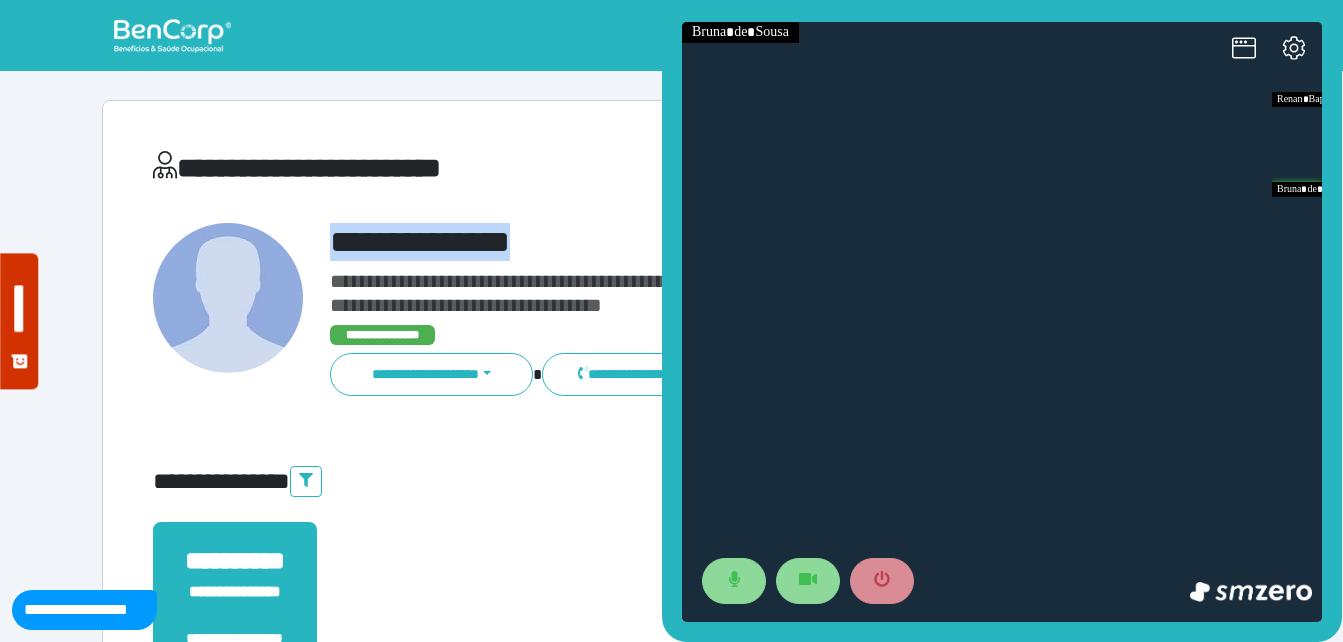 click on "**********" at bounding box center (716, 242) 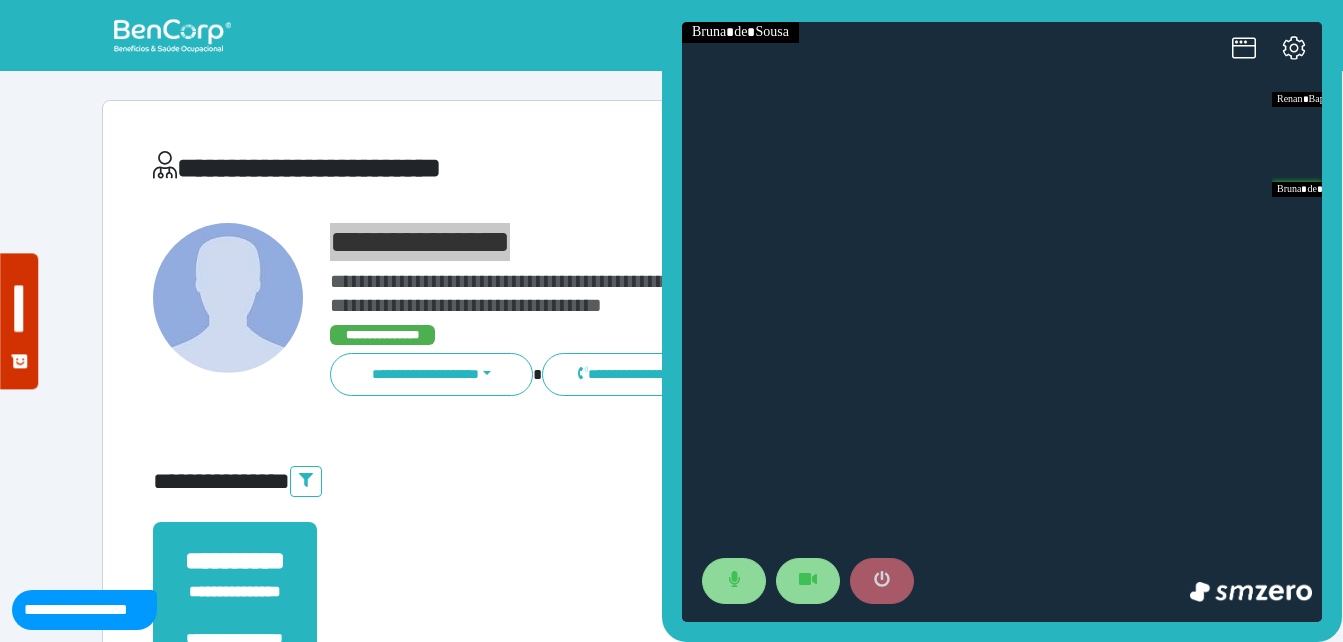 click at bounding box center [882, 581] 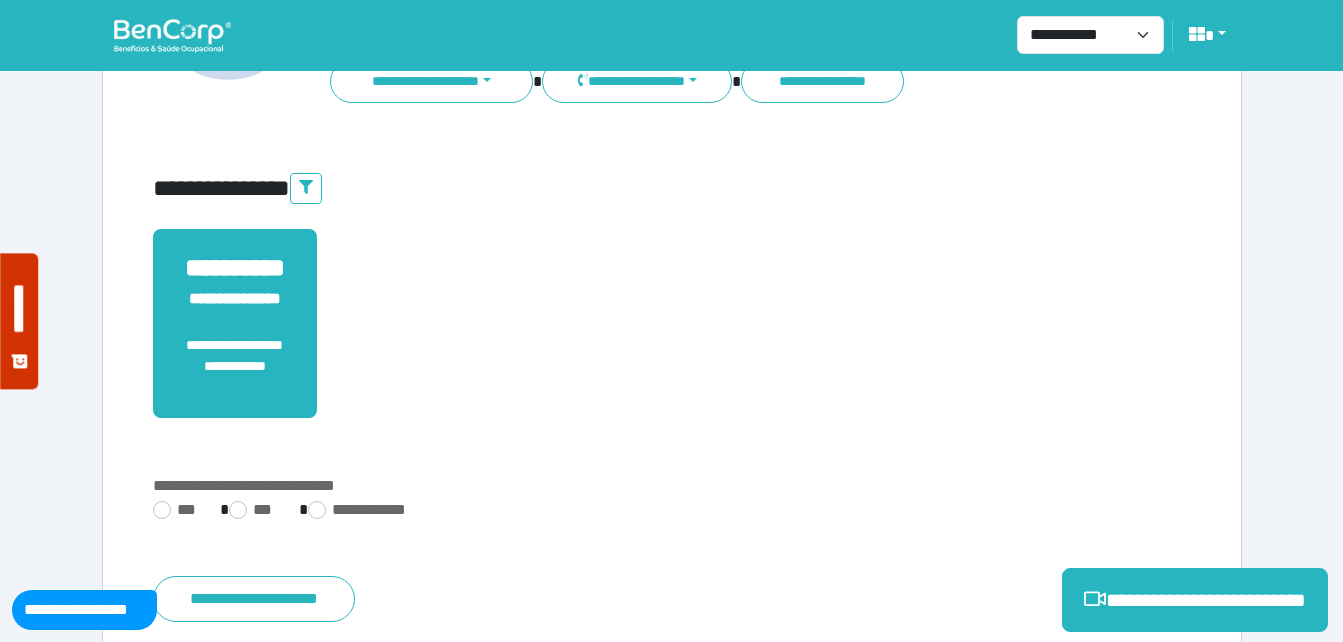 scroll, scrollTop: 494, scrollLeft: 0, axis: vertical 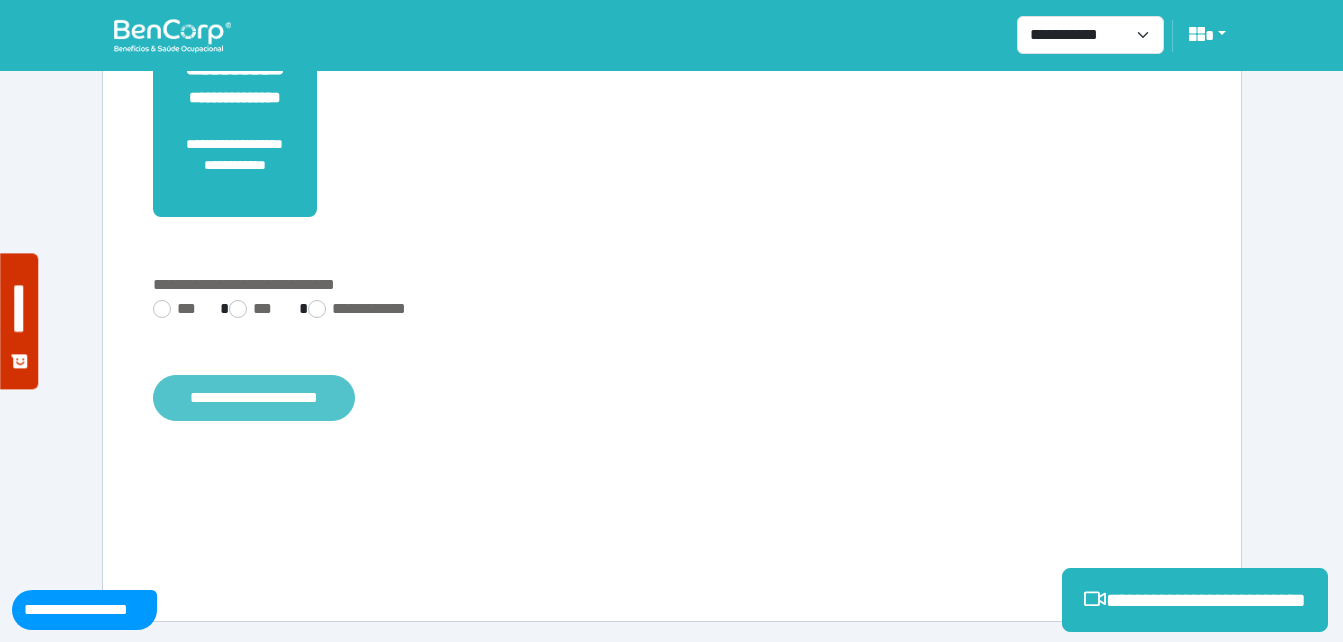 click on "**********" at bounding box center (254, 398) 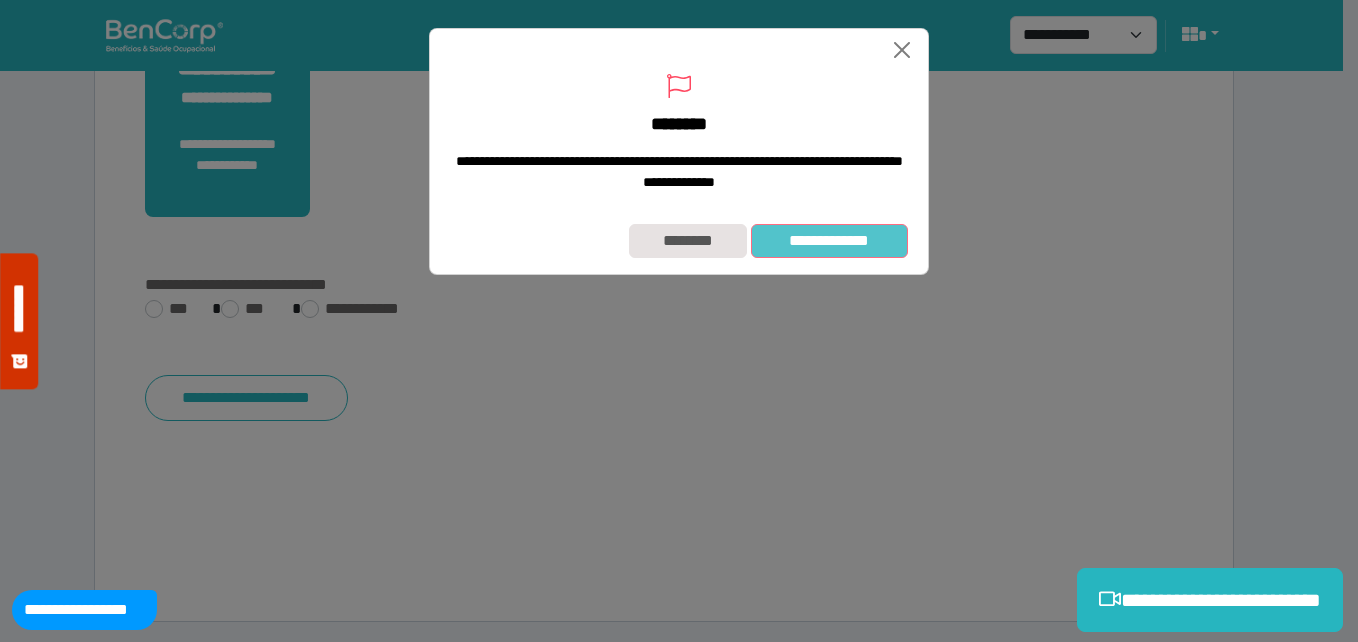 click on "**********" at bounding box center (829, 241) 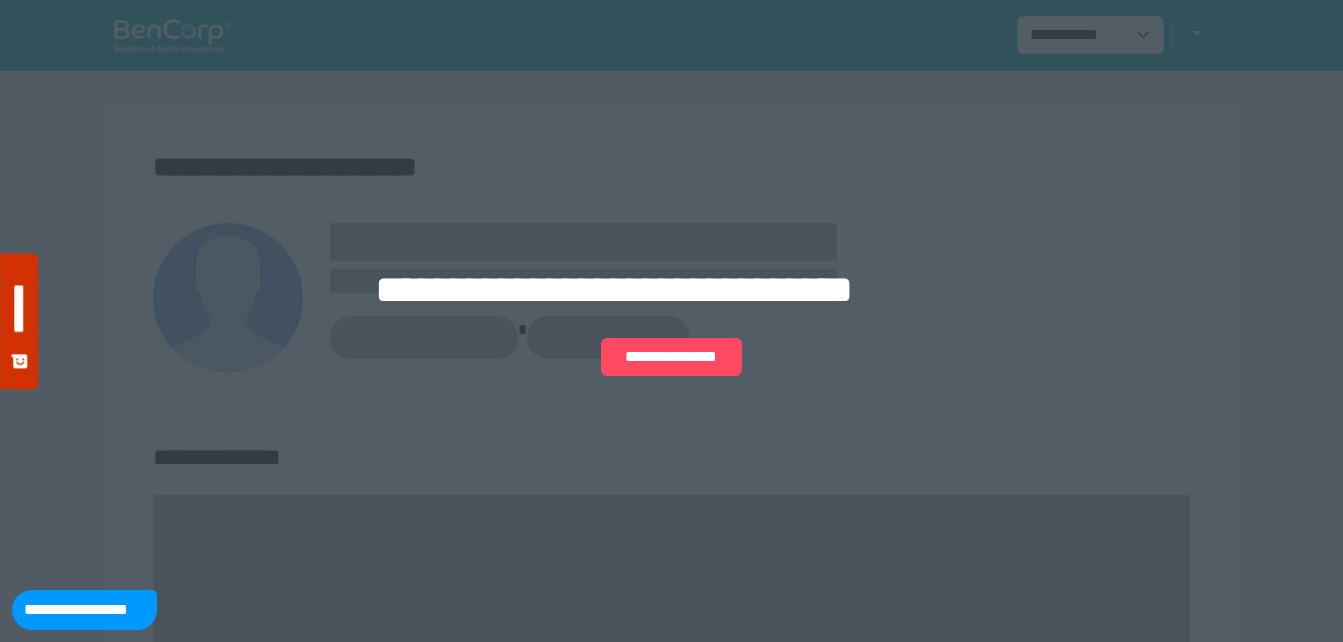scroll, scrollTop: 0, scrollLeft: 0, axis: both 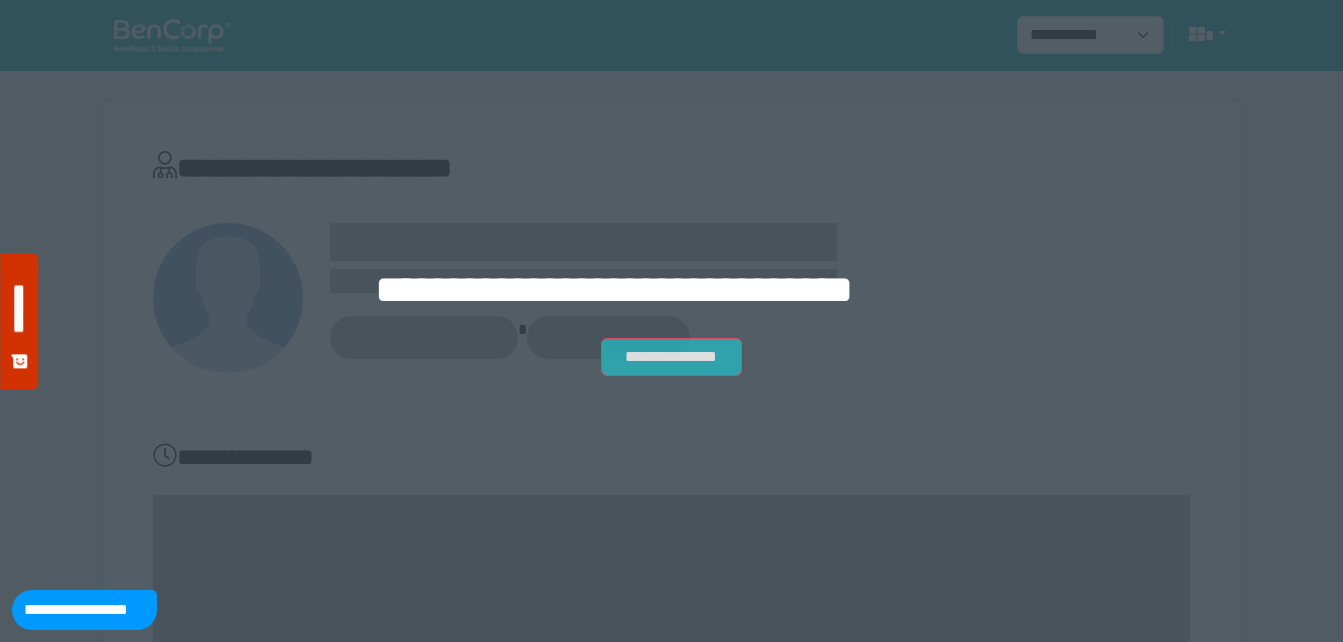 click on "**********" at bounding box center [671, 357] 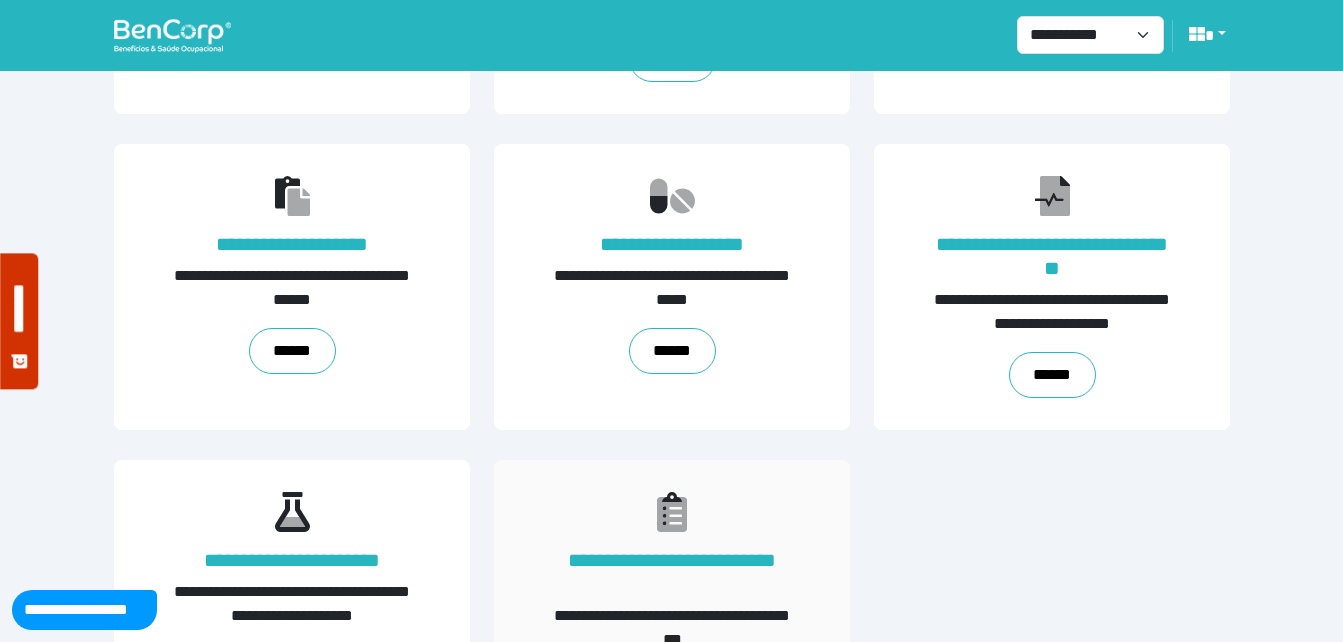 scroll, scrollTop: 454, scrollLeft: 0, axis: vertical 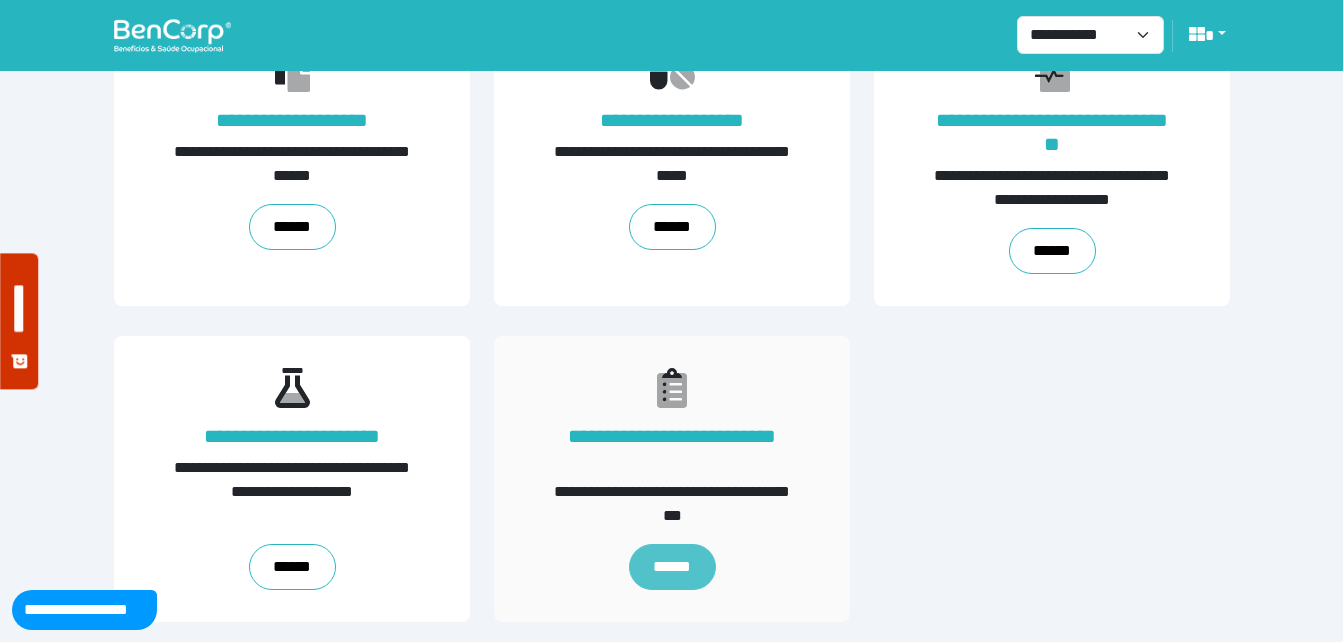 click on "******" at bounding box center [671, 567] 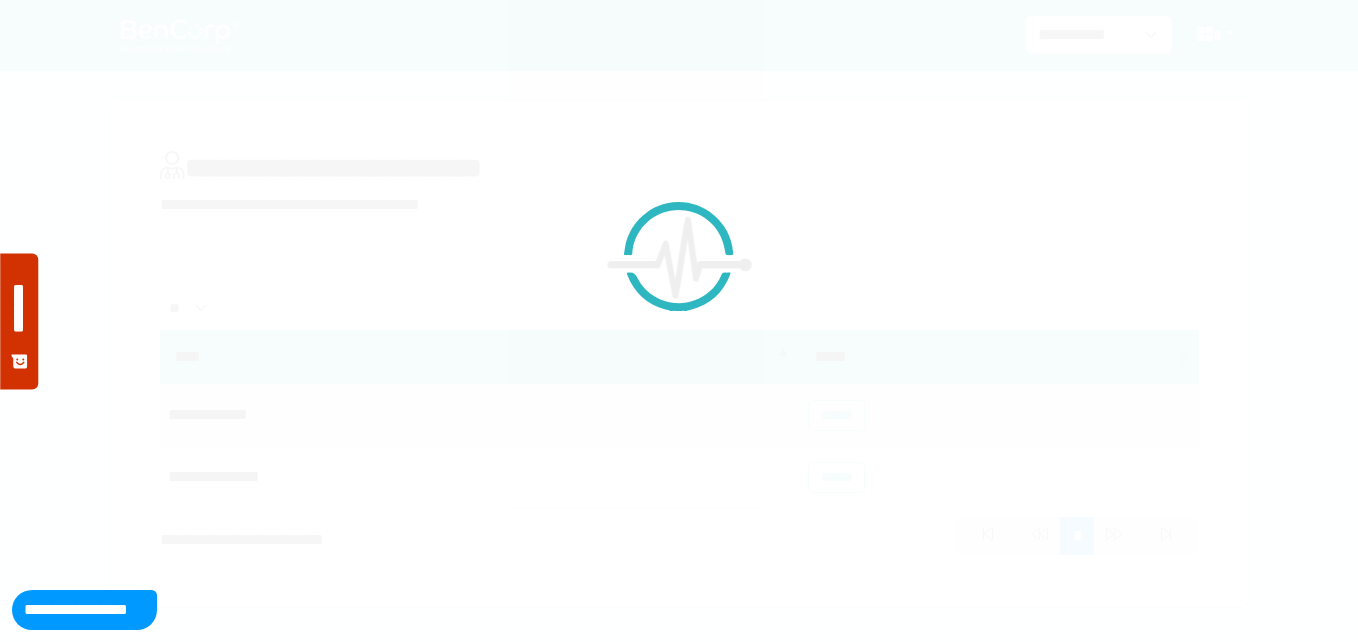 scroll, scrollTop: 0, scrollLeft: 0, axis: both 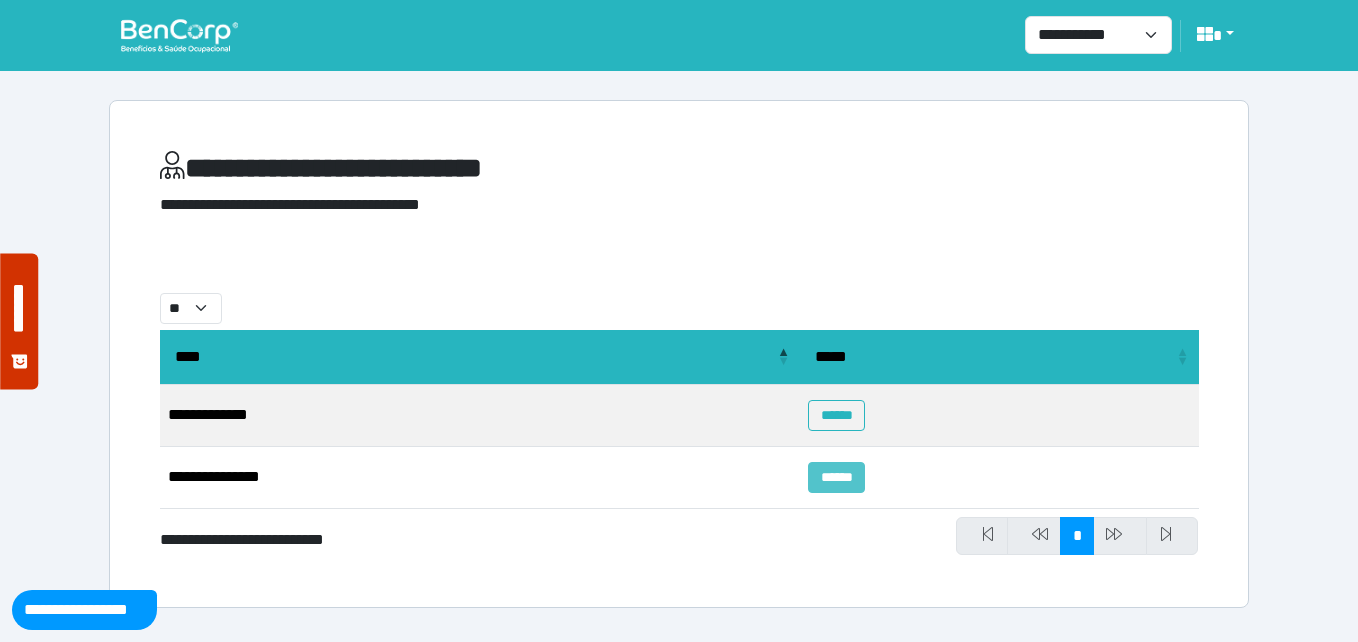 click on "******" at bounding box center [836, 477] 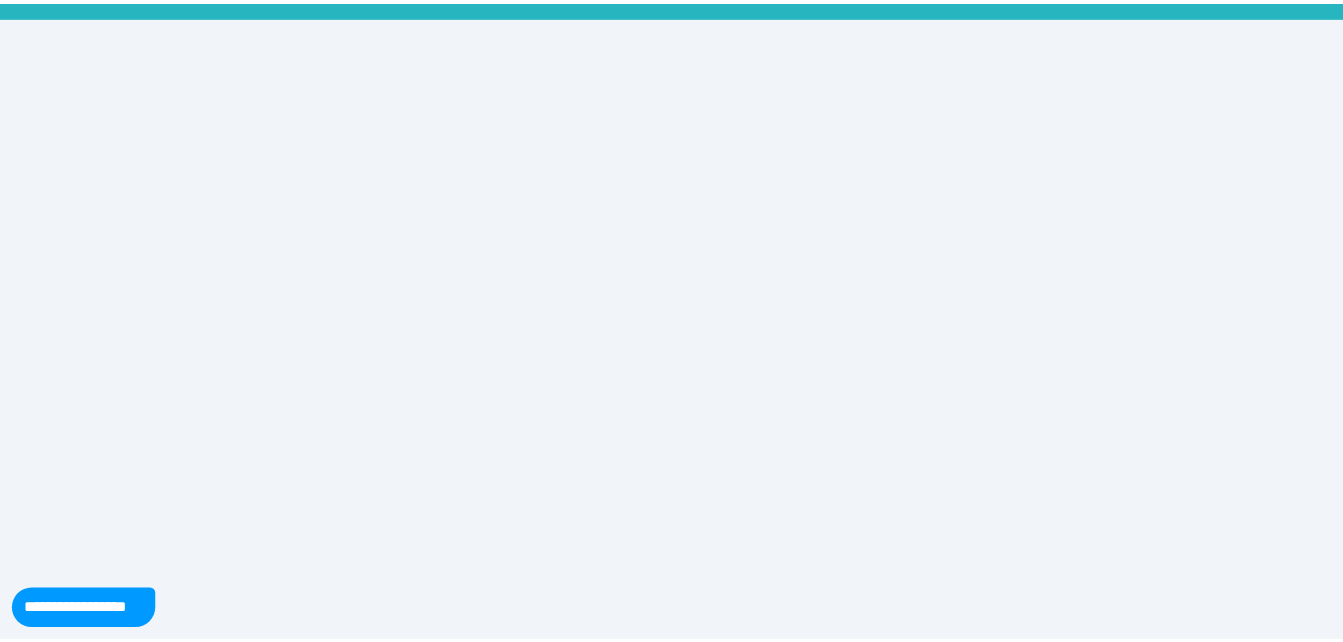 scroll, scrollTop: 0, scrollLeft: 0, axis: both 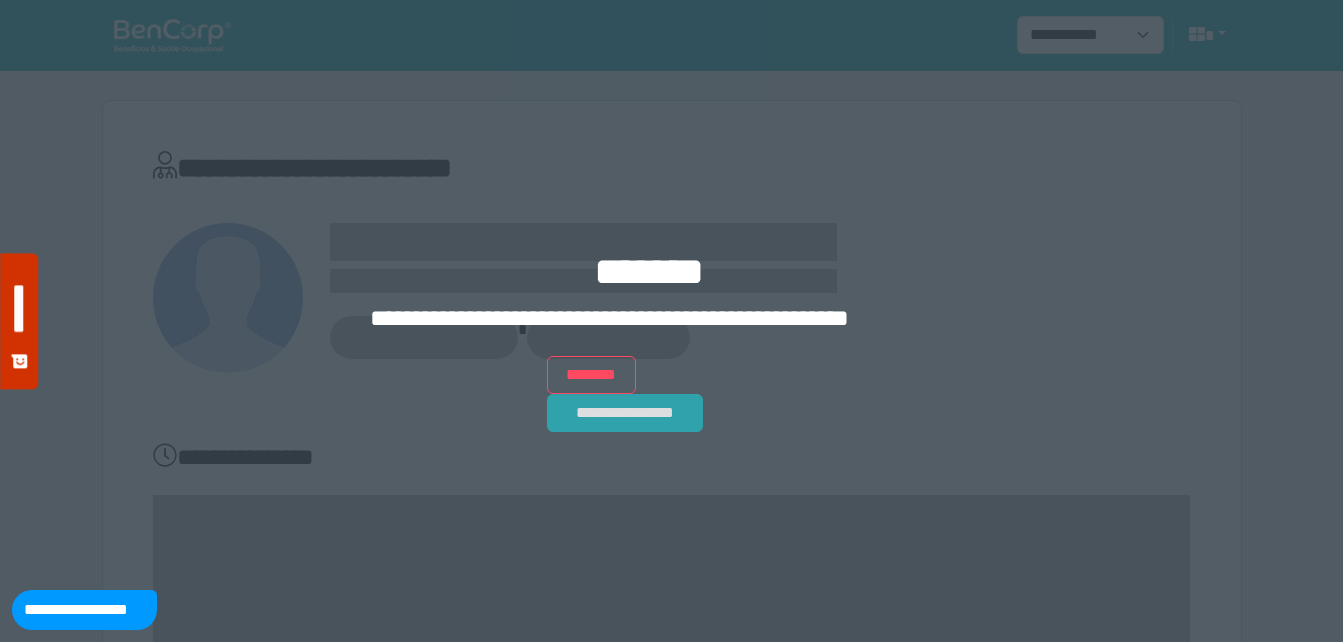 click on "**********" at bounding box center [625, 413] 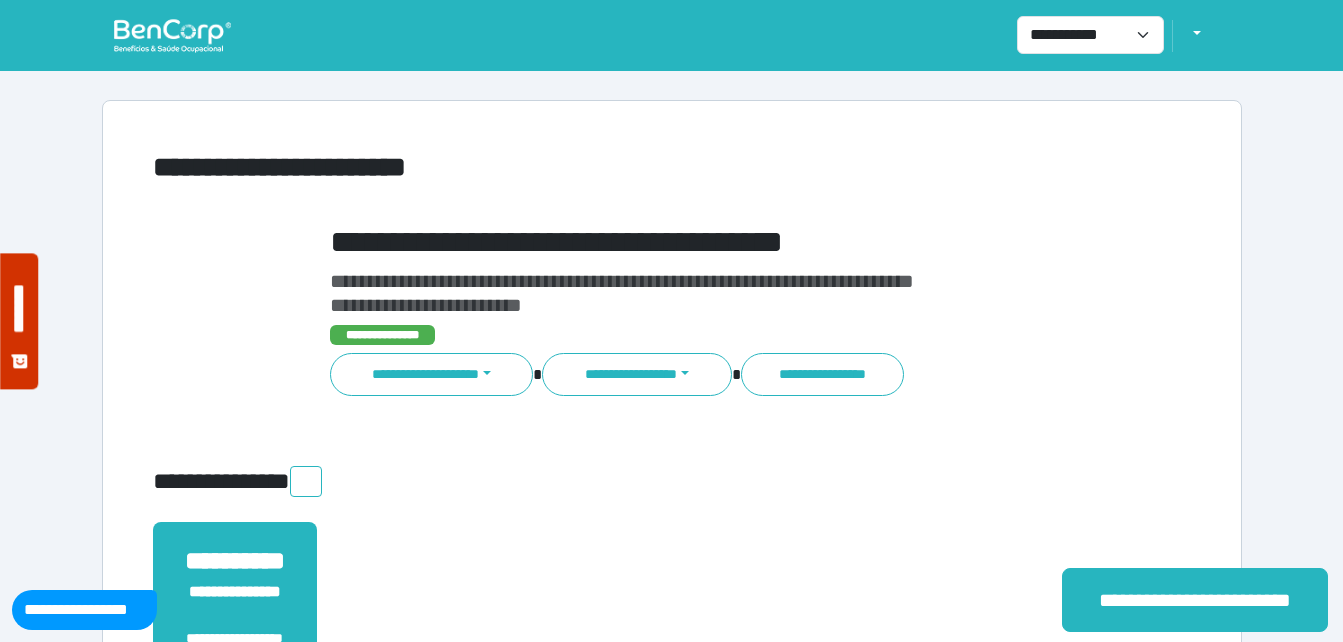 scroll, scrollTop: 0, scrollLeft: 0, axis: both 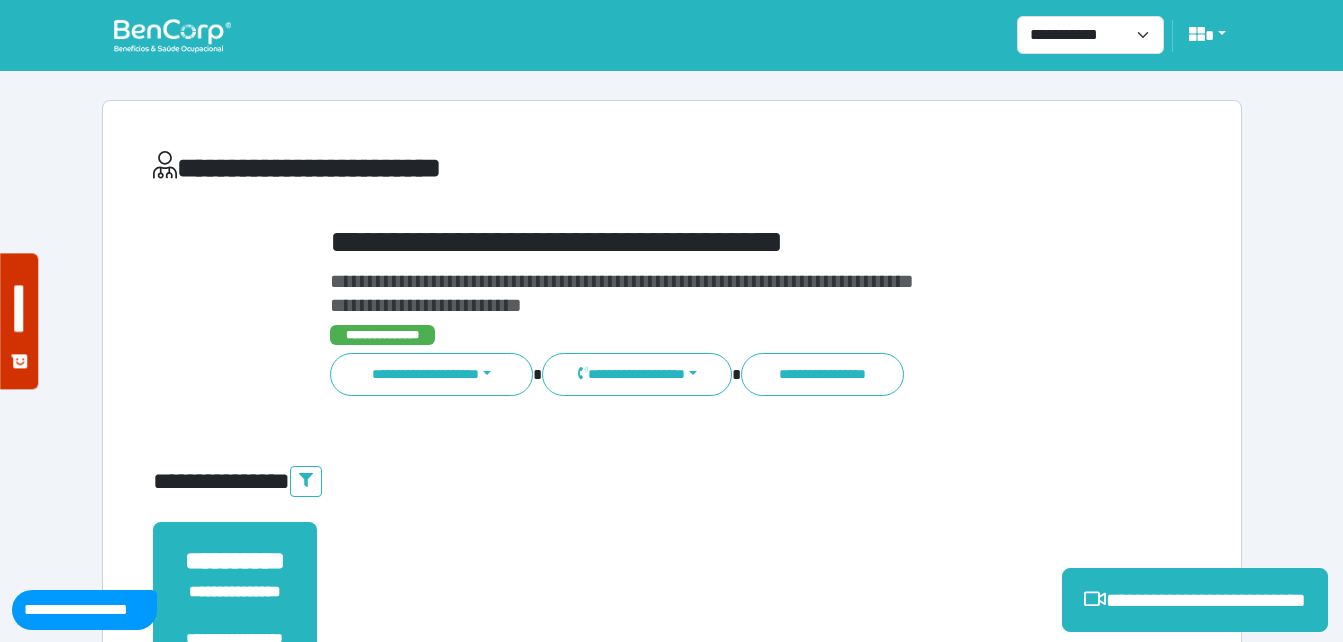 copy 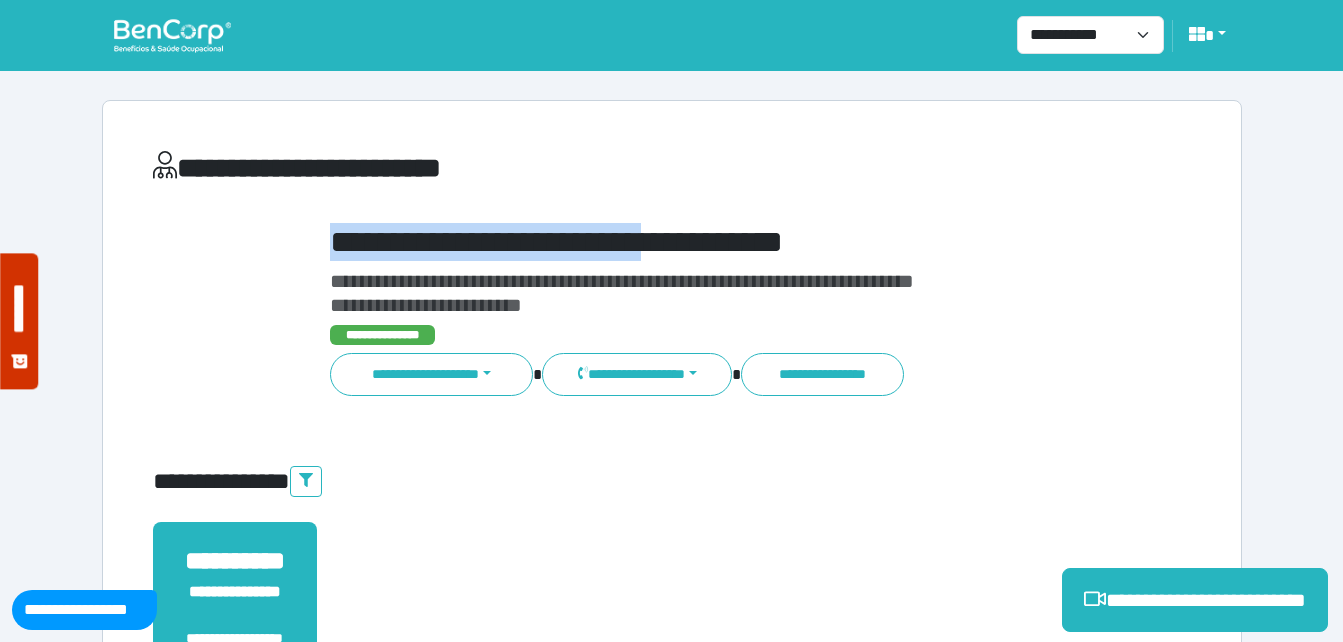 drag, startPoint x: 591, startPoint y: 144, endPoint x: 698, endPoint y: 252, distance: 152.0296 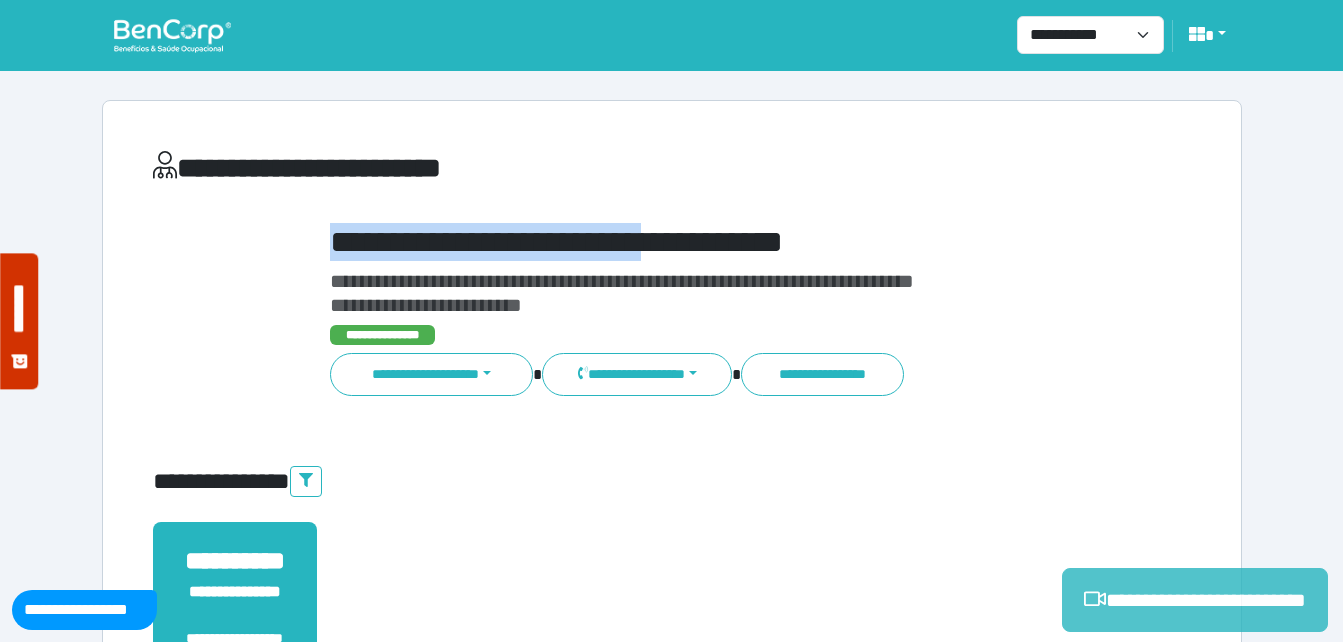 click 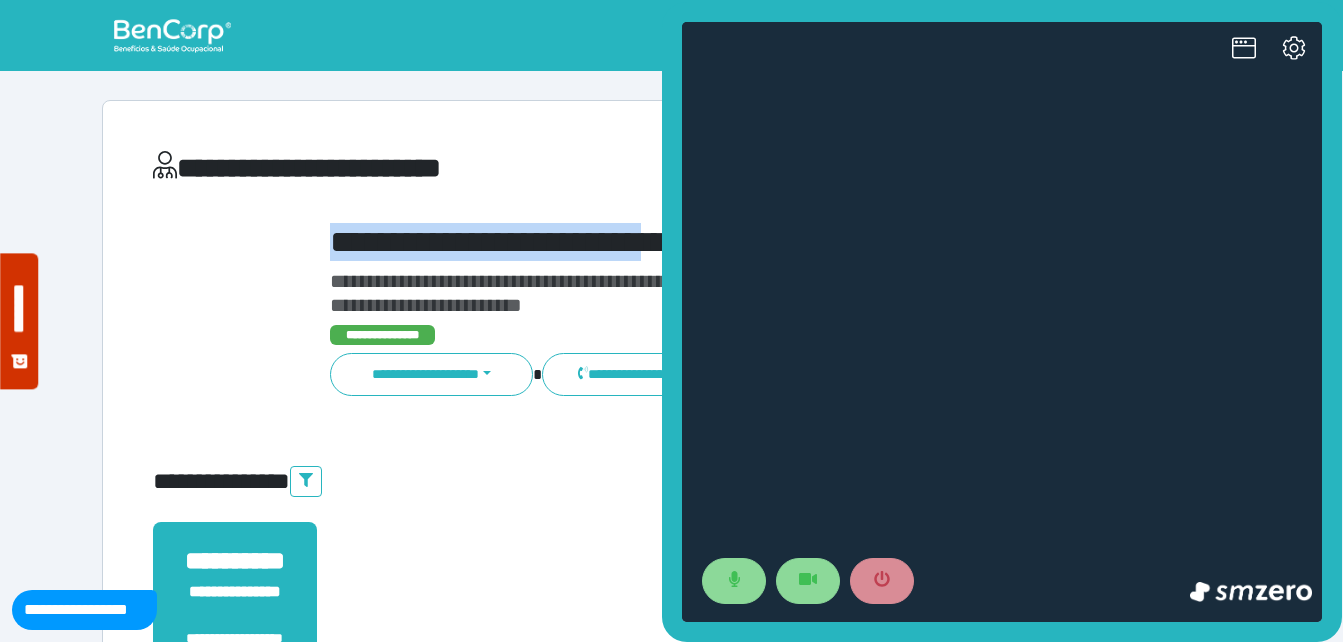 scroll, scrollTop: 0, scrollLeft: 0, axis: both 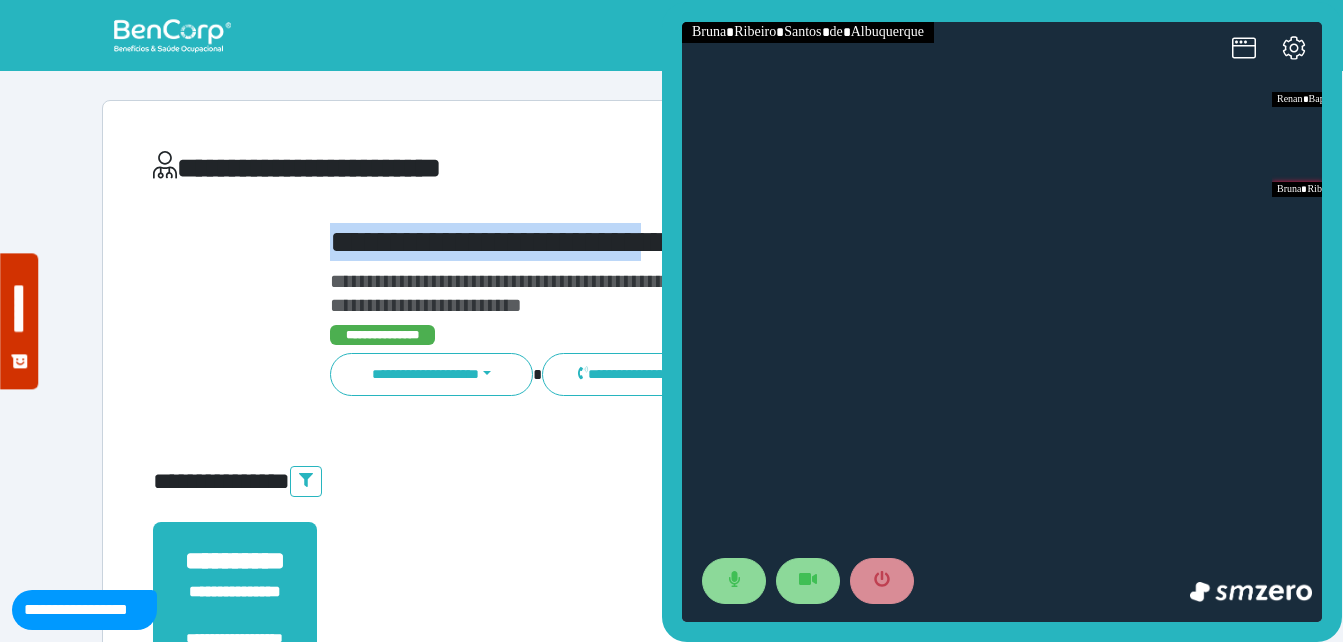 click on "**********" at bounding box center [716, 242] 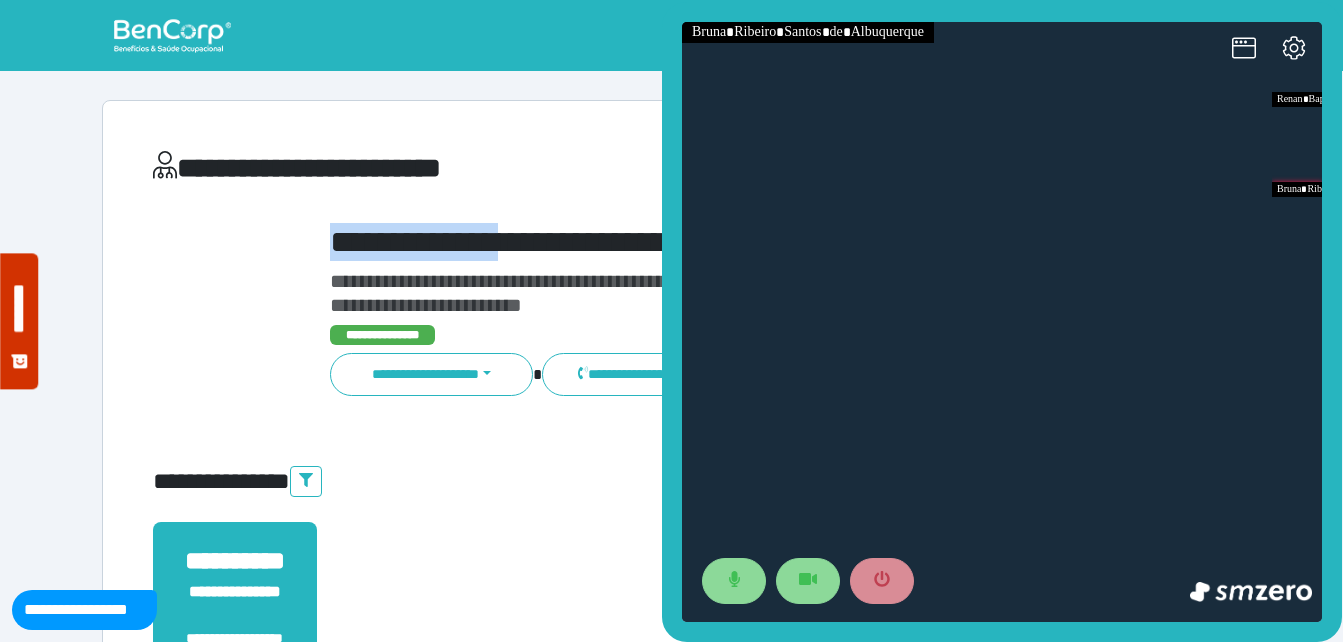 drag, startPoint x: 291, startPoint y: 236, endPoint x: 567, endPoint y: 235, distance: 276.0018 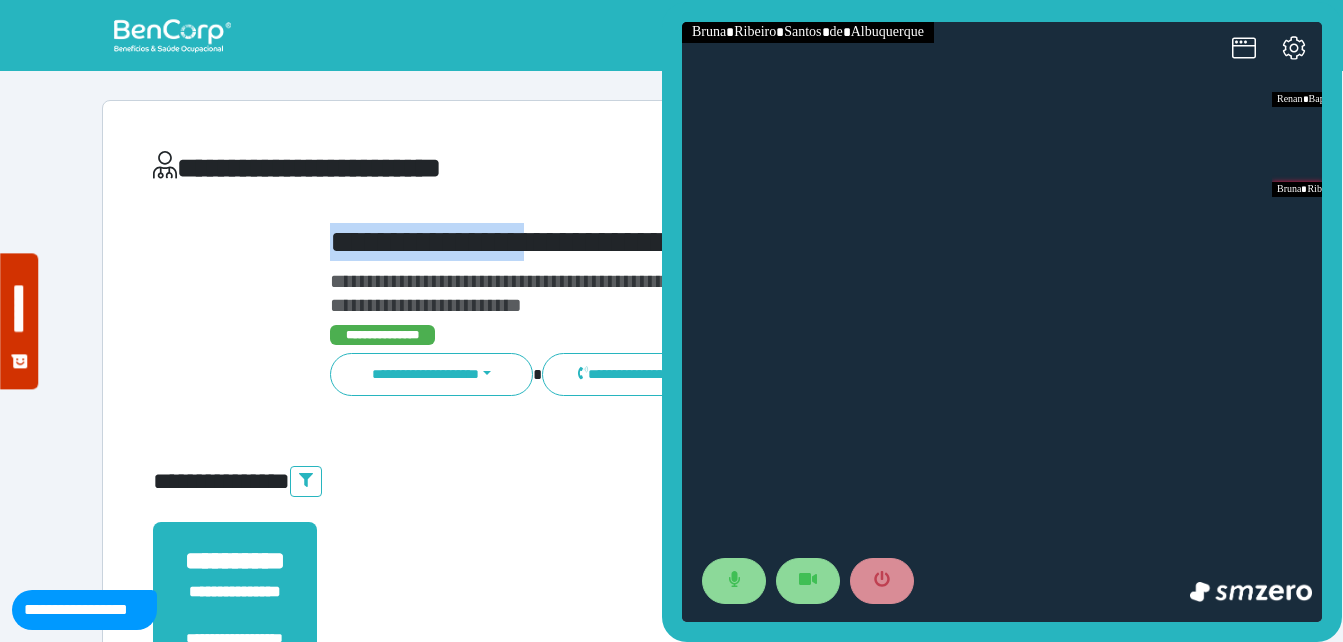 copy on "**********" 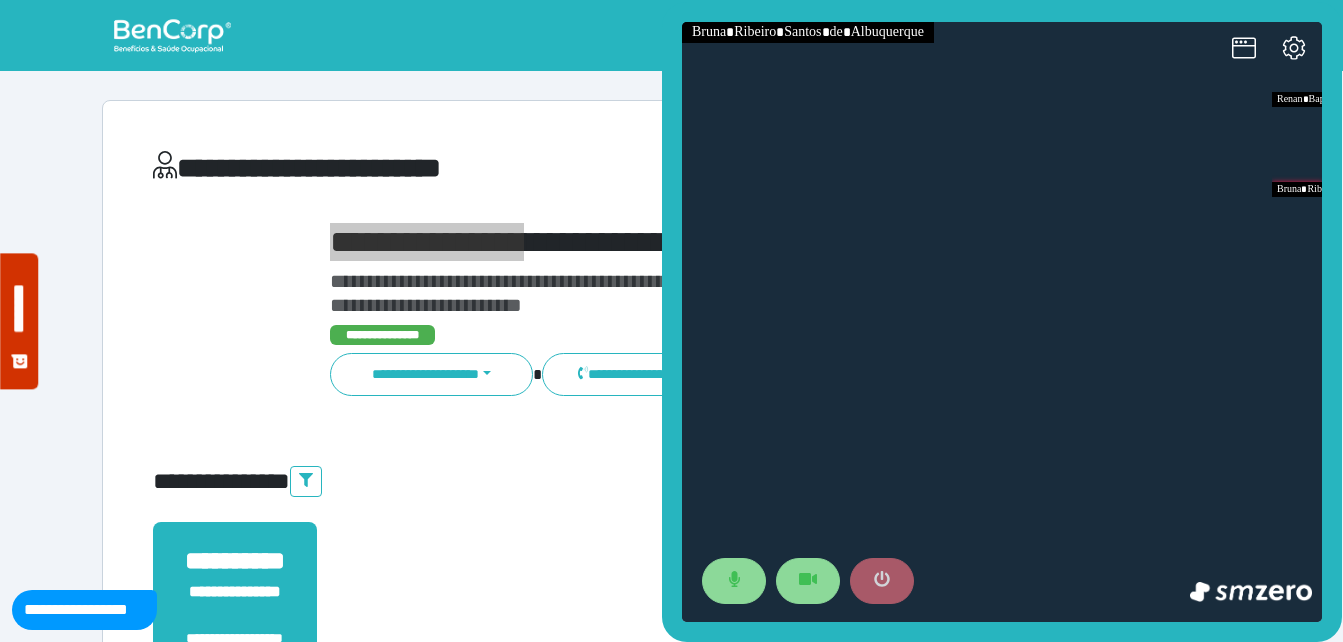 click 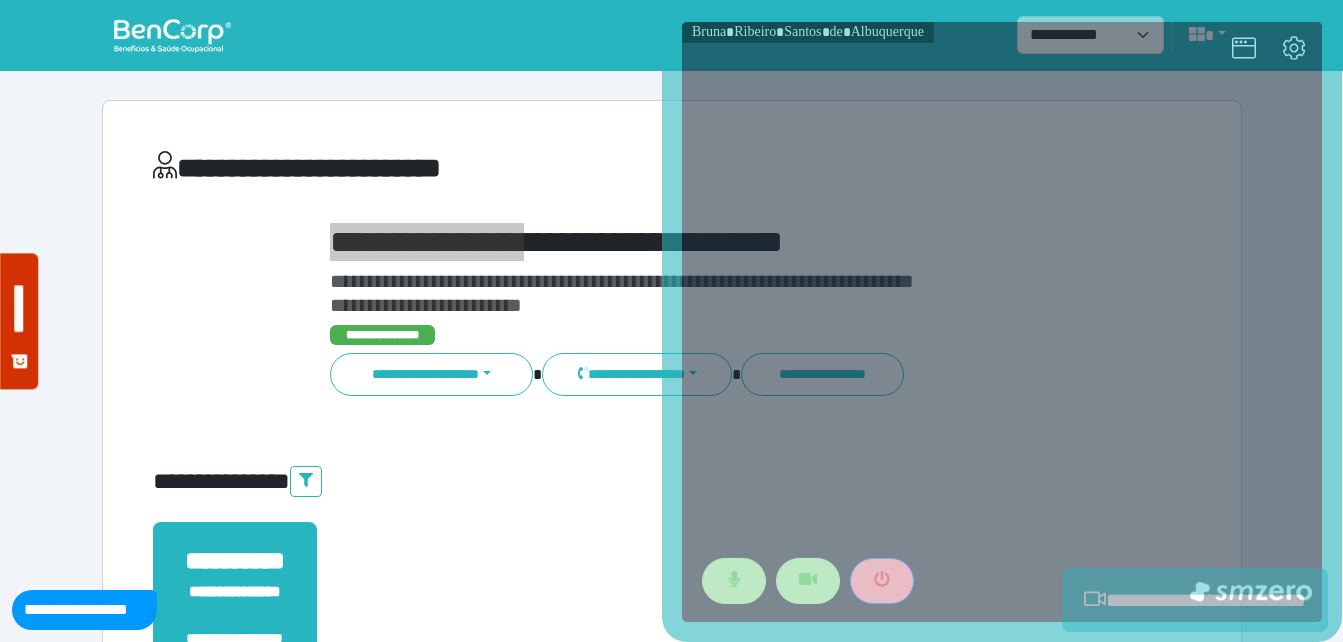 click on "**********" at bounding box center [672, 628] 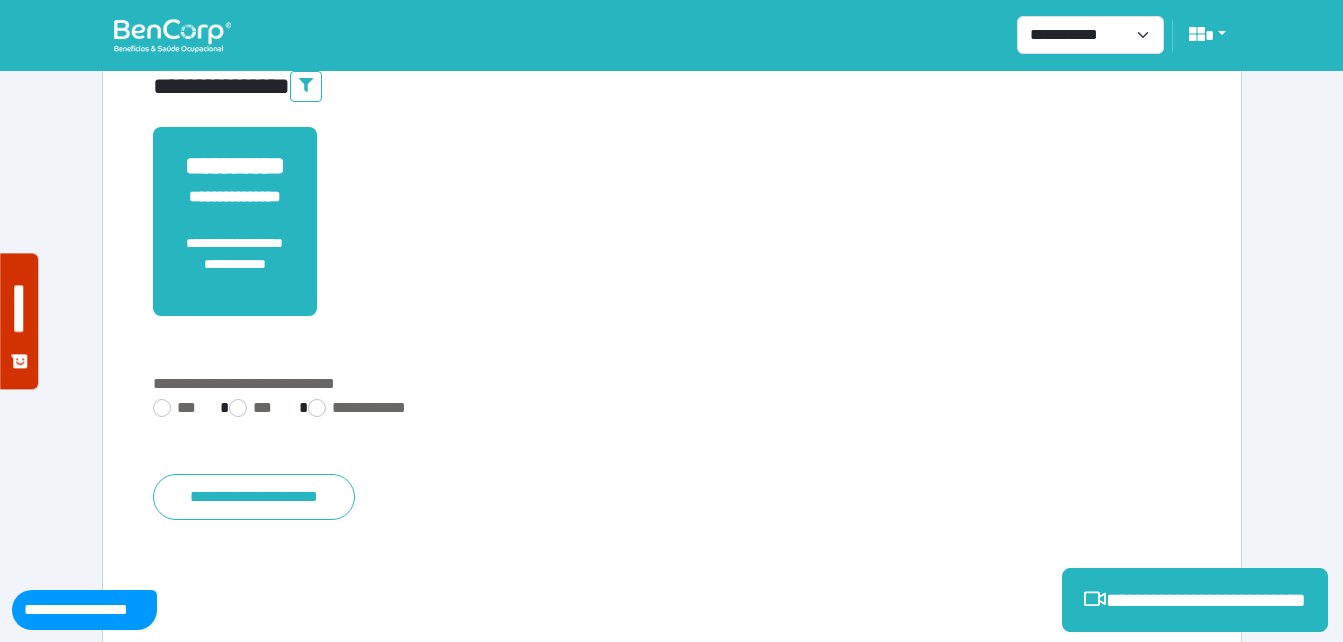 scroll, scrollTop: 494, scrollLeft: 0, axis: vertical 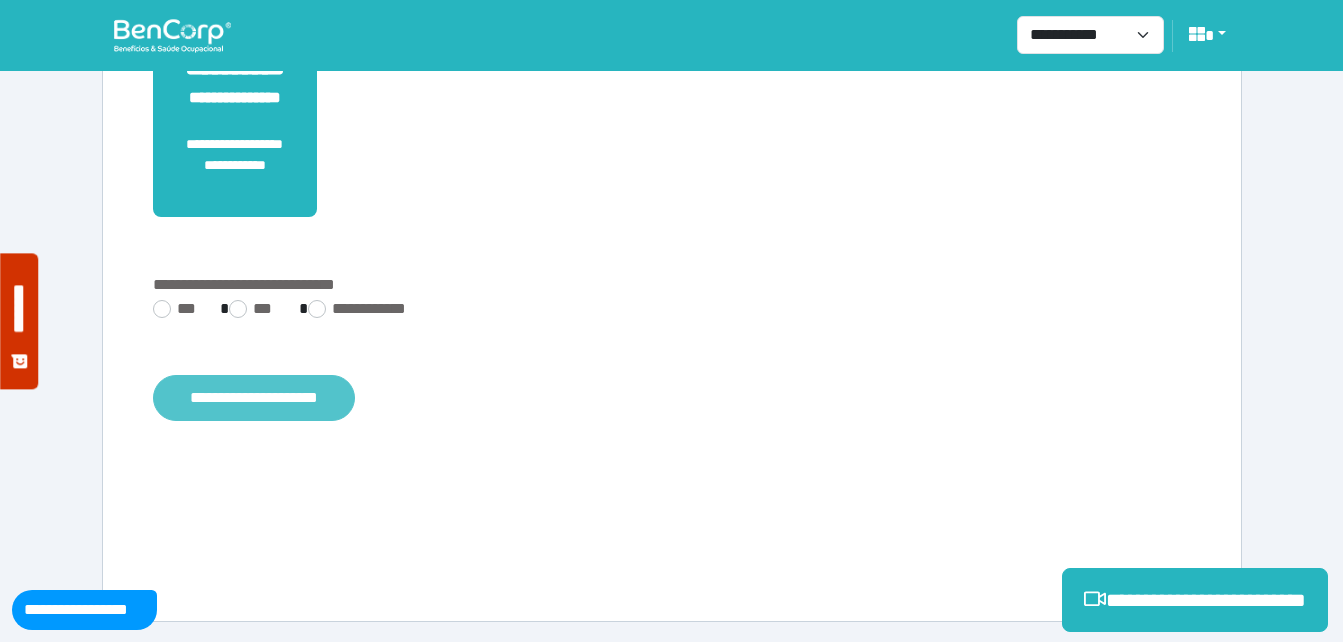 click on "**********" at bounding box center (254, 398) 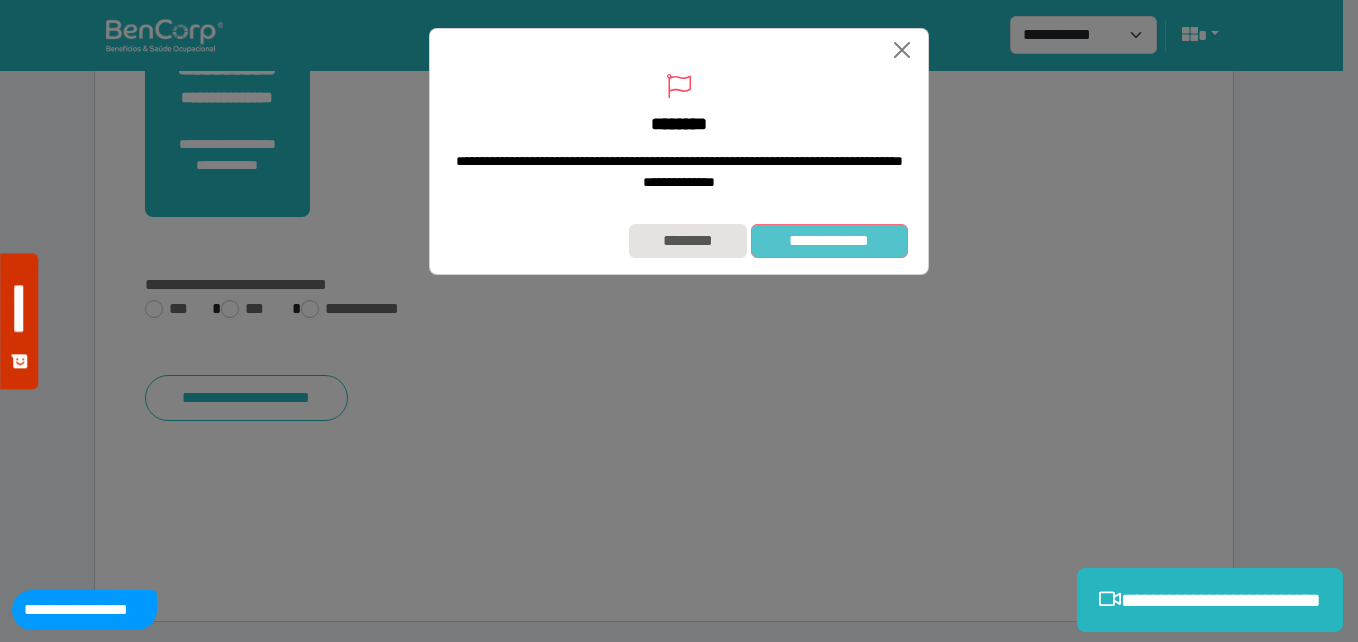 click on "**********" at bounding box center [829, 241] 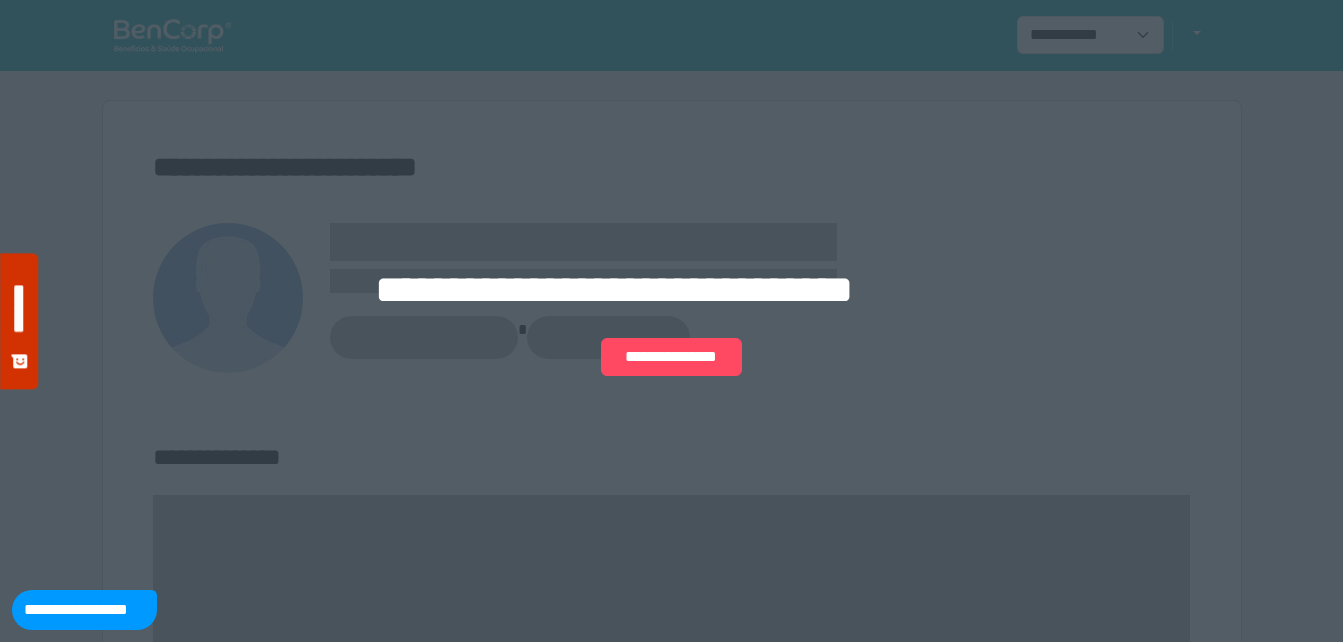 scroll, scrollTop: 0, scrollLeft: 0, axis: both 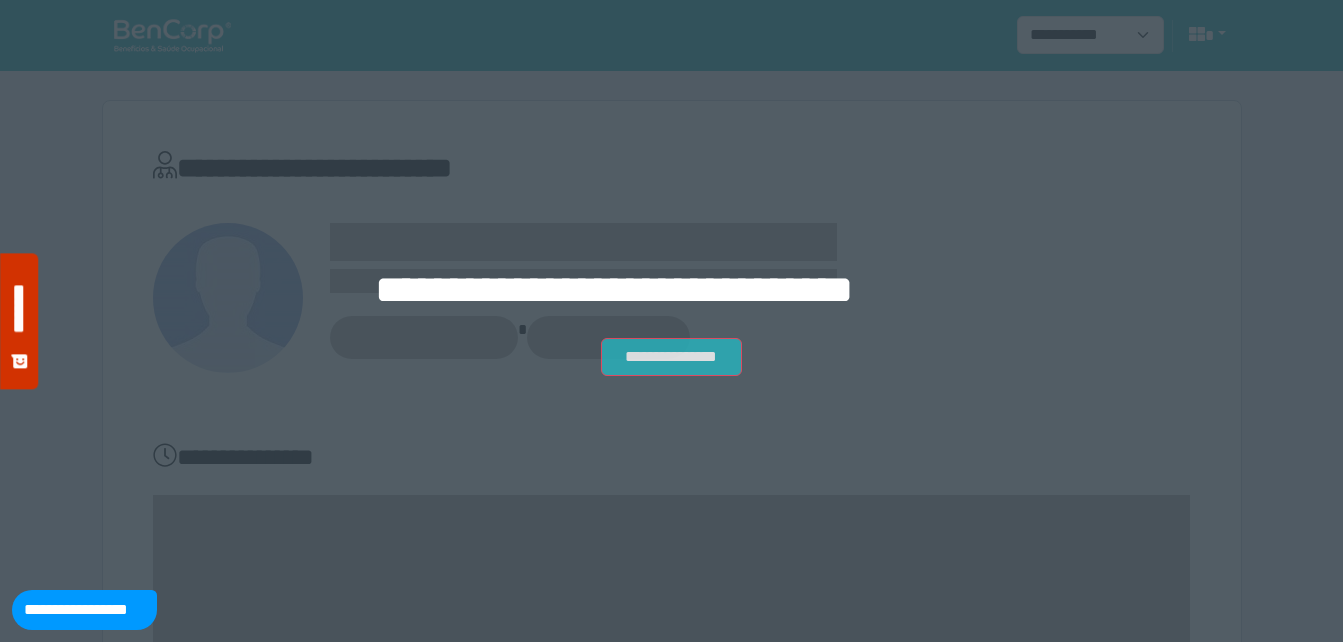click on "**********" at bounding box center (671, 357) 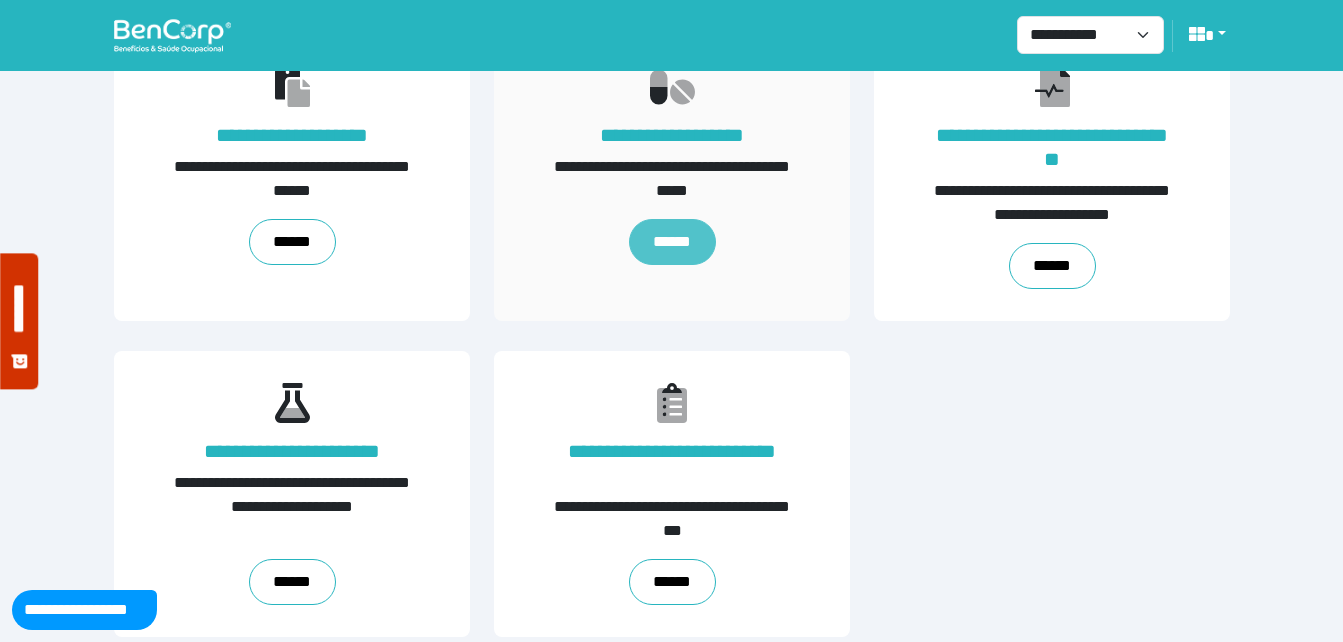 scroll, scrollTop: 454, scrollLeft: 0, axis: vertical 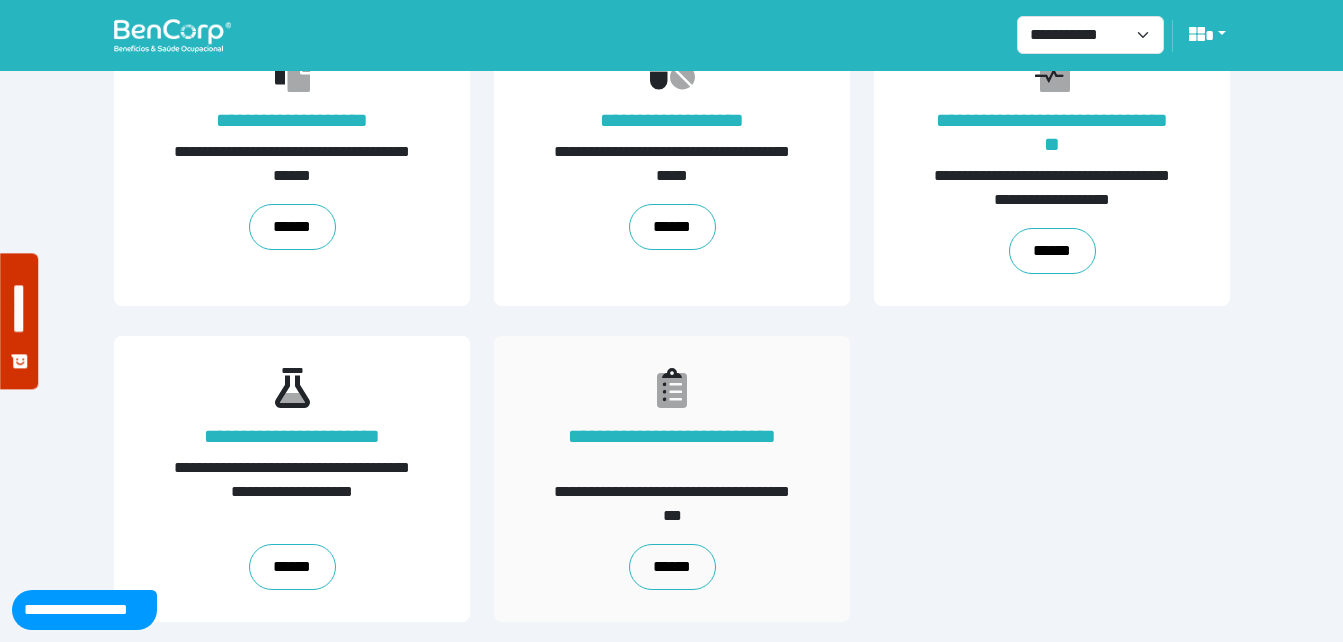 click on "**********" at bounding box center [672, 479] 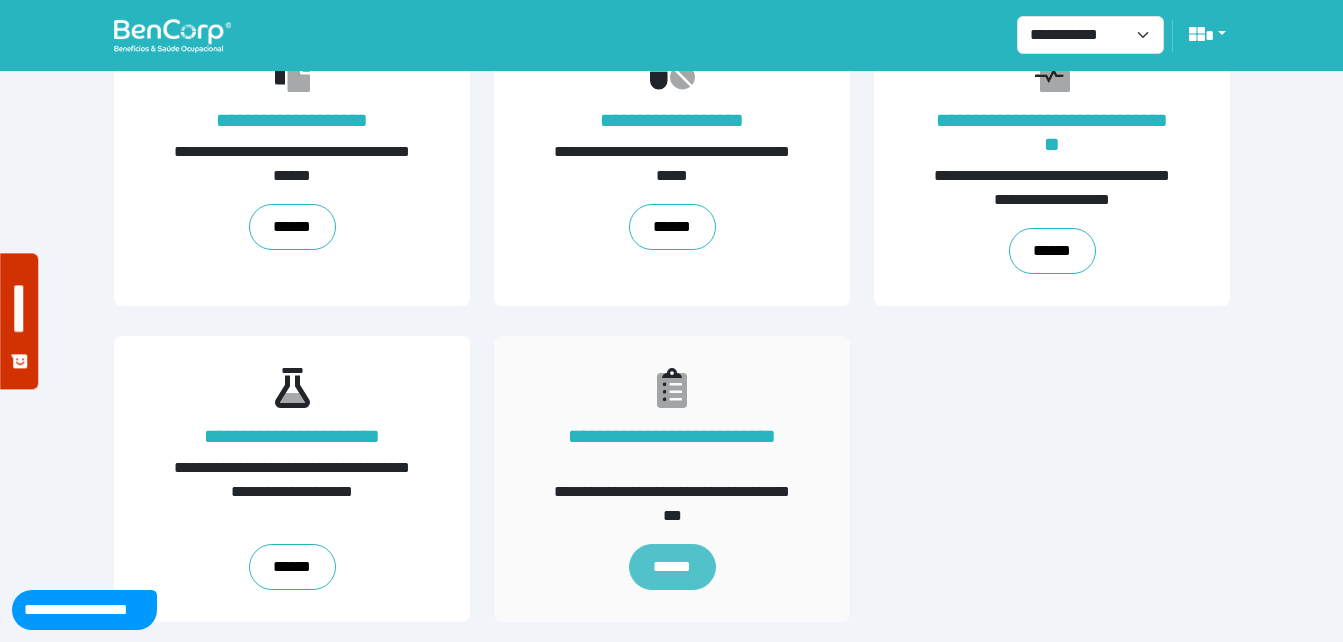 click on "******" at bounding box center (671, 567) 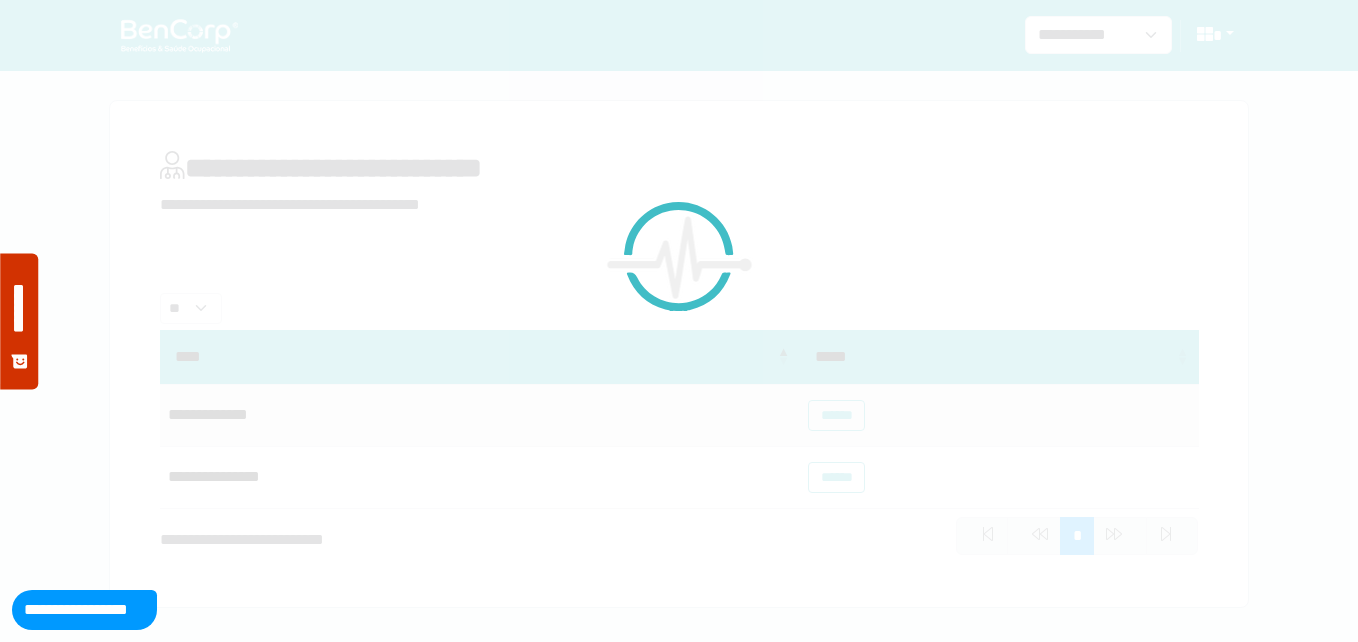 scroll, scrollTop: 0, scrollLeft: 0, axis: both 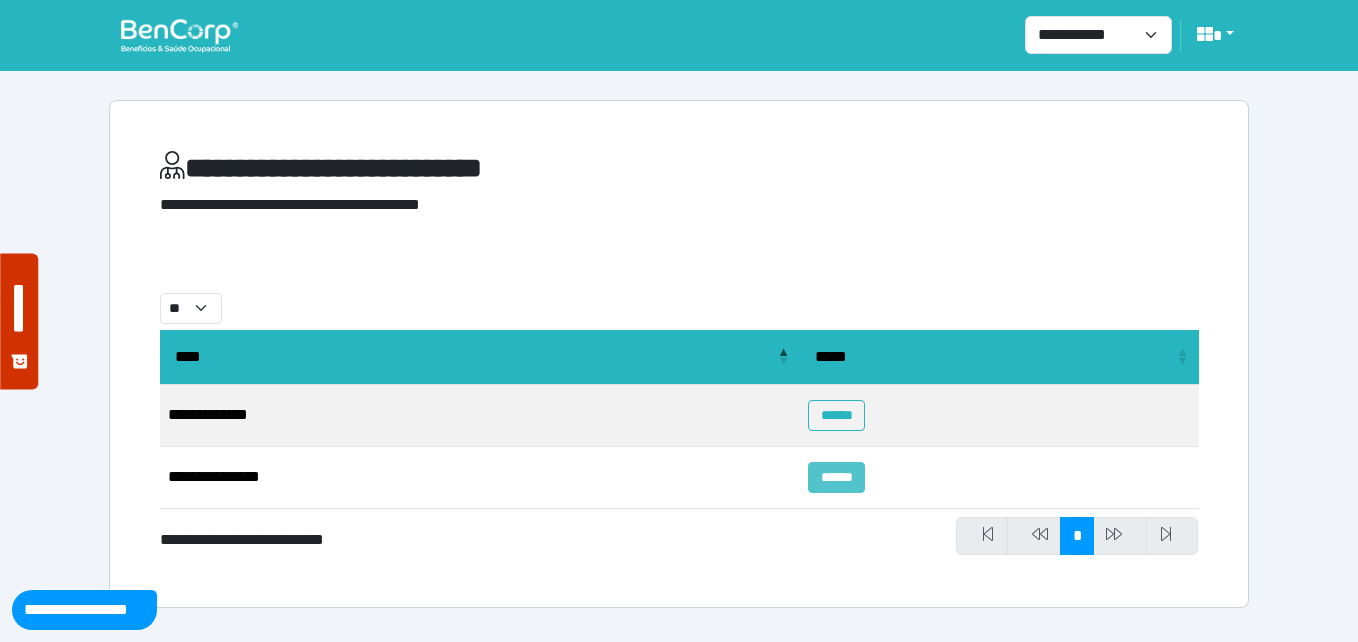 click on "******" at bounding box center [836, 477] 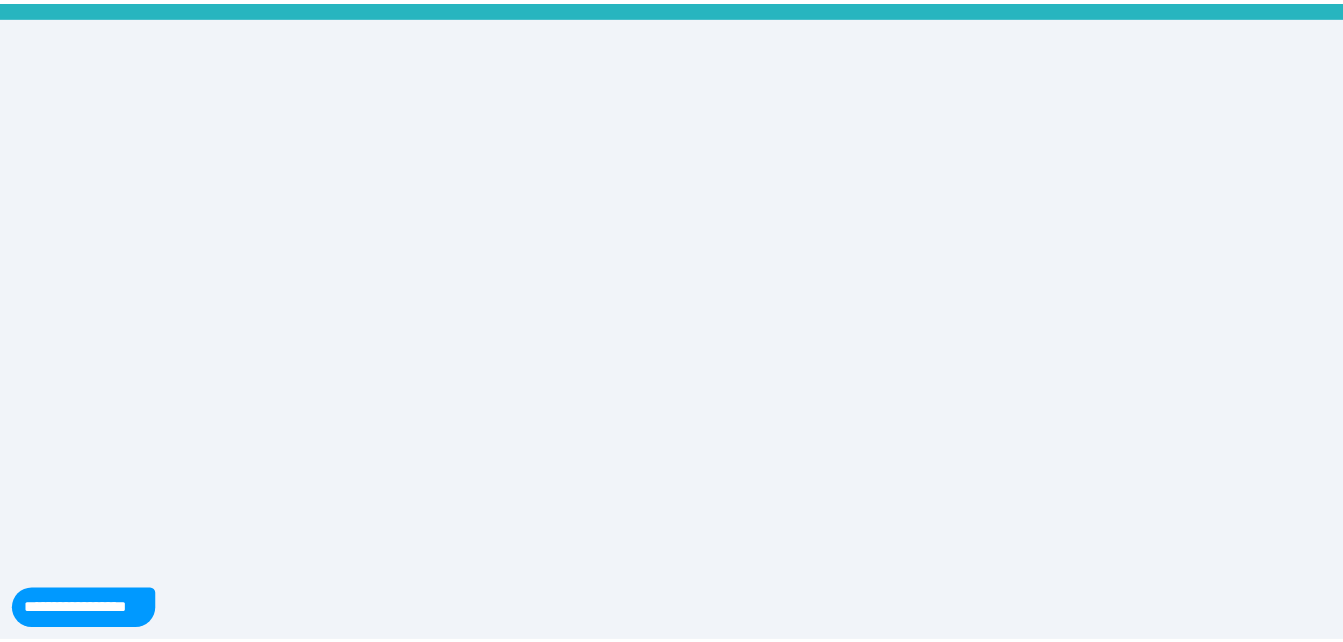 scroll, scrollTop: 0, scrollLeft: 0, axis: both 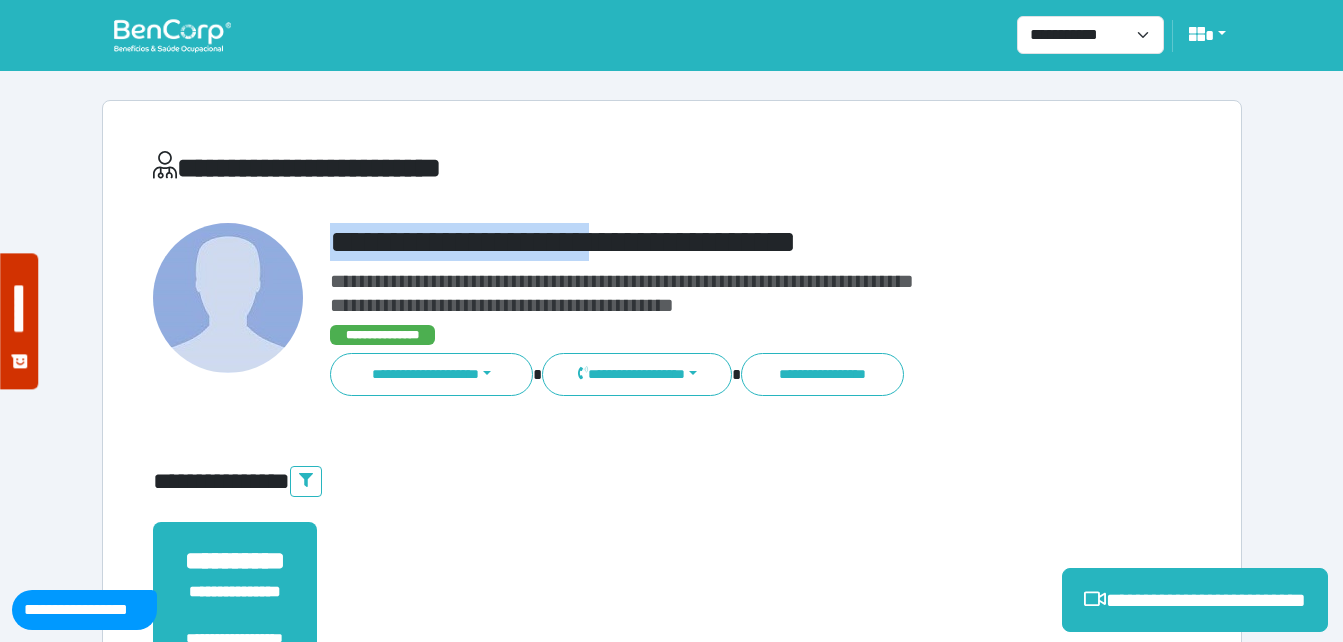 drag, startPoint x: 334, startPoint y: 238, endPoint x: 739, endPoint y: 264, distance: 405.8337 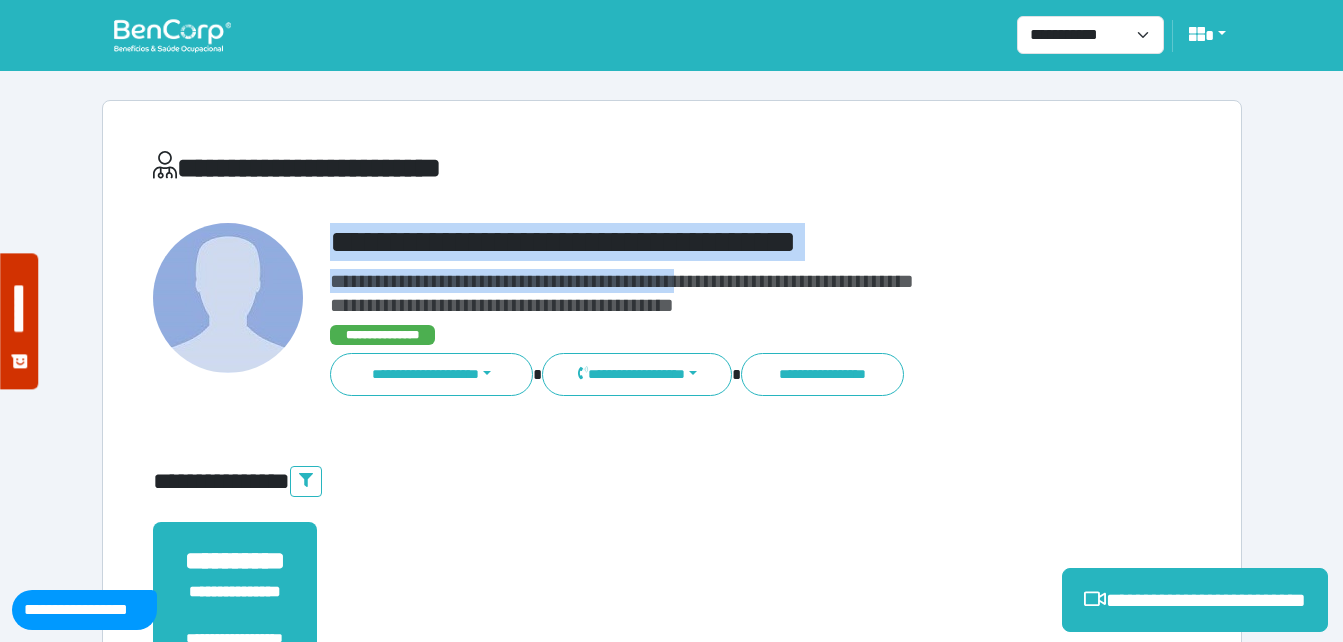 copy on "**********" 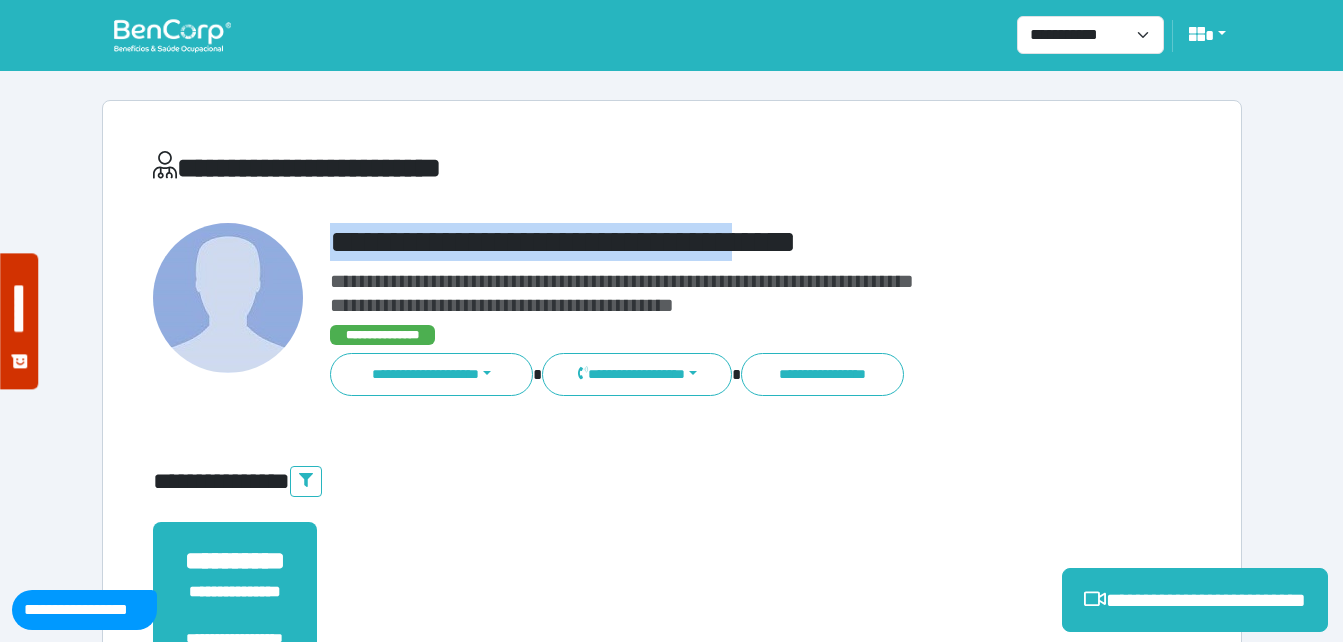 click on "**********" at bounding box center (716, 242) 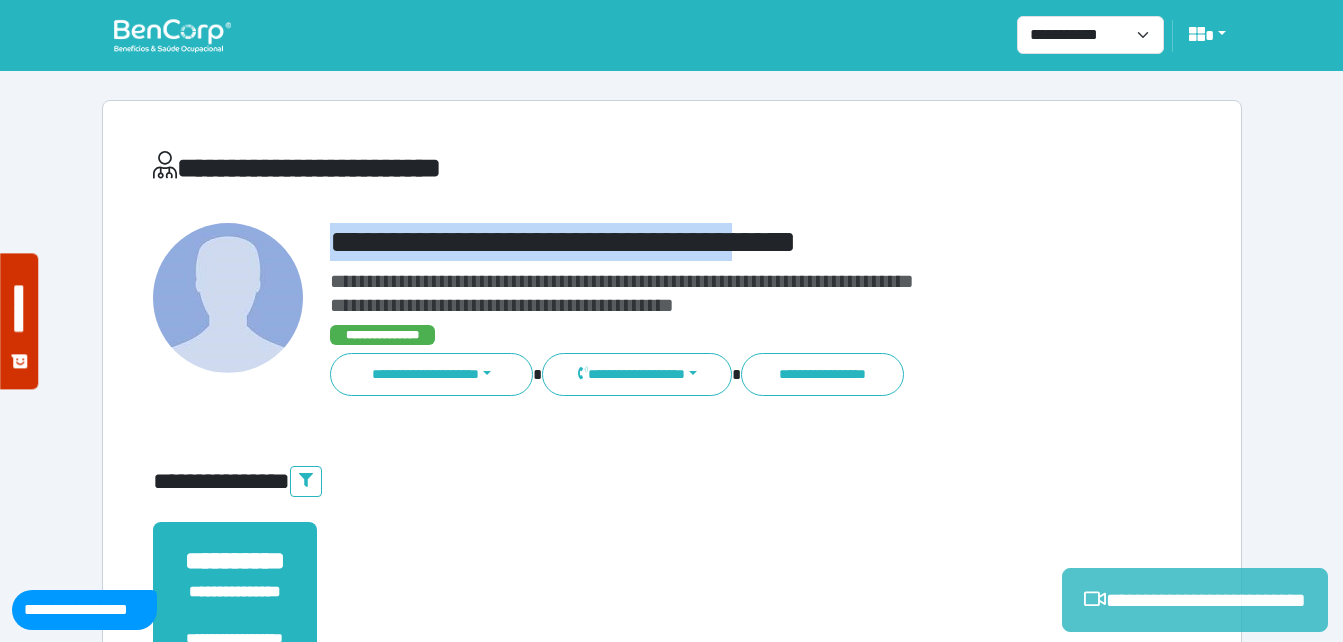 click on "**********" at bounding box center (1195, 600) 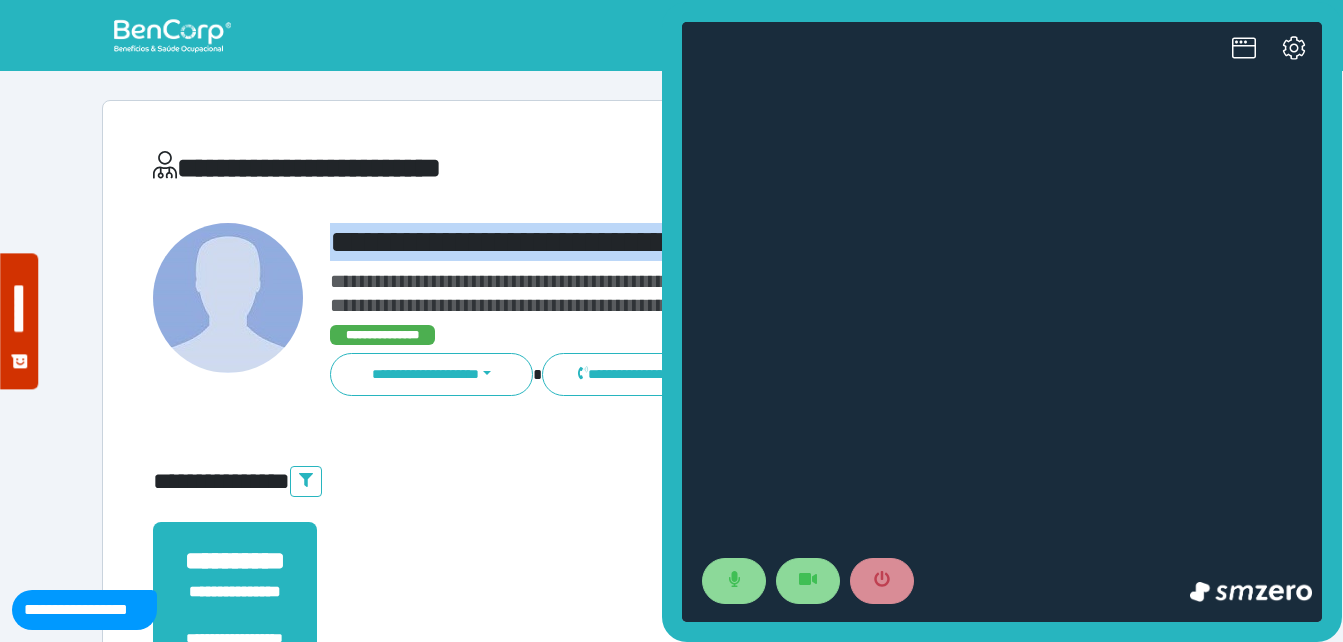 scroll, scrollTop: 0, scrollLeft: 0, axis: both 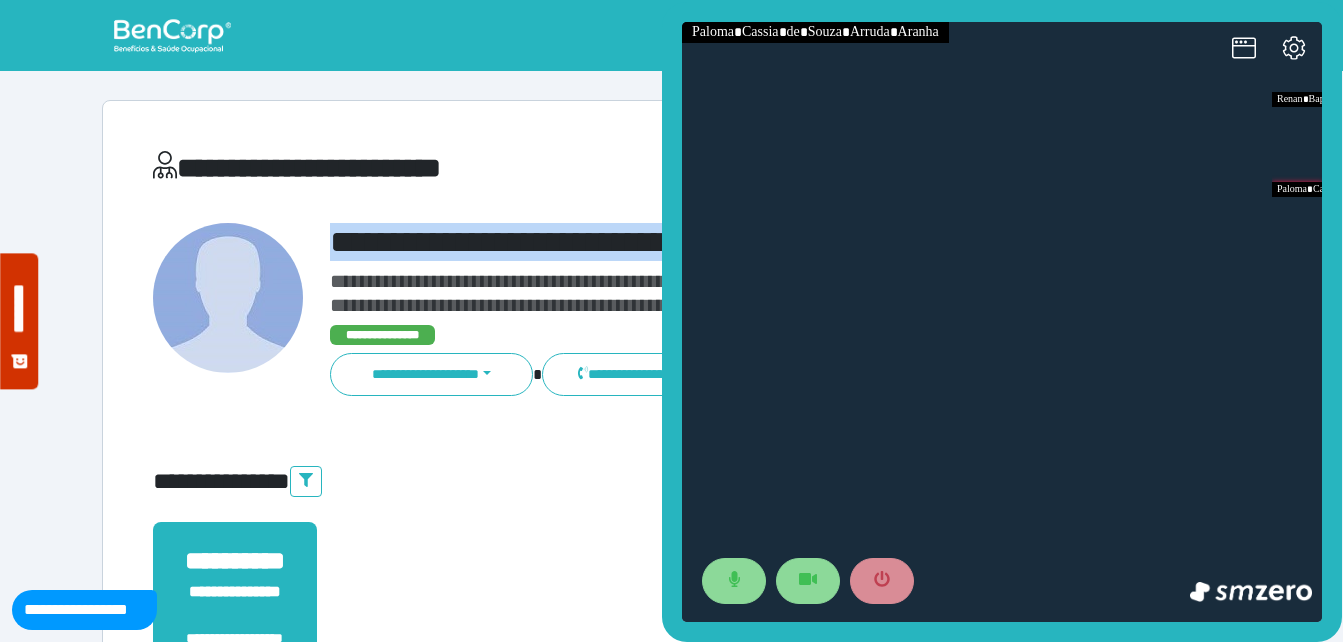 click on "**********" at bounding box center (716, 242) 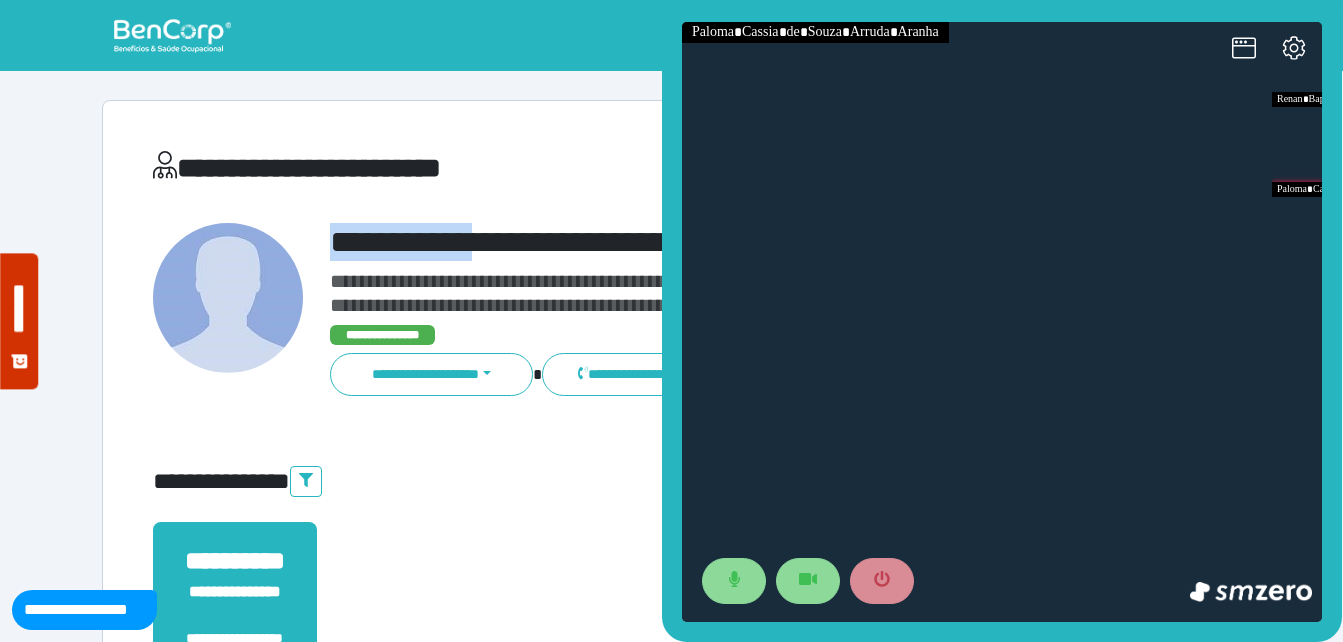 drag, startPoint x: 316, startPoint y: 238, endPoint x: 522, endPoint y: 245, distance: 206.1189 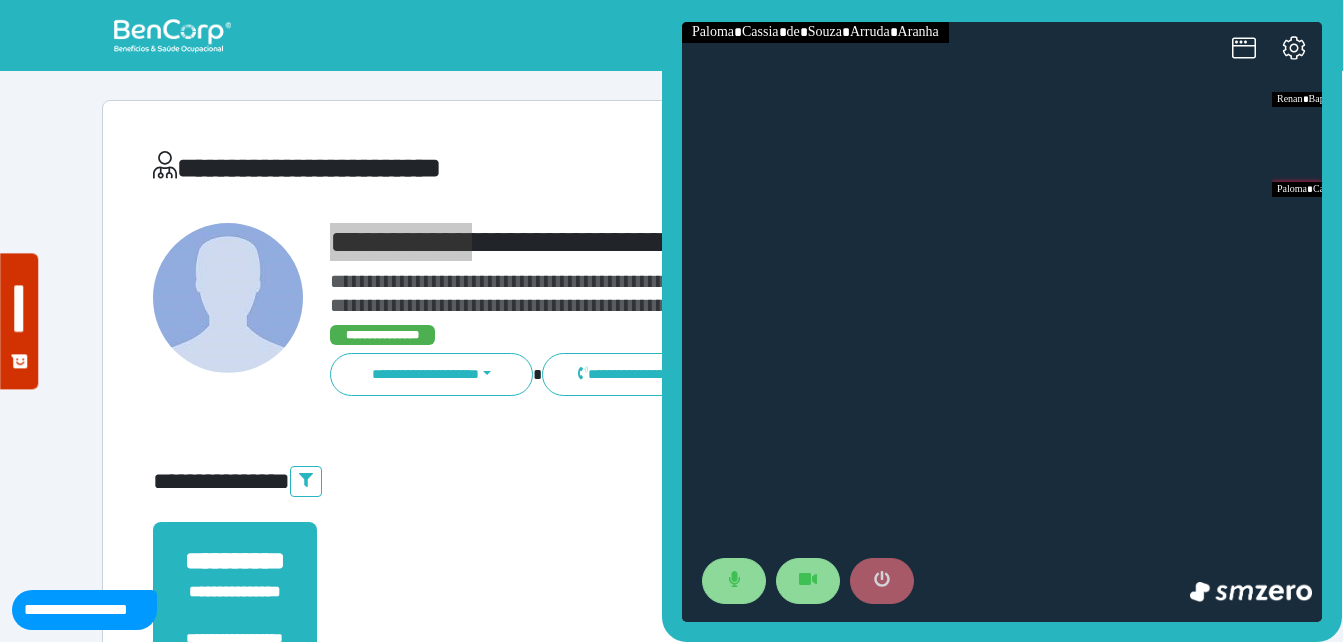 click 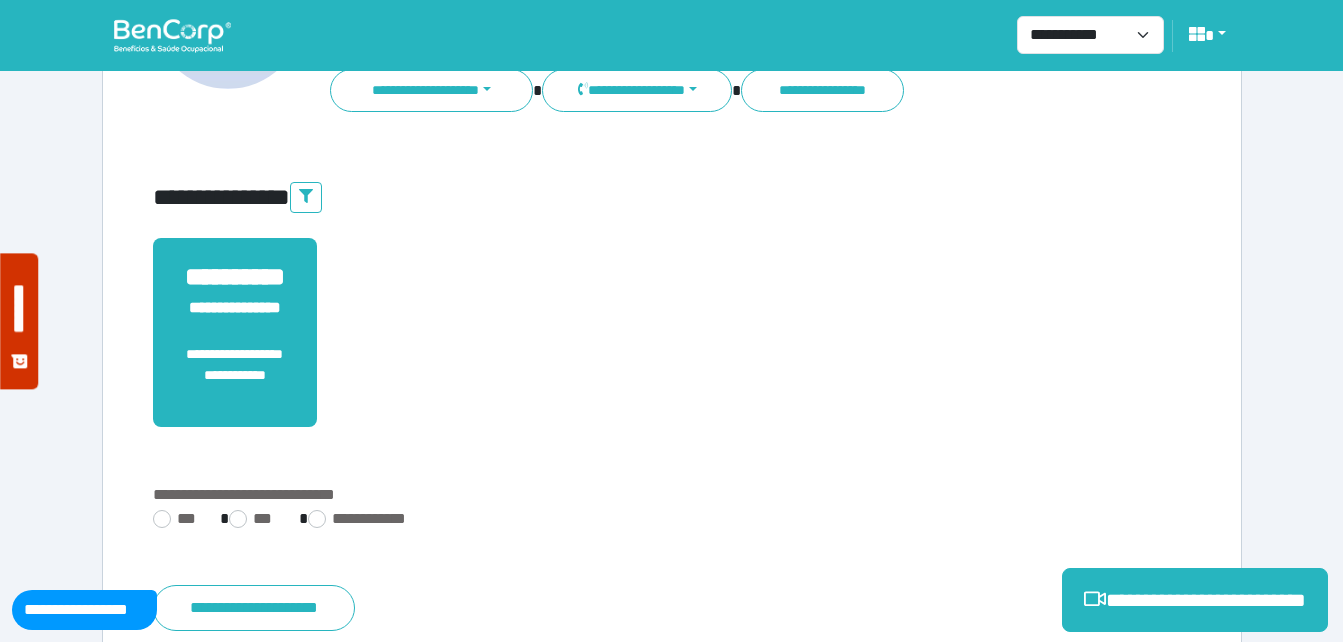 scroll, scrollTop: 494, scrollLeft: 0, axis: vertical 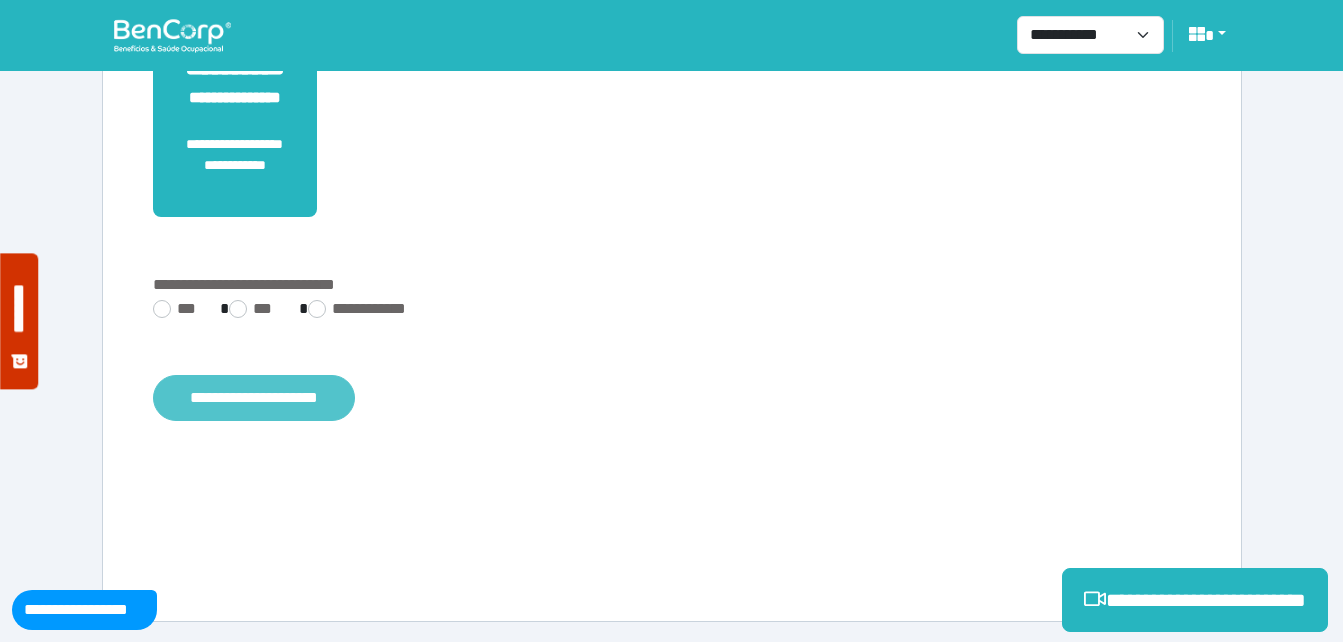 click on "**********" at bounding box center (254, 398) 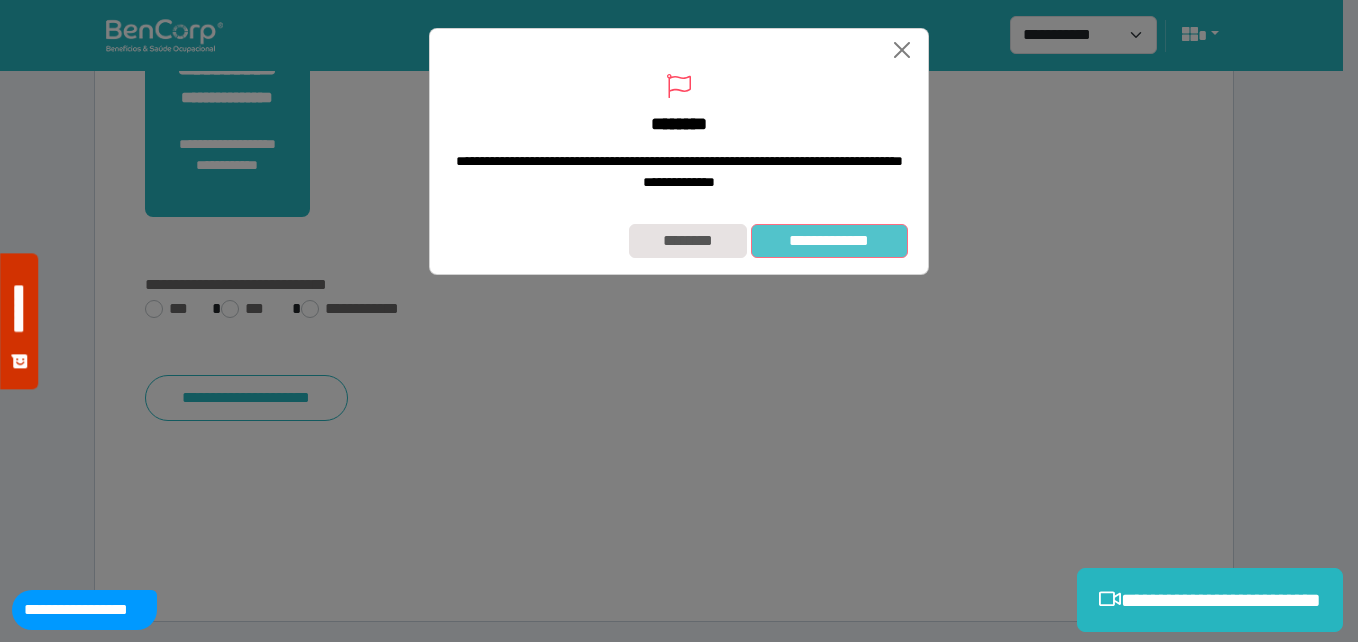 click on "**********" at bounding box center [829, 241] 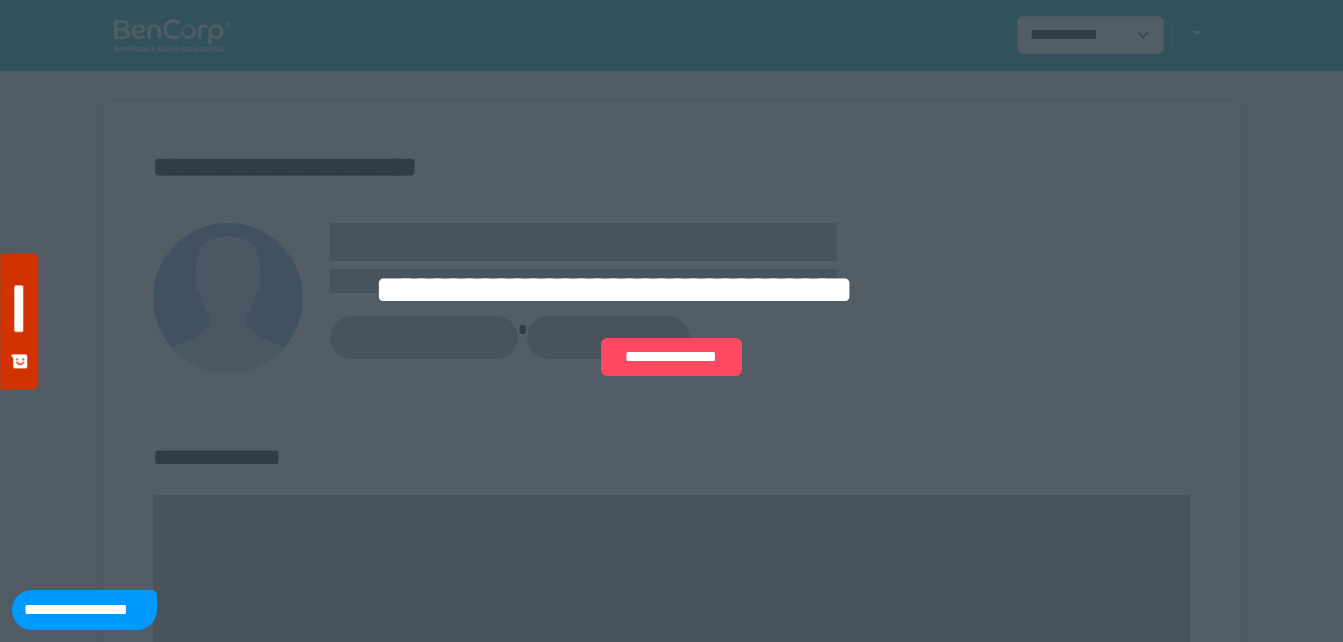 scroll, scrollTop: 0, scrollLeft: 0, axis: both 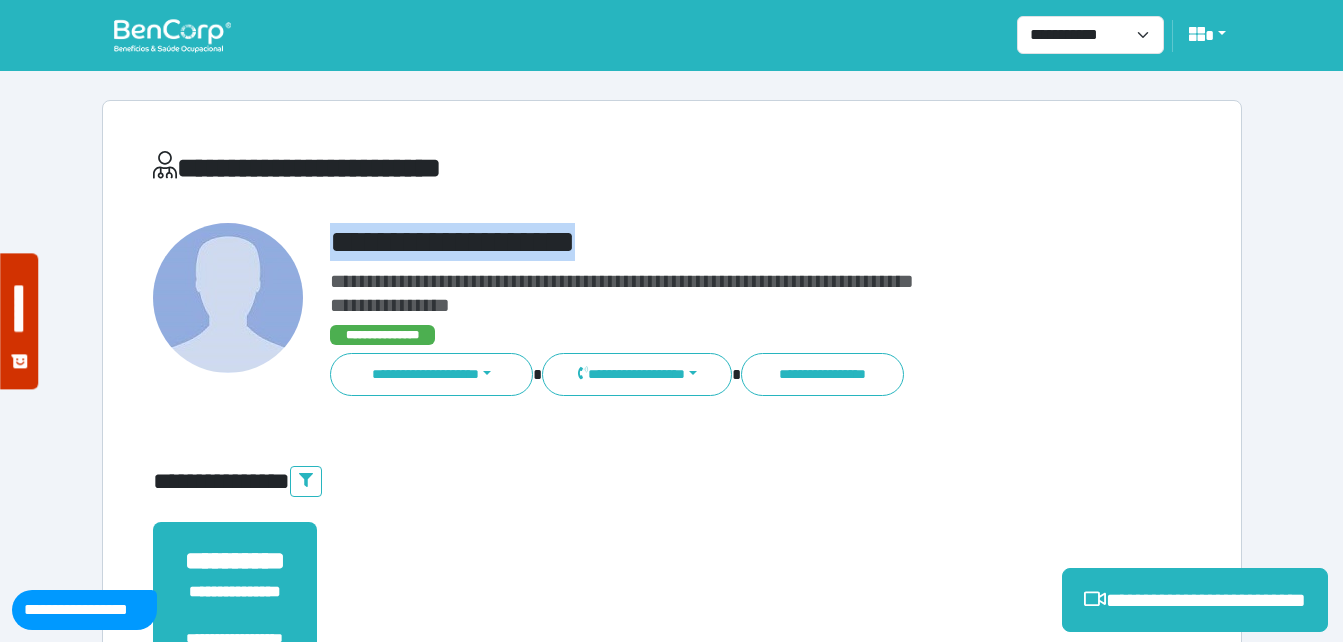 drag, startPoint x: 332, startPoint y: 240, endPoint x: 680, endPoint y: 254, distance: 348.2815 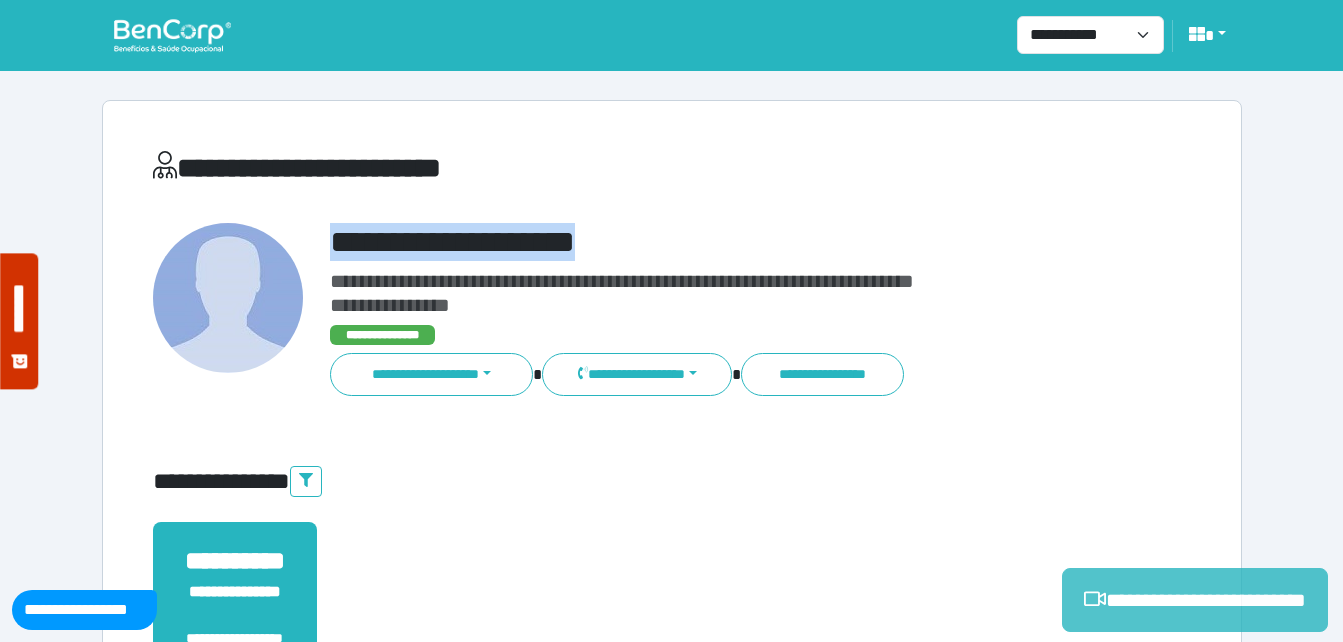 click on "**********" at bounding box center (1195, 600) 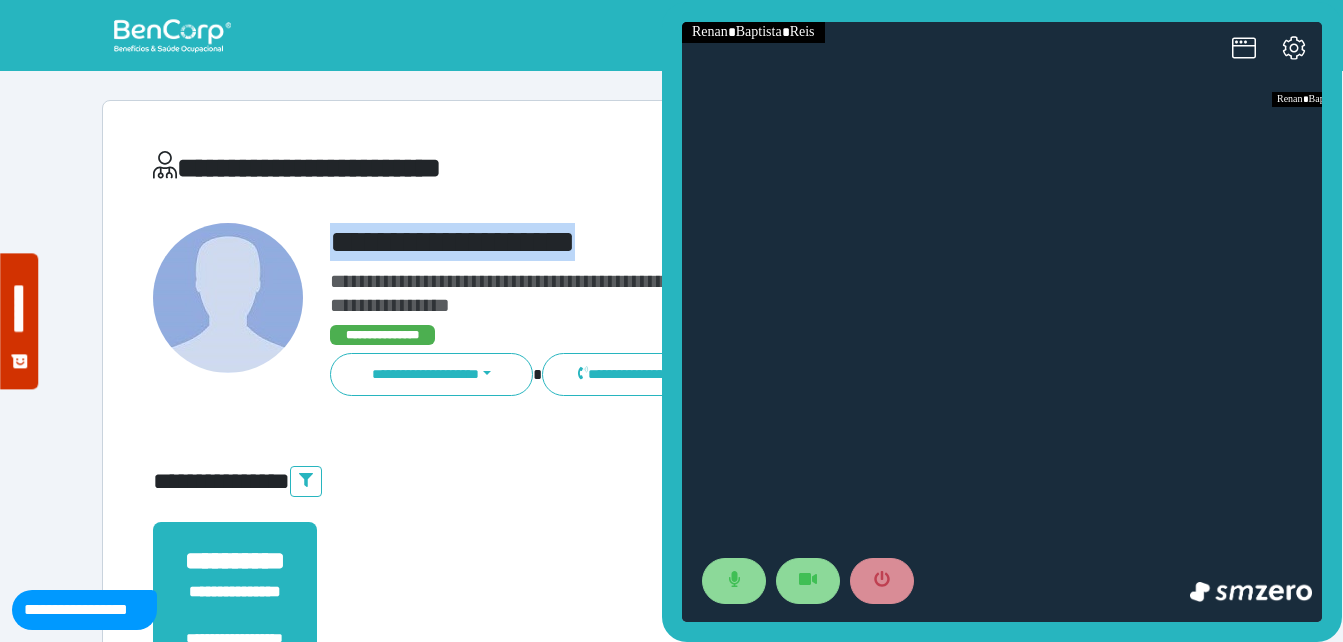 scroll, scrollTop: 0, scrollLeft: 0, axis: both 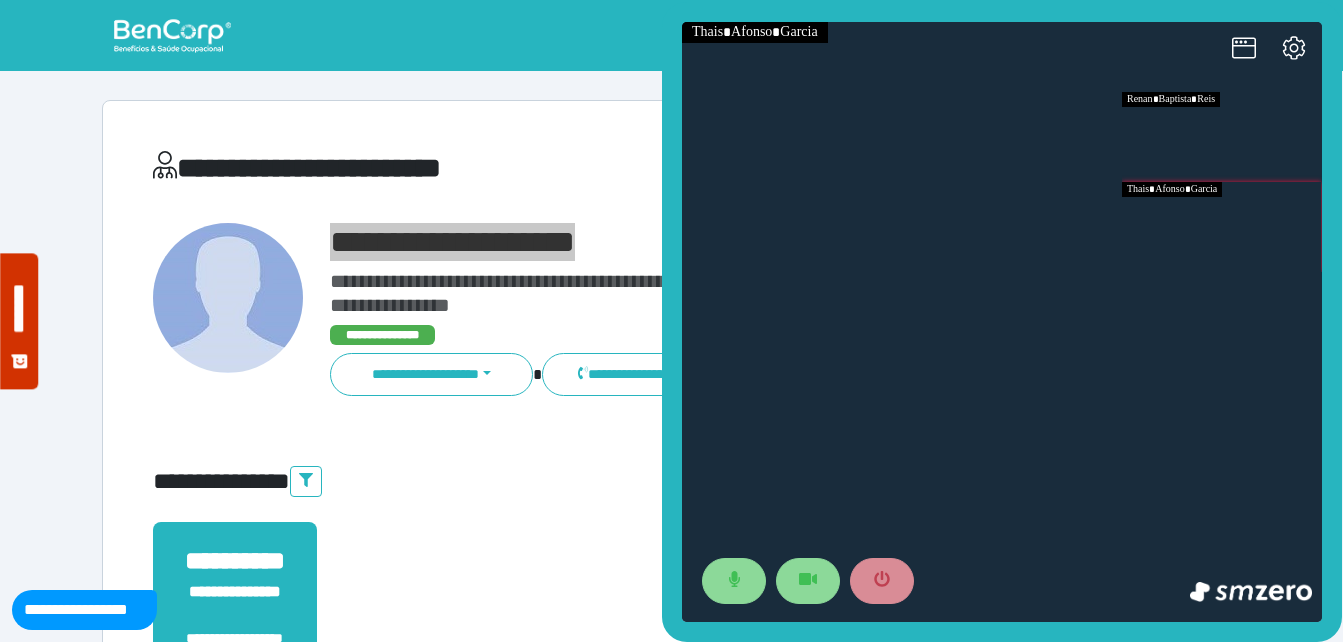 click at bounding box center [1222, 227] 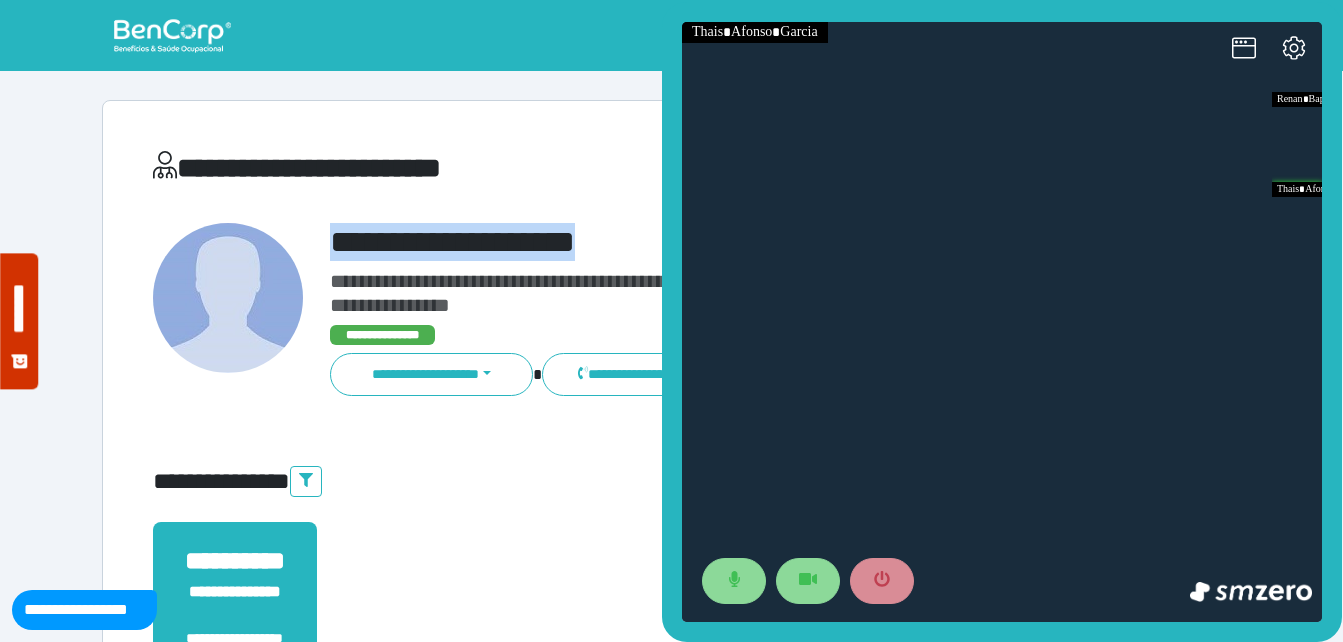 click on "**********" at bounding box center [716, 242] 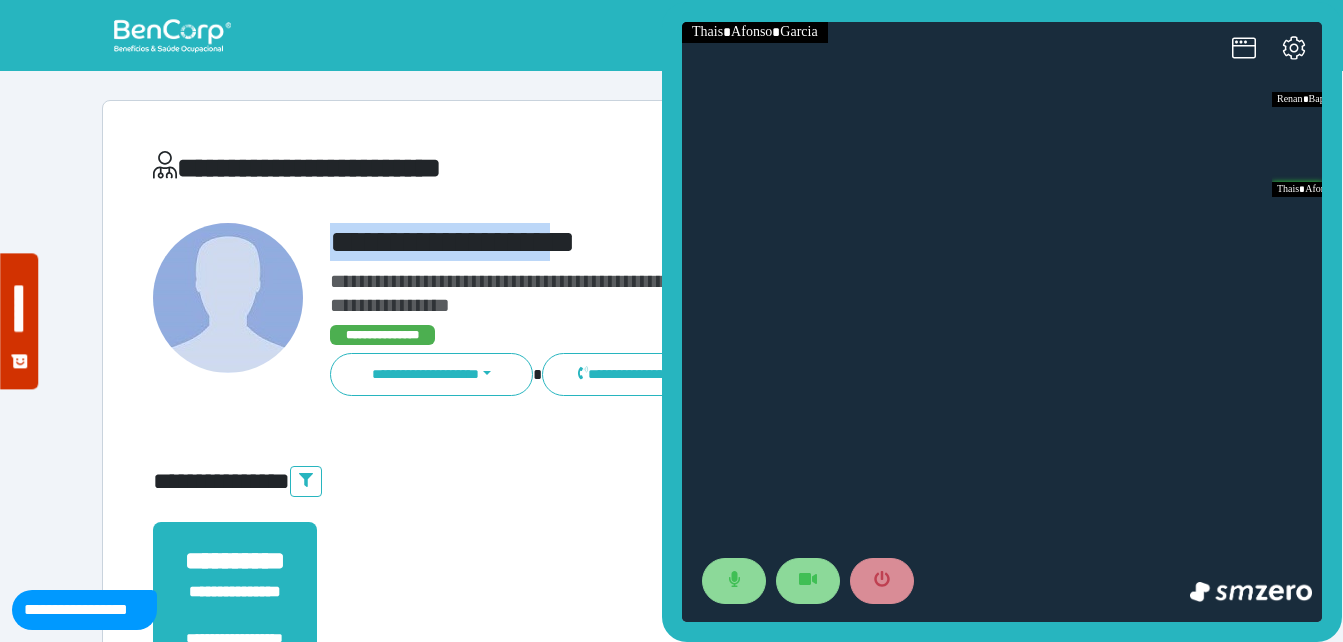 drag, startPoint x: 331, startPoint y: 239, endPoint x: 593, endPoint y: 243, distance: 262.03052 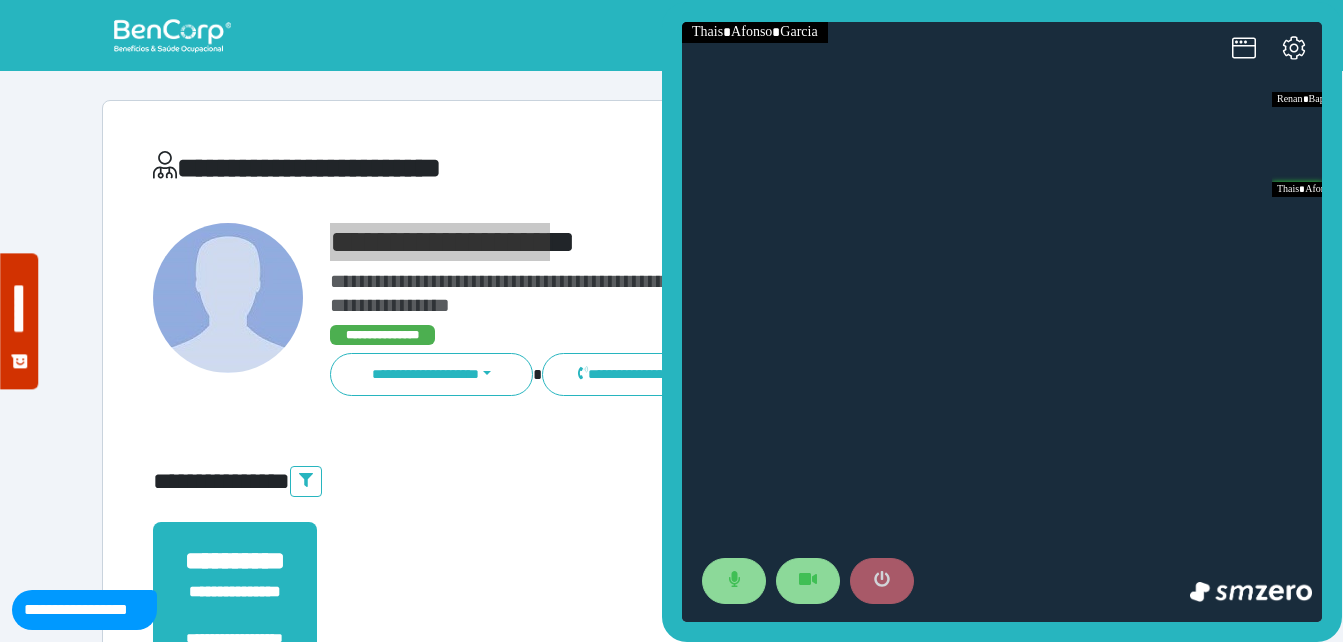 click at bounding box center [882, 581] 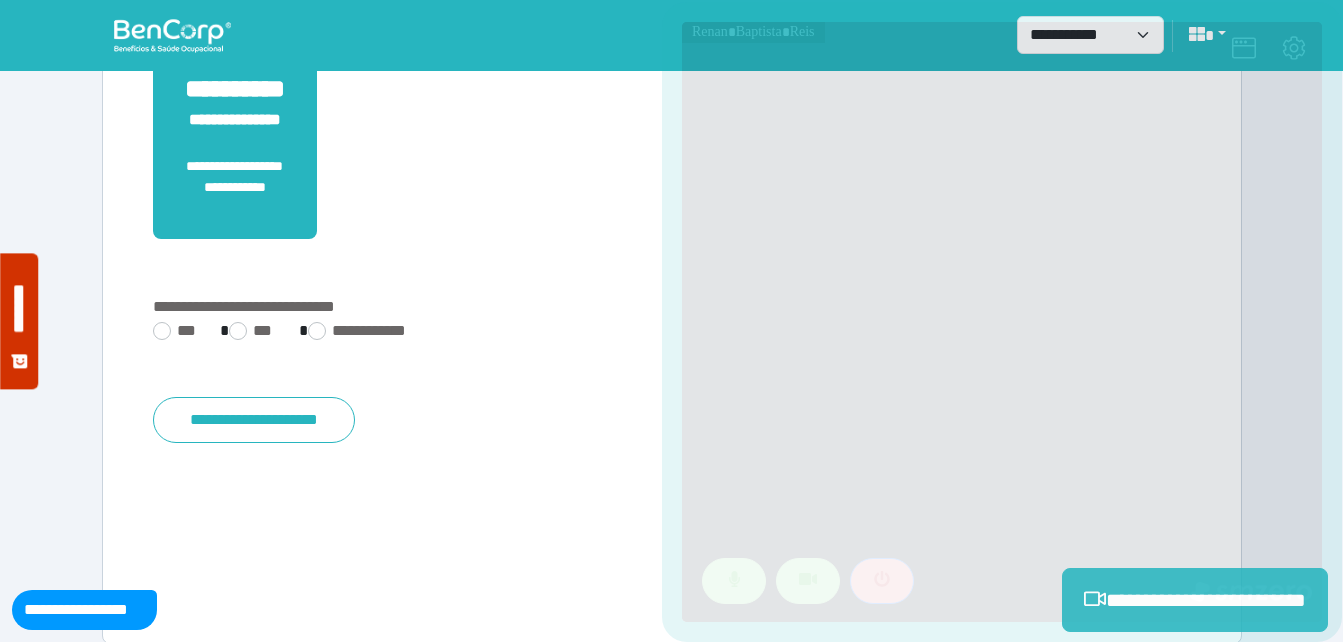scroll, scrollTop: 494, scrollLeft: 0, axis: vertical 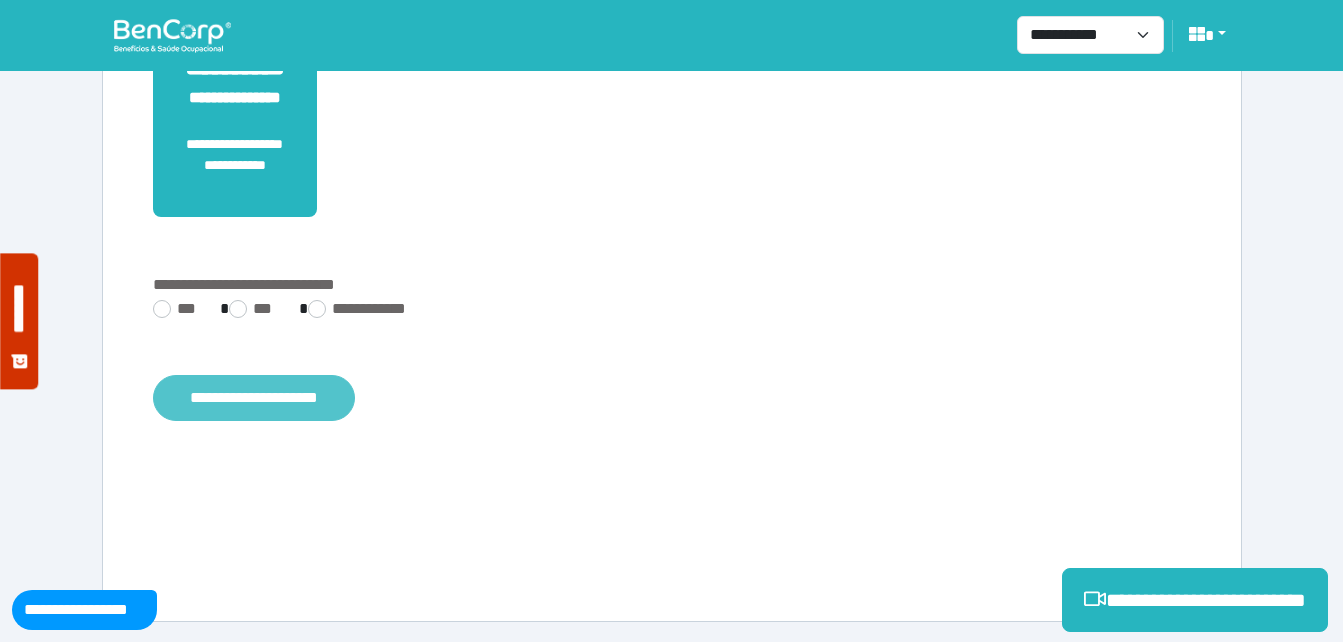 click on "**********" at bounding box center [254, 398] 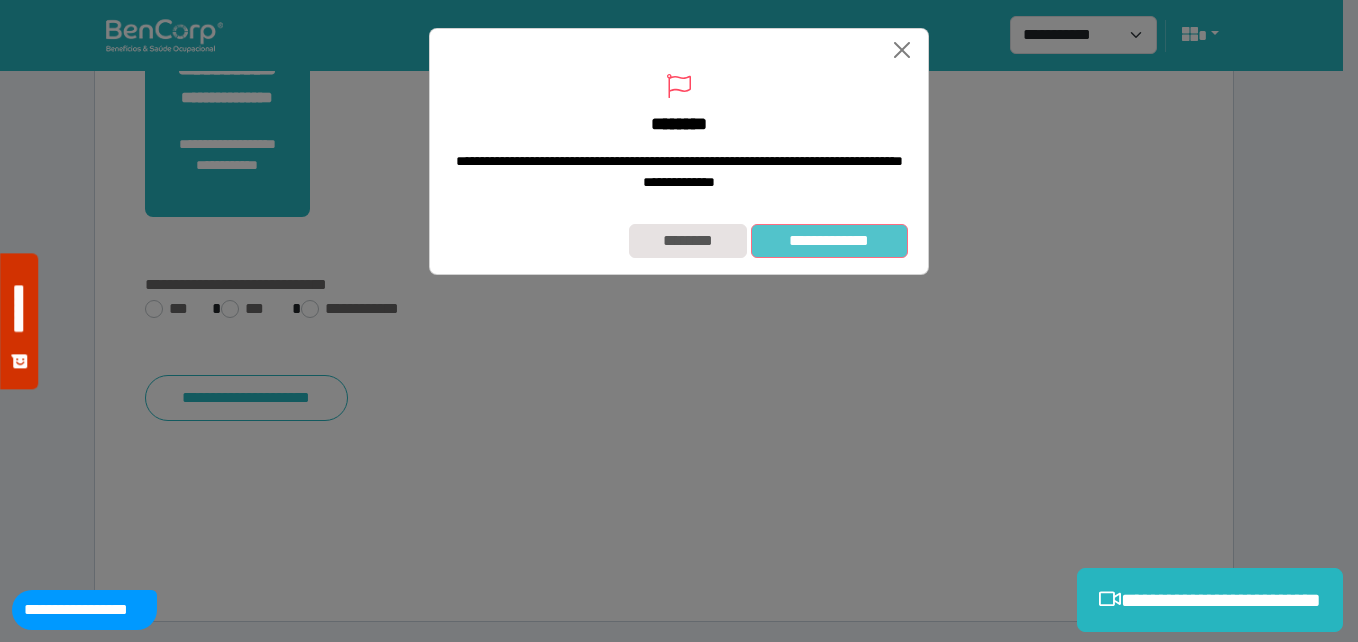 click on "**********" at bounding box center [829, 241] 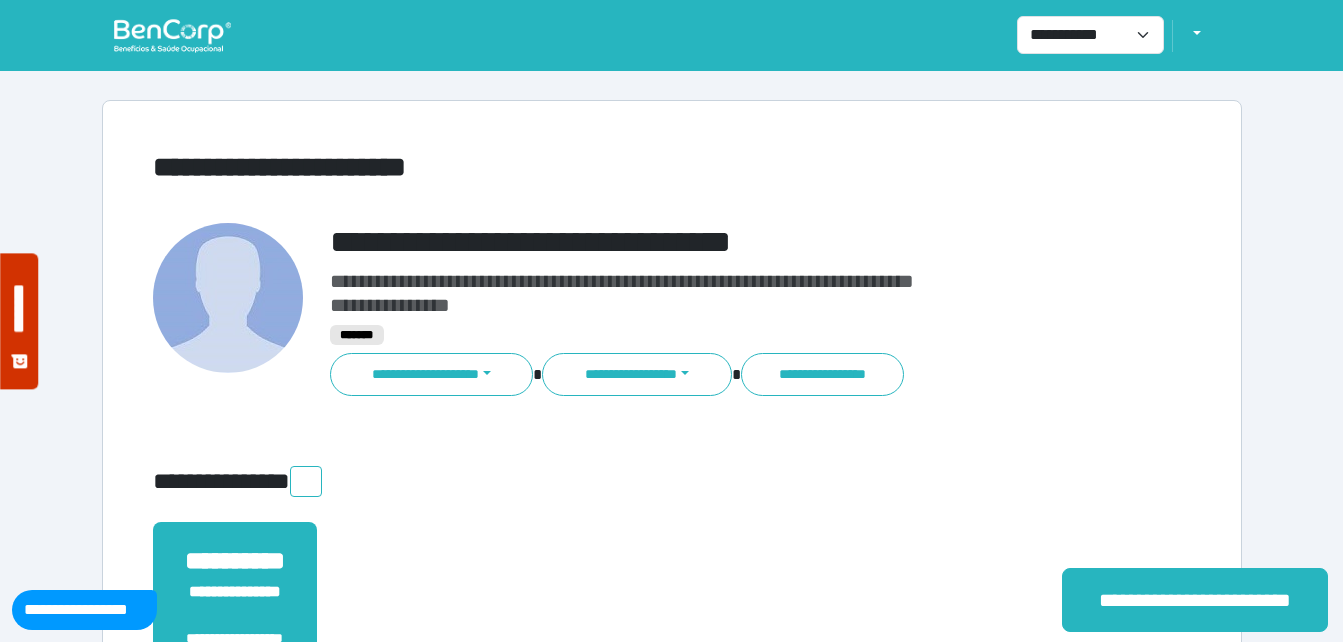 scroll, scrollTop: 0, scrollLeft: 0, axis: both 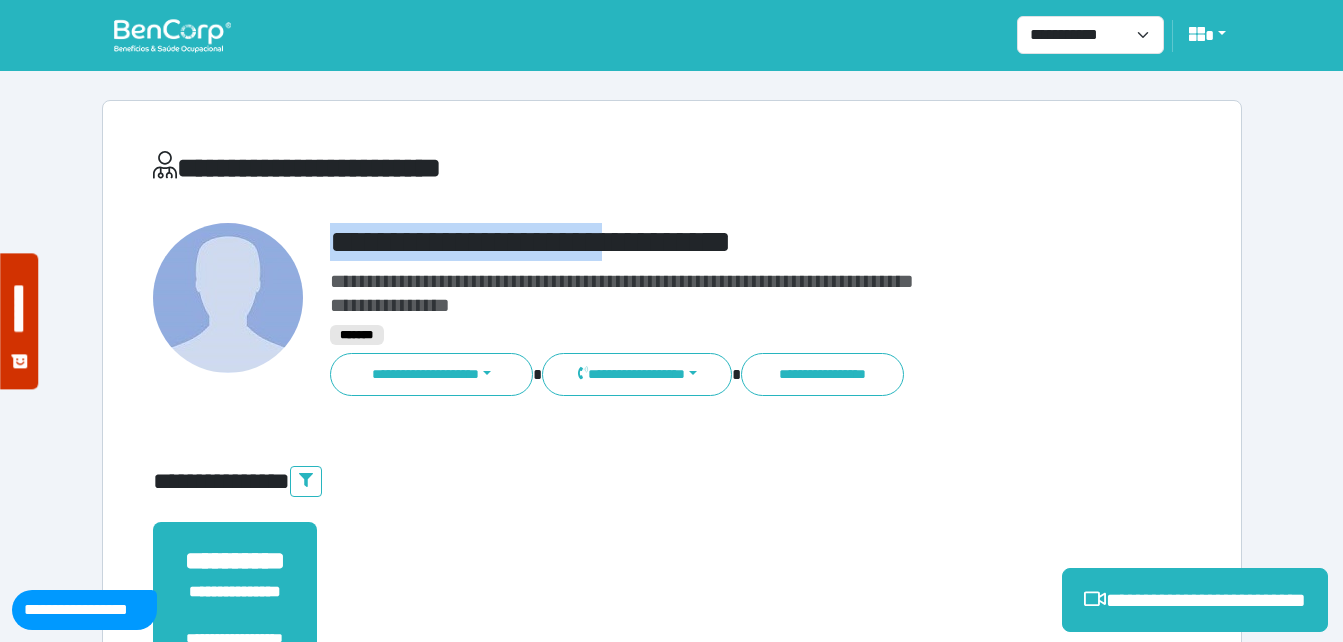 drag, startPoint x: 368, startPoint y: 241, endPoint x: 743, endPoint y: 254, distance: 375.22528 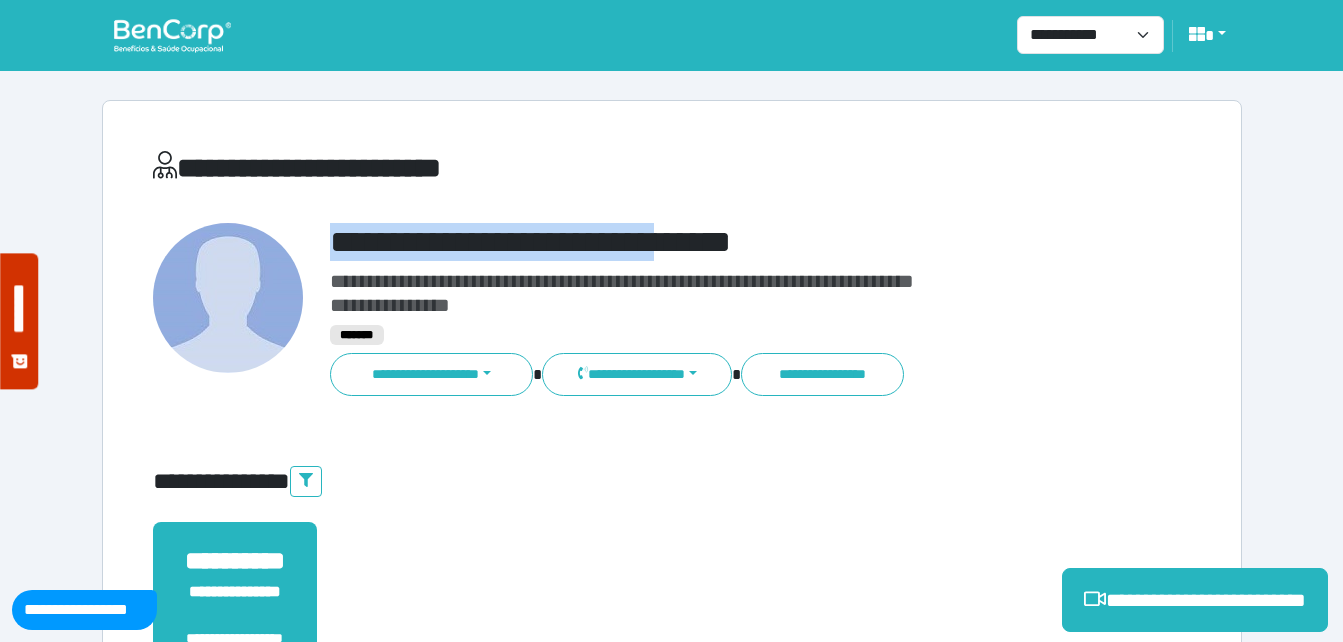 copy on "**********" 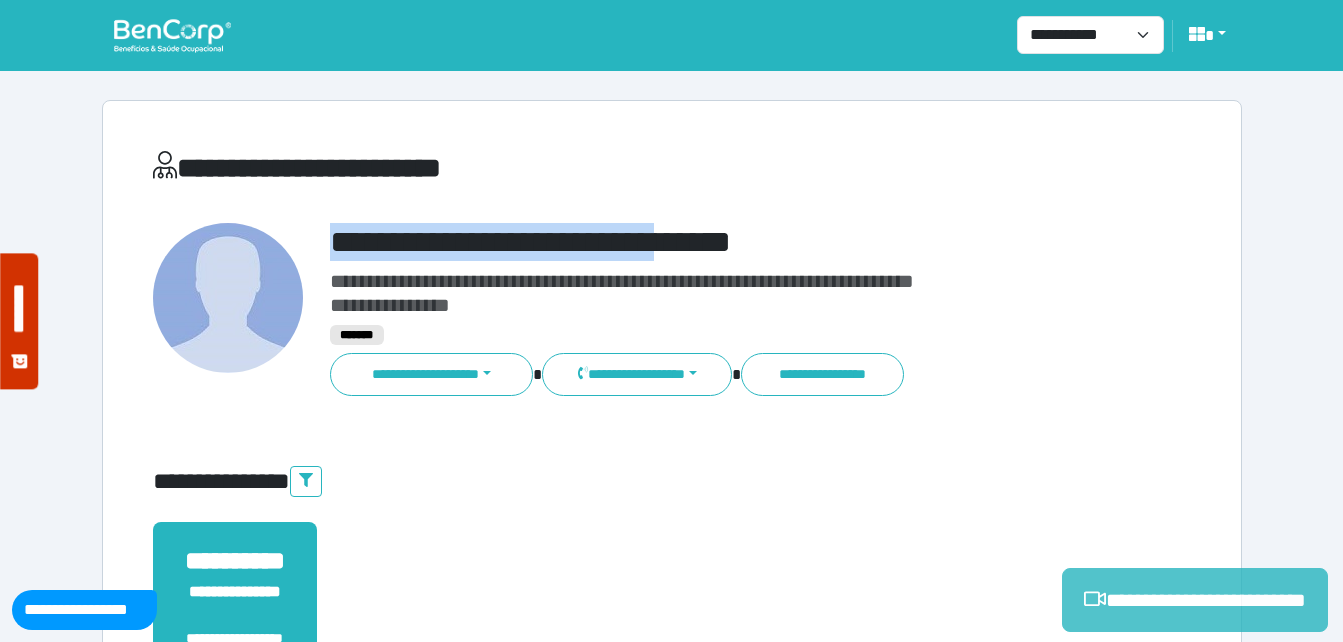 click on "**********" at bounding box center [1195, 600] 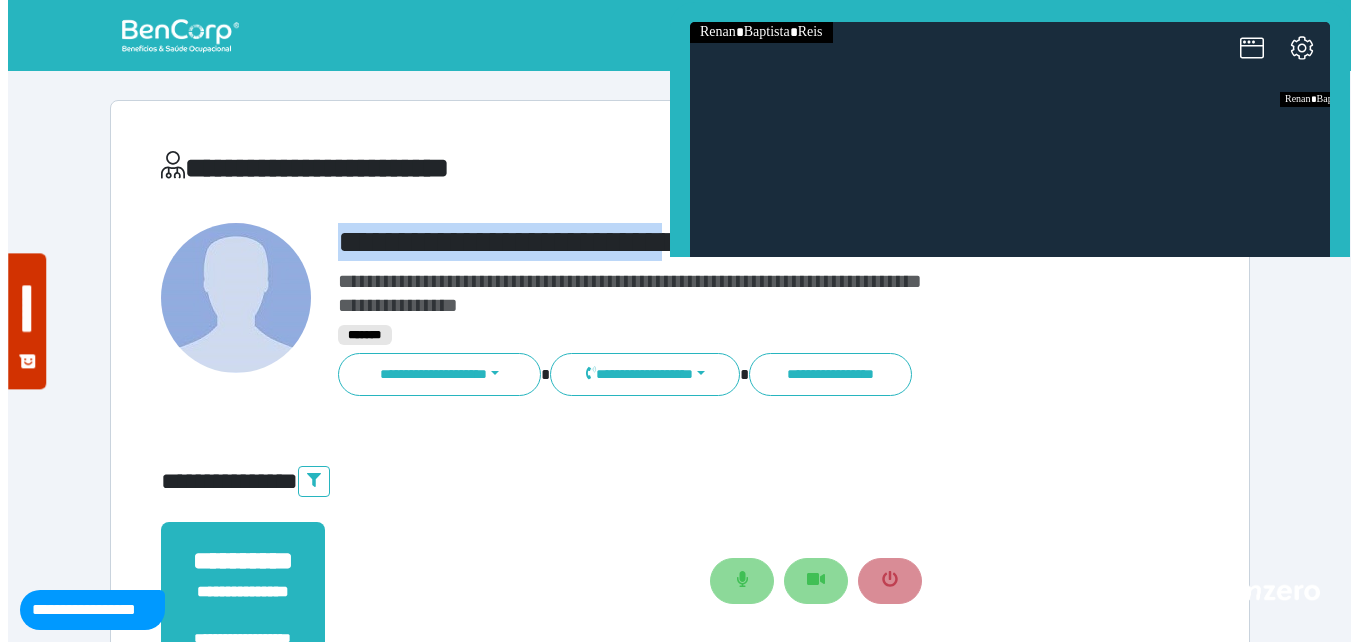 scroll, scrollTop: 0, scrollLeft: 0, axis: both 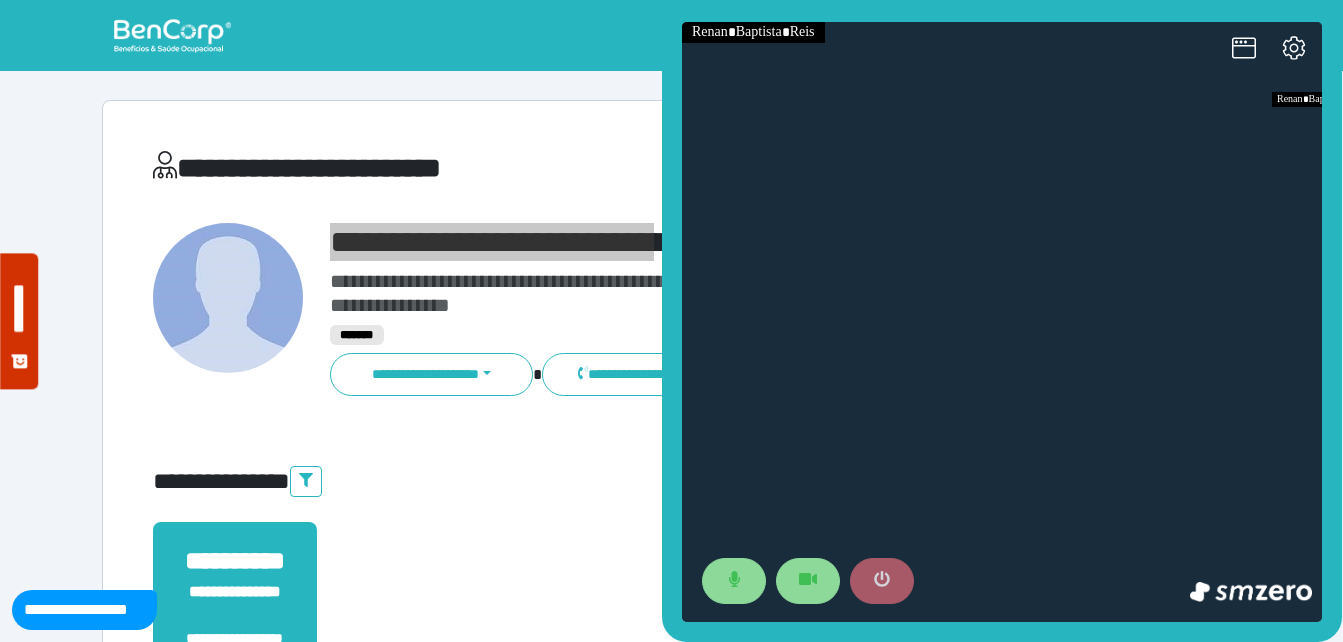 click at bounding box center [882, 581] 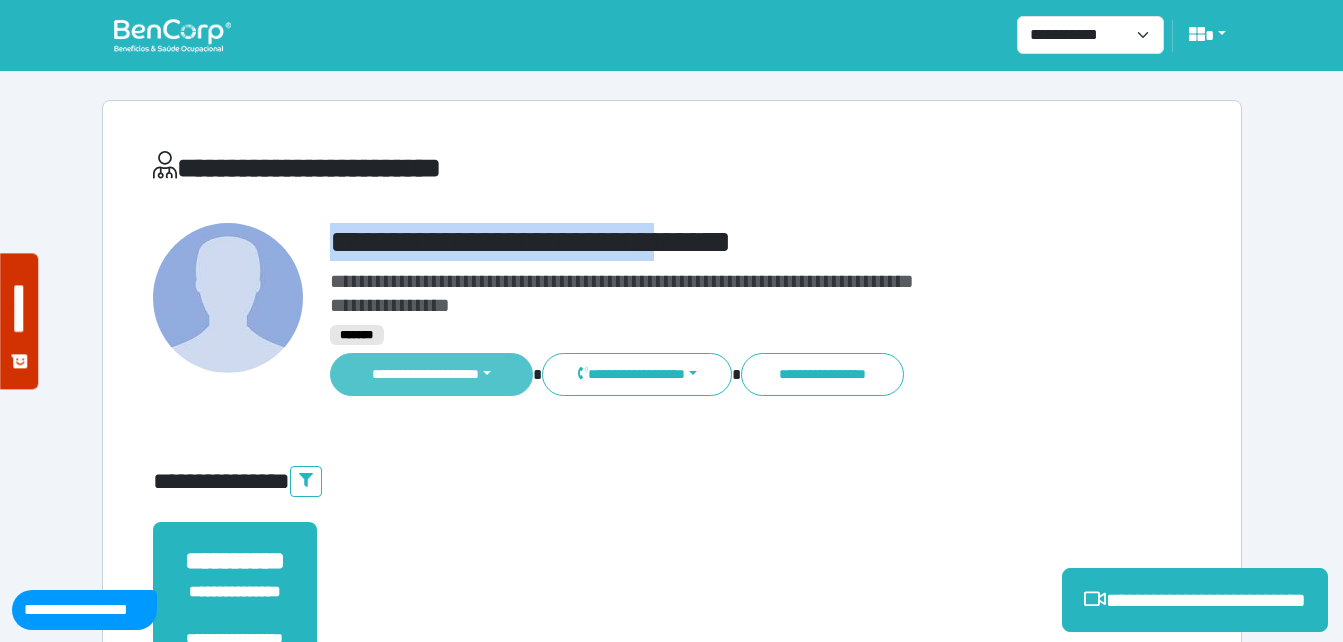 click on "**********" at bounding box center [432, 374] 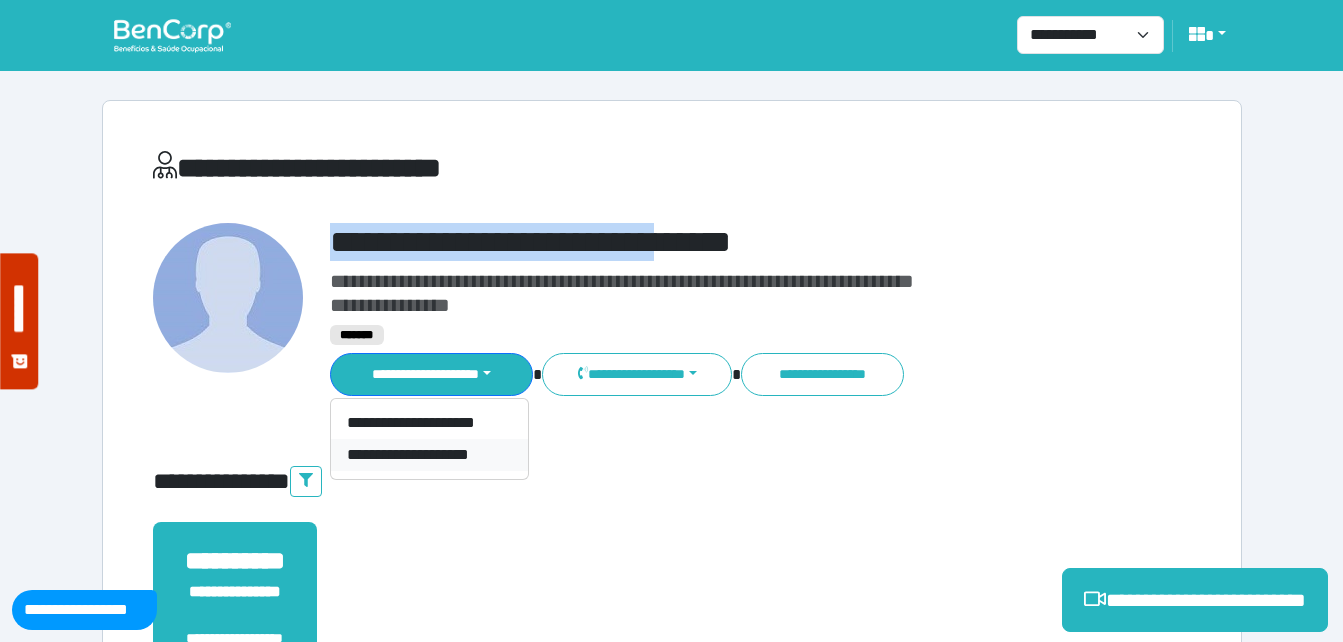 click on "**********" at bounding box center (429, 455) 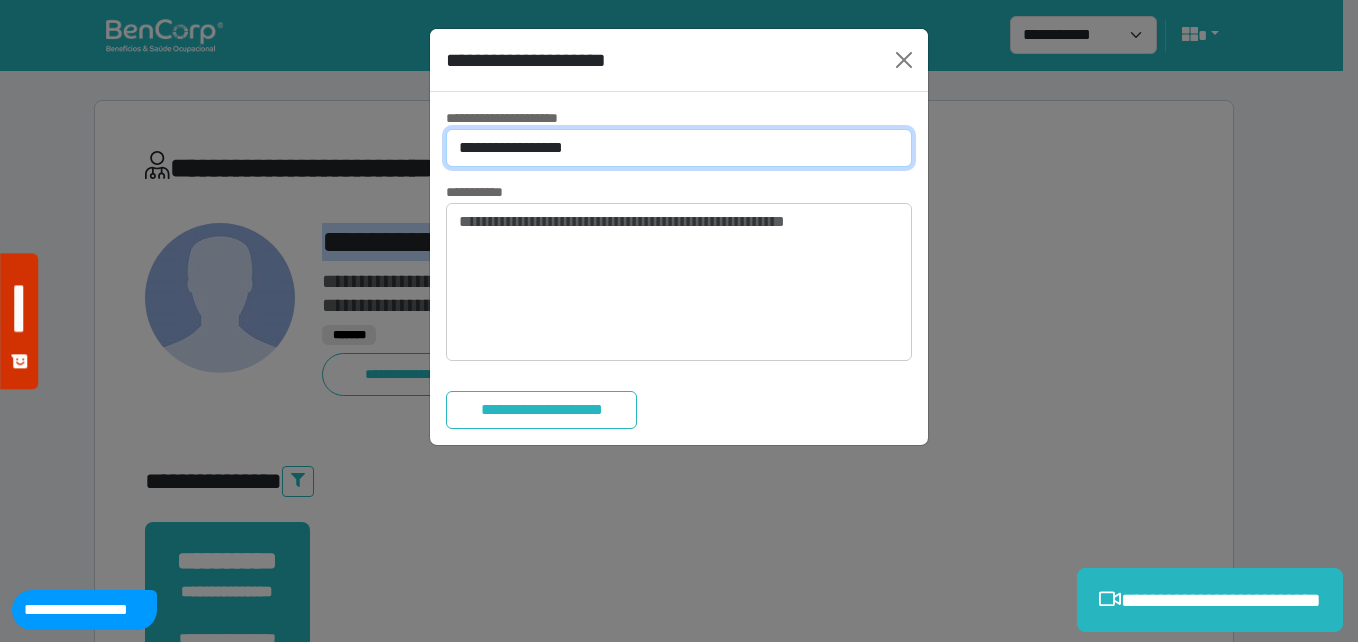 drag, startPoint x: 581, startPoint y: 151, endPoint x: 584, endPoint y: 170, distance: 19.235384 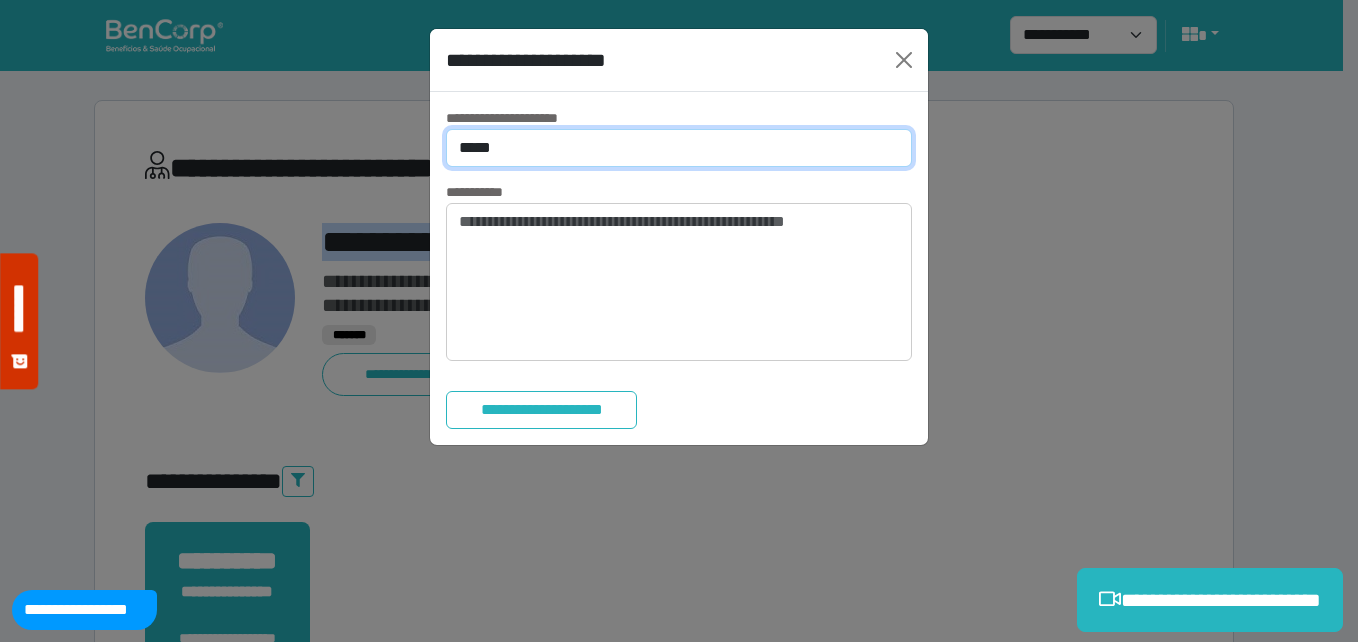 click on "**********" at bounding box center (679, 148) 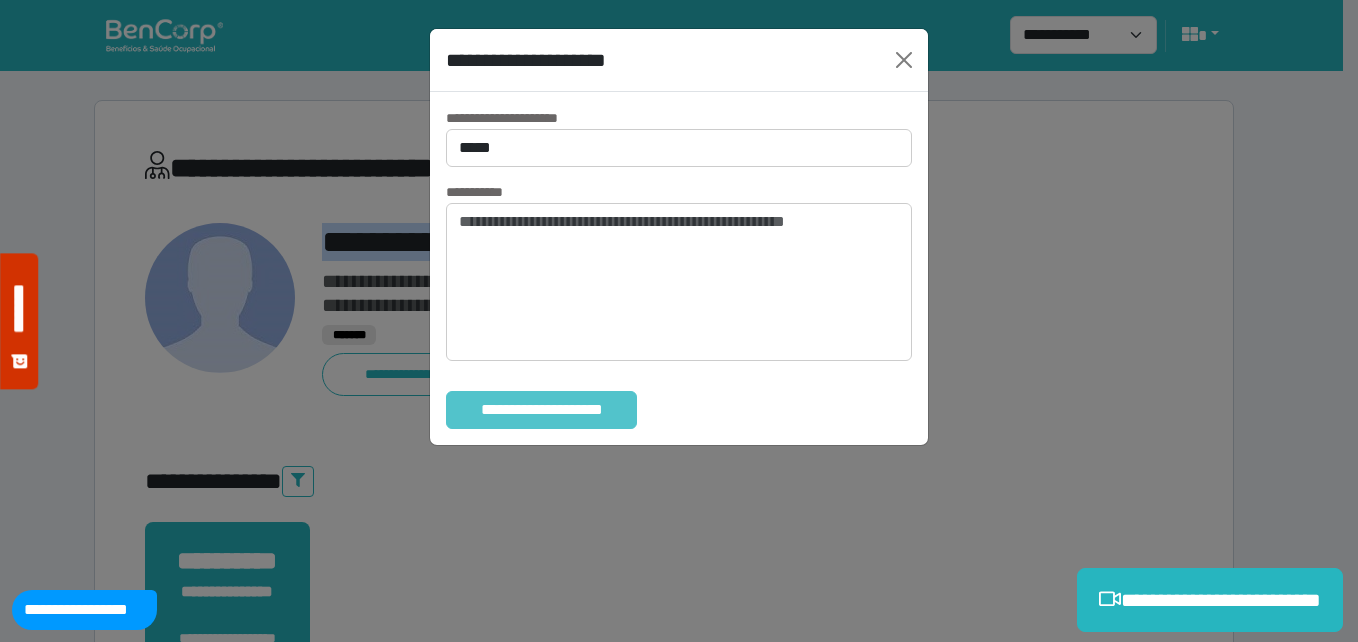 click on "**********" at bounding box center [541, 410] 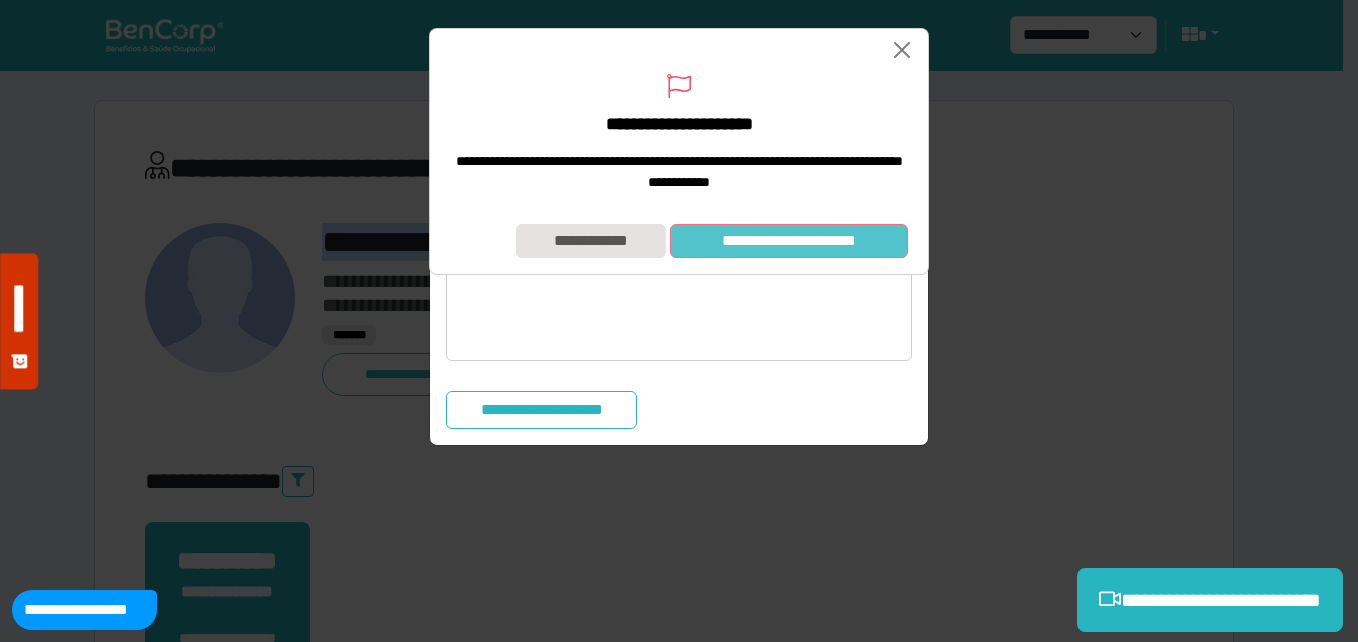 click on "**********" at bounding box center (789, 241) 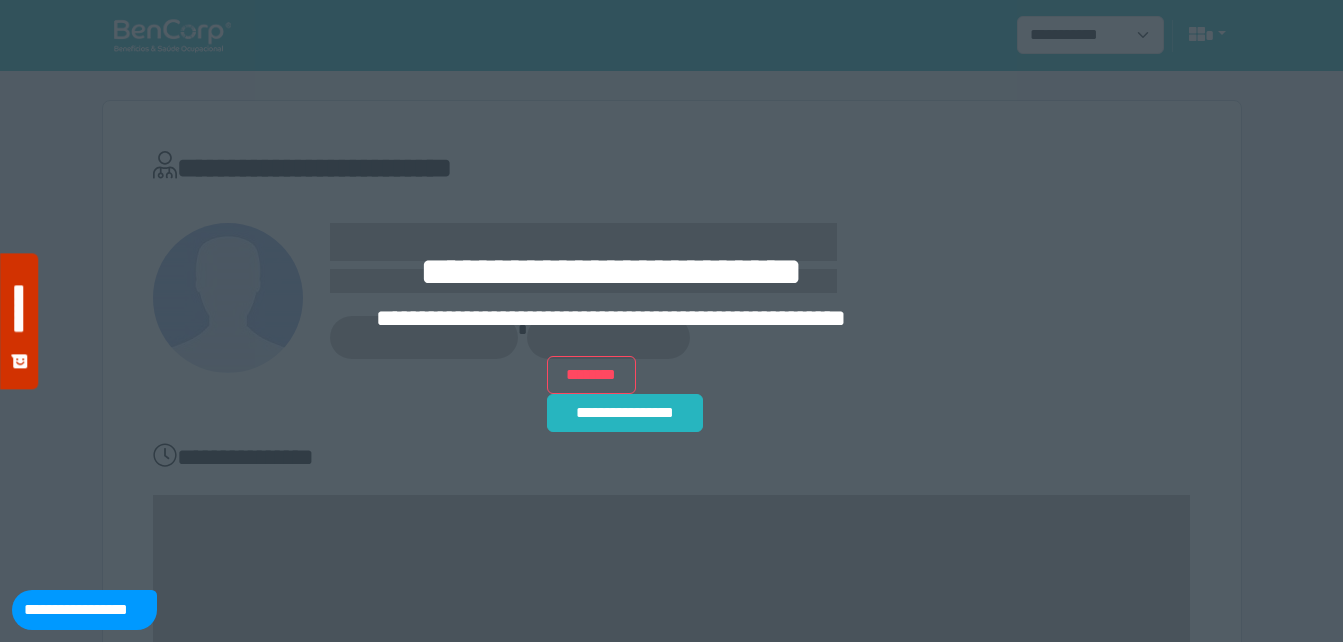 scroll, scrollTop: 0, scrollLeft: 0, axis: both 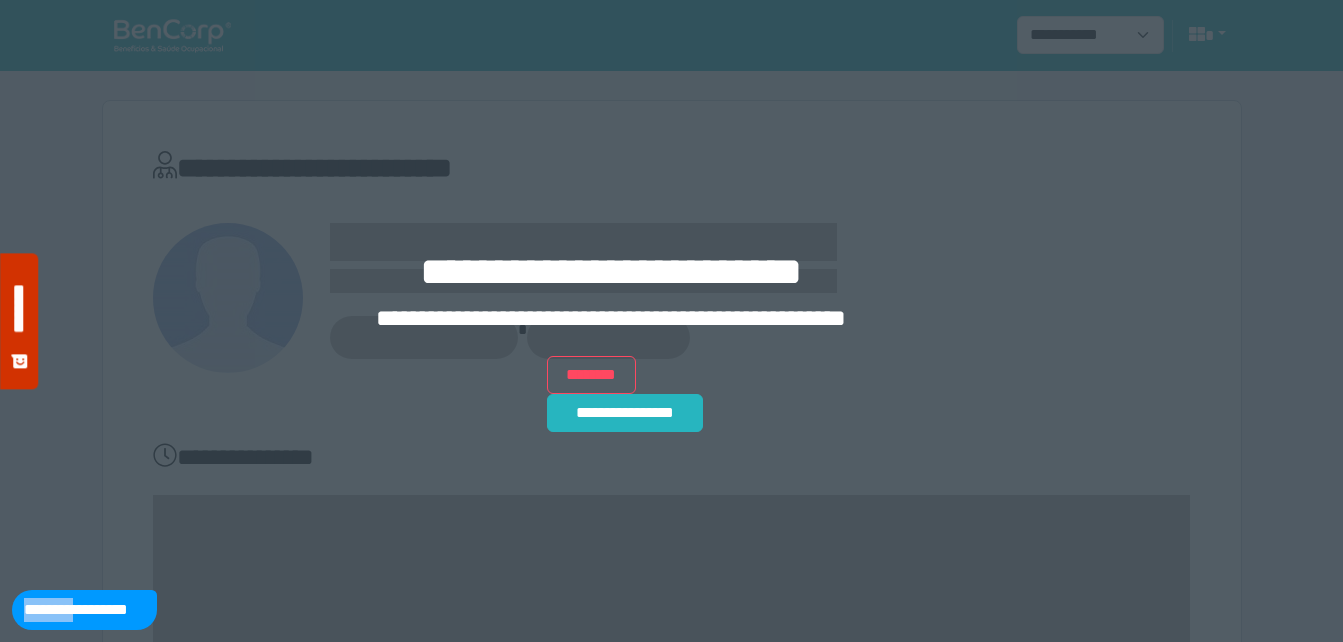 click on "**********" at bounding box center (671, 321) 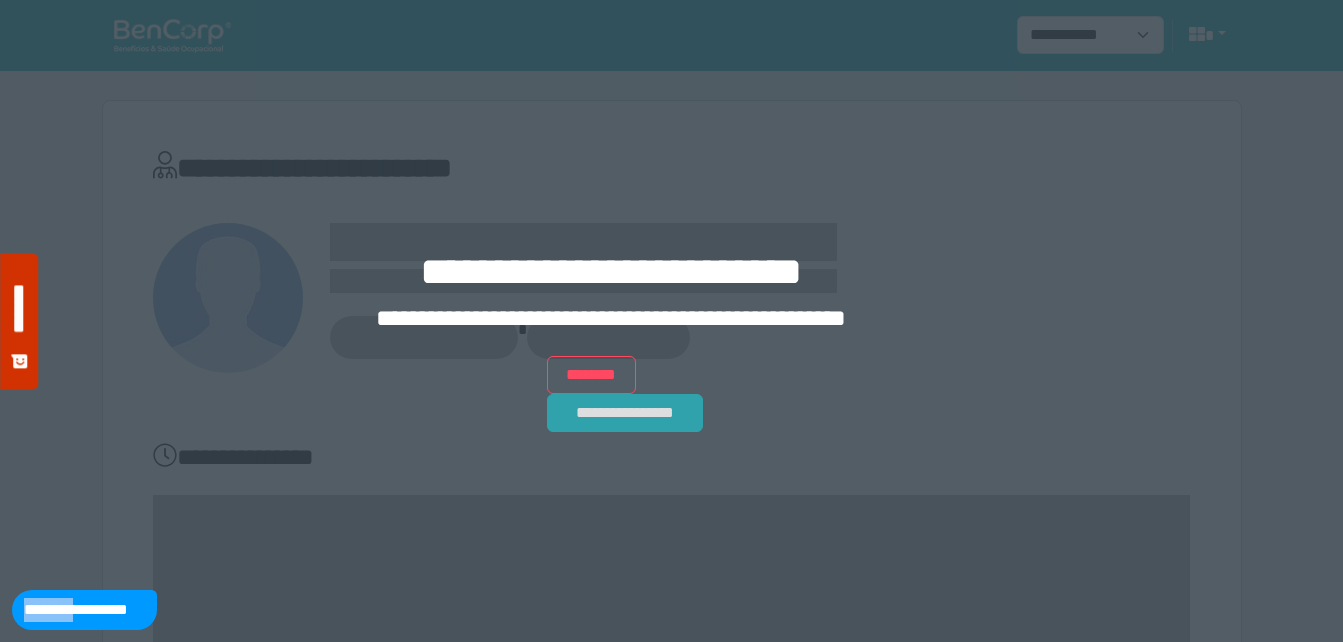 drag, startPoint x: 729, startPoint y: 397, endPoint x: 729, endPoint y: 380, distance: 17 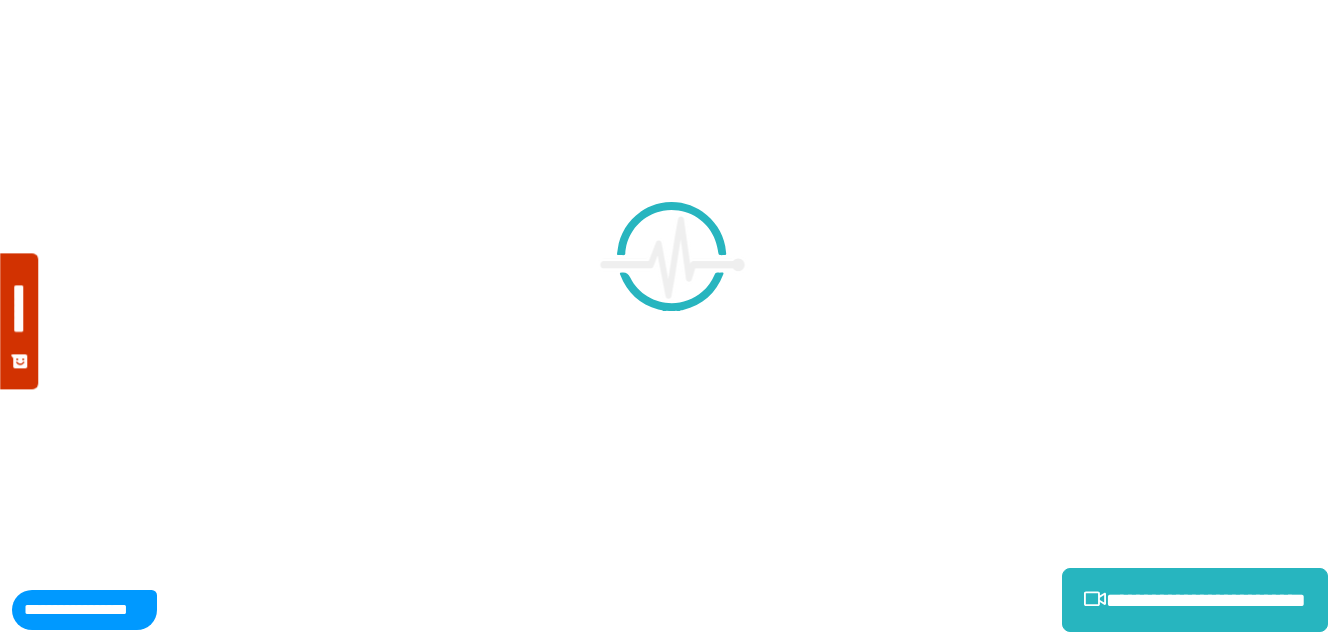 scroll, scrollTop: 0, scrollLeft: 0, axis: both 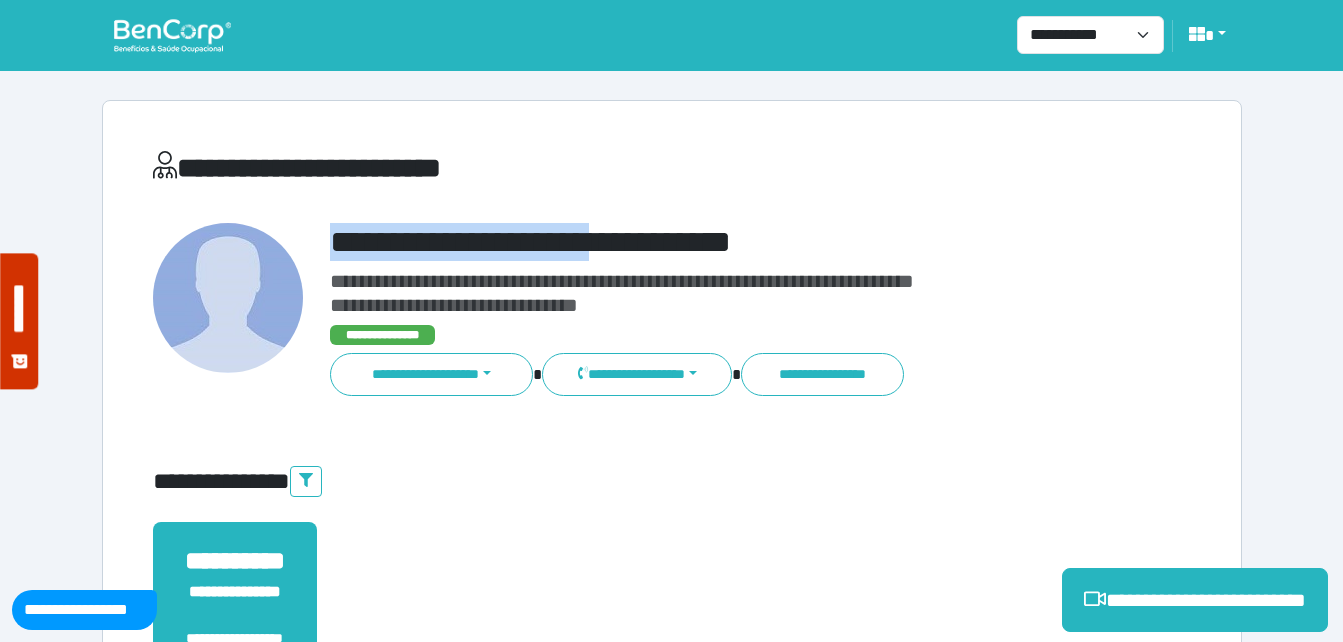 drag, startPoint x: 313, startPoint y: 243, endPoint x: 645, endPoint y: 252, distance: 332.12198 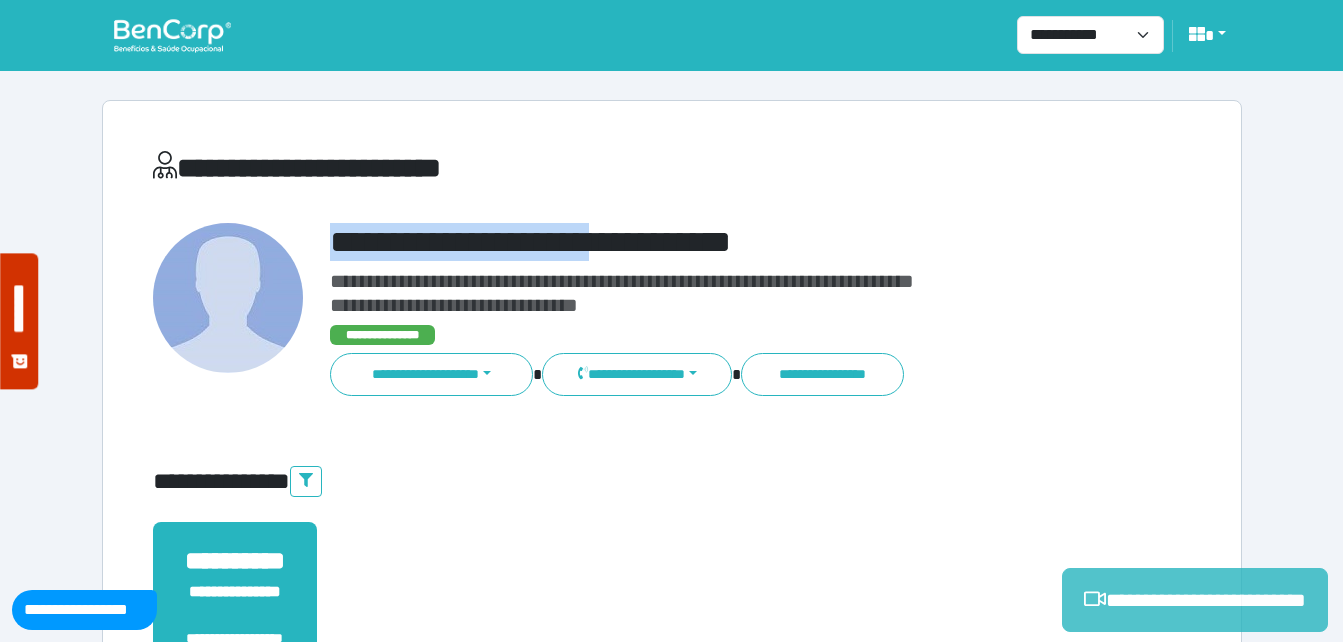 click on "**********" at bounding box center [1195, 600] 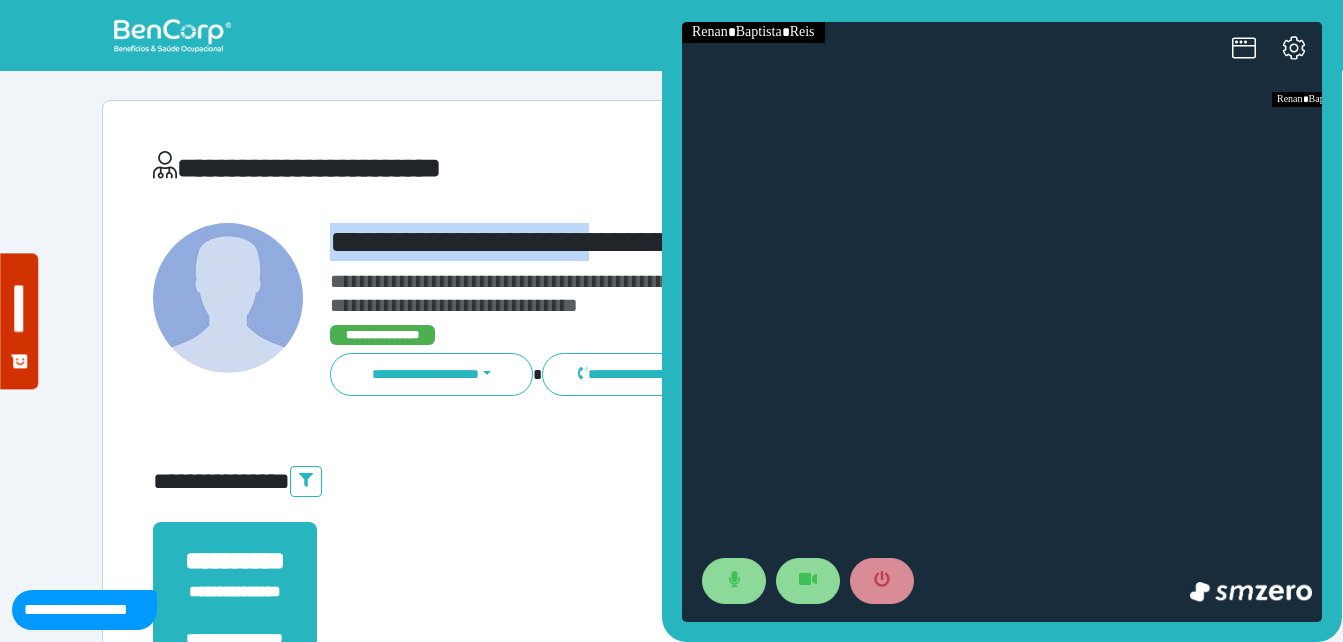 scroll, scrollTop: 0, scrollLeft: 0, axis: both 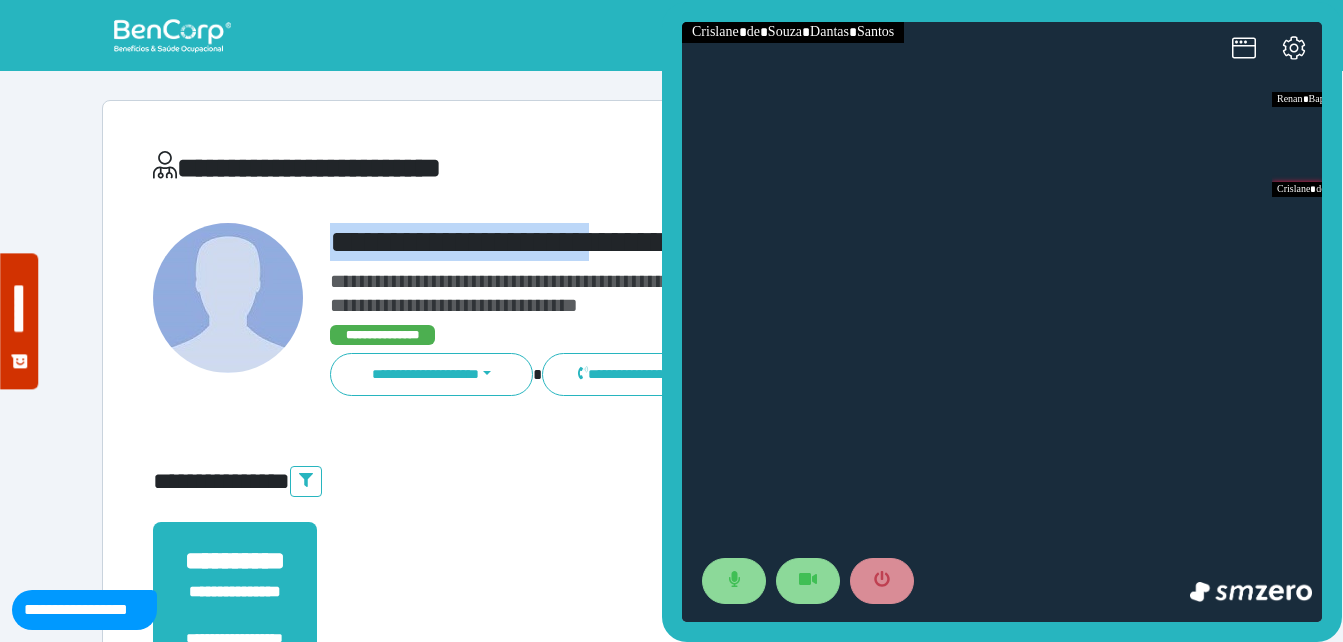 copy on "**********" 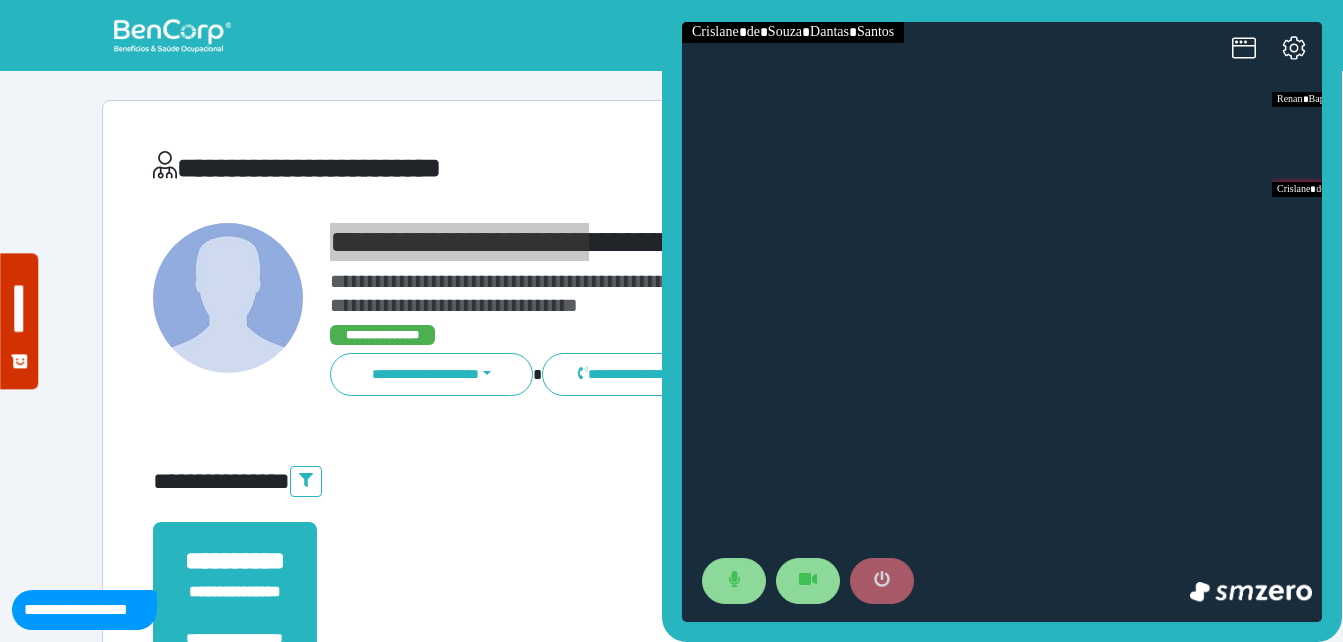 click at bounding box center [882, 581] 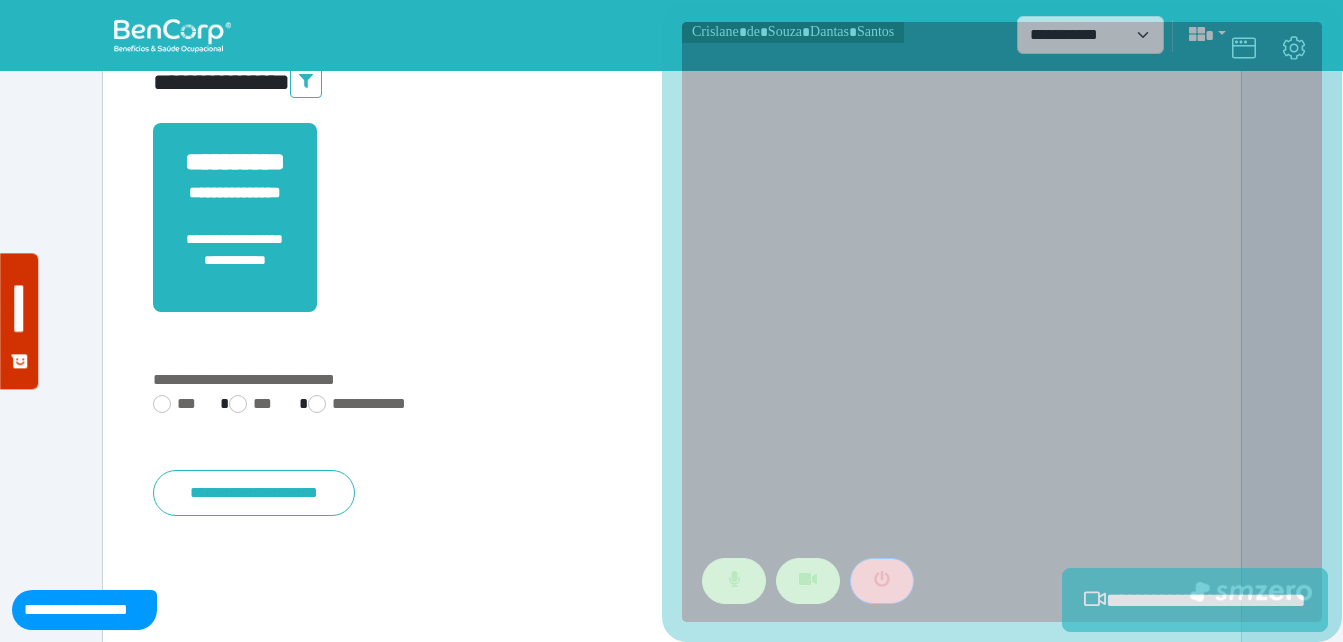 scroll, scrollTop: 494, scrollLeft: 0, axis: vertical 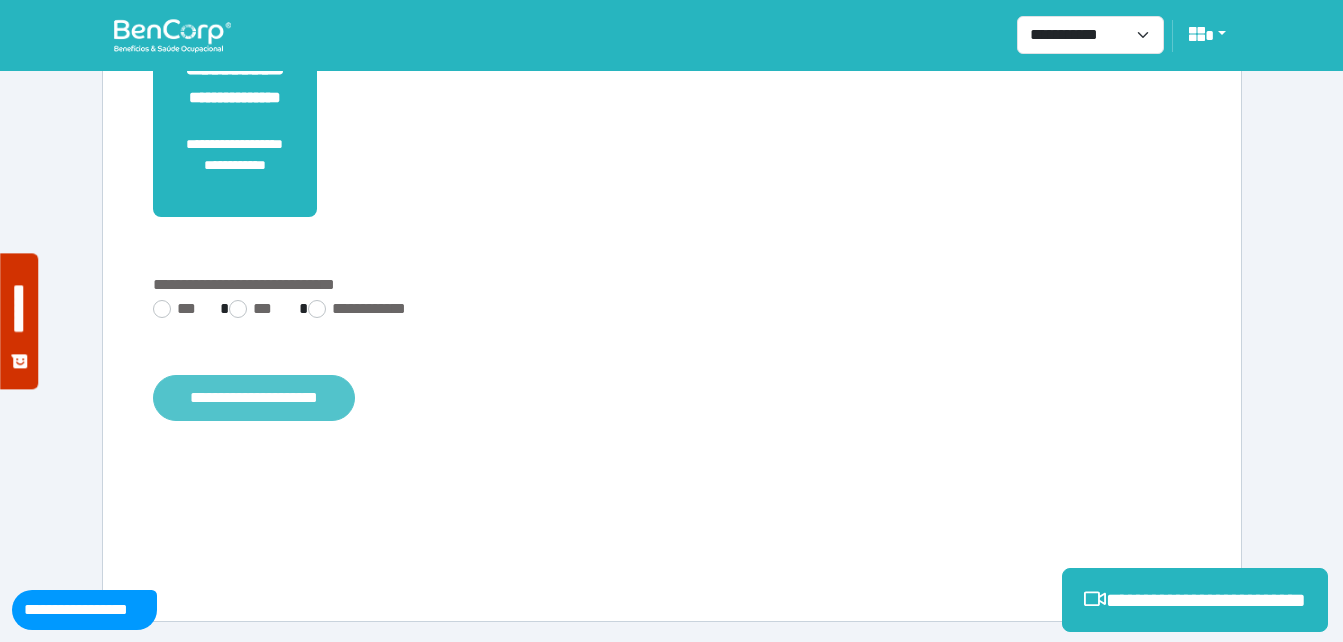 click on "**********" at bounding box center [672, 341] 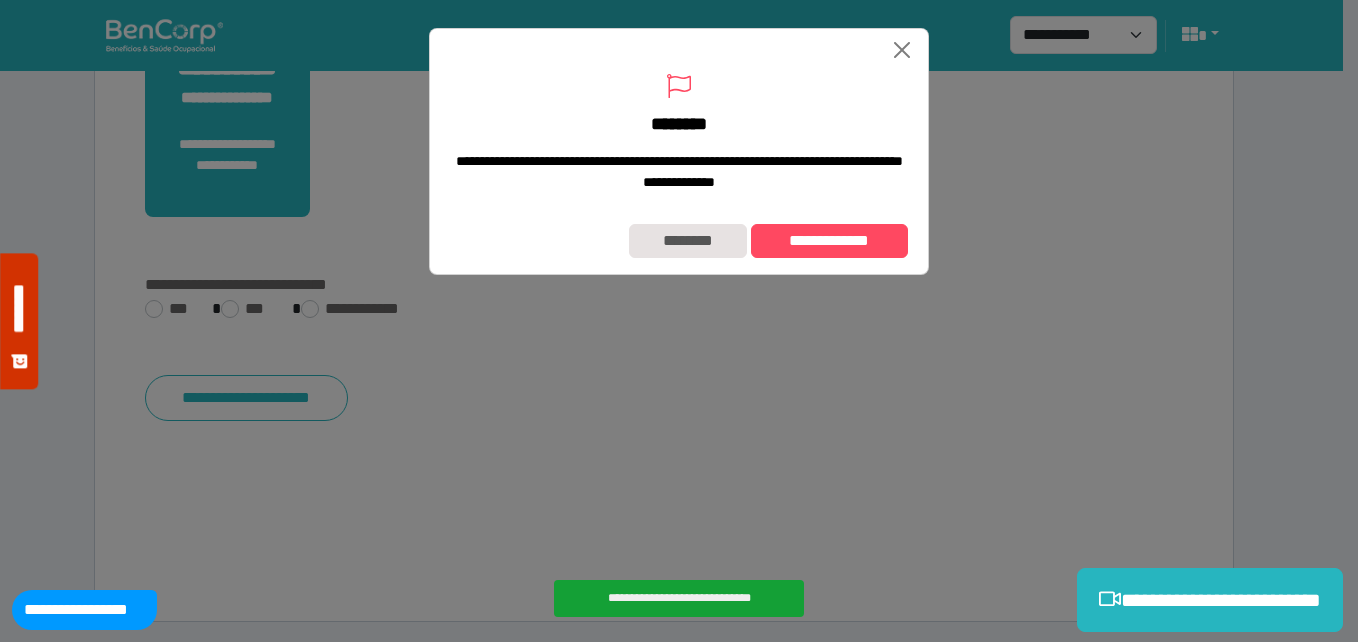 click on "**********" at bounding box center [679, 241] 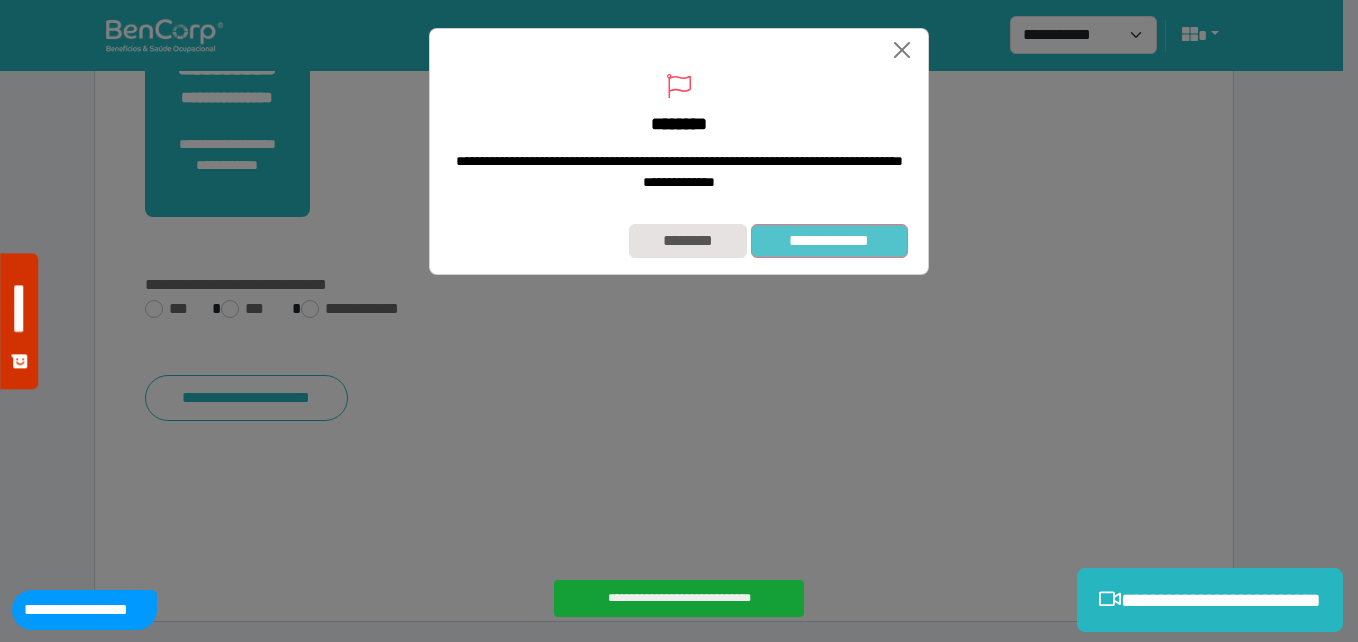 click on "**********" at bounding box center [829, 241] 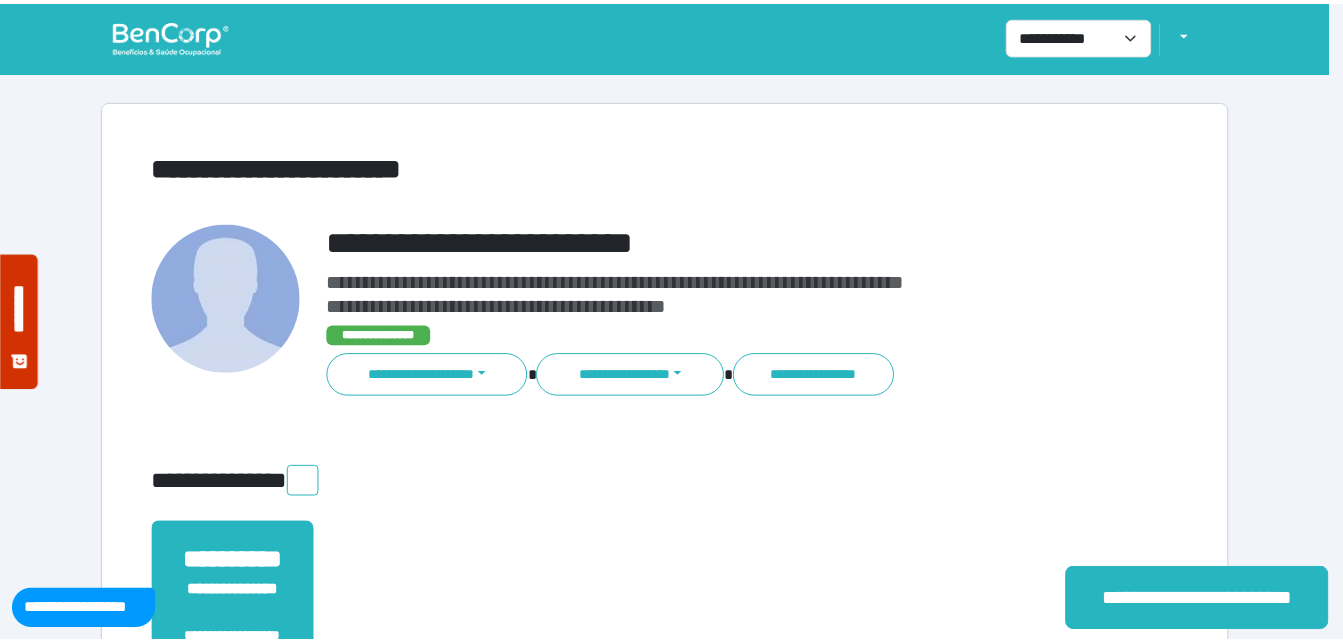 scroll, scrollTop: 0, scrollLeft: 0, axis: both 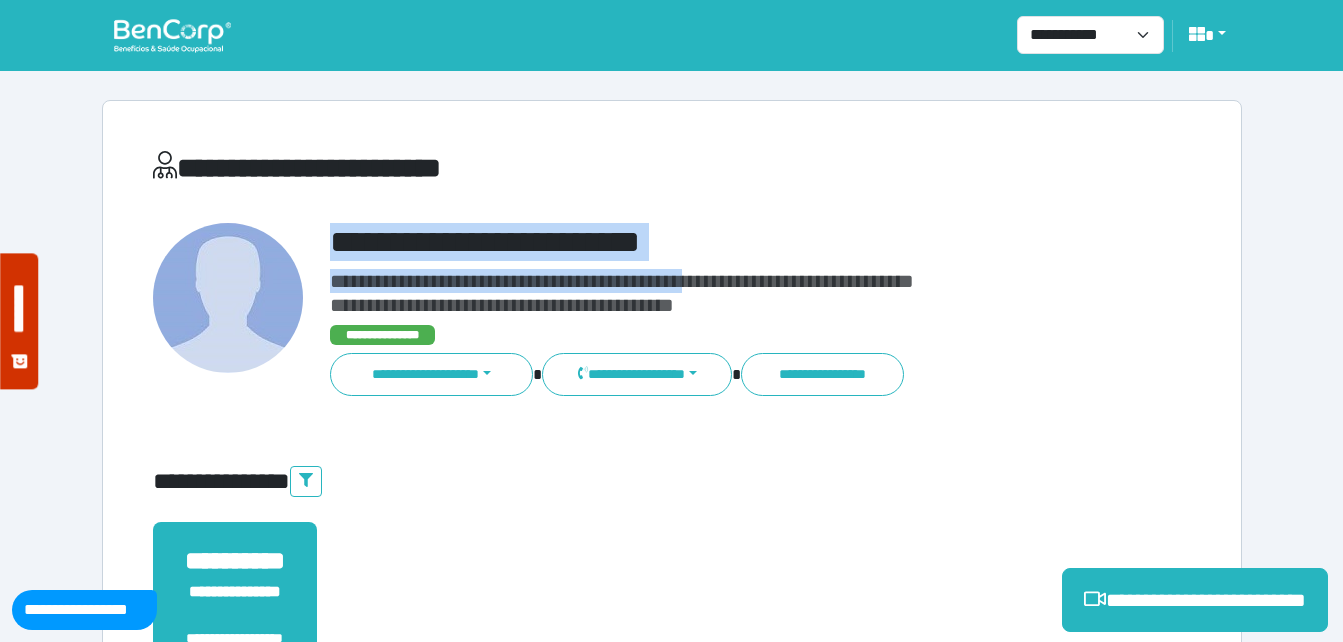 drag, startPoint x: 326, startPoint y: 245, endPoint x: 851, endPoint y: 267, distance: 525.46075 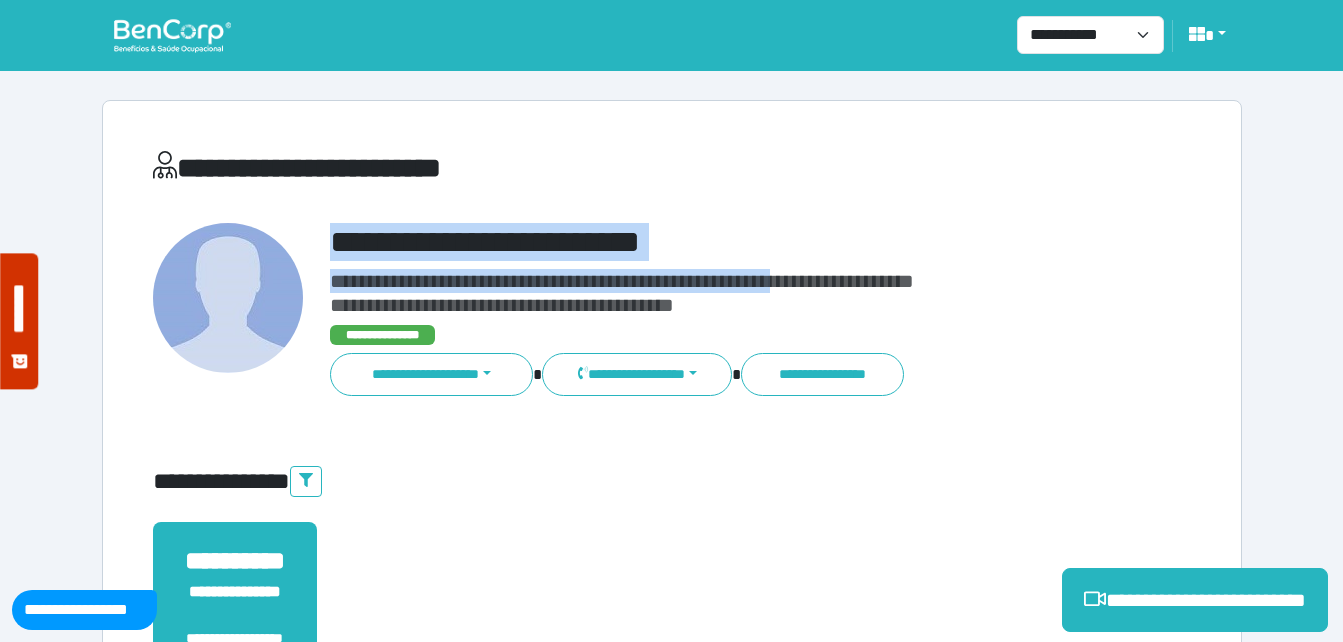 copy on "**********" 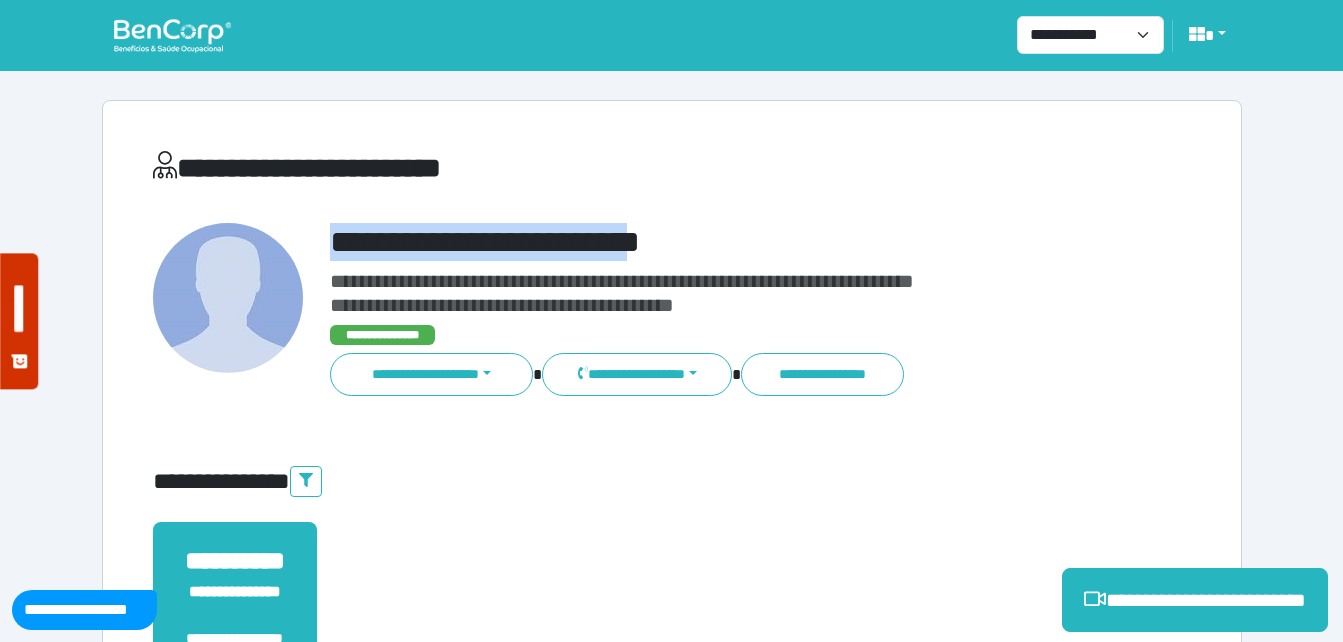 click on "**********" at bounding box center [716, 242] 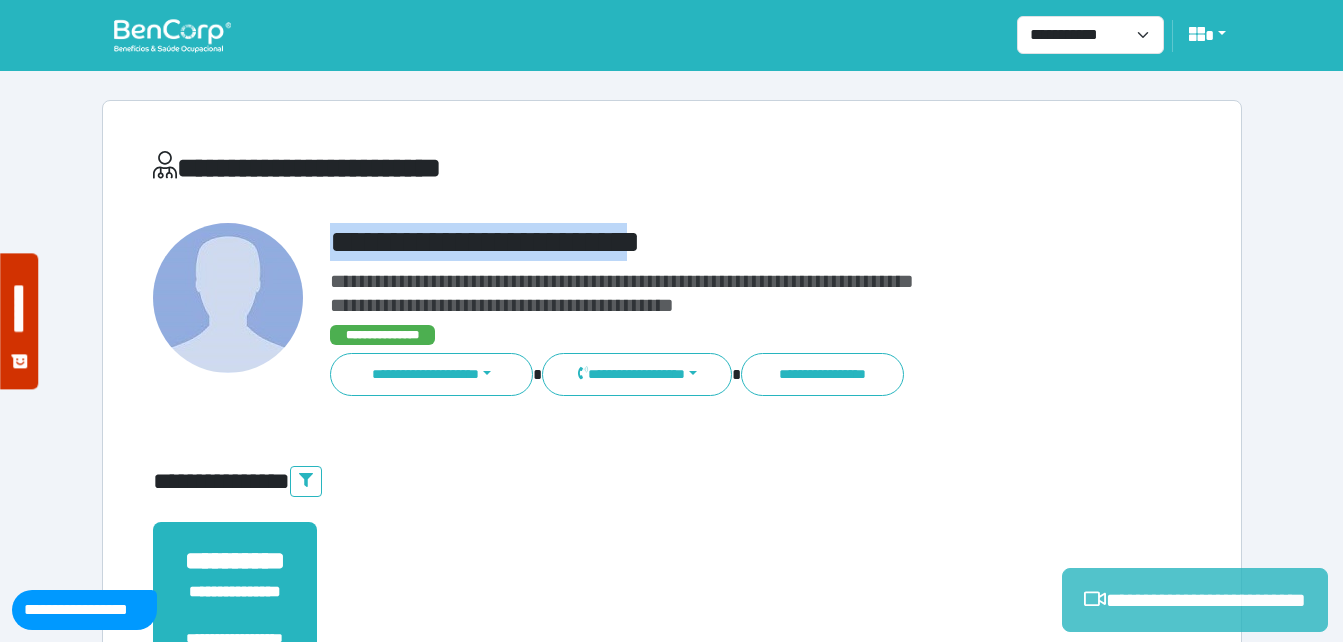 copy on "**********" 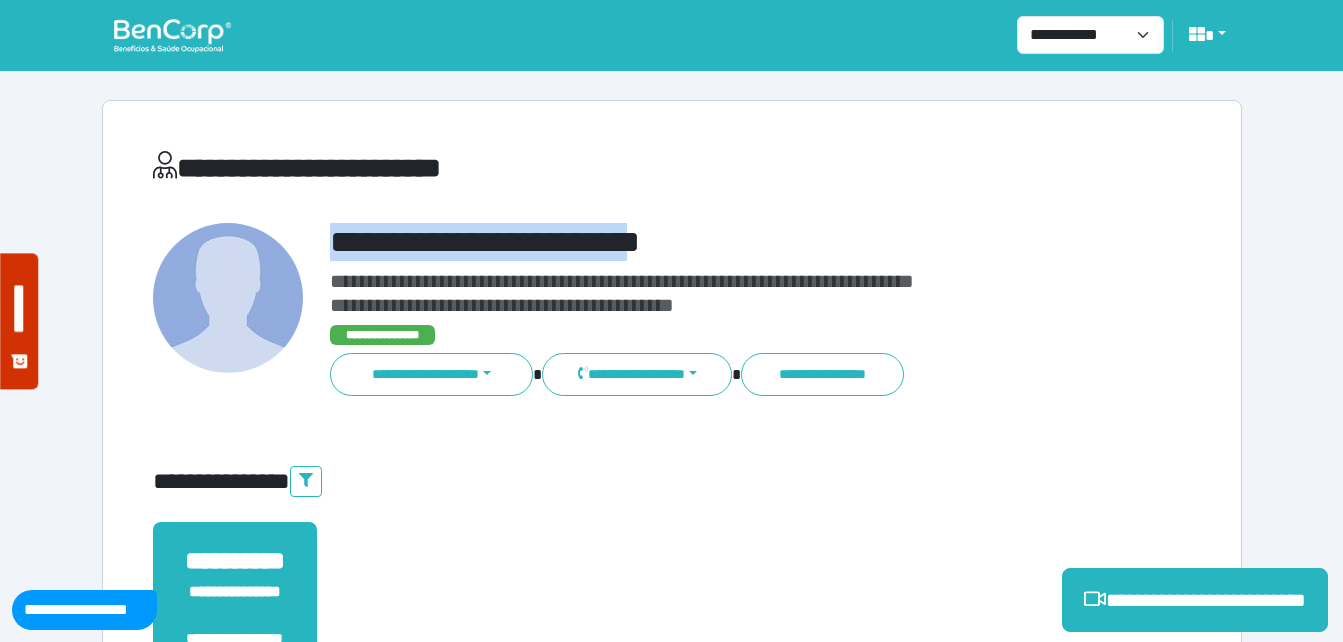 drag, startPoint x: 1128, startPoint y: 593, endPoint x: 1020, endPoint y: 584, distance: 108.37435 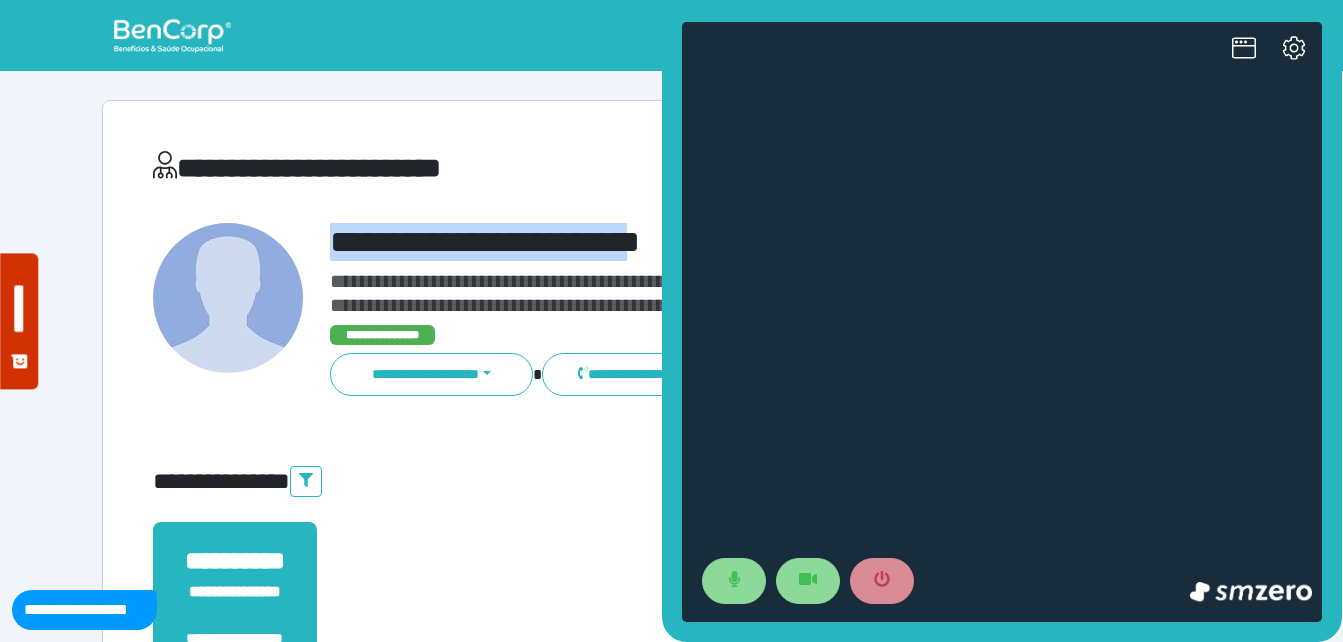 scroll, scrollTop: 0, scrollLeft: 0, axis: both 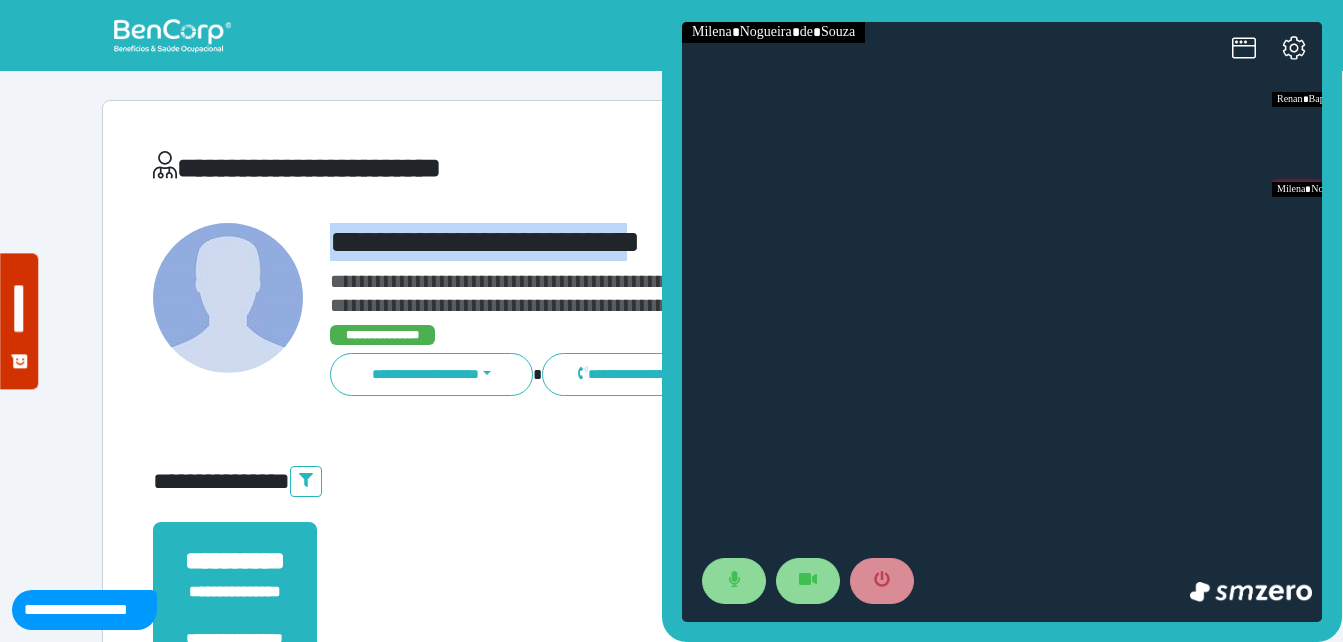 click on "**********" at bounding box center (716, 242) 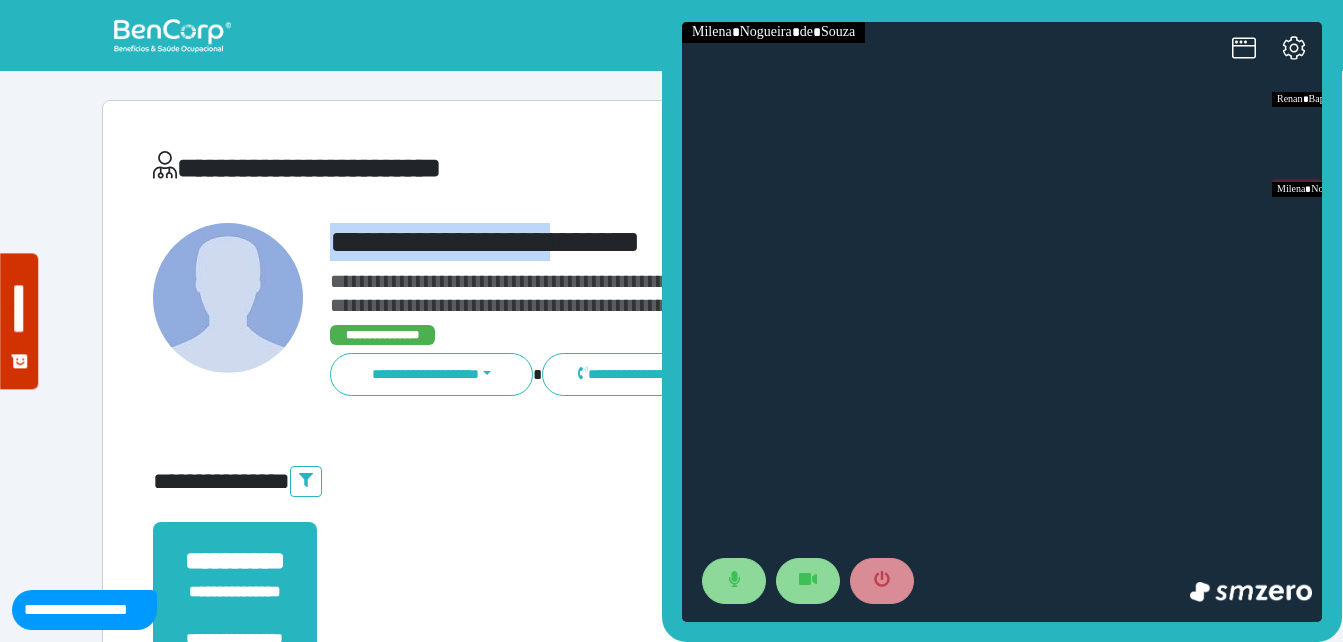 drag, startPoint x: 381, startPoint y: 234, endPoint x: 599, endPoint y: 222, distance: 218.33003 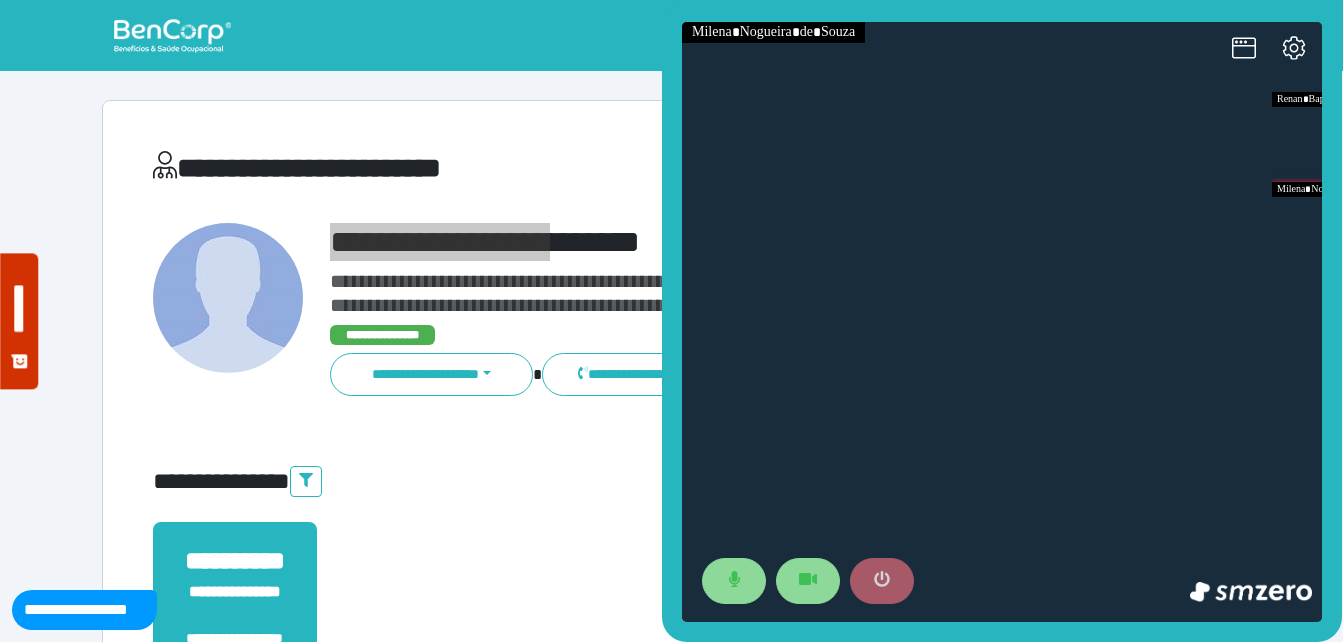 click 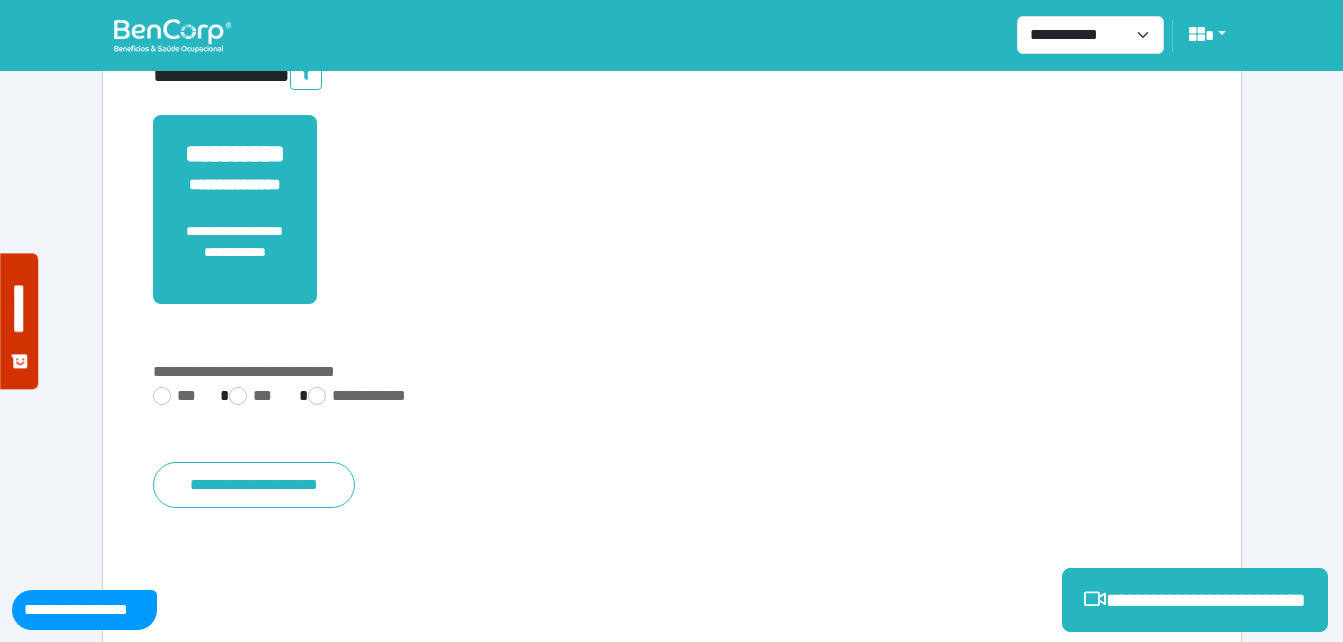 scroll, scrollTop: 494, scrollLeft: 0, axis: vertical 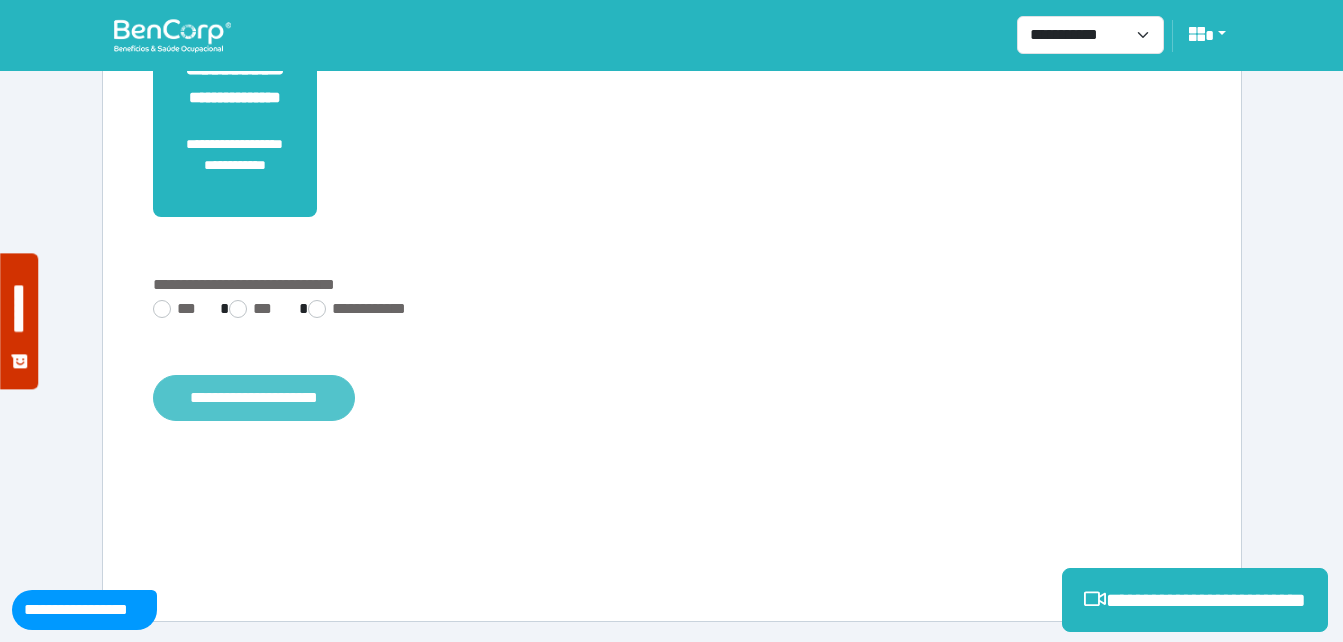 click on "**********" at bounding box center [254, 398] 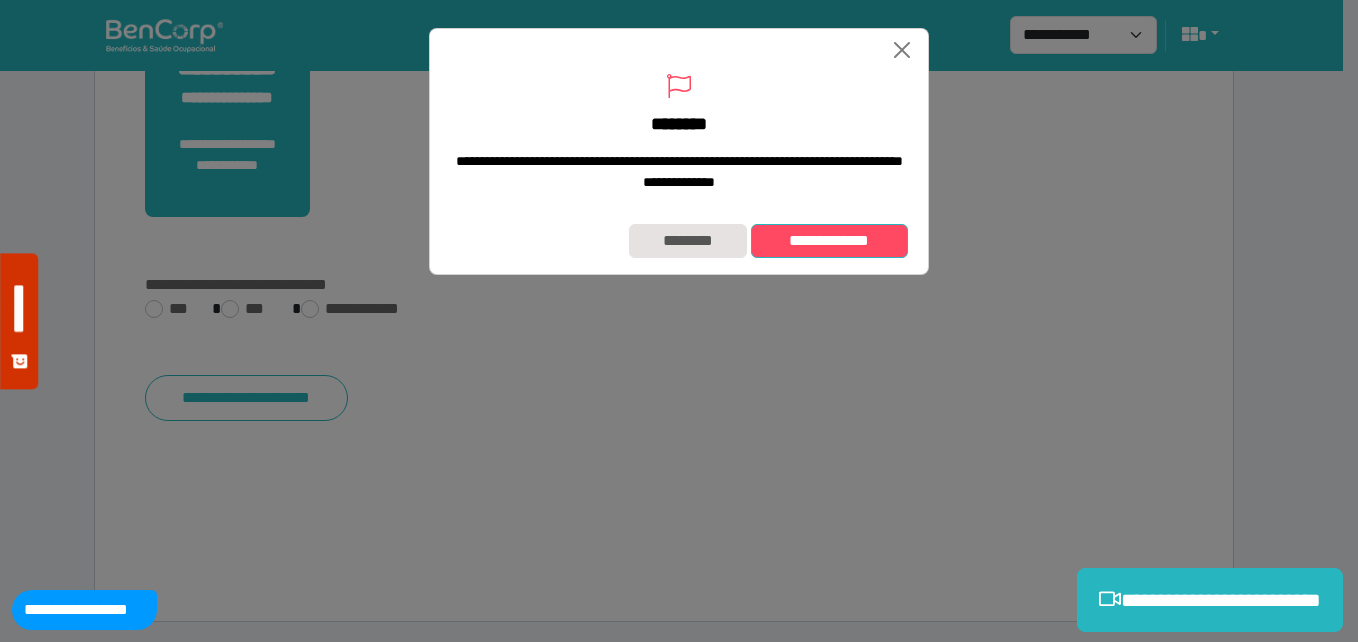 click on "**********" at bounding box center (829, 241) 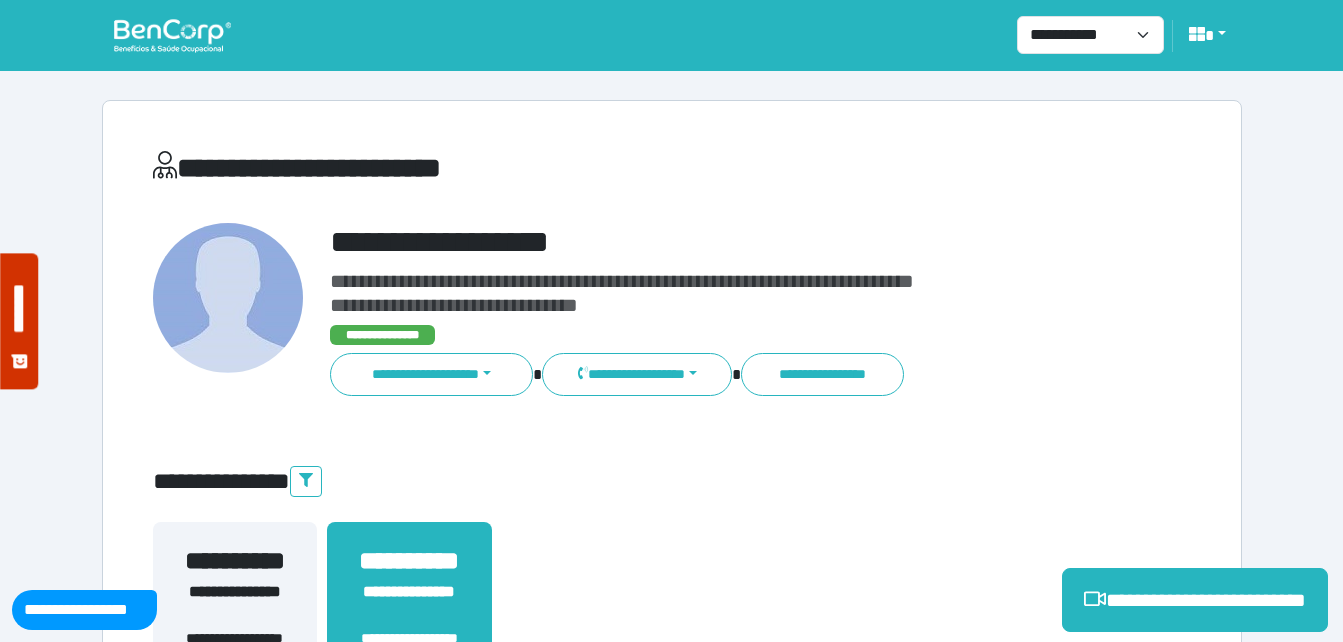 scroll, scrollTop: 0, scrollLeft: 0, axis: both 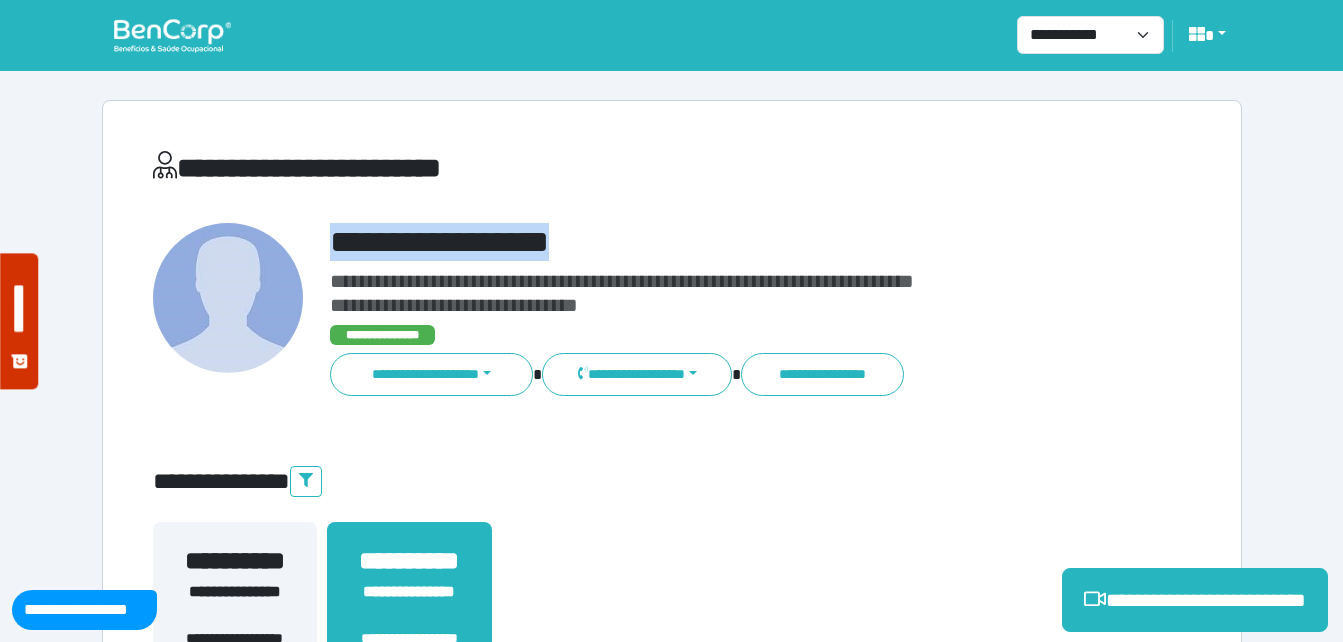 drag, startPoint x: 318, startPoint y: 232, endPoint x: 627, endPoint y: 238, distance: 309.05826 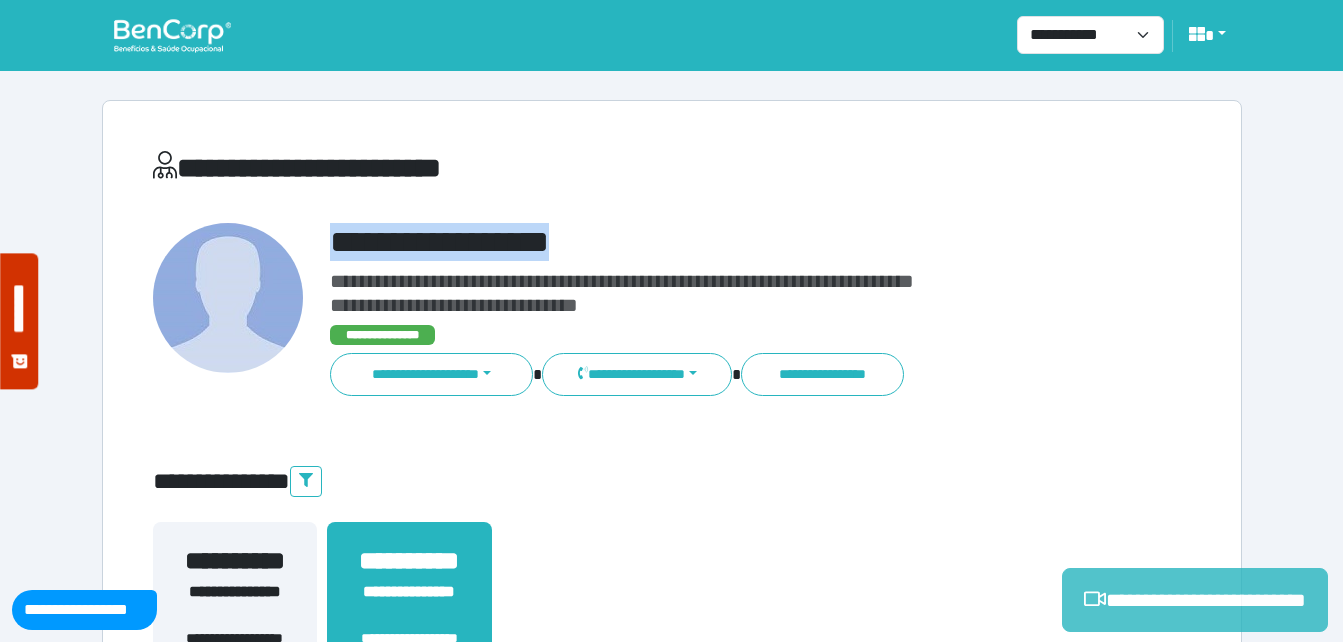 click on "**********" at bounding box center (672, 628) 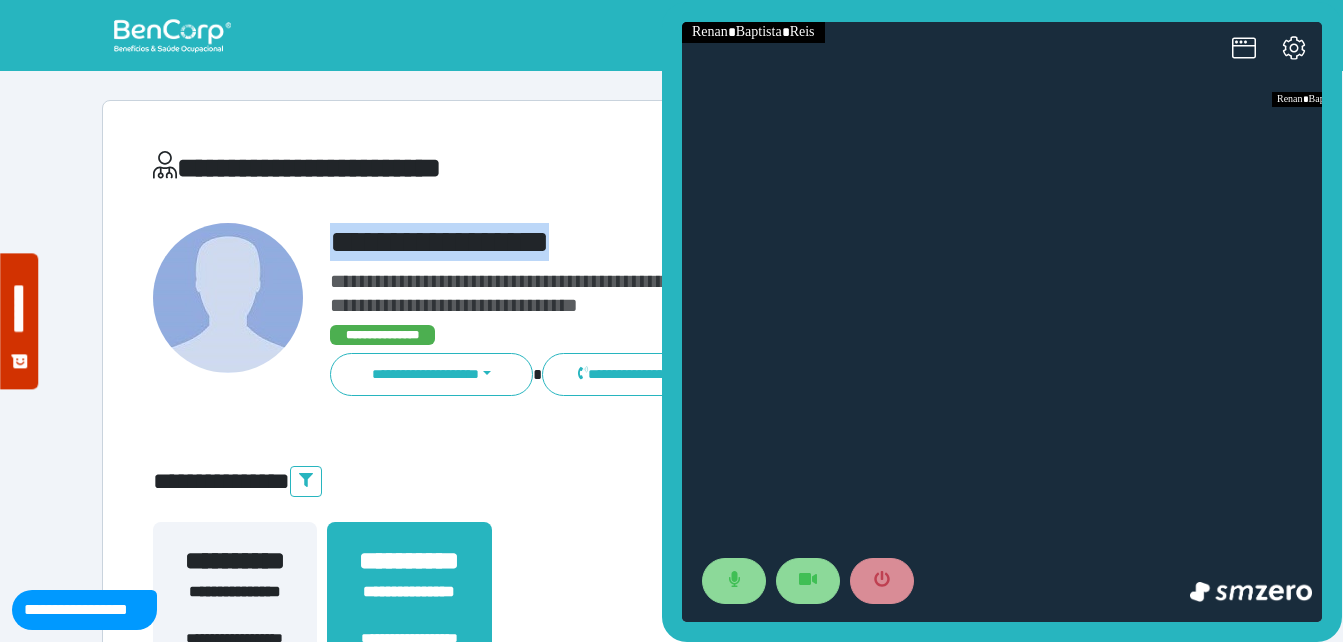 scroll, scrollTop: 0, scrollLeft: 0, axis: both 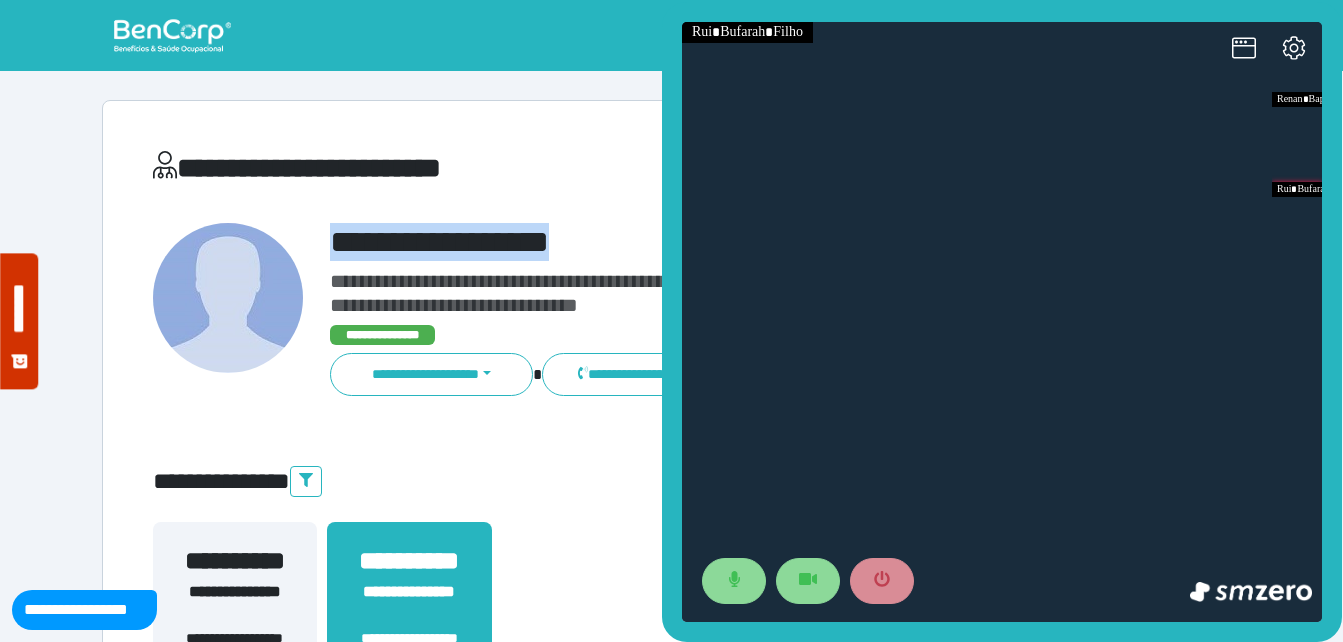drag, startPoint x: 425, startPoint y: 253, endPoint x: 414, endPoint y: 250, distance: 11.401754 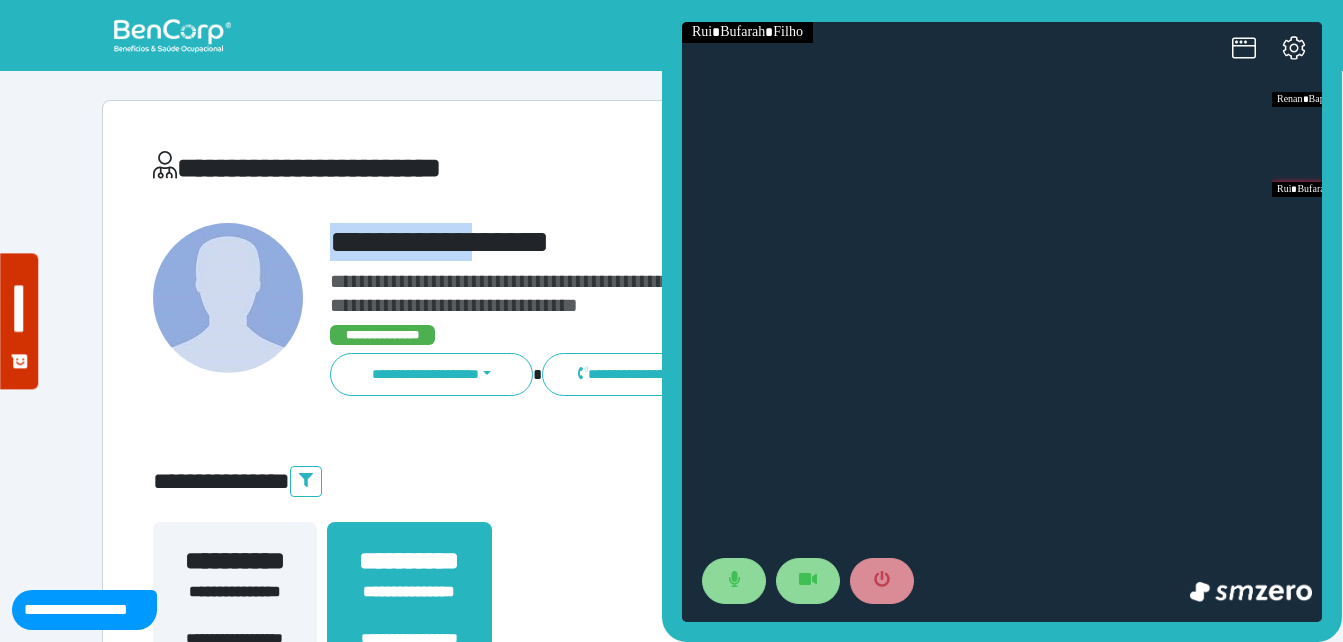 drag, startPoint x: 322, startPoint y: 233, endPoint x: 566, endPoint y: 230, distance: 244.01845 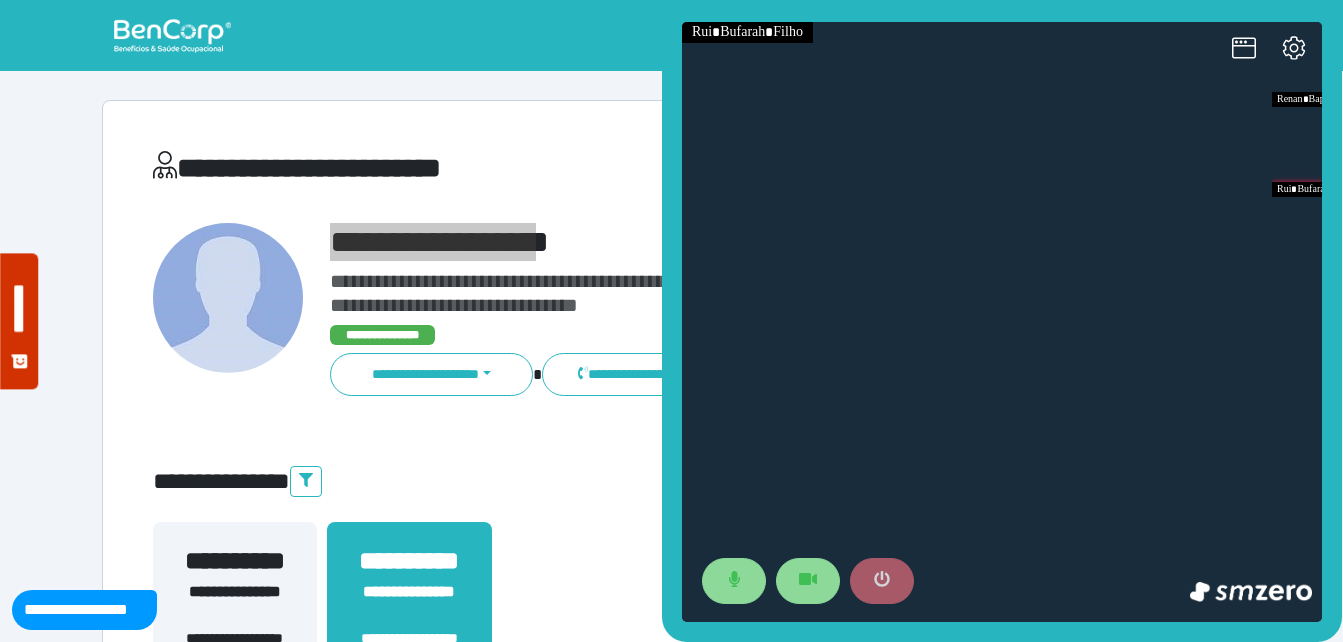 click at bounding box center (882, 581) 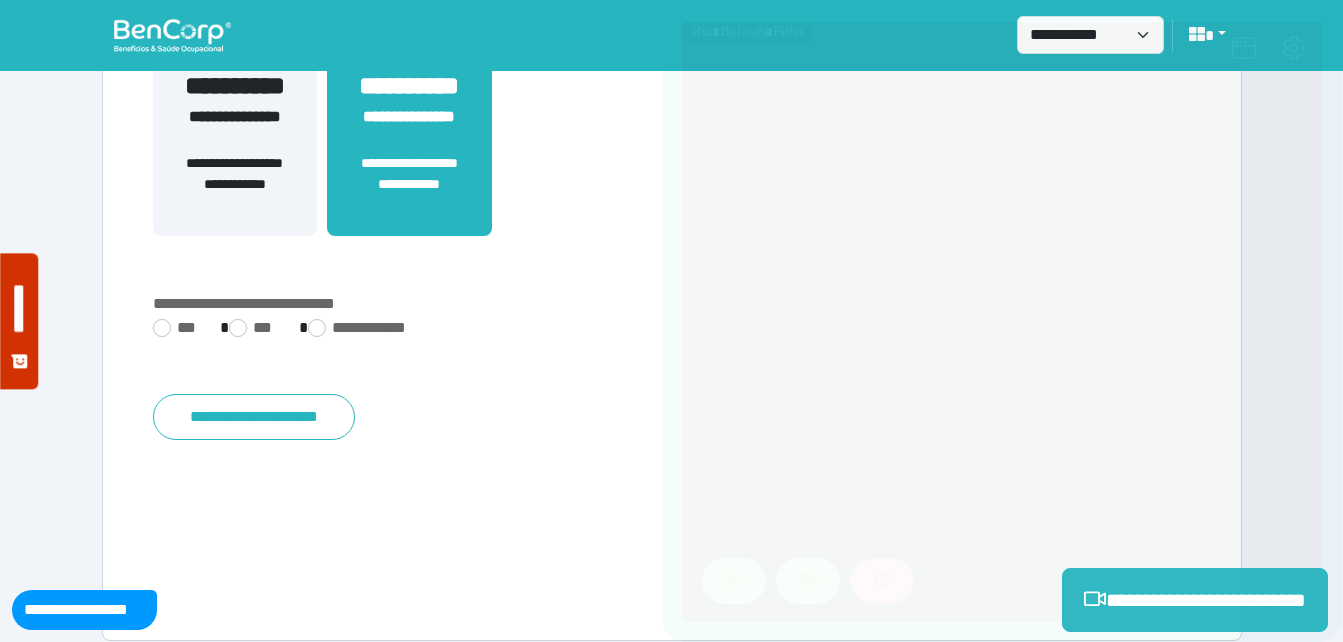scroll, scrollTop: 494, scrollLeft: 0, axis: vertical 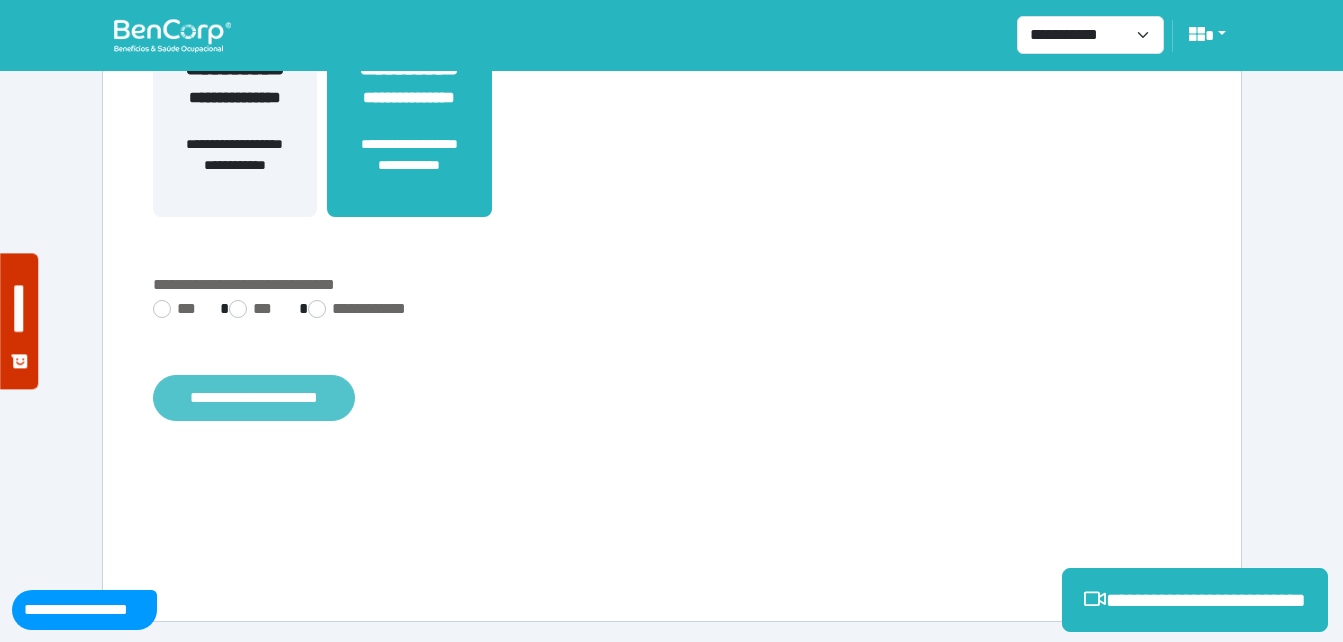 click on "**********" at bounding box center (254, 398) 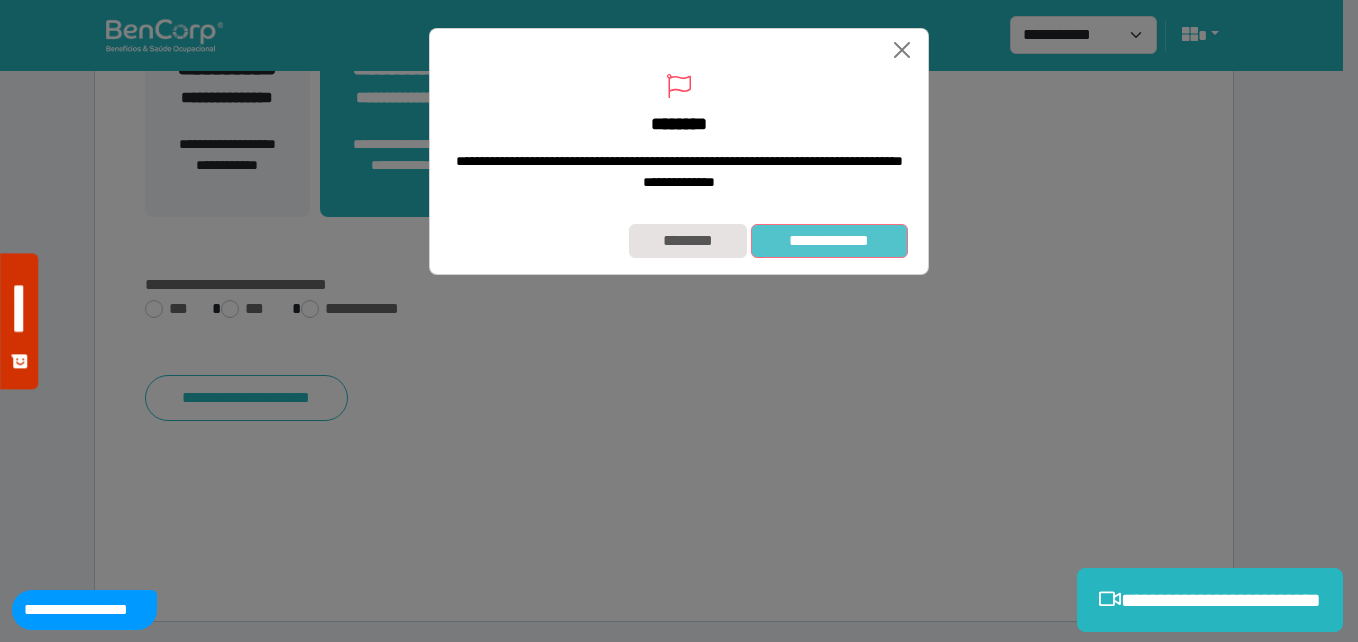 click on "**********" at bounding box center [829, 241] 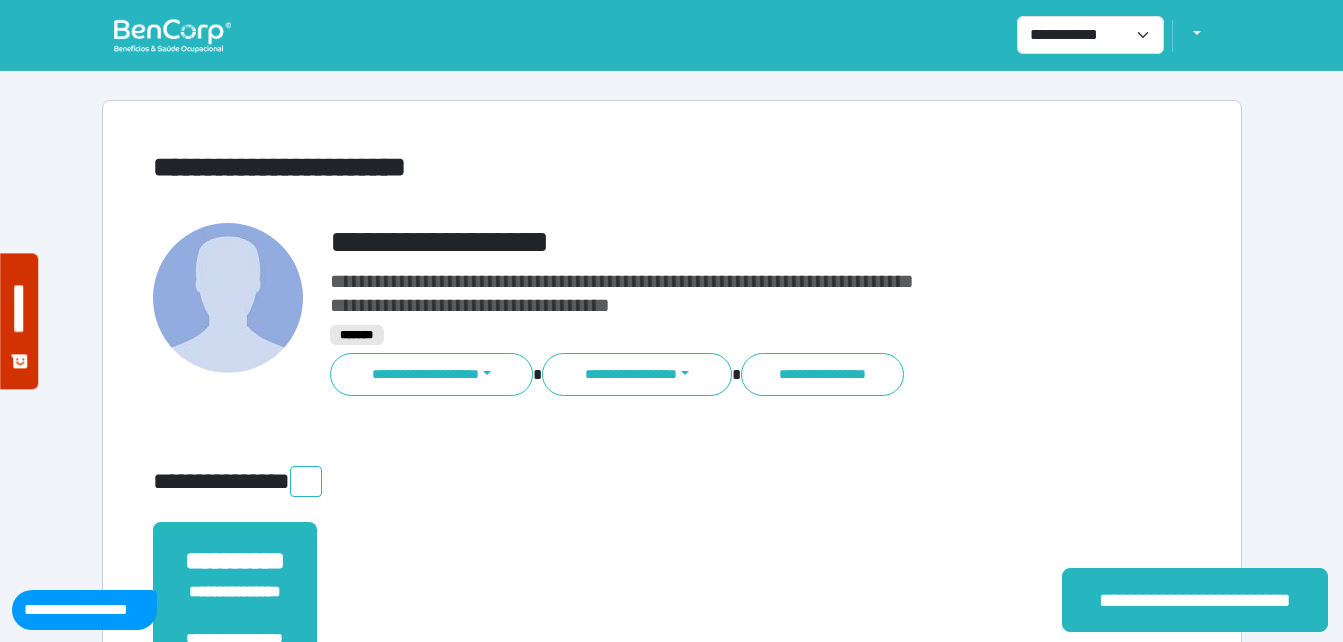 scroll, scrollTop: 0, scrollLeft: 0, axis: both 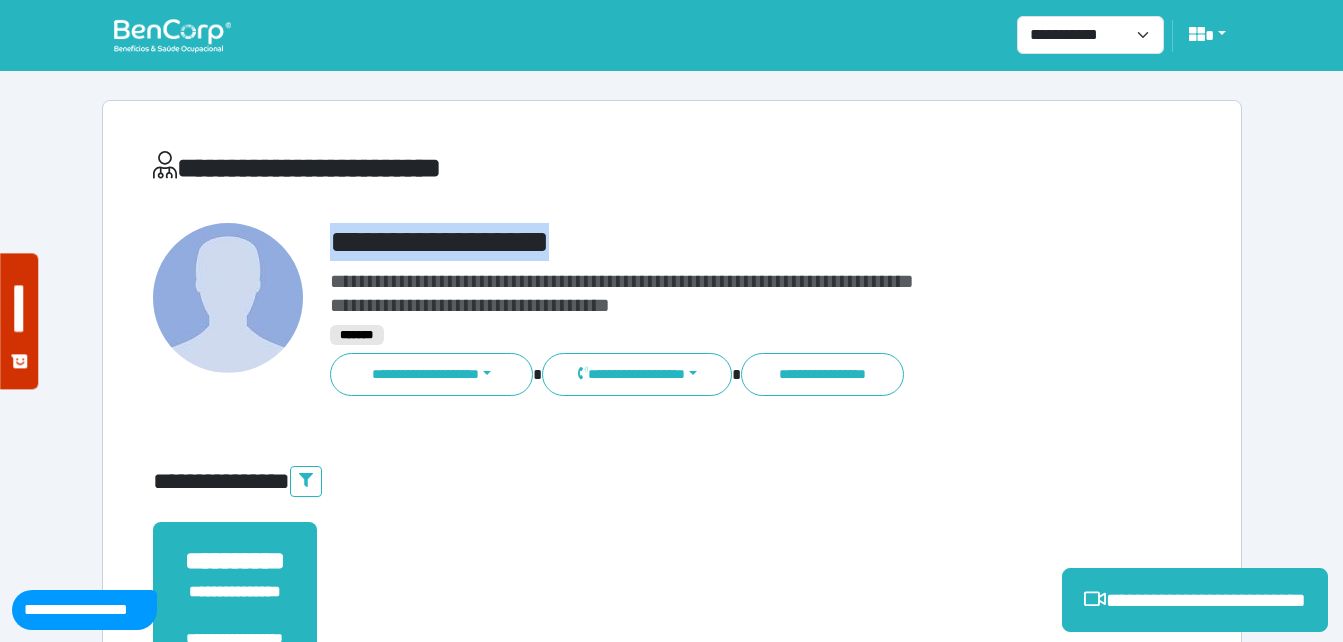 drag, startPoint x: 321, startPoint y: 234, endPoint x: 718, endPoint y: 259, distance: 397.78638 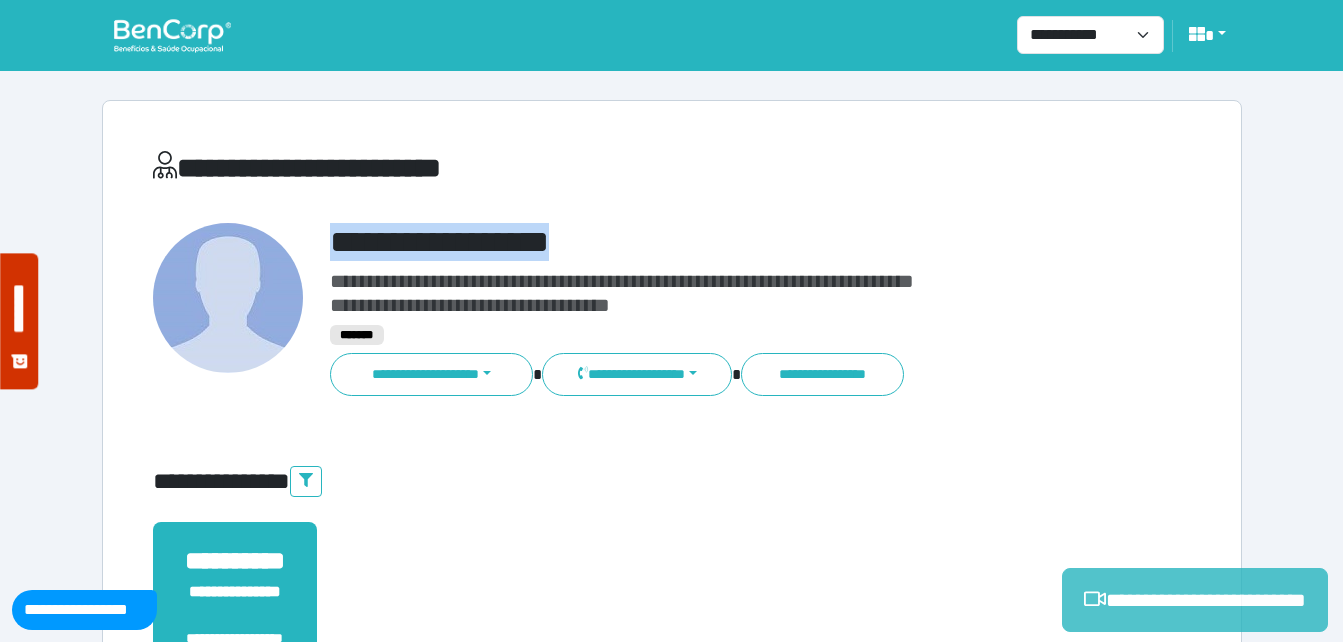 click on "**********" at bounding box center (1195, 600) 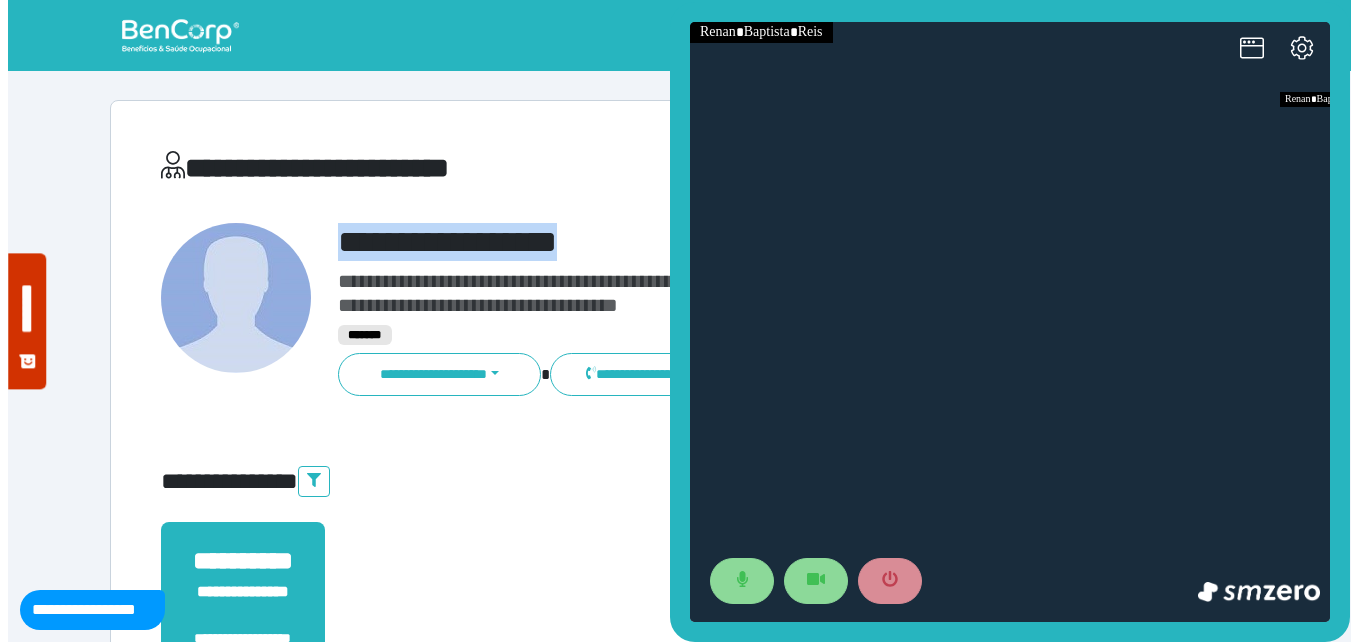 scroll, scrollTop: 0, scrollLeft: 0, axis: both 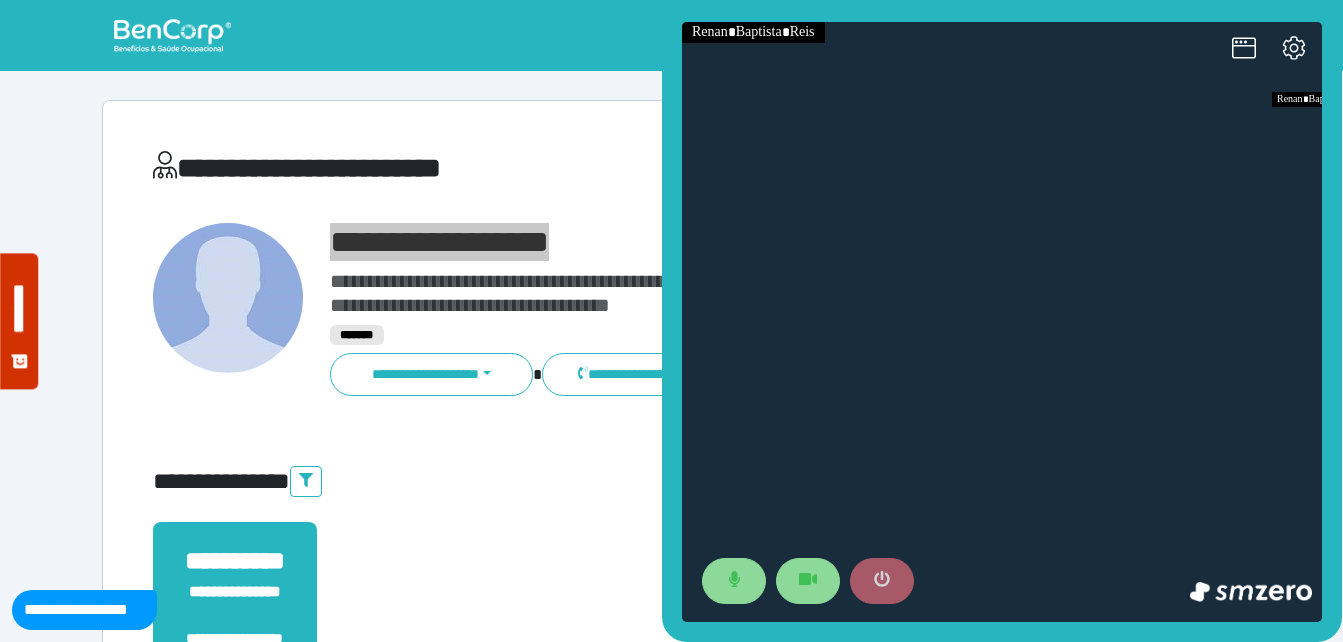 click 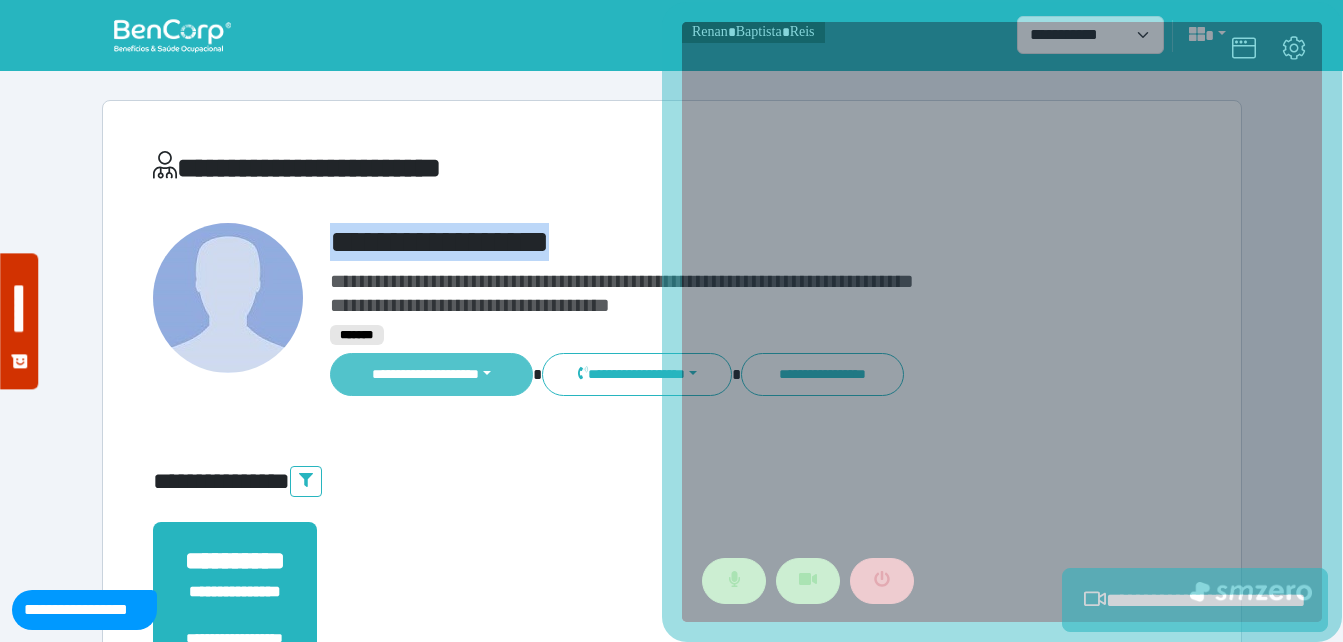 click on "**********" at bounding box center [432, 374] 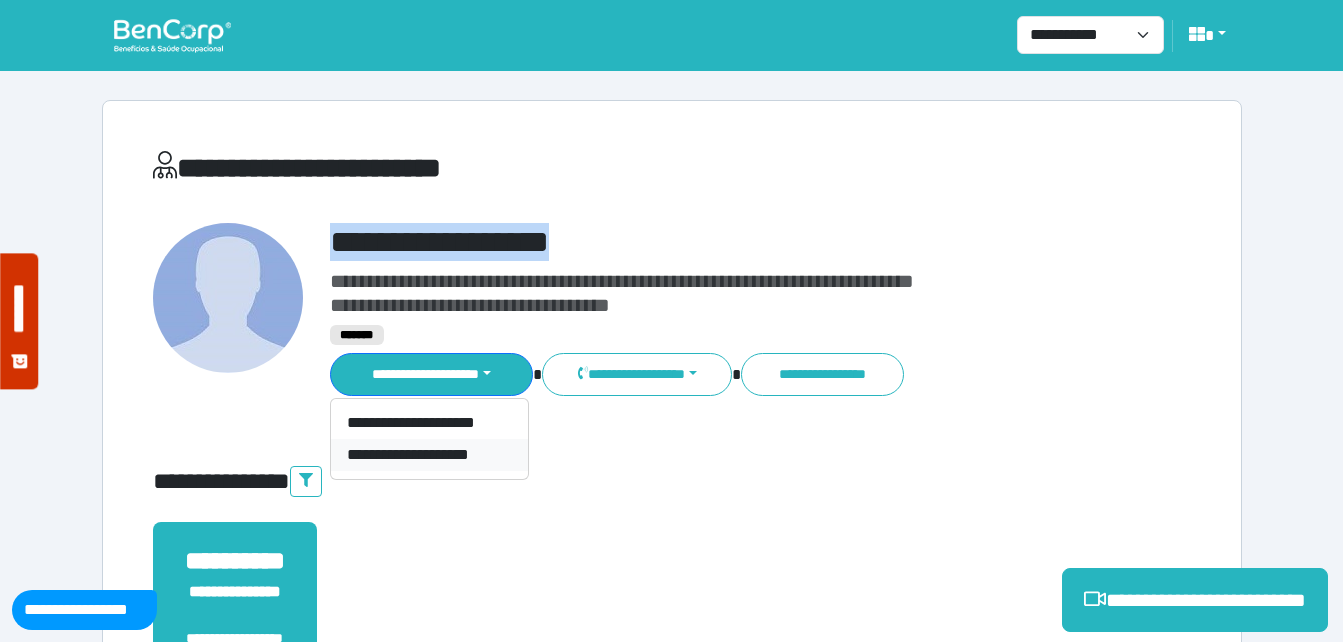 click on "**********" at bounding box center [429, 455] 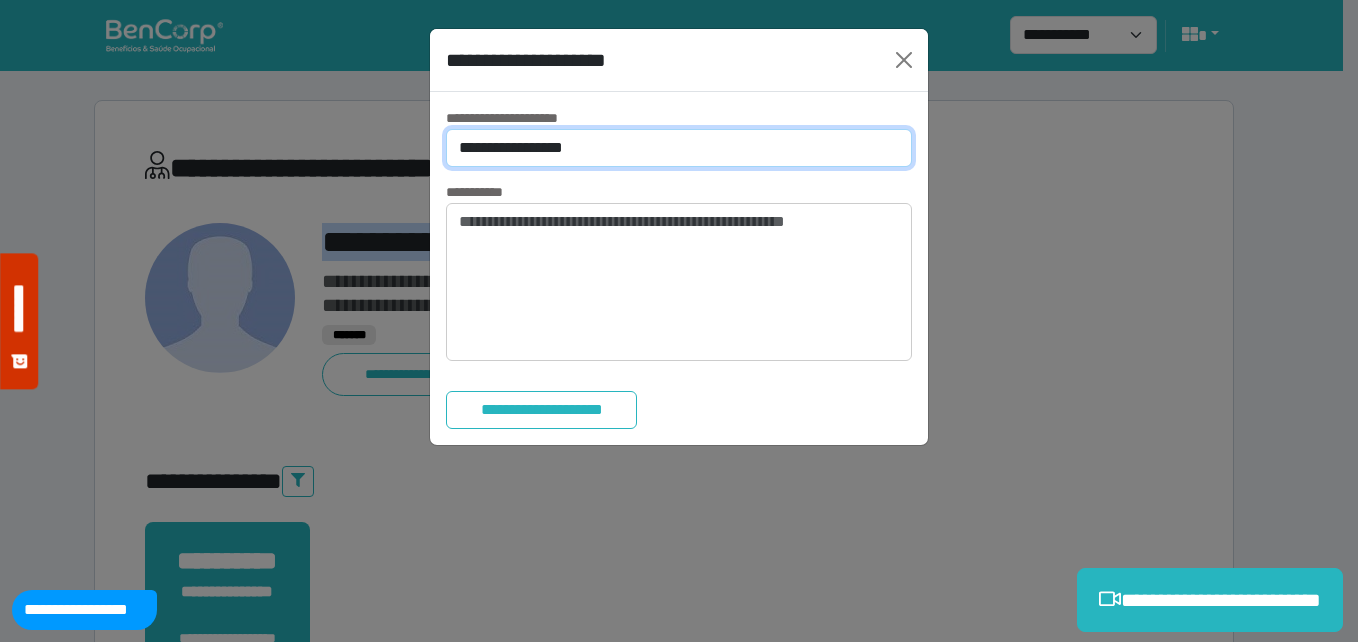 click on "**********" at bounding box center (679, 148) 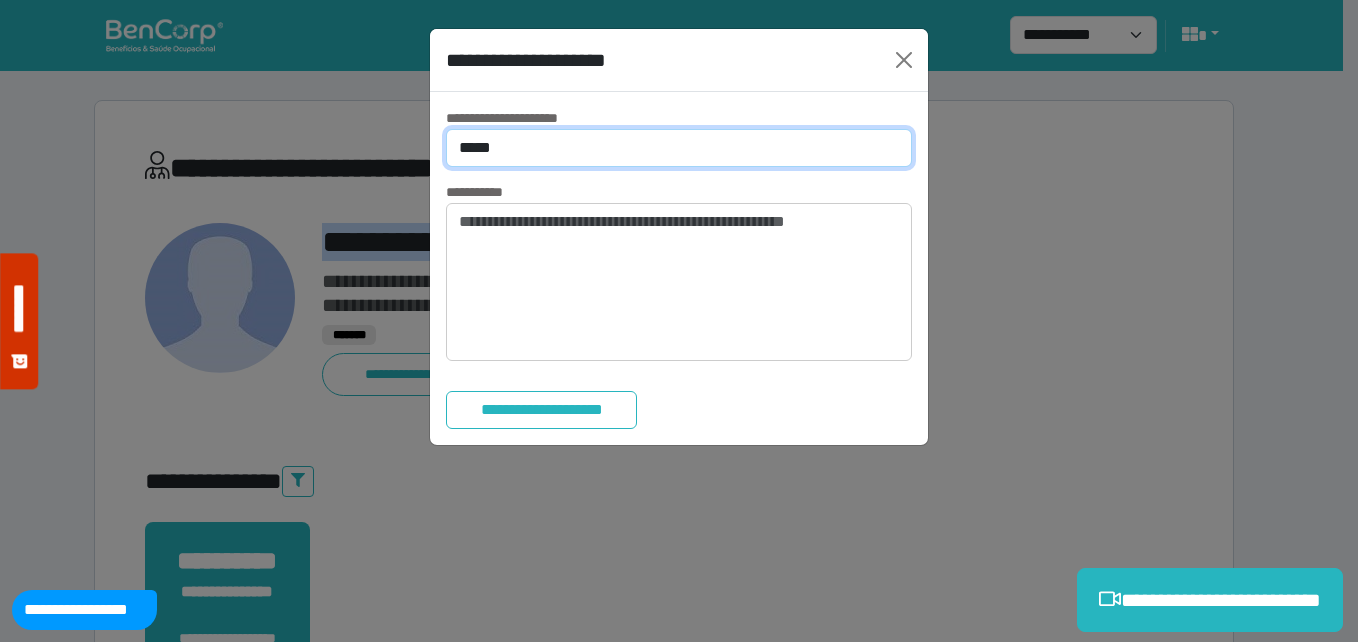 click on "**********" at bounding box center [679, 148] 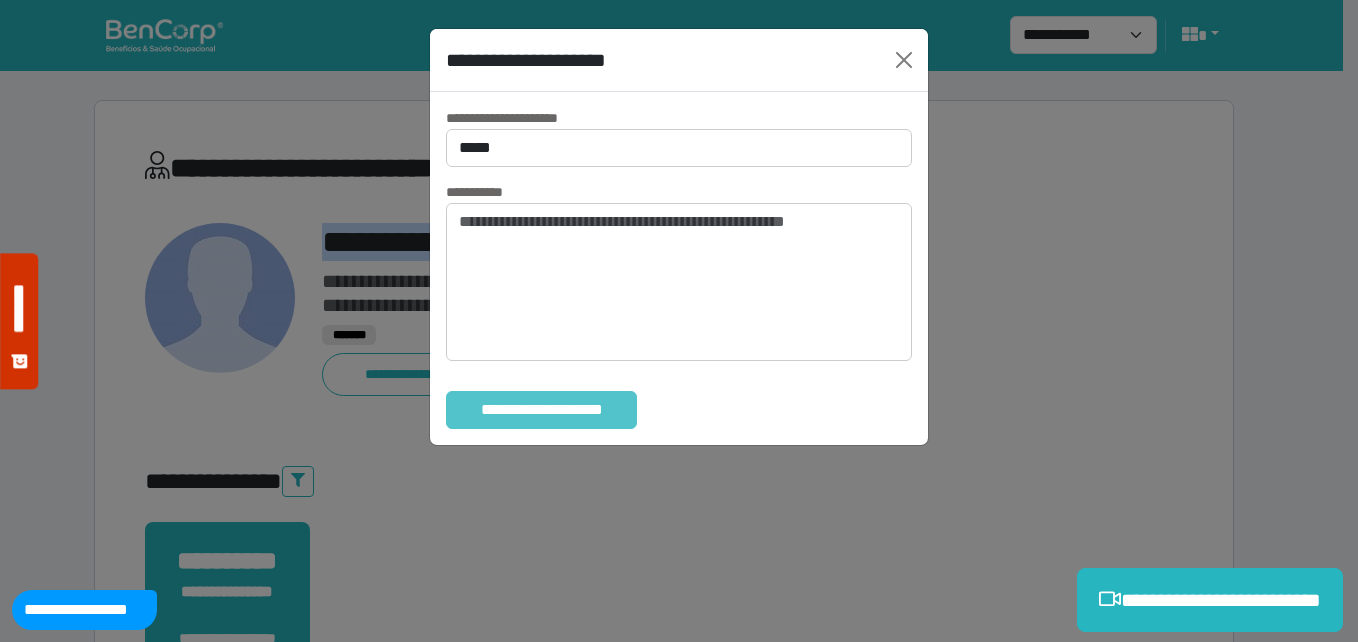 click on "**********" at bounding box center [541, 410] 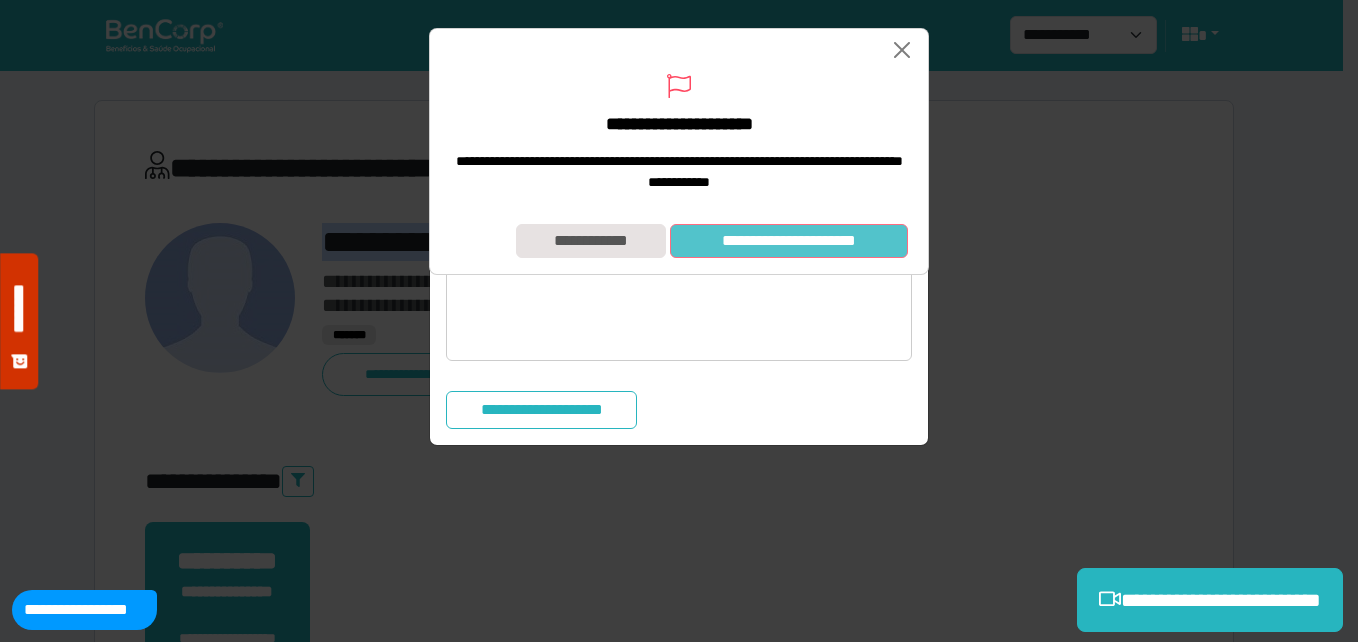 click on "**********" at bounding box center (789, 241) 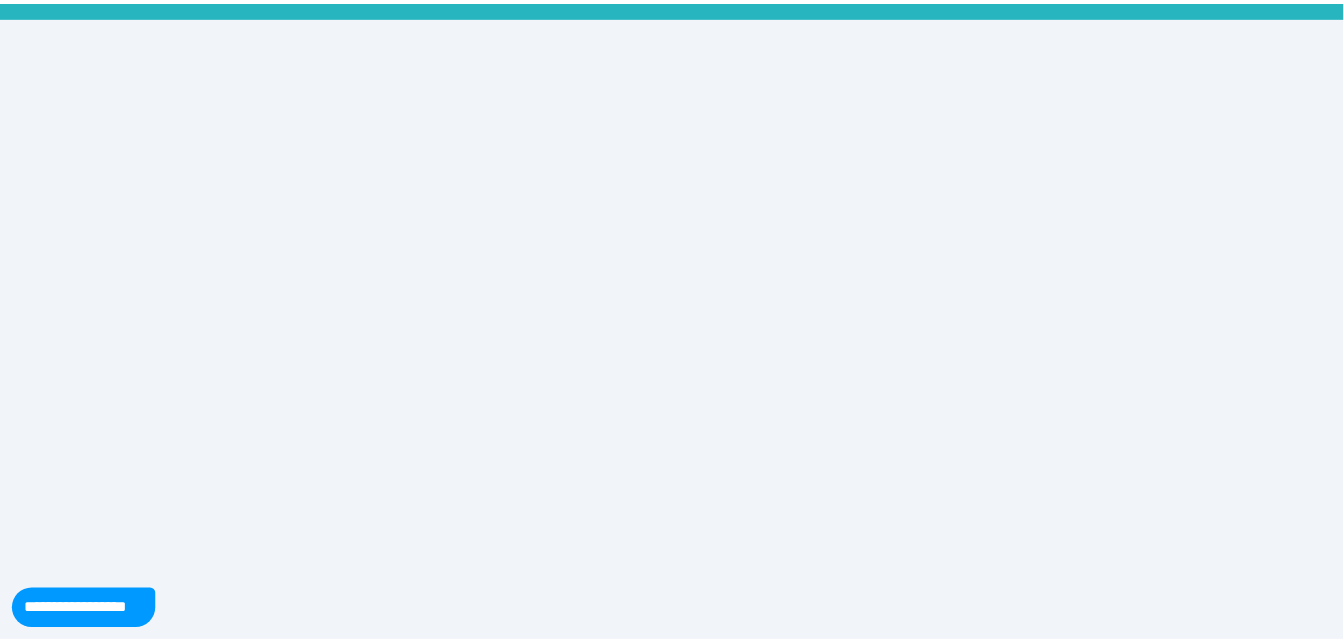 scroll, scrollTop: 0, scrollLeft: 0, axis: both 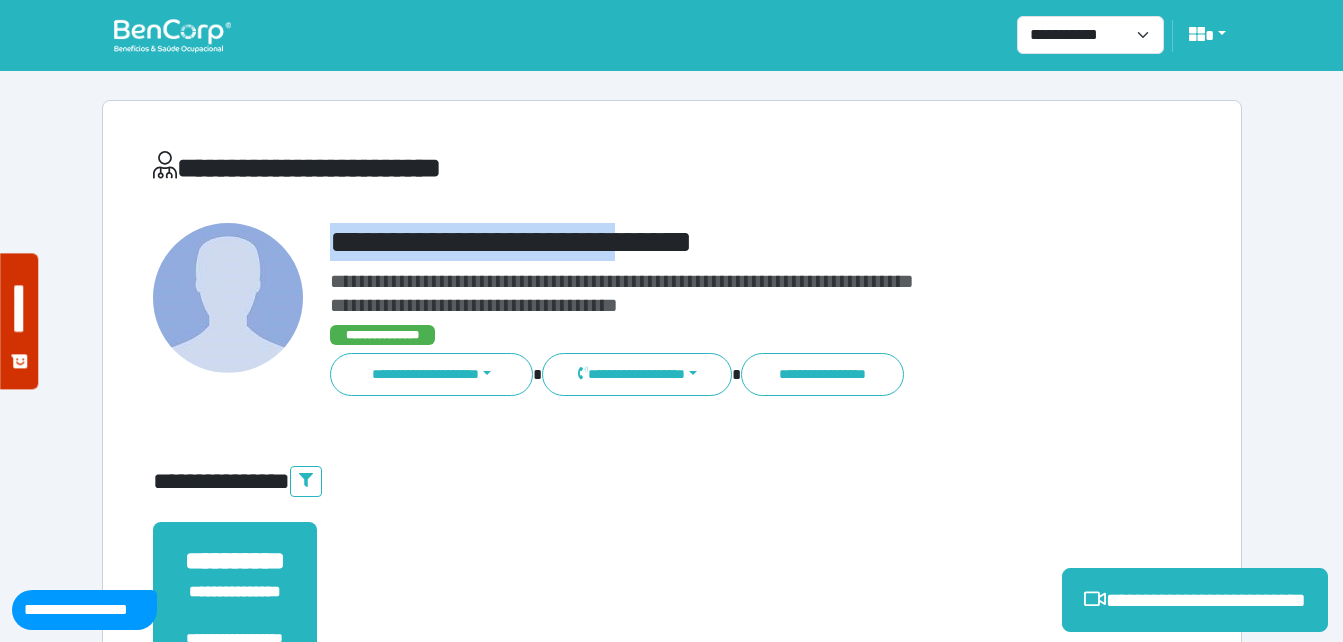 drag, startPoint x: 321, startPoint y: 230, endPoint x: 783, endPoint y: 190, distance: 463.72836 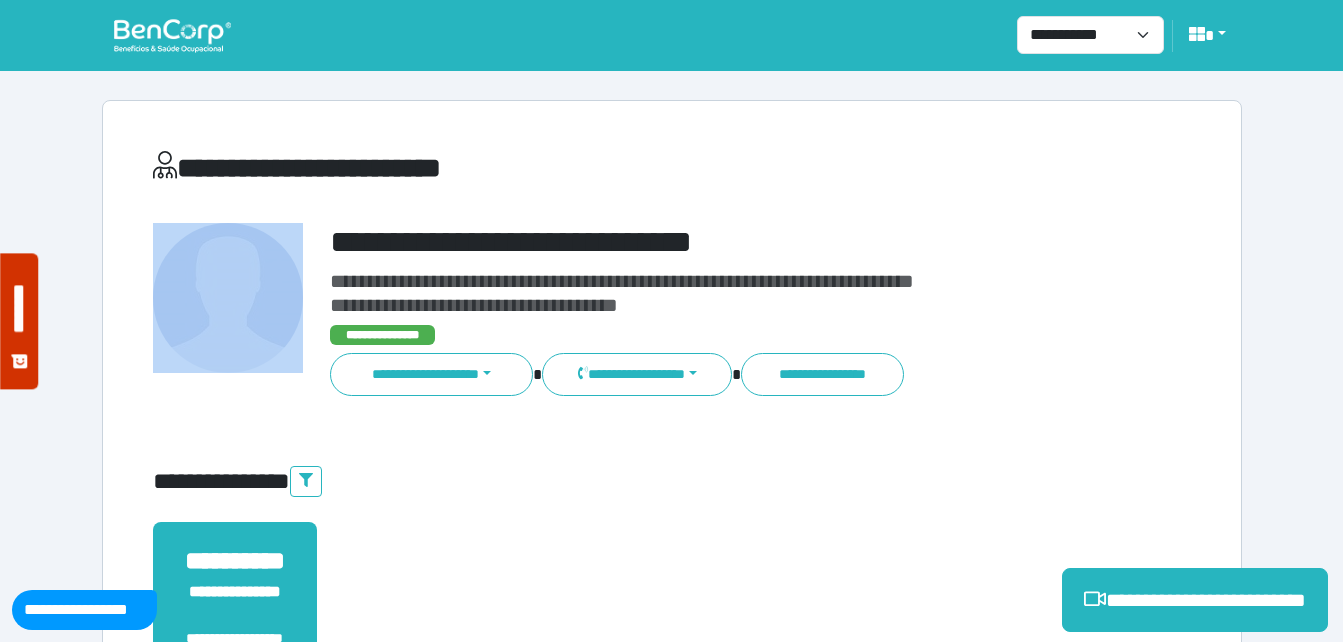copy 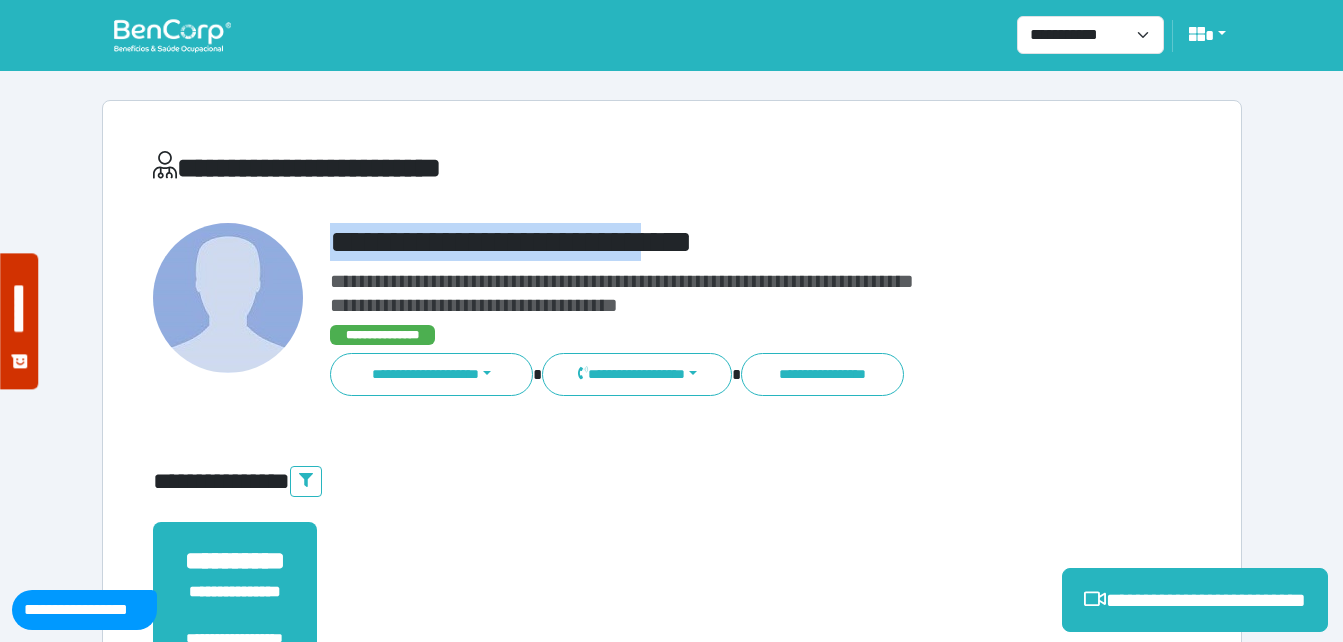 click on "**********" at bounding box center [716, 242] 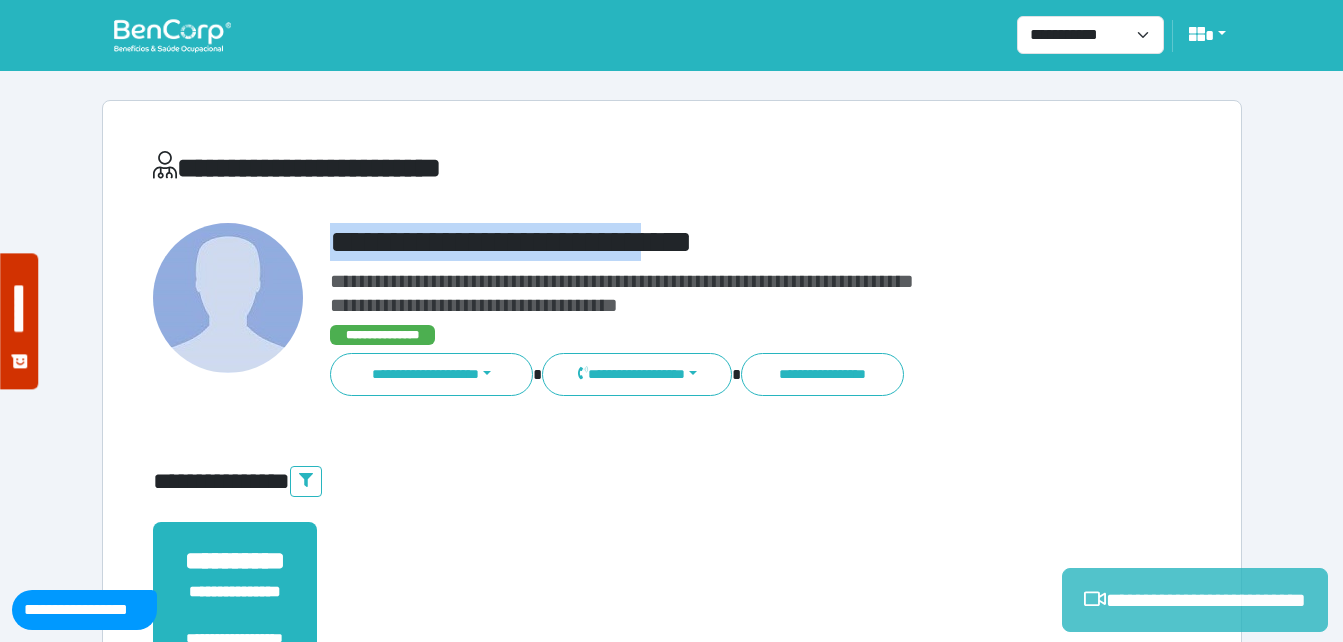 click on "**********" at bounding box center [1195, 600] 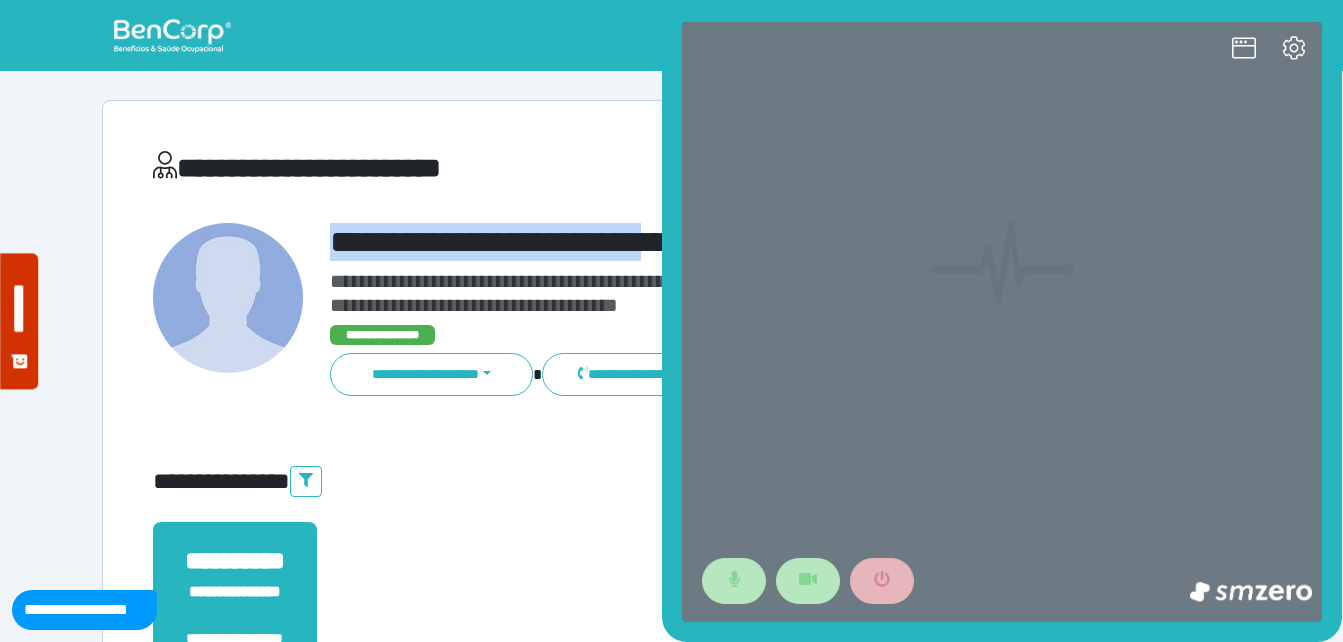 scroll, scrollTop: 0, scrollLeft: 0, axis: both 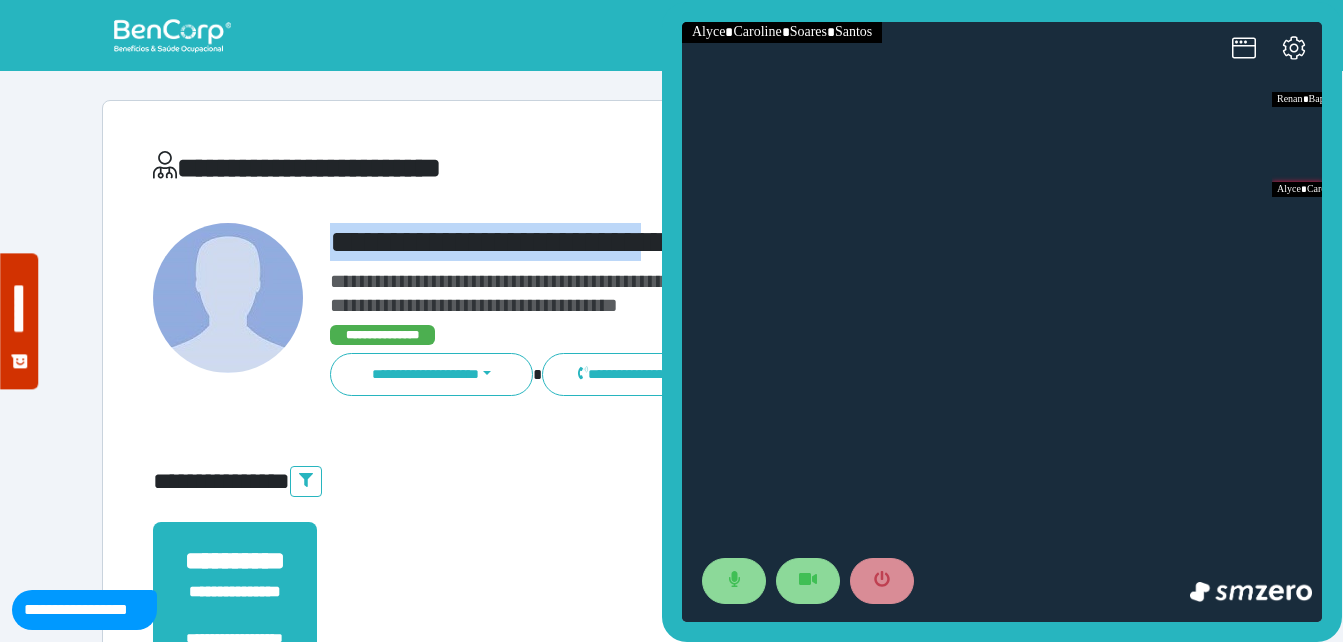 click on "**********" at bounding box center [716, 242] 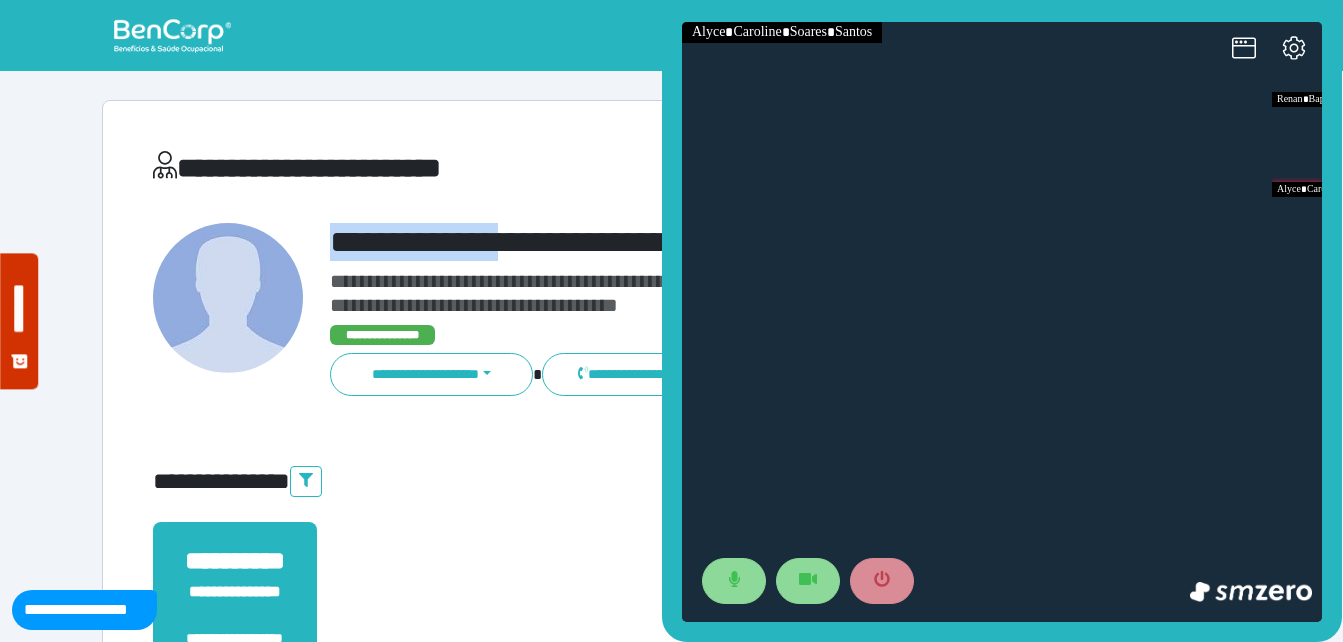 drag, startPoint x: 328, startPoint y: 233, endPoint x: 527, endPoint y: 222, distance: 199.30379 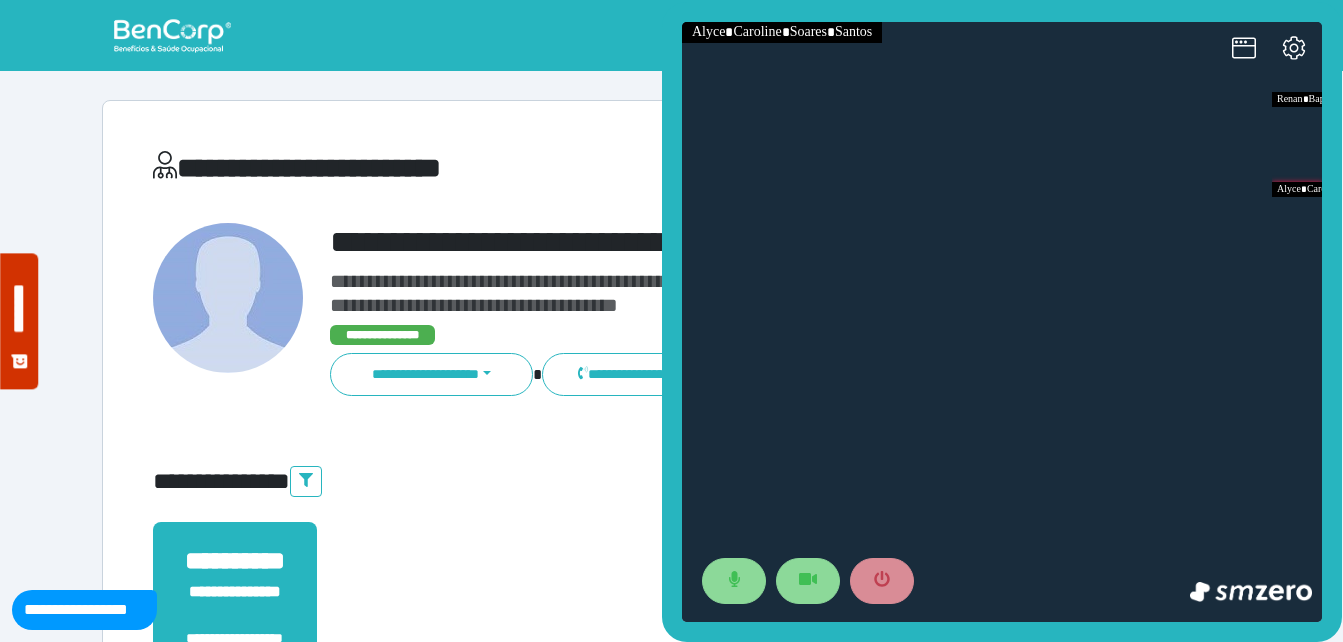 drag, startPoint x: 581, startPoint y: 226, endPoint x: 622, endPoint y: 226, distance: 41 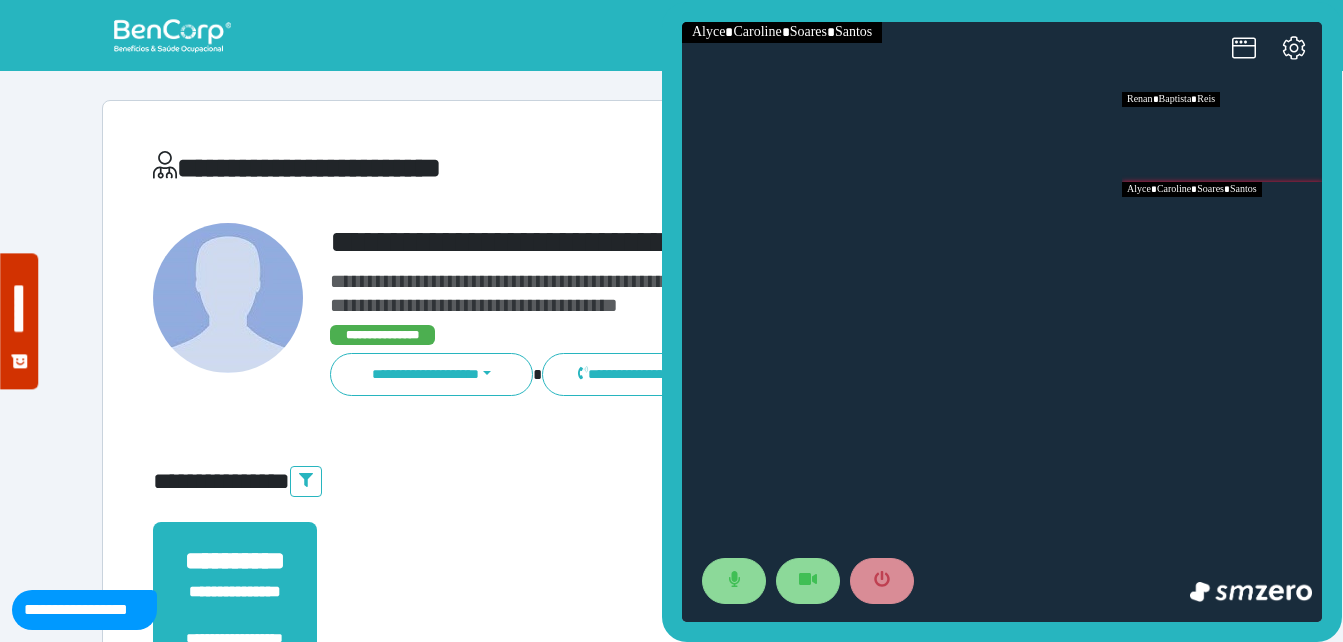 click at bounding box center [1222, 137] 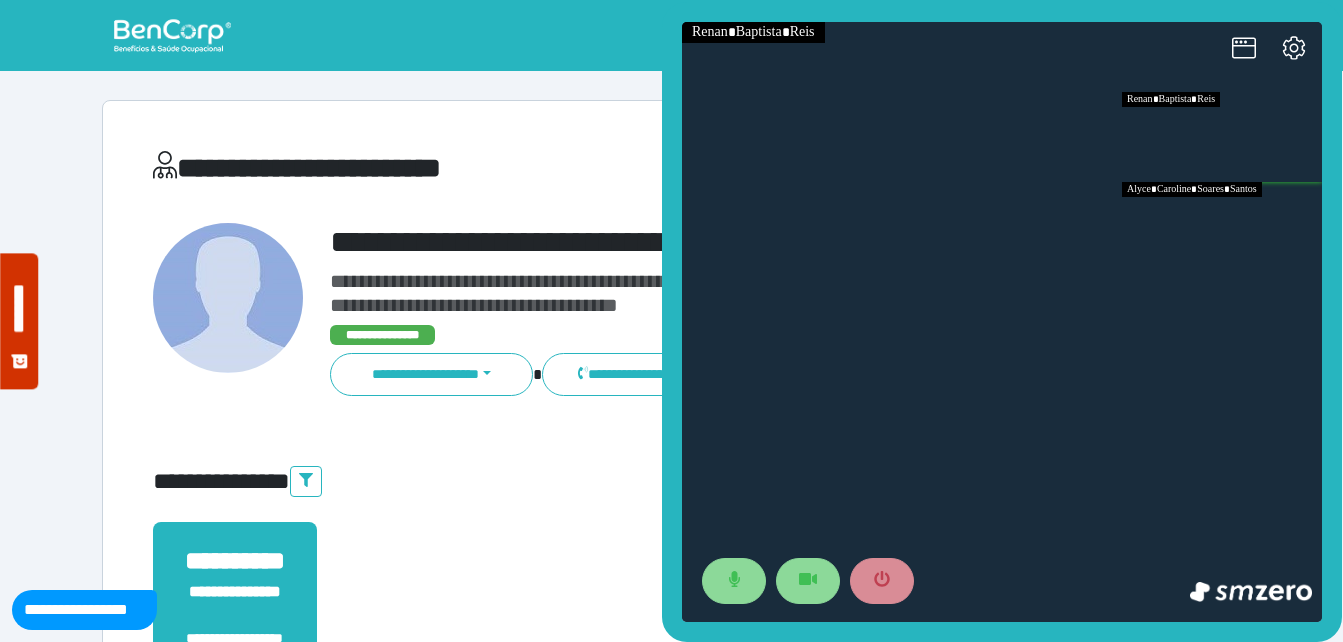 click at bounding box center (1222, 227) 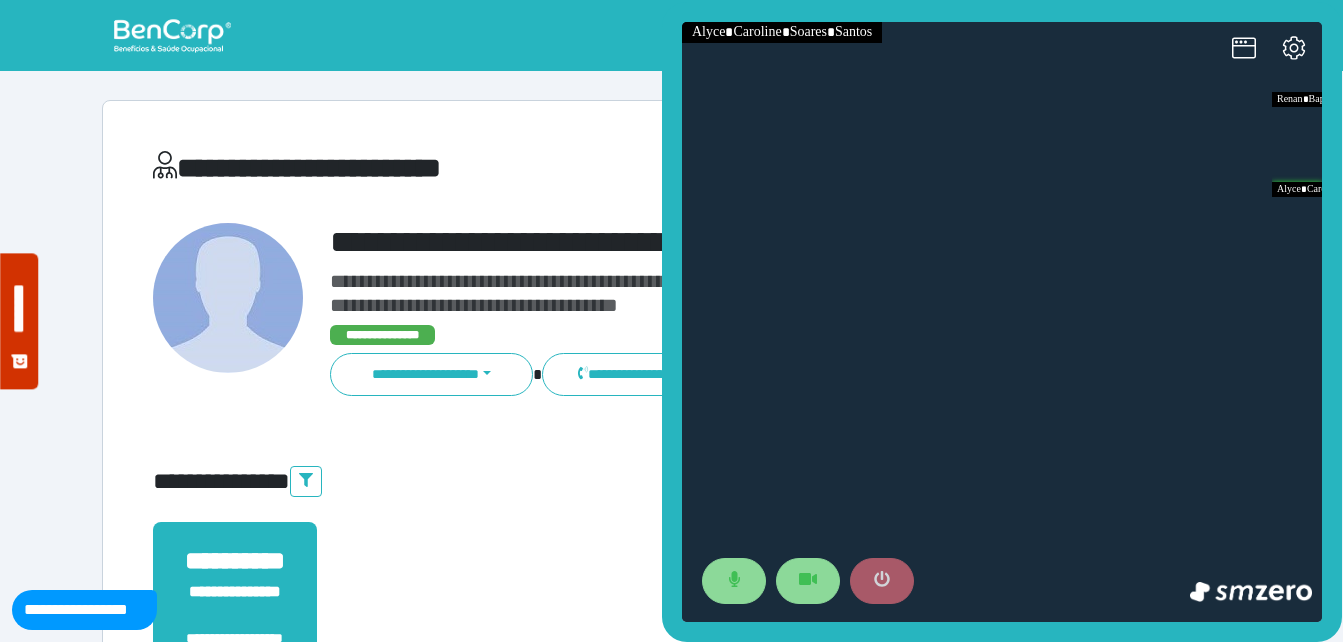 click 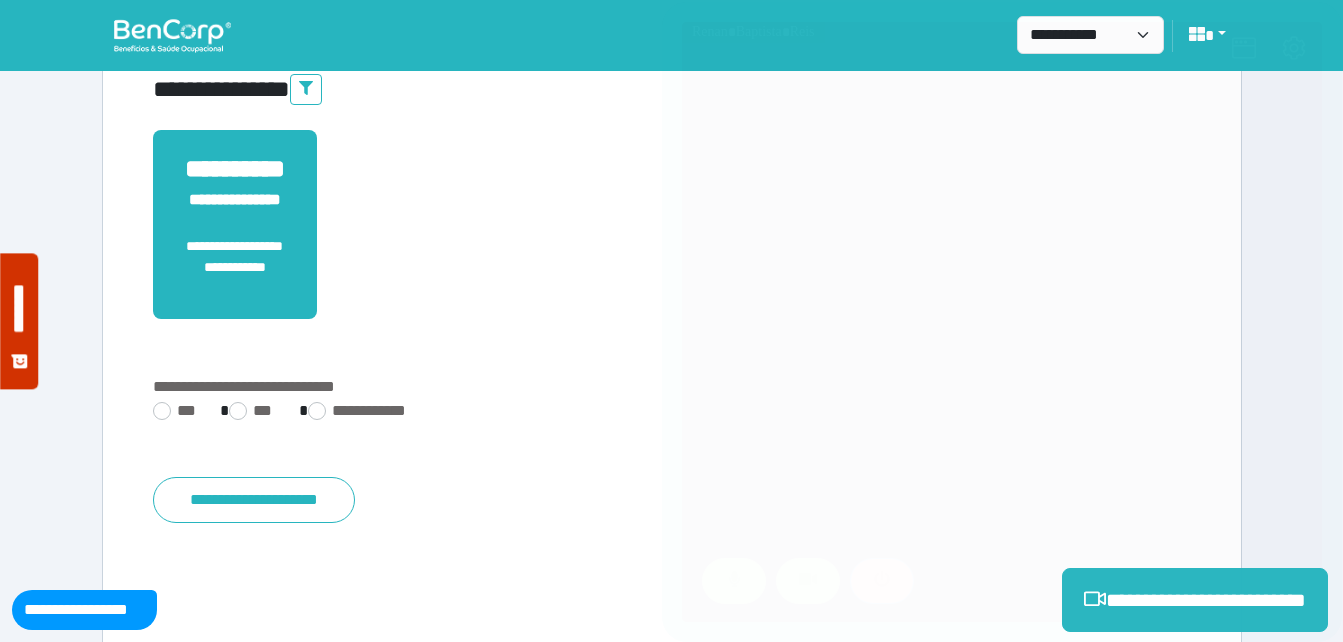 scroll, scrollTop: 494, scrollLeft: 0, axis: vertical 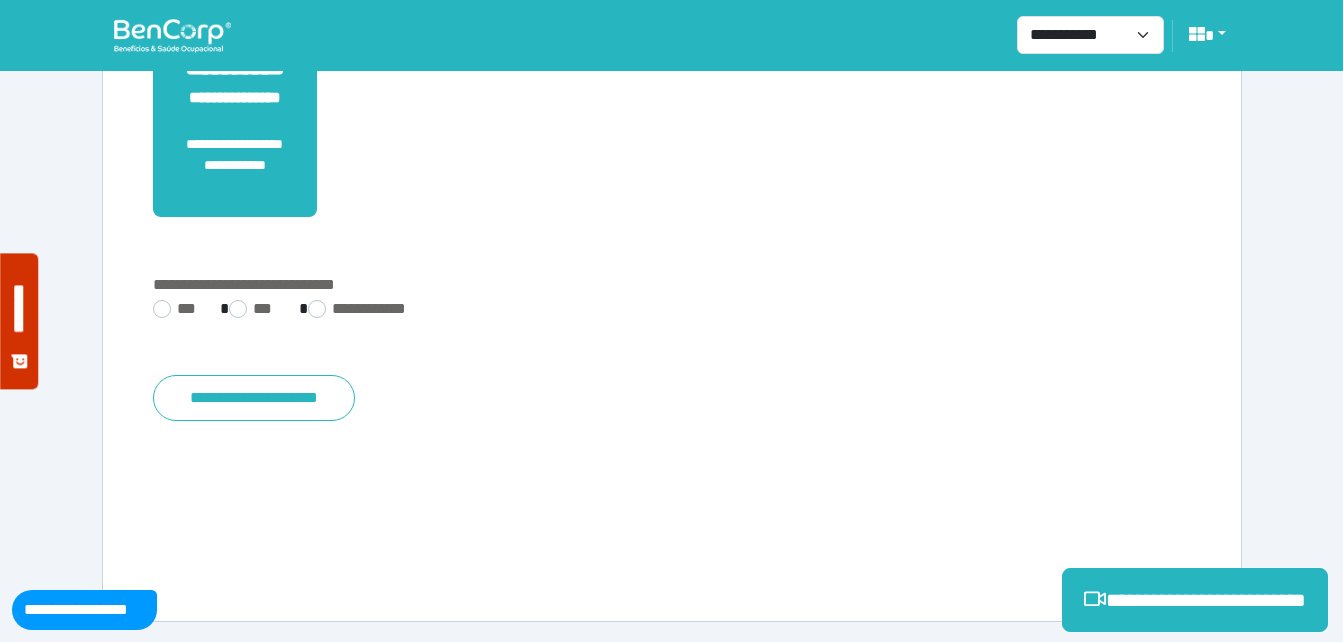 click on "**********" at bounding box center (672, 311) 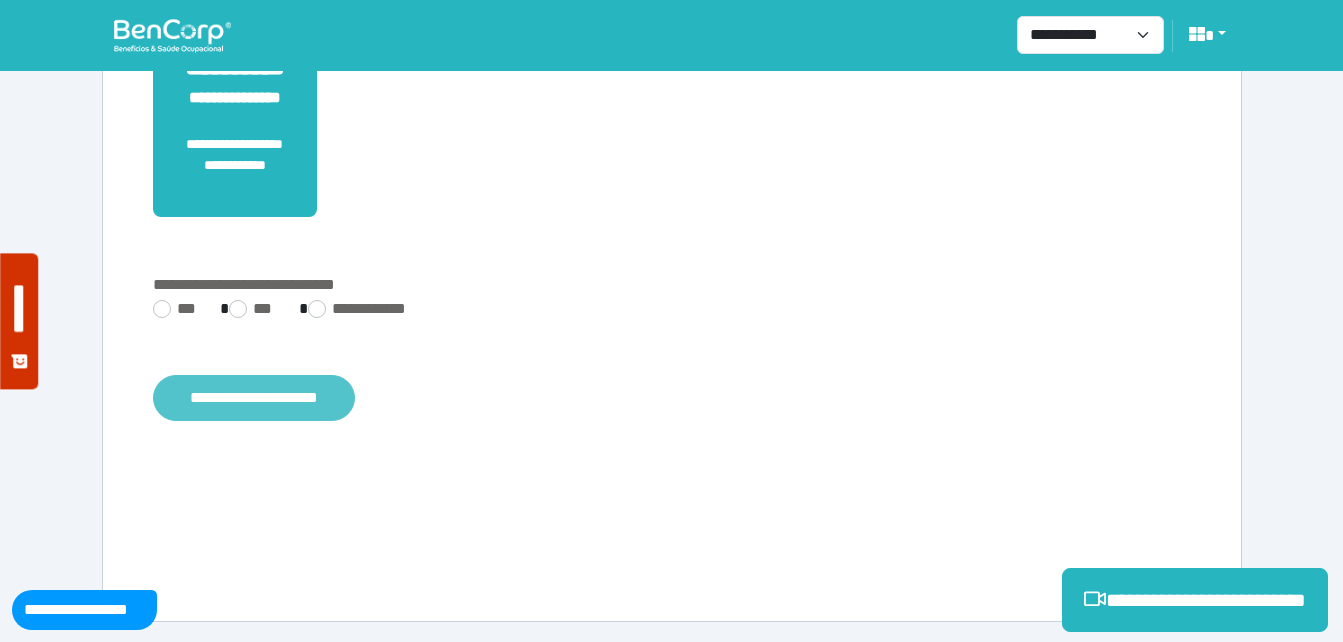click on "**********" at bounding box center (254, 398) 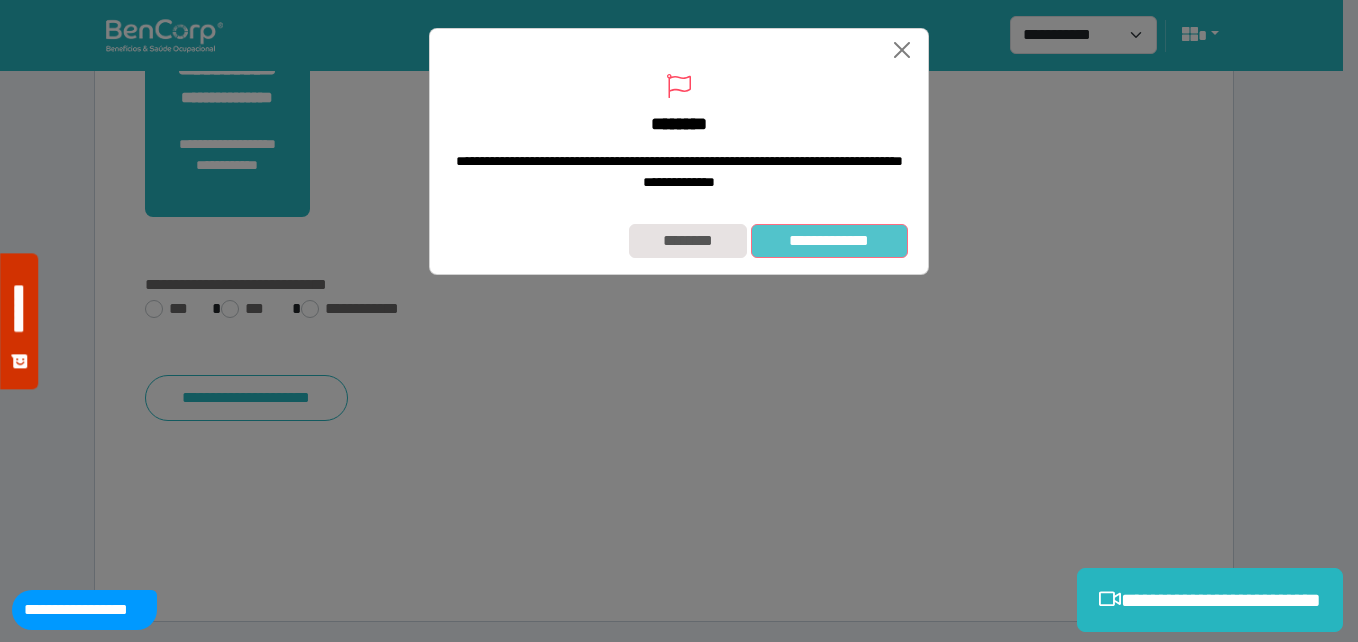 click on "**********" at bounding box center [679, 241] 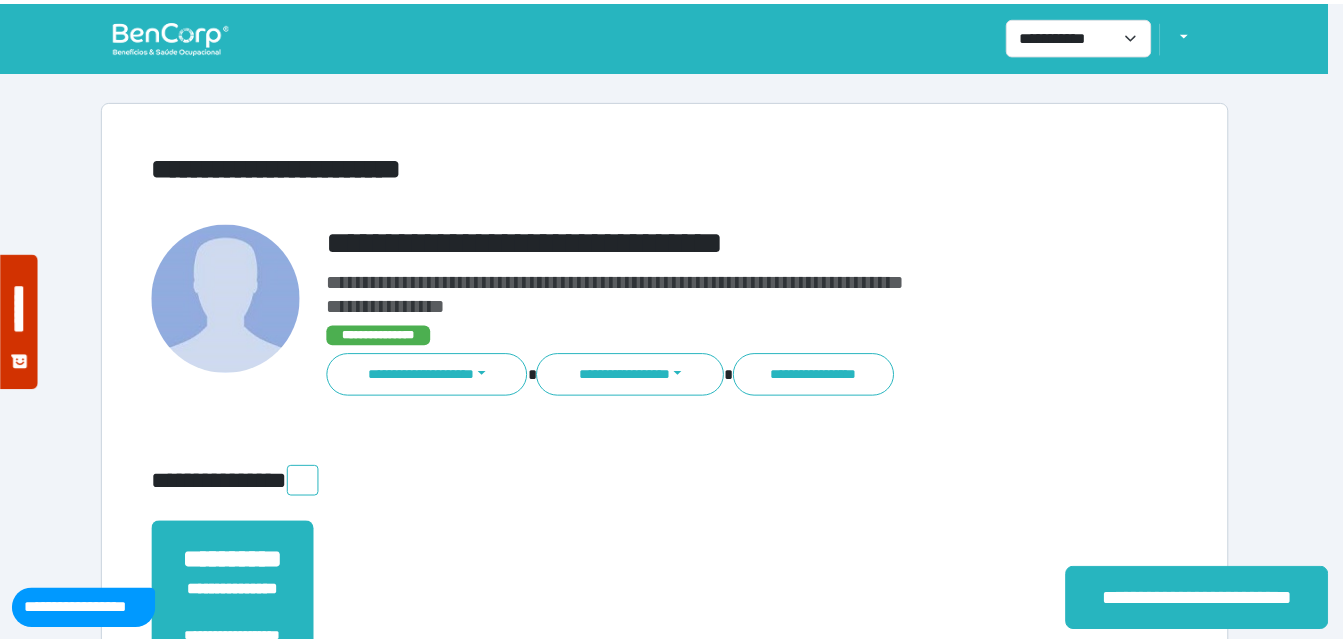 scroll, scrollTop: 0, scrollLeft: 0, axis: both 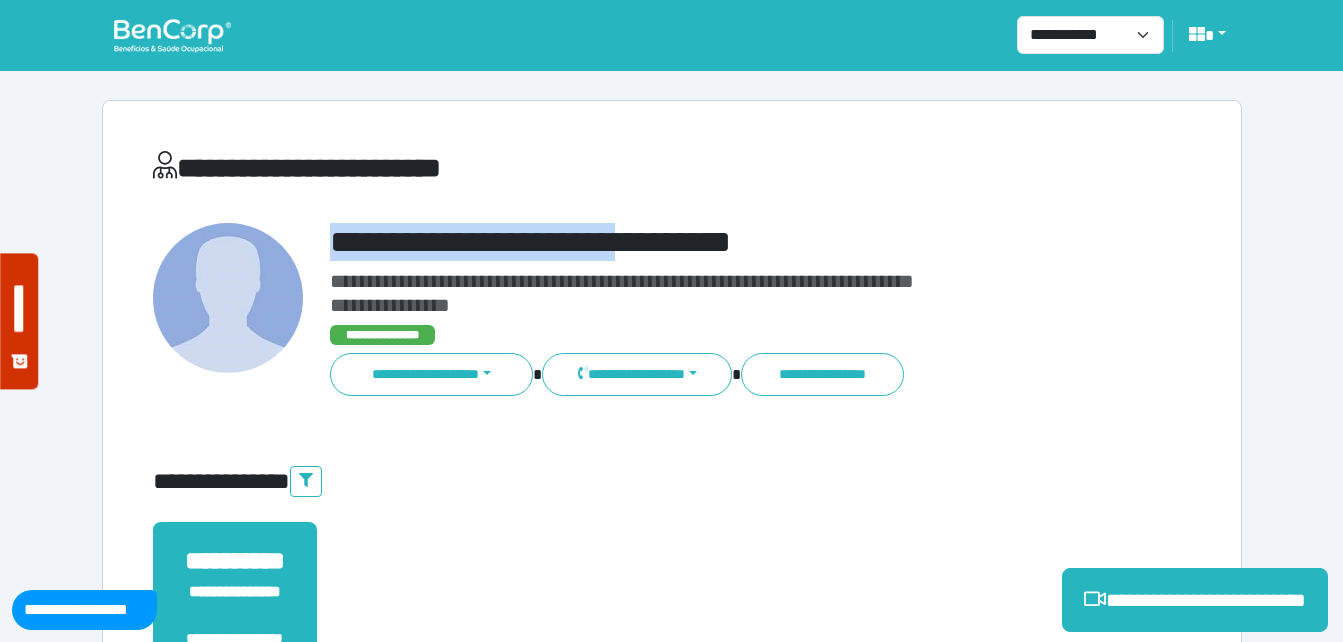 drag, startPoint x: 330, startPoint y: 247, endPoint x: 678, endPoint y: 254, distance: 348.0704 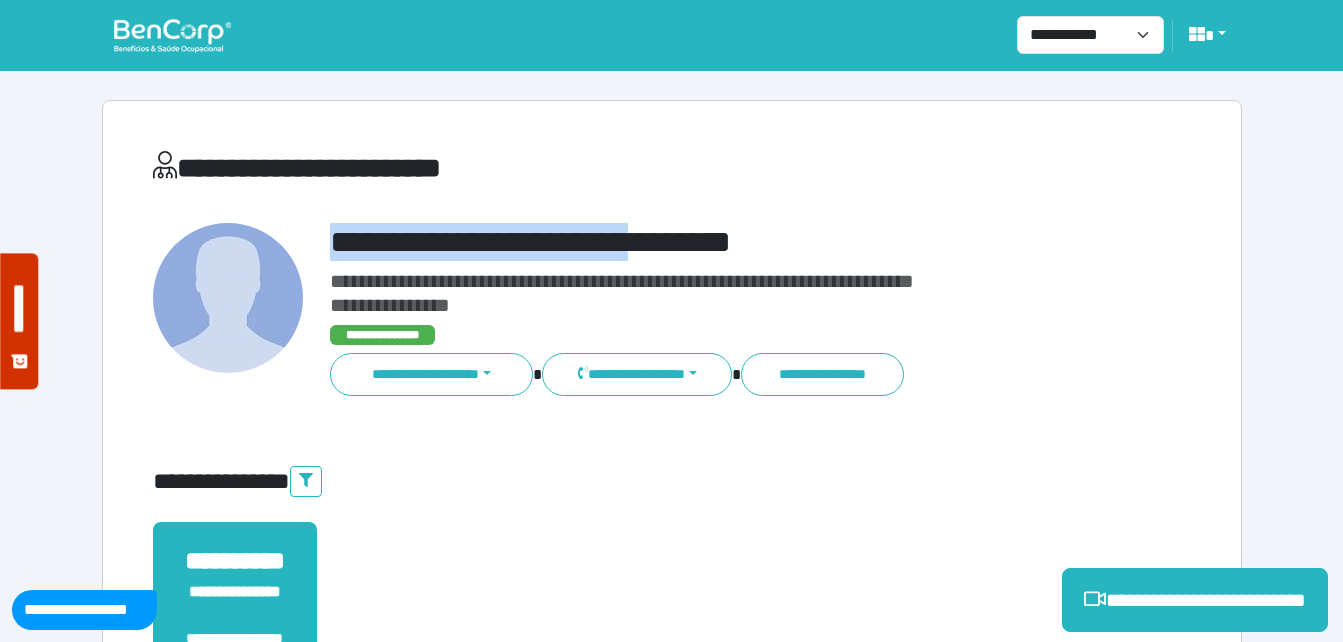 copy on "**********" 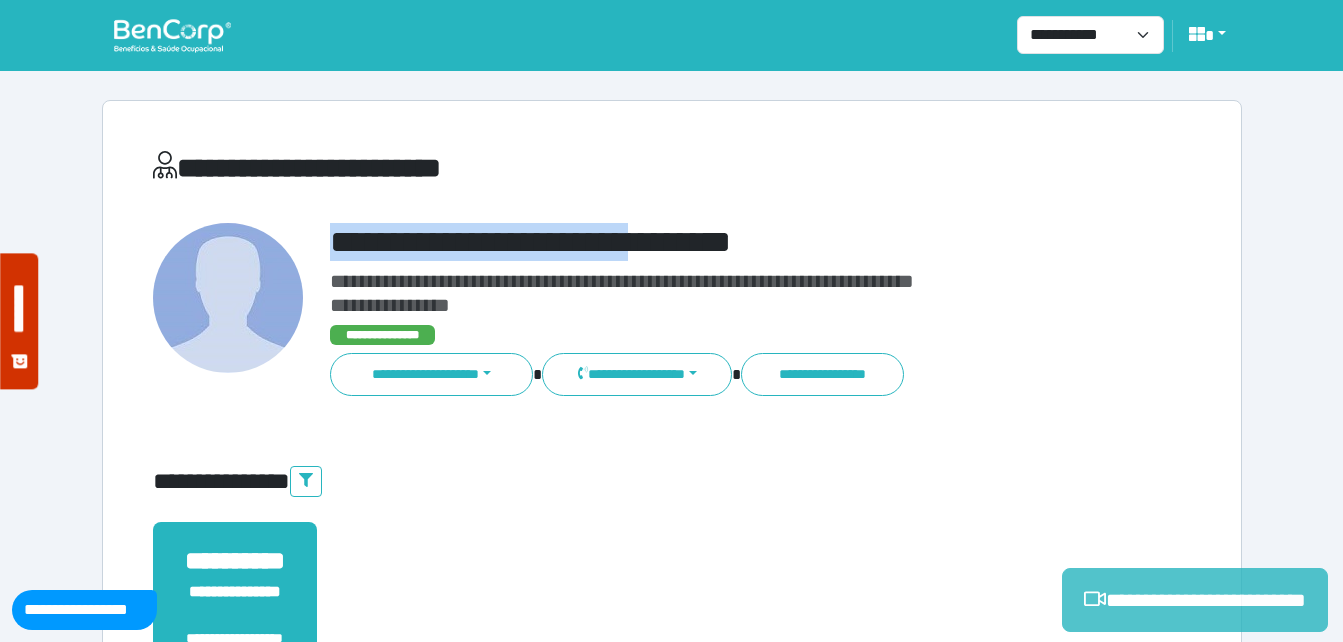 click on "**********" at bounding box center (1195, 600) 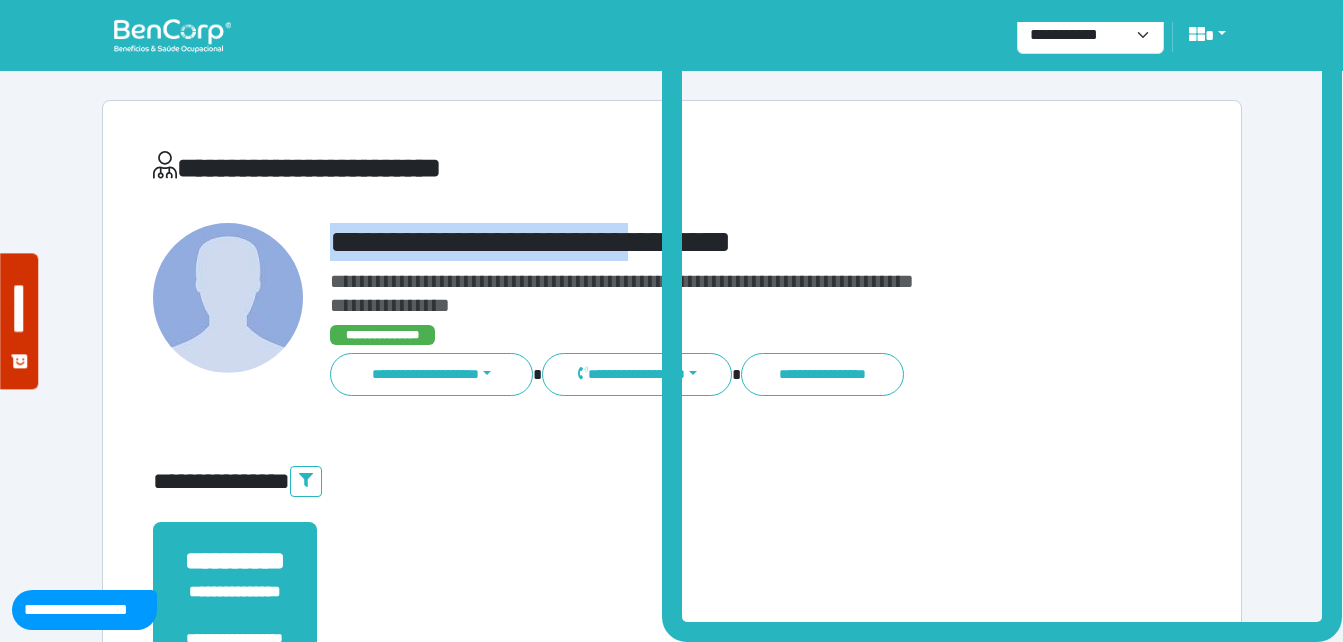 scroll, scrollTop: 0, scrollLeft: 0, axis: both 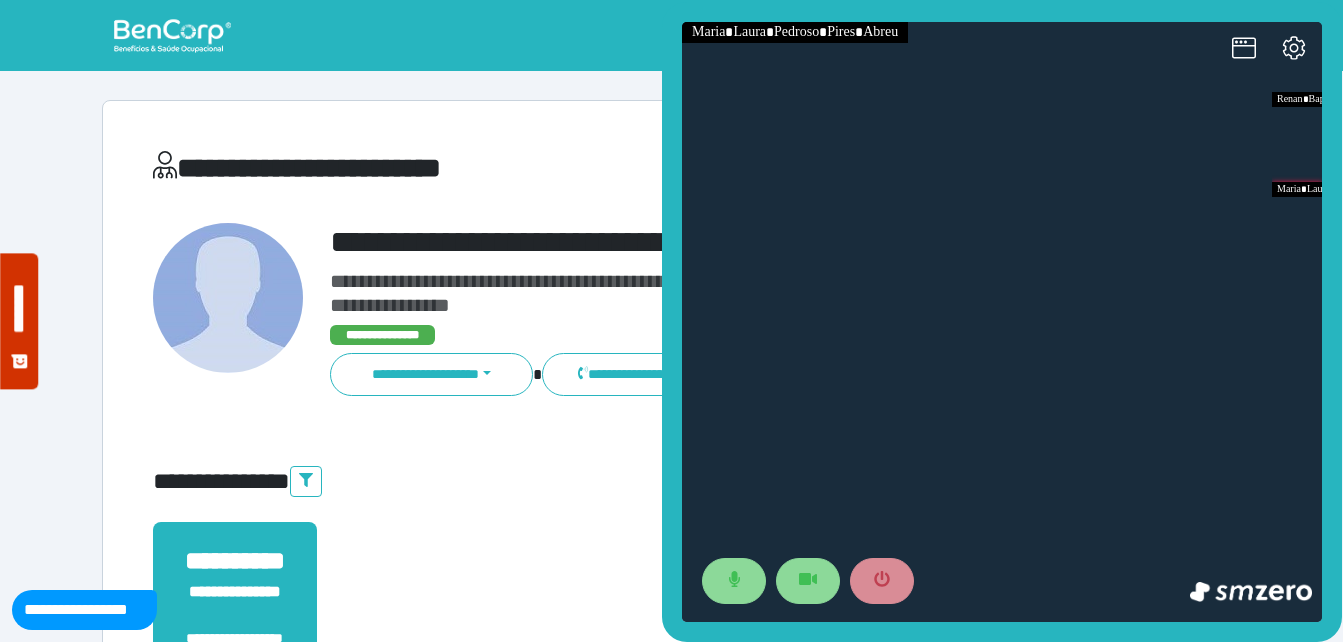 click on "**********" at bounding box center [495, 168] 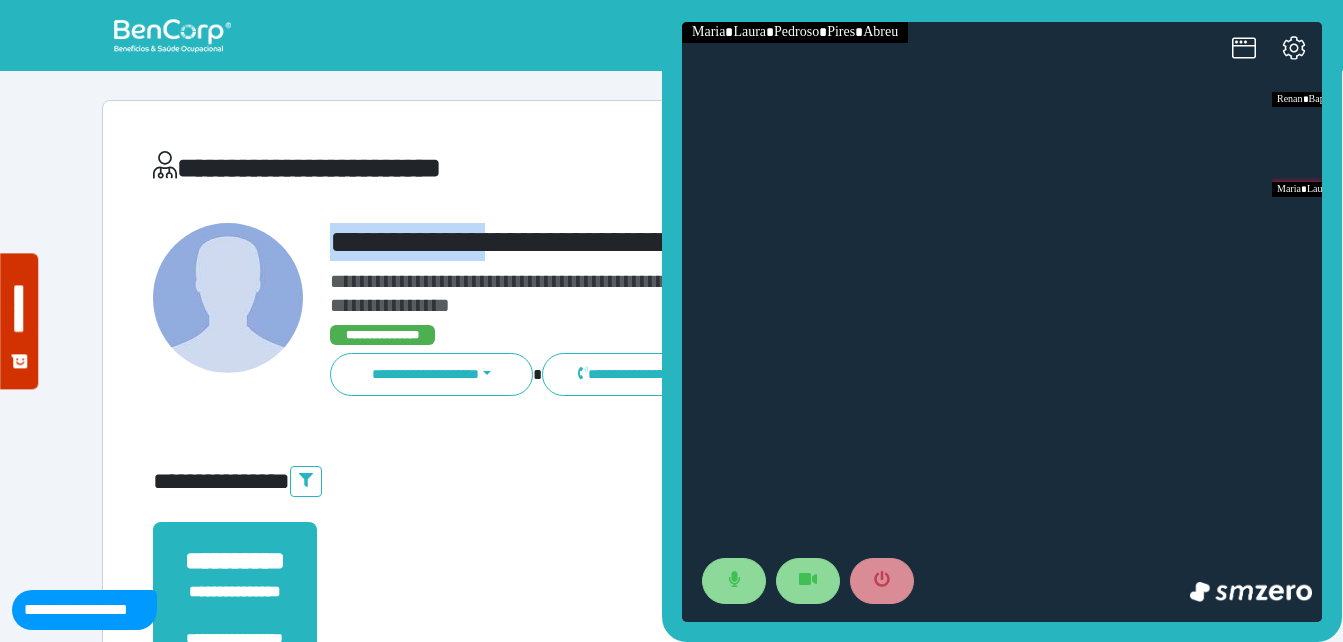 drag, startPoint x: 327, startPoint y: 225, endPoint x: 518, endPoint y: 247, distance: 192.26285 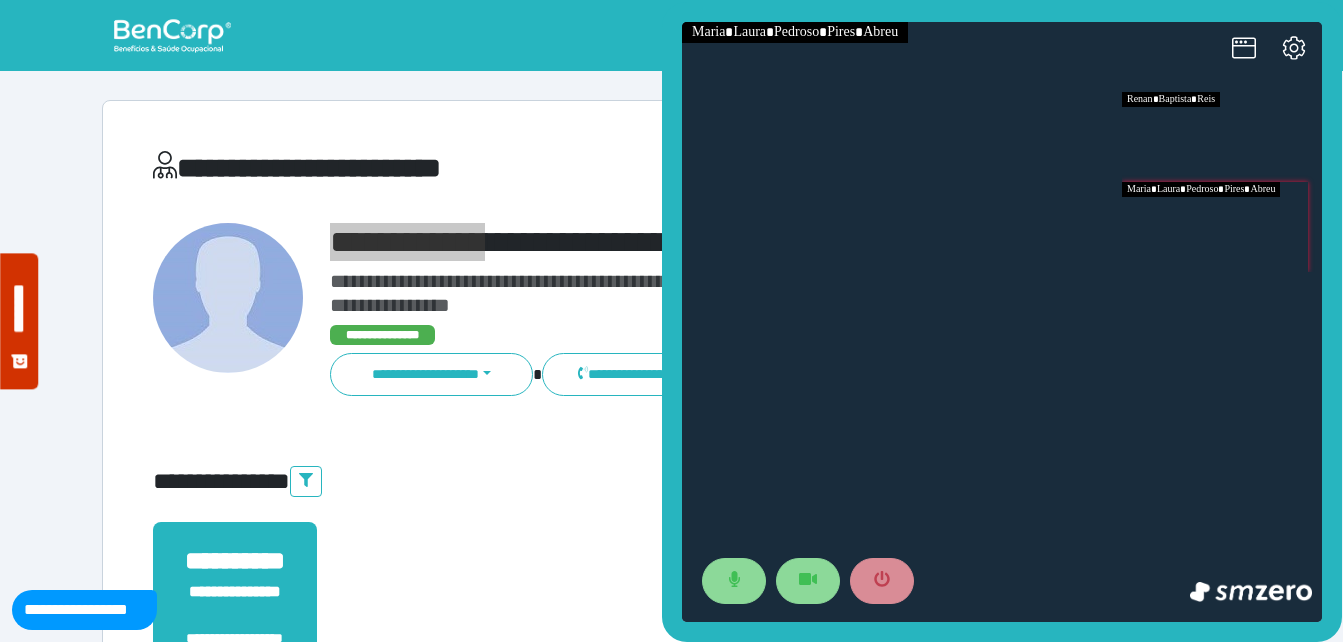 click at bounding box center (1222, 137) 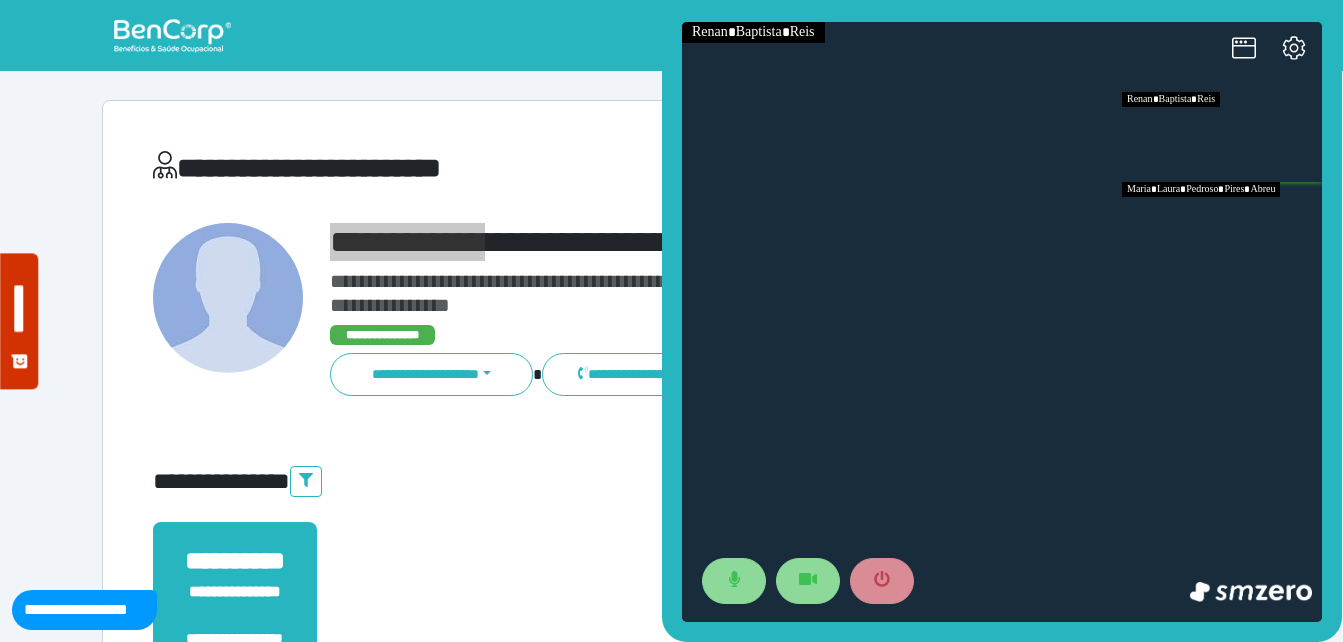 click at bounding box center (1222, 227) 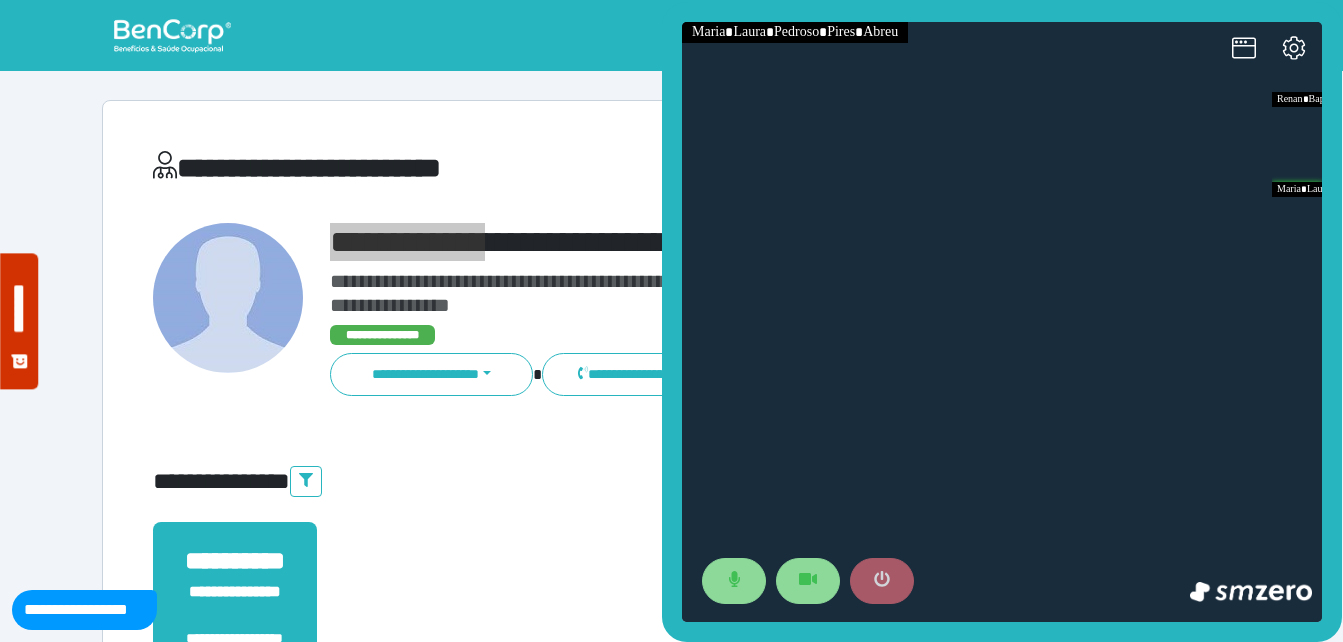 click at bounding box center [882, 581] 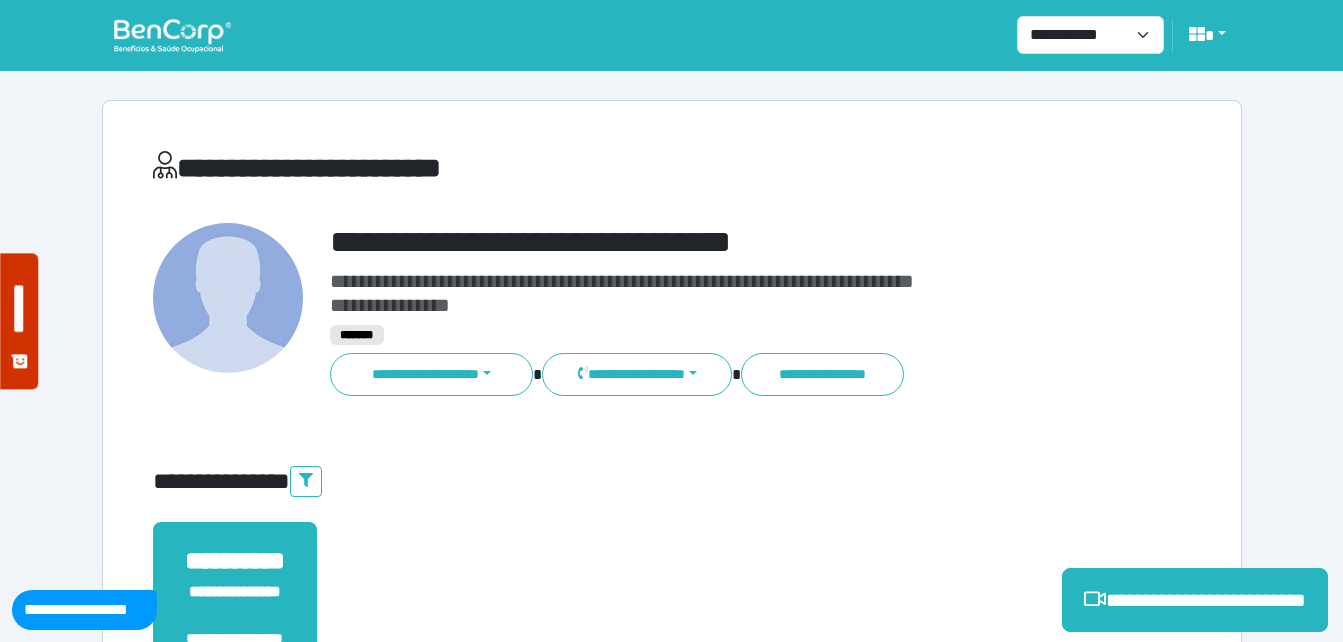 click on "**********" at bounding box center [672, 481] 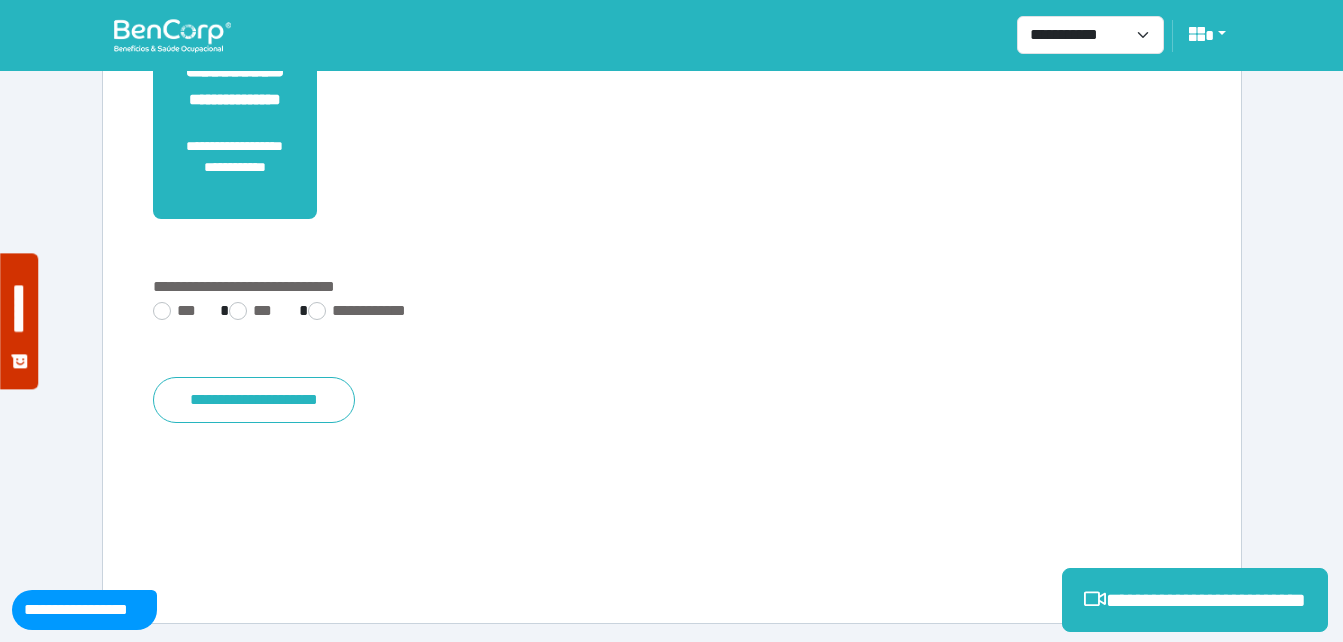 scroll, scrollTop: 494, scrollLeft: 0, axis: vertical 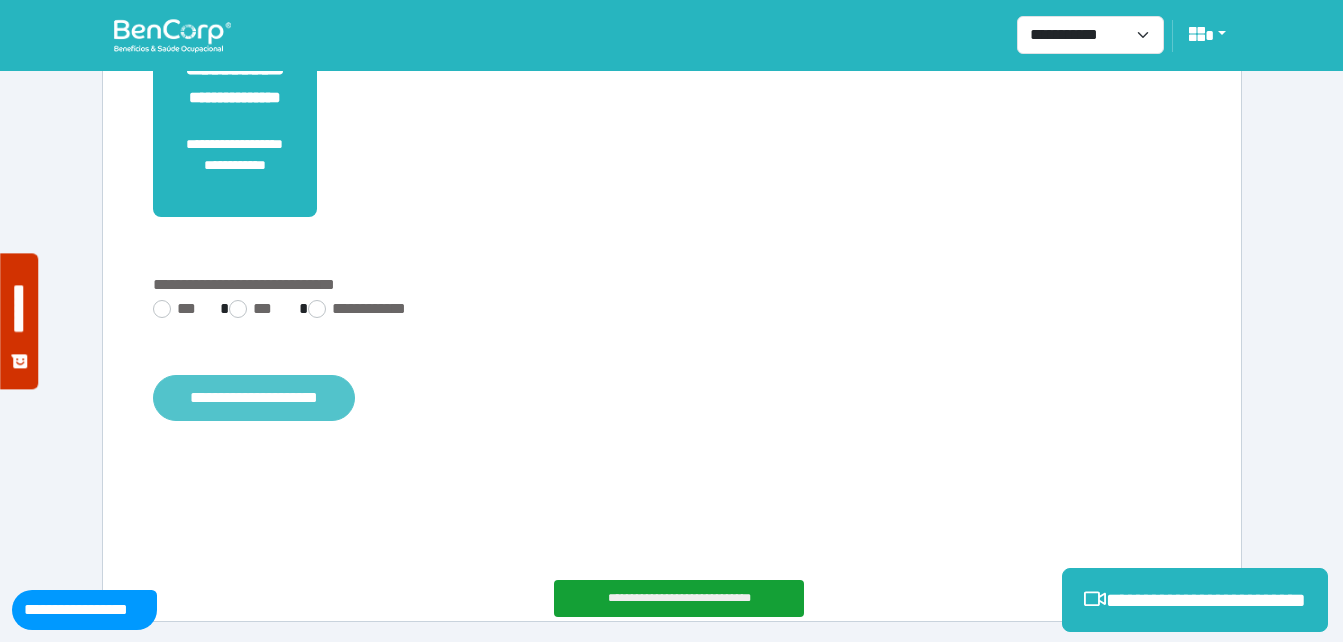 click on "**********" at bounding box center (254, 398) 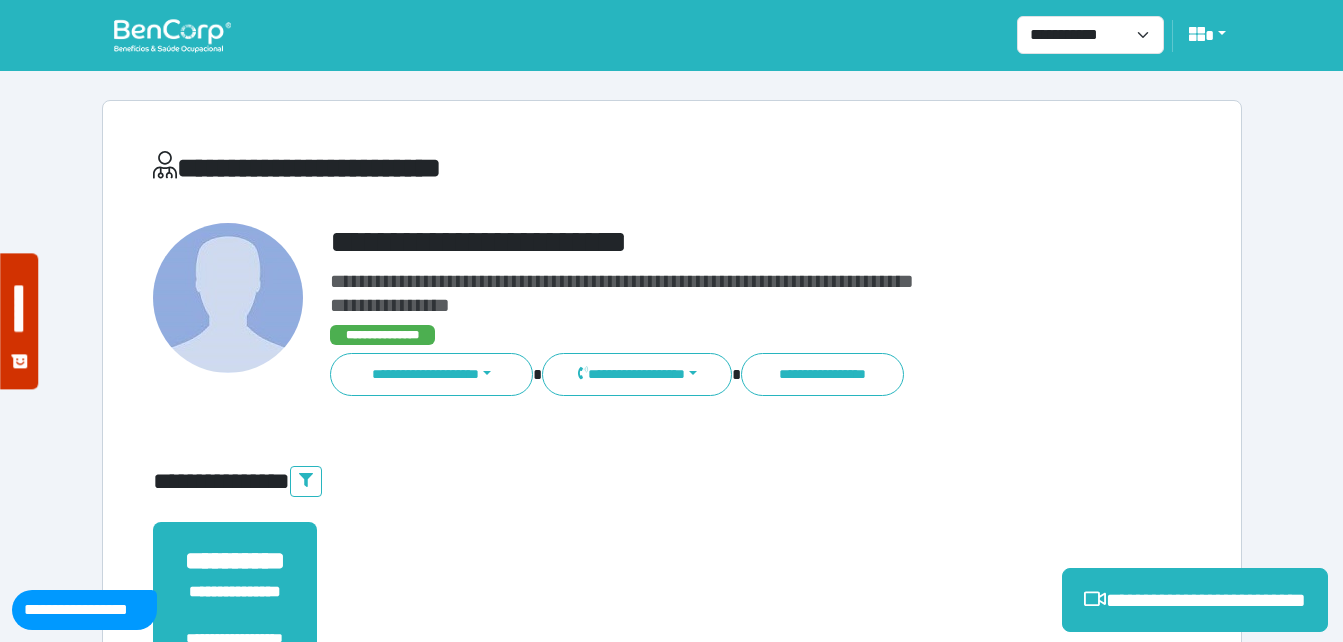 scroll, scrollTop: 0, scrollLeft: 0, axis: both 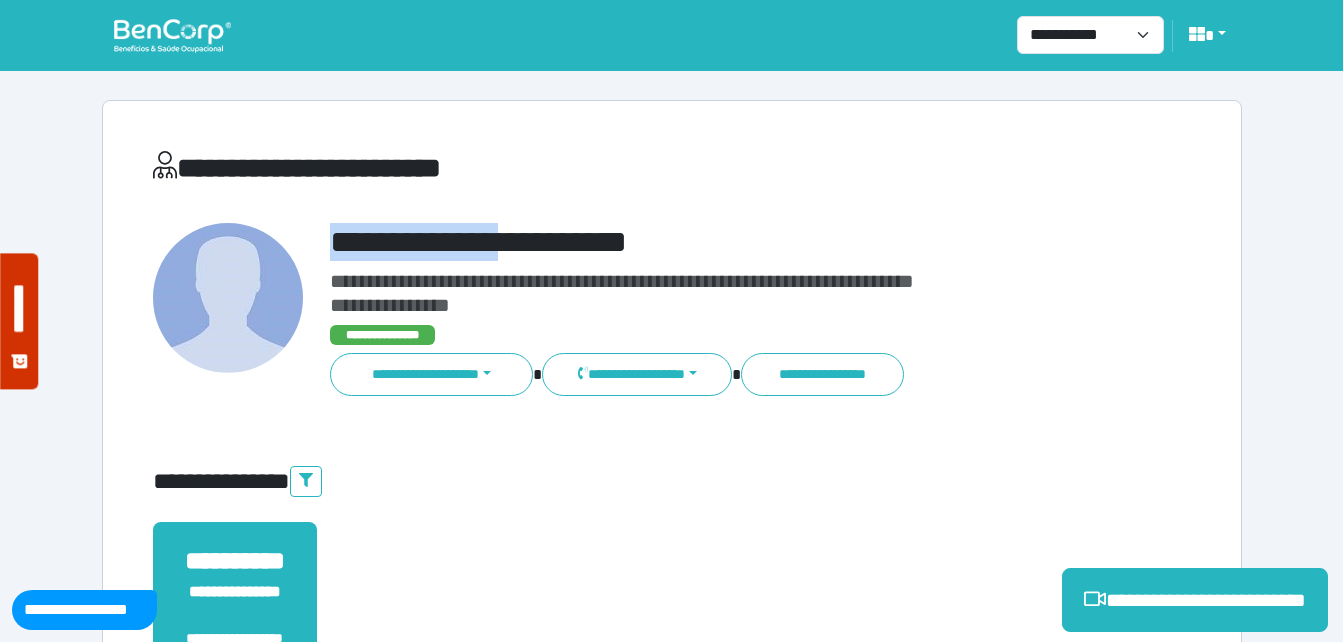 drag, startPoint x: 333, startPoint y: 220, endPoint x: 697, endPoint y: 230, distance: 364.13733 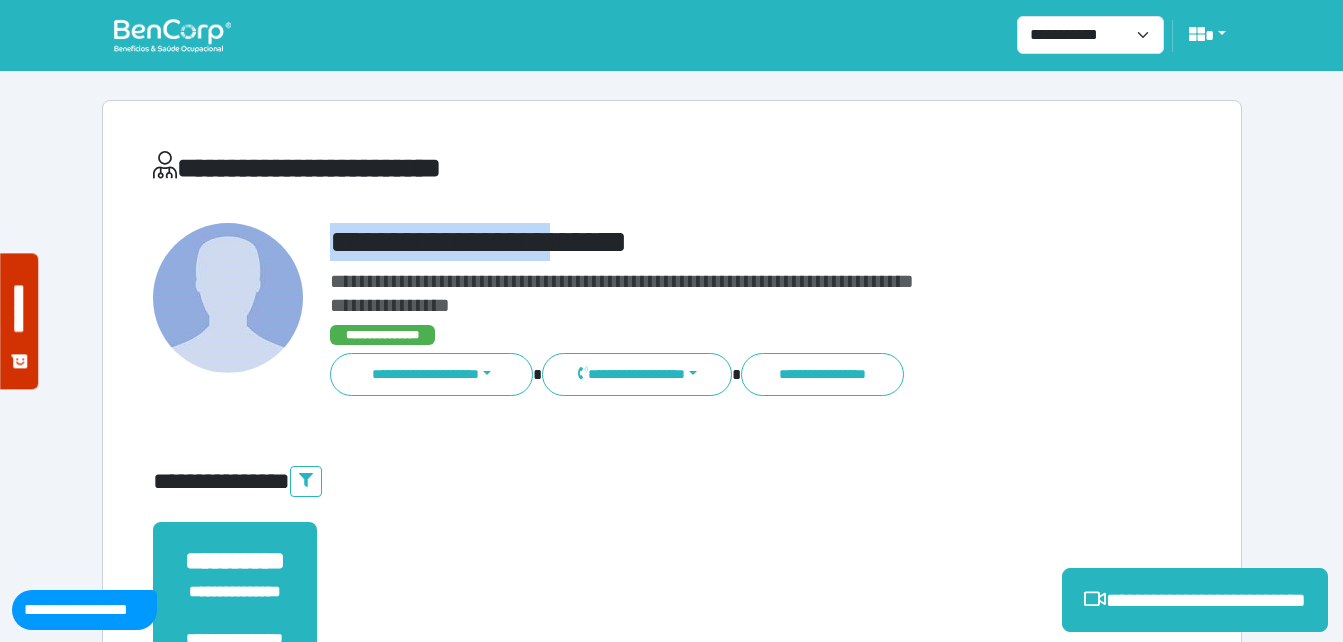 copy on "**********" 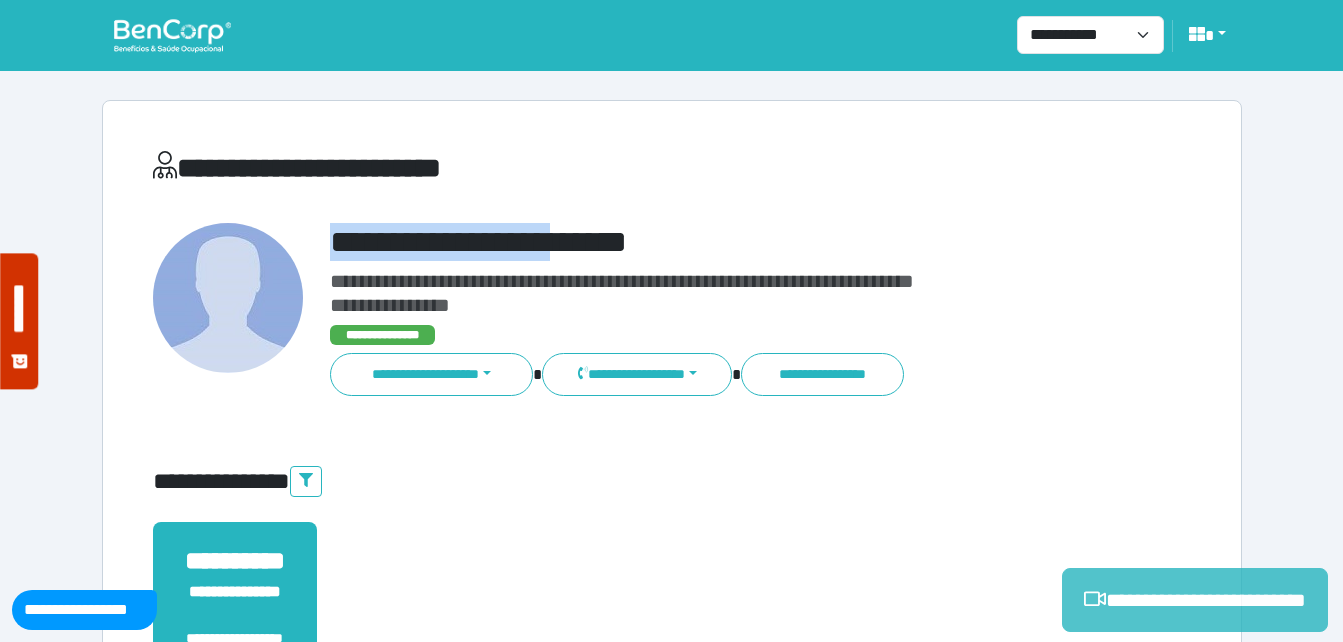 click on "**********" at bounding box center [1195, 600] 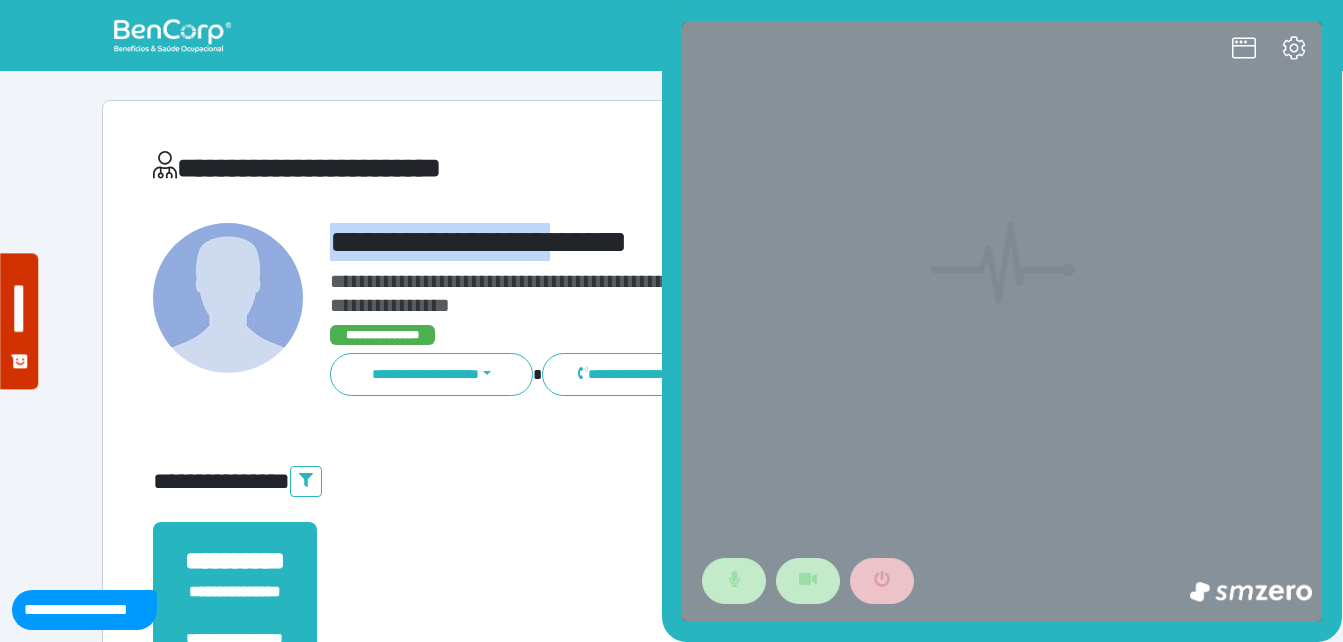 scroll, scrollTop: 0, scrollLeft: 0, axis: both 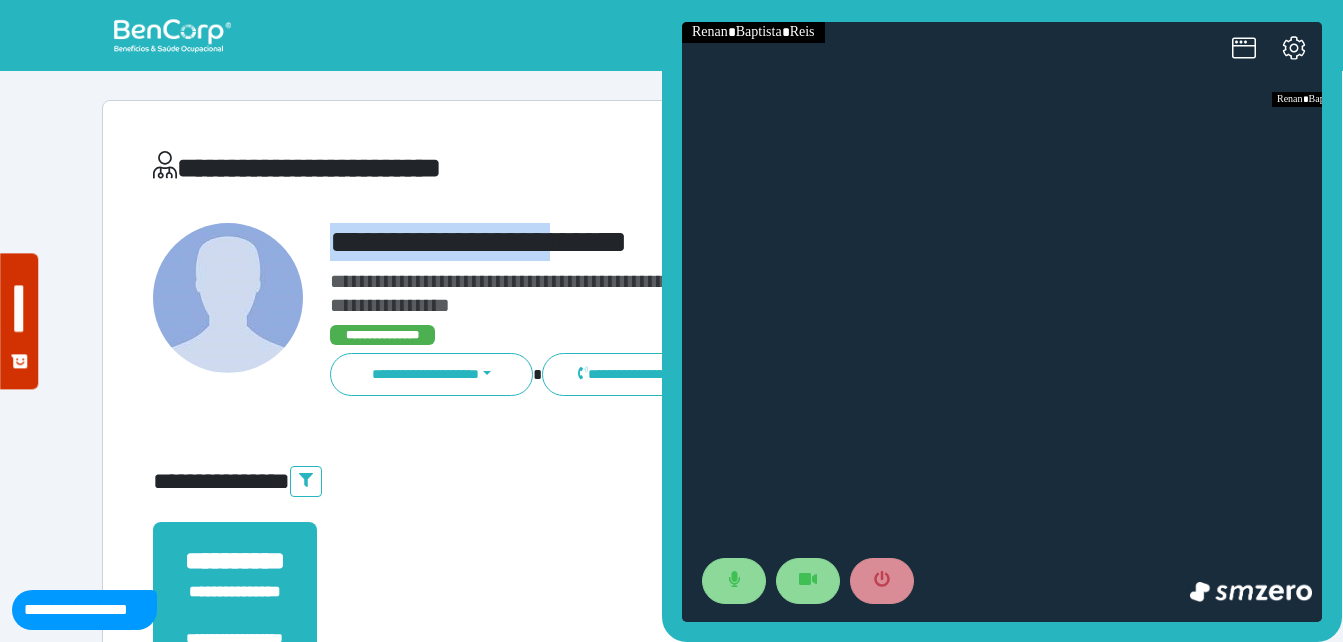 click on "**********" at bounding box center (716, 242) 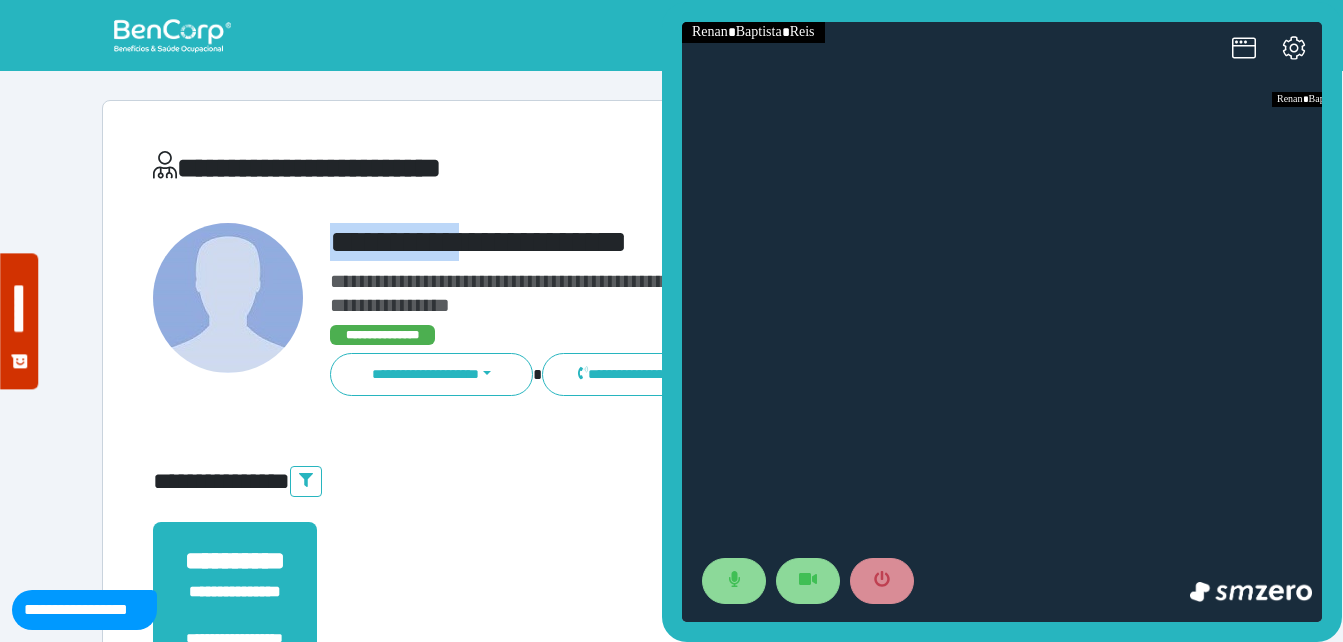 drag, startPoint x: 325, startPoint y: 237, endPoint x: 565, endPoint y: 247, distance: 240.20824 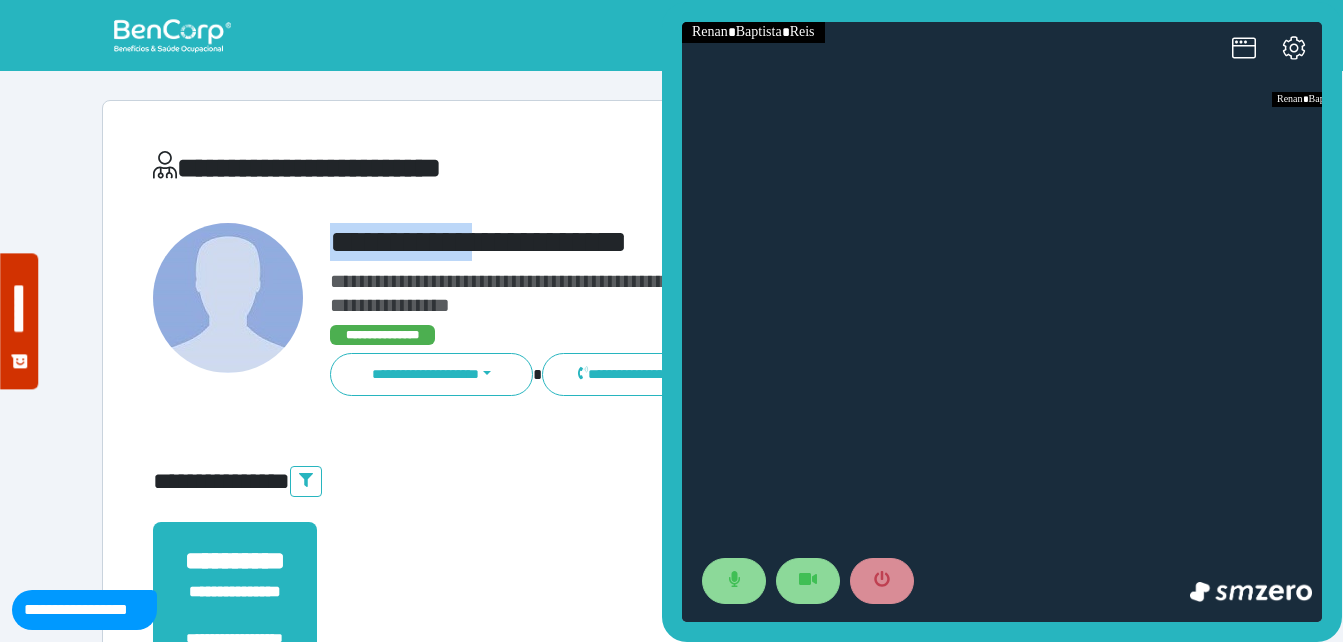 copy on "**********" 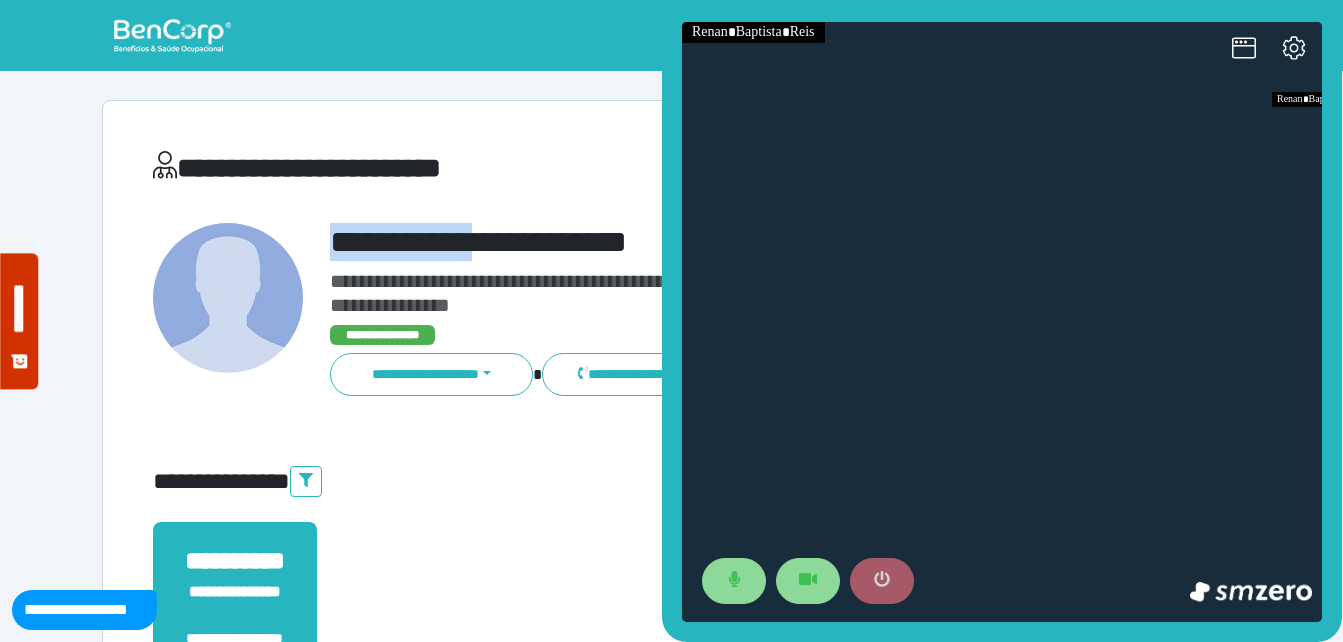 copy on "**********" 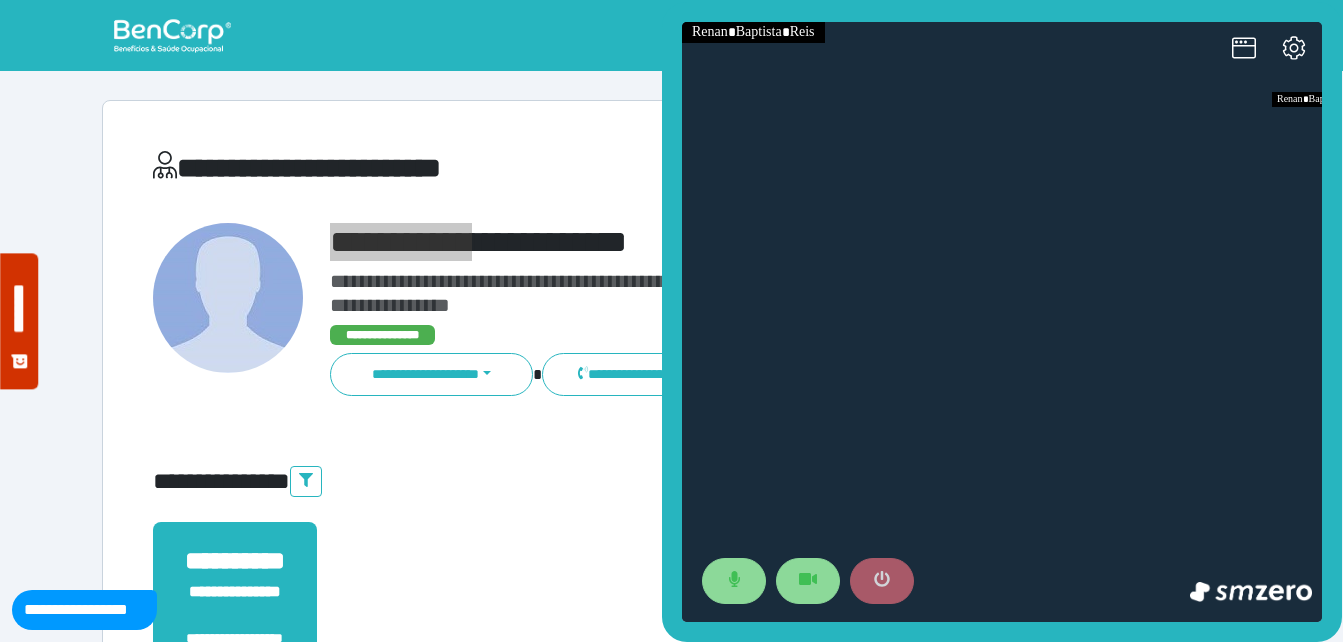 click at bounding box center [882, 581] 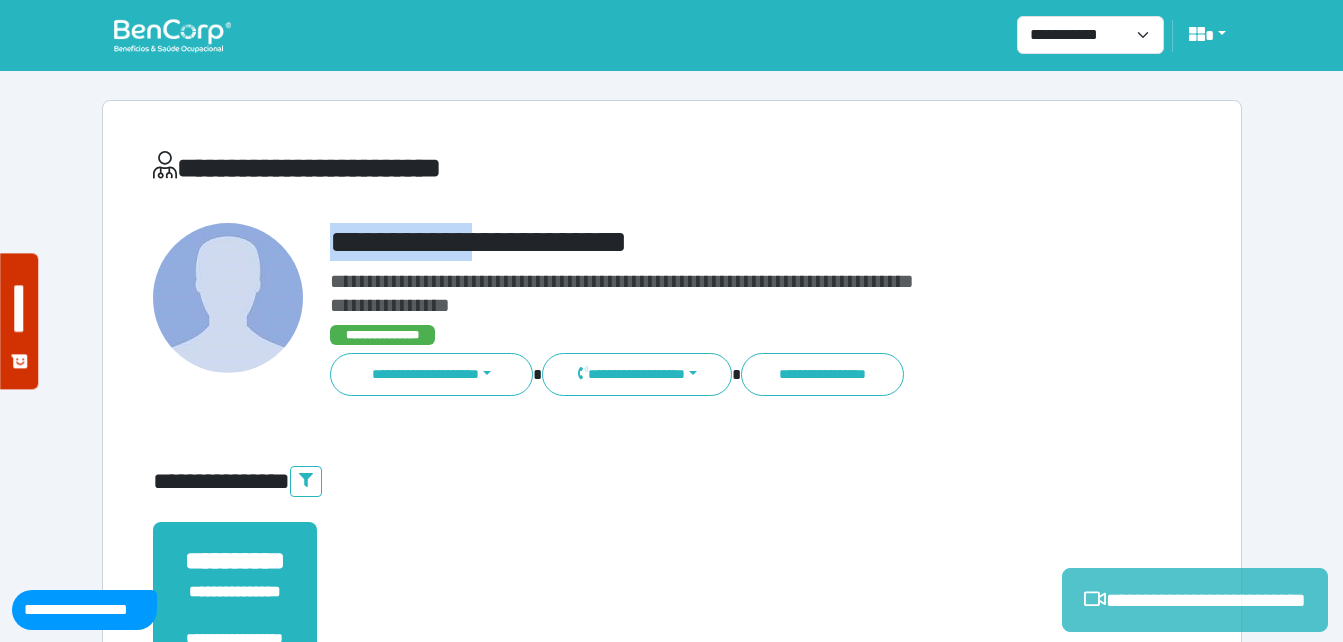 click on "**********" at bounding box center [1195, 600] 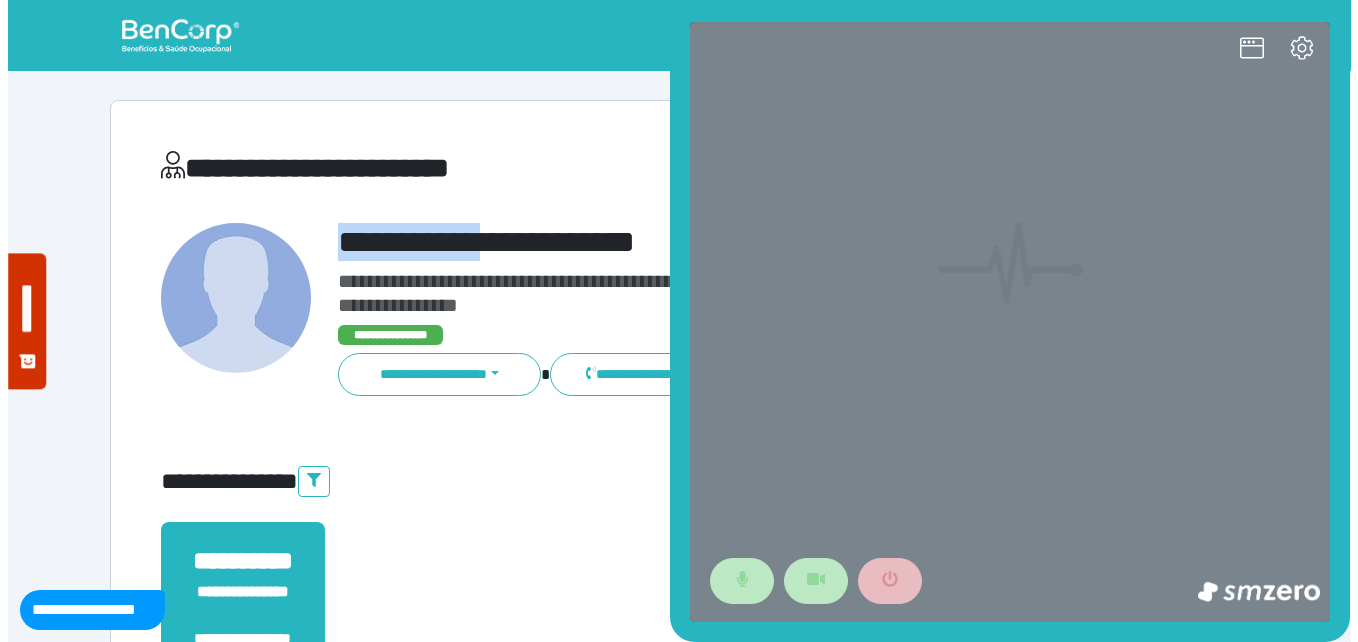scroll, scrollTop: 0, scrollLeft: 0, axis: both 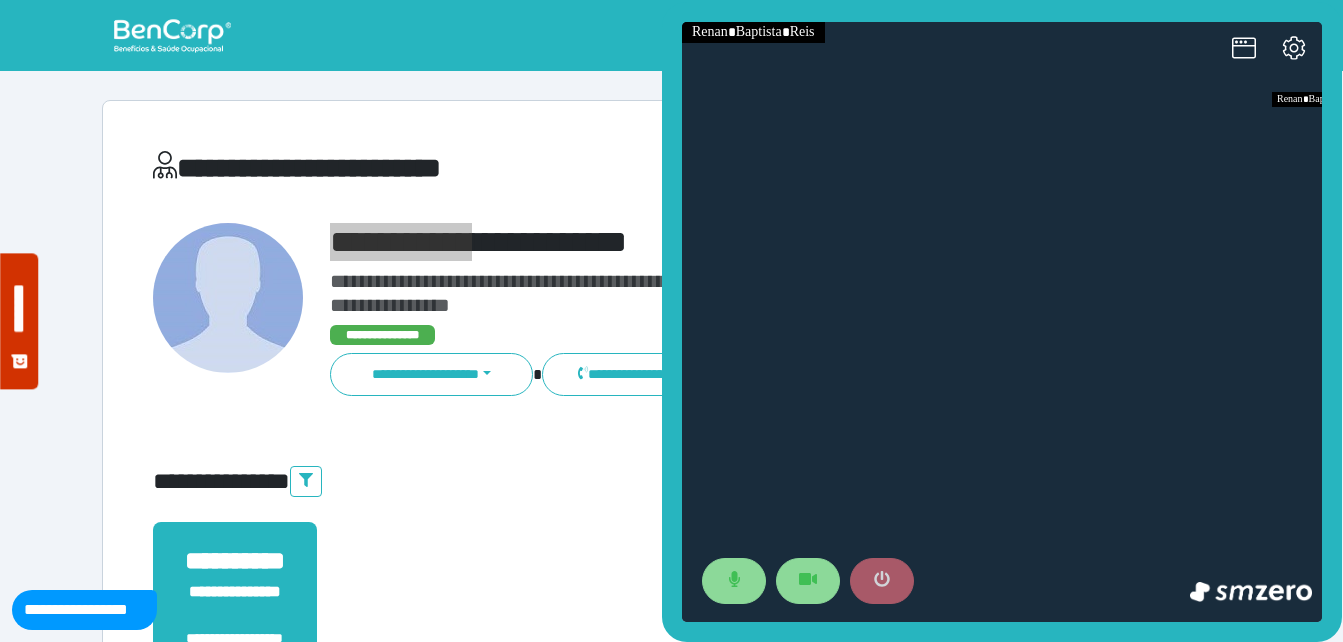 click at bounding box center [882, 581] 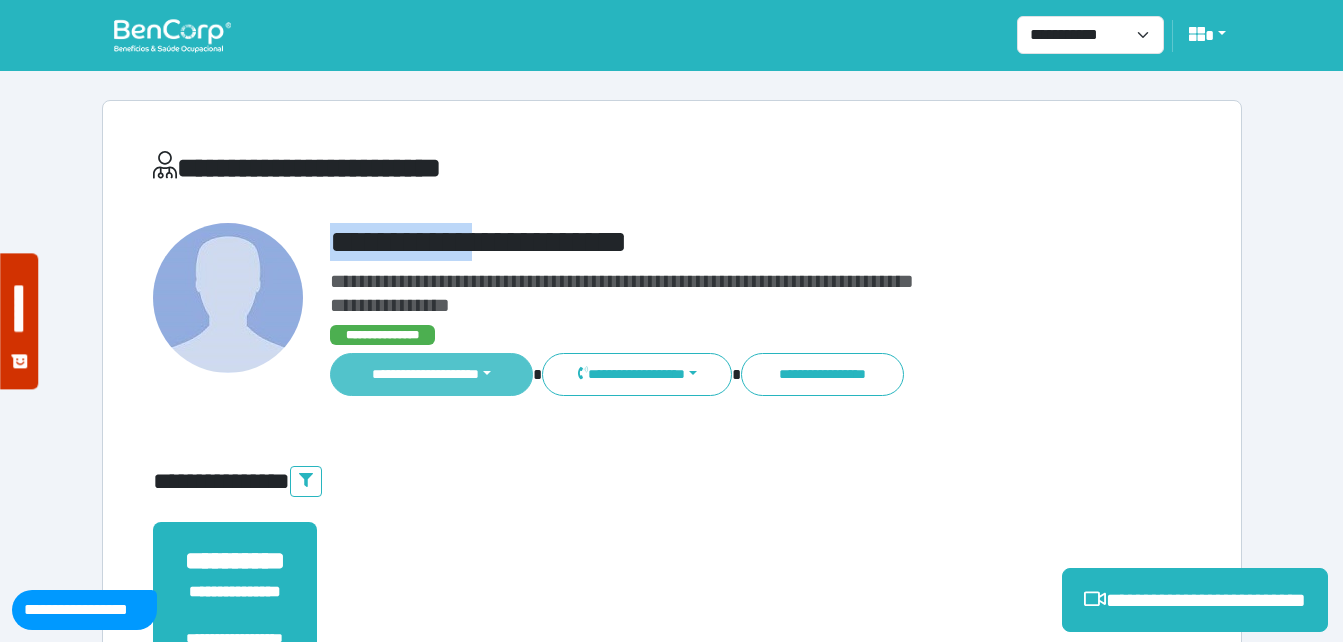 click on "**********" at bounding box center [432, 374] 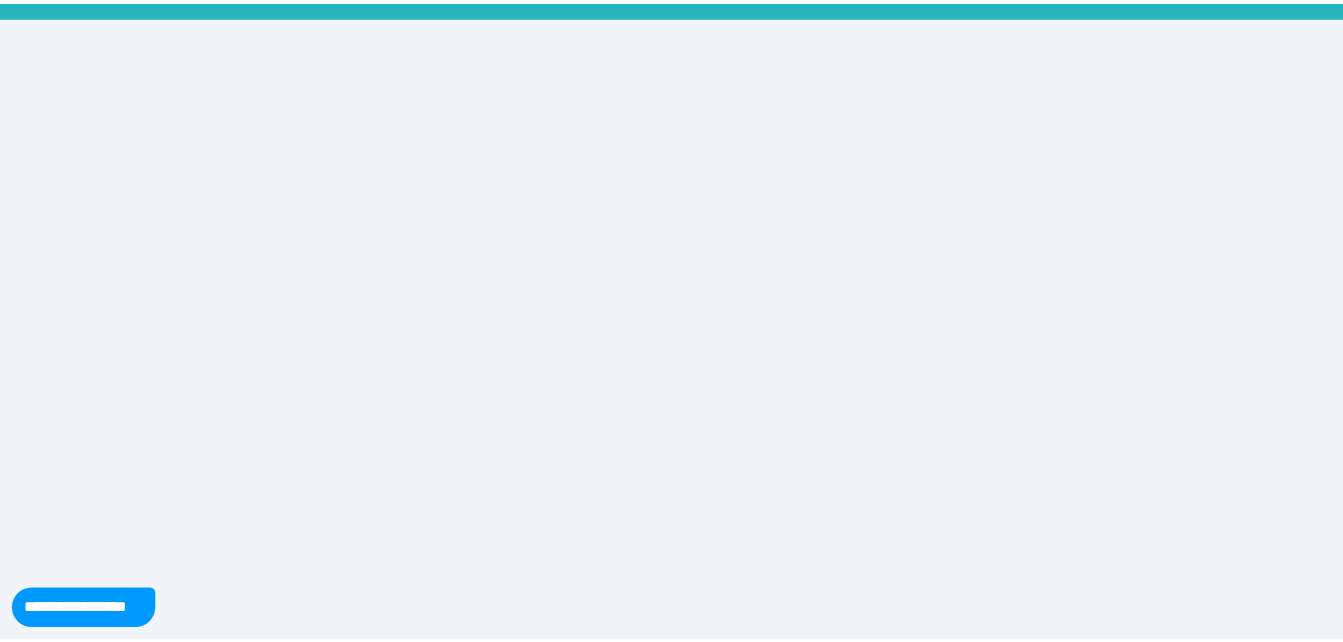 scroll, scrollTop: 0, scrollLeft: 0, axis: both 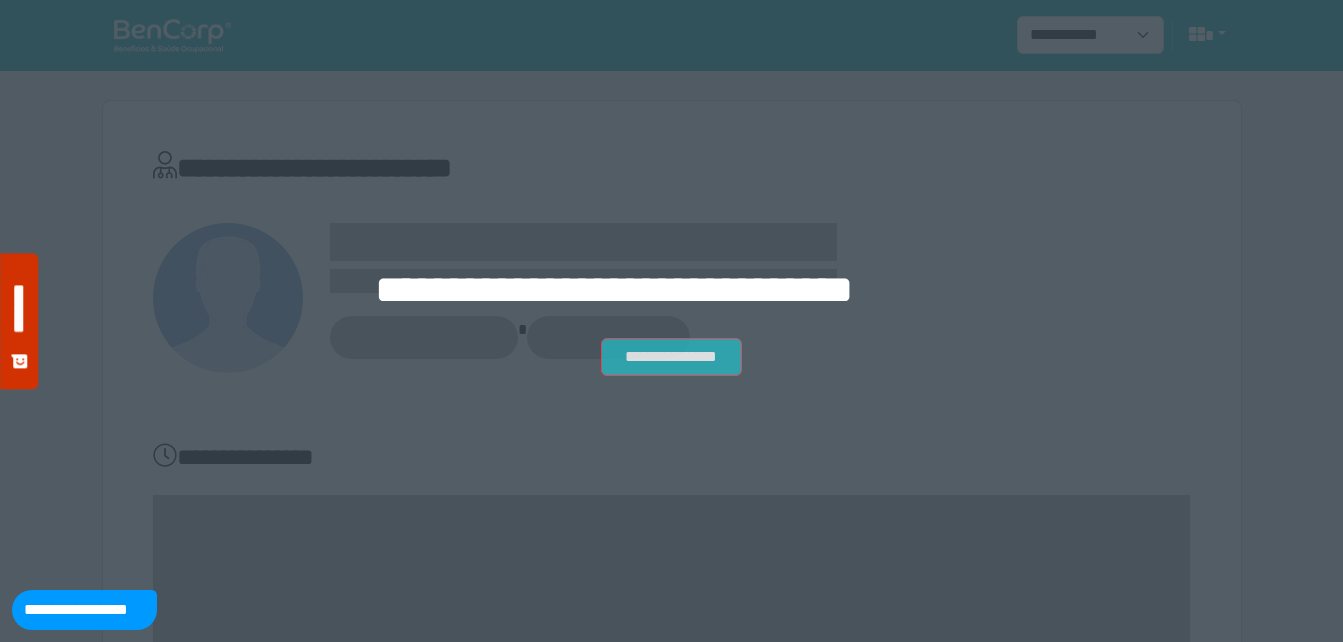 click on "**********" at bounding box center [671, 357] 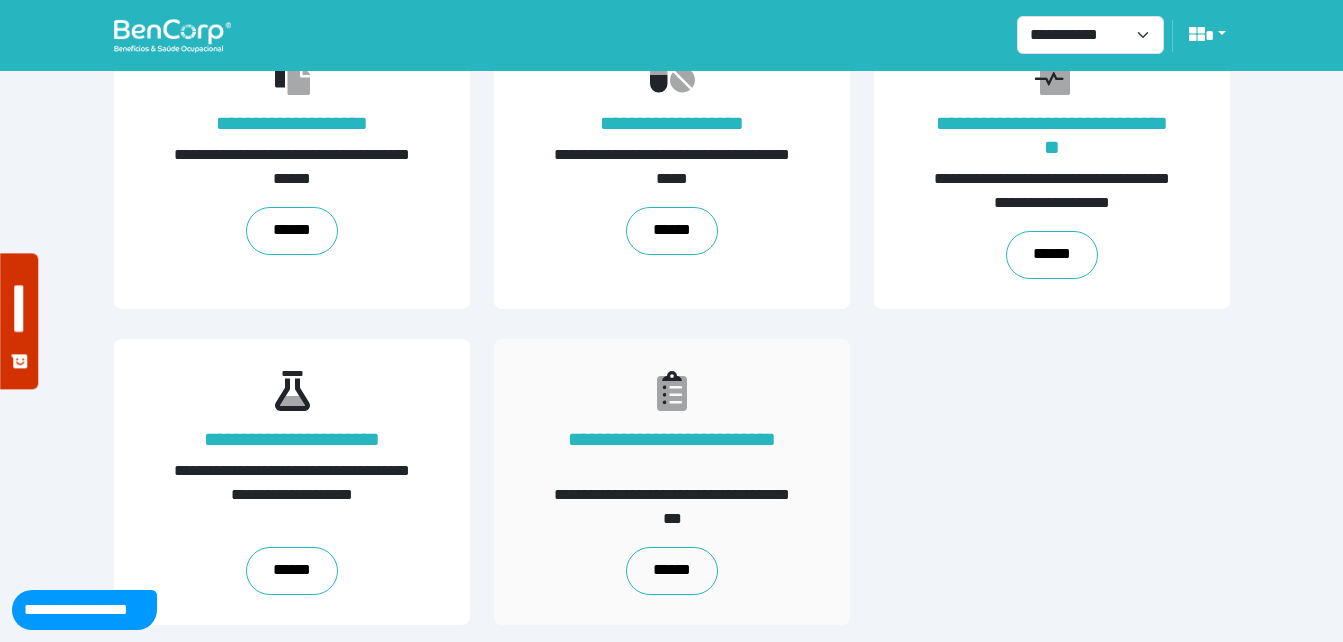 scroll, scrollTop: 454, scrollLeft: 0, axis: vertical 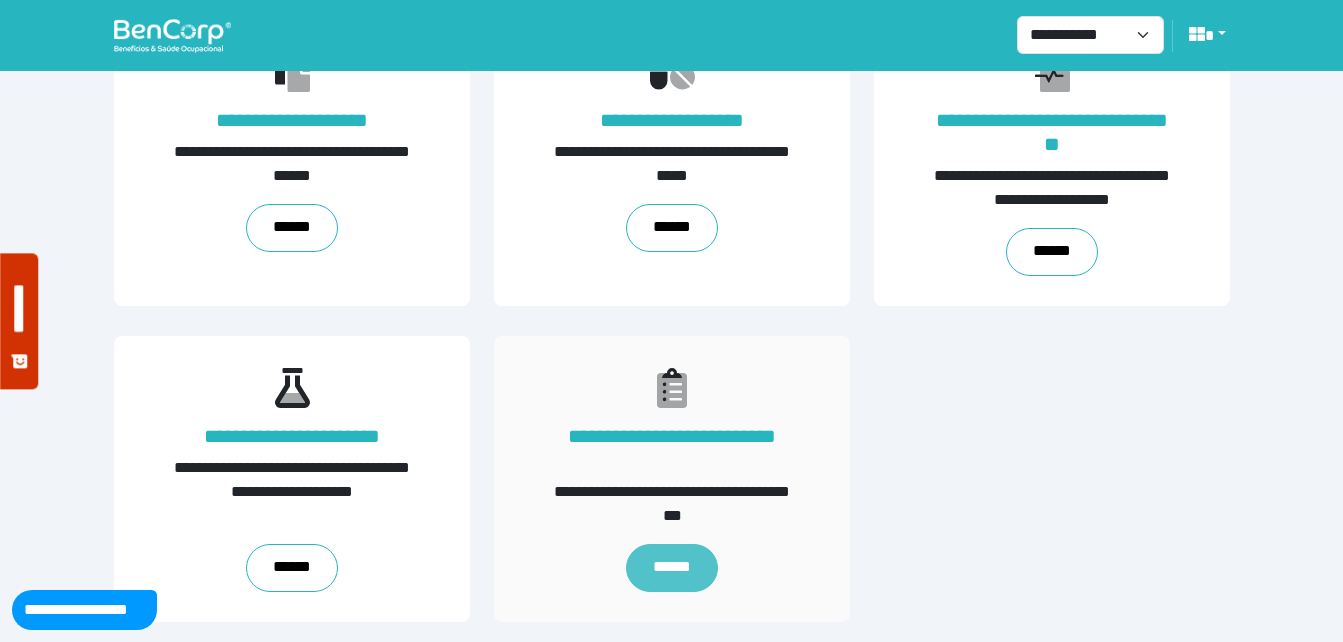 click on "******" at bounding box center (671, 568) 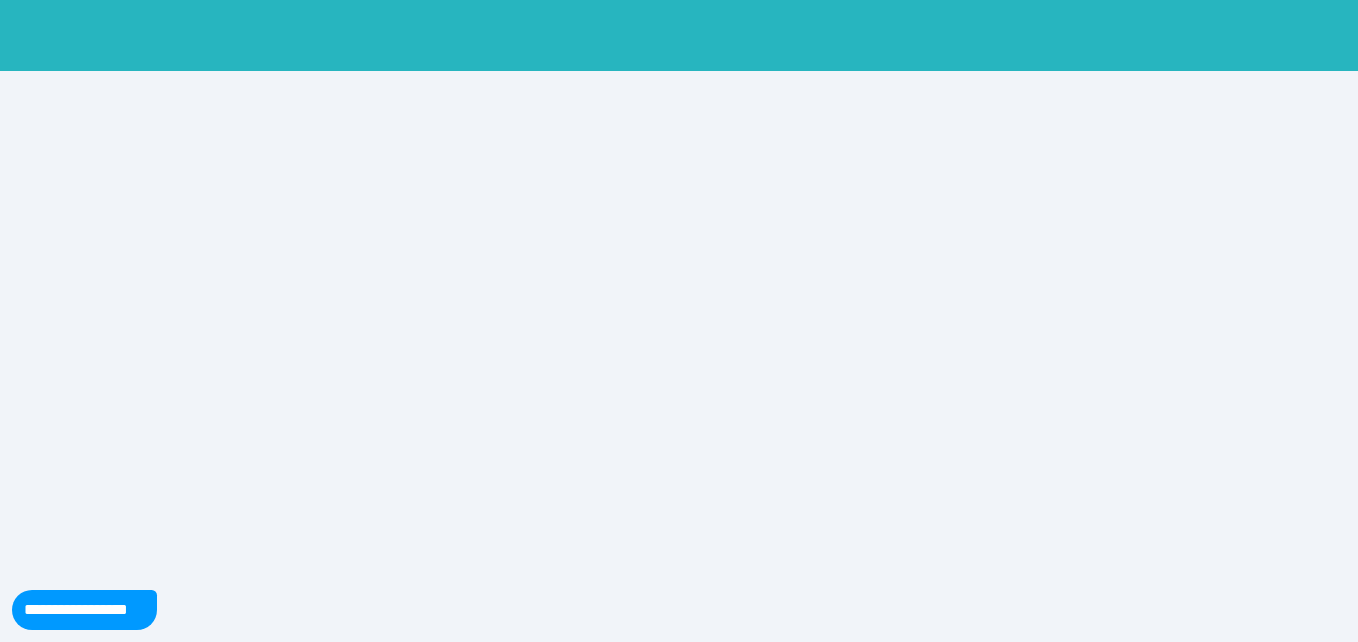 scroll, scrollTop: 0, scrollLeft: 0, axis: both 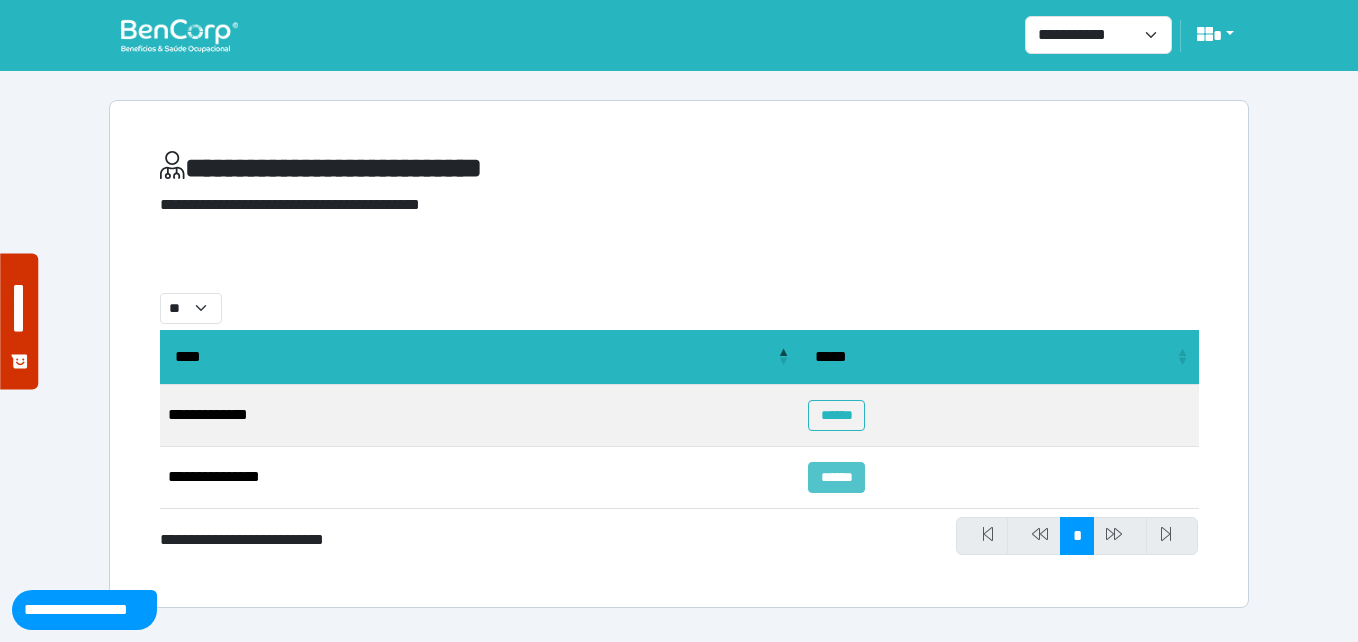 click on "******" at bounding box center [836, 477] 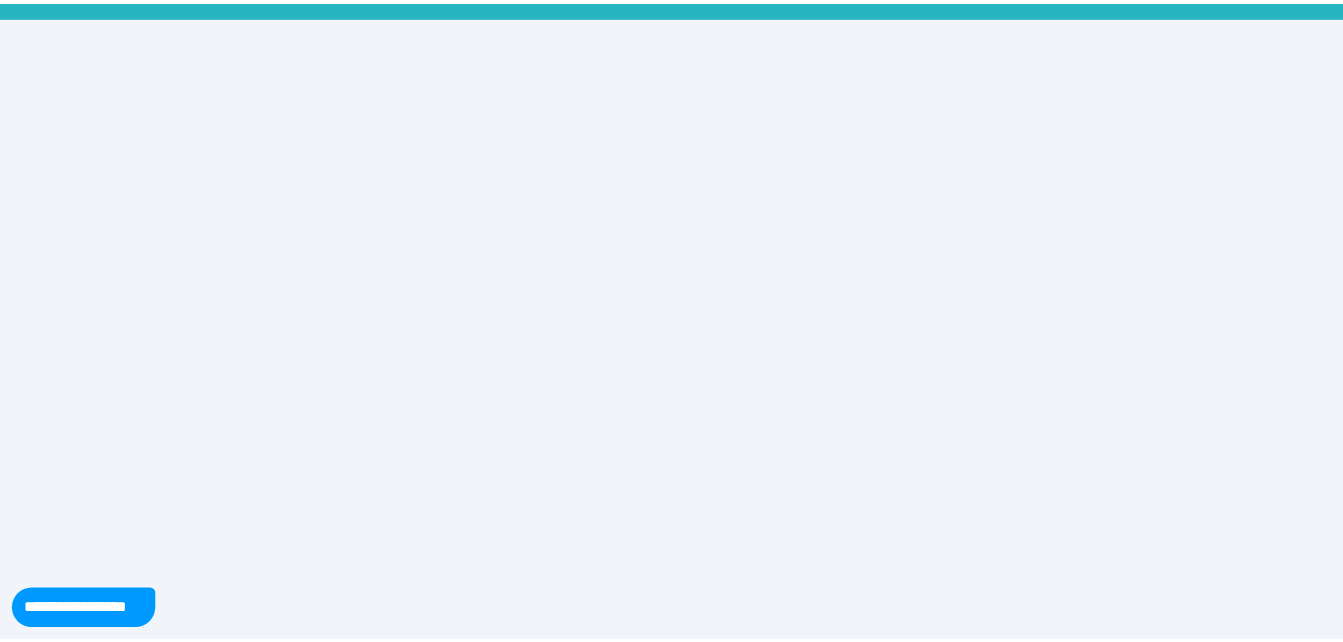 scroll, scrollTop: 0, scrollLeft: 0, axis: both 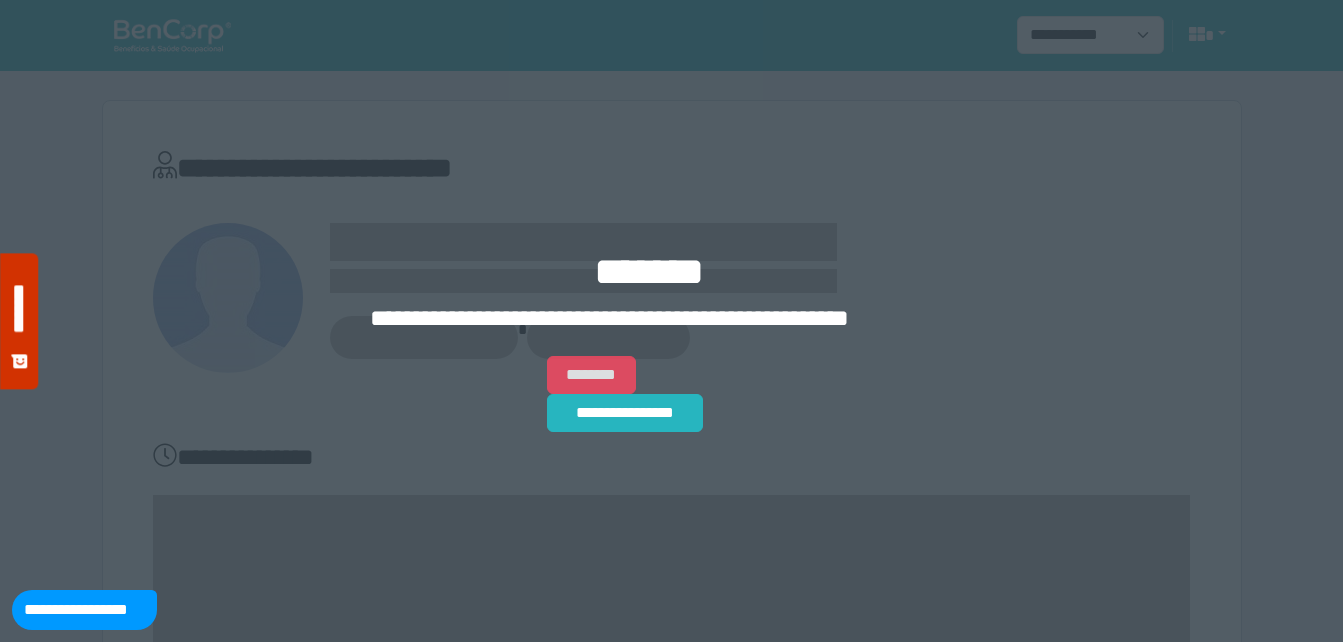 click on "********" at bounding box center [591, 375] 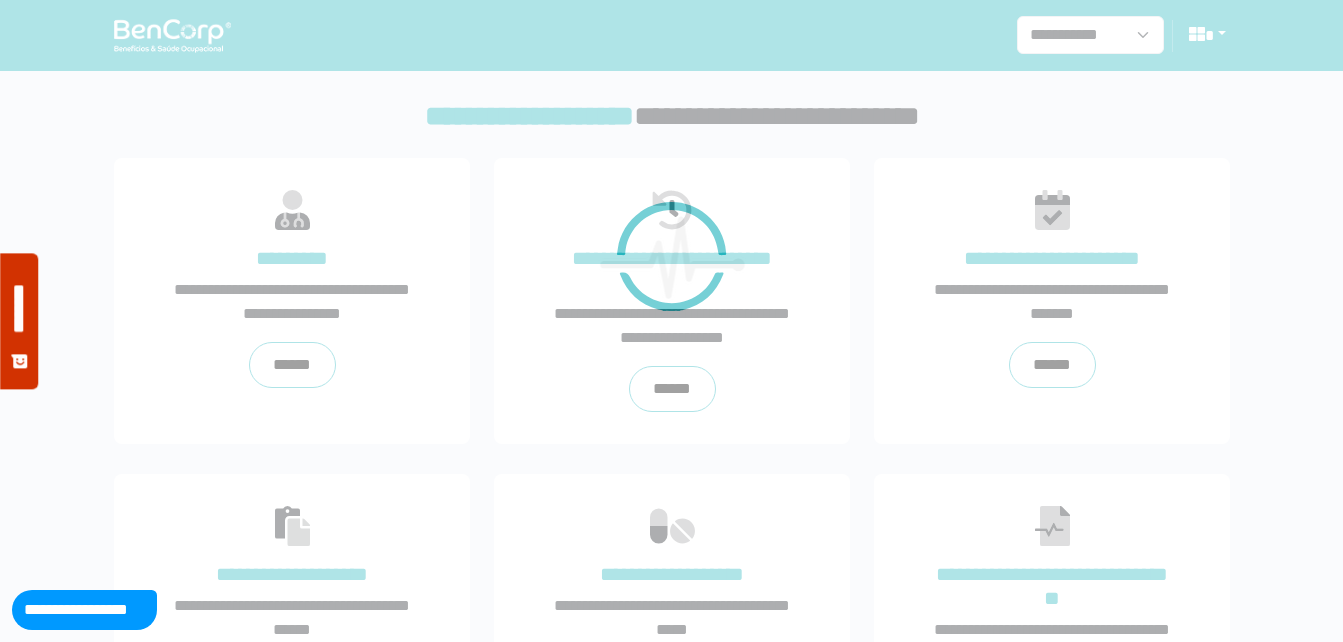 scroll, scrollTop: 0, scrollLeft: 0, axis: both 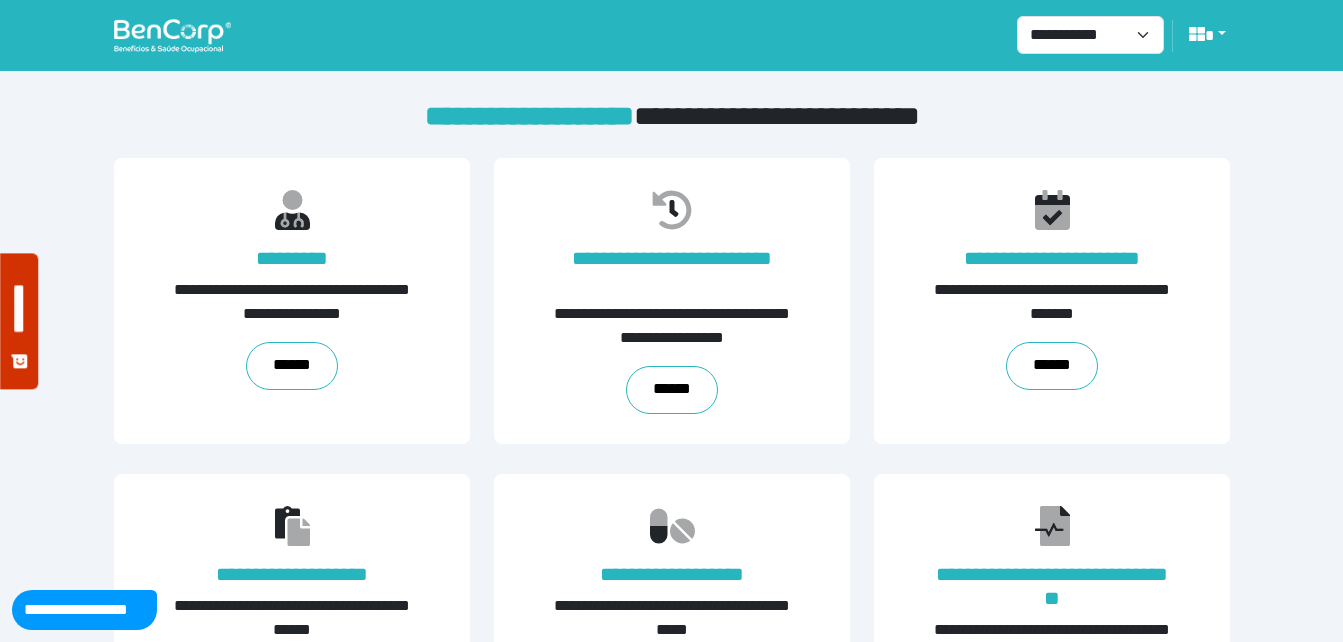 click at bounding box center (172, 35) 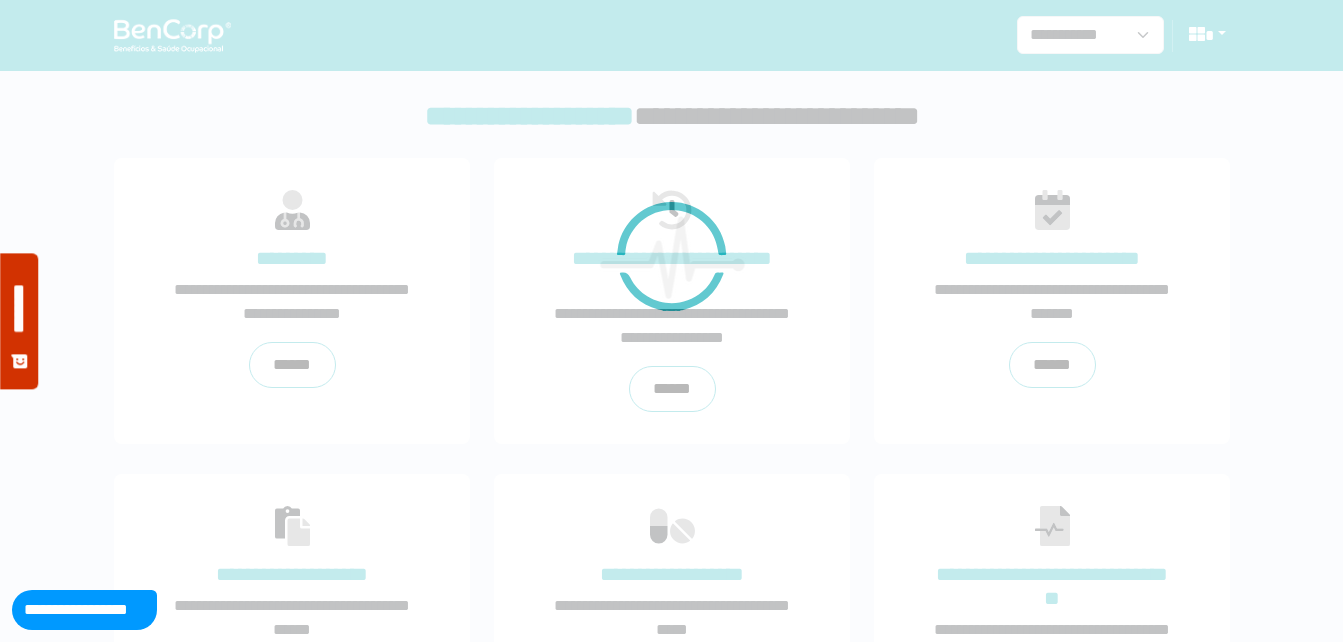 scroll, scrollTop: 0, scrollLeft: 0, axis: both 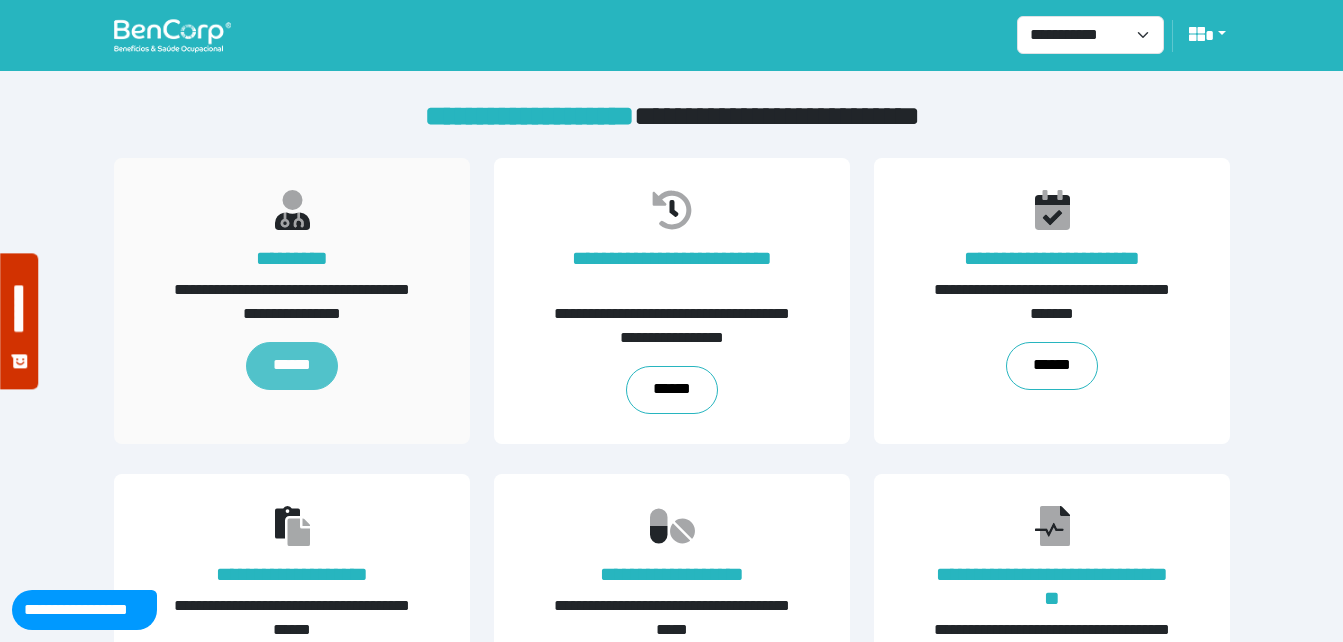 click on "******" at bounding box center [291, 366] 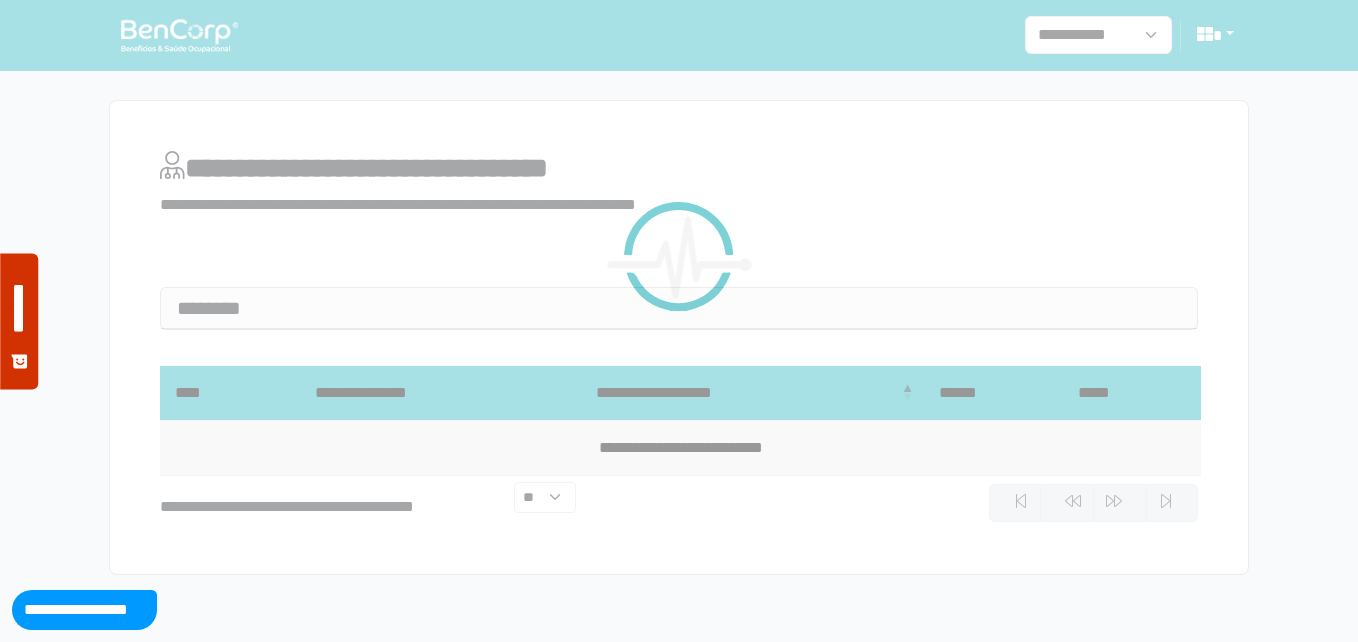 scroll, scrollTop: 0, scrollLeft: 0, axis: both 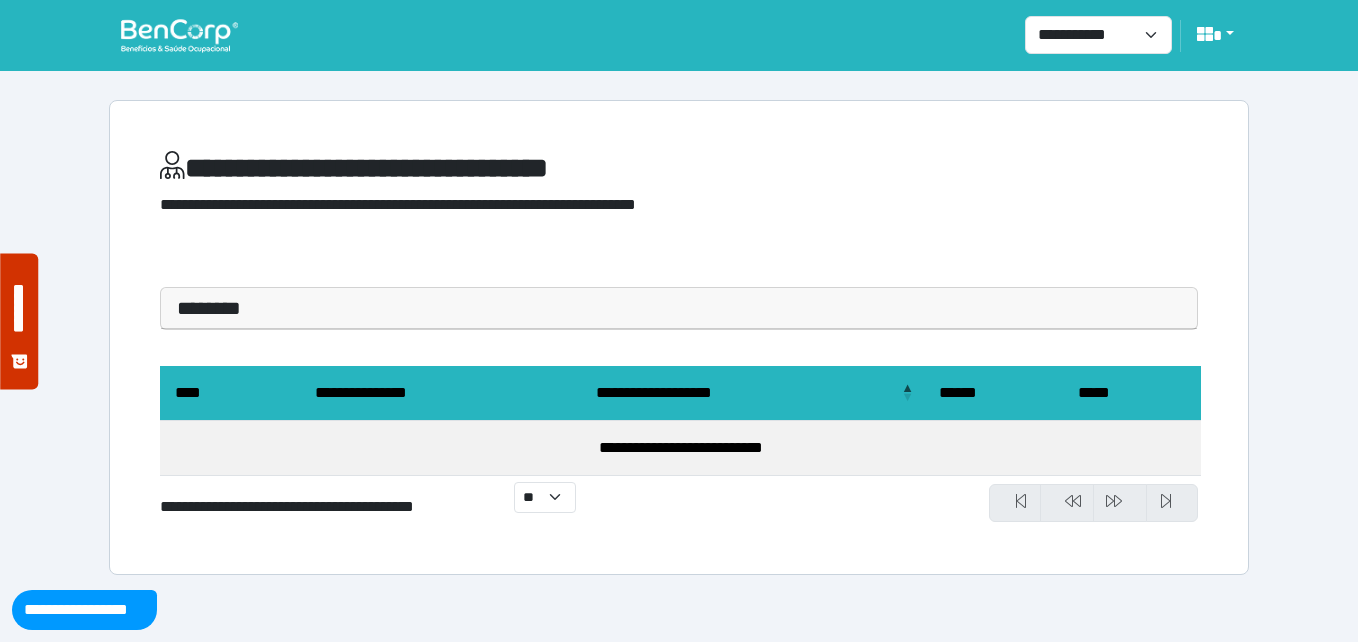 click at bounding box center [179, 35] 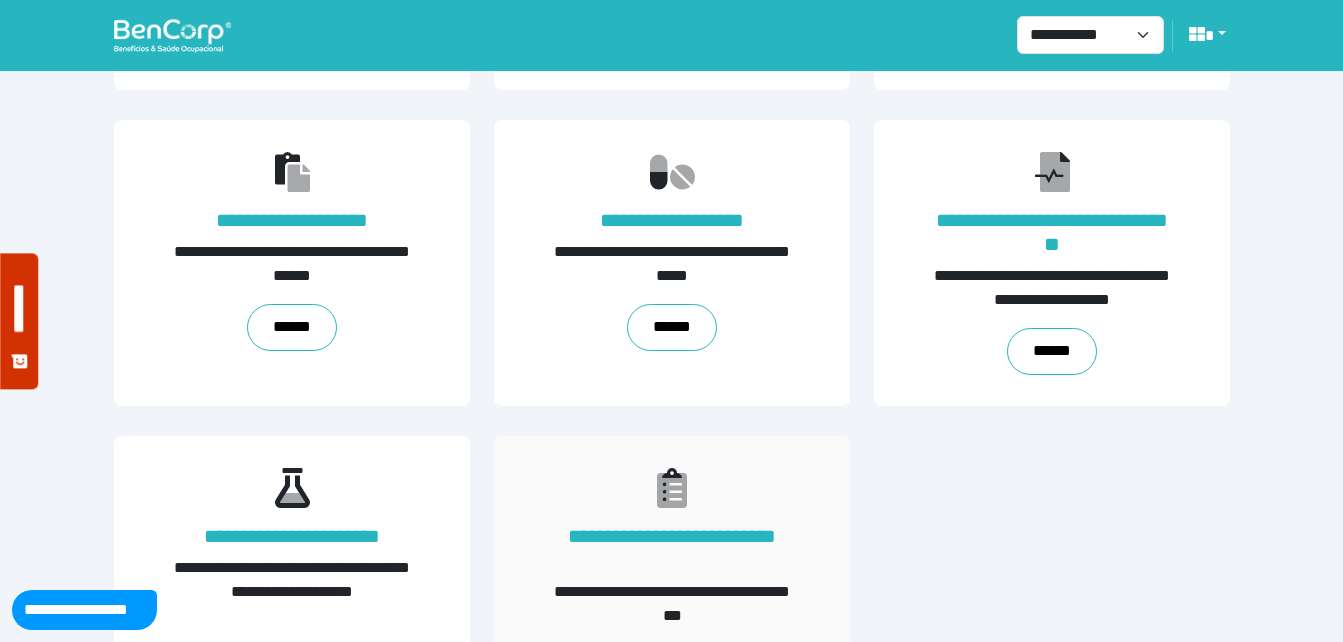 scroll, scrollTop: 454, scrollLeft: 0, axis: vertical 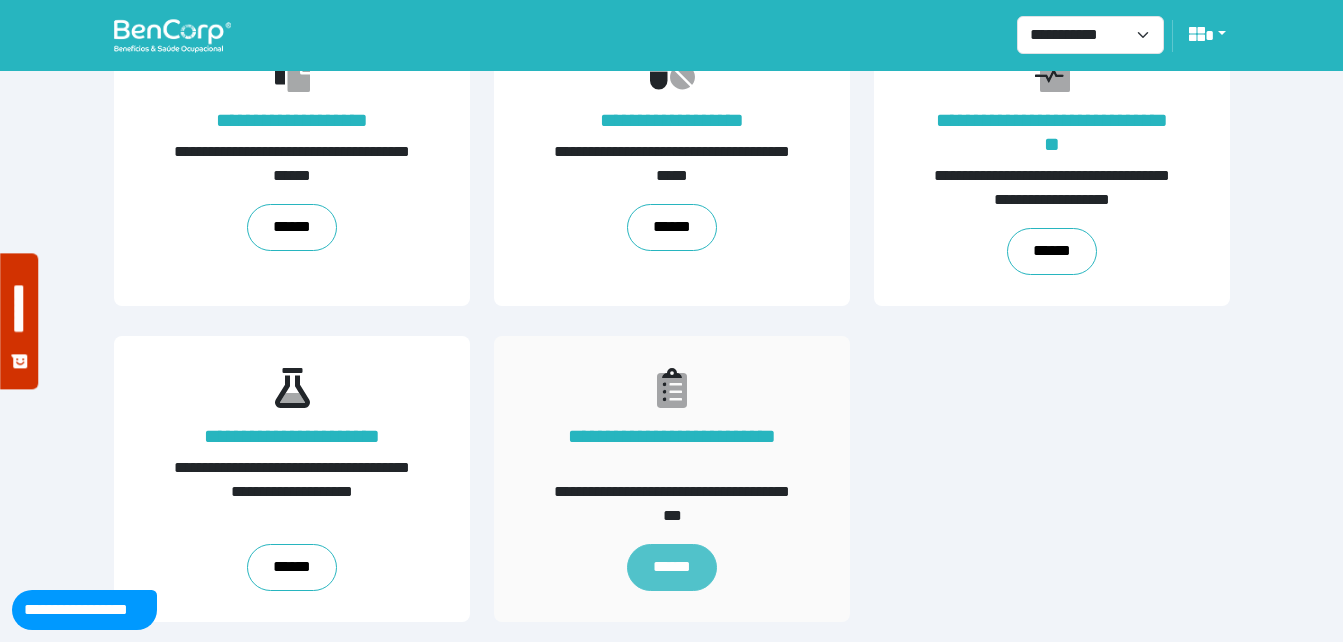click on "******" at bounding box center [671, 568] 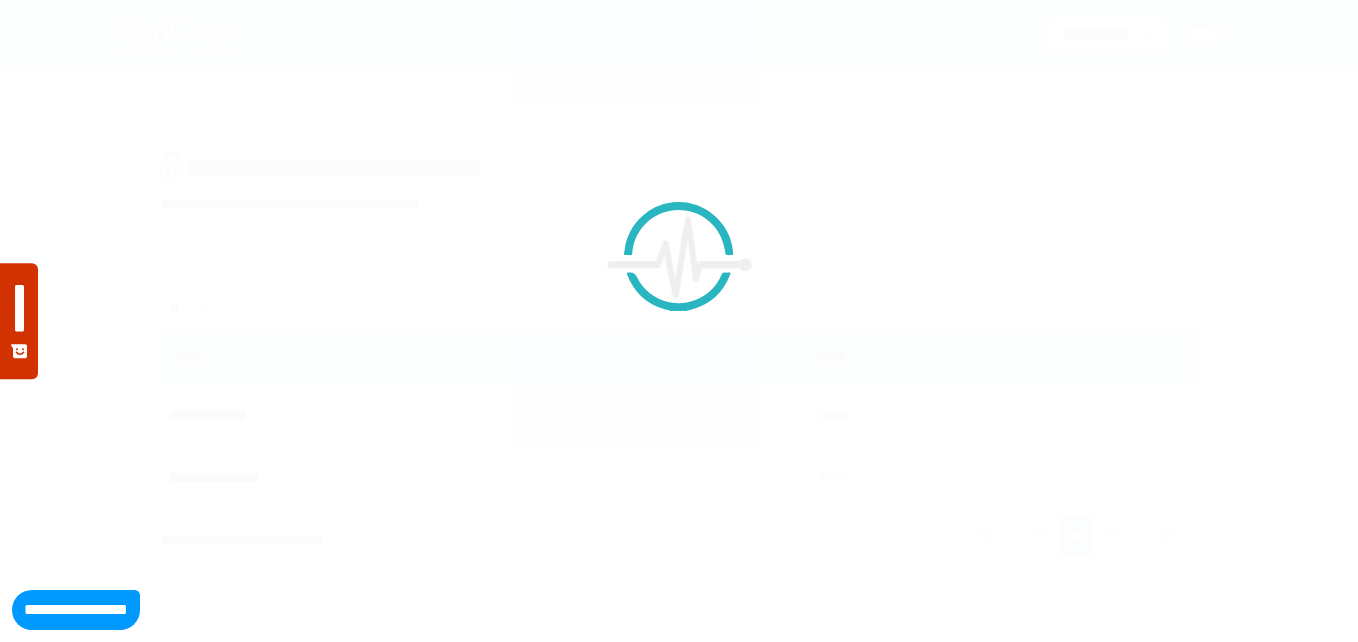scroll, scrollTop: 0, scrollLeft: 0, axis: both 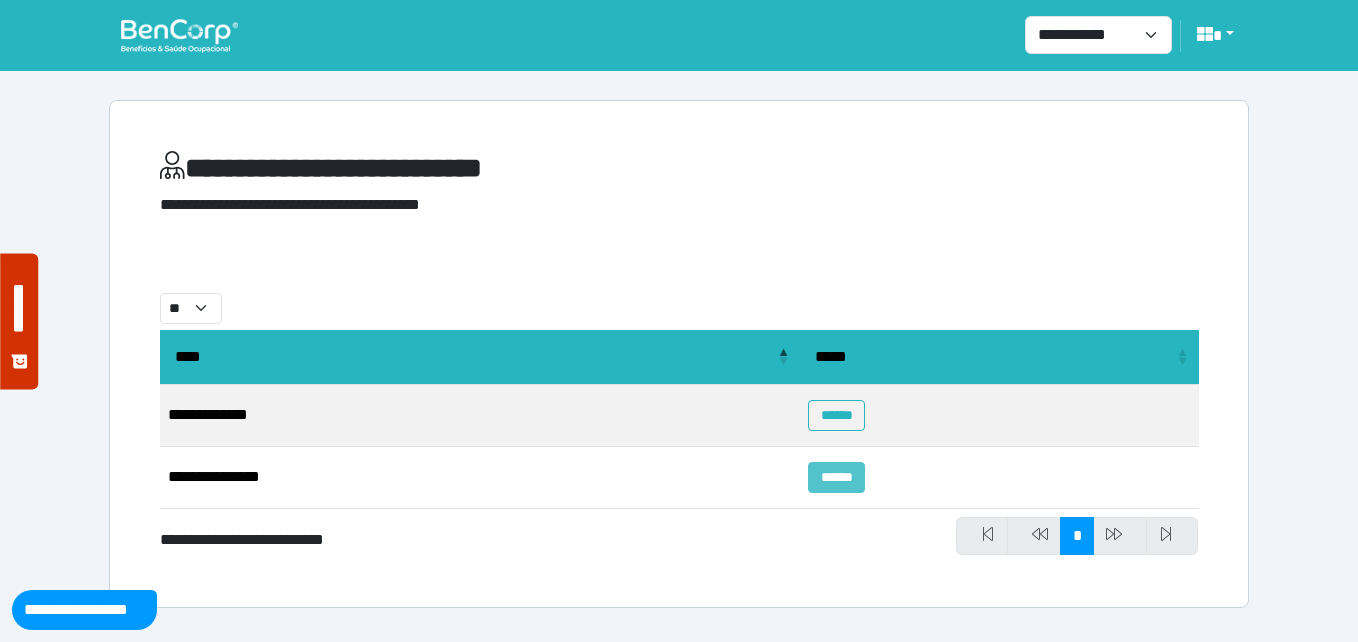 click on "******" at bounding box center [836, 477] 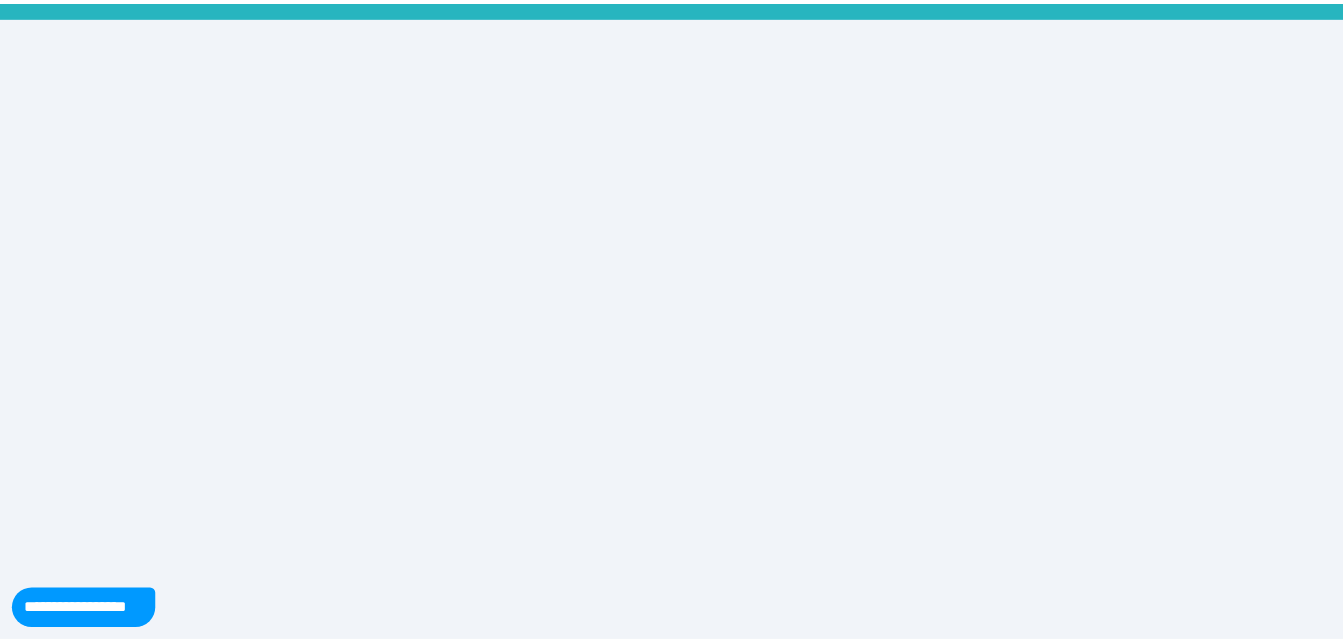 scroll, scrollTop: 0, scrollLeft: 0, axis: both 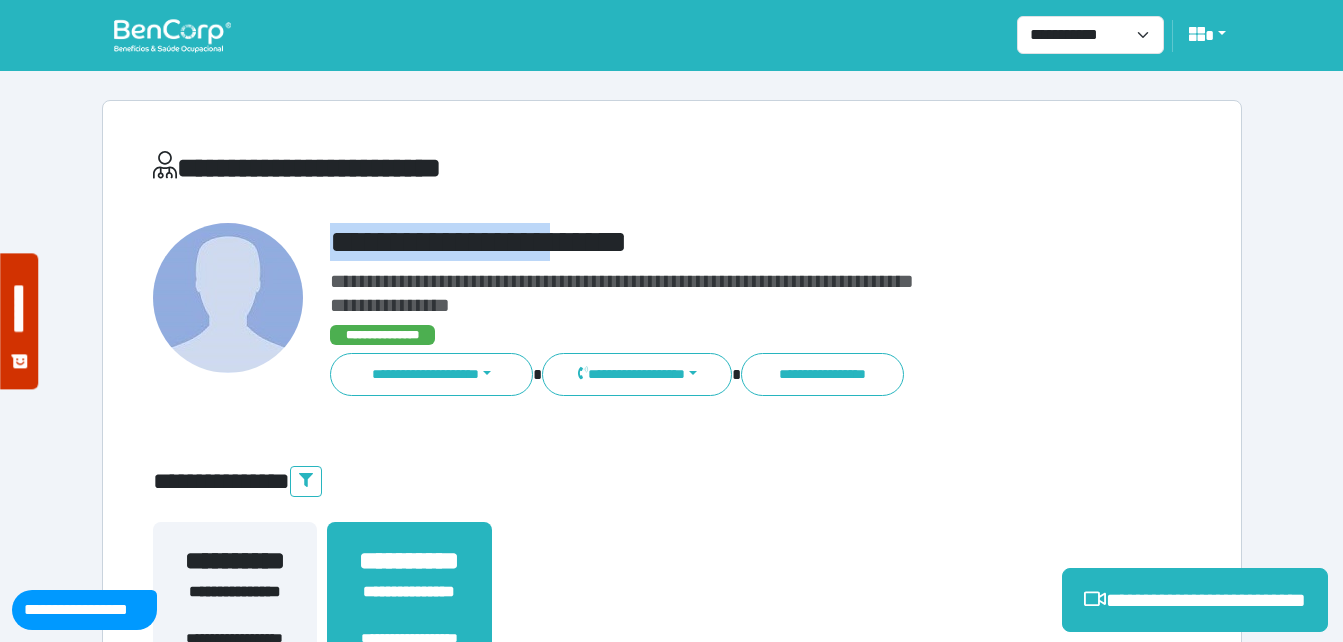 drag, startPoint x: 362, startPoint y: 240, endPoint x: 681, endPoint y: 215, distance: 319.97812 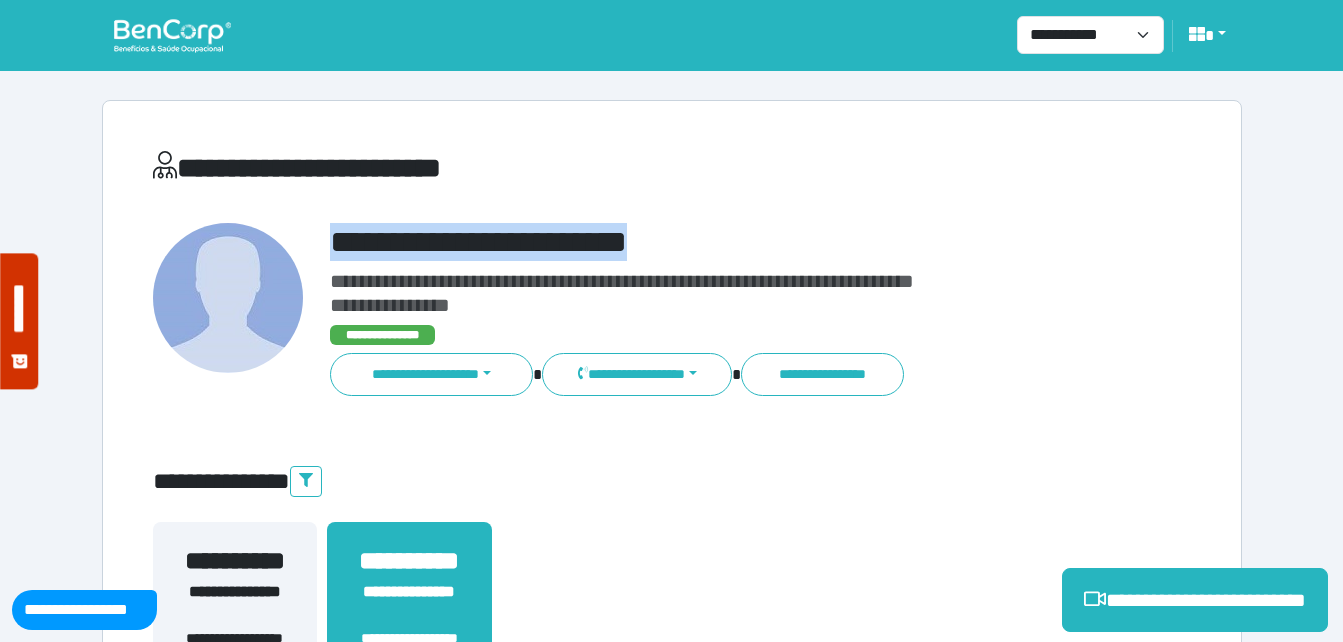 copy on "**********" 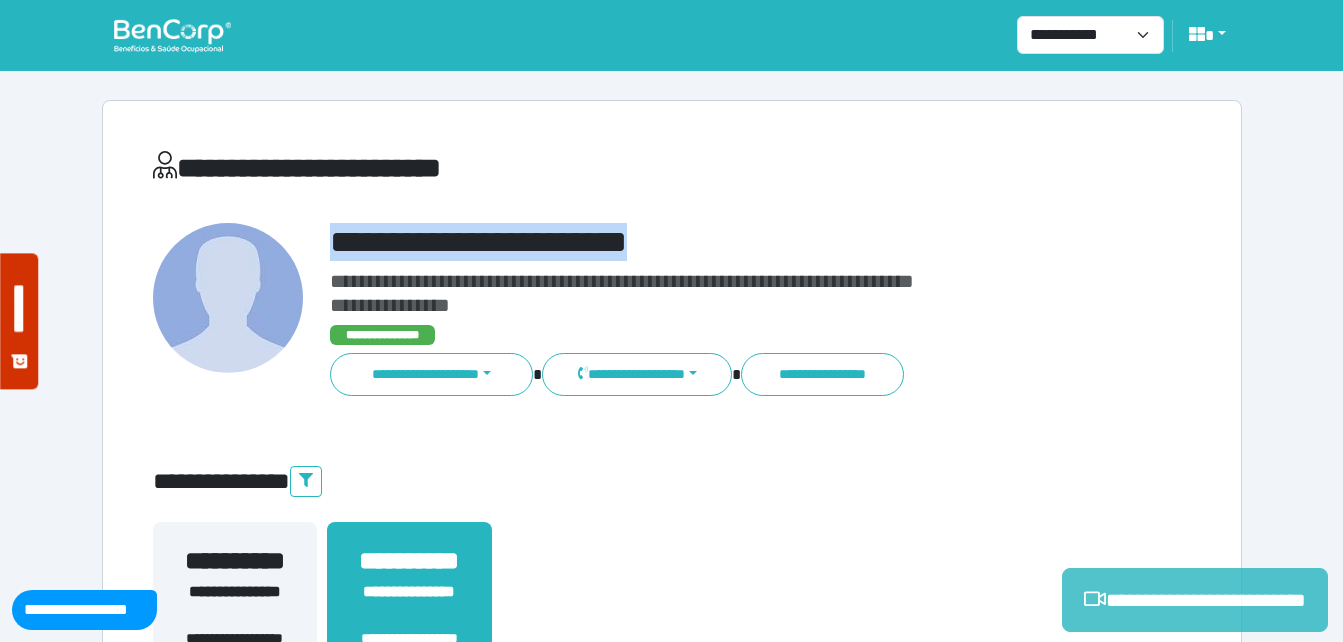 click on "**********" at bounding box center [1195, 600] 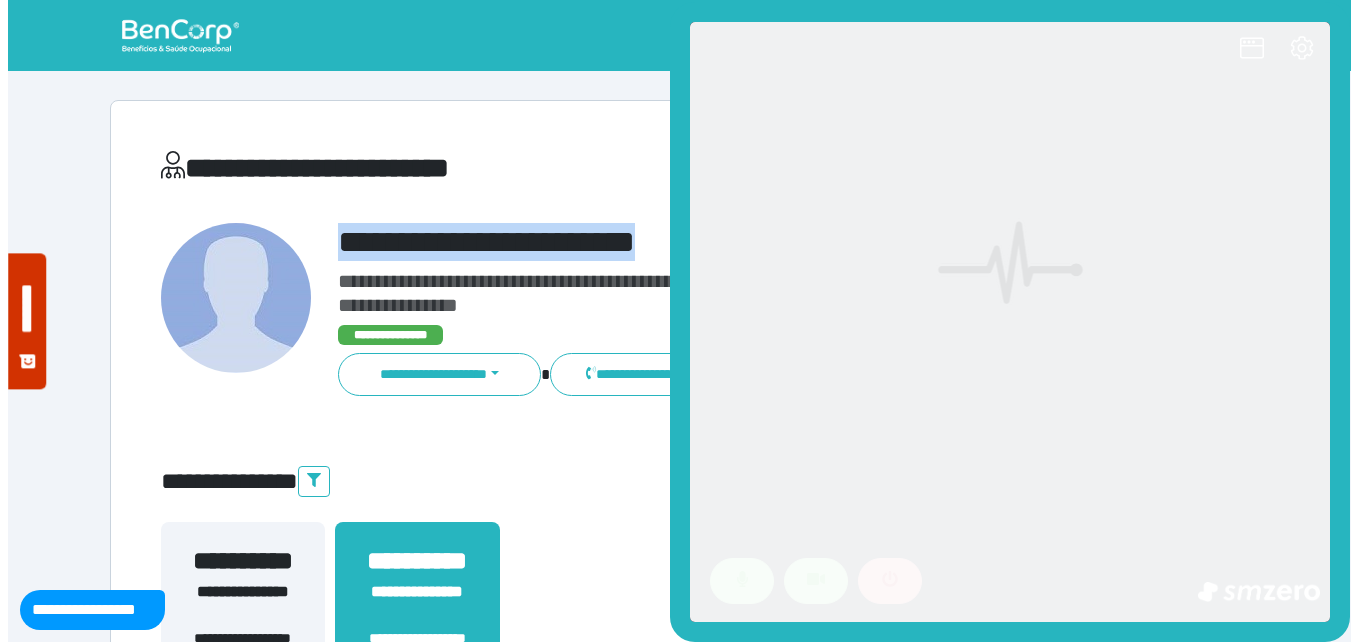 scroll, scrollTop: 0, scrollLeft: 0, axis: both 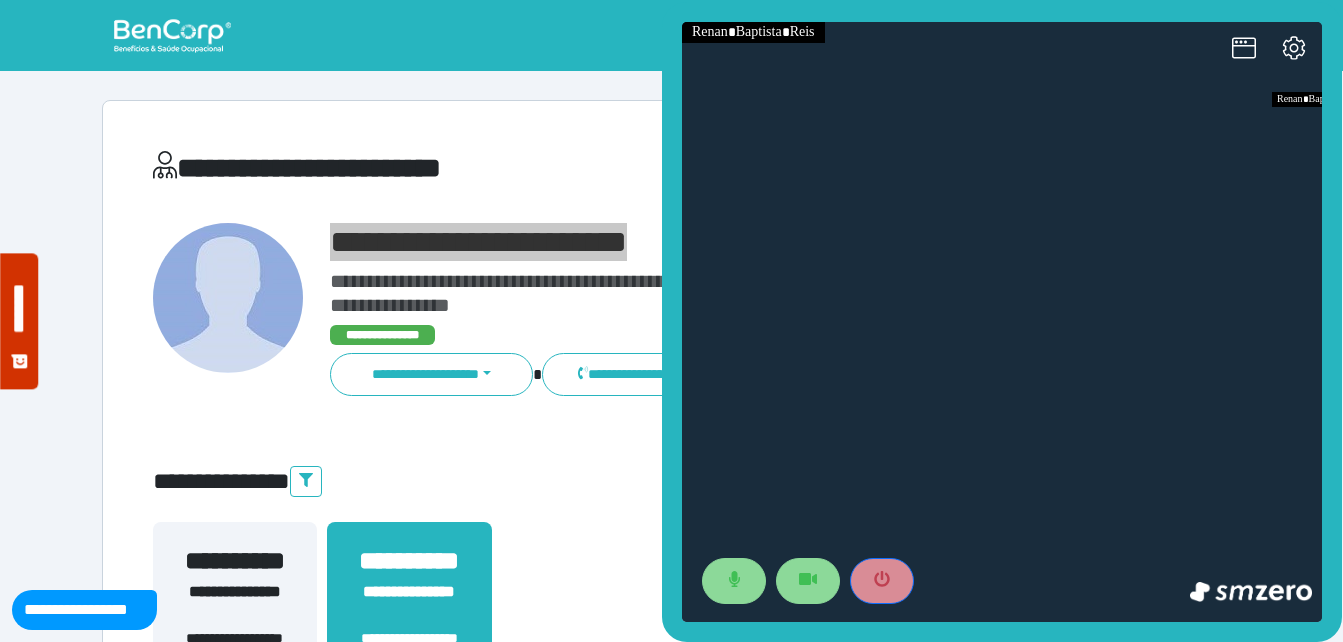 drag, startPoint x: 895, startPoint y: 578, endPoint x: 957, endPoint y: 400, distance: 188.48872 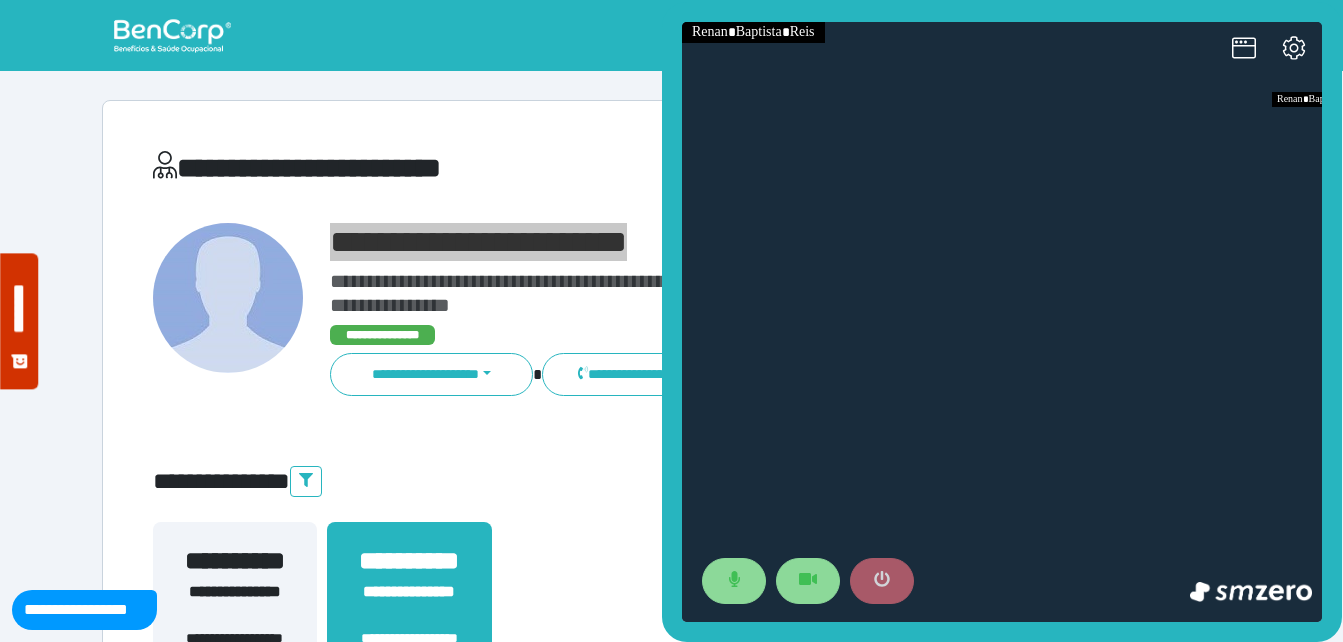 click at bounding box center [882, 581] 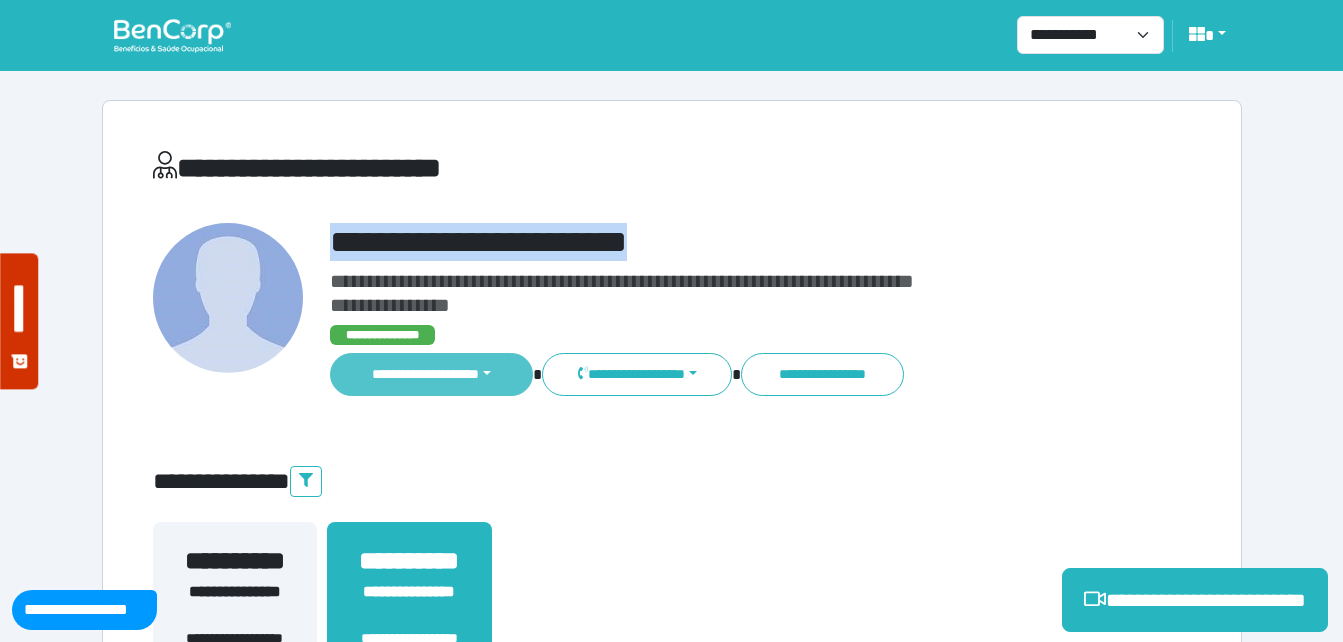 click on "**********" at bounding box center [432, 374] 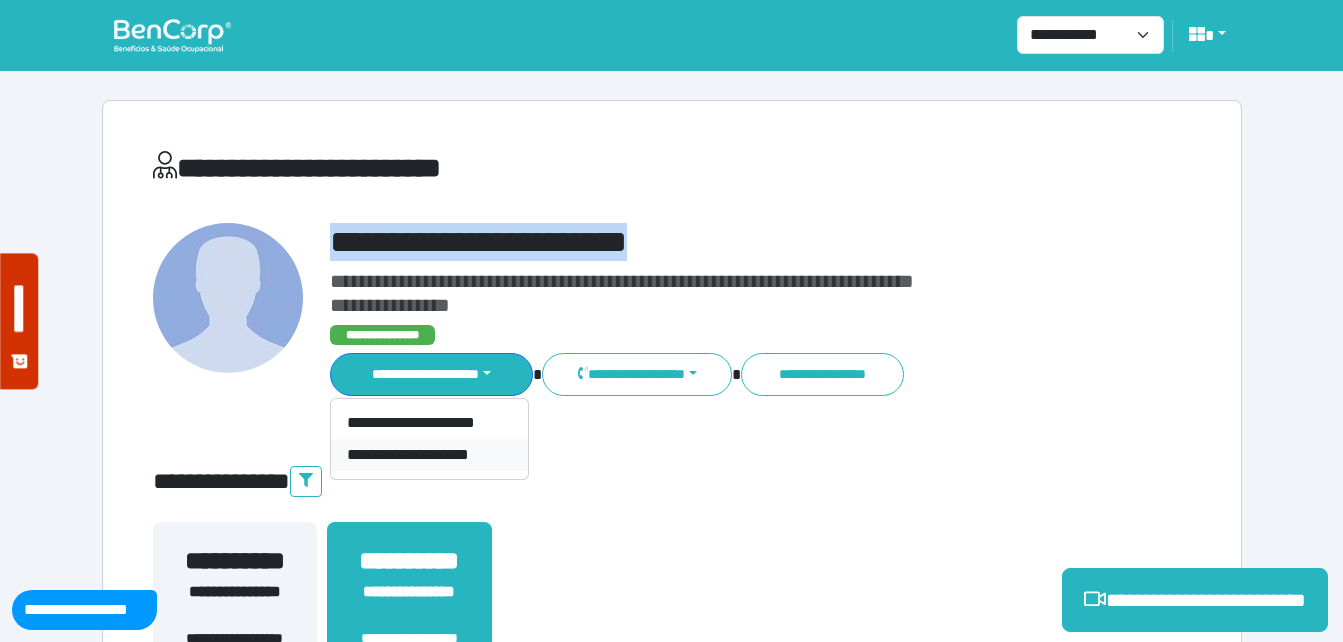 click on "**********" at bounding box center (429, 455) 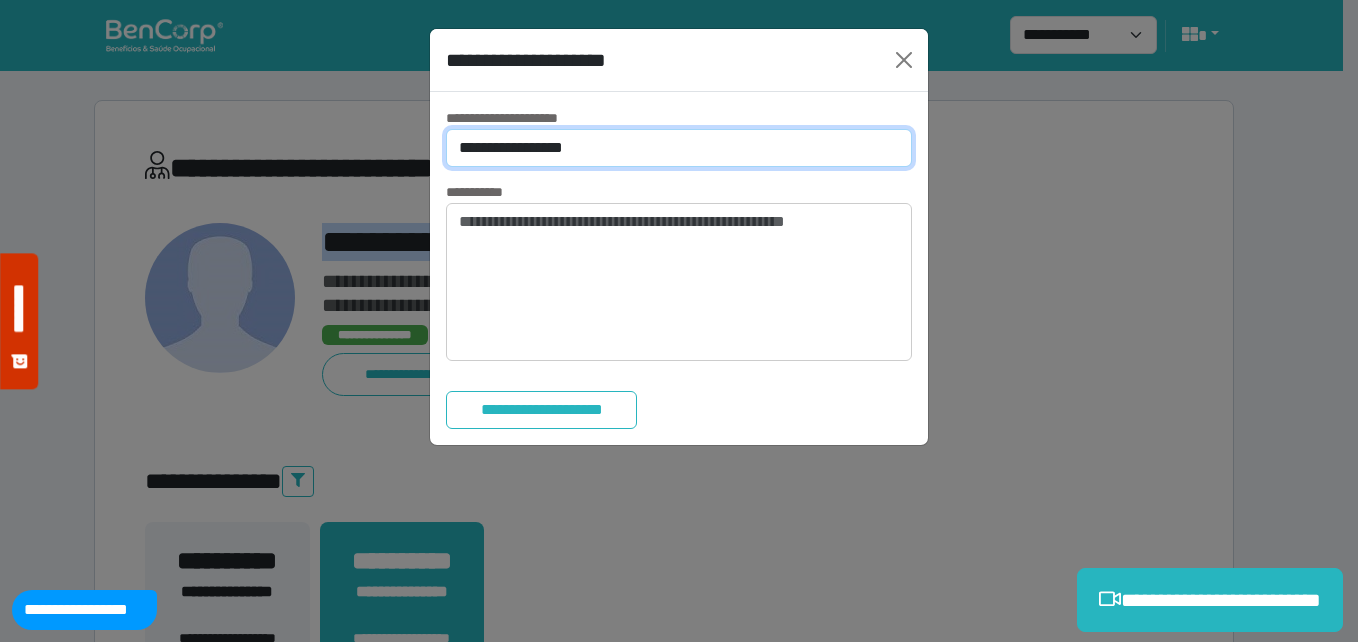 click on "**********" at bounding box center [679, 148] 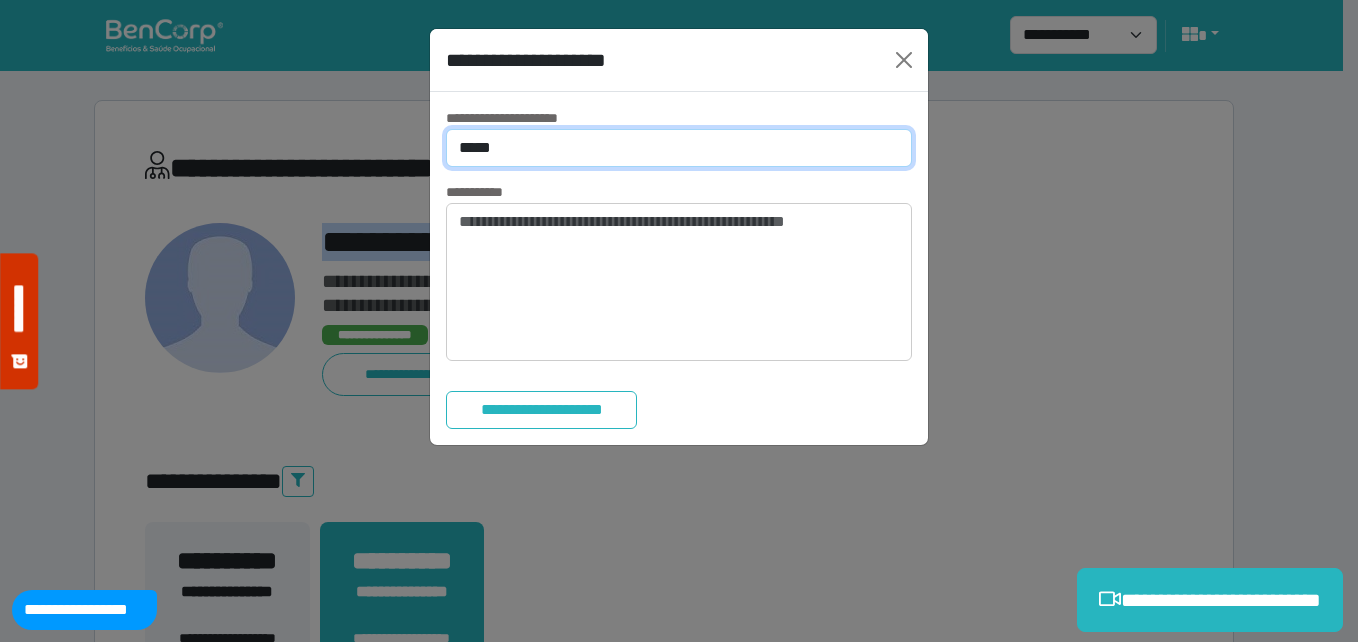 click on "**********" at bounding box center [679, 148] 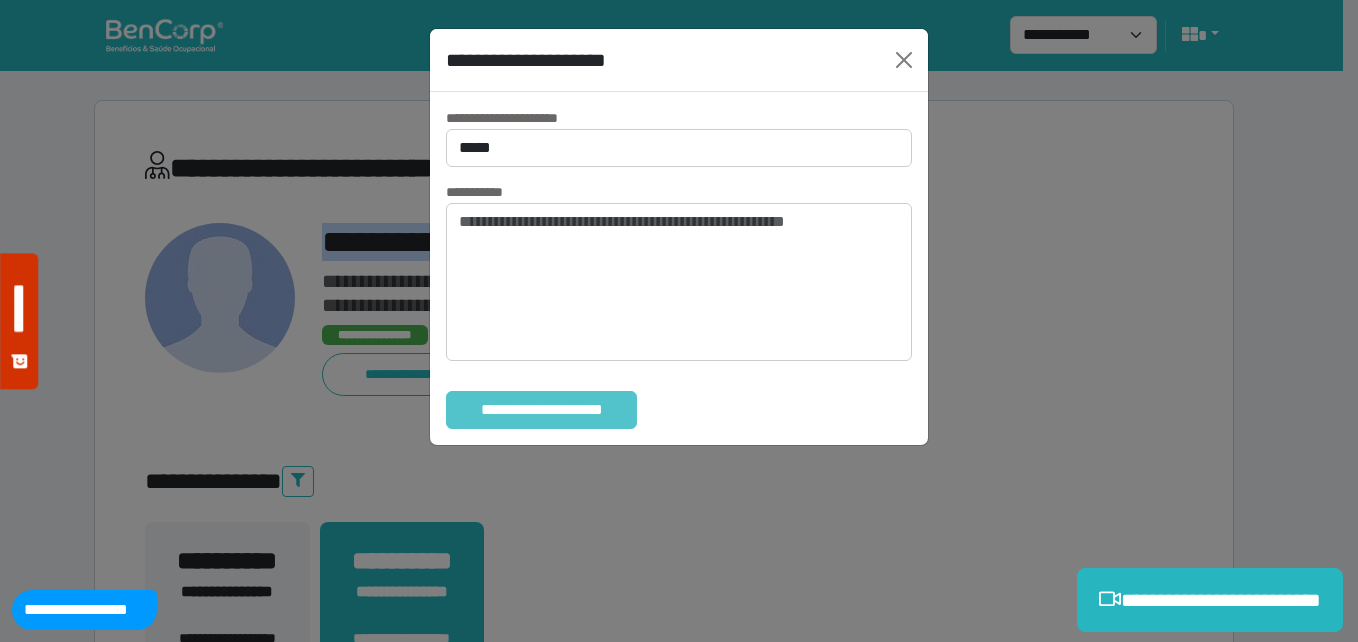 click on "**********" at bounding box center (541, 410) 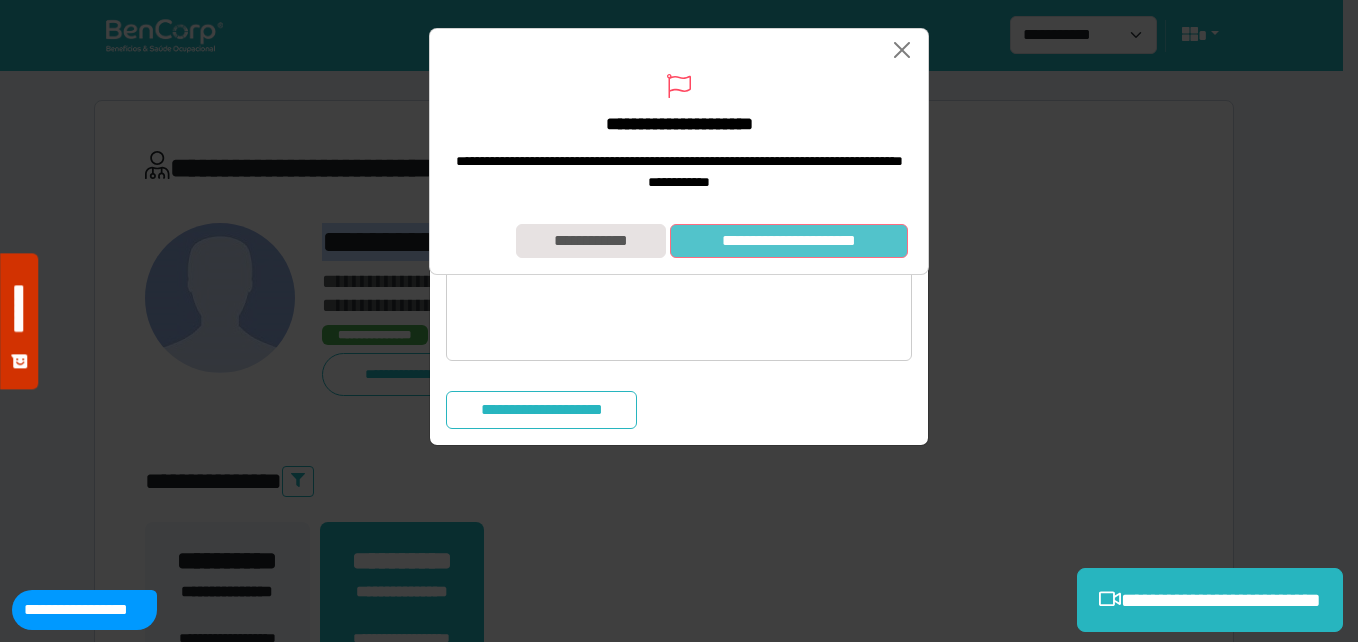 click on "**********" at bounding box center (789, 241) 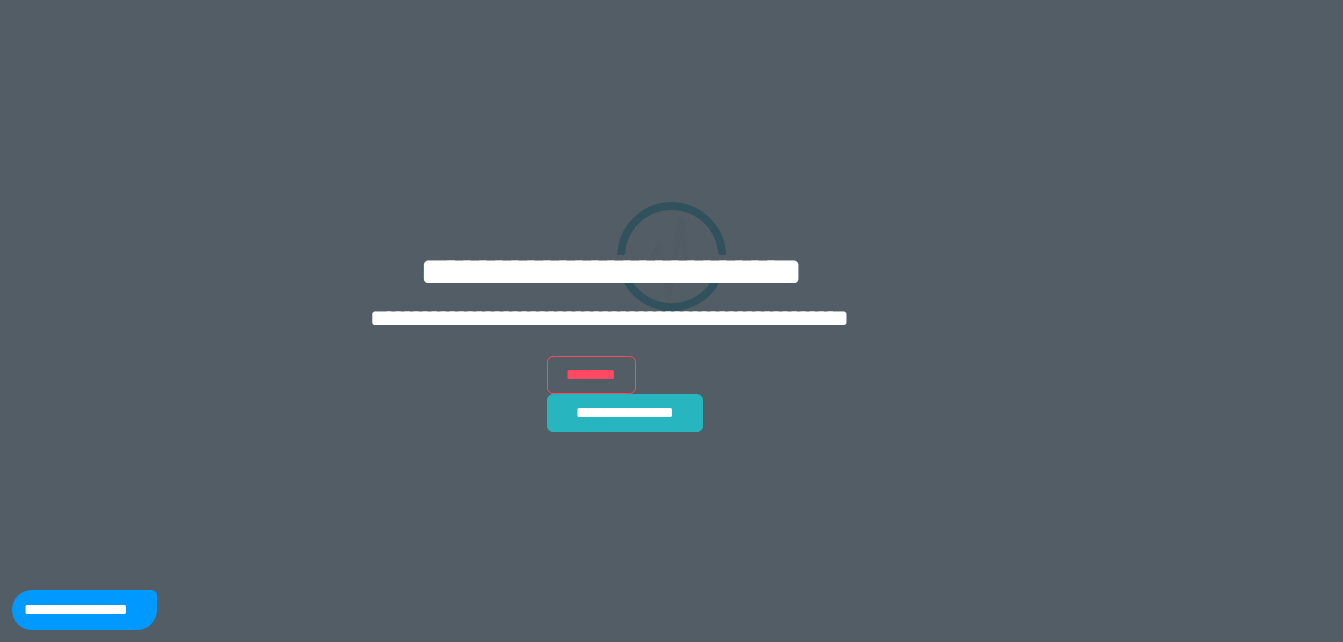 scroll, scrollTop: 0, scrollLeft: 0, axis: both 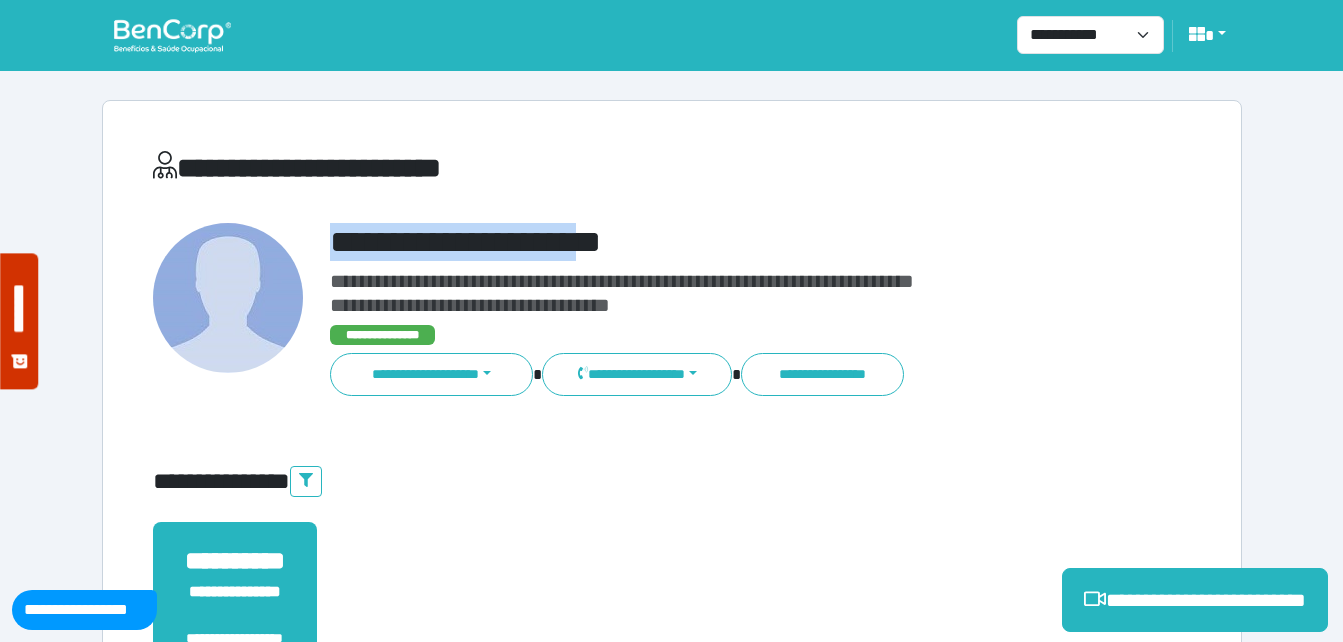 drag, startPoint x: 324, startPoint y: 242, endPoint x: 734, endPoint y: 218, distance: 410.70184 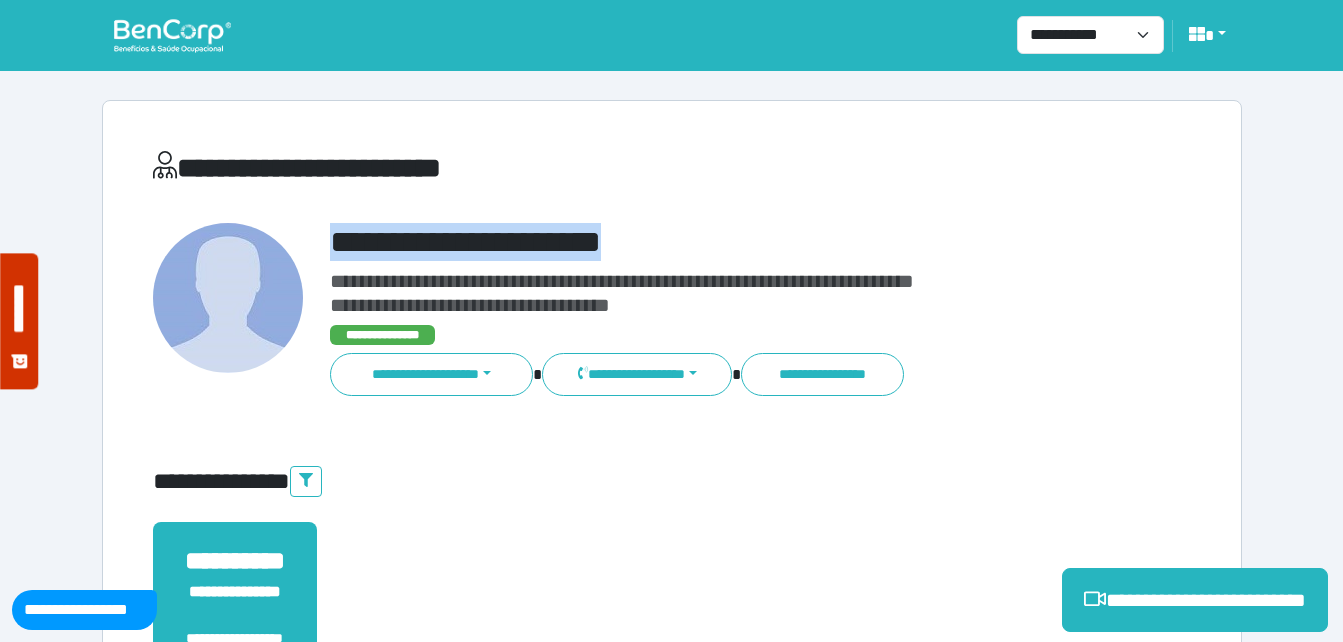 copy on "**********" 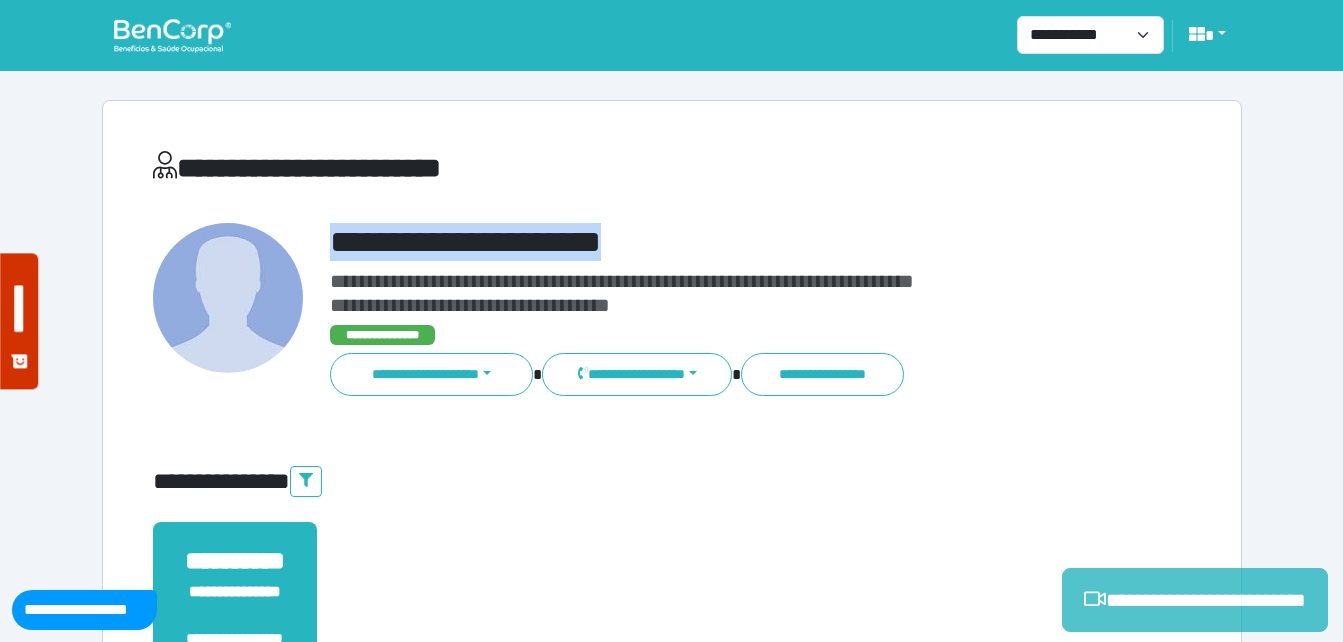 click on "**********" at bounding box center [1195, 600] 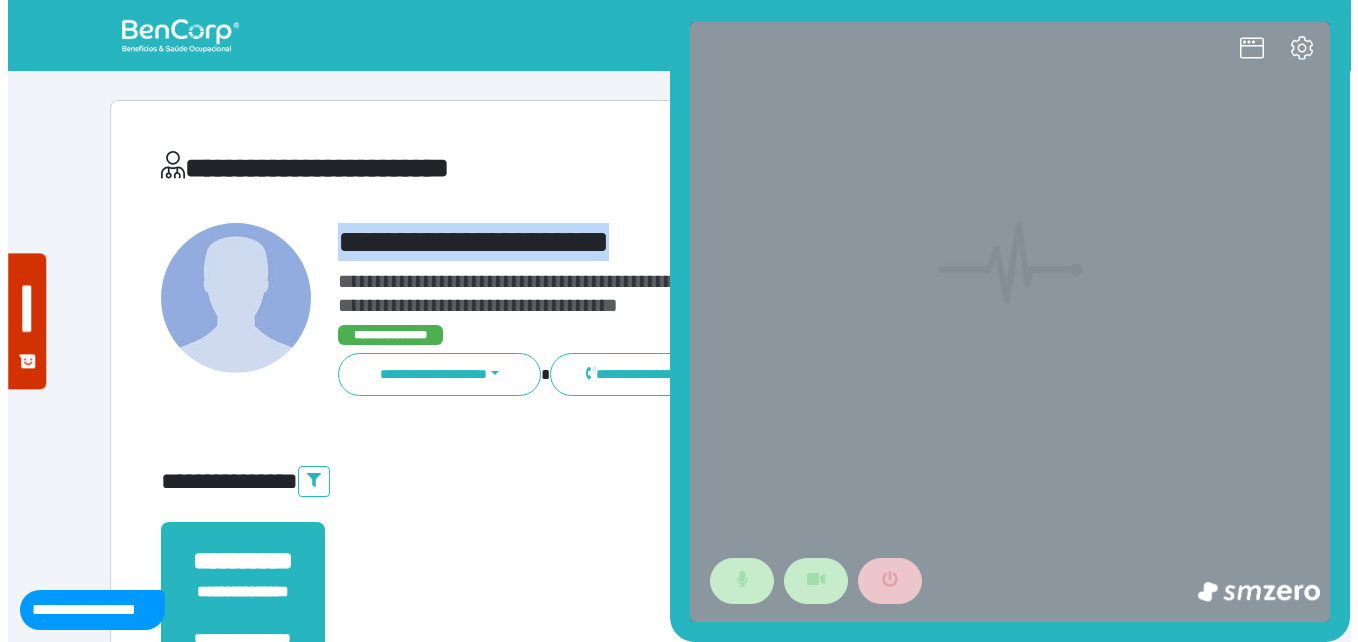 scroll, scrollTop: 0, scrollLeft: 0, axis: both 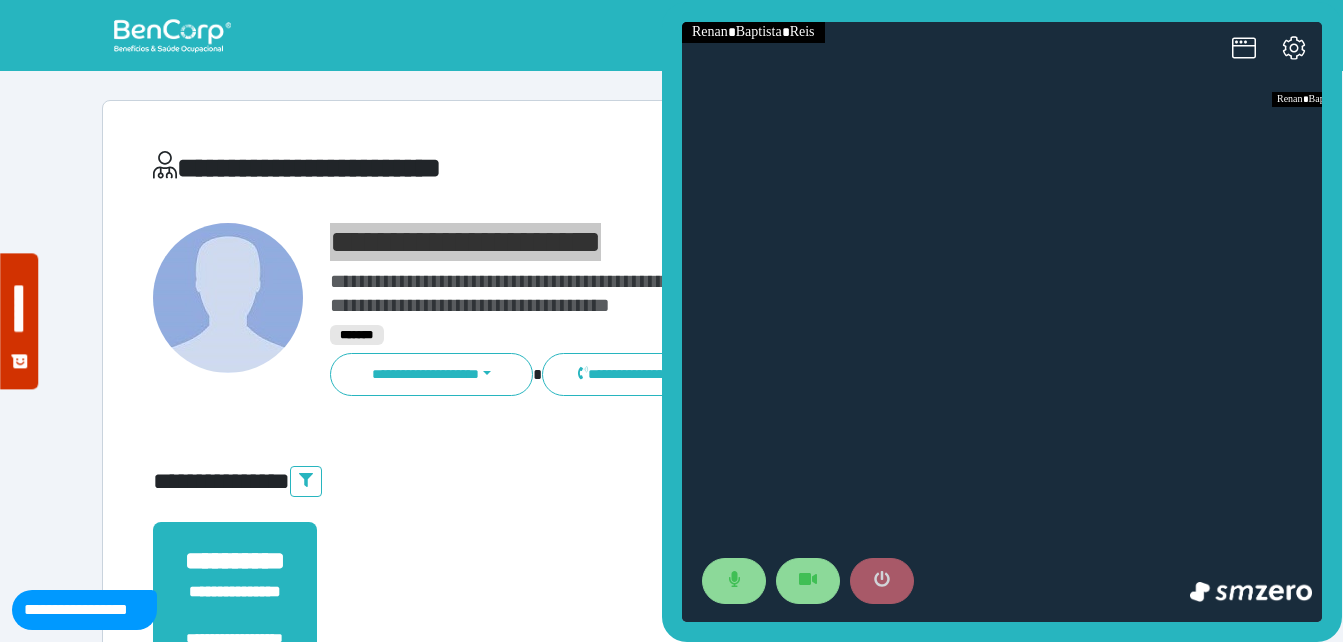 click at bounding box center (882, 581) 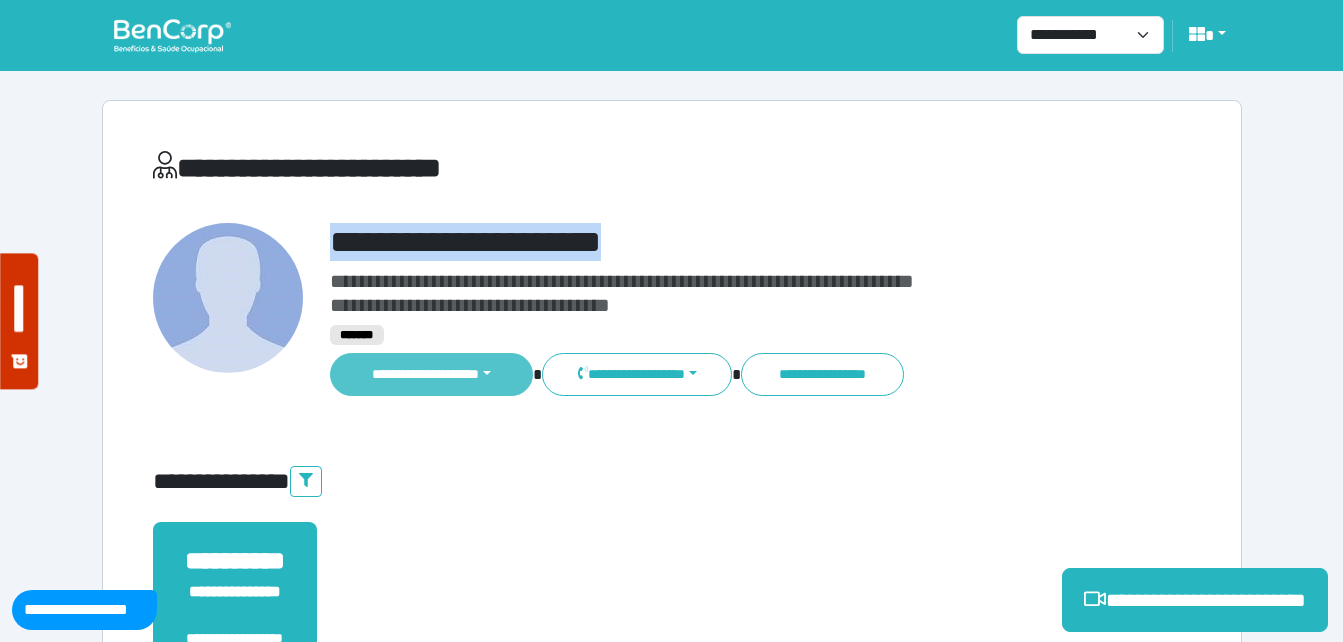click on "**********" at bounding box center (432, 374) 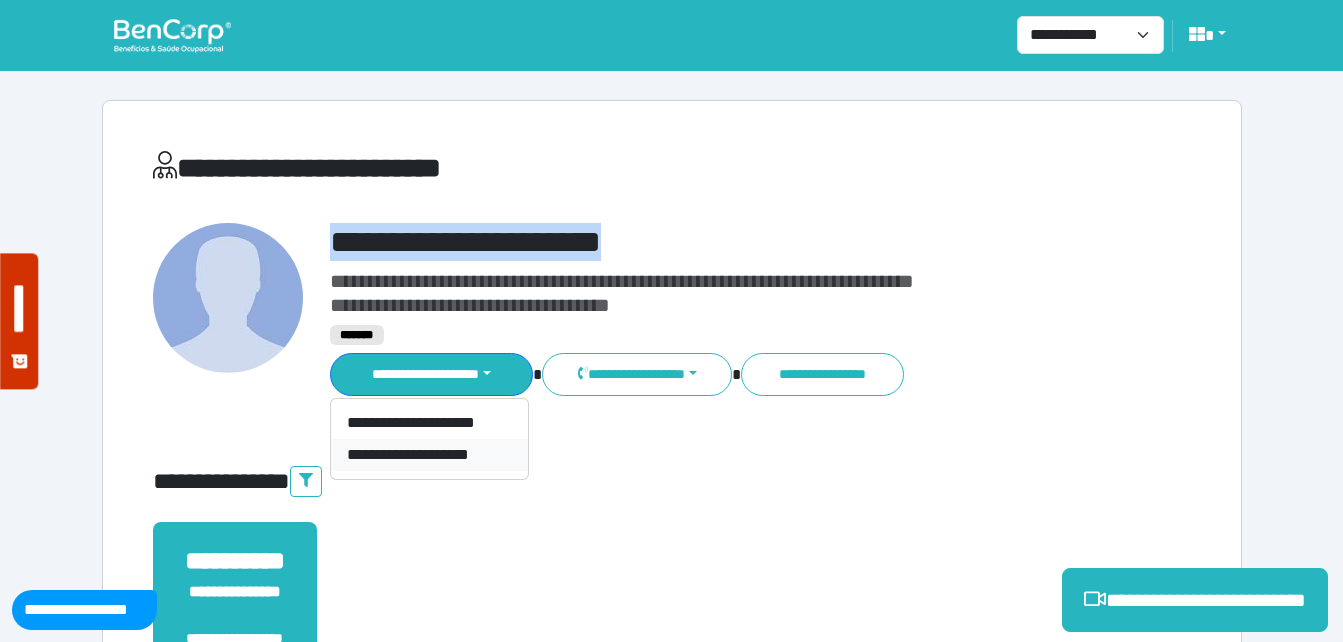 click on "**********" at bounding box center [429, 455] 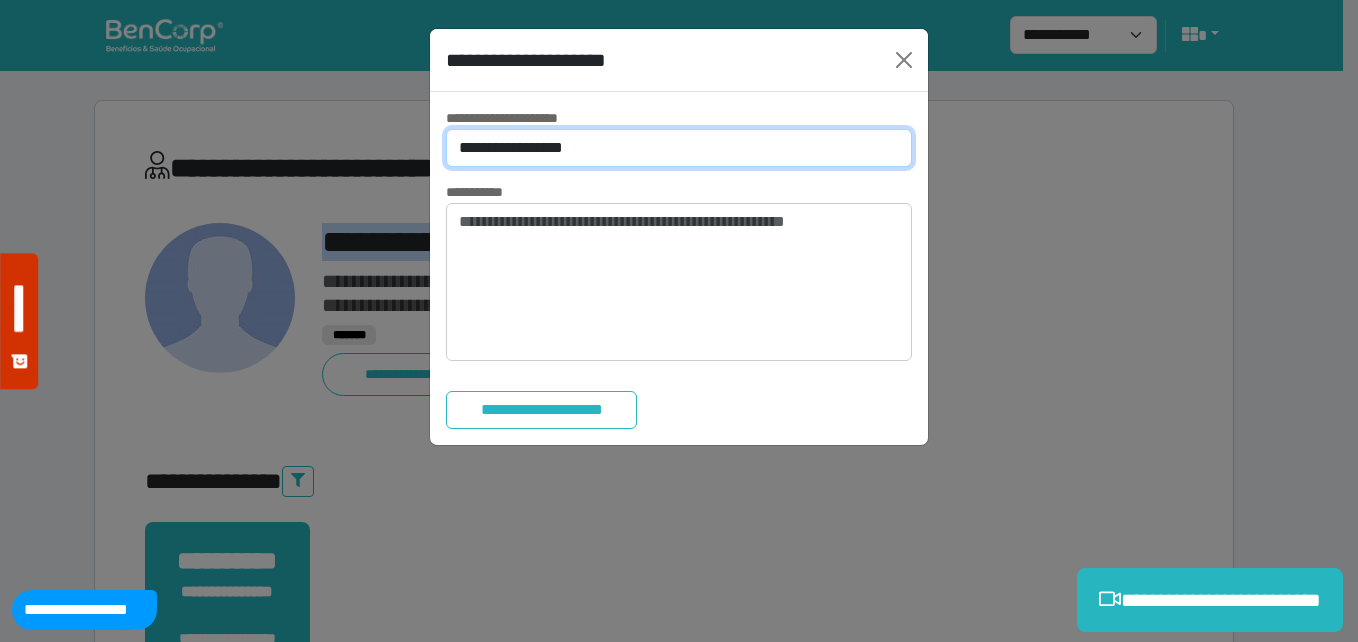 click on "**********" at bounding box center [679, 148] 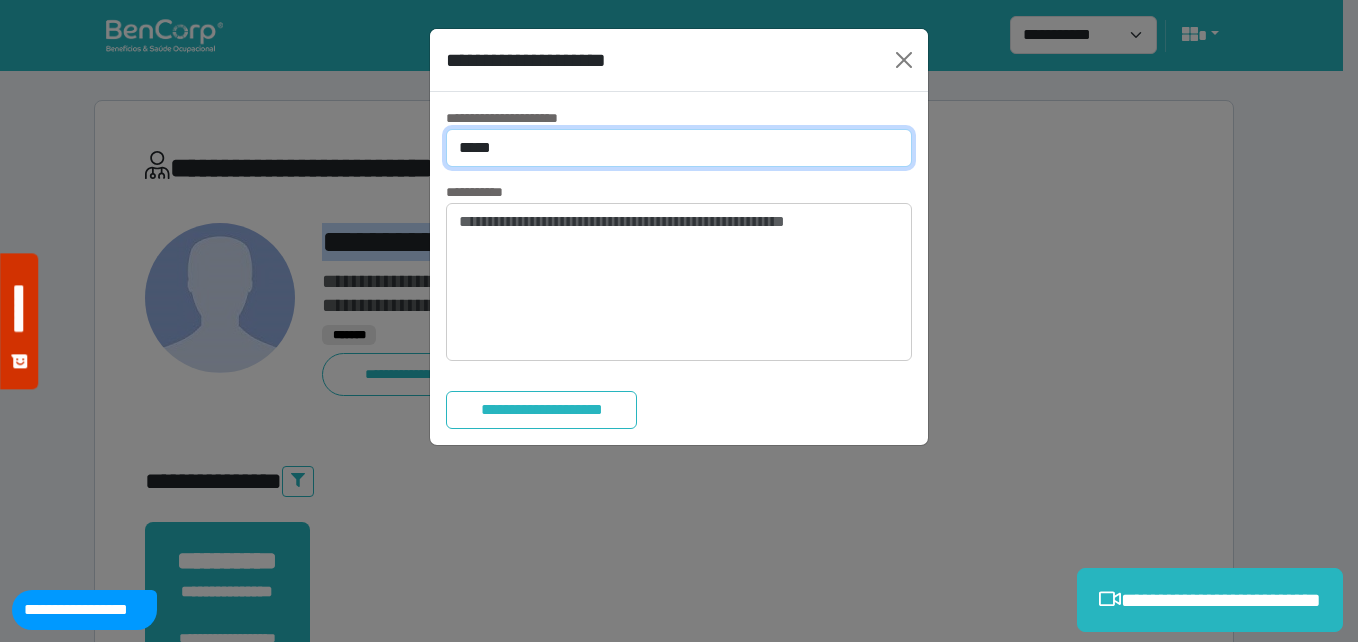 click on "**********" at bounding box center (679, 148) 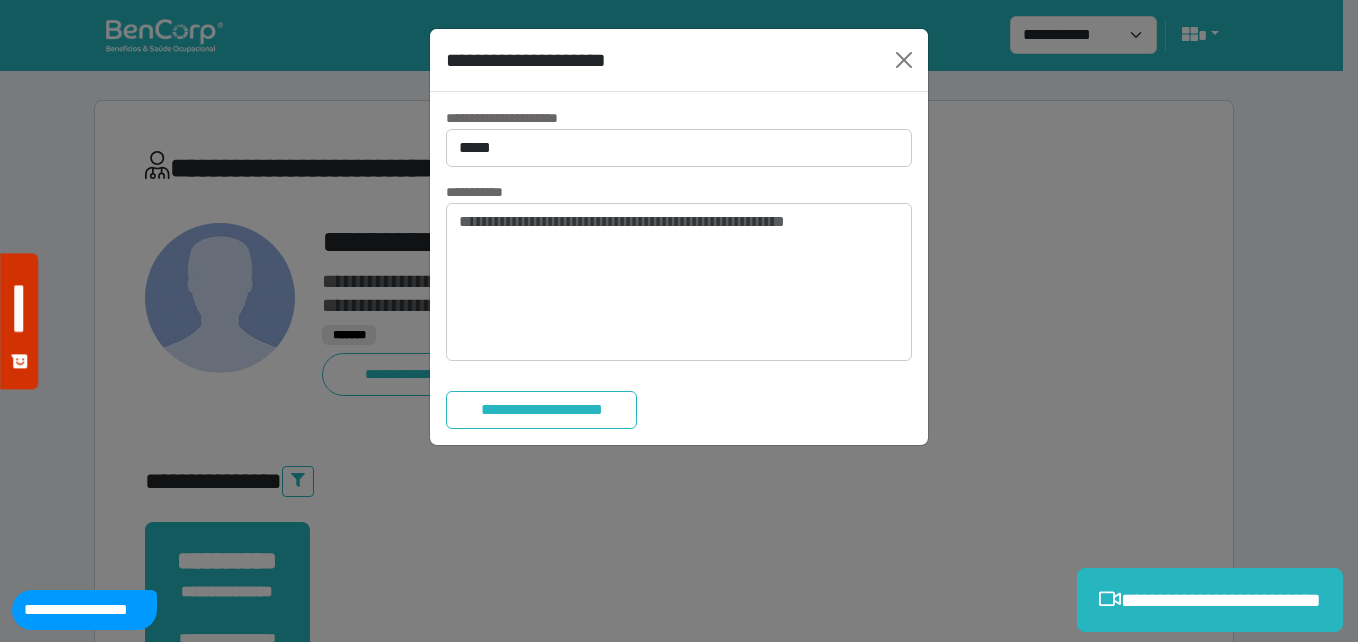 click on "**********" at bounding box center [679, 321] 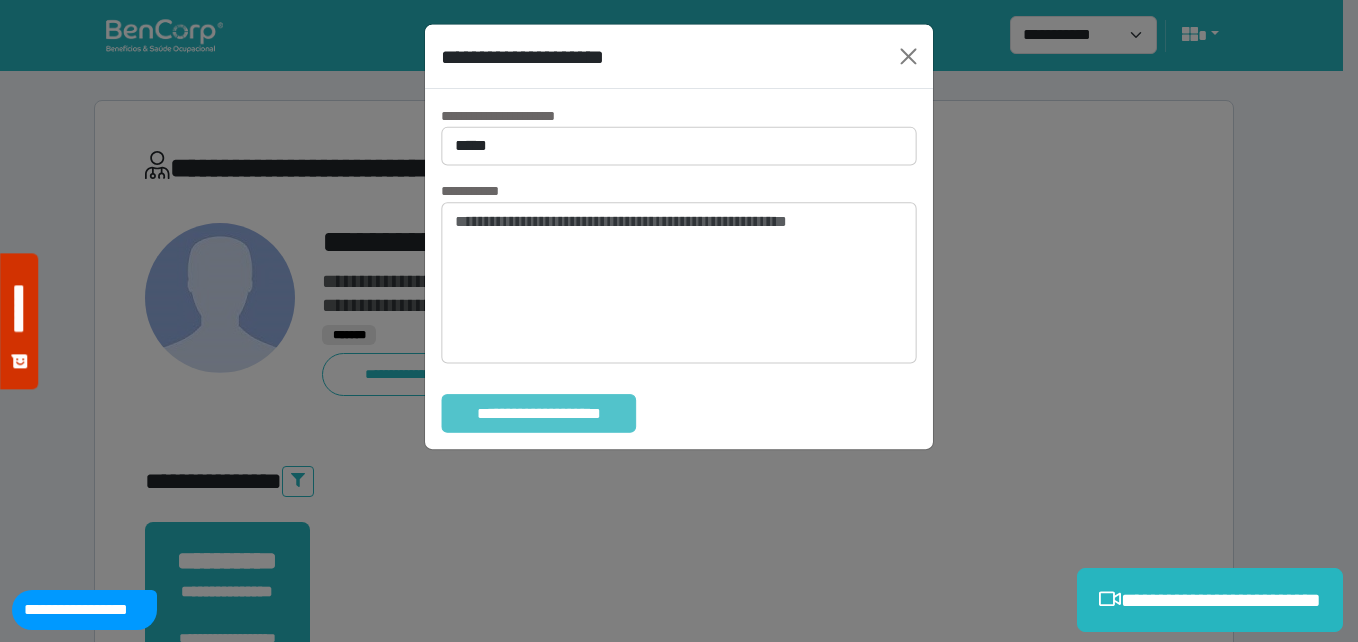 click on "**********" at bounding box center (538, 413) 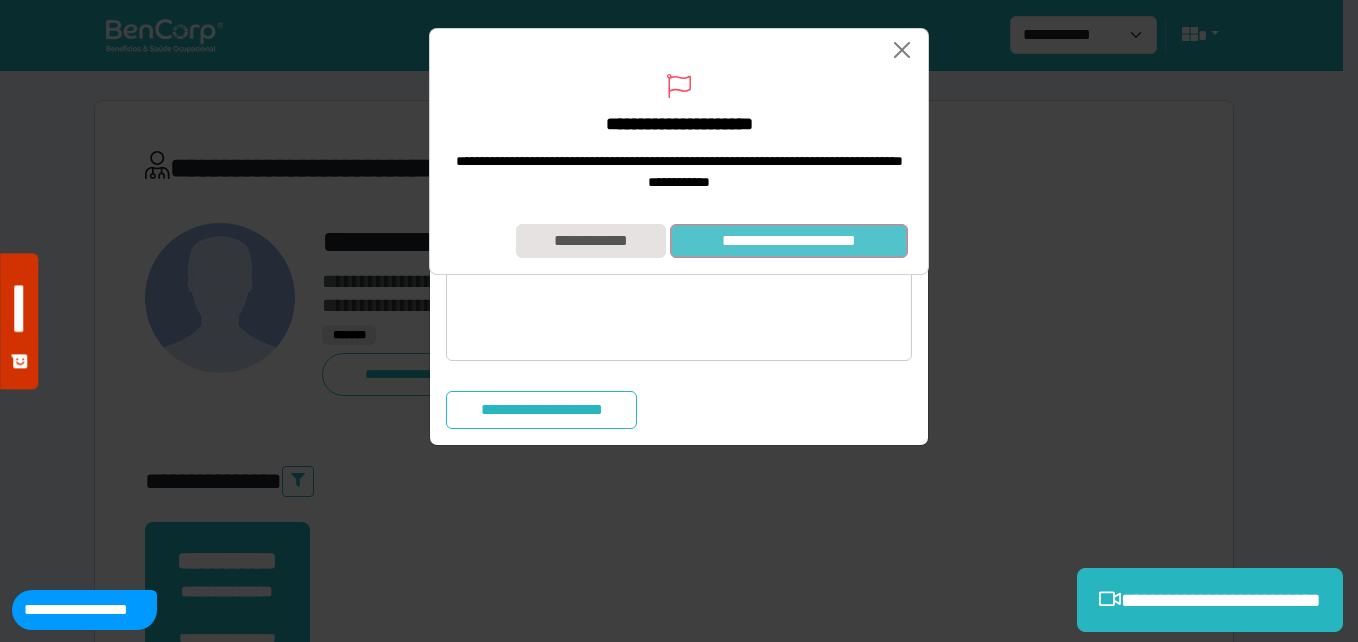 click on "**********" at bounding box center [789, 241] 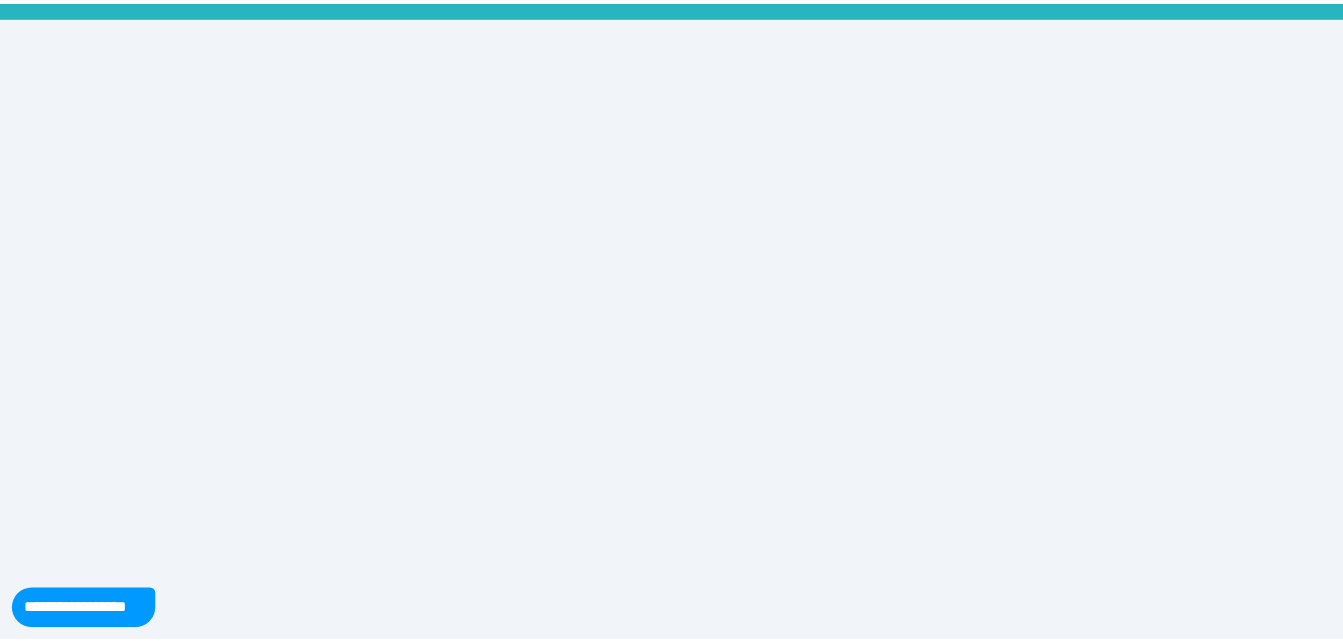 scroll, scrollTop: 0, scrollLeft: 0, axis: both 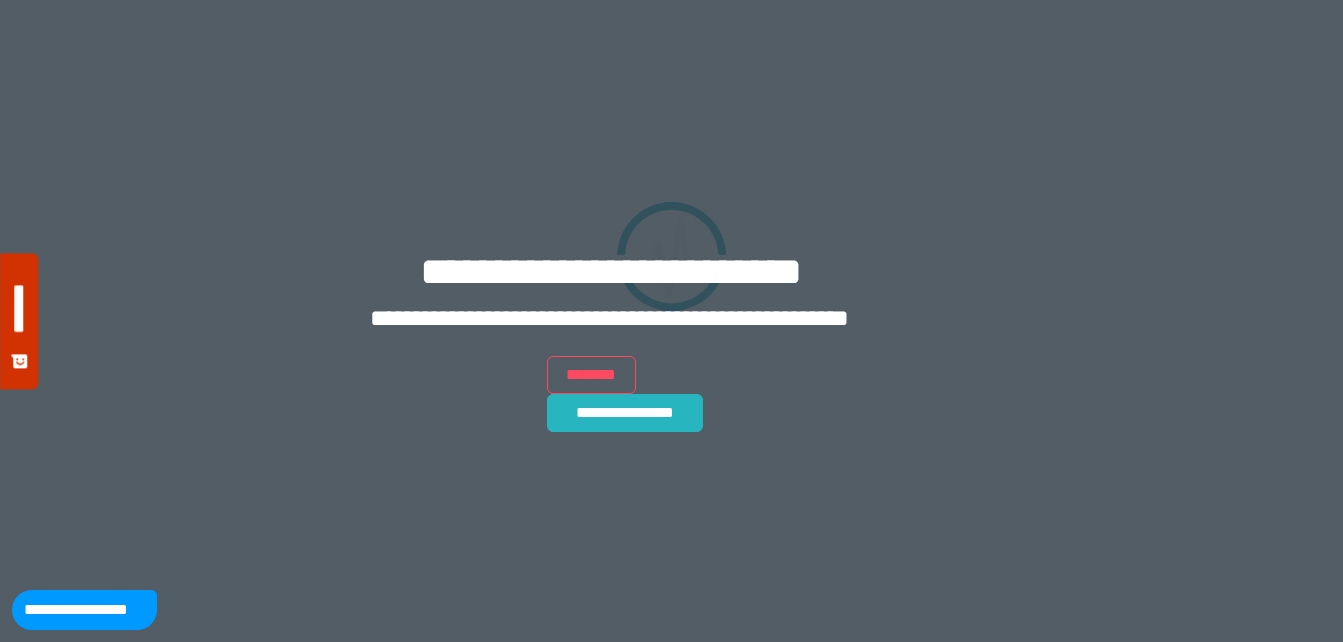 click on "**********" at bounding box center (625, 413) 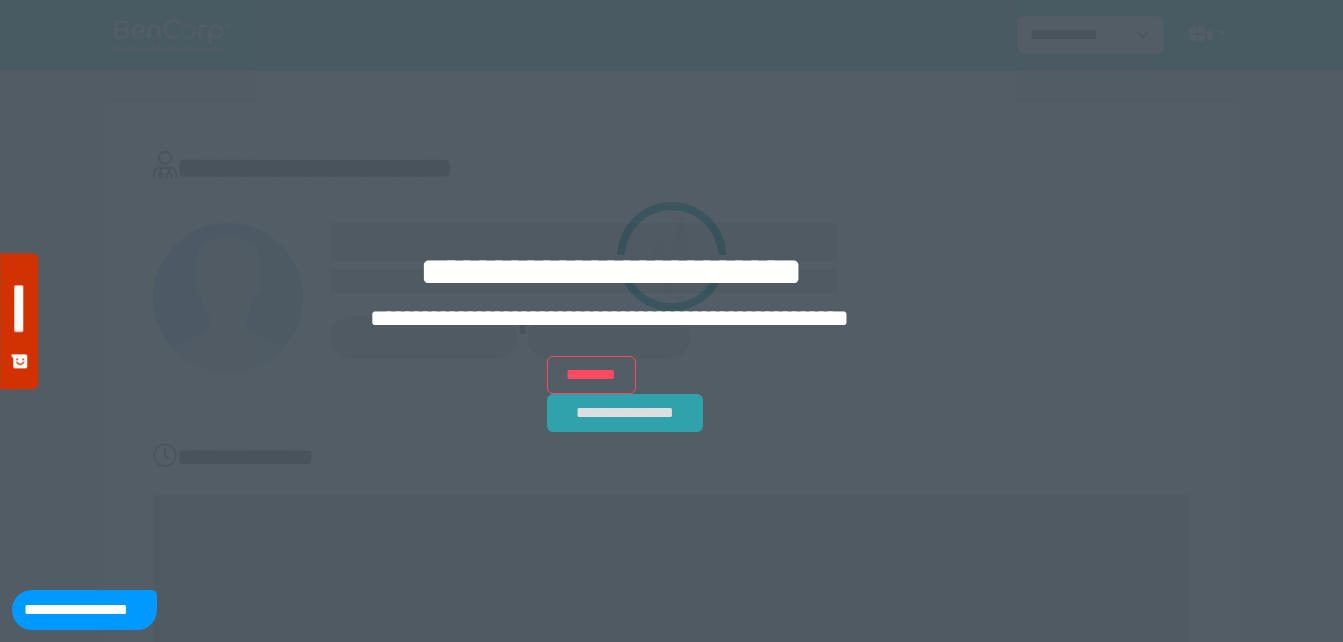 click on "**********" at bounding box center [625, 413] 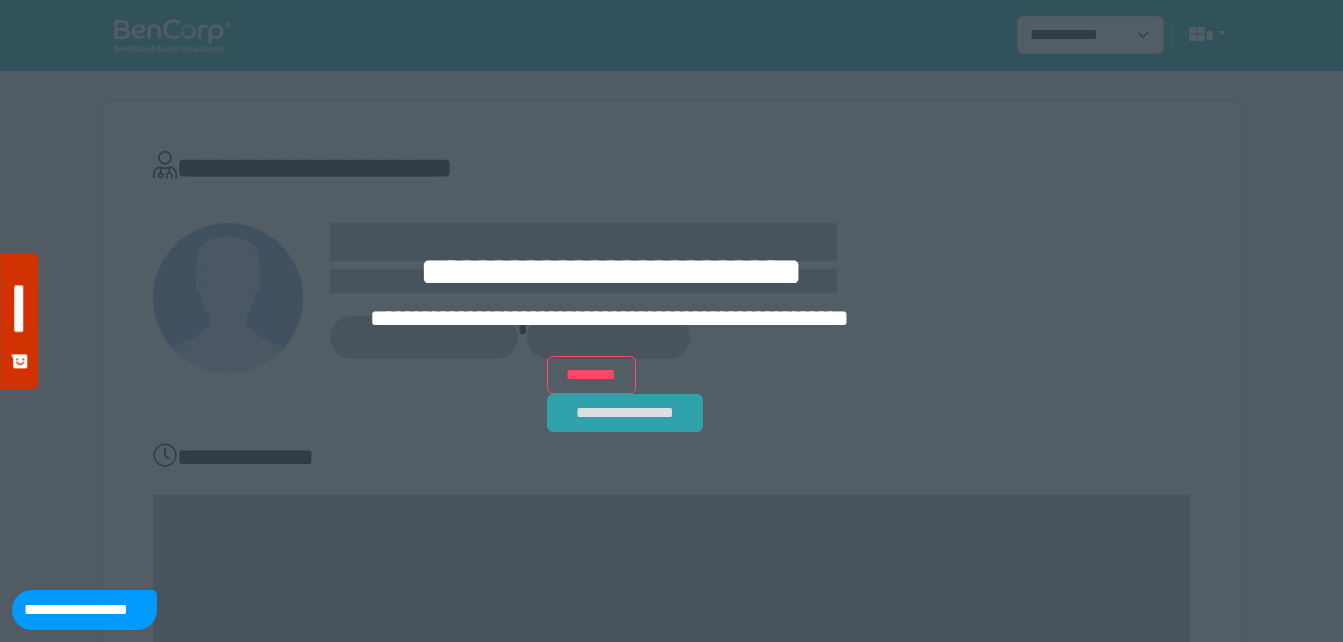 click on "**********" at bounding box center [625, 413] 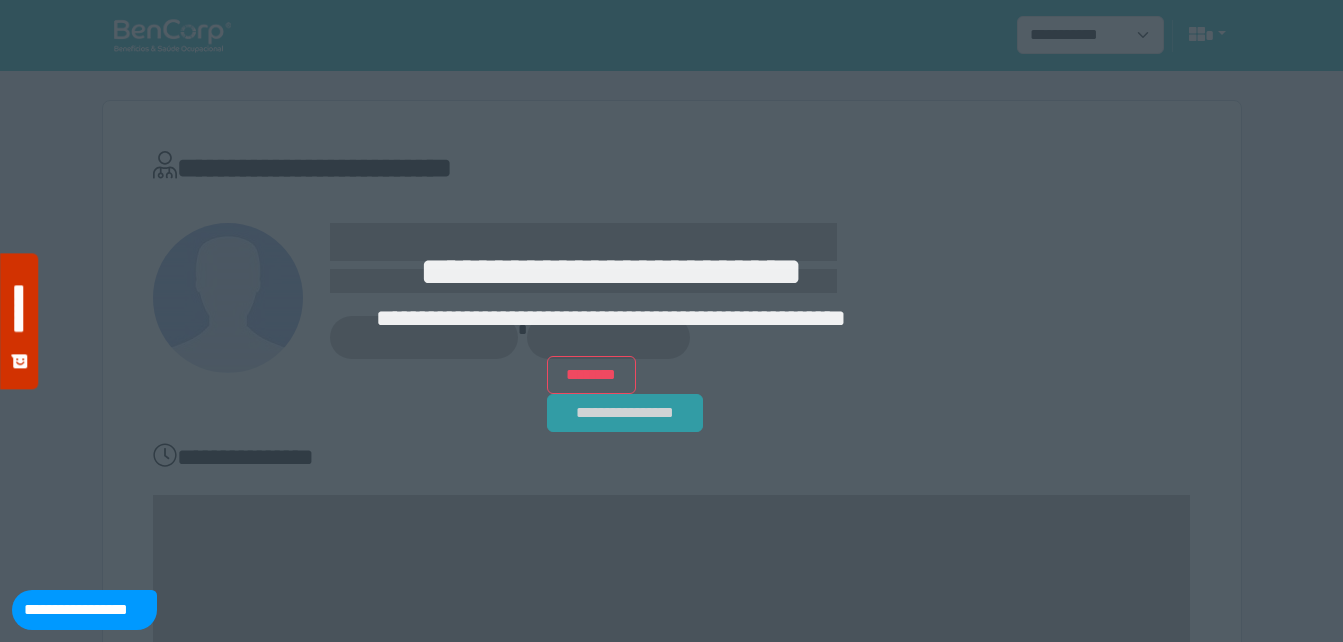 click on "**********" at bounding box center [625, 413] 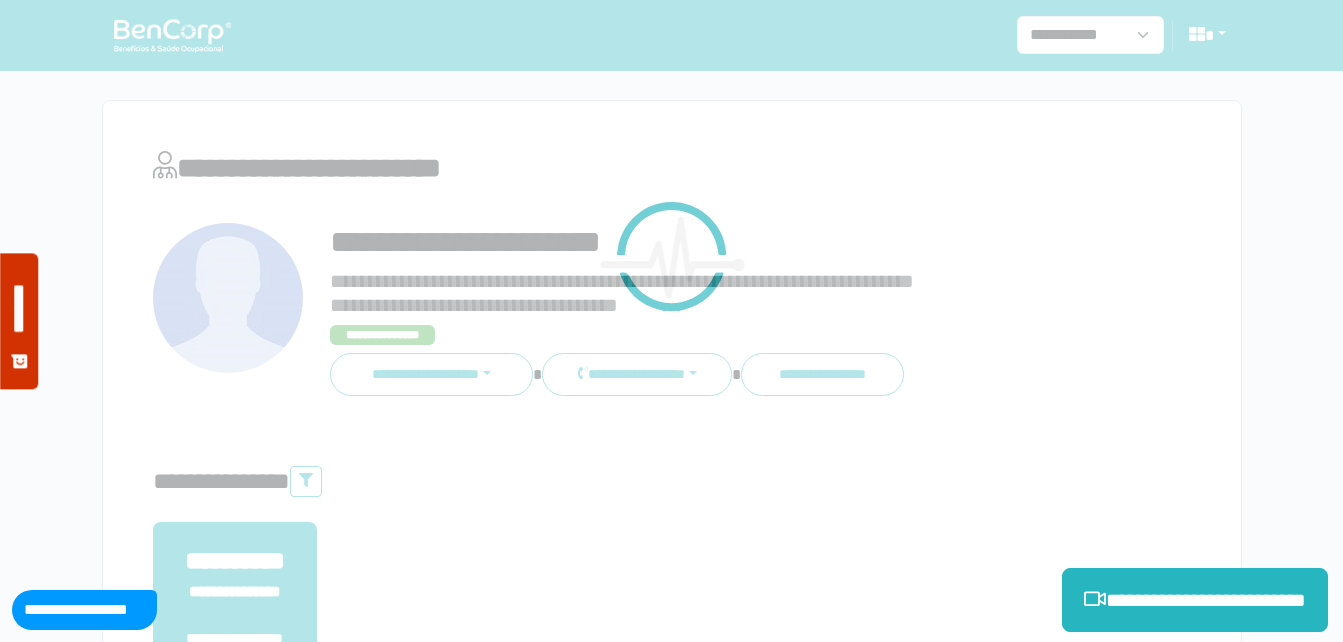 scroll, scrollTop: 0, scrollLeft: 0, axis: both 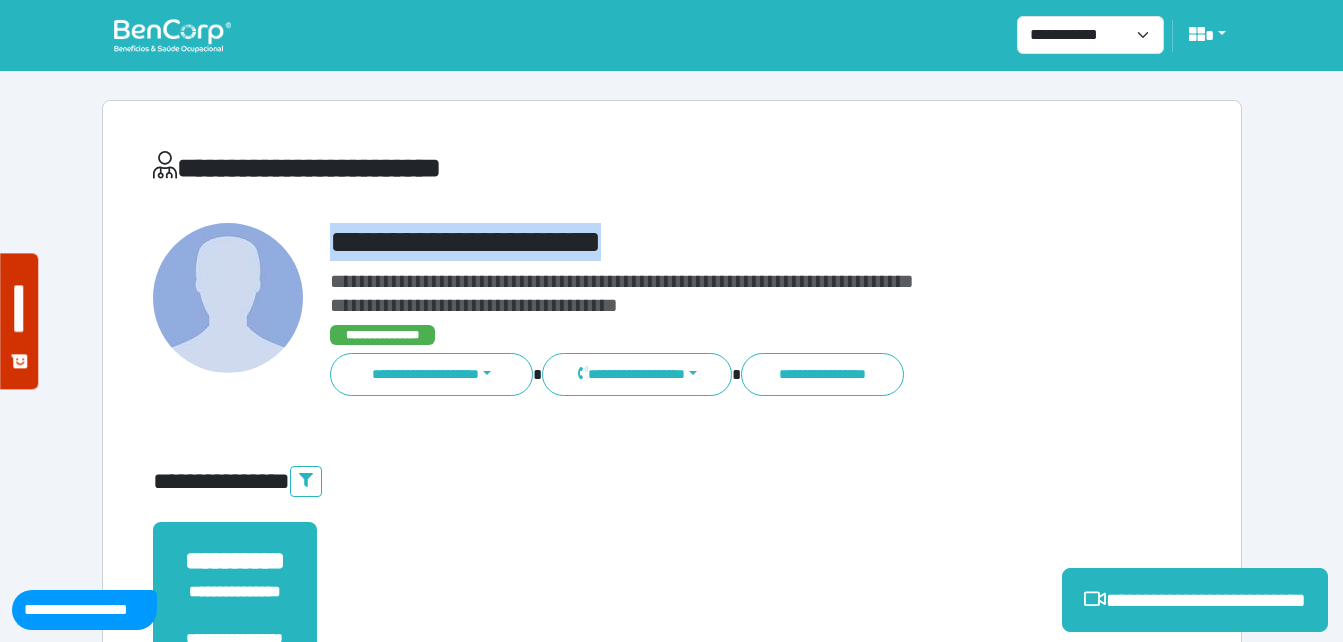 drag, startPoint x: 321, startPoint y: 233, endPoint x: 655, endPoint y: 237, distance: 334.02396 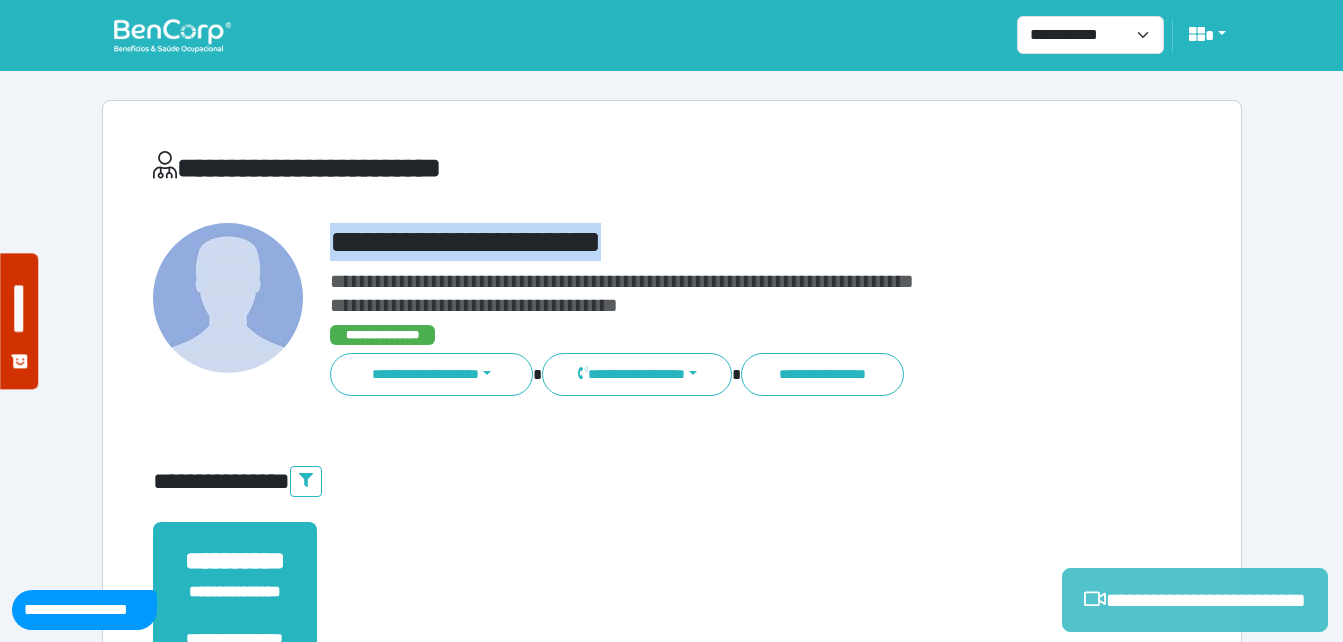 click on "**********" at bounding box center [1195, 600] 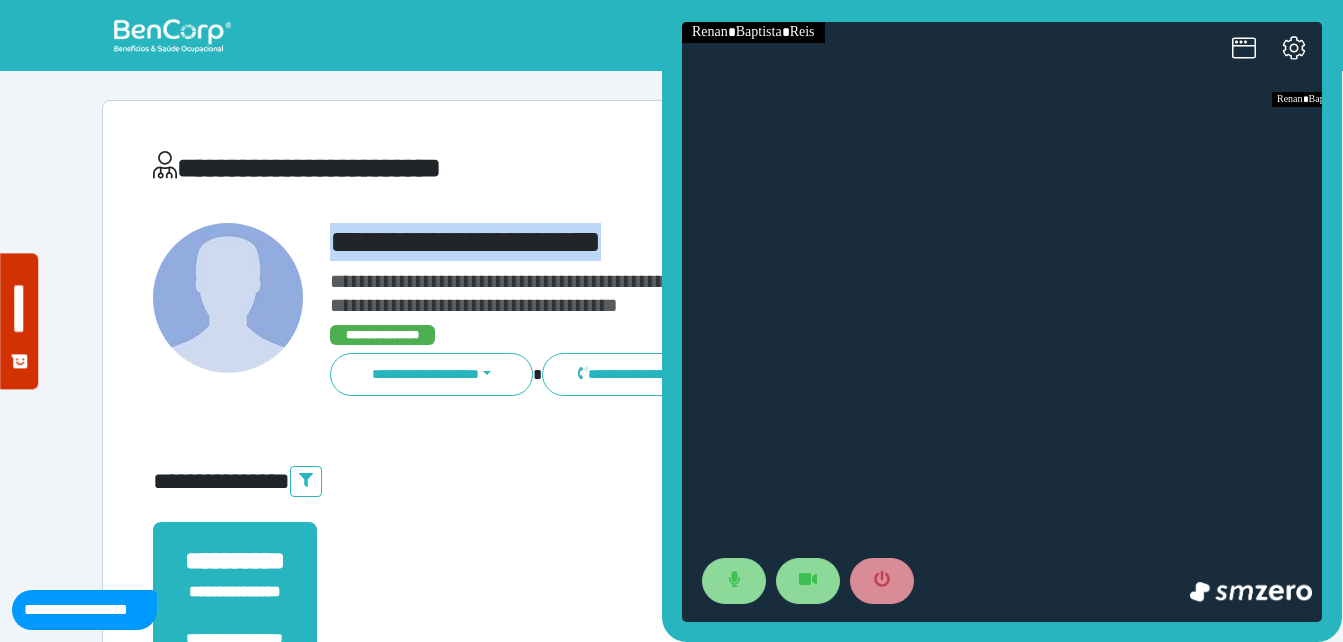 scroll, scrollTop: 0, scrollLeft: 0, axis: both 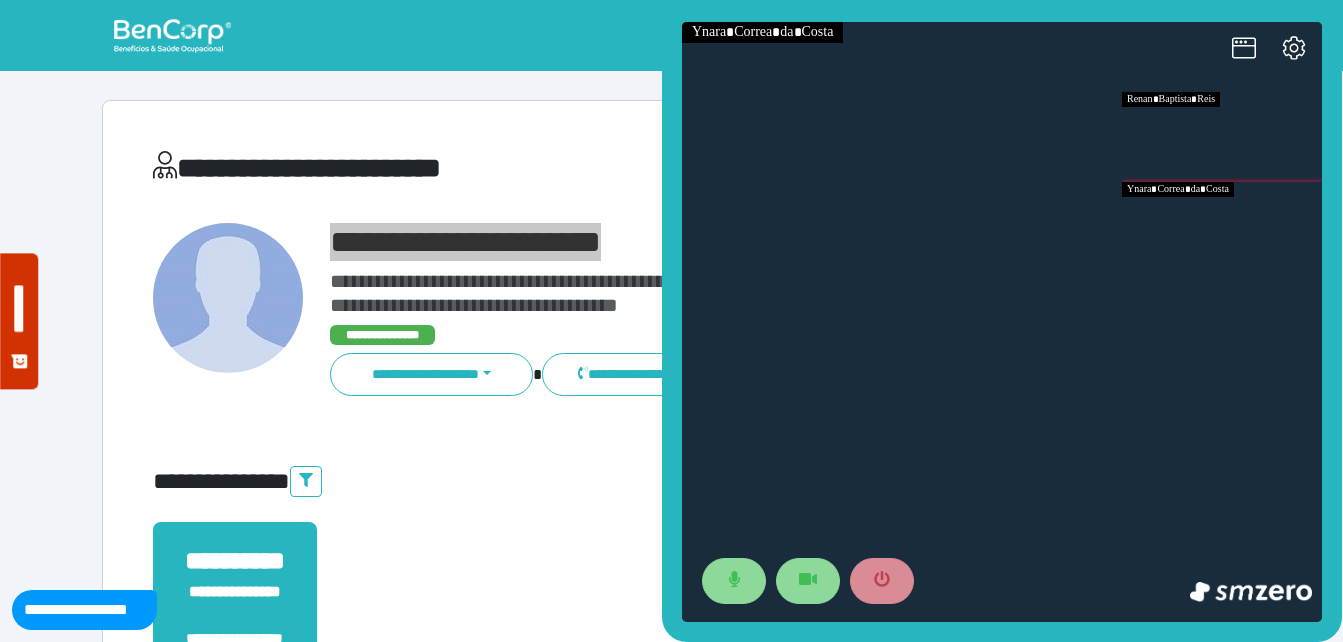 click at bounding box center [1222, 227] 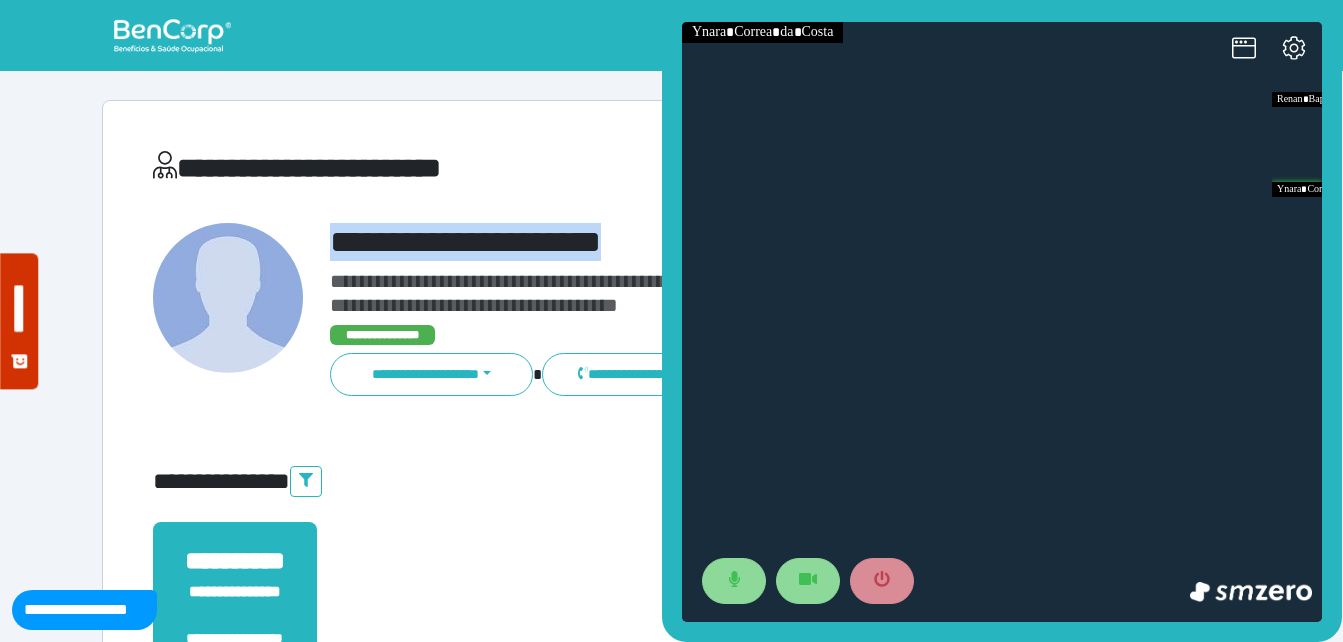 click on "**********" at bounding box center [716, 242] 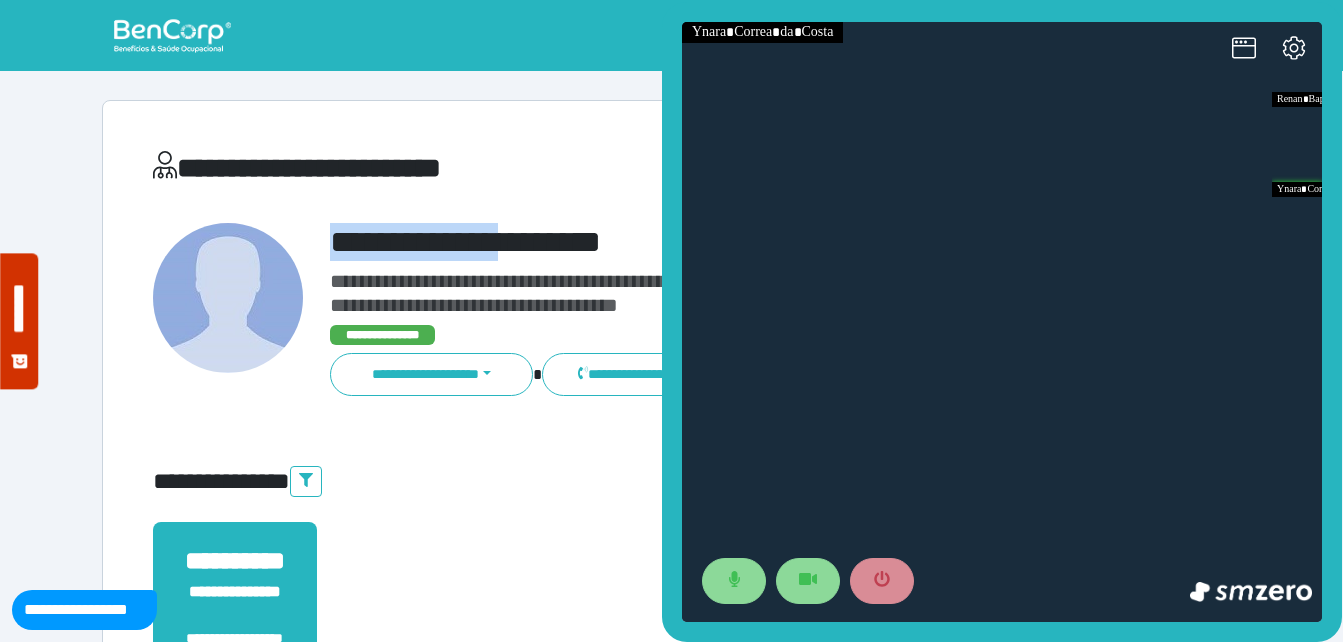 drag, startPoint x: 466, startPoint y: 227, endPoint x: 551, endPoint y: 216, distance: 85.70881 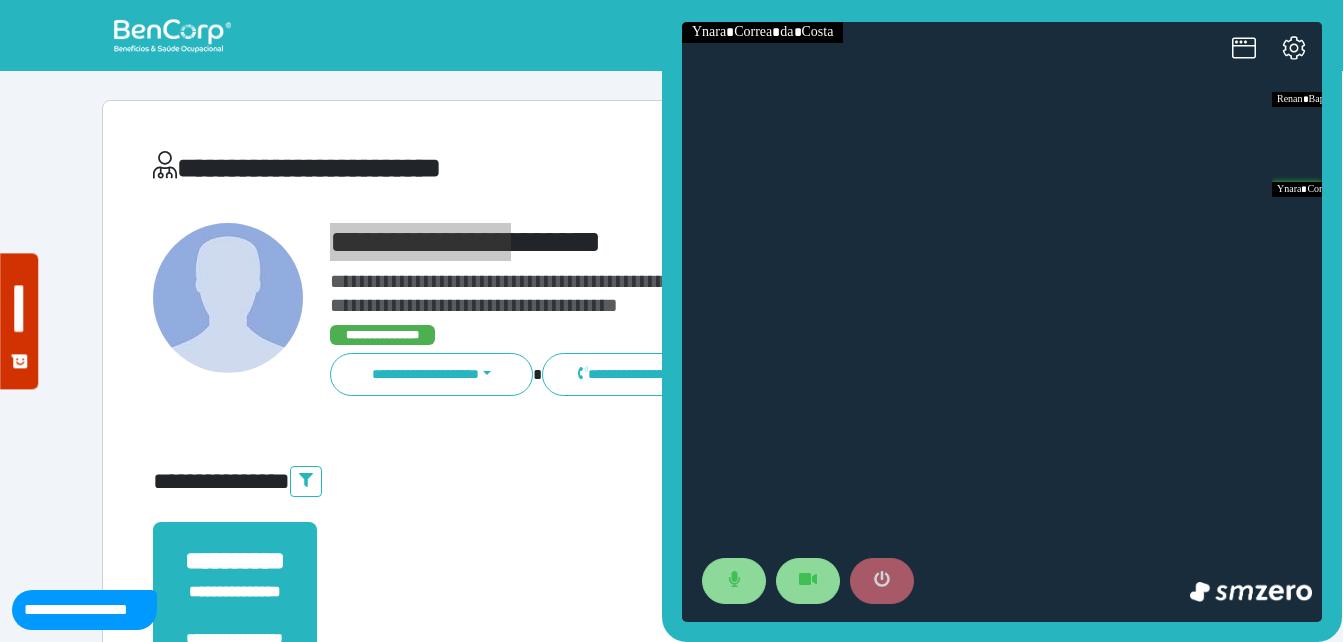 click at bounding box center [882, 581] 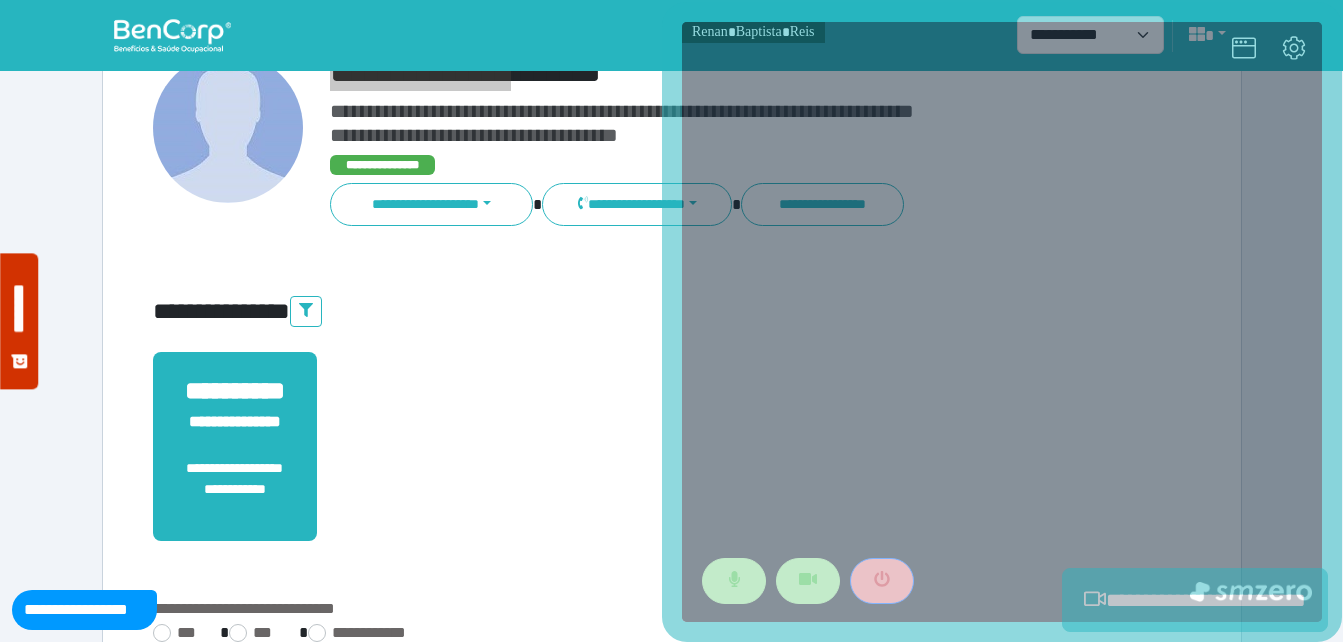 scroll, scrollTop: 494, scrollLeft: 0, axis: vertical 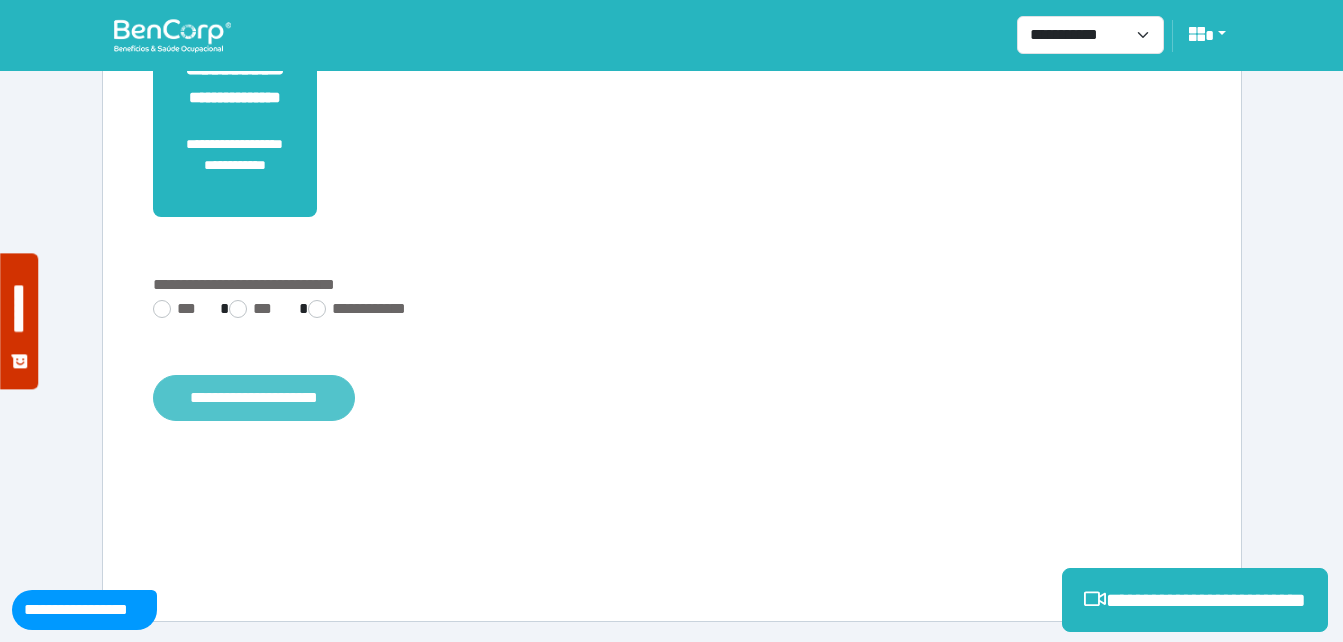 click on "**********" at bounding box center (254, 398) 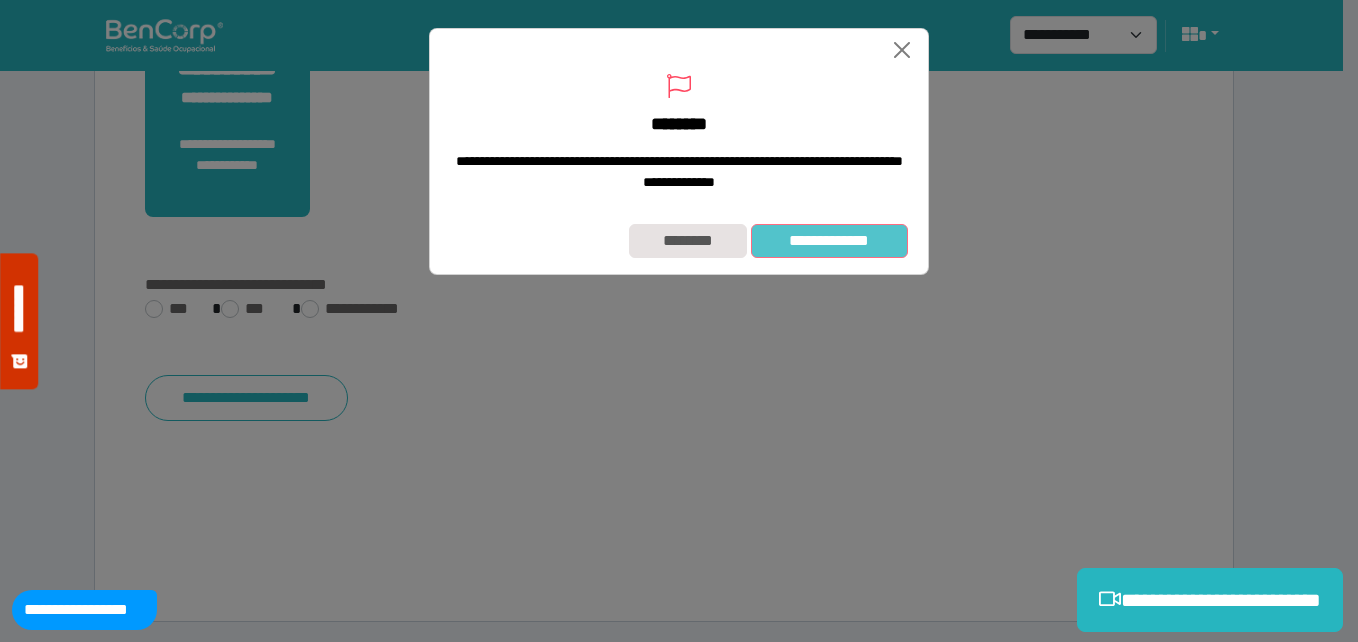 click on "**********" at bounding box center (829, 241) 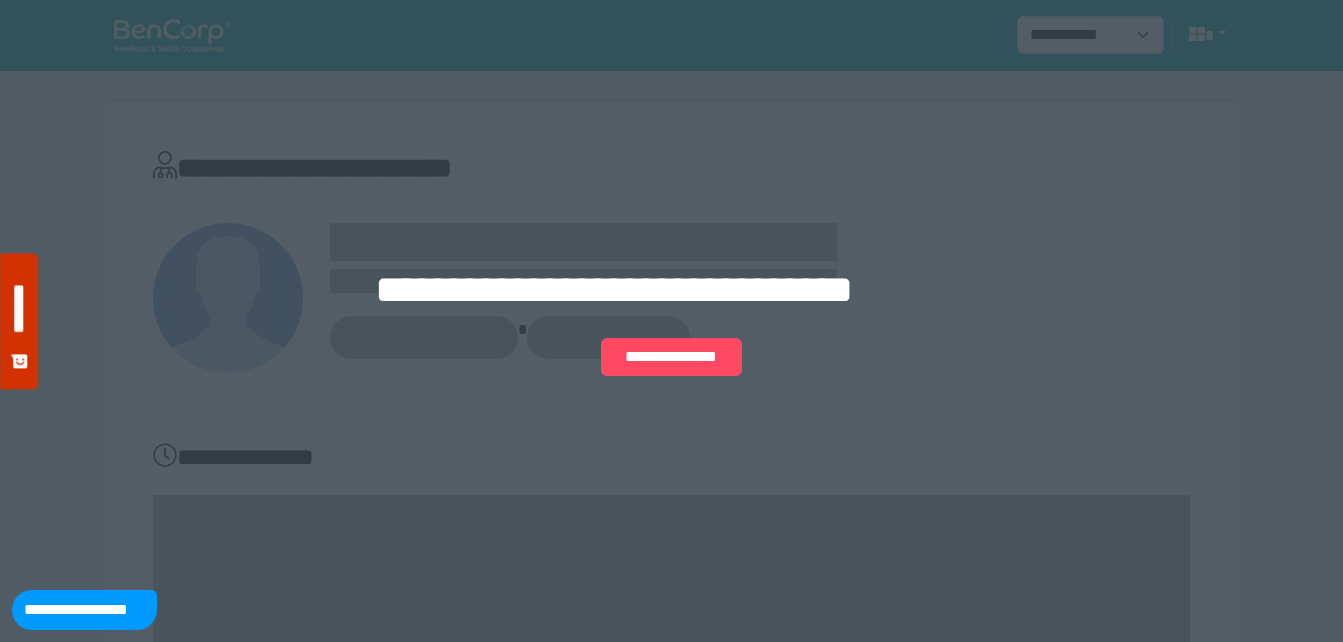 scroll, scrollTop: 0, scrollLeft: 0, axis: both 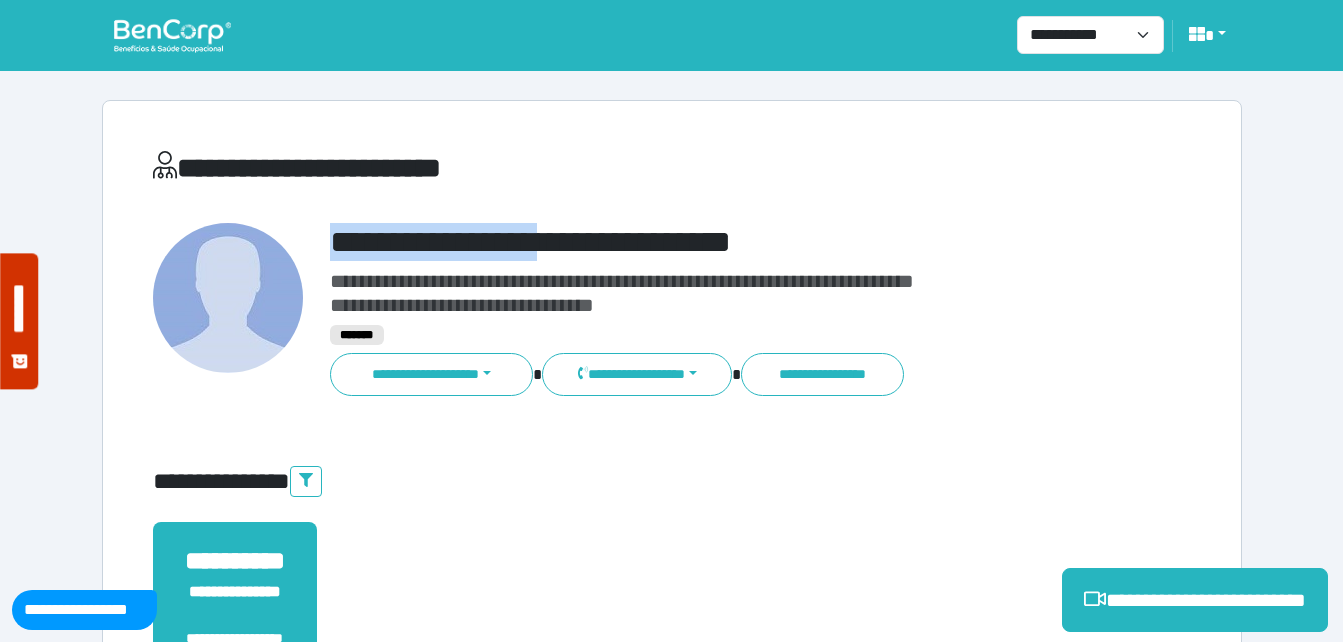 drag, startPoint x: 310, startPoint y: 237, endPoint x: 696, endPoint y: 251, distance: 386.2538 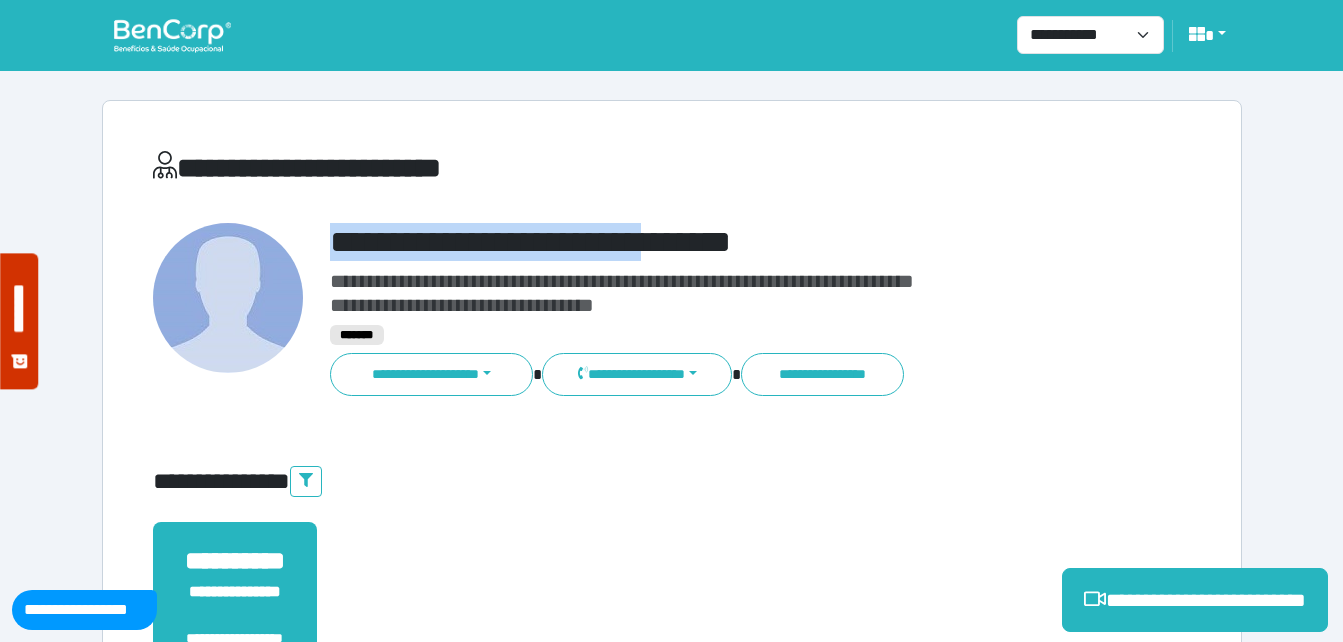 copy on "**********" 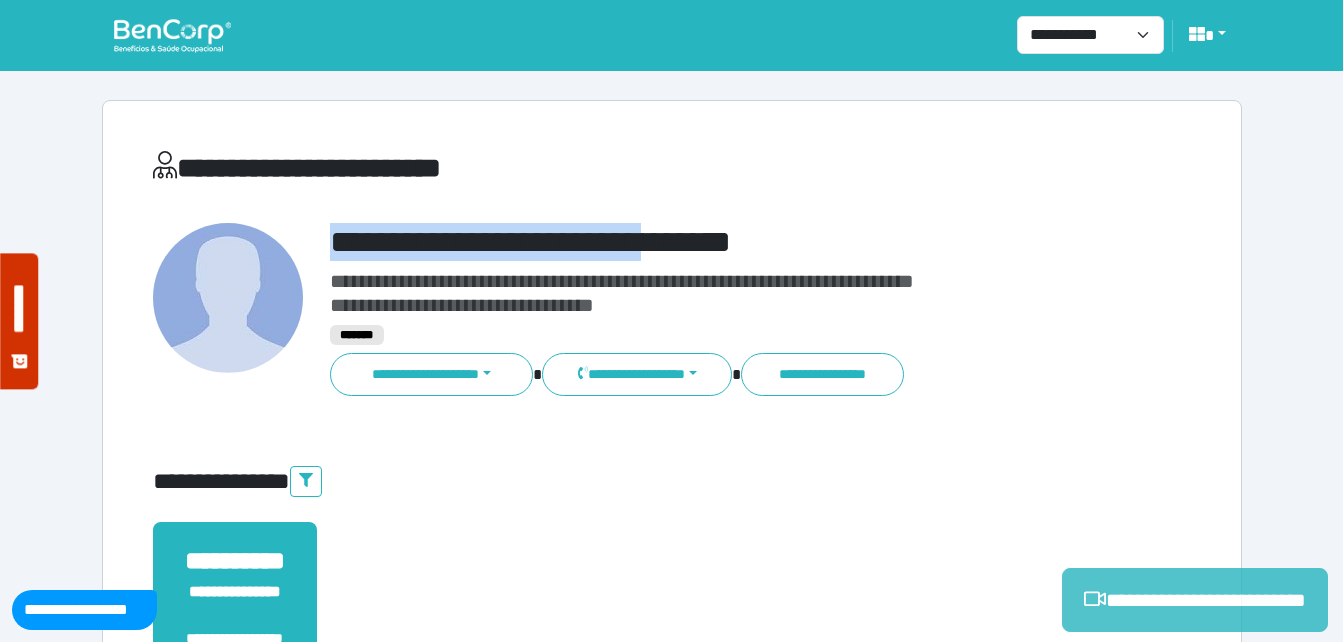 click on "**********" at bounding box center (1195, 600) 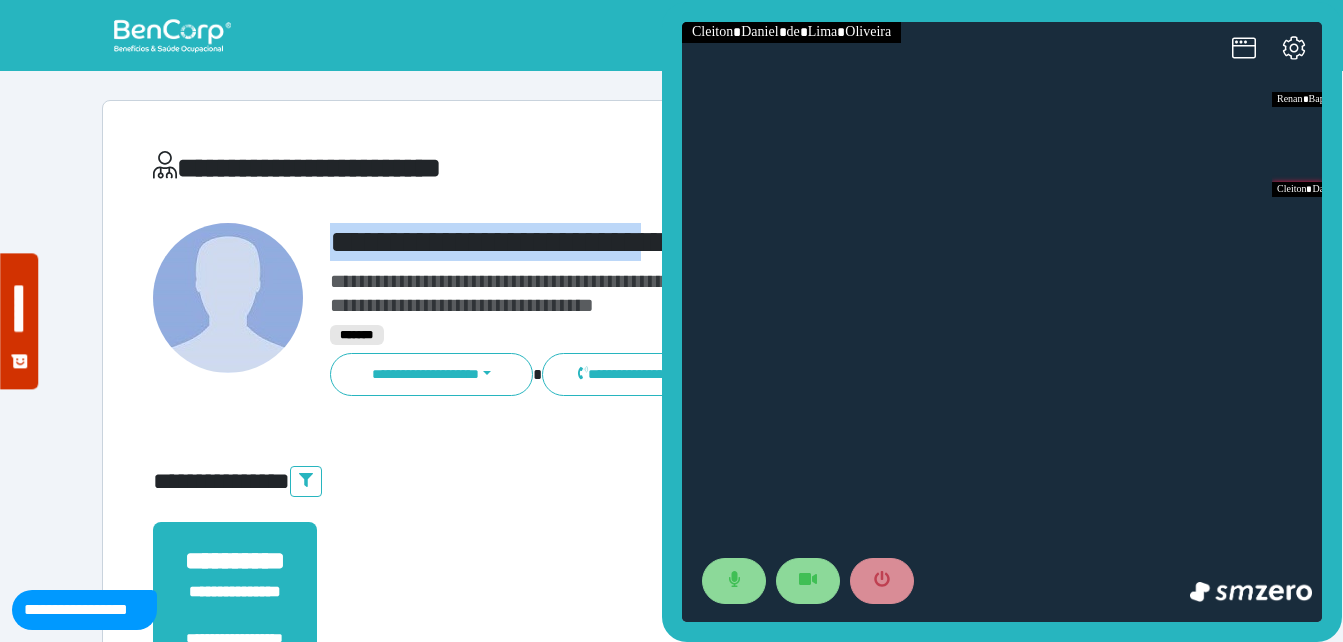 scroll, scrollTop: 0, scrollLeft: 0, axis: both 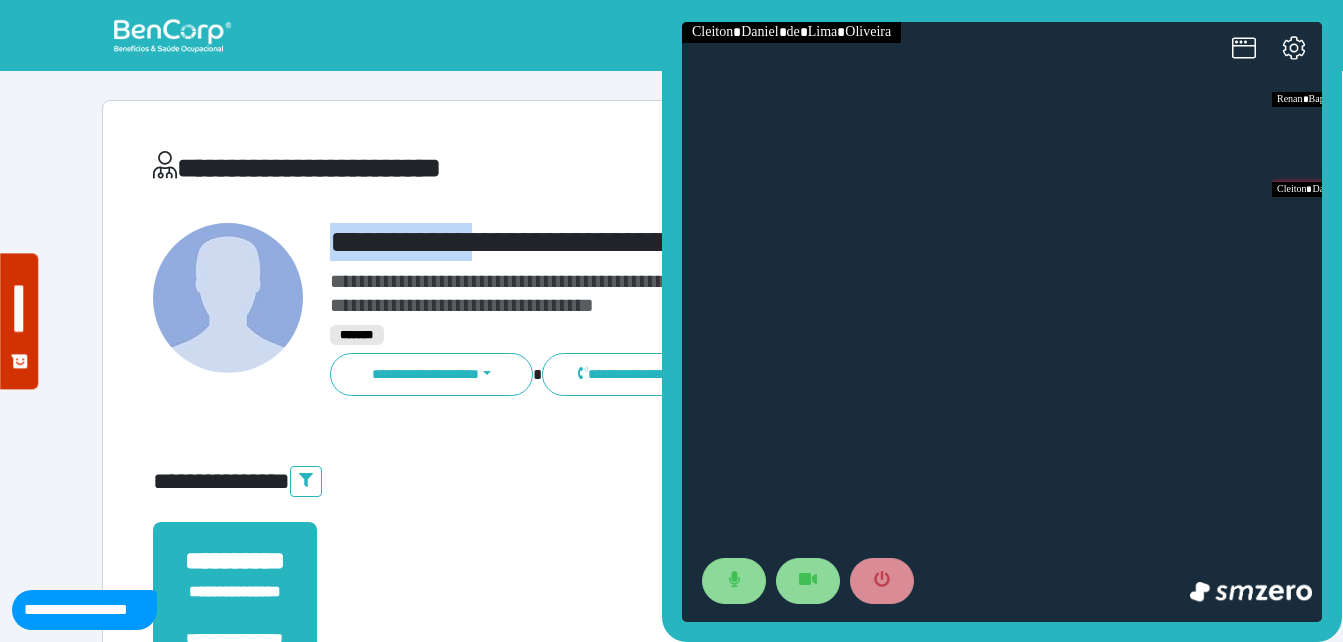 drag, startPoint x: 324, startPoint y: 228, endPoint x: 501, endPoint y: 198, distance: 179.52437 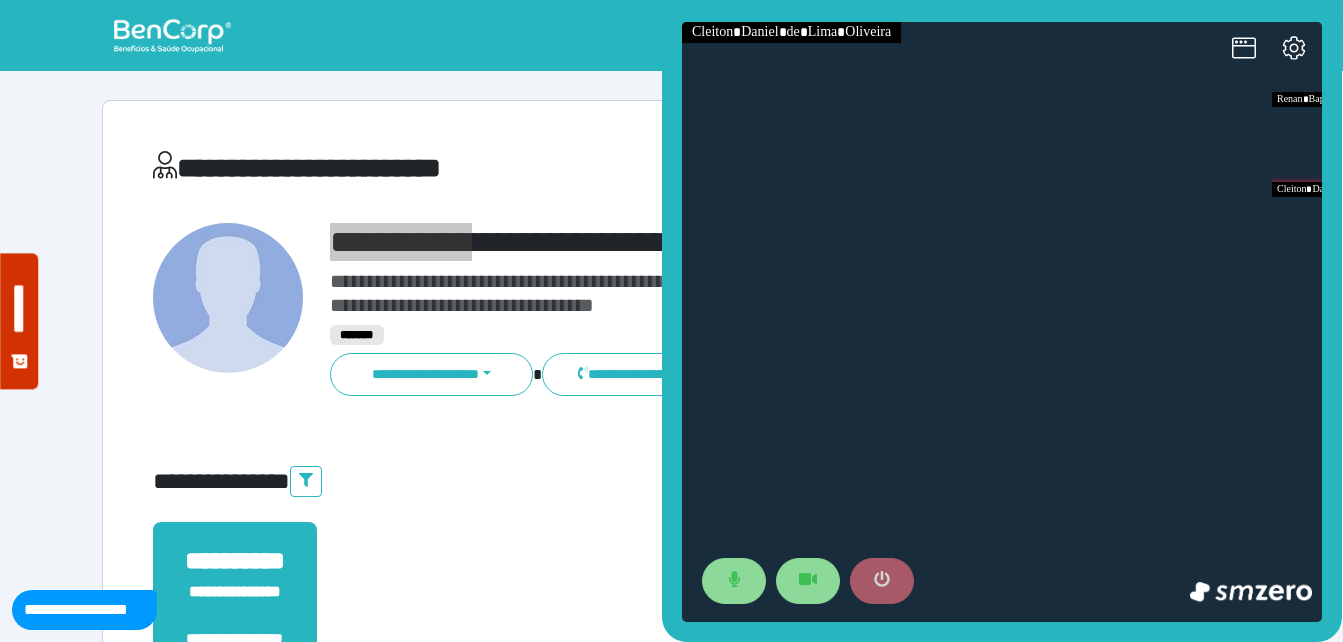 click 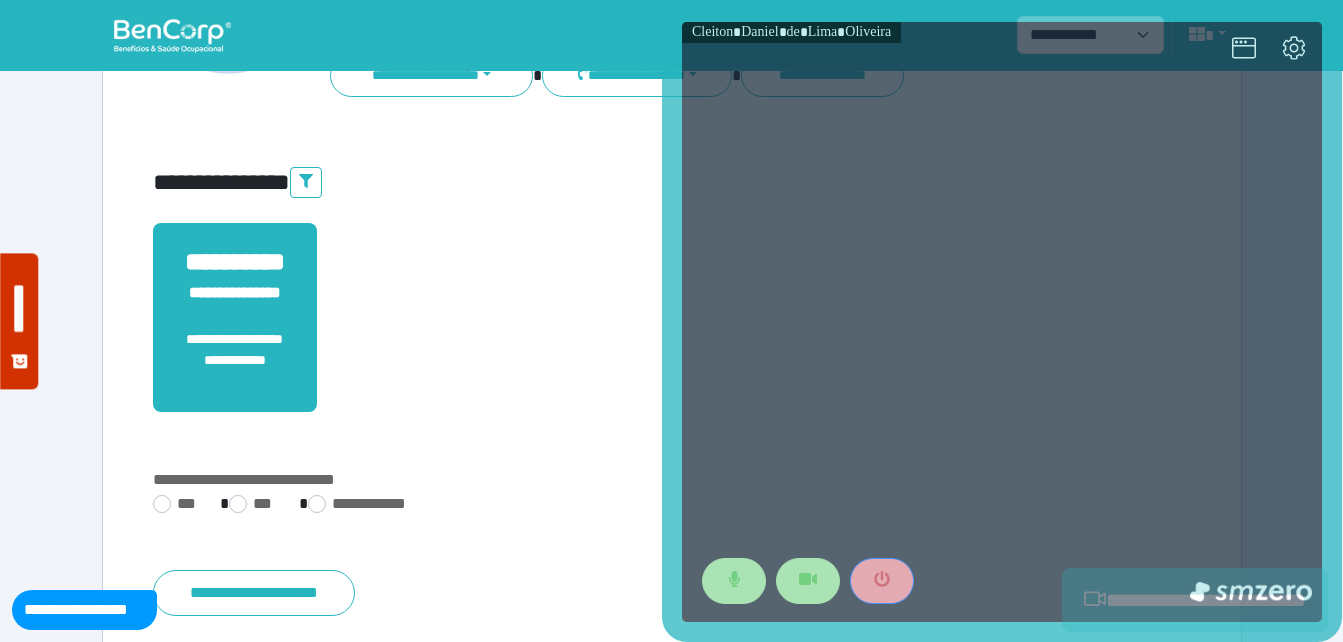 scroll, scrollTop: 494, scrollLeft: 0, axis: vertical 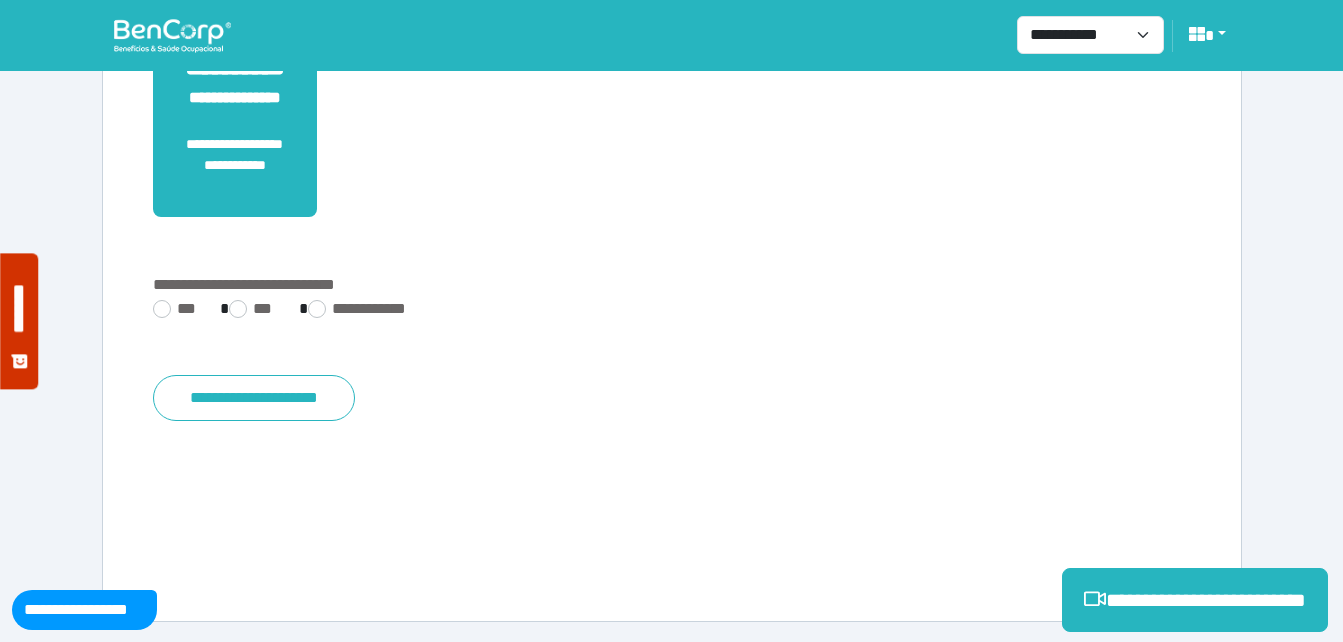 click on "***" at bounding box center [178, 309] 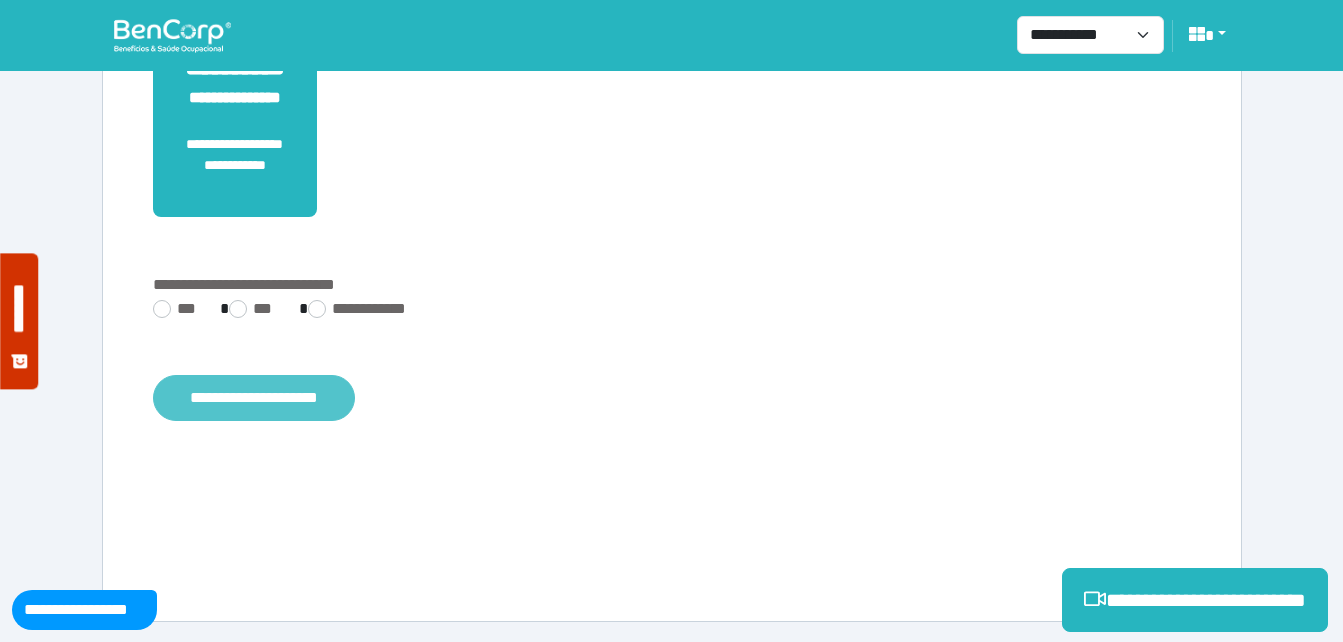 click on "**********" at bounding box center (254, 398) 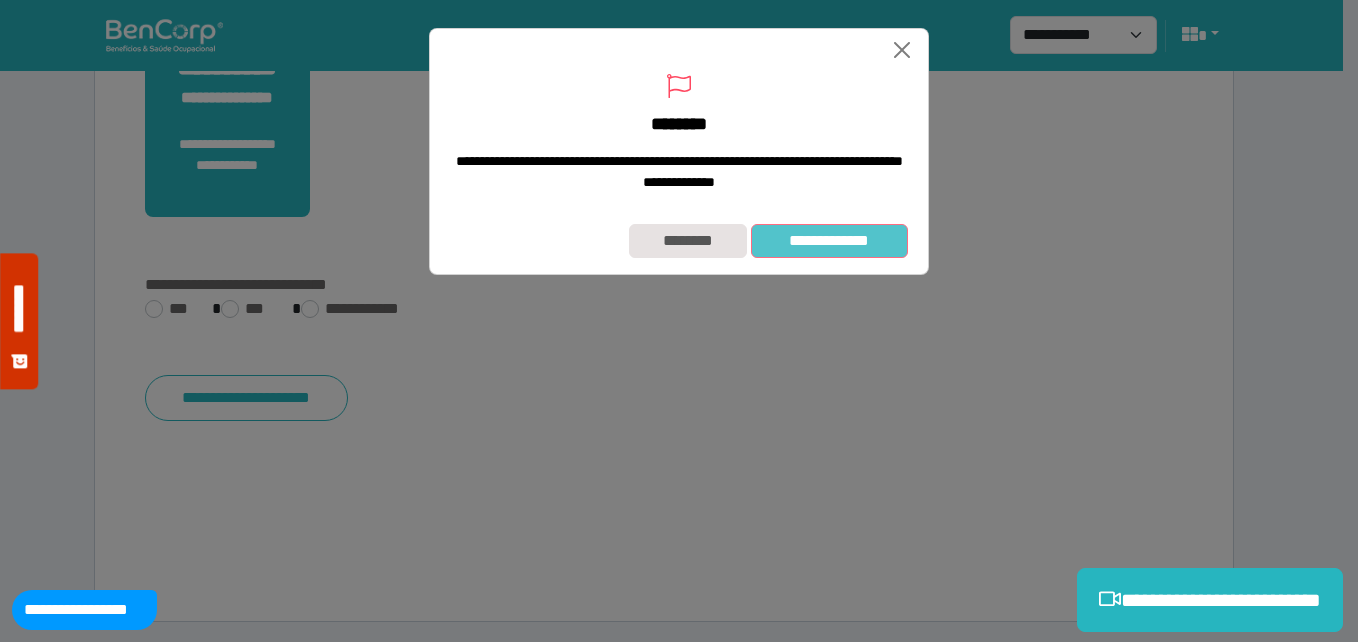 click on "**********" at bounding box center [829, 241] 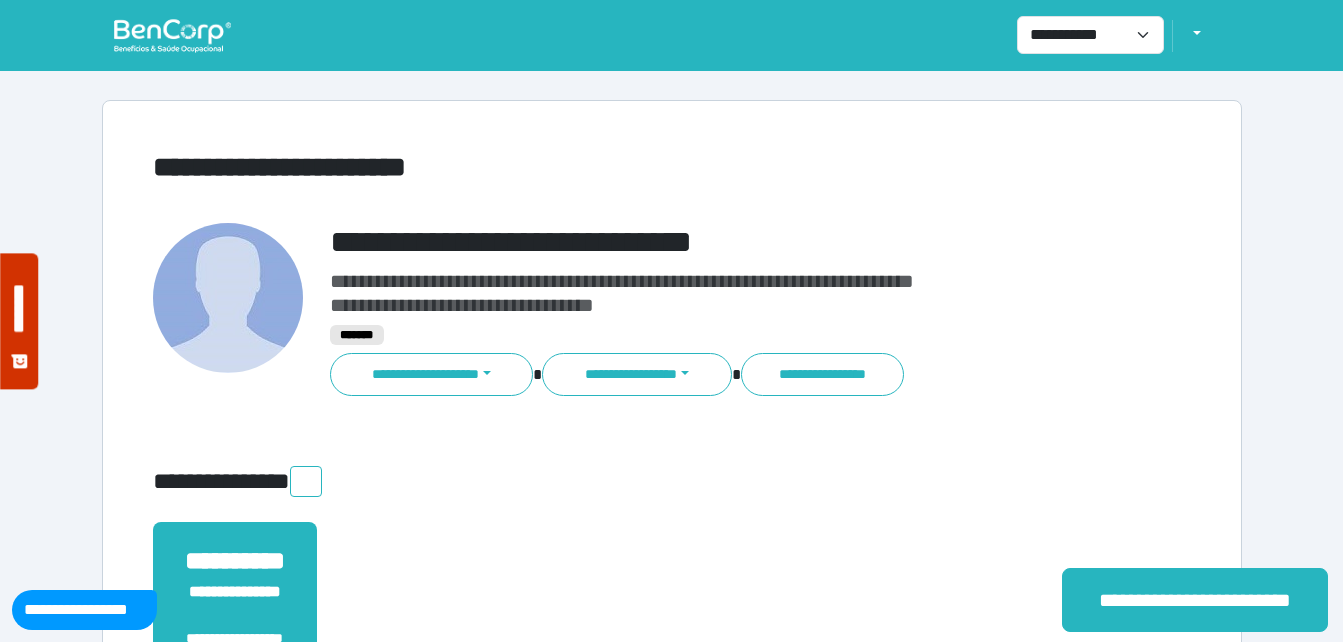 scroll, scrollTop: 0, scrollLeft: 0, axis: both 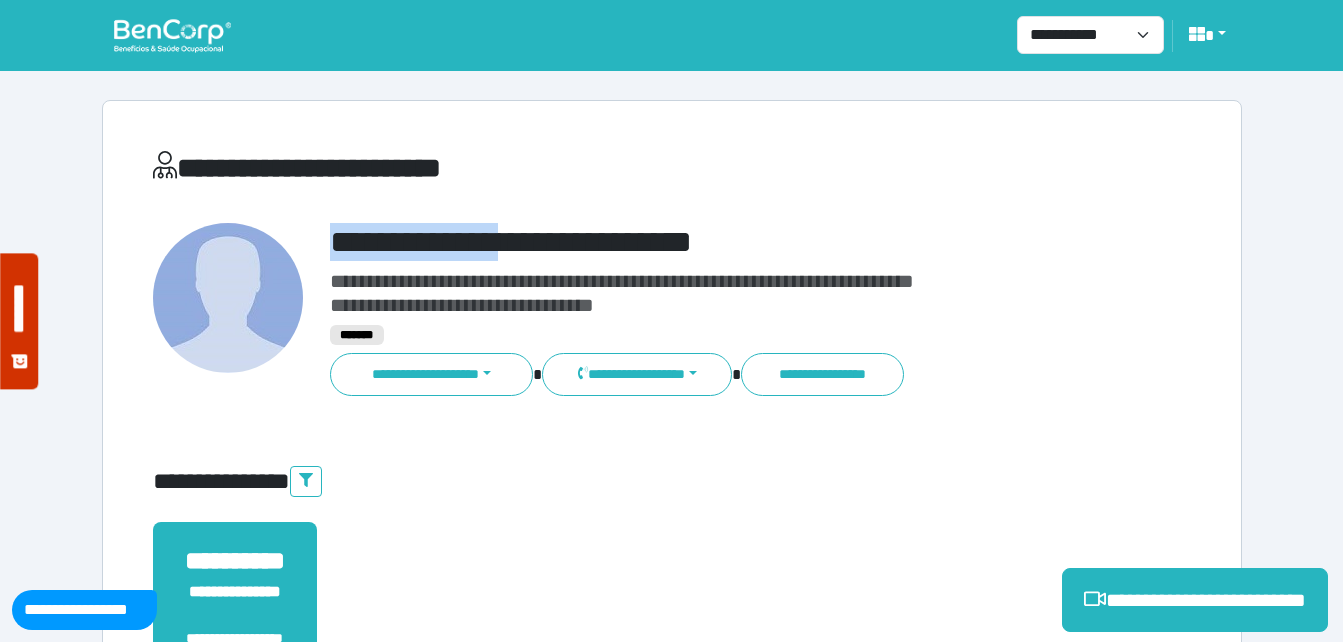drag, startPoint x: 330, startPoint y: 243, endPoint x: 699, endPoint y: 235, distance: 369.0867 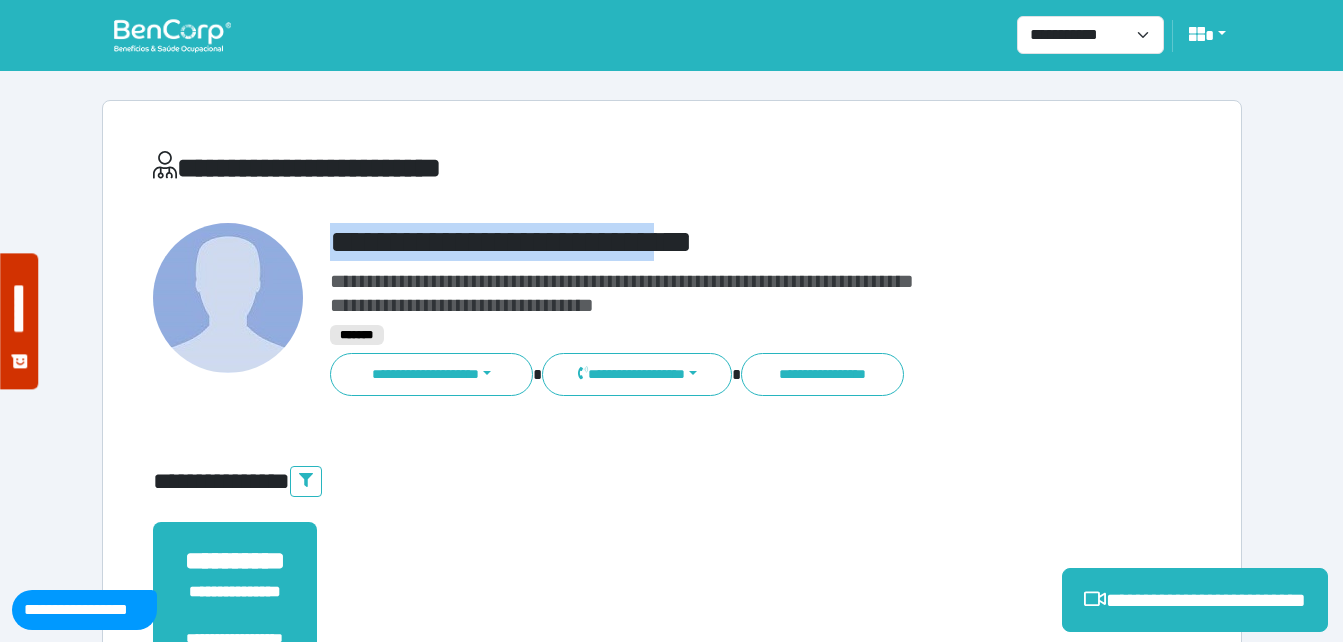 copy on "**********" 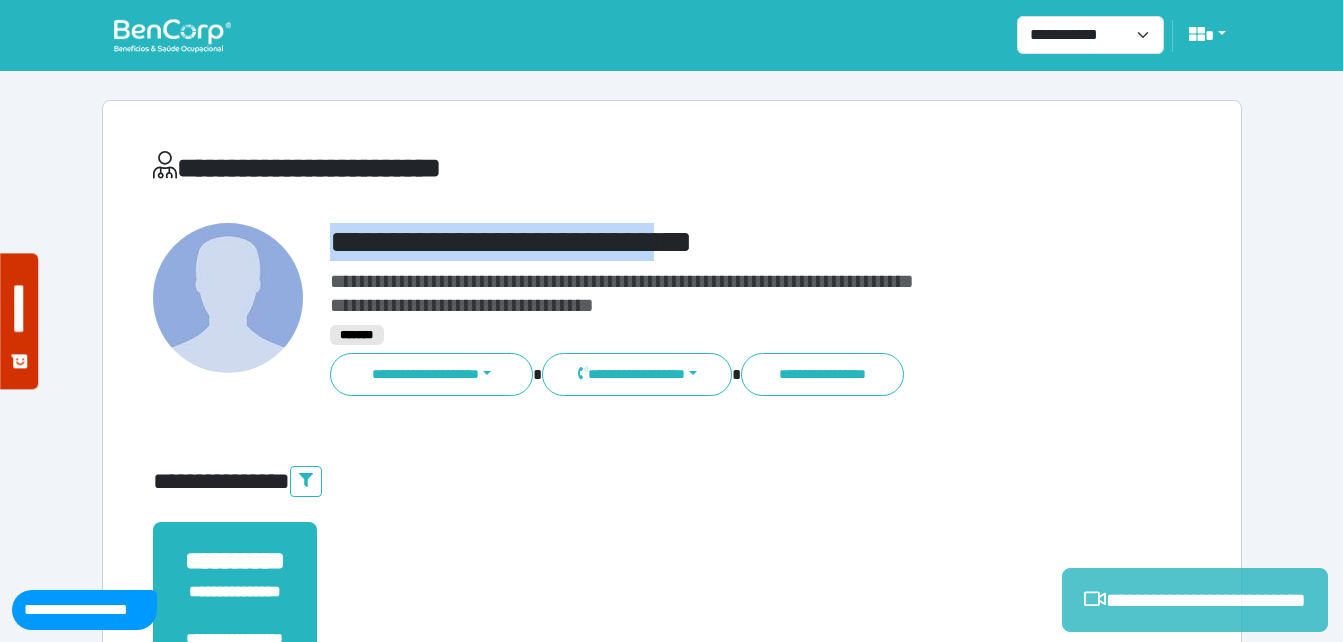 click on "**********" at bounding box center (1195, 600) 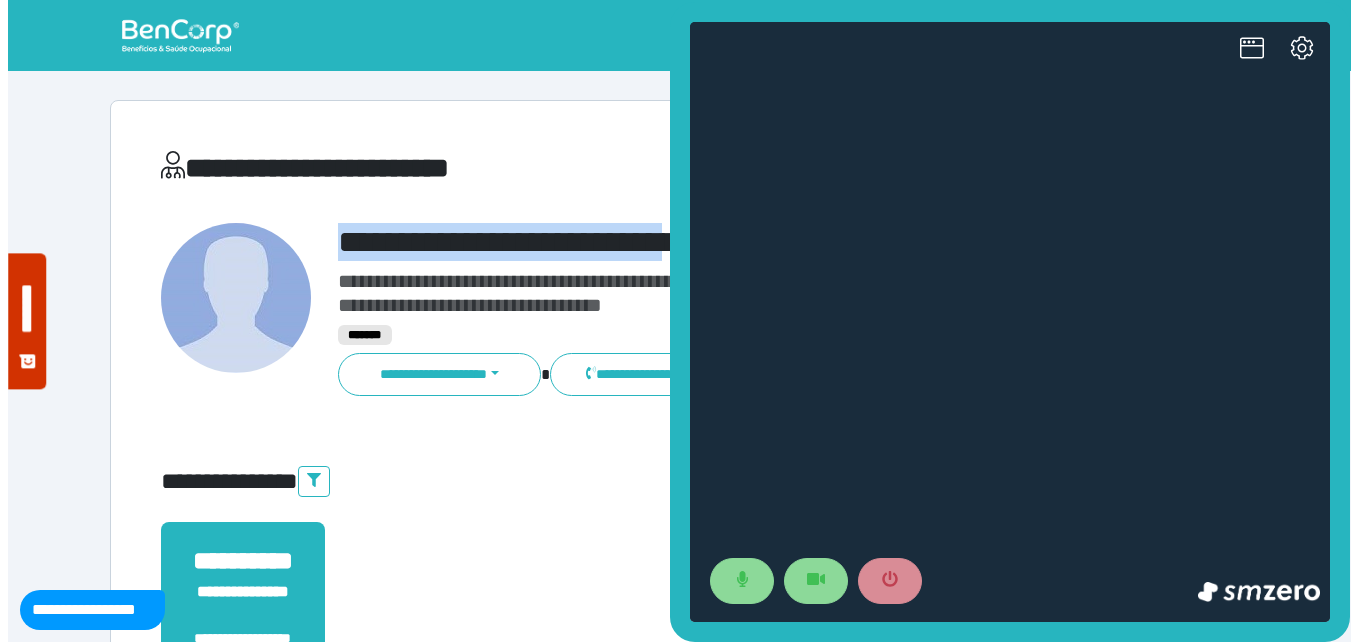 scroll, scrollTop: 0, scrollLeft: 0, axis: both 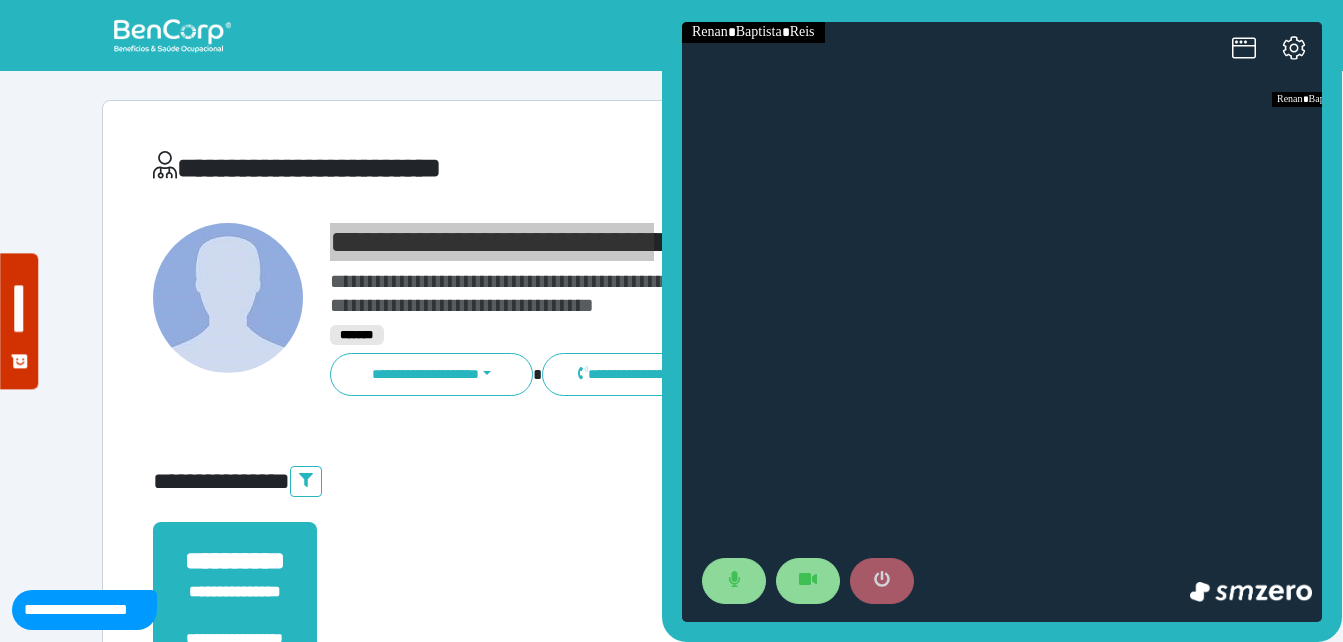 click at bounding box center (882, 581) 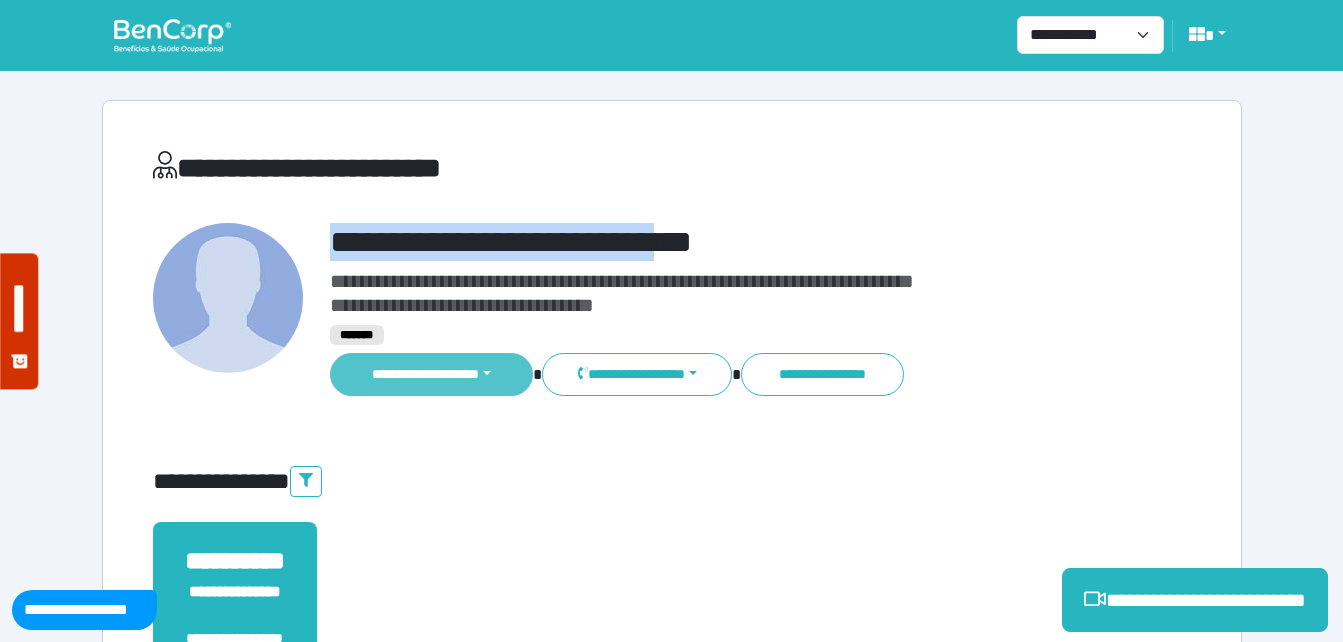 click on "**********" at bounding box center [432, 374] 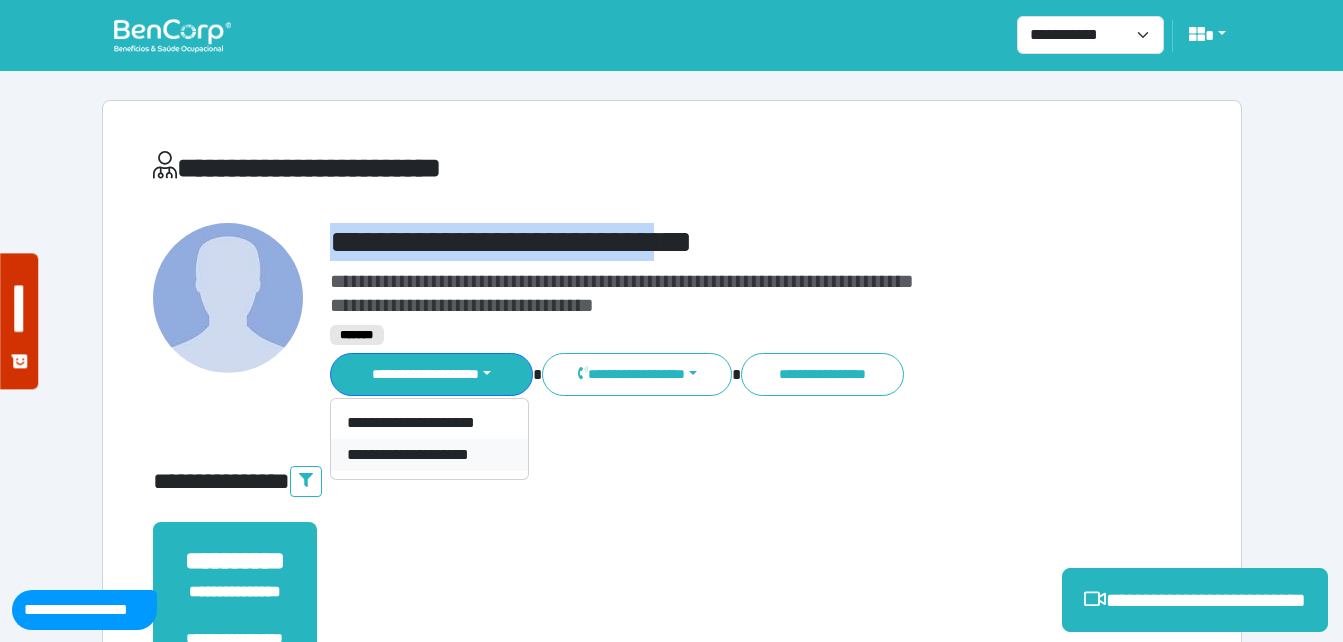 click on "**********" at bounding box center (429, 455) 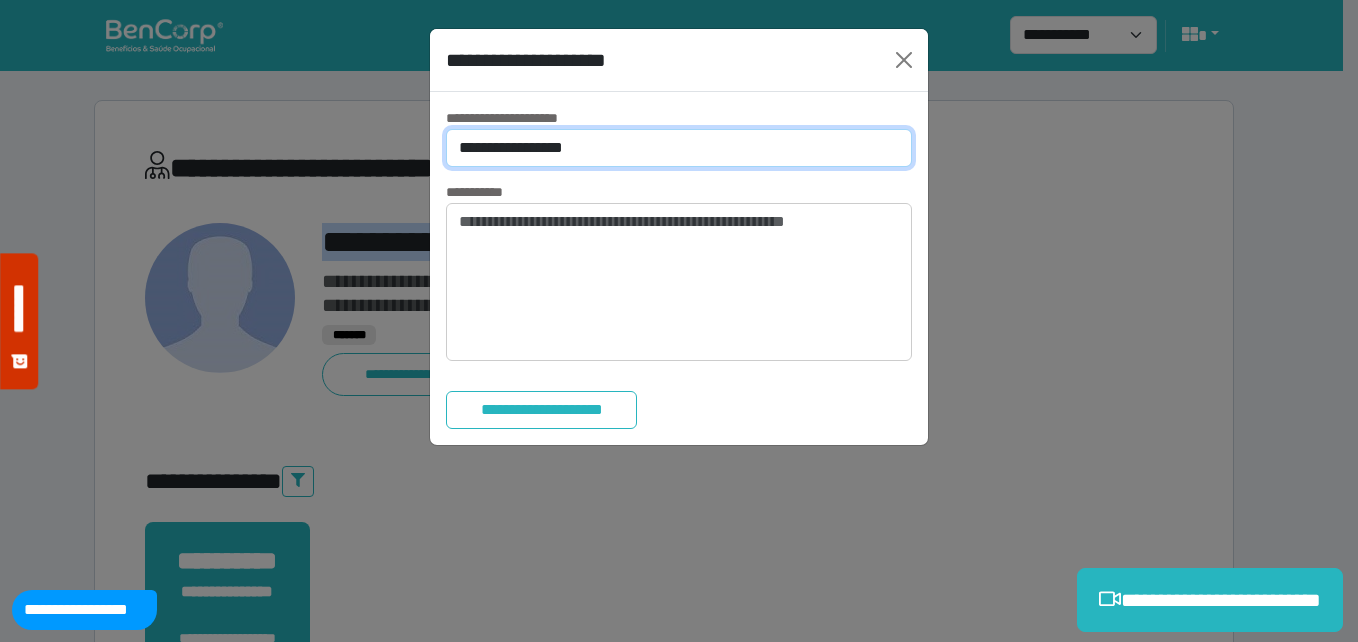 click on "**********" at bounding box center [679, 148] 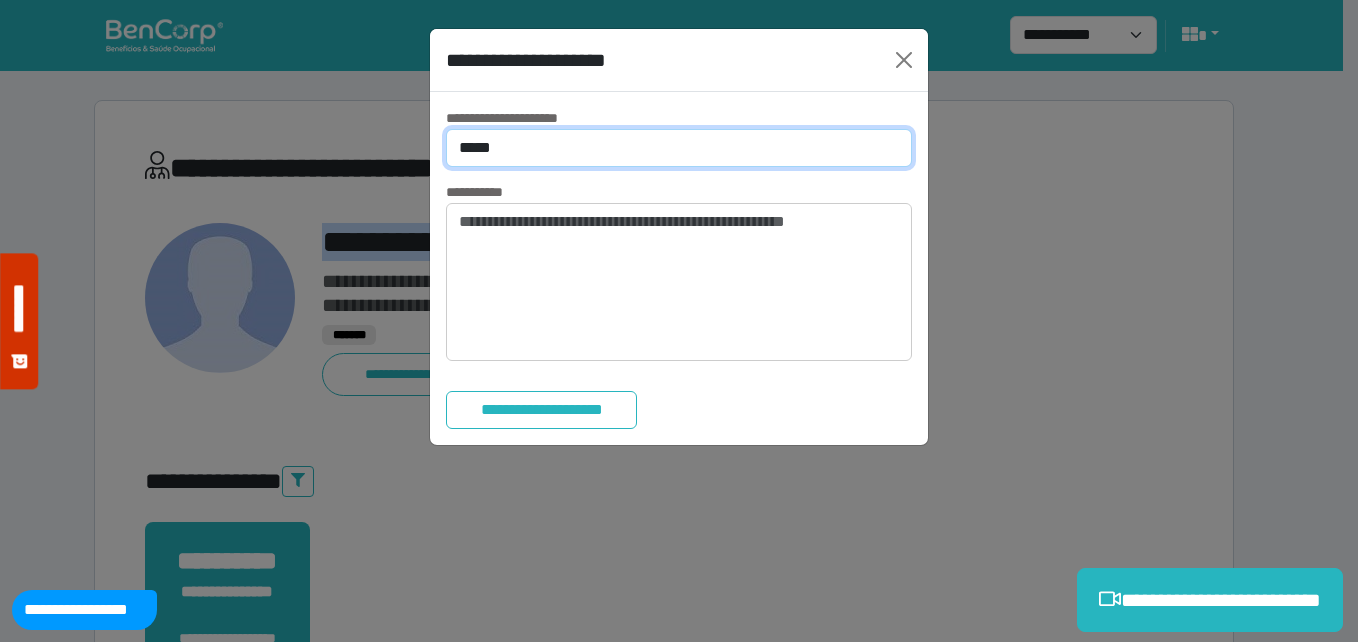 click on "**********" at bounding box center [679, 148] 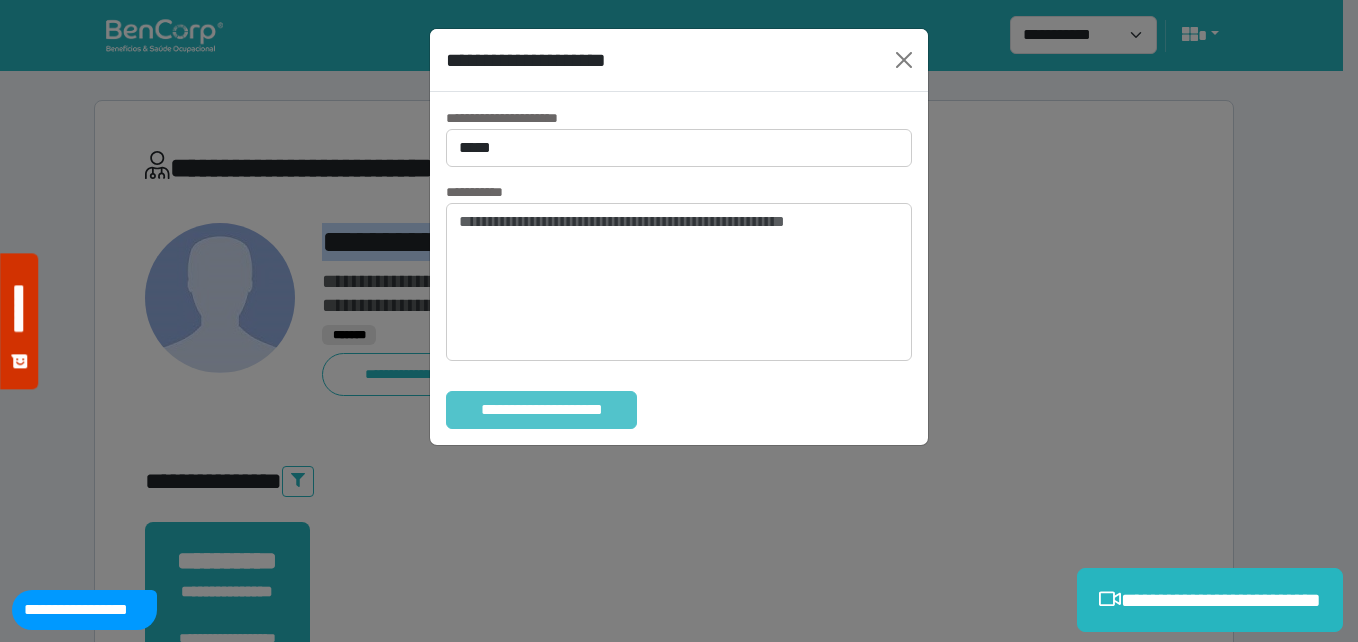 click on "**********" at bounding box center (541, 410) 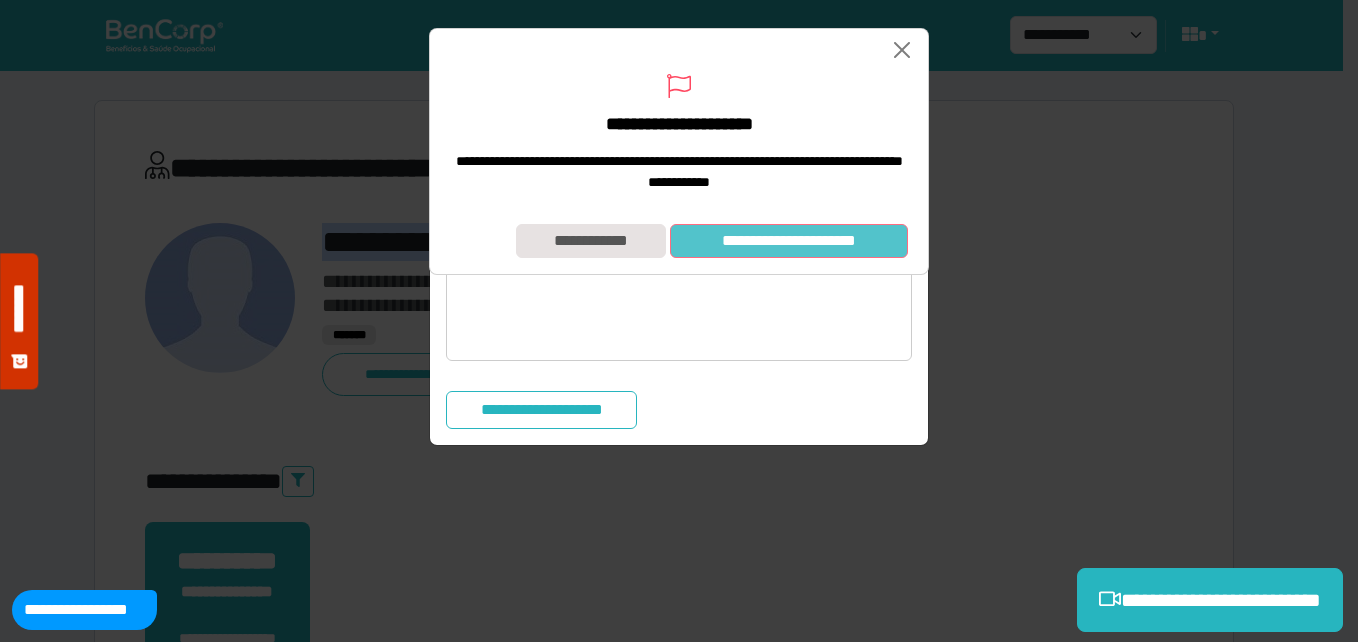 click on "**********" at bounding box center [789, 241] 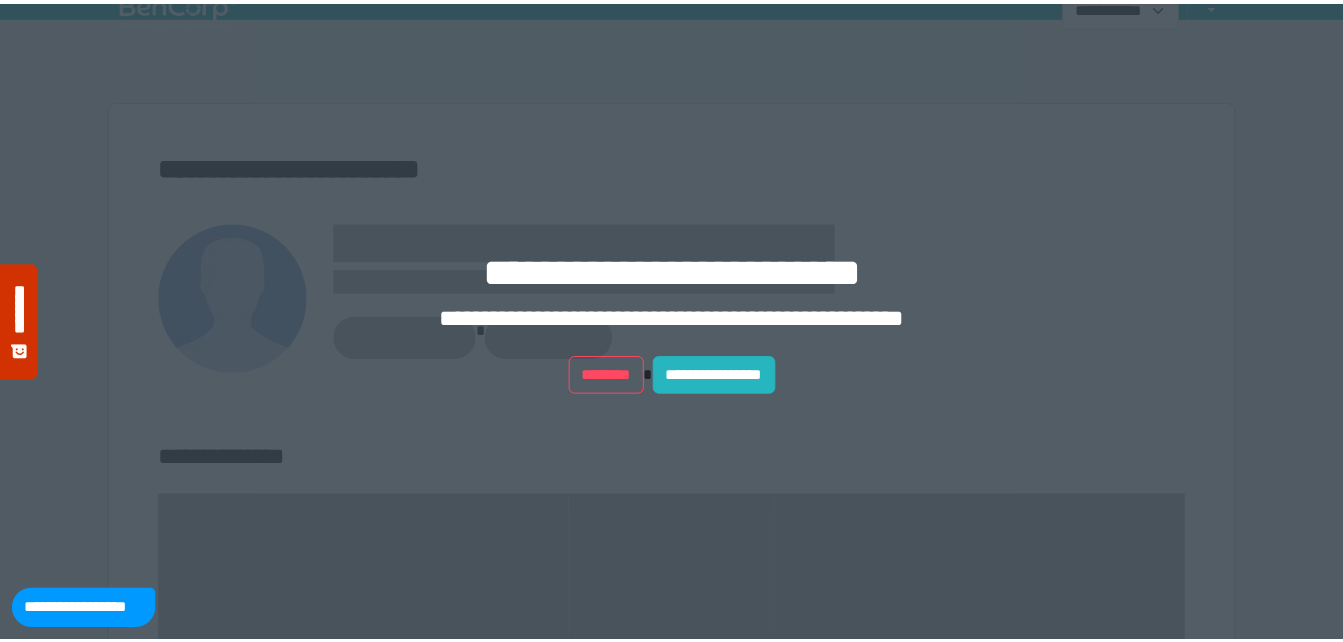 scroll, scrollTop: 0, scrollLeft: 0, axis: both 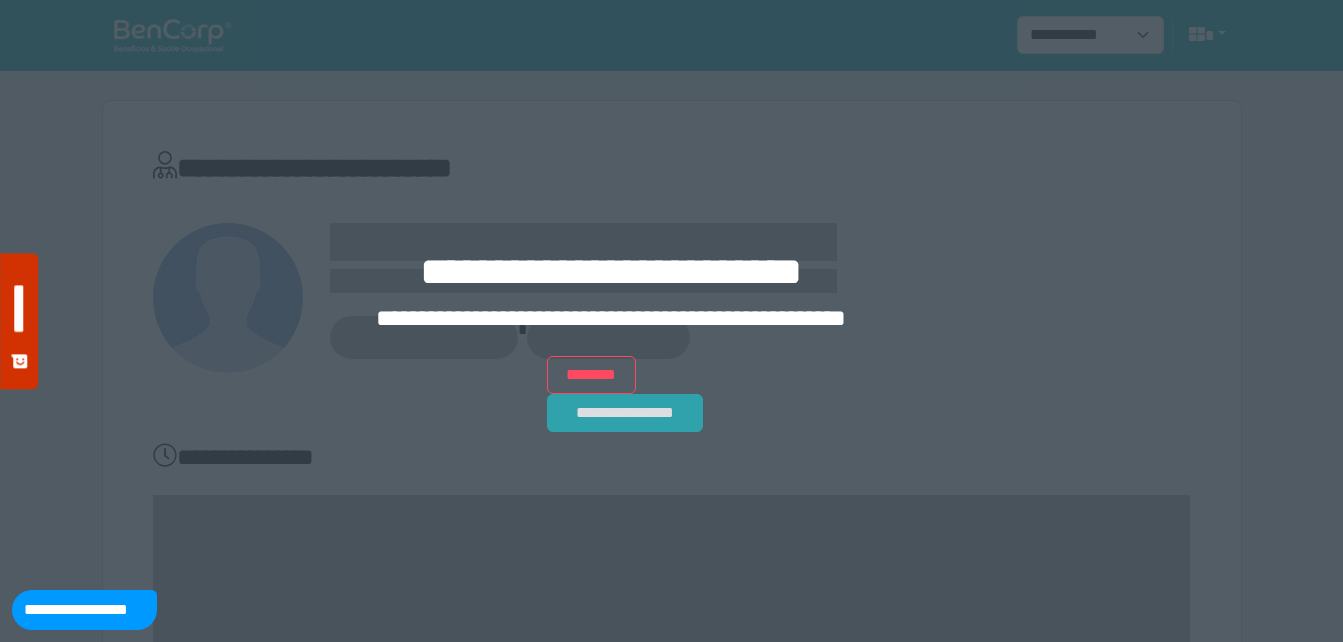 click on "**********" at bounding box center [625, 413] 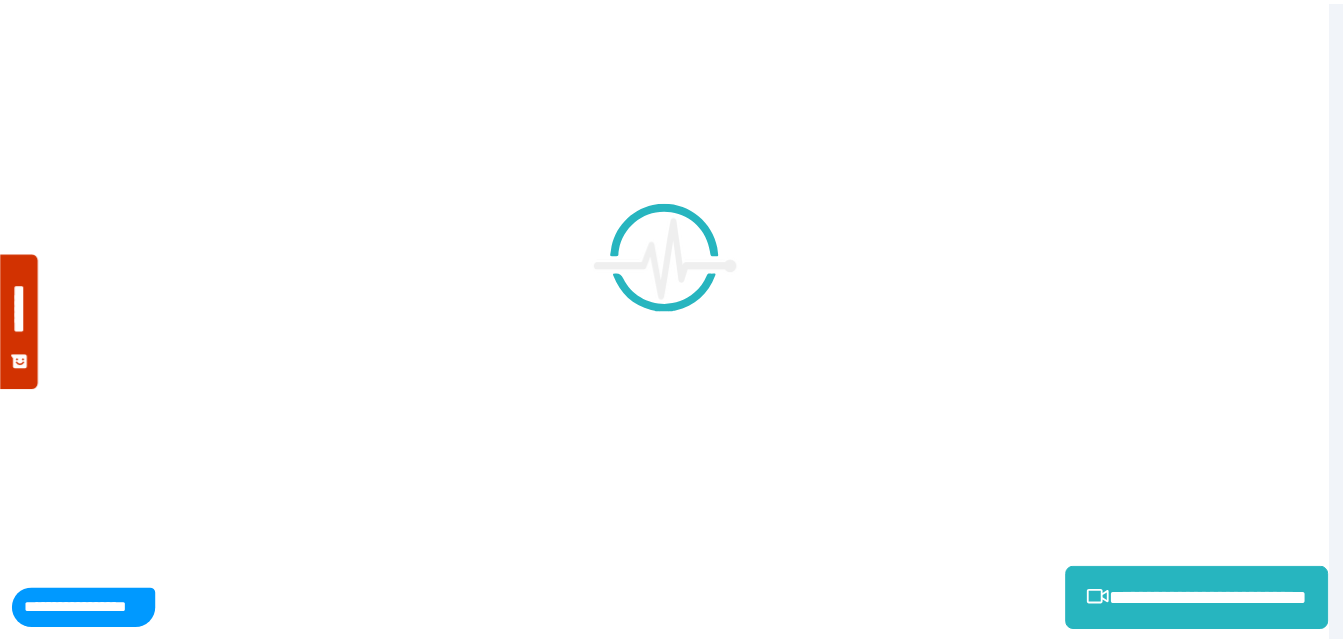 scroll, scrollTop: 0, scrollLeft: 0, axis: both 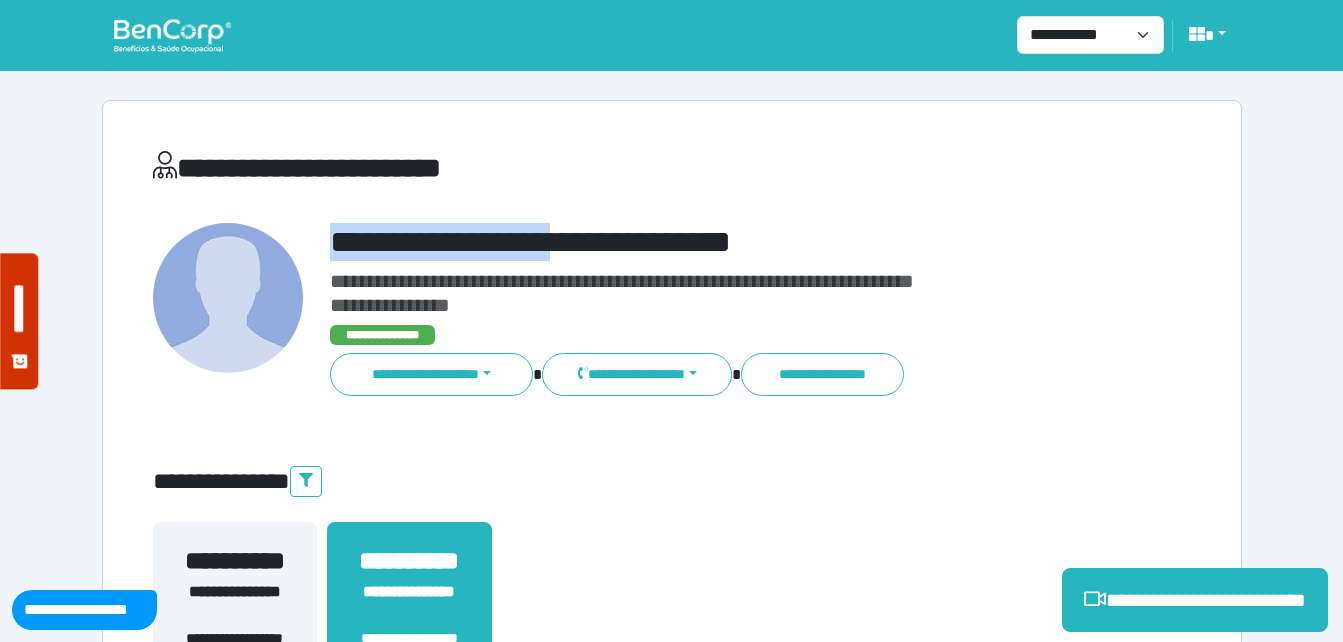 drag, startPoint x: 336, startPoint y: 242, endPoint x: 605, endPoint y: 223, distance: 269.67017 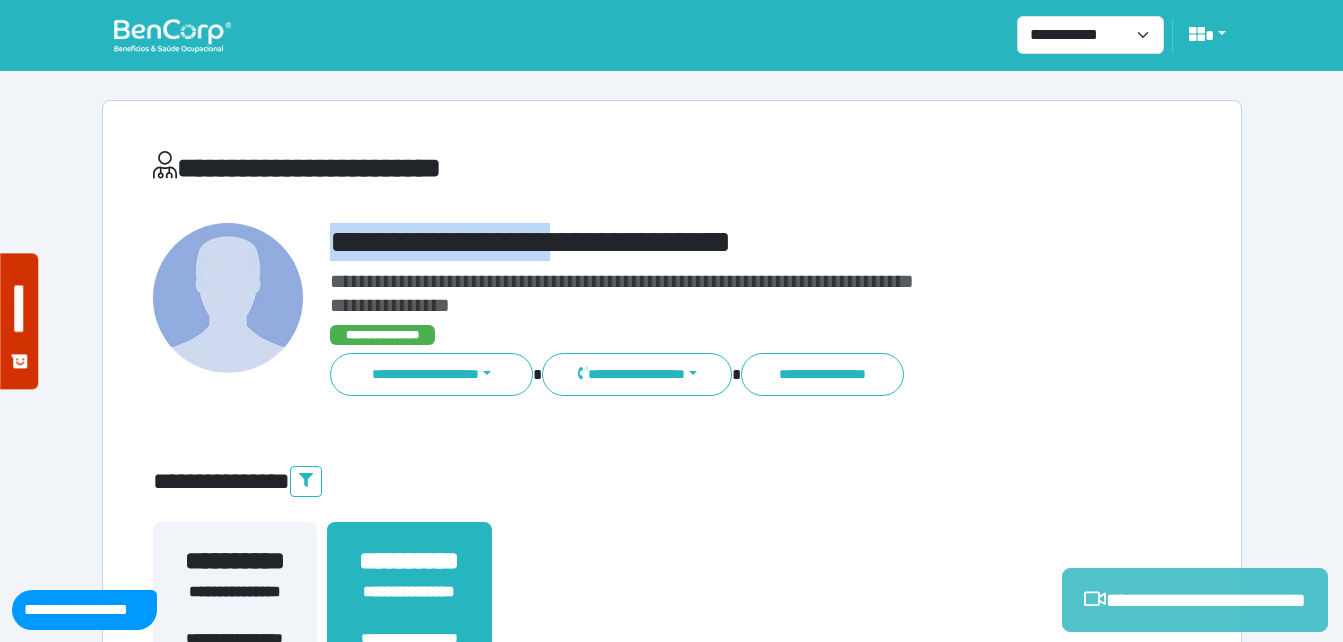 drag, startPoint x: 1103, startPoint y: 598, endPoint x: 1067, endPoint y: 606, distance: 36.878178 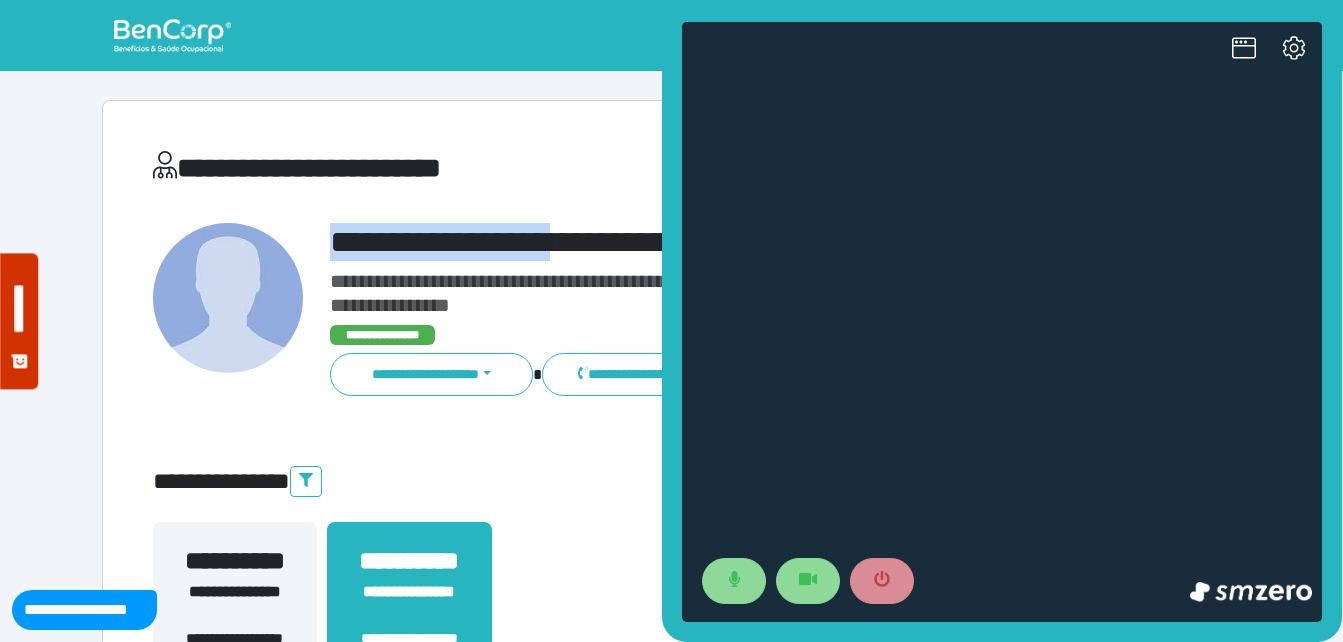 scroll, scrollTop: 0, scrollLeft: 0, axis: both 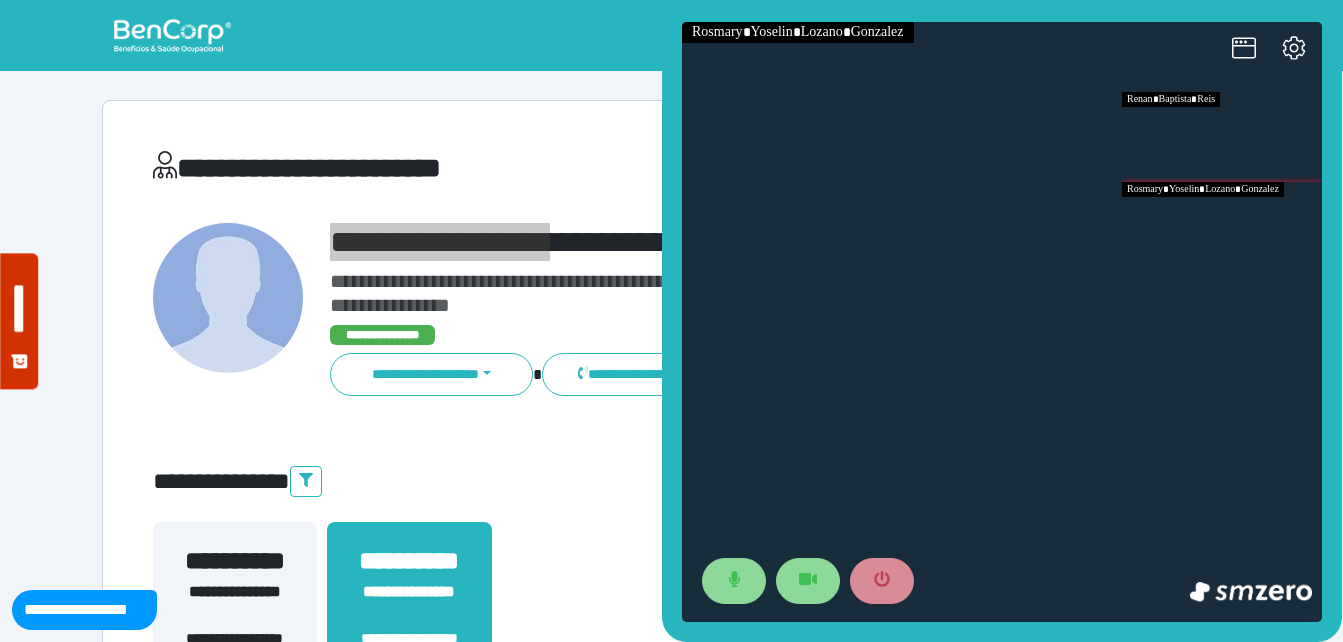 click at bounding box center [1222, 227] 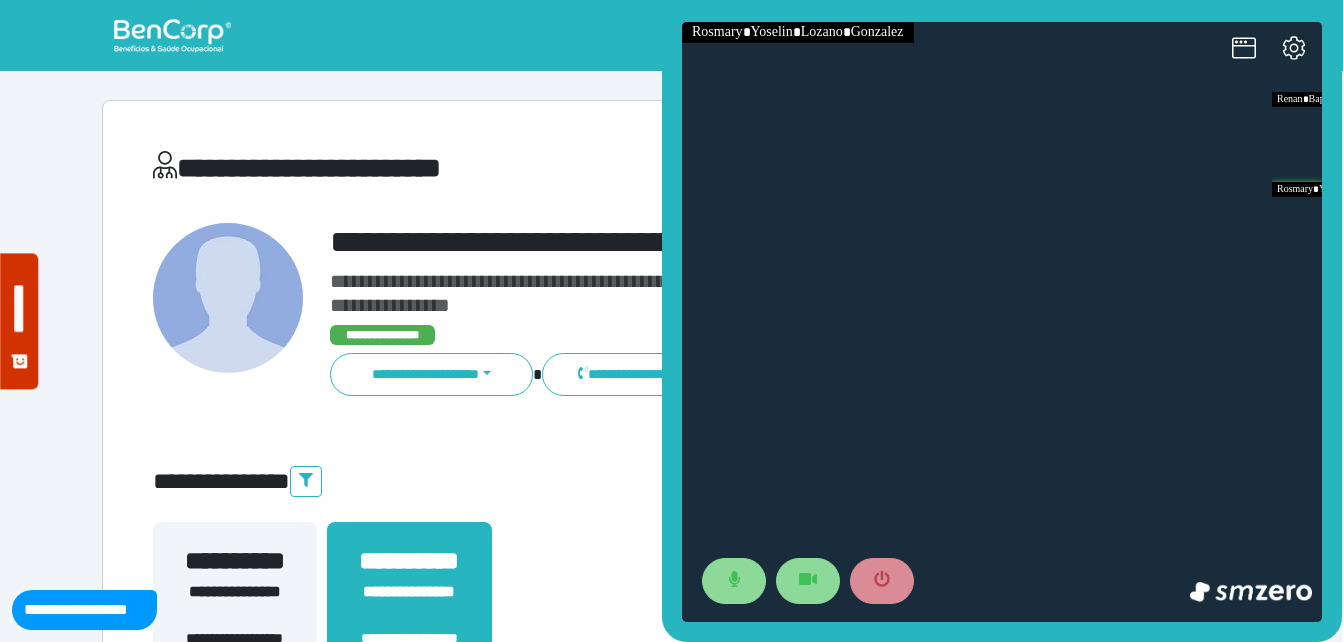 click at bounding box center [229, 310] 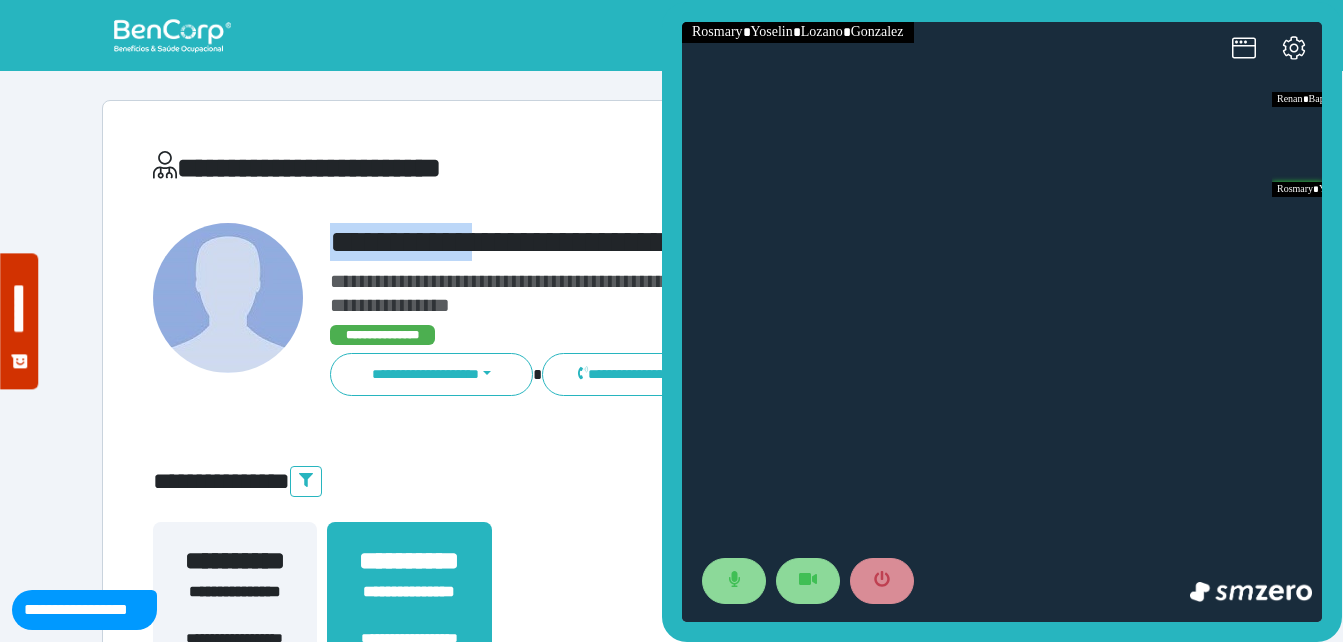 drag, startPoint x: 326, startPoint y: 250, endPoint x: 567, endPoint y: 227, distance: 242.09502 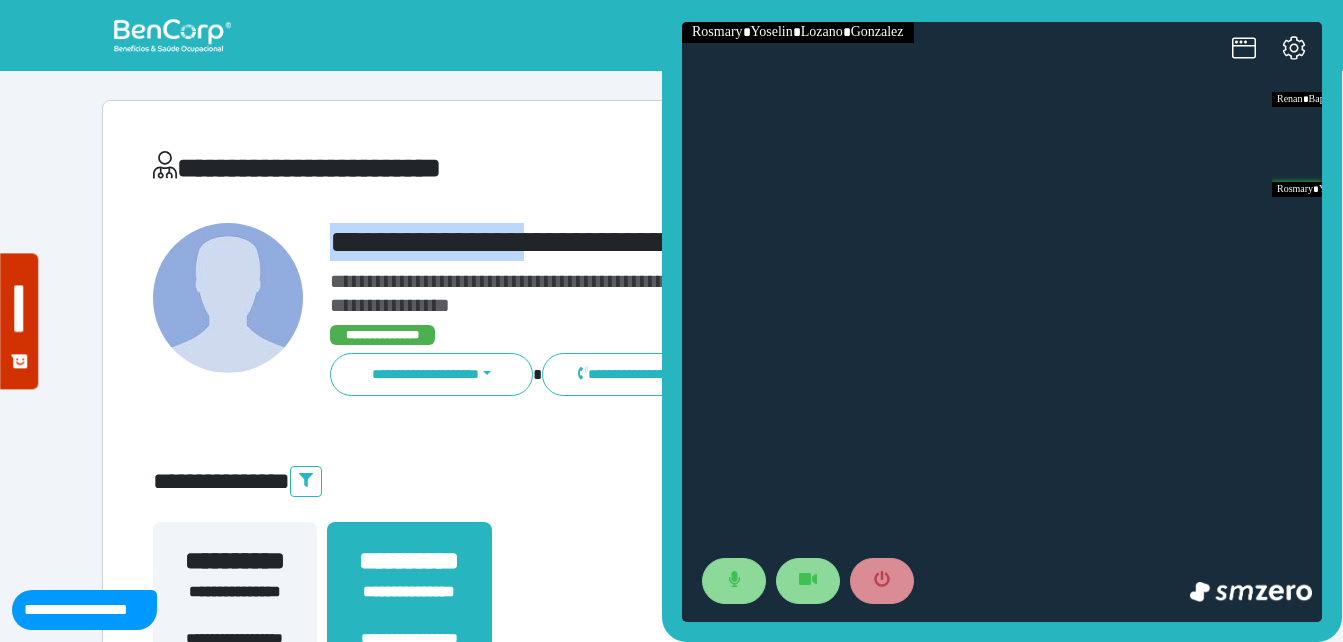 copy on "**********" 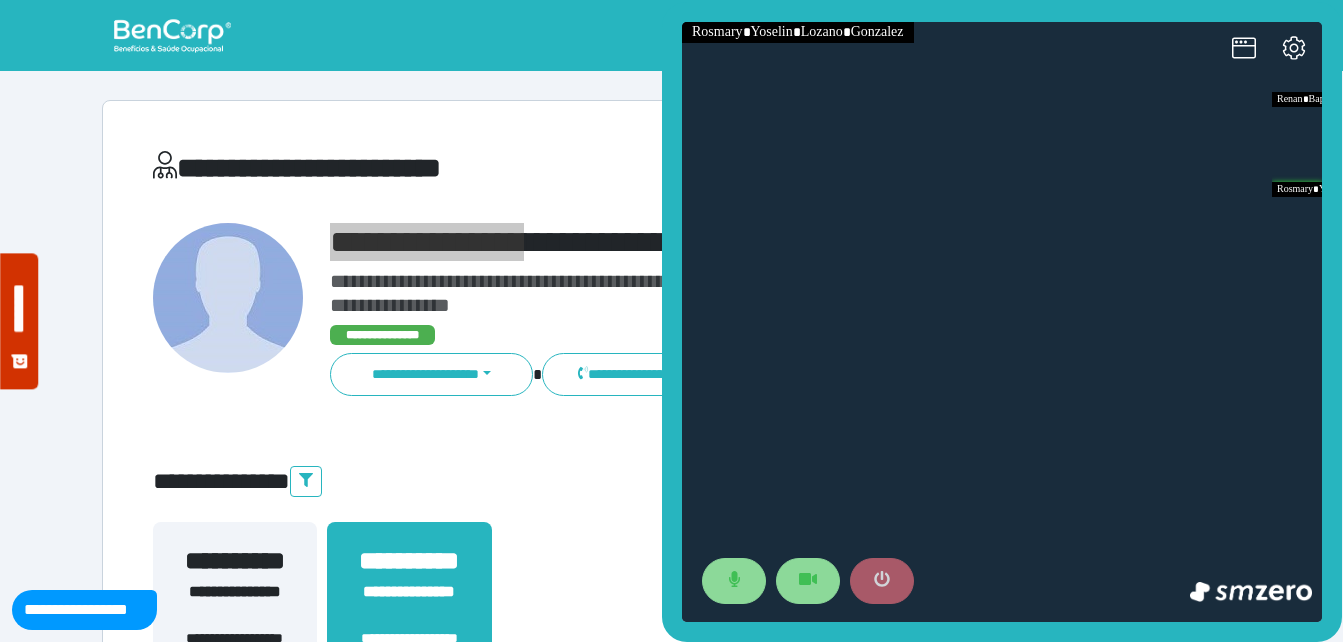 click 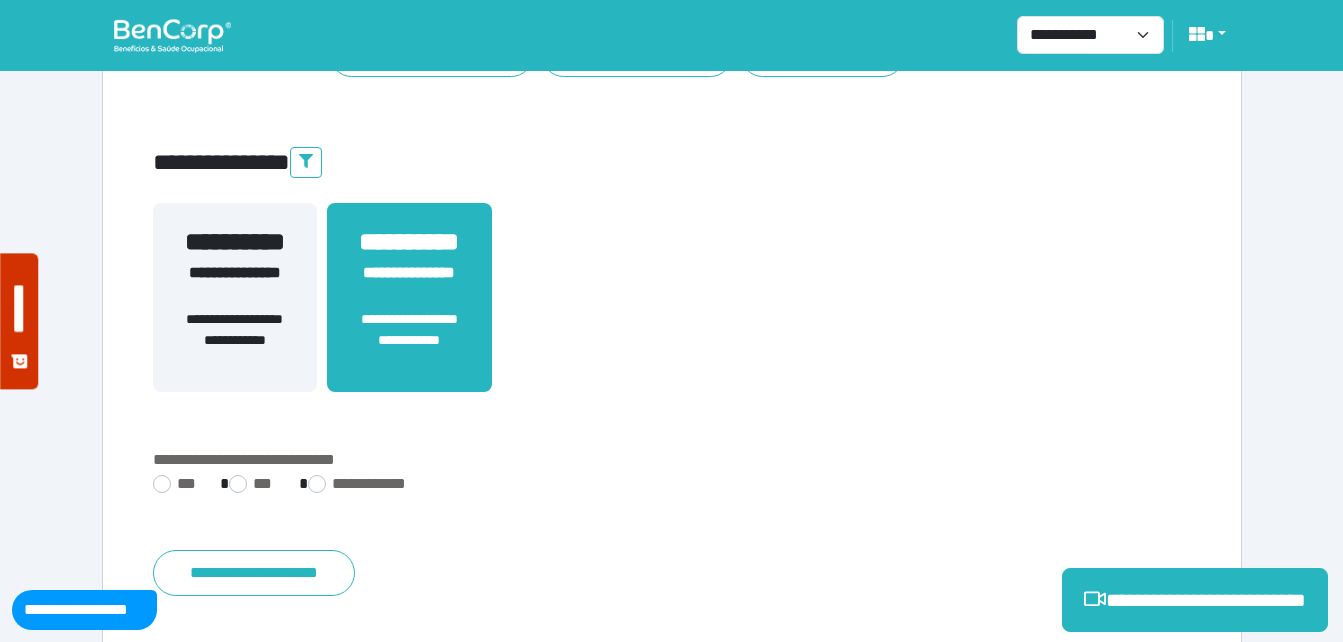 scroll, scrollTop: 400, scrollLeft: 0, axis: vertical 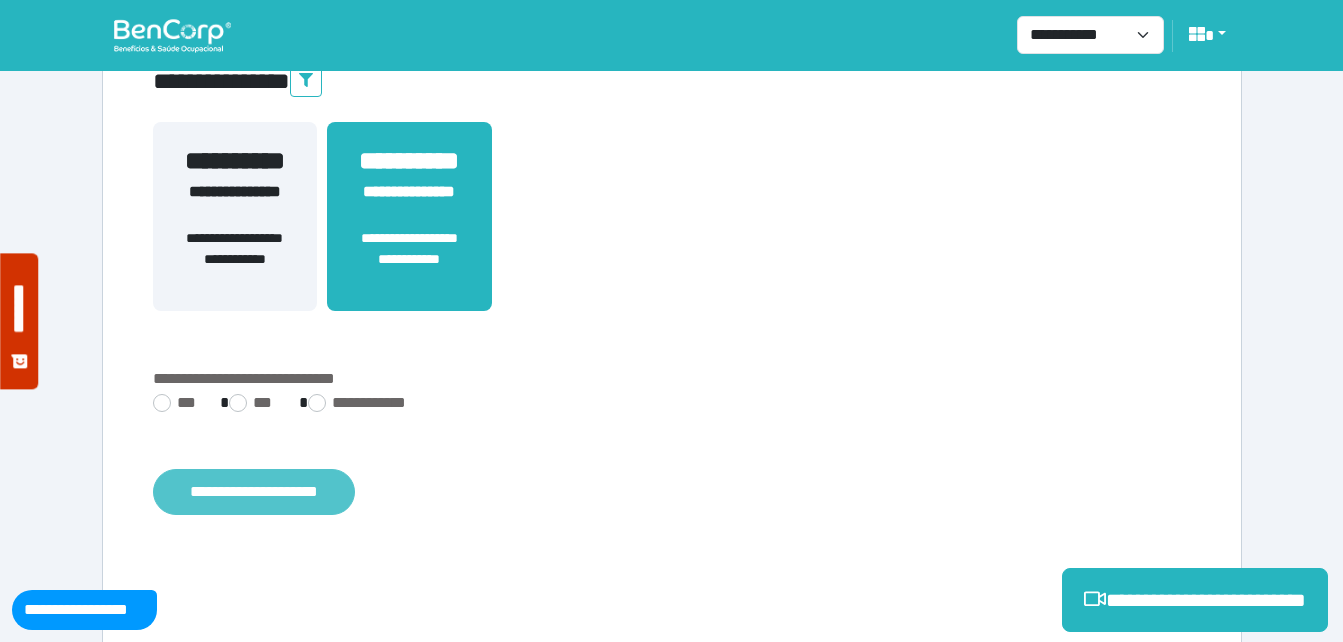 click on "**********" at bounding box center (254, 492) 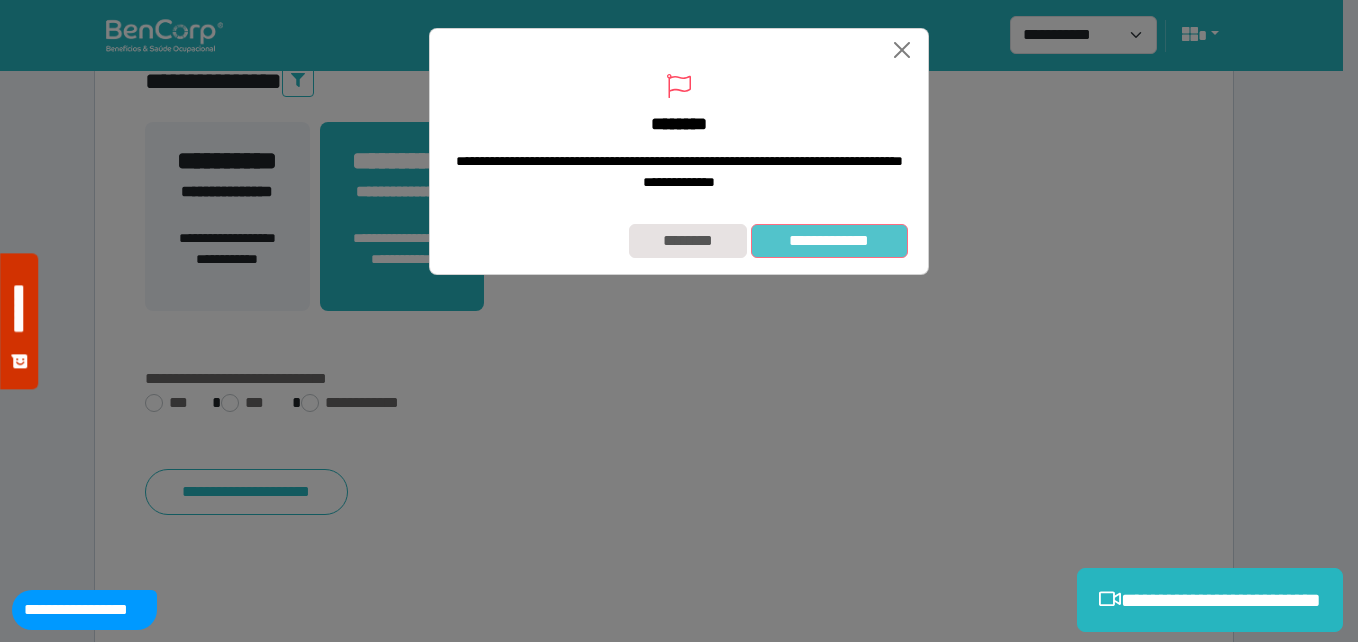 click on "**********" at bounding box center (829, 241) 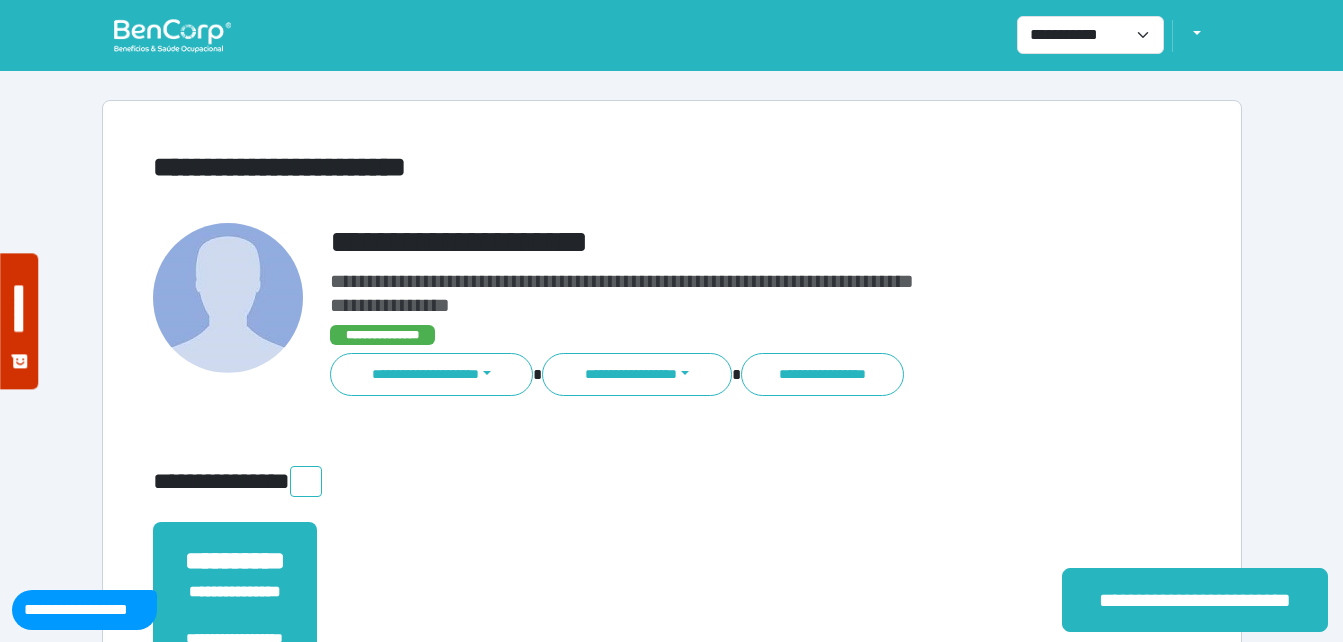 scroll, scrollTop: 0, scrollLeft: 0, axis: both 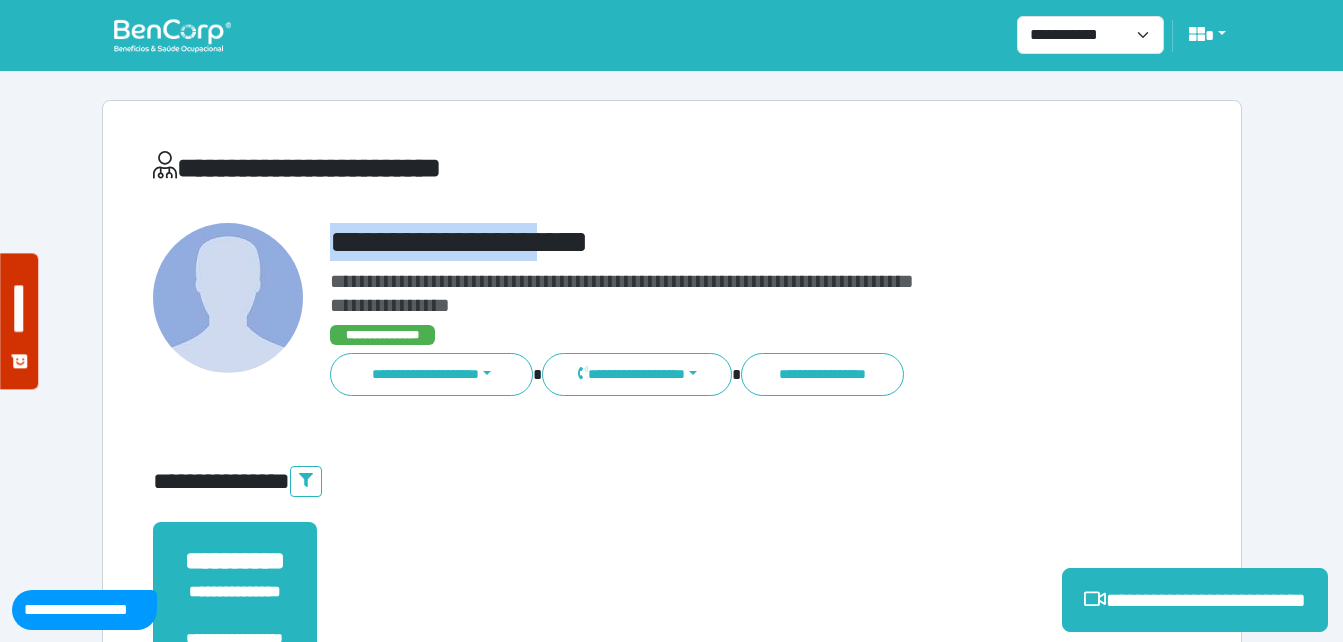 drag, startPoint x: 345, startPoint y: 217, endPoint x: 651, endPoint y: 216, distance: 306.00165 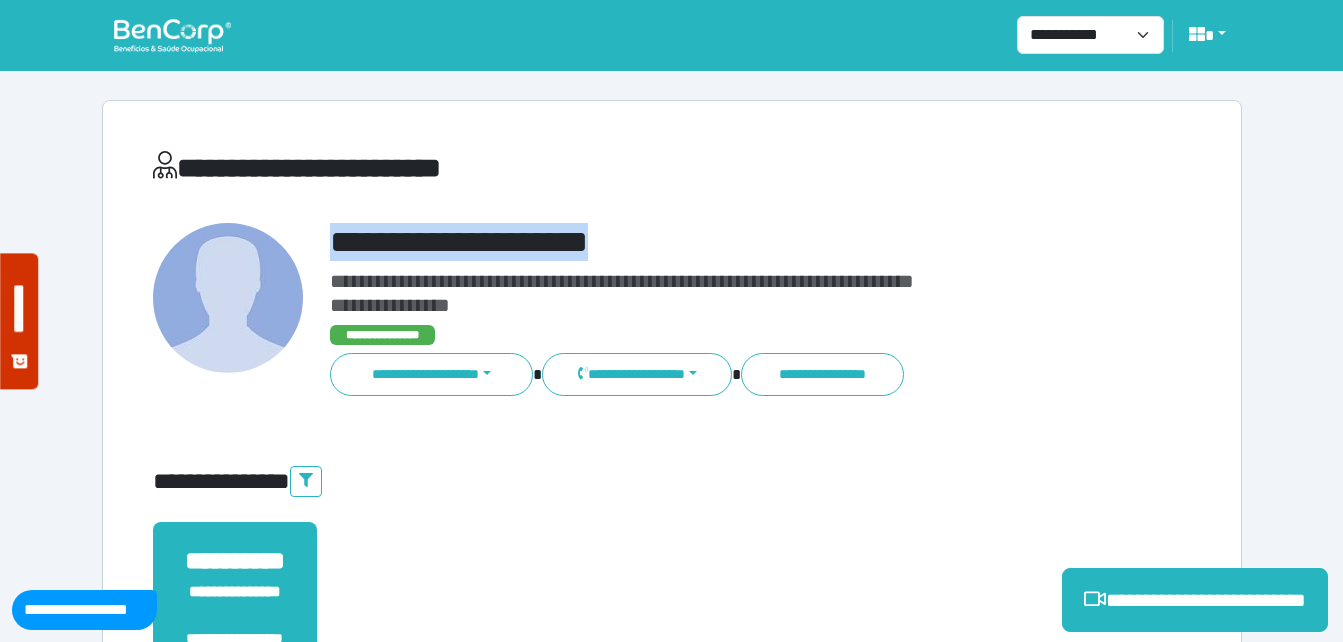 copy on "**********" 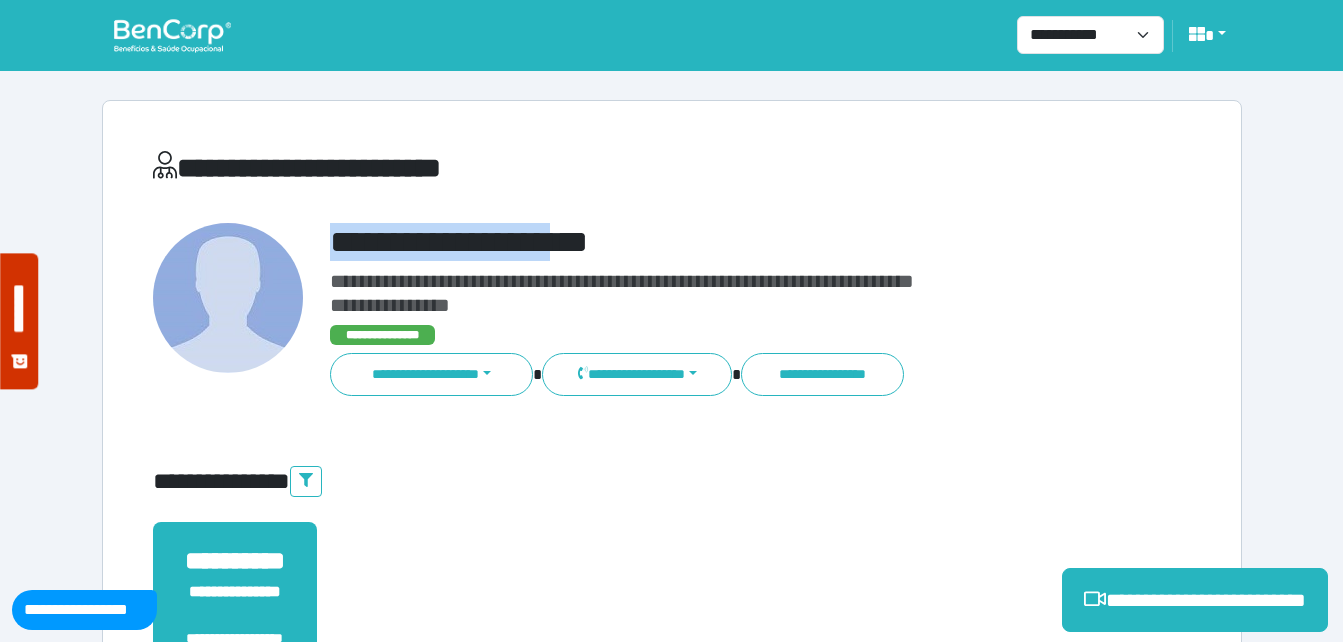 drag, startPoint x: 304, startPoint y: 233, endPoint x: 648, endPoint y: 226, distance: 344.07123 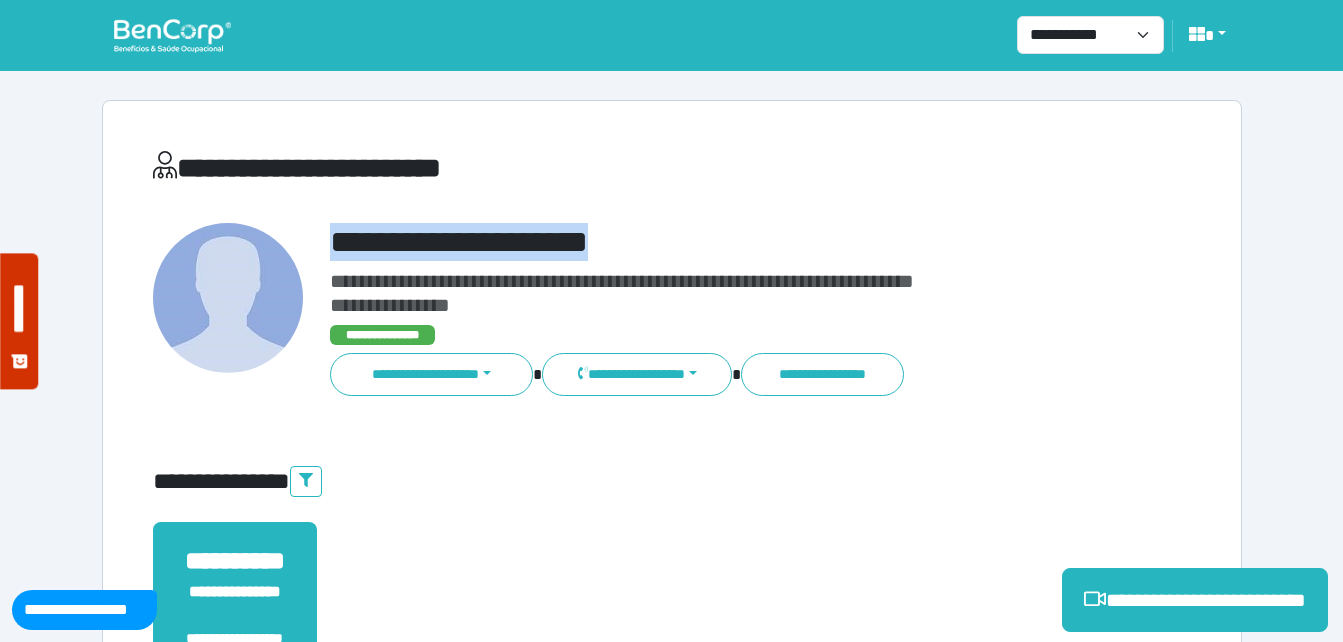 click on "**********" at bounding box center [672, 310] 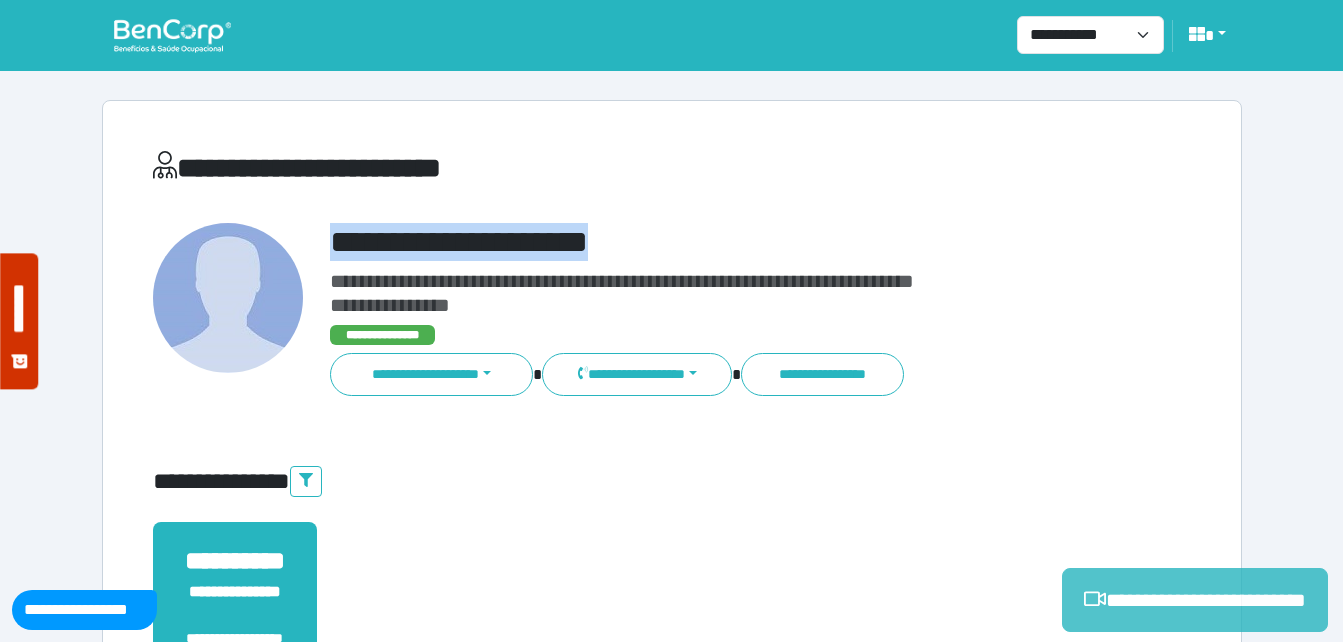 click on "**********" at bounding box center (1195, 600) 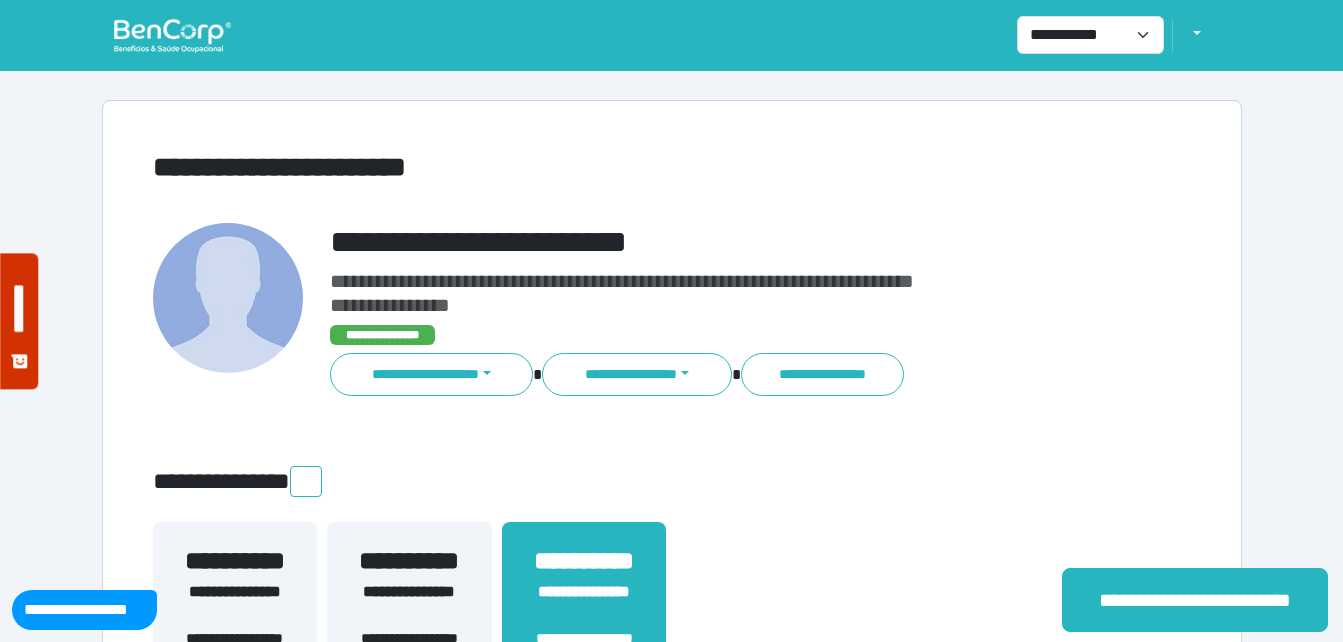 scroll, scrollTop: 0, scrollLeft: 0, axis: both 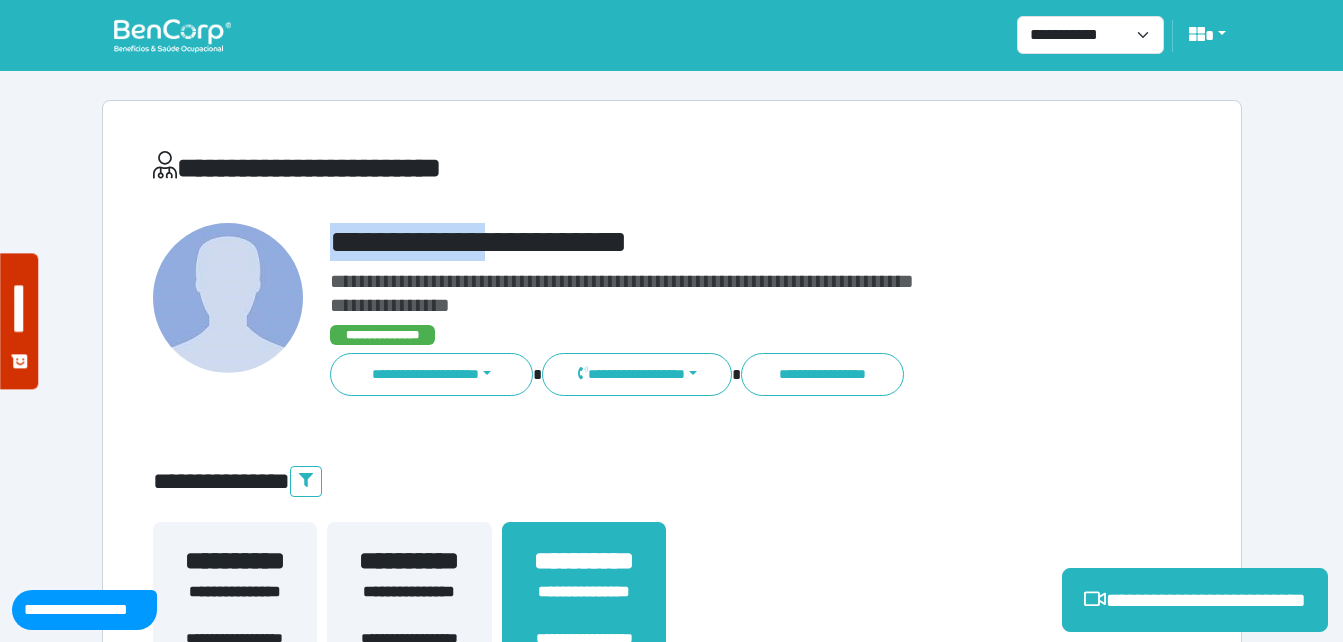 drag, startPoint x: 529, startPoint y: 219, endPoint x: 734, endPoint y: 228, distance: 205.19746 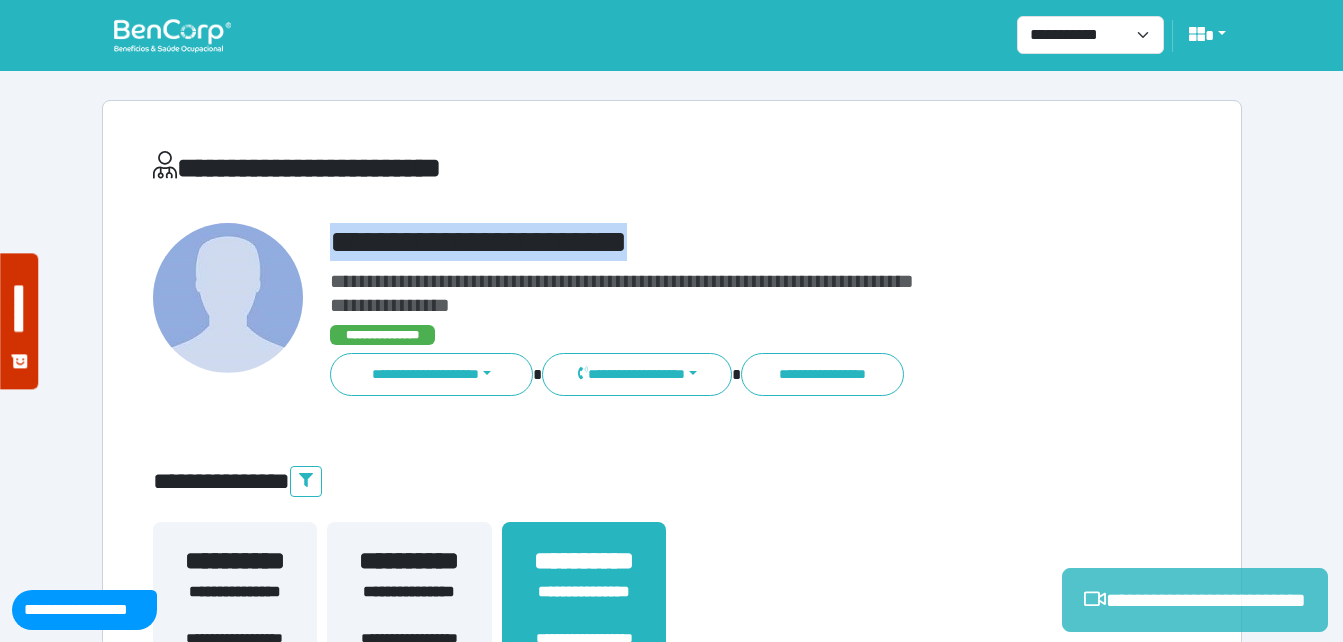 click on "**********" at bounding box center [1195, 600] 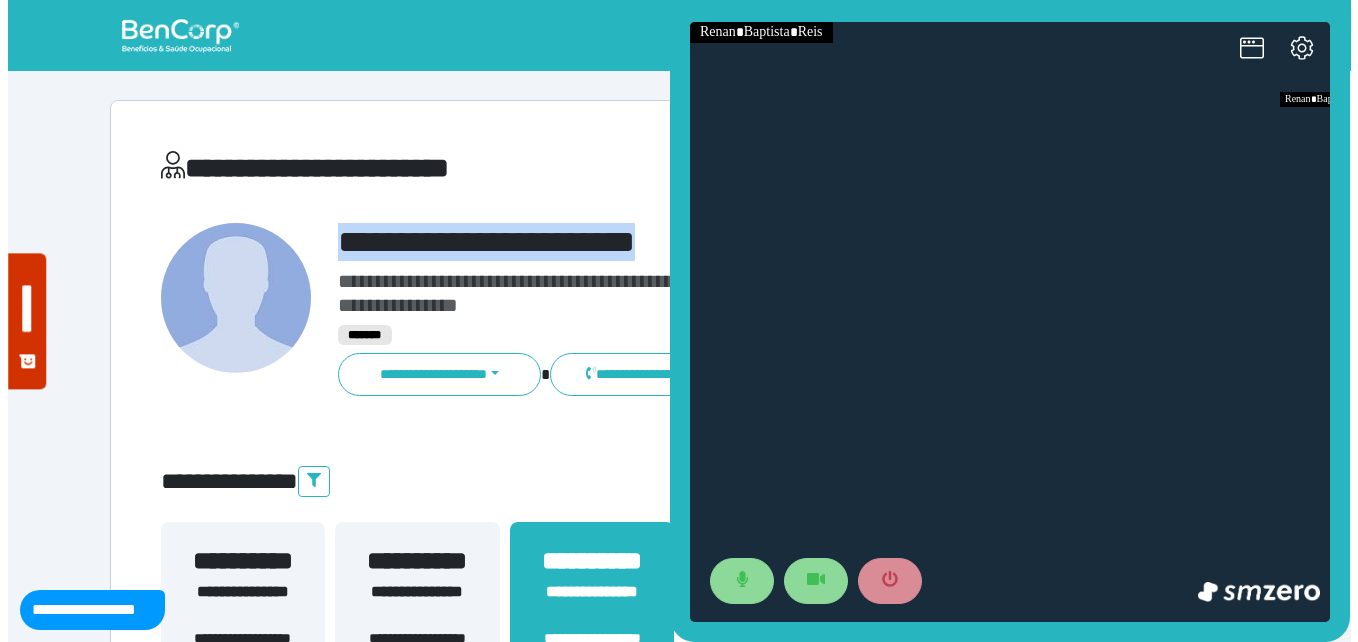 scroll, scrollTop: 0, scrollLeft: 0, axis: both 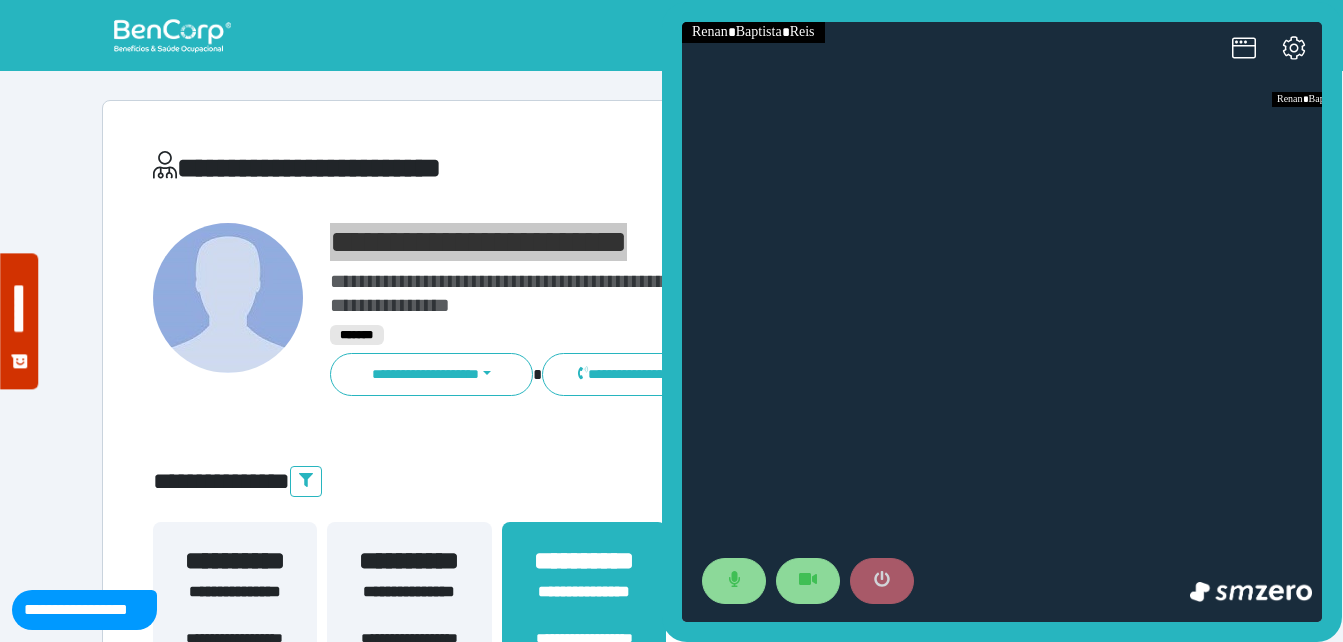 click at bounding box center (882, 581) 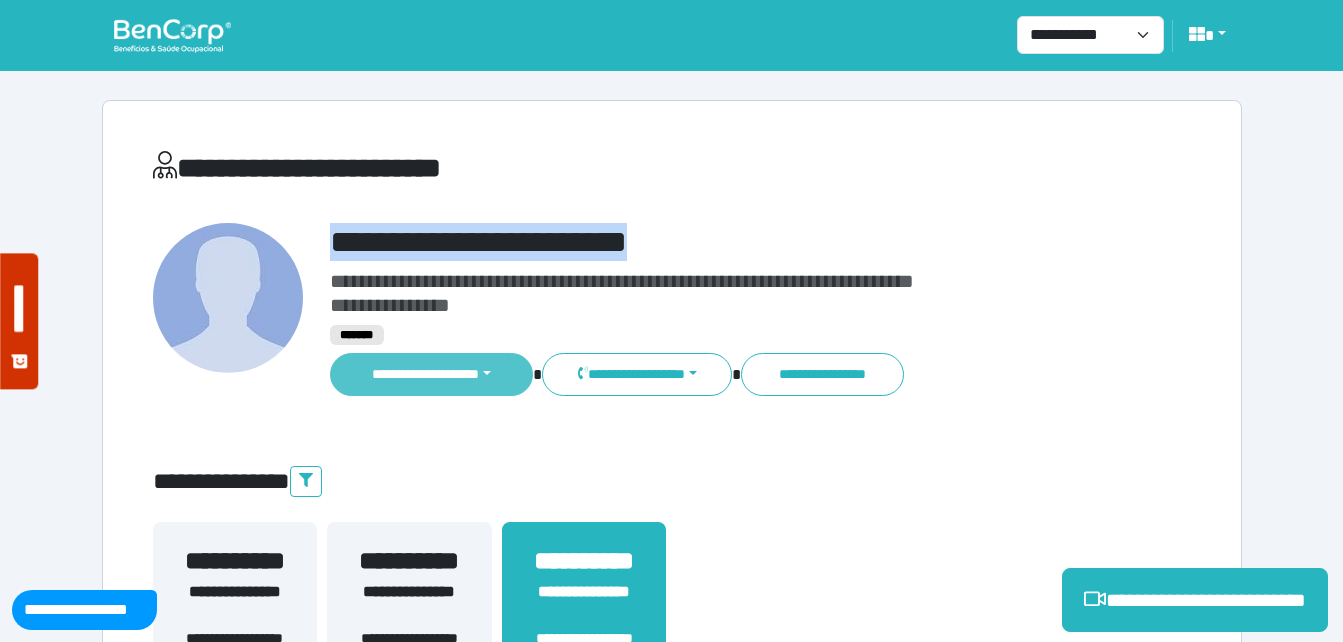 click on "**********" at bounding box center [432, 374] 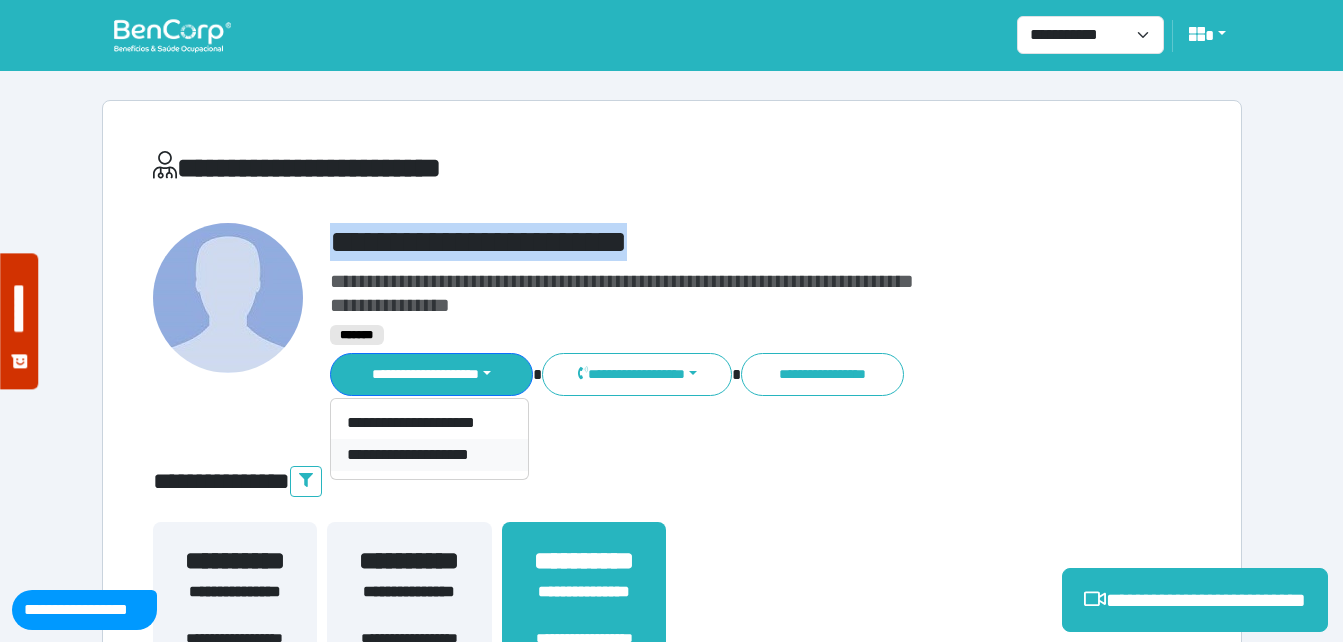 click on "**********" at bounding box center [429, 455] 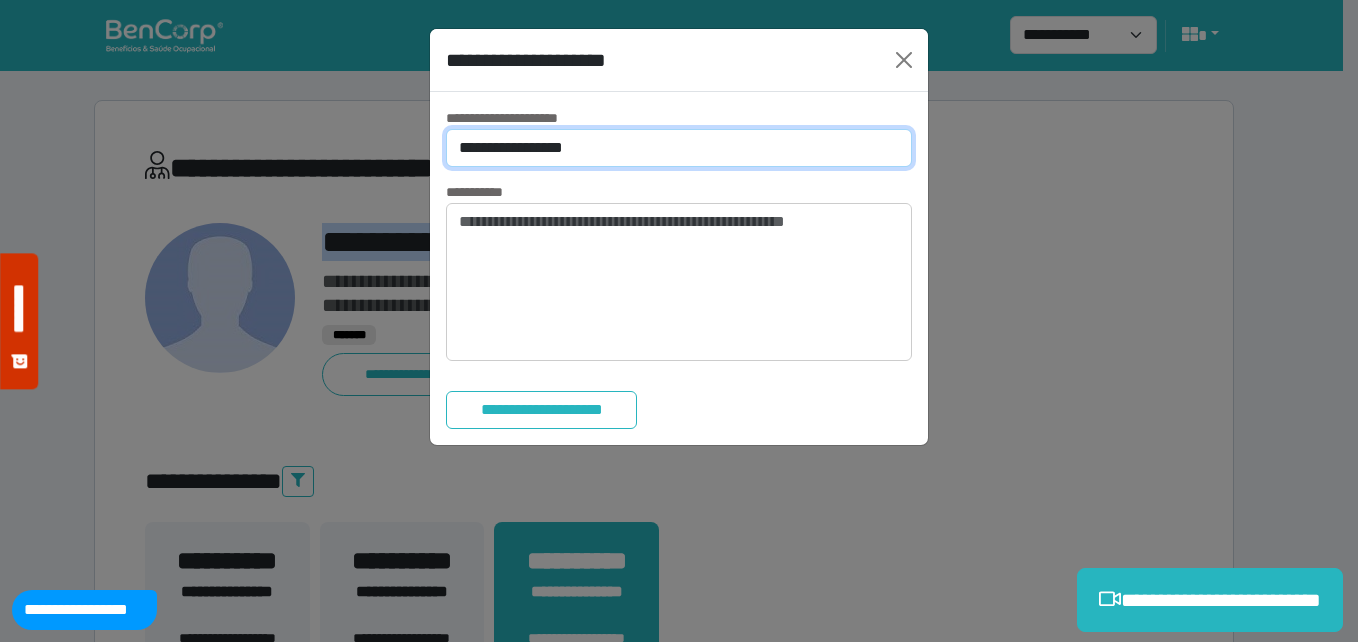 click on "**********" at bounding box center (679, 148) 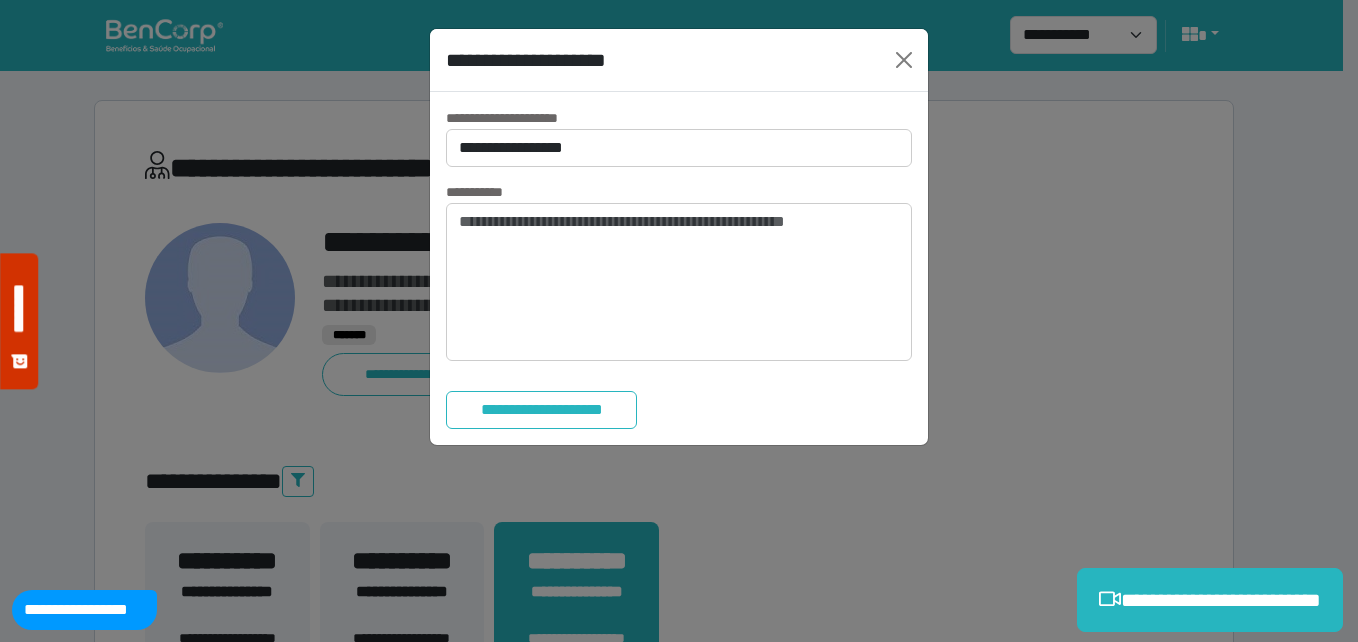 click on "**********" at bounding box center (679, 271) 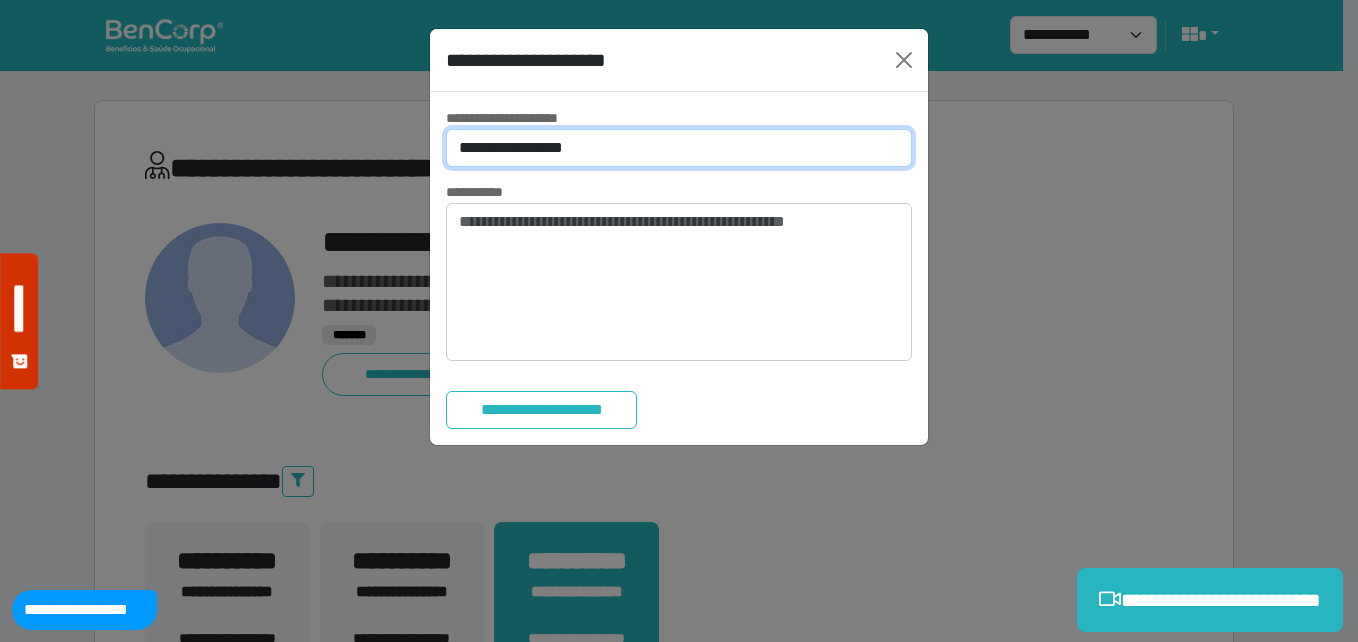 click on "**********" at bounding box center (679, 148) 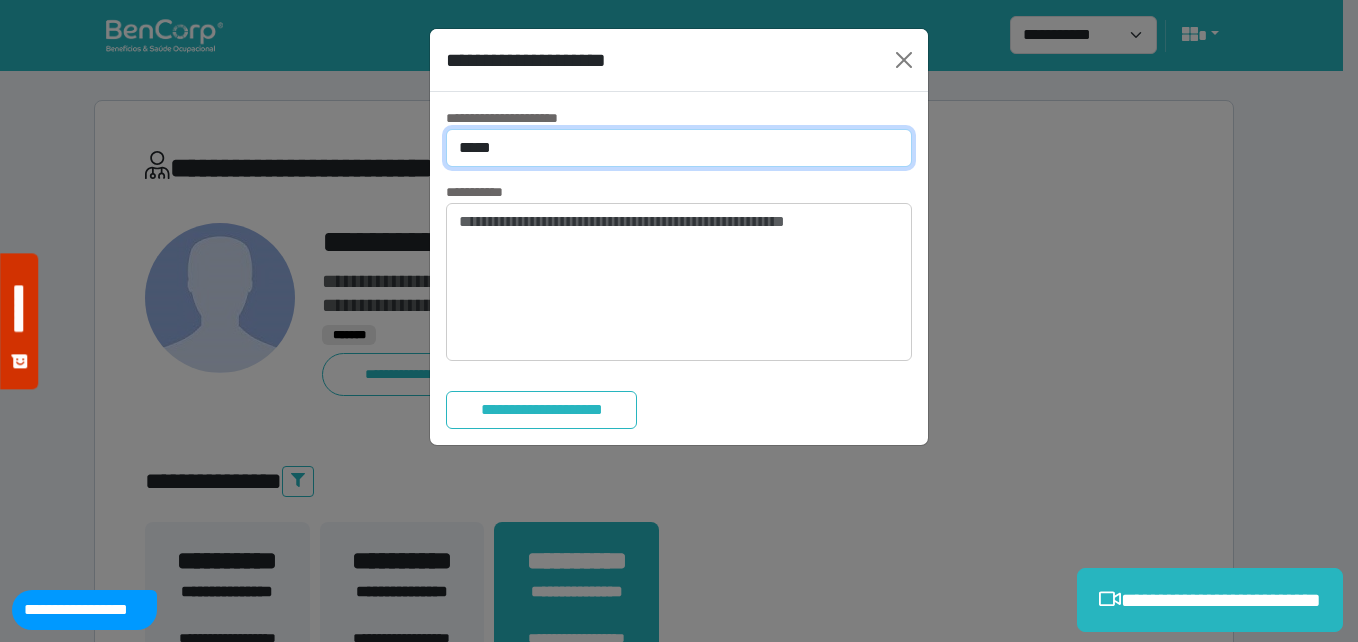 click on "**********" at bounding box center (679, 148) 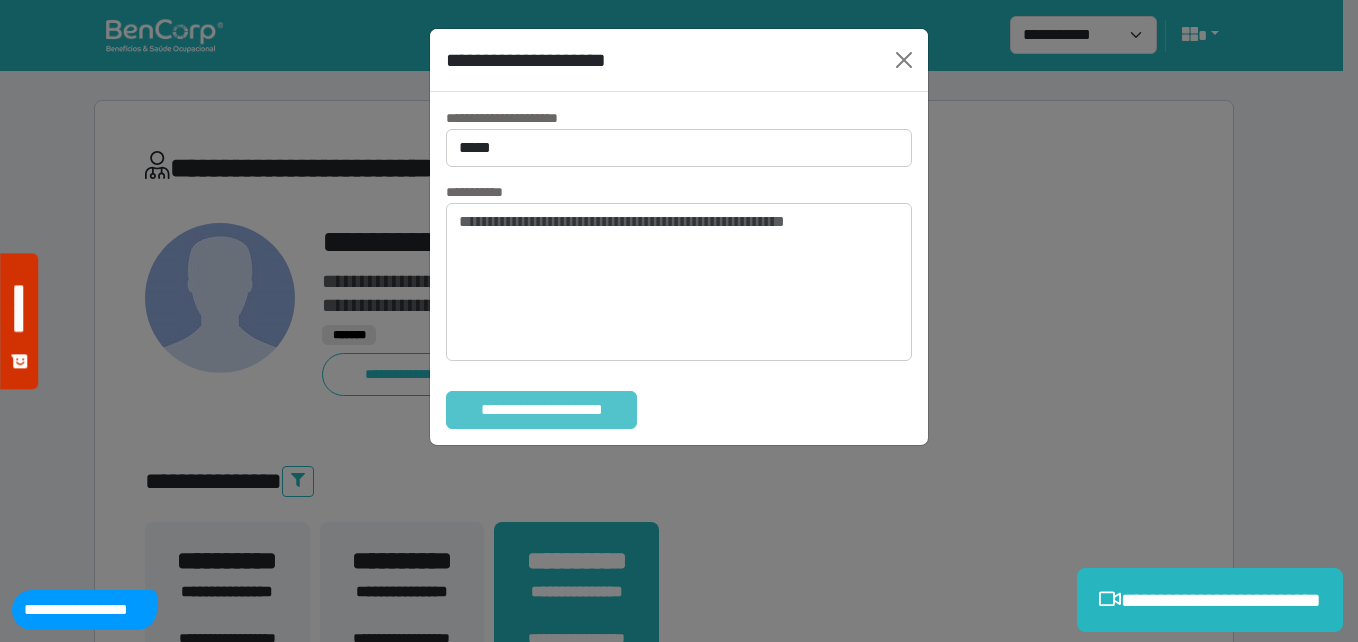 click on "**********" at bounding box center [541, 410] 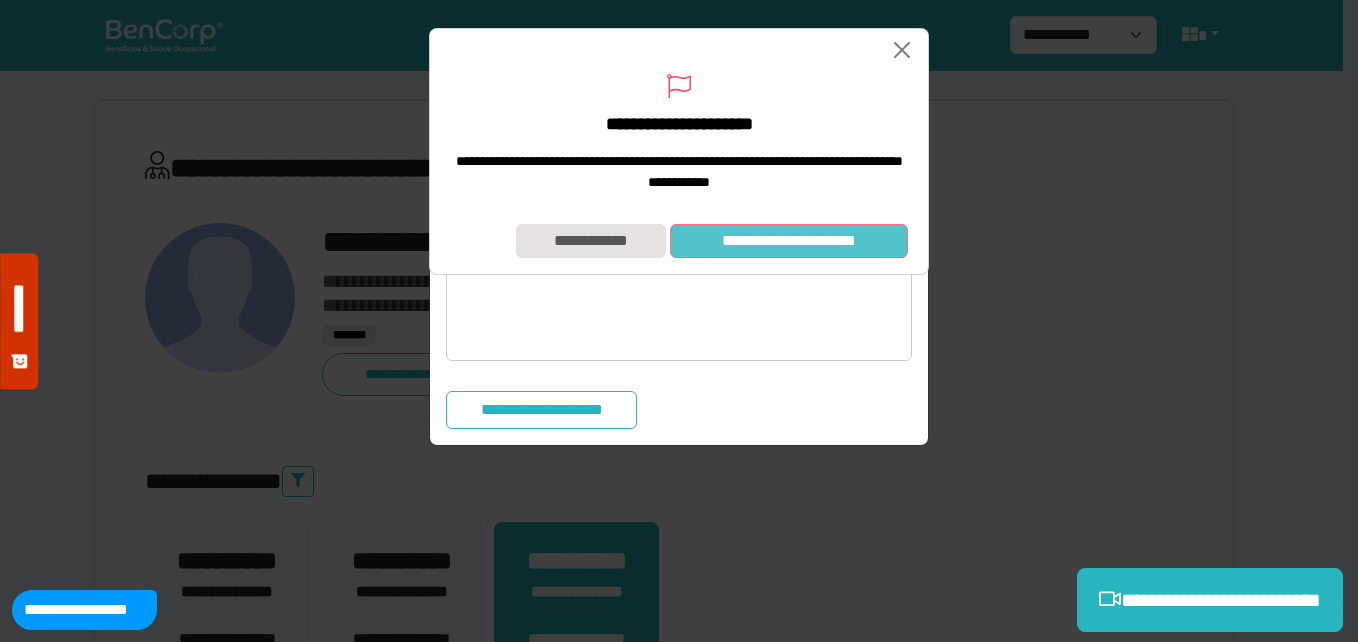 click on "**********" at bounding box center [679, 241] 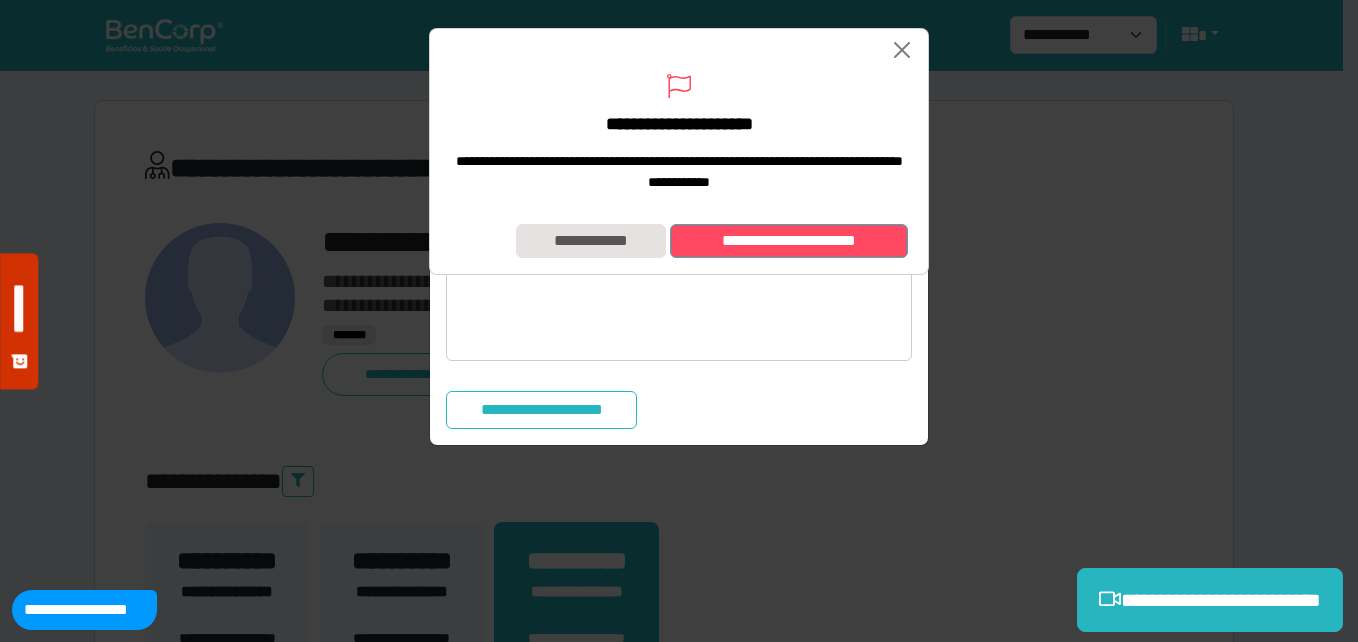 click on "**********" at bounding box center [789, 241] 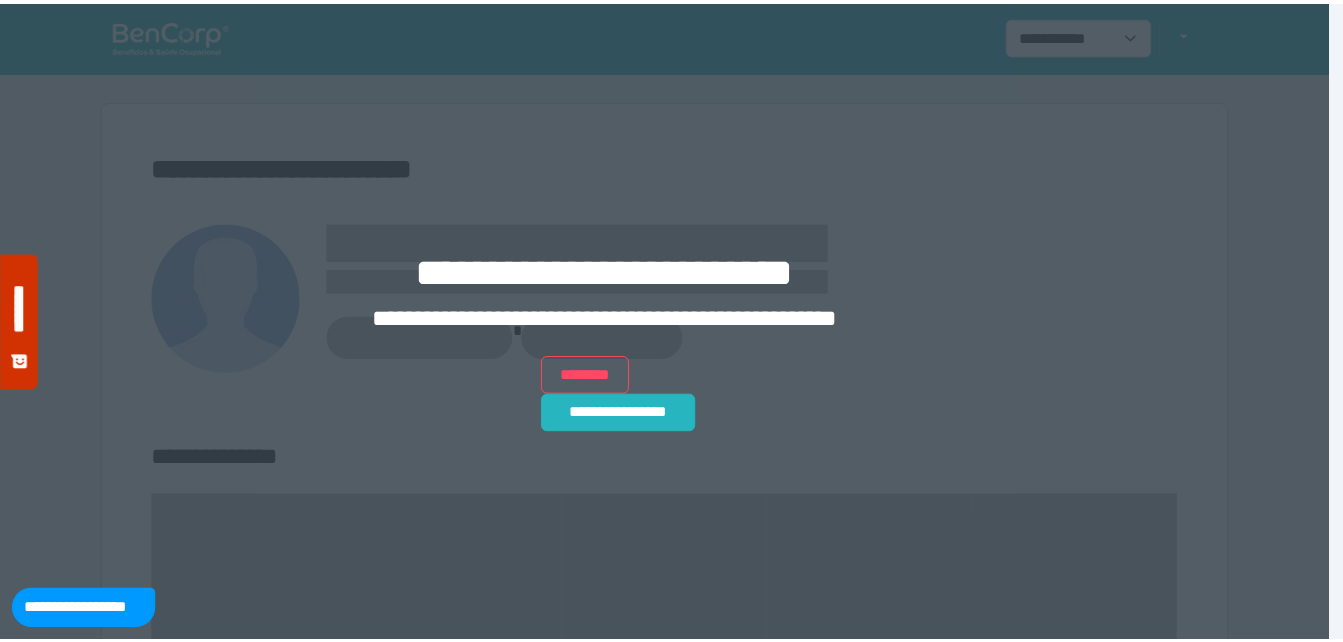 scroll, scrollTop: 0, scrollLeft: 0, axis: both 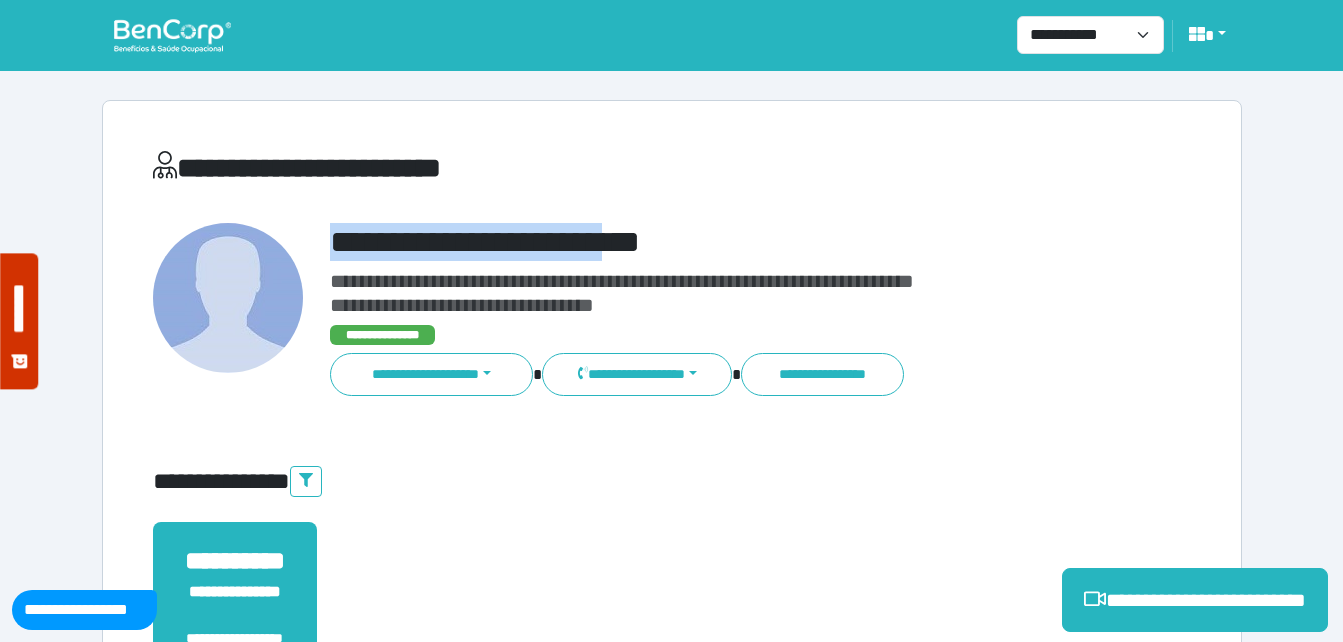 drag, startPoint x: 330, startPoint y: 236, endPoint x: 776, endPoint y: 225, distance: 446.13562 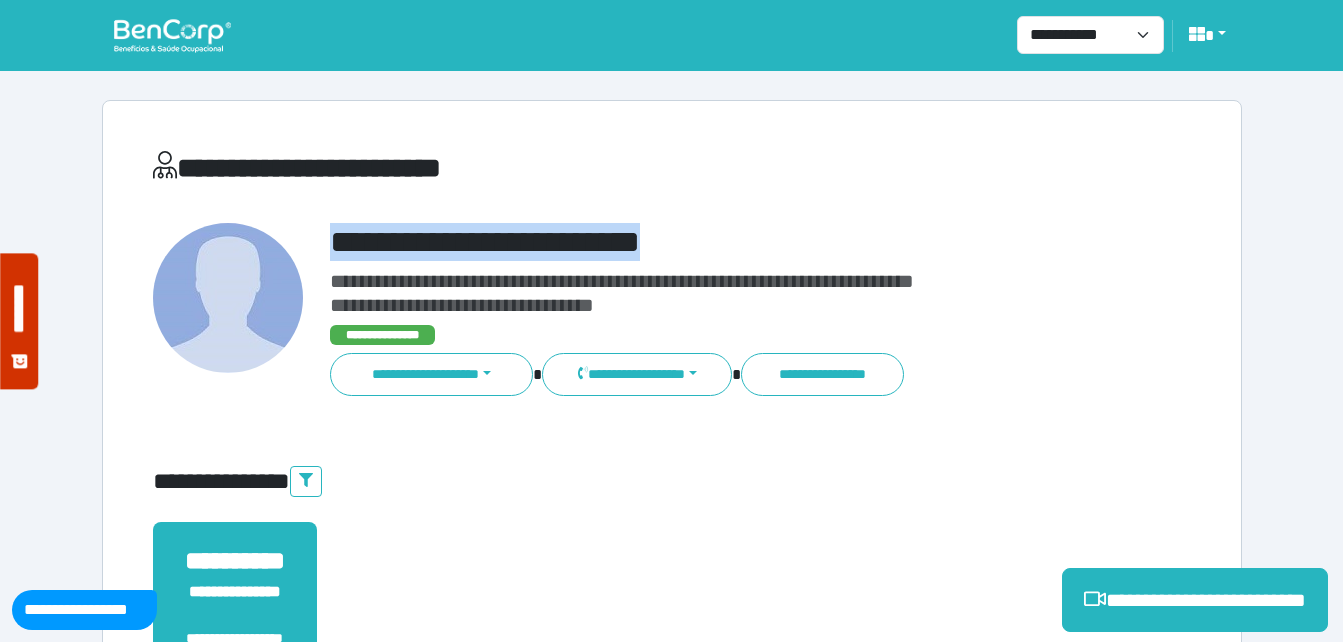 copy on "**********" 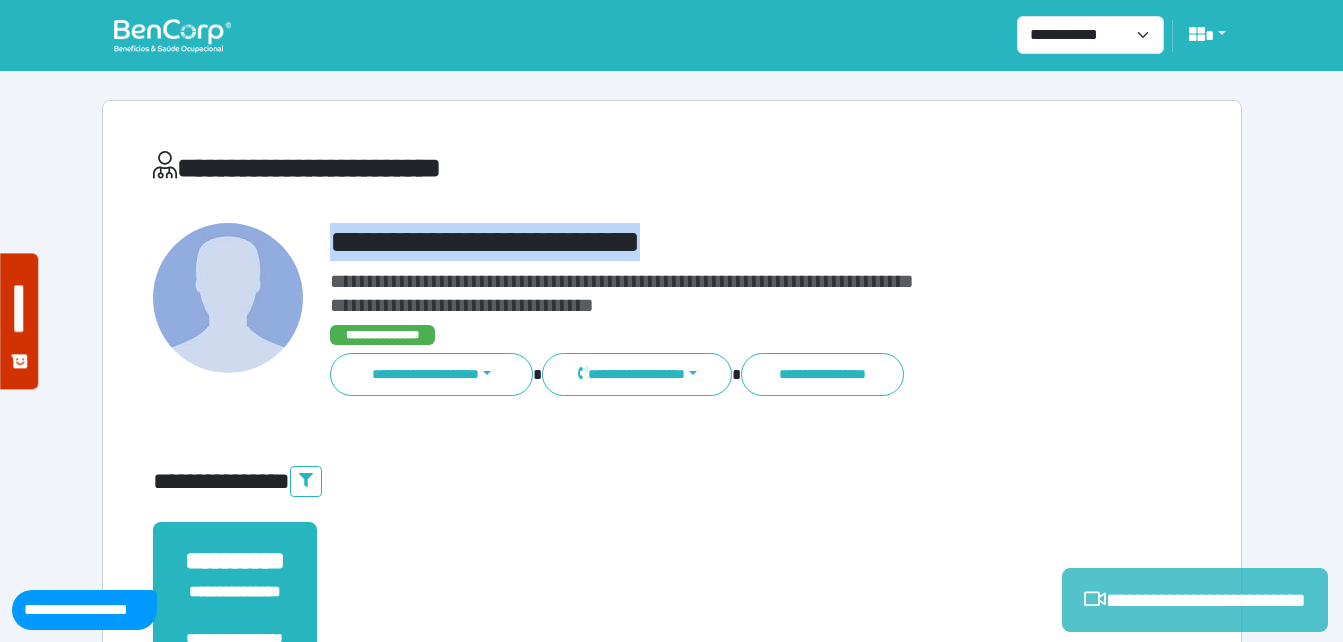 click on "**********" at bounding box center [1195, 600] 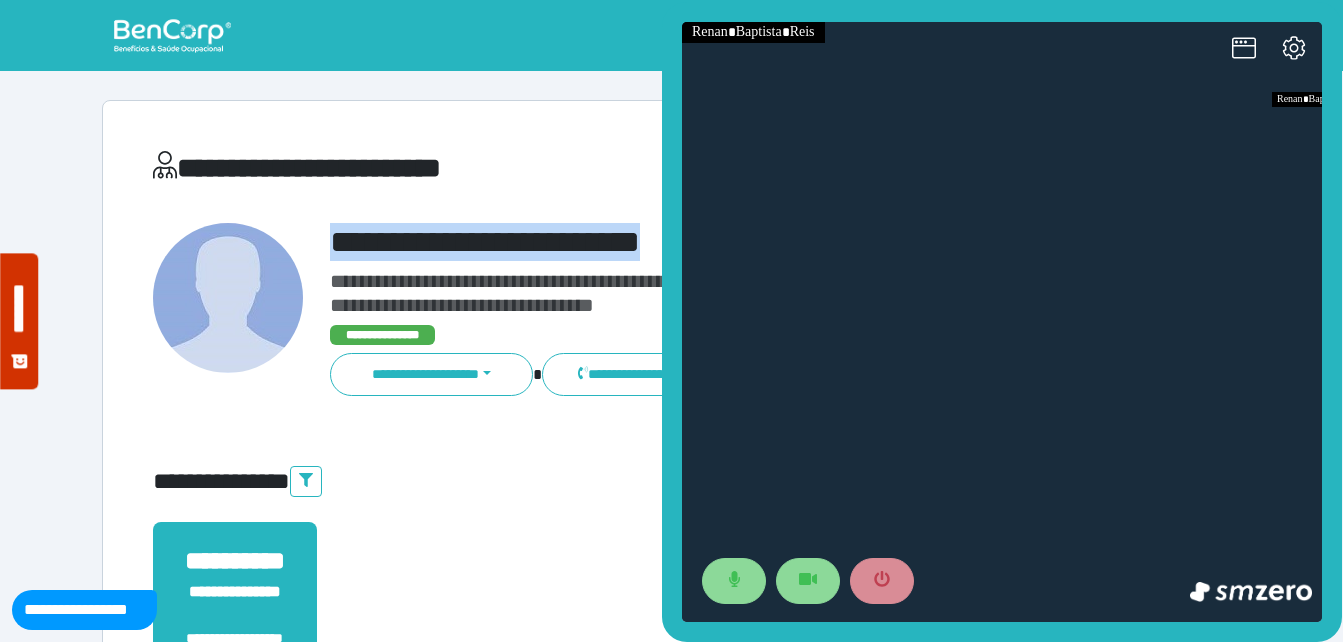 scroll, scrollTop: 0, scrollLeft: 0, axis: both 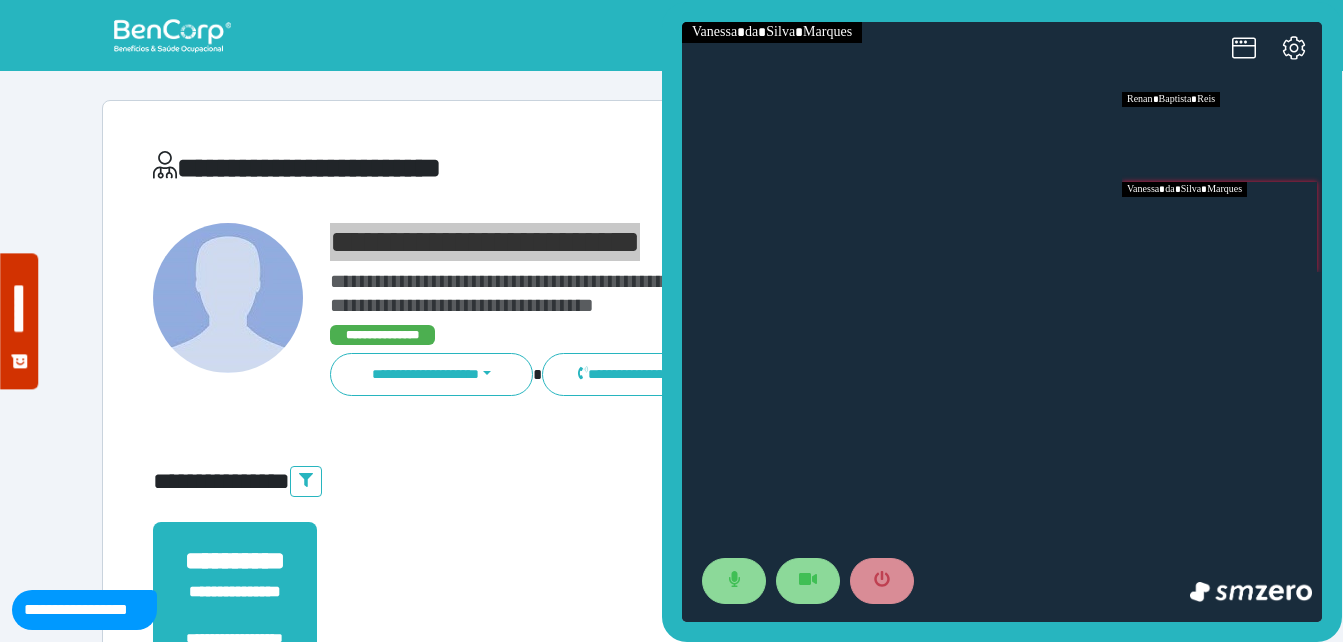 click at bounding box center (1222, 227) 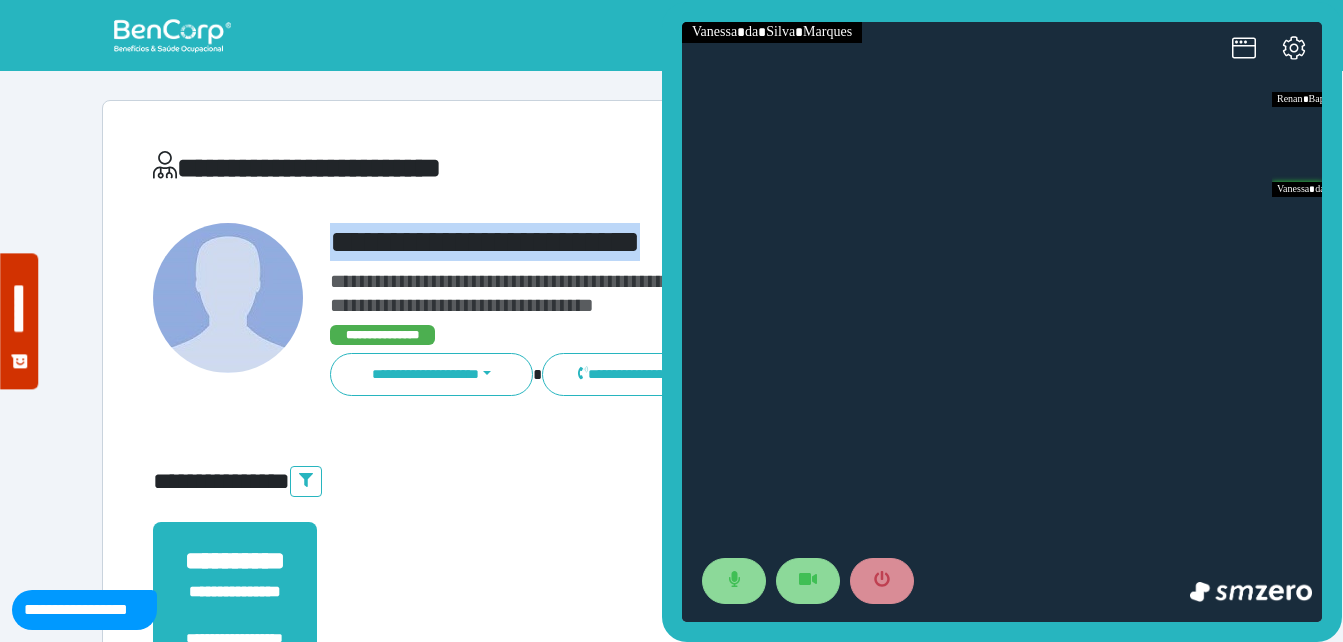 click on "**********" at bounding box center (716, 242) 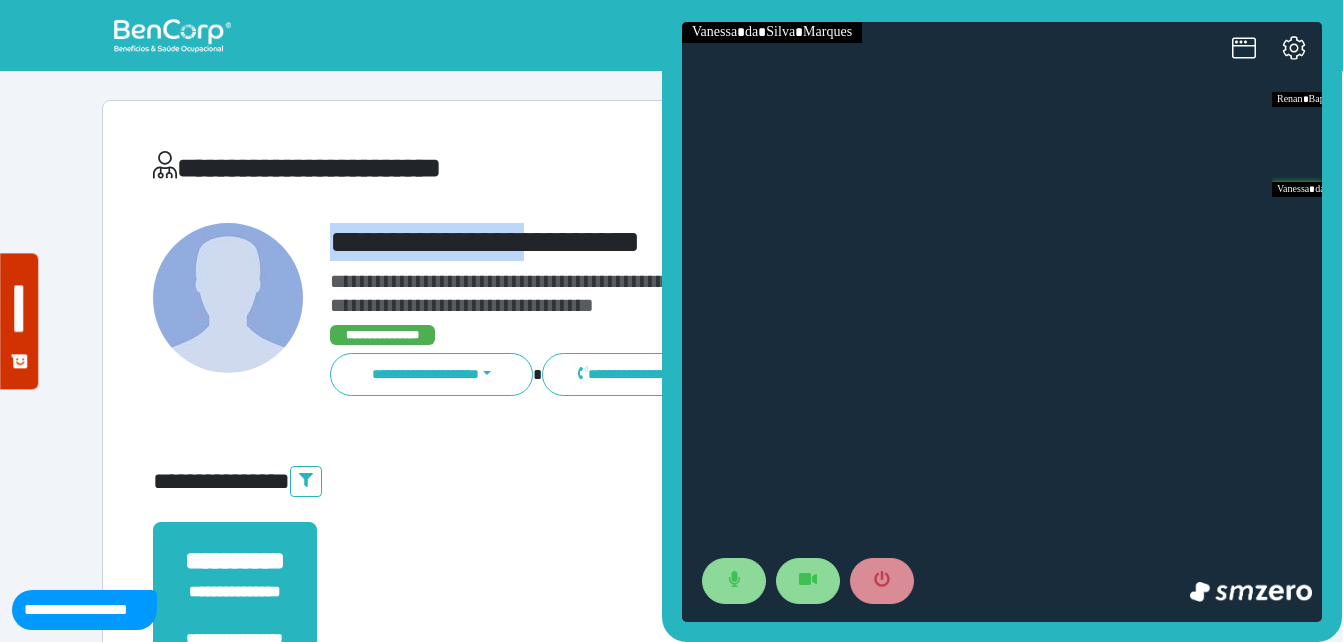 drag, startPoint x: 301, startPoint y: 240, endPoint x: 565, endPoint y: 209, distance: 265.81384 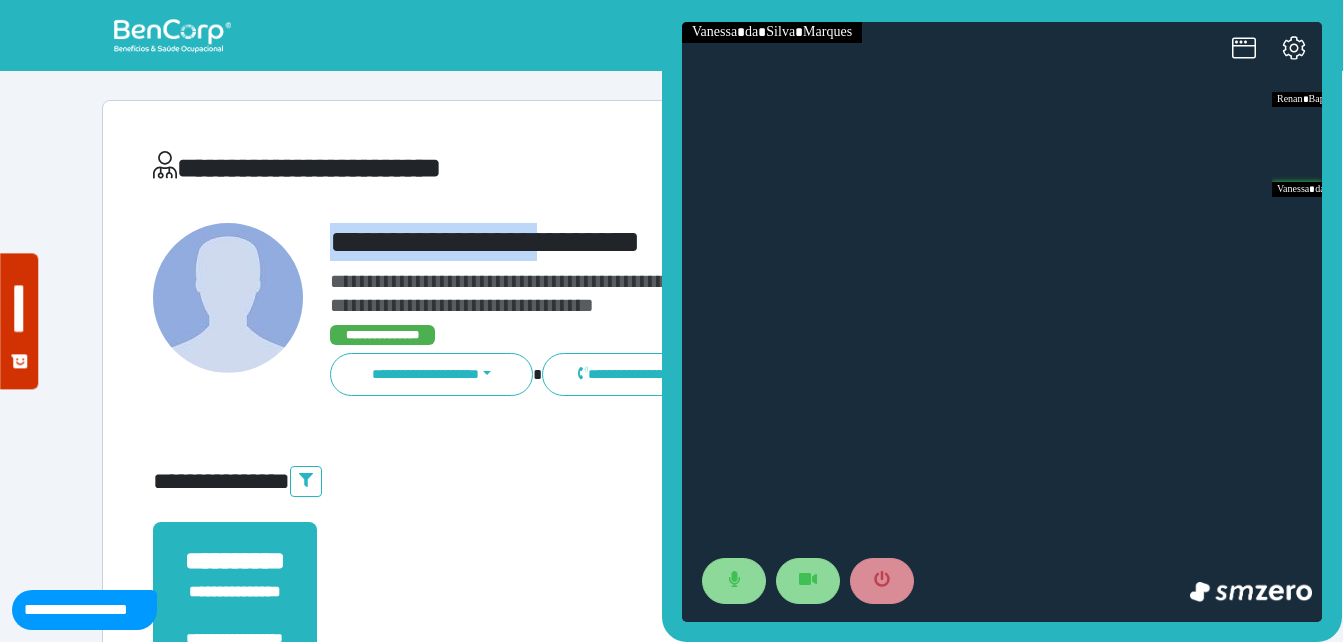 copy on "**********" 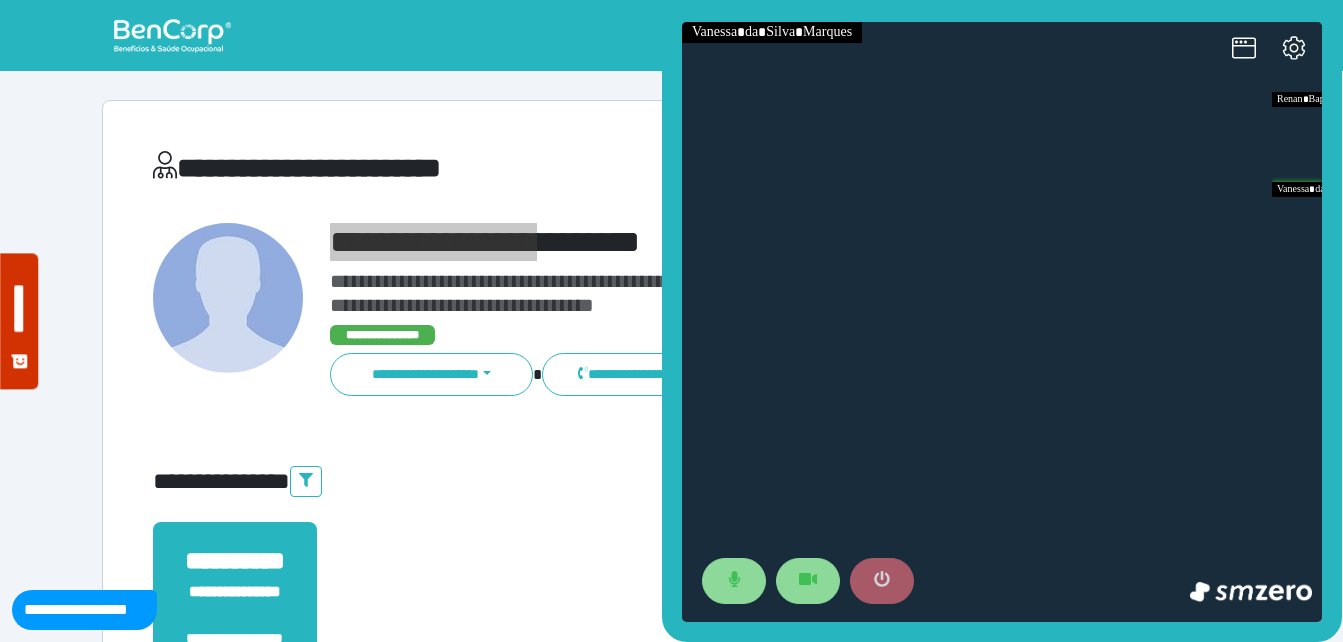click at bounding box center (882, 581) 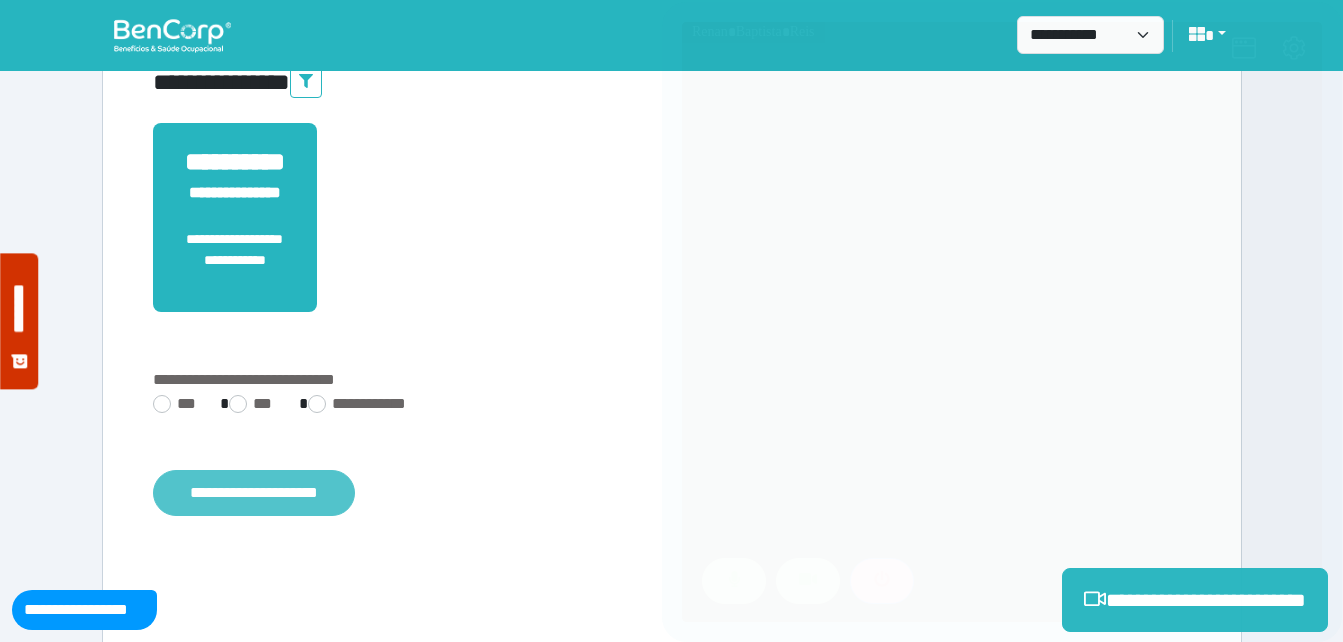 scroll, scrollTop: 494, scrollLeft: 0, axis: vertical 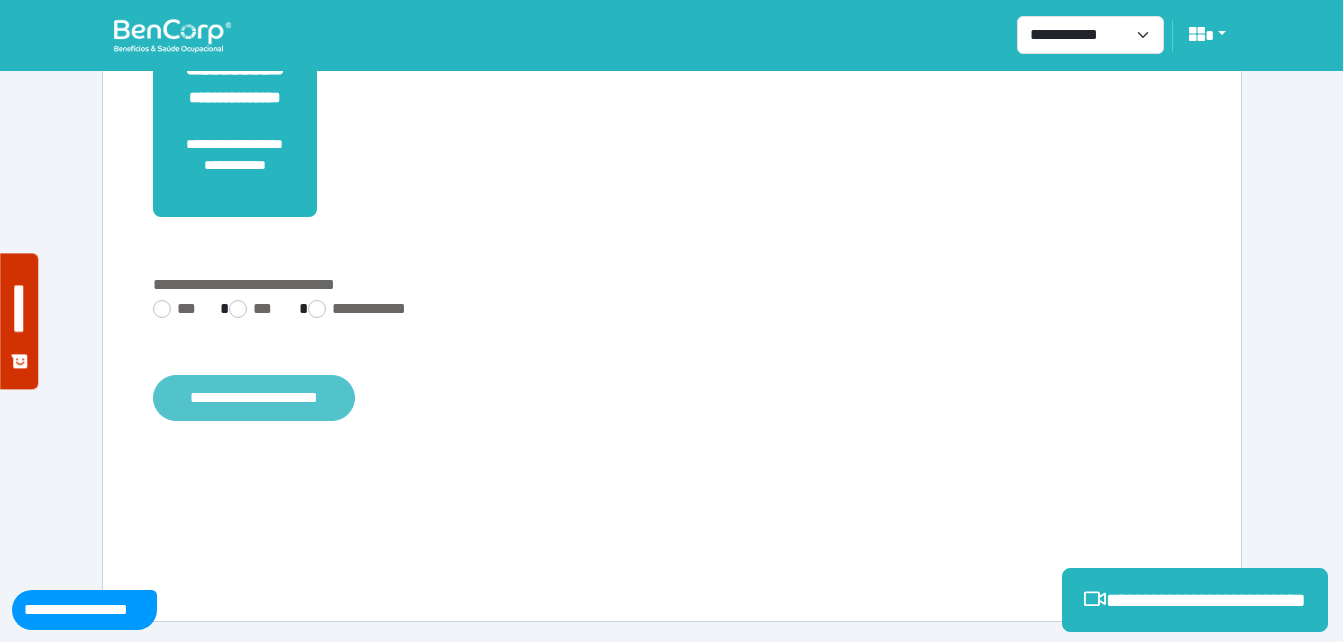 click on "**********" at bounding box center [254, 398] 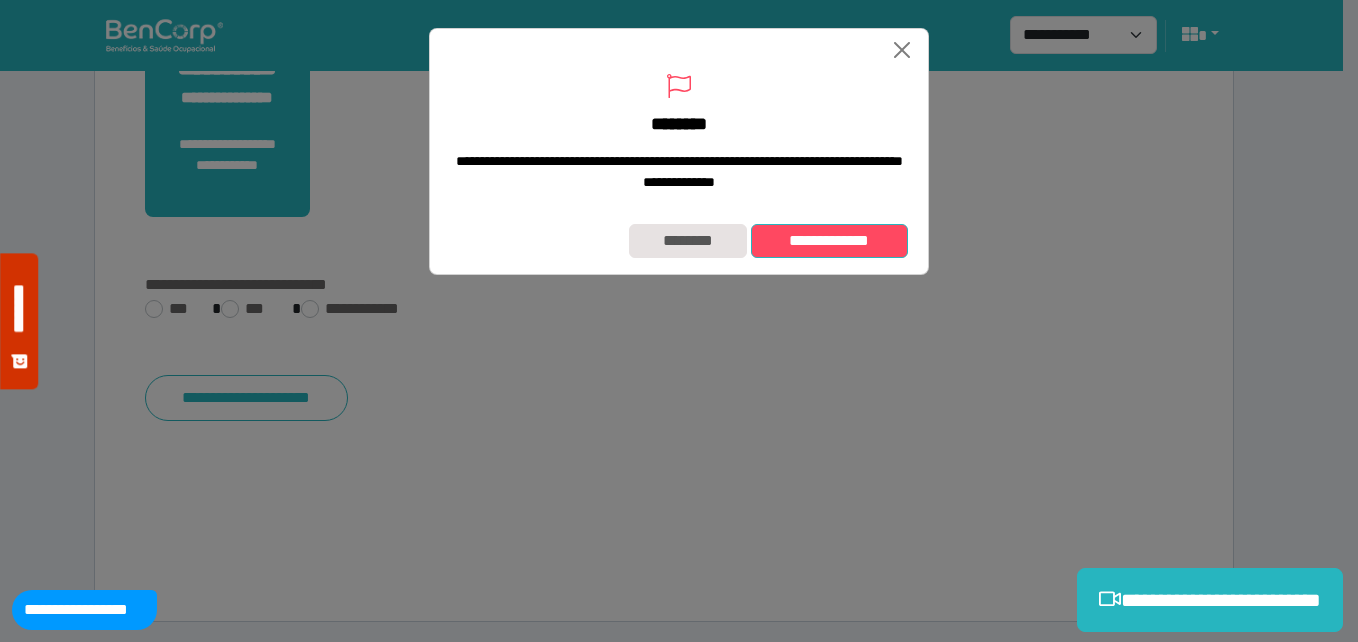click on "**********" at bounding box center [829, 241] 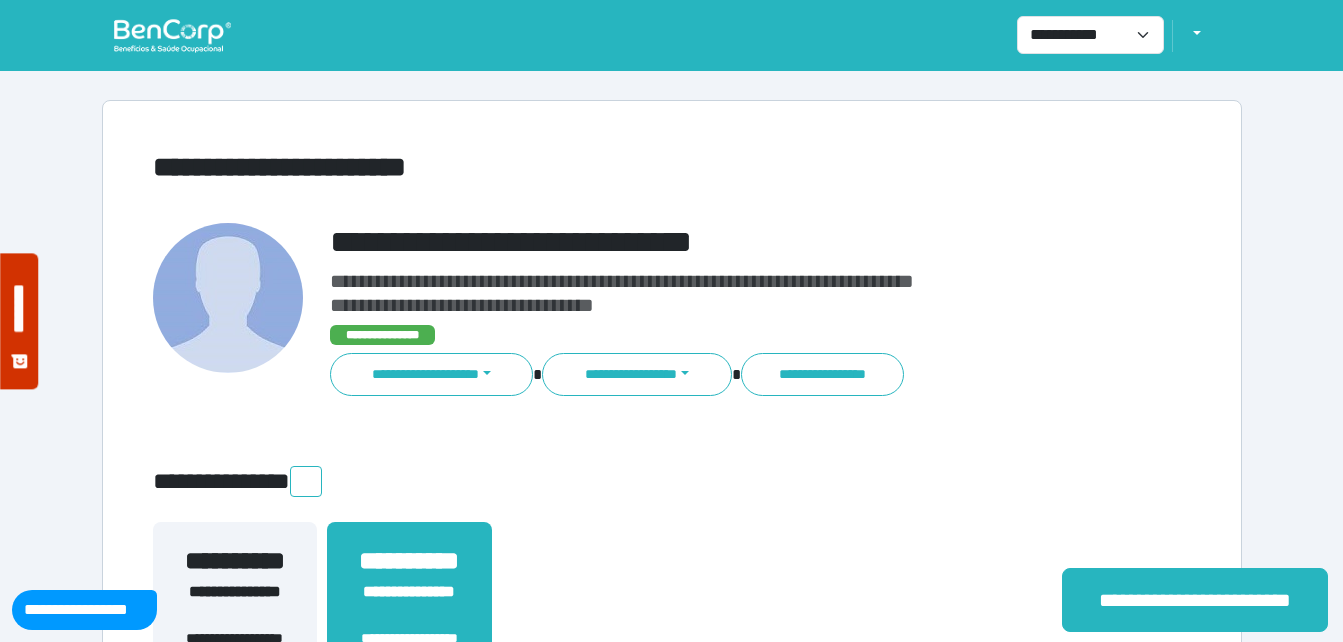 scroll, scrollTop: 0, scrollLeft: 0, axis: both 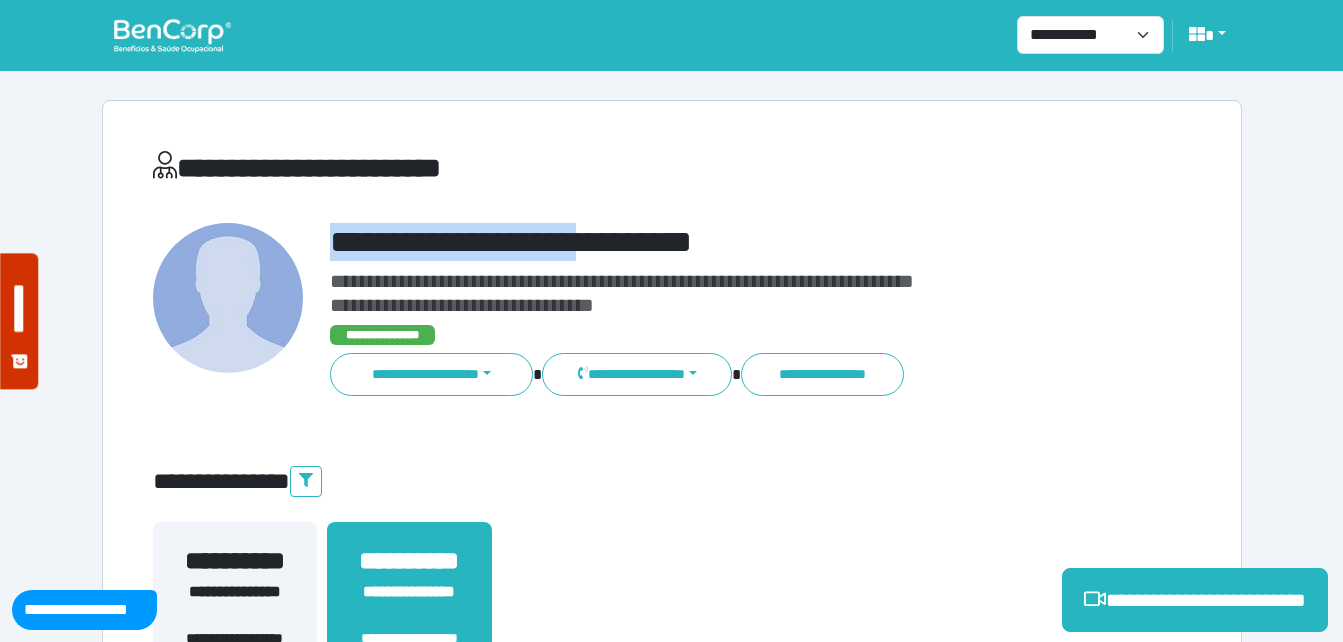 drag, startPoint x: 341, startPoint y: 241, endPoint x: 619, endPoint y: 218, distance: 278.94983 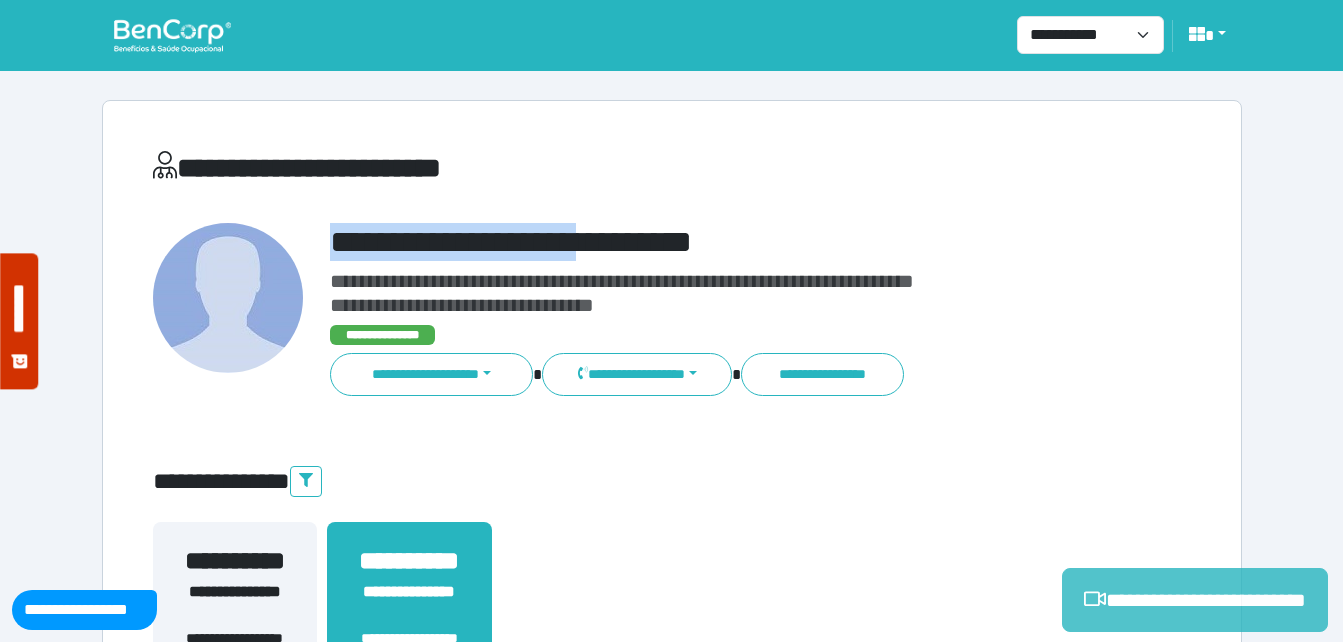 click on "**********" at bounding box center [1195, 600] 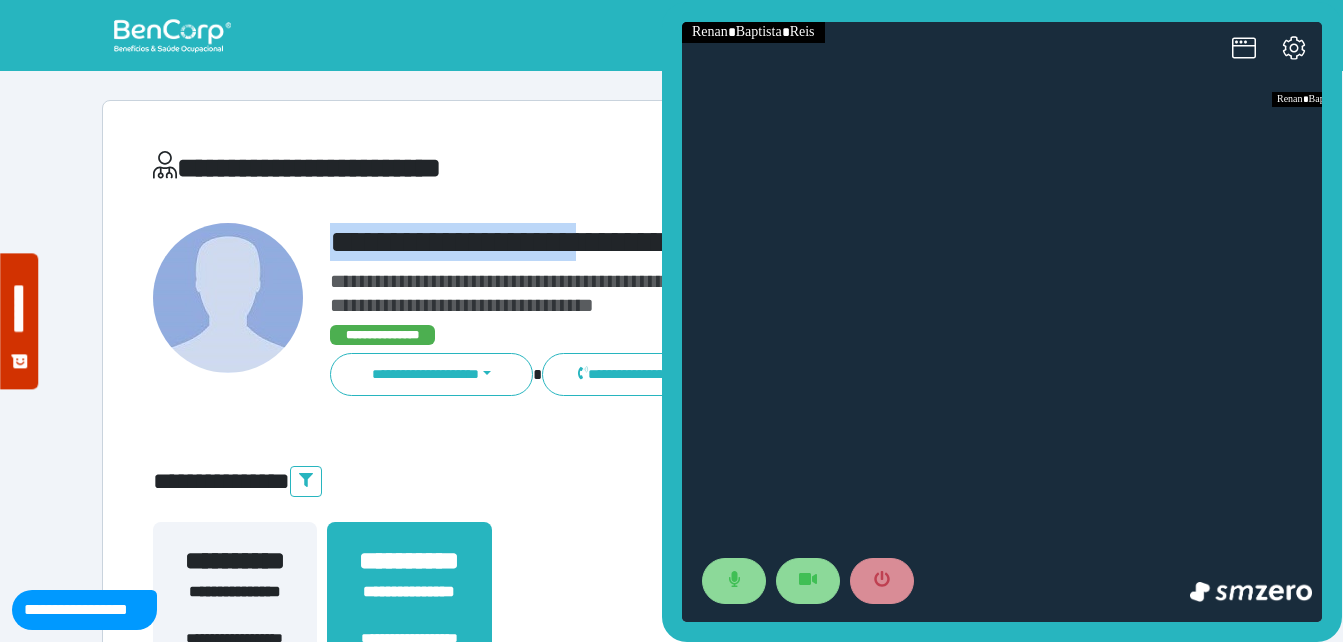 scroll, scrollTop: 0, scrollLeft: 0, axis: both 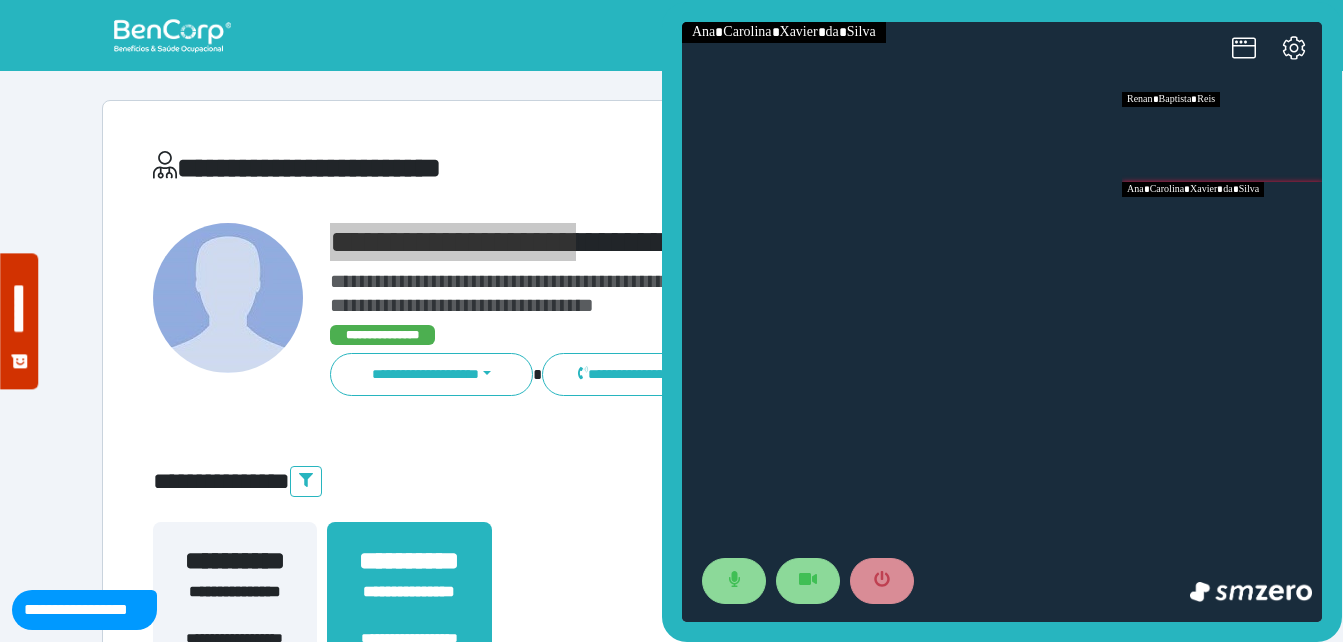 click at bounding box center (1222, 227) 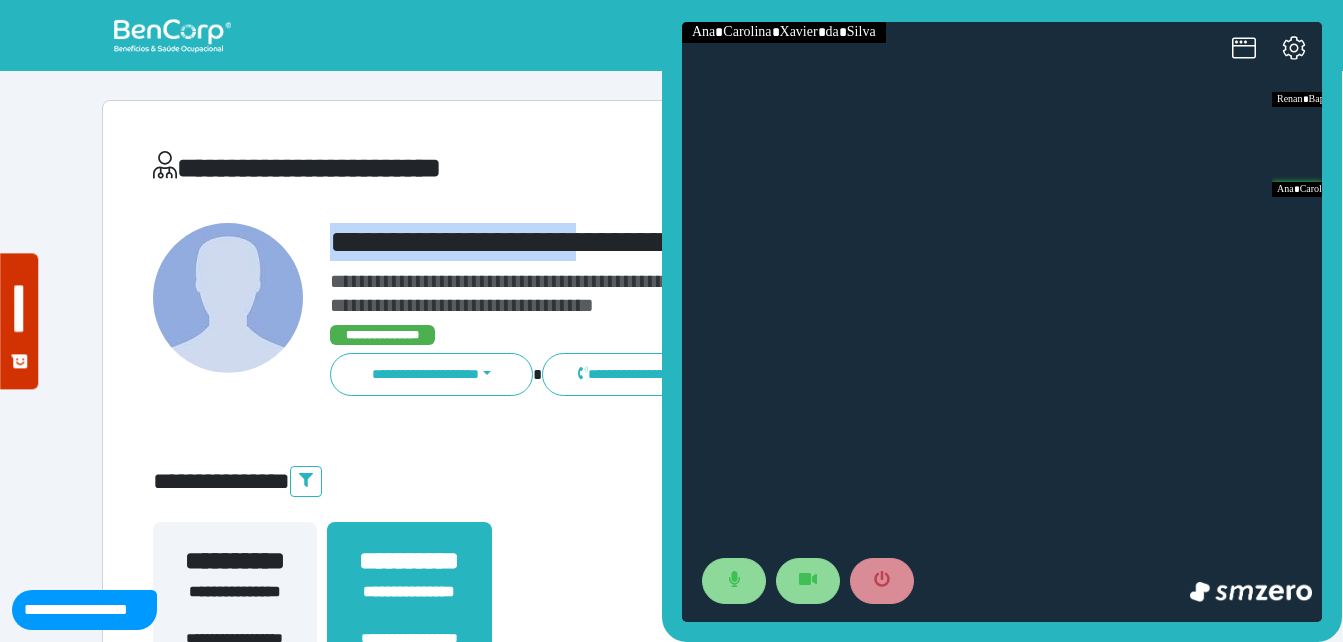 click on "**********" at bounding box center (672, 608) 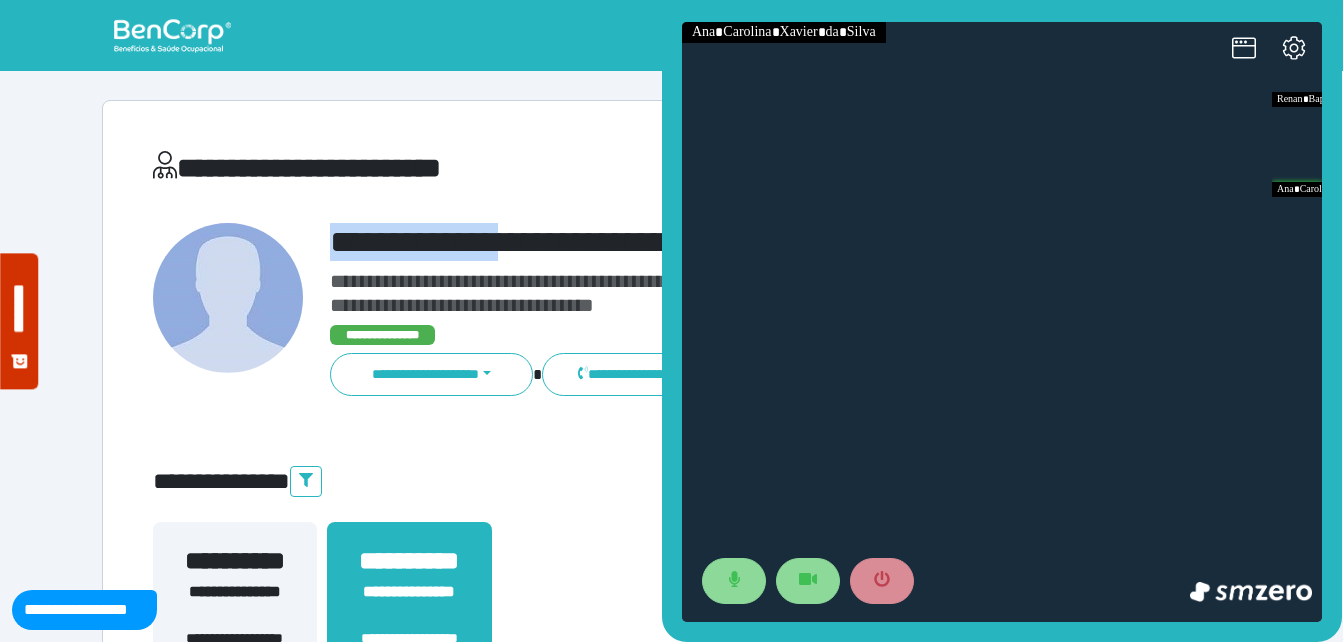 drag, startPoint x: 328, startPoint y: 235, endPoint x: 528, endPoint y: 225, distance: 200.24985 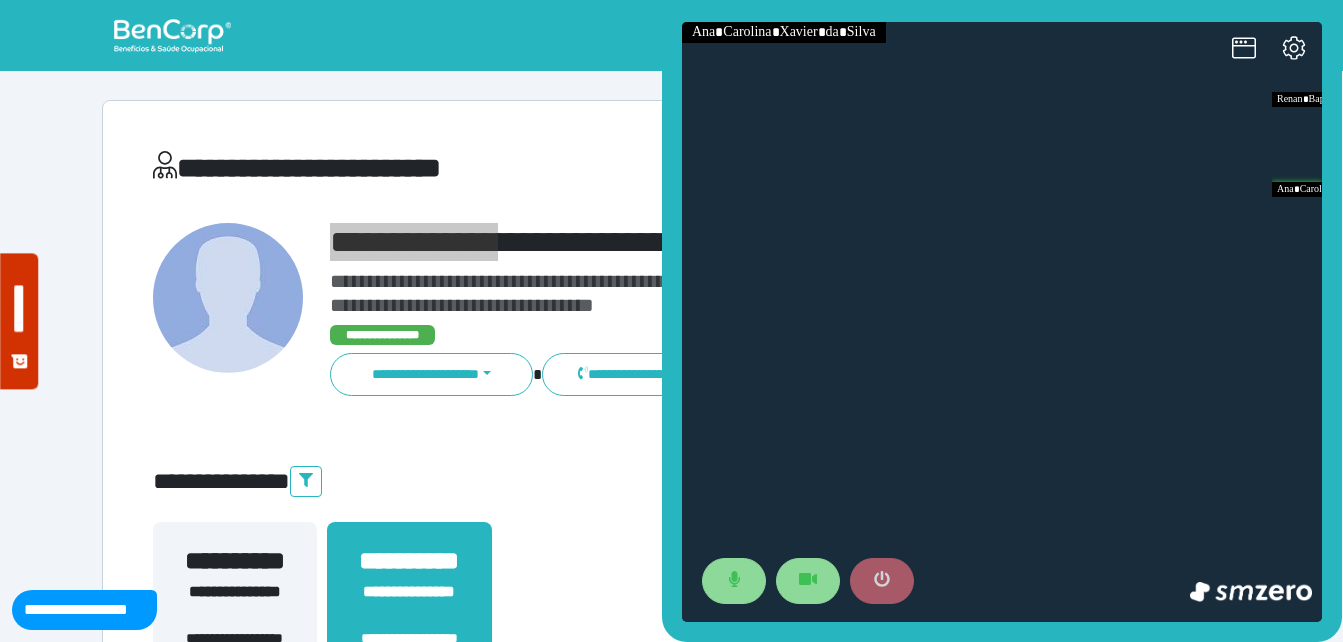 click at bounding box center (882, 581) 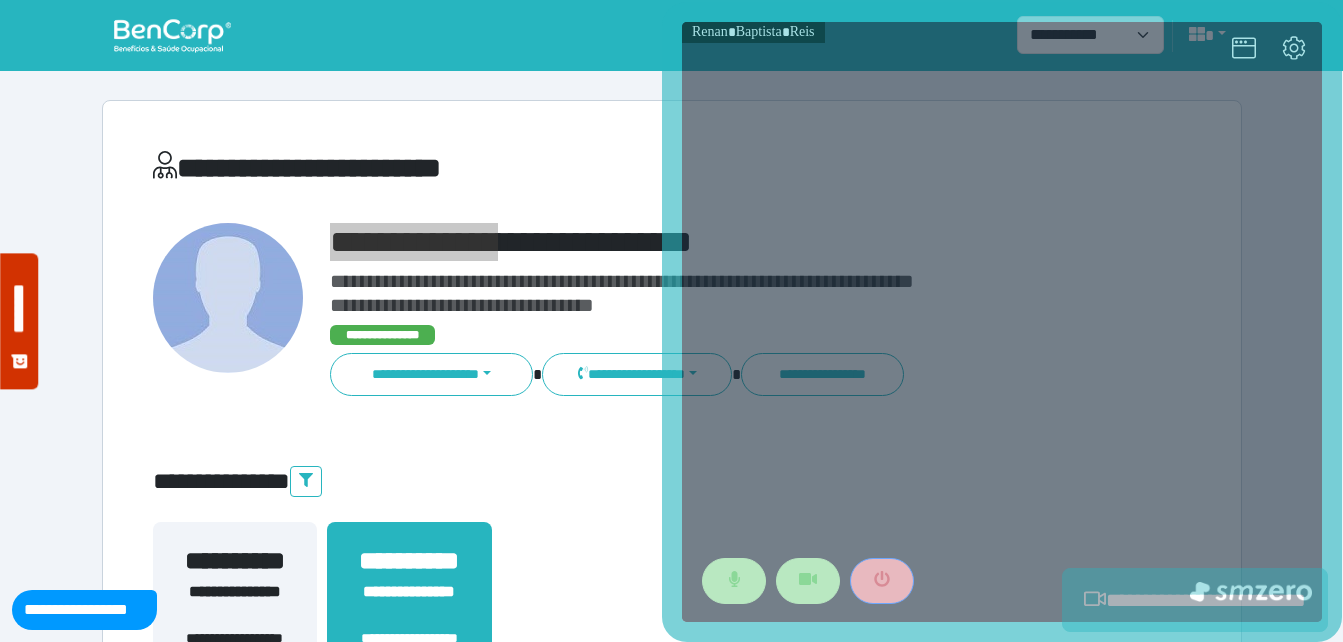 scroll, scrollTop: 494, scrollLeft: 0, axis: vertical 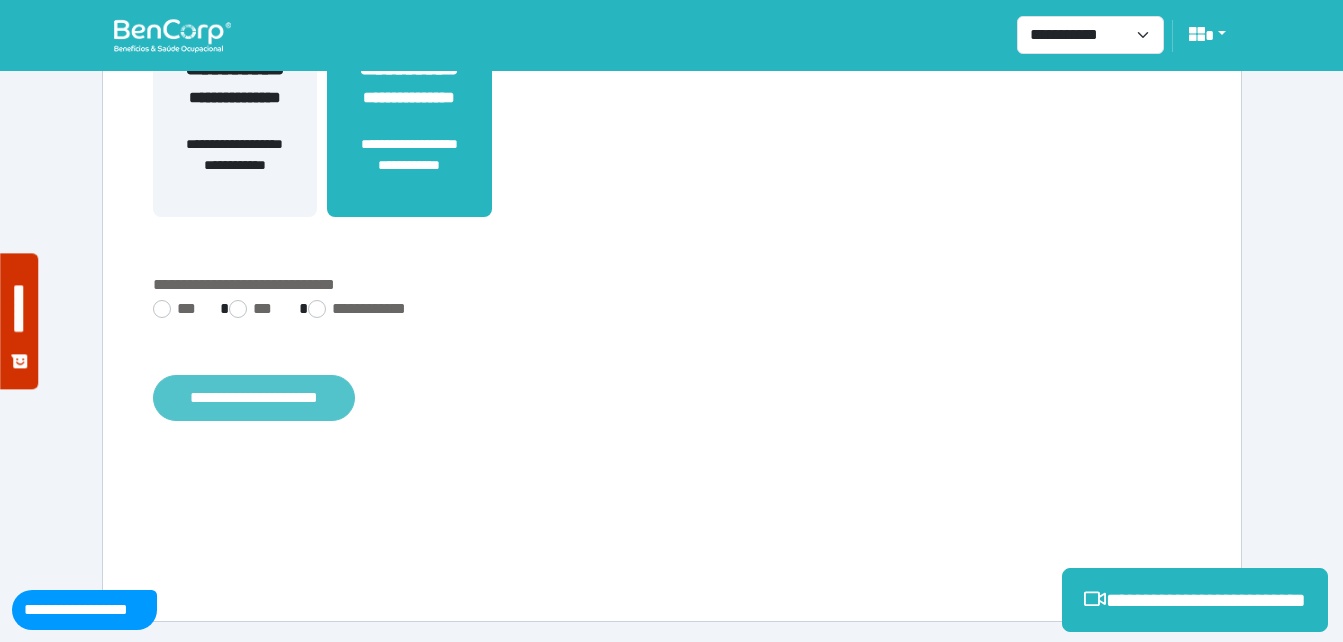 click on "**********" at bounding box center [254, 398] 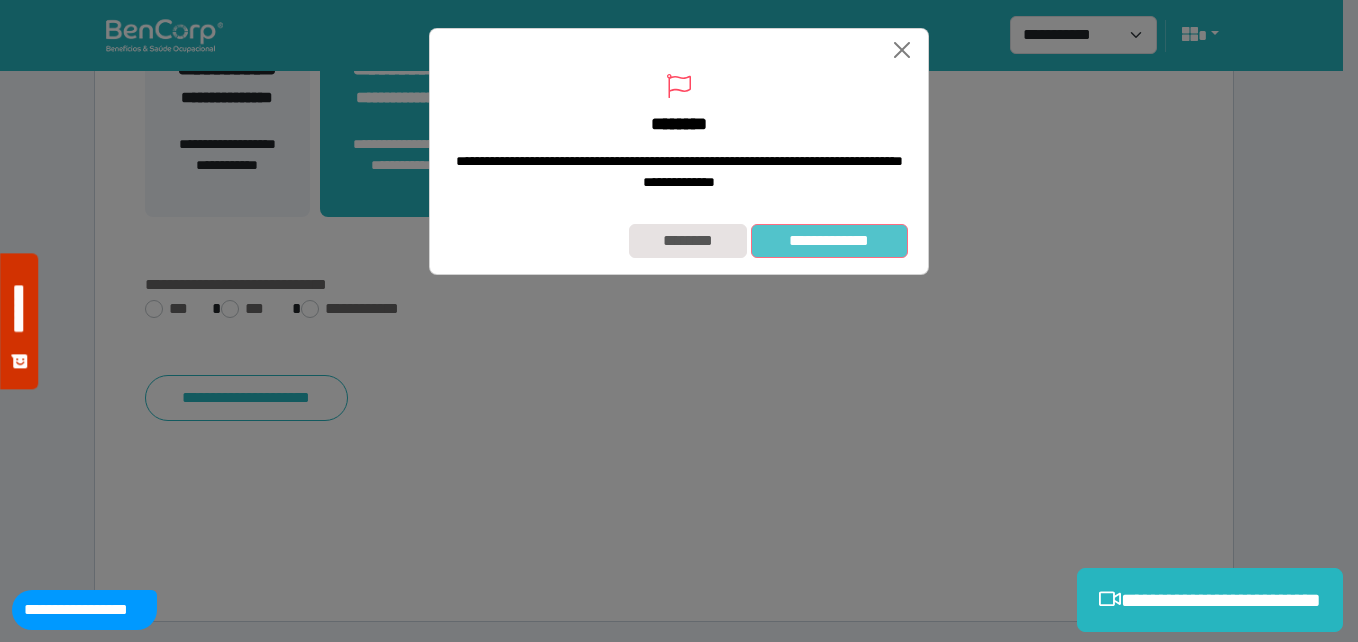 click on "**********" at bounding box center [829, 241] 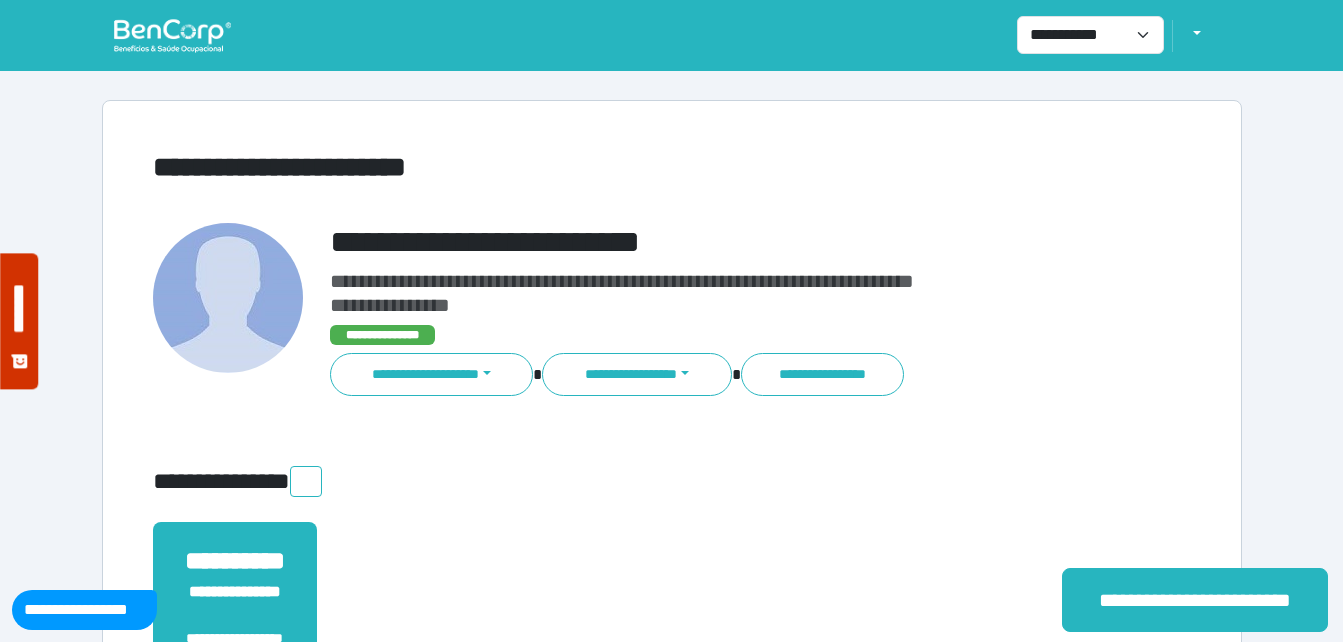 scroll, scrollTop: 0, scrollLeft: 0, axis: both 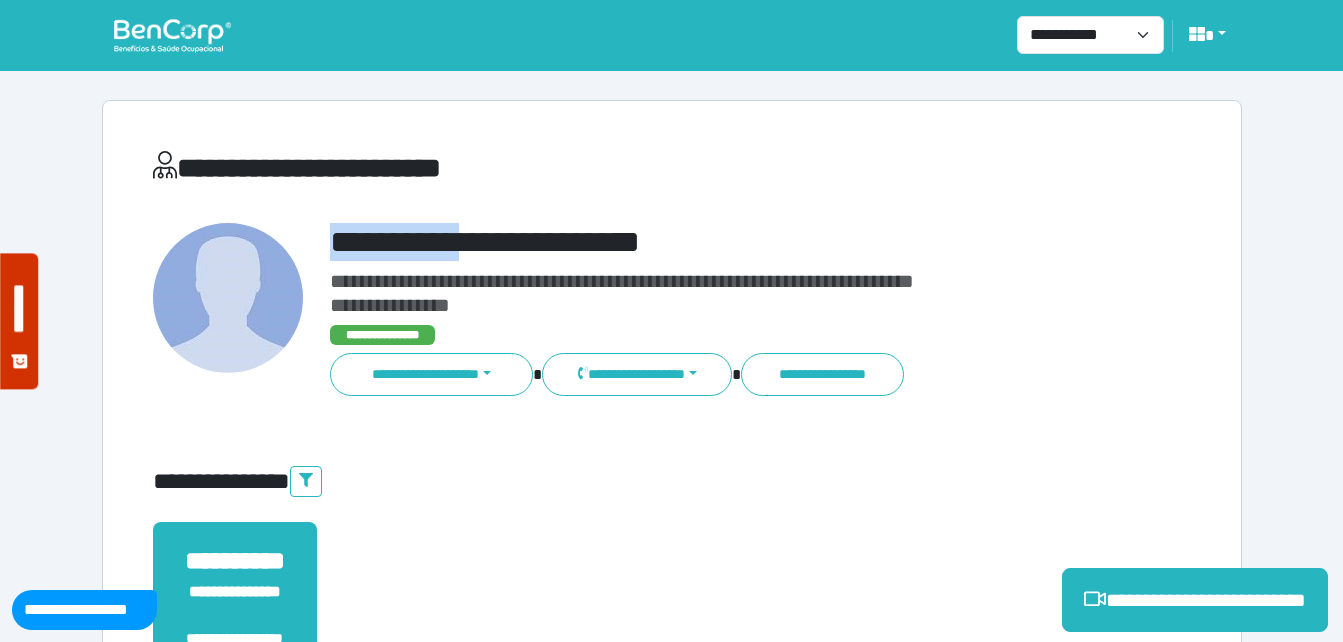 drag, startPoint x: 322, startPoint y: 236, endPoint x: 731, endPoint y: 239, distance: 409.01102 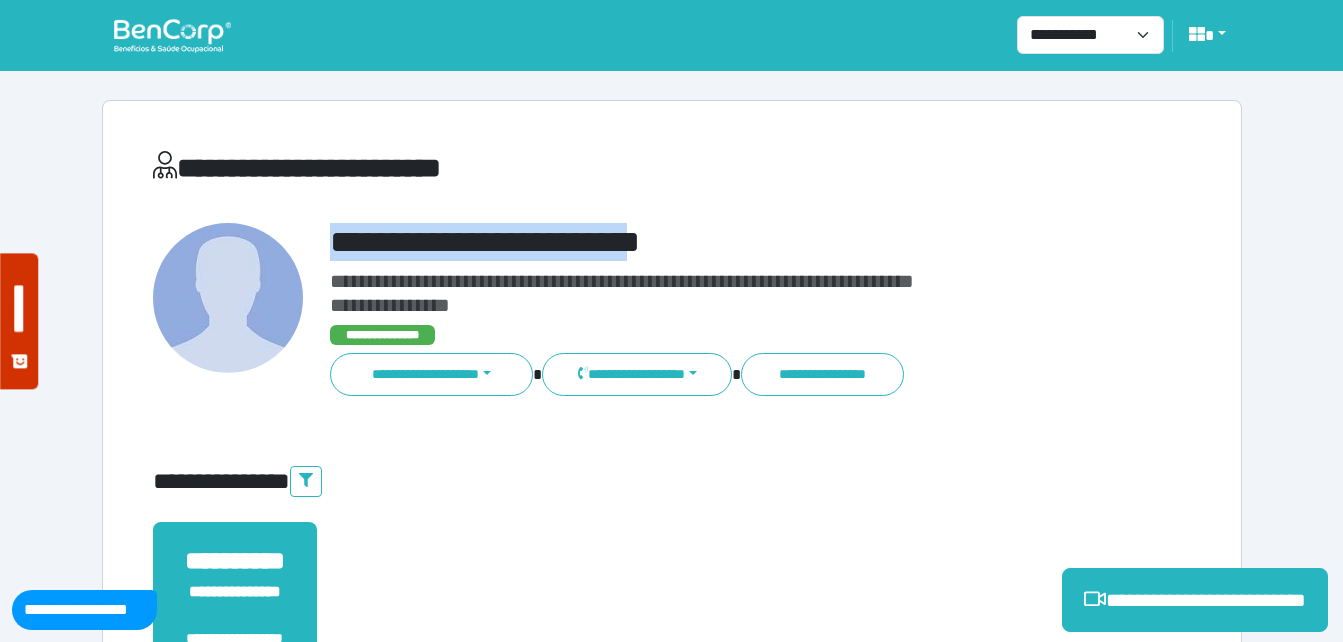 copy on "**********" 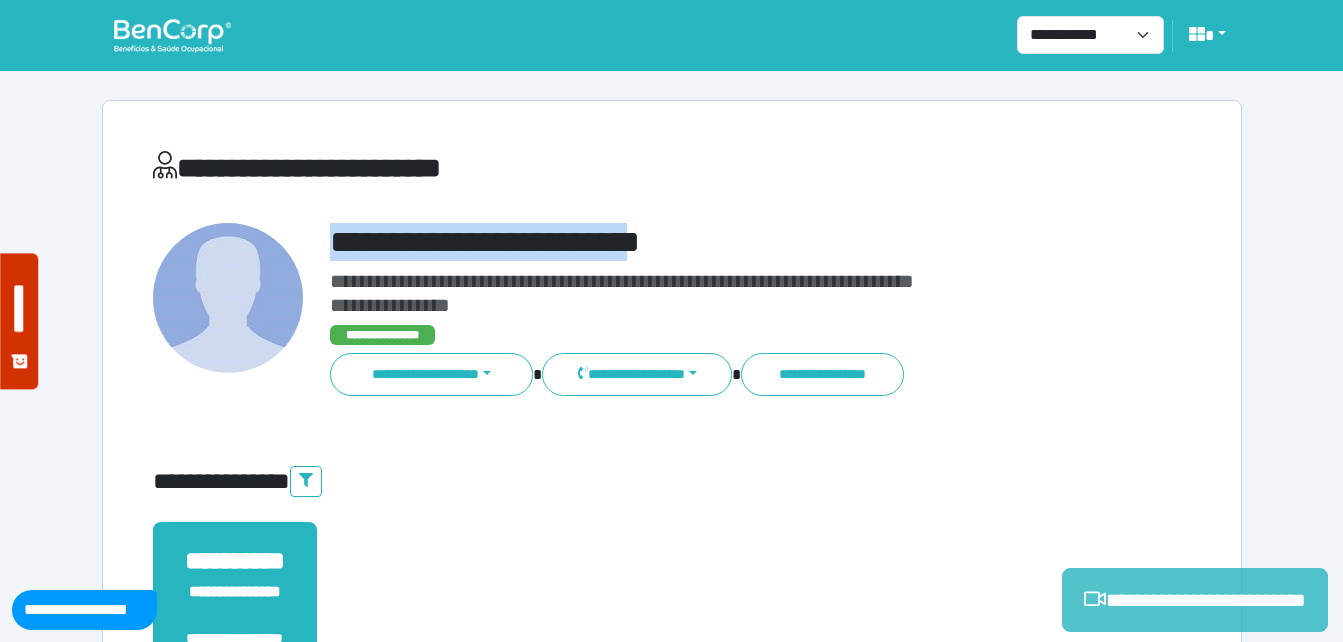 click on "**********" at bounding box center (1195, 600) 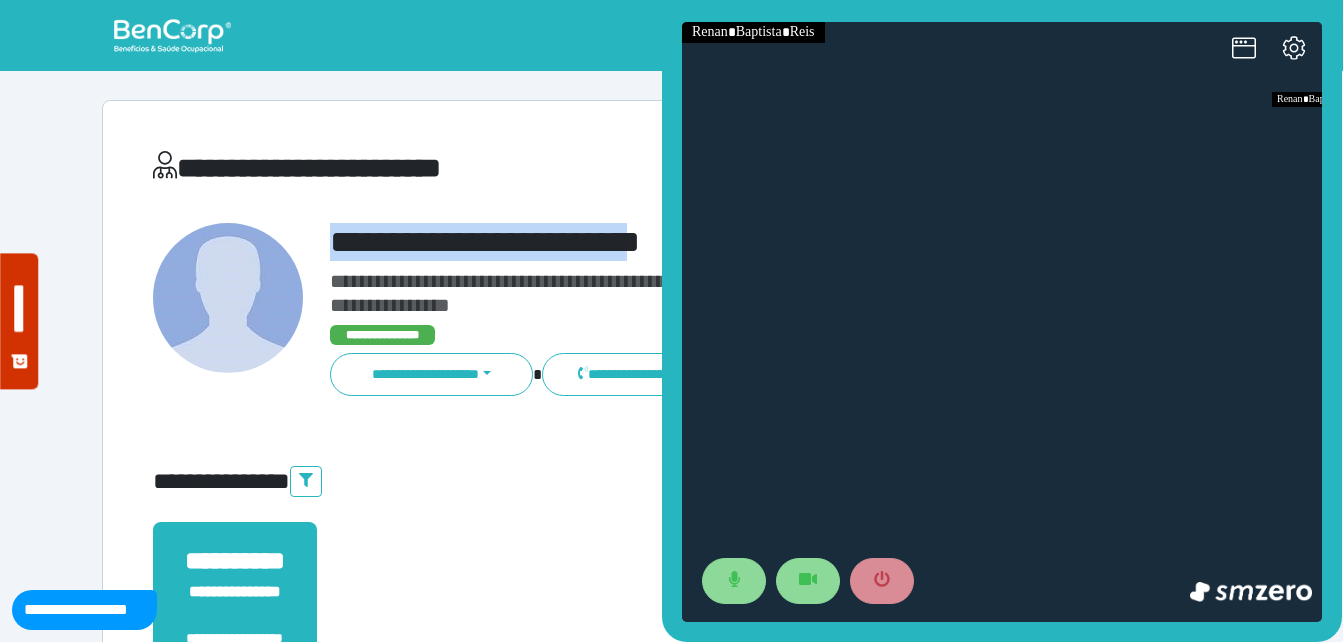 scroll, scrollTop: 0, scrollLeft: 0, axis: both 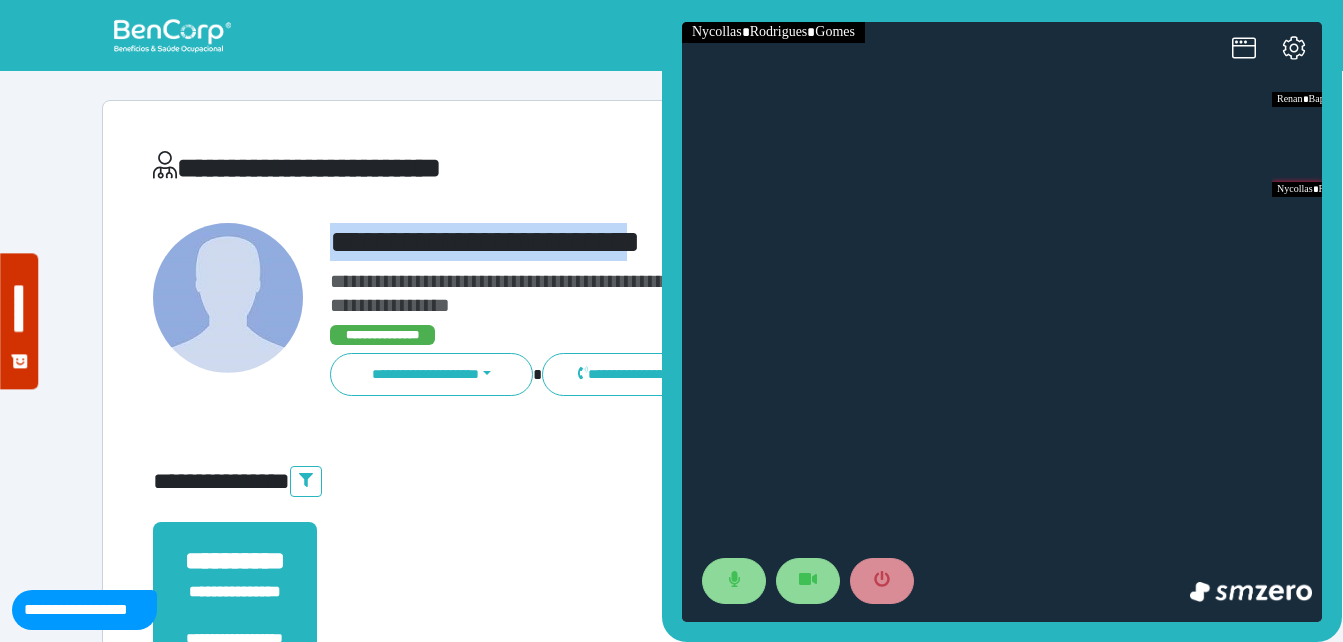 click on "**********" at bounding box center (716, 310) 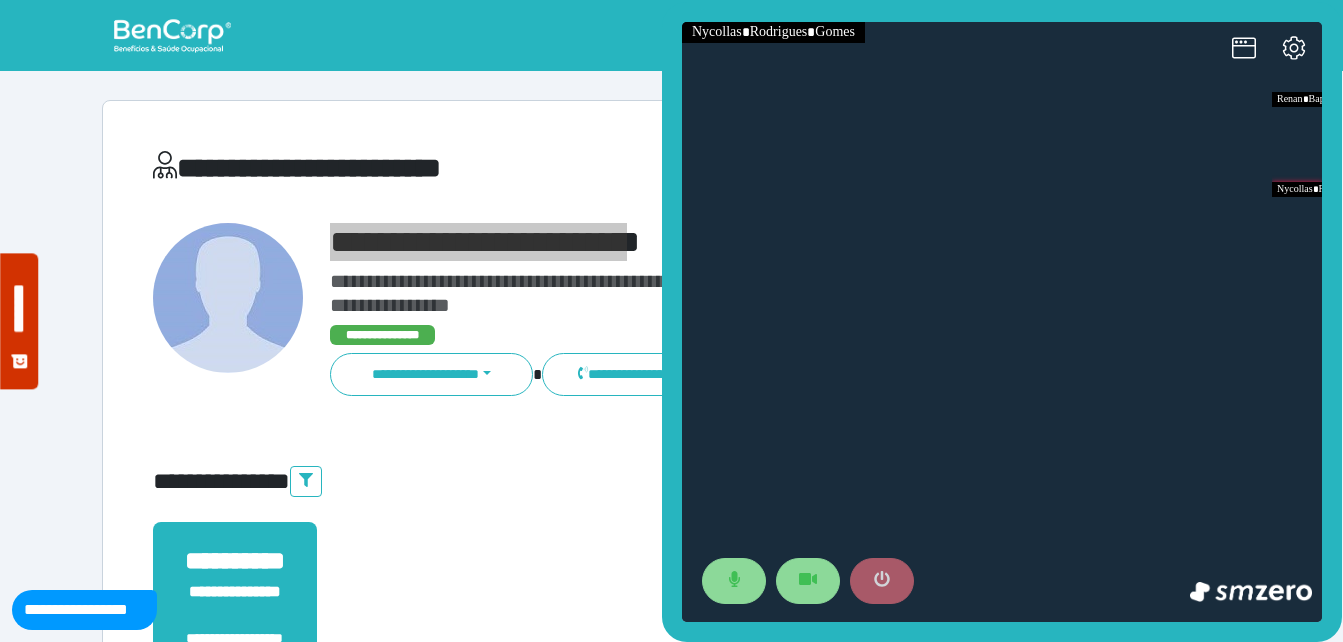 click at bounding box center [882, 581] 